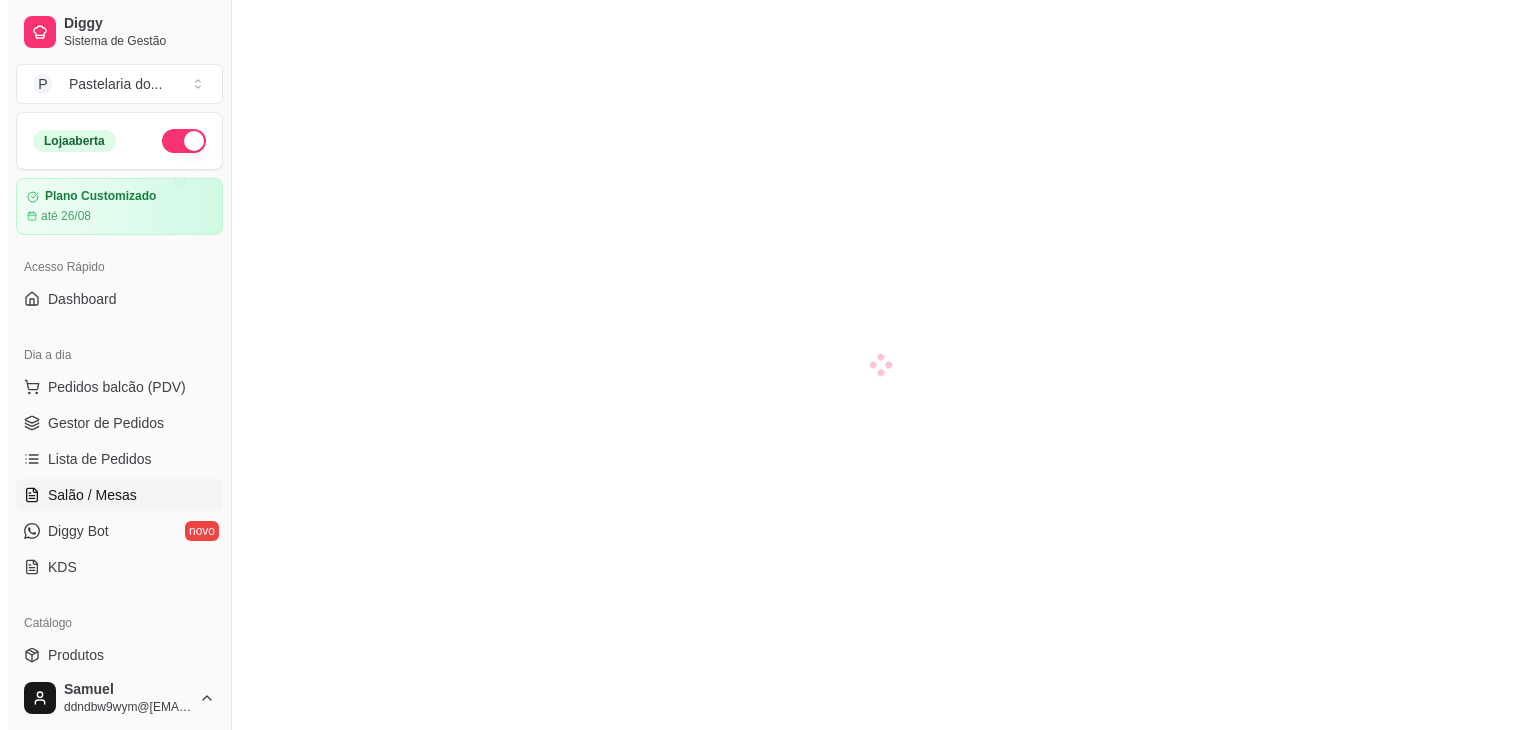 scroll, scrollTop: 0, scrollLeft: 0, axis: both 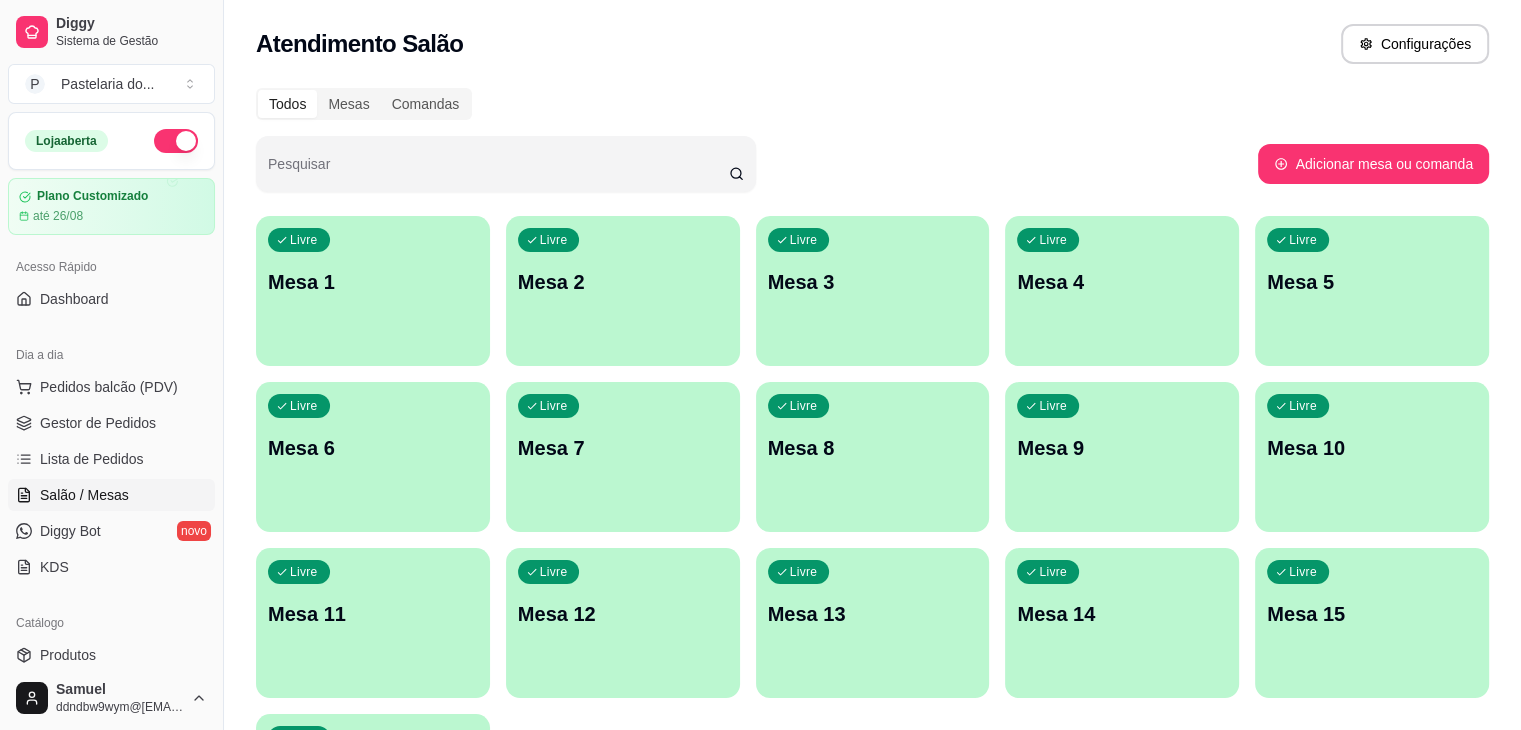 click on "Livre Mesa 4" at bounding box center [1122, 279] 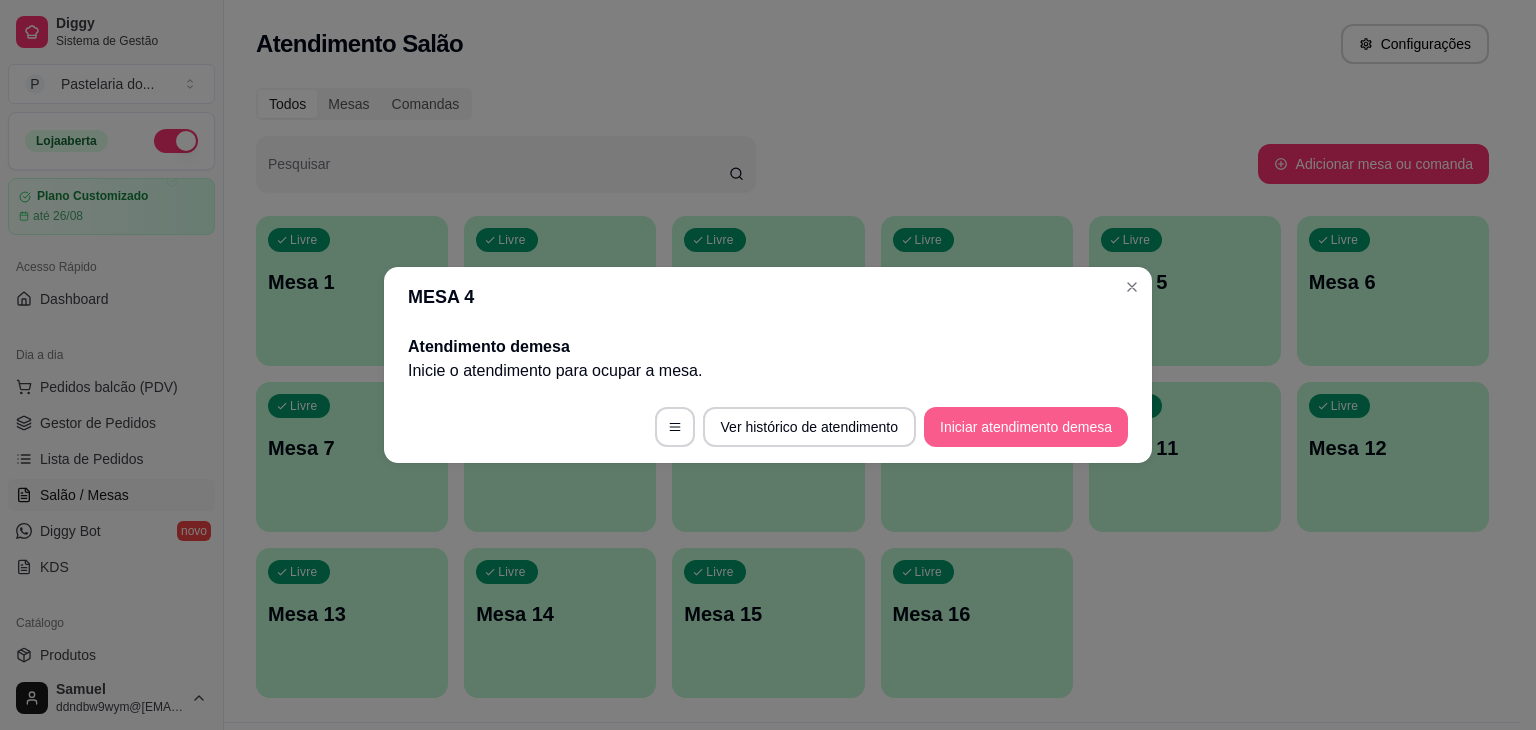 click on "Iniciar atendimento de  mesa" at bounding box center (1026, 427) 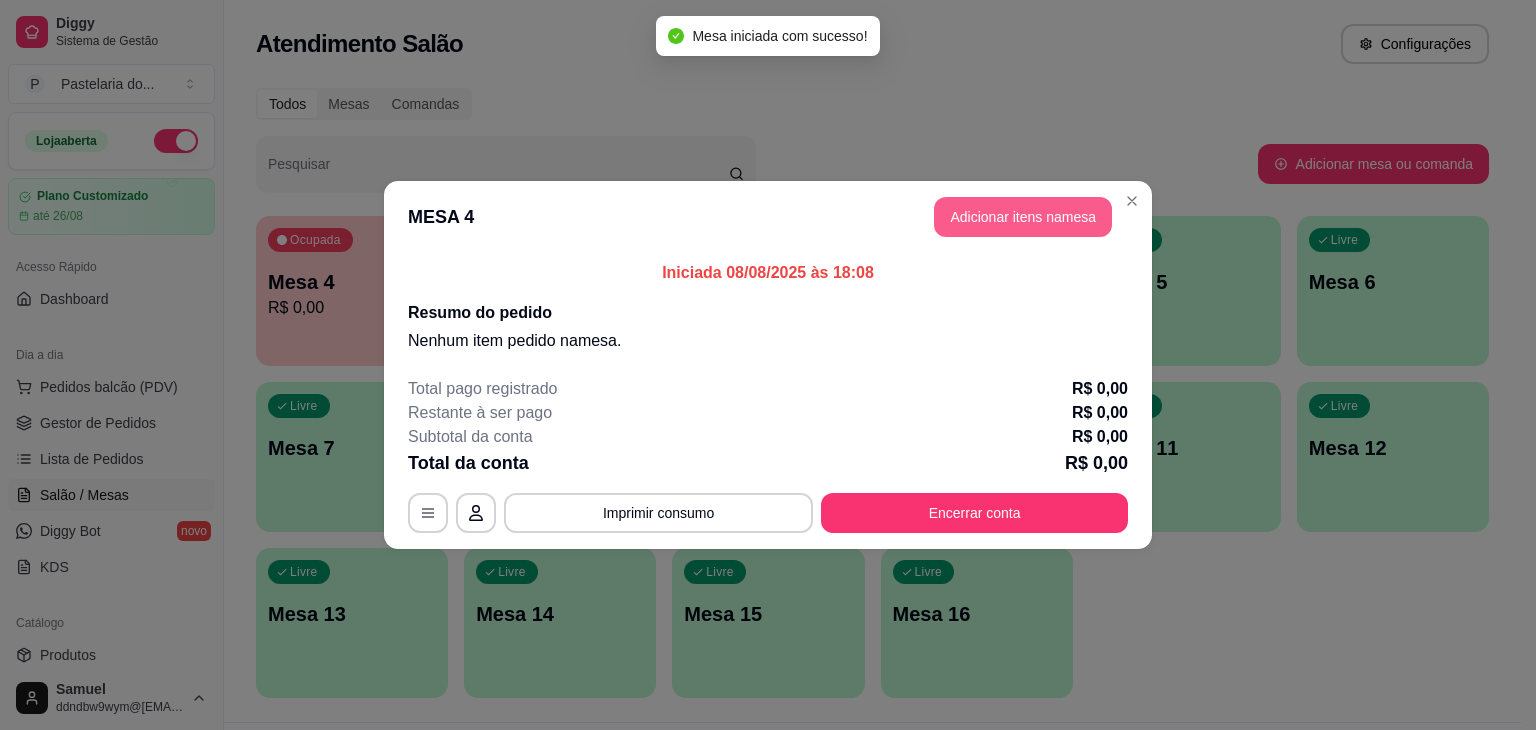 click on "Adicionar itens na  mesa" at bounding box center [1023, 217] 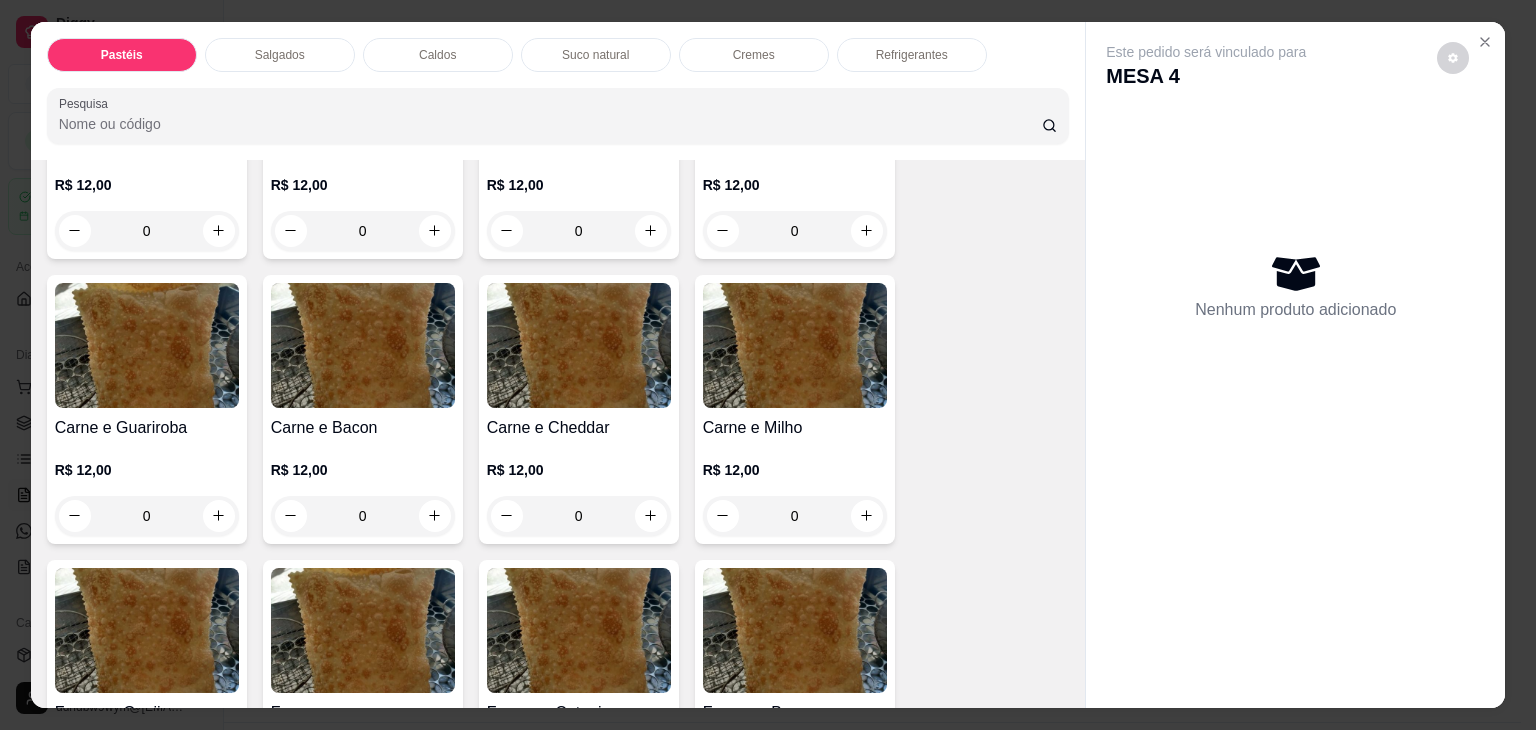 scroll, scrollTop: 600, scrollLeft: 0, axis: vertical 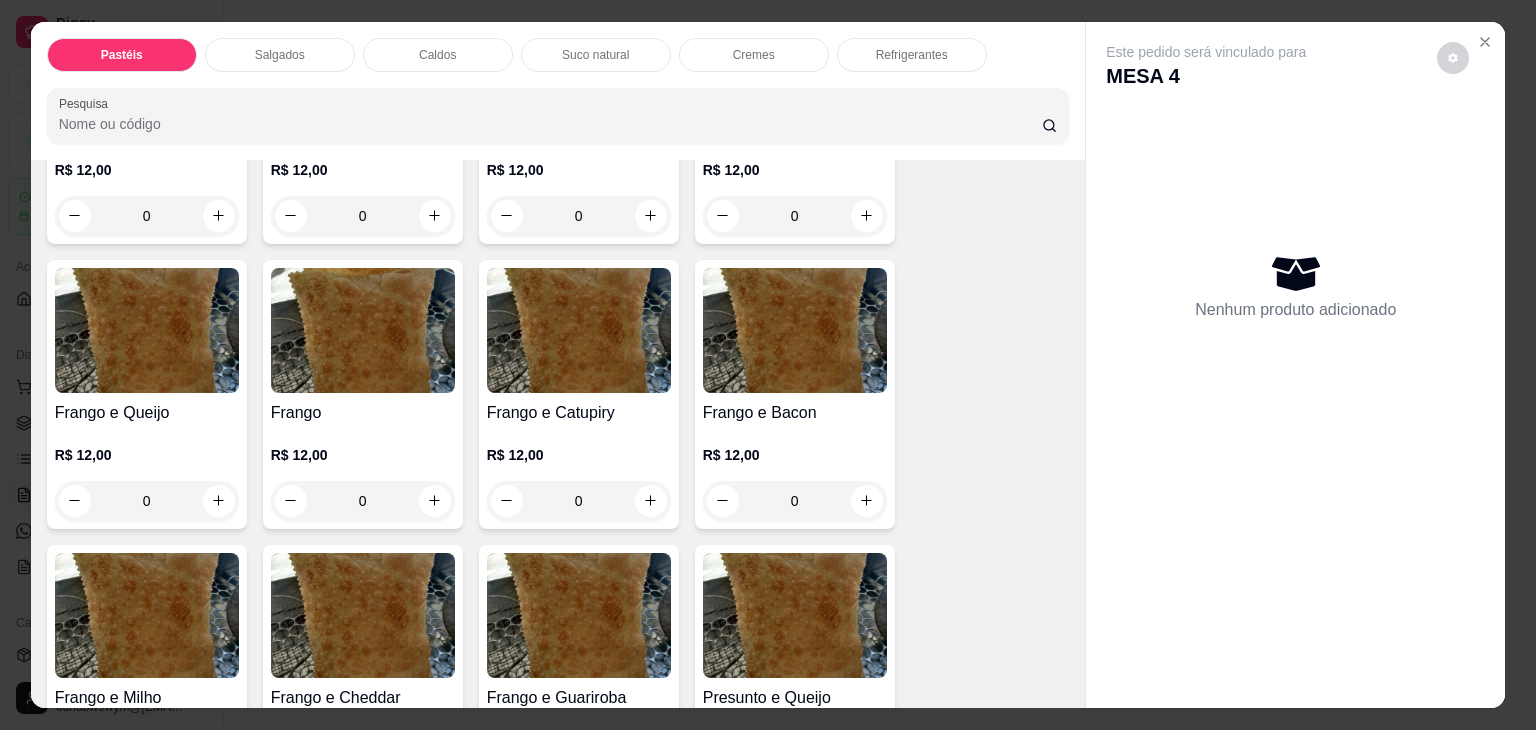 click on "0" at bounding box center (579, 501) 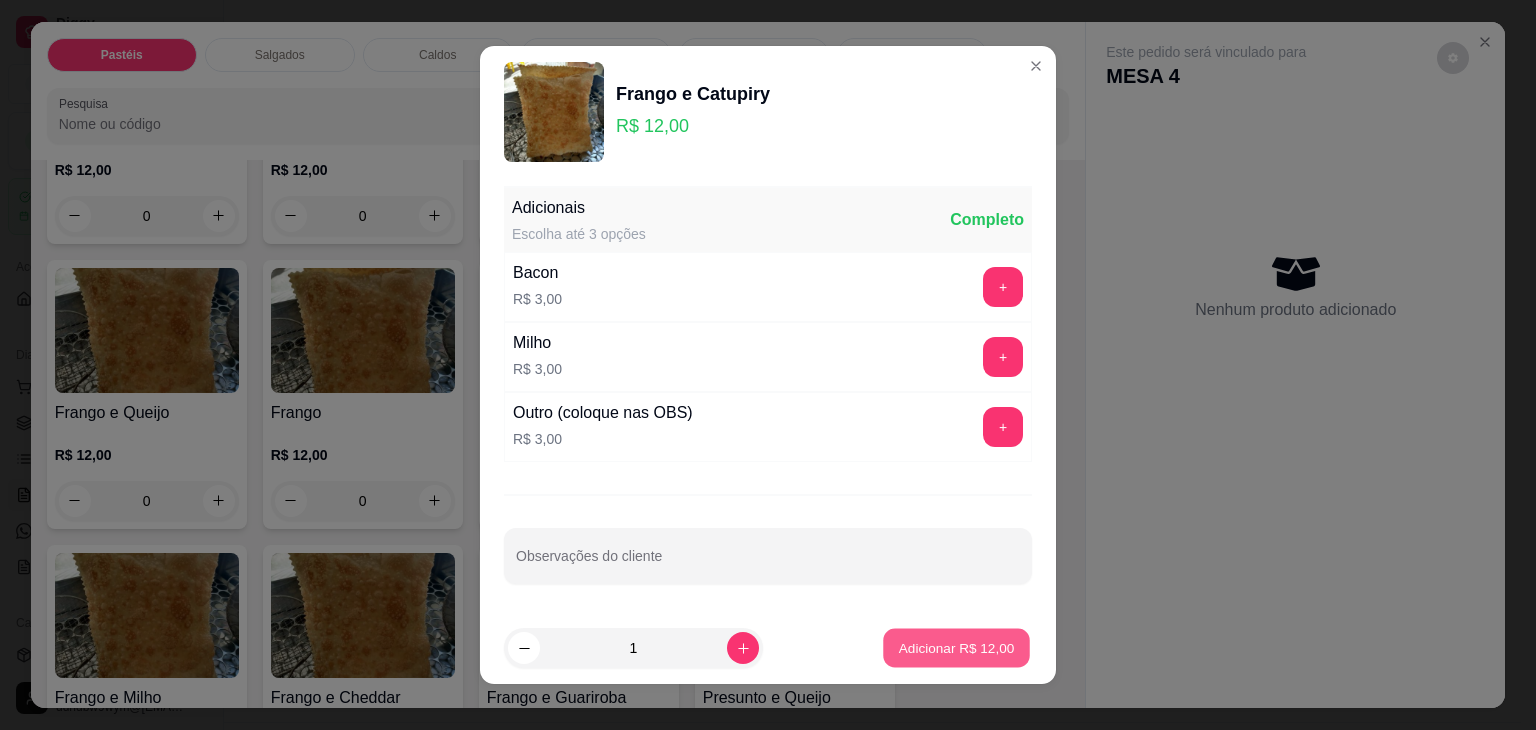 click on "Adicionar   R$ 12,00" at bounding box center (957, 647) 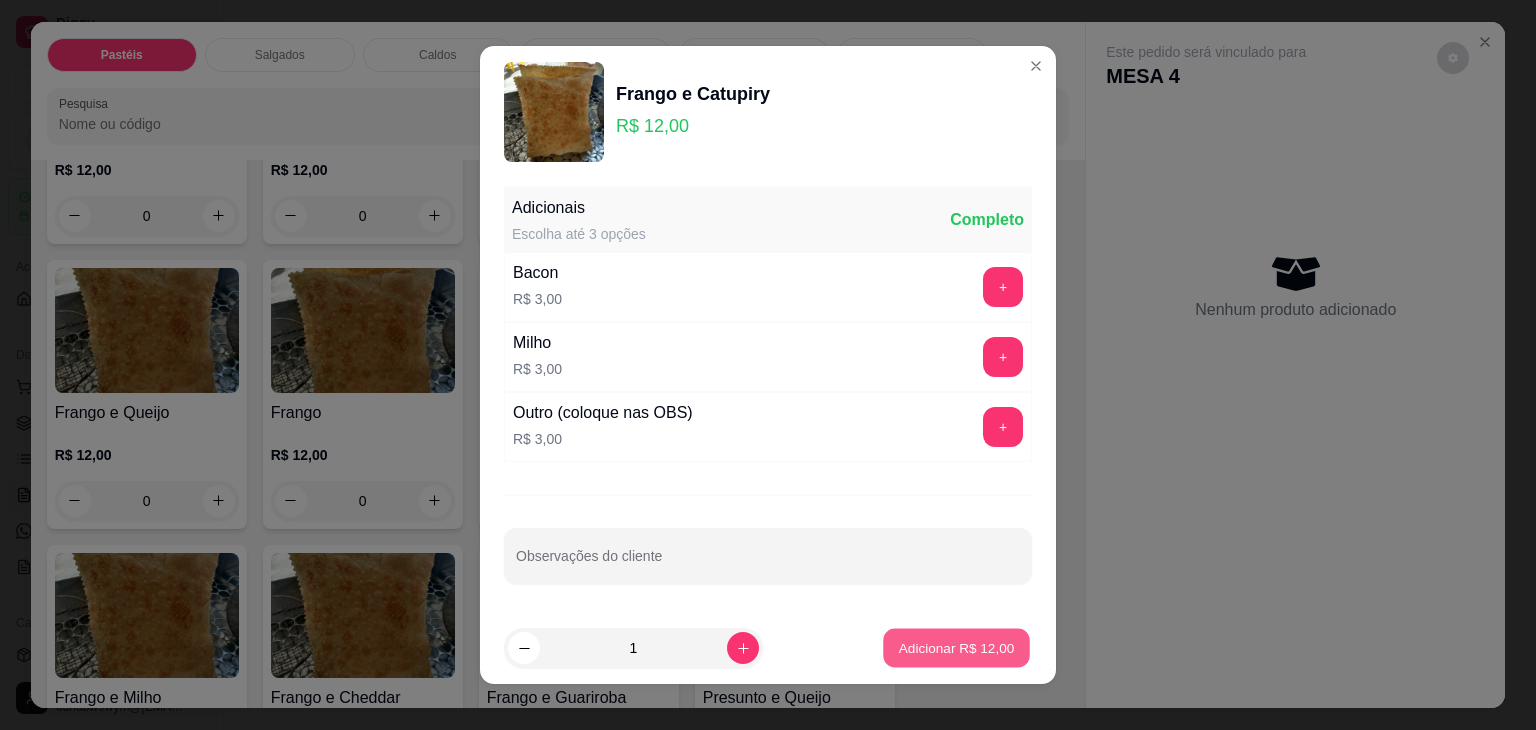 type on "1" 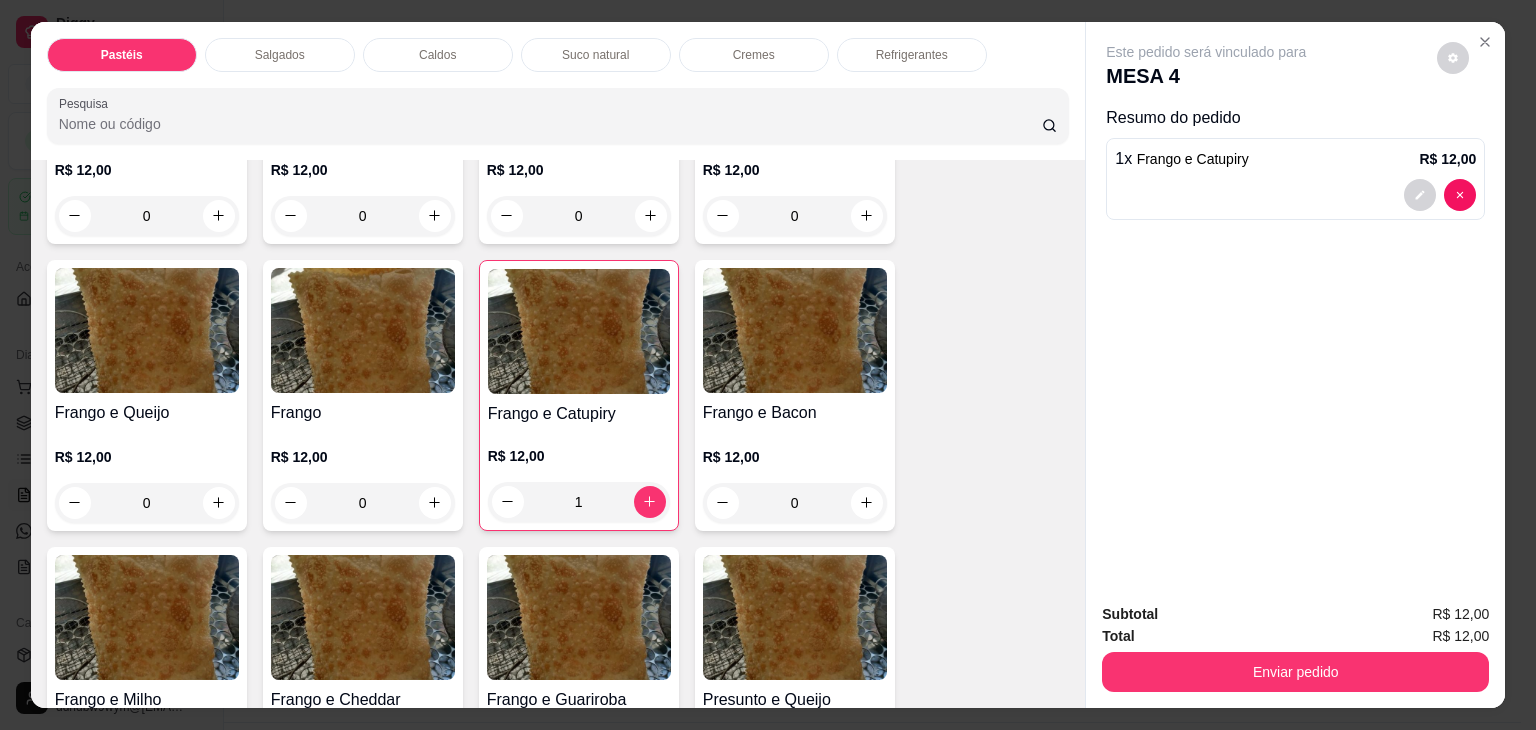 click on "Salgados" at bounding box center [280, 55] 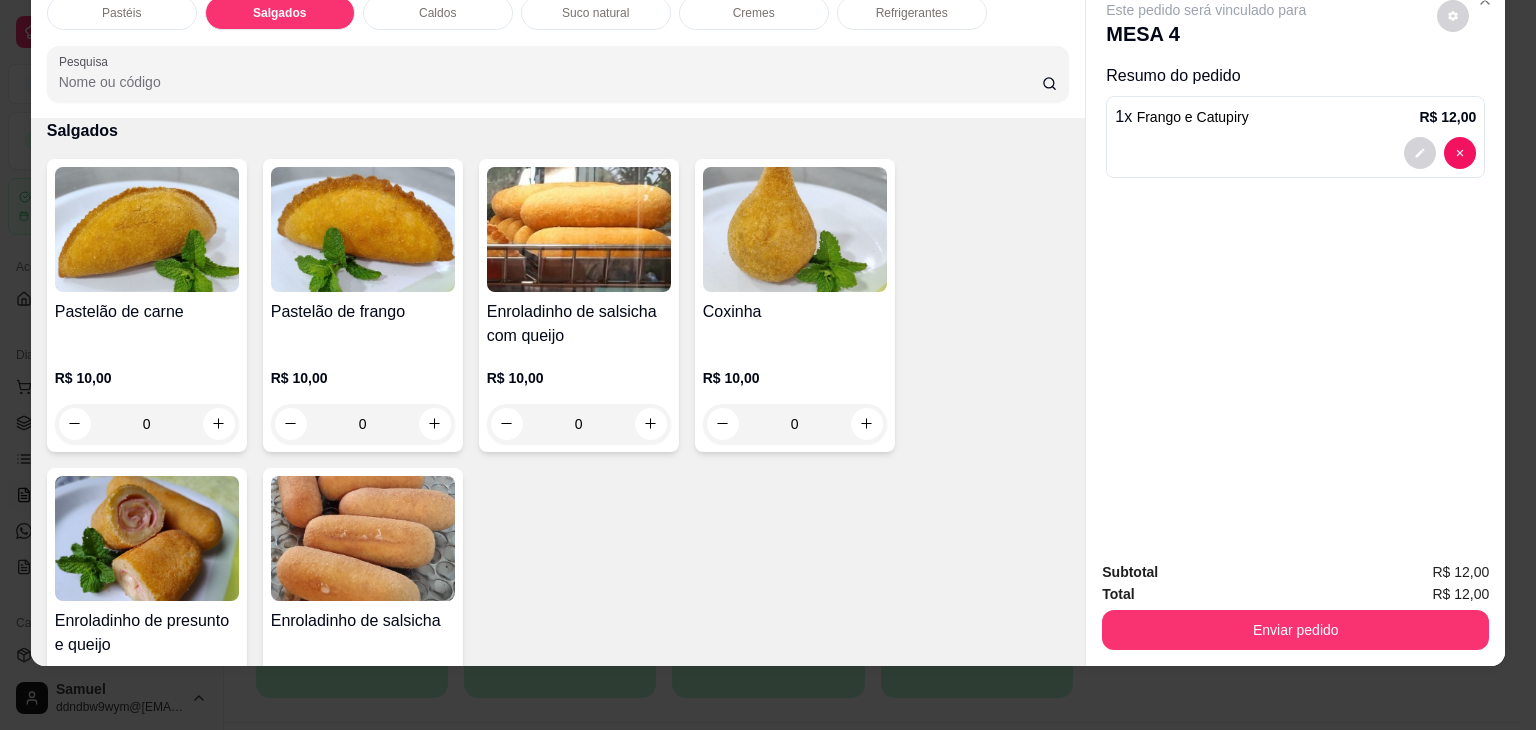 scroll, scrollTop: 2326, scrollLeft: 0, axis: vertical 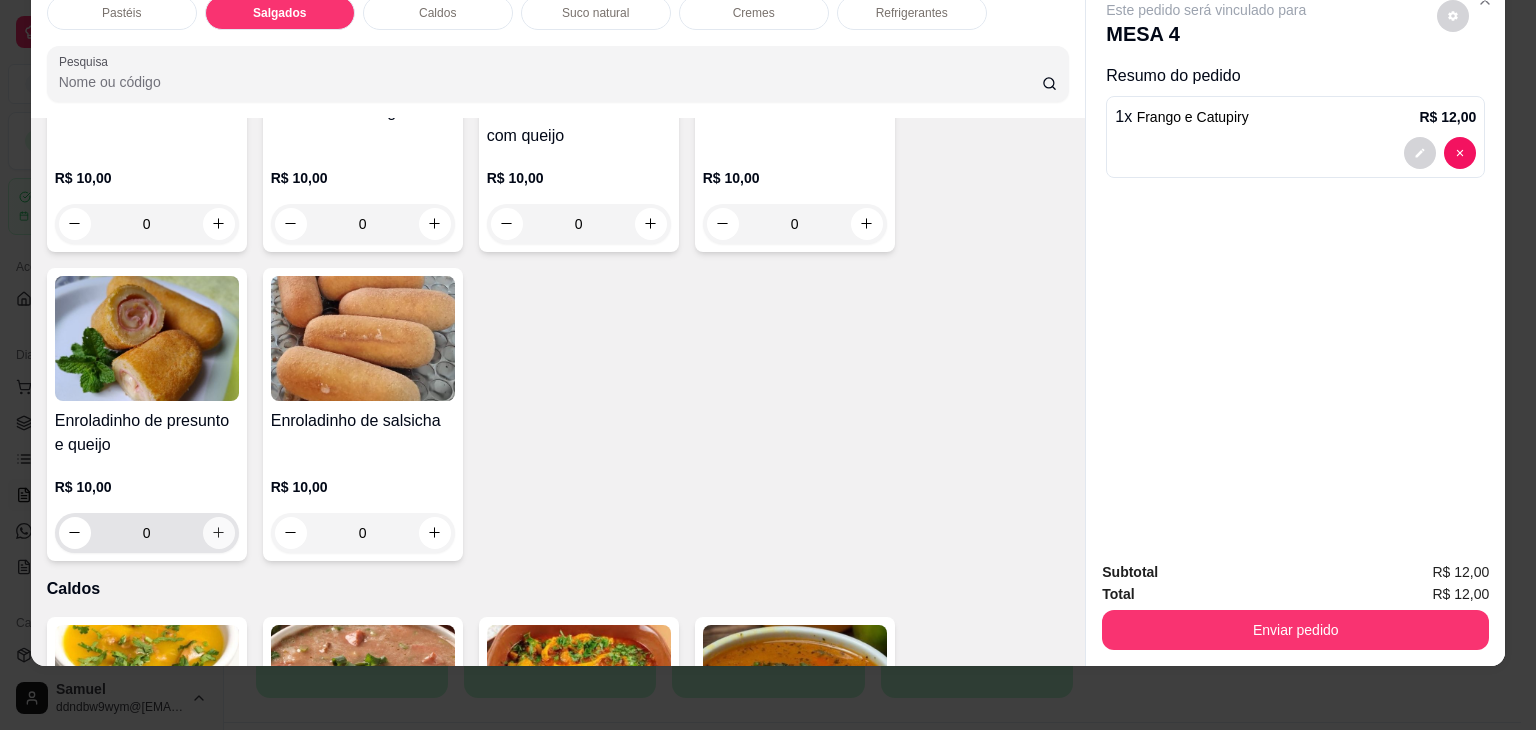click 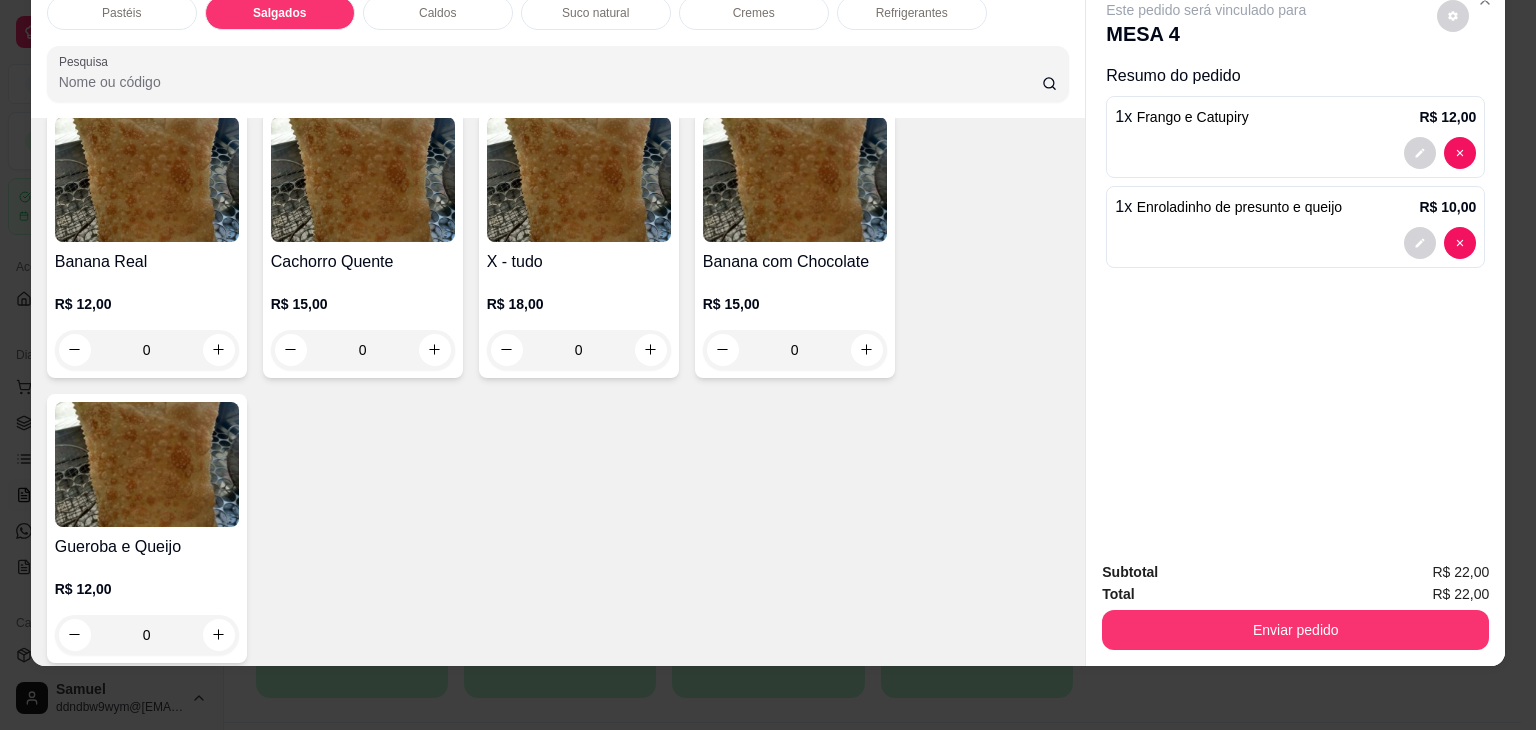 scroll, scrollTop: 1526, scrollLeft: 0, axis: vertical 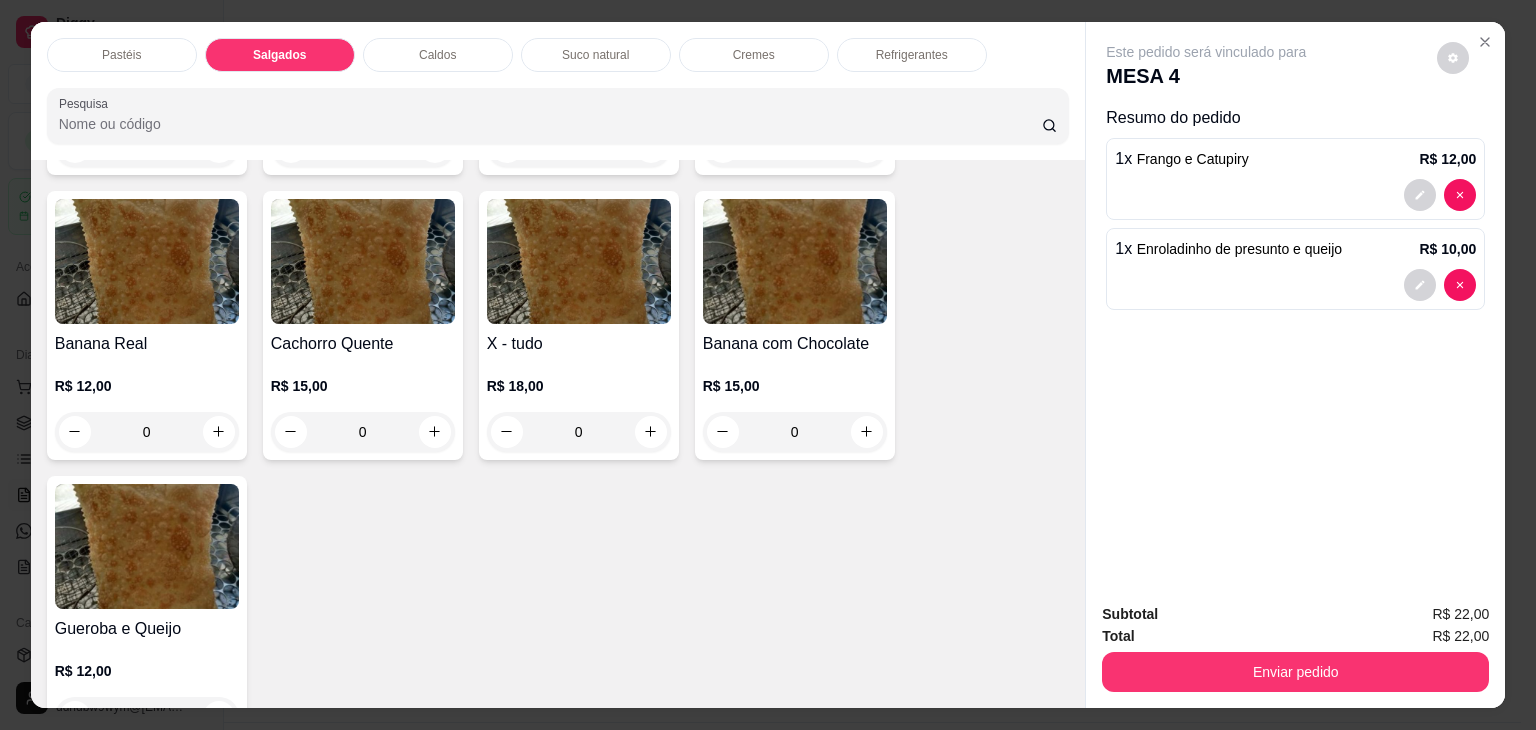 click on "Refrigerantes" at bounding box center (912, 55) 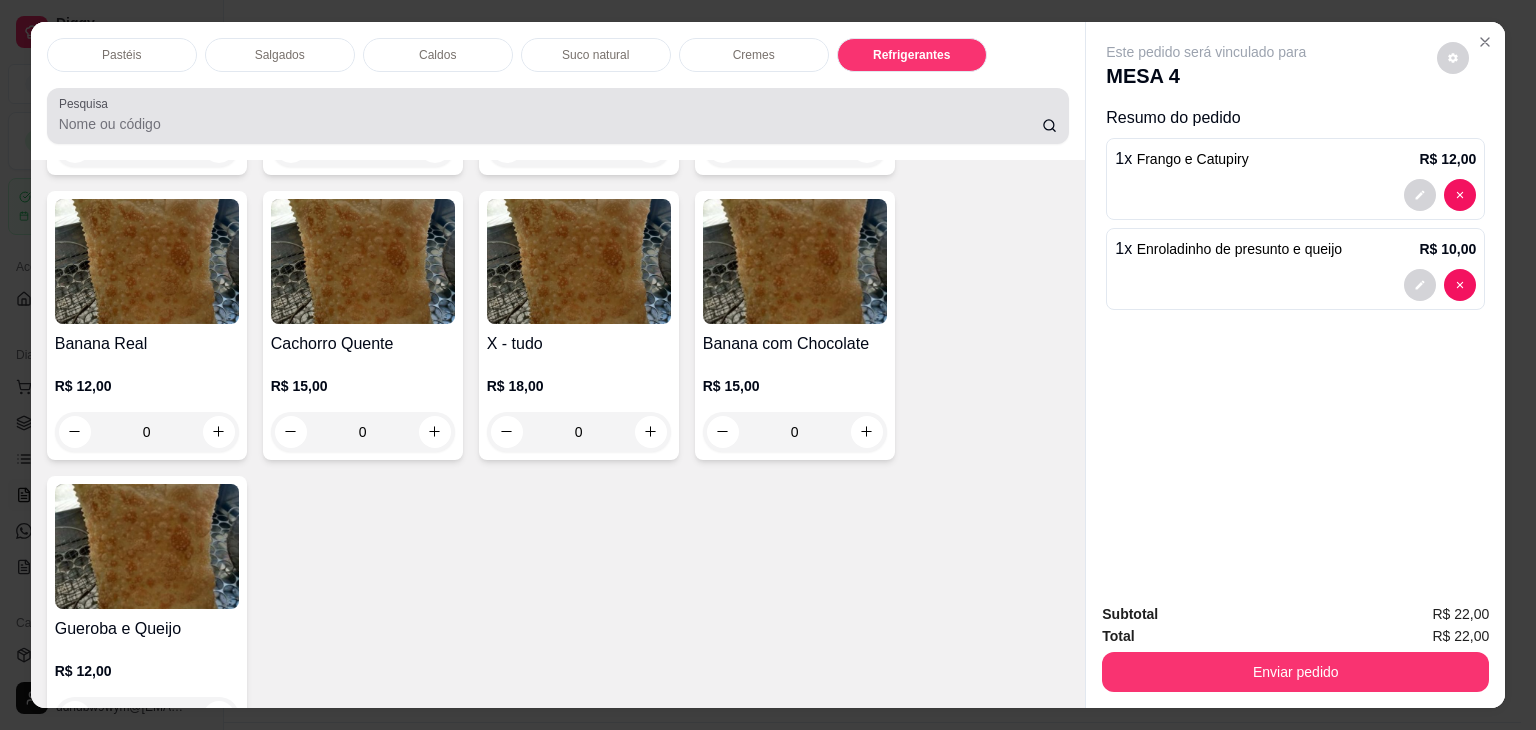 scroll, scrollTop: 5233, scrollLeft: 0, axis: vertical 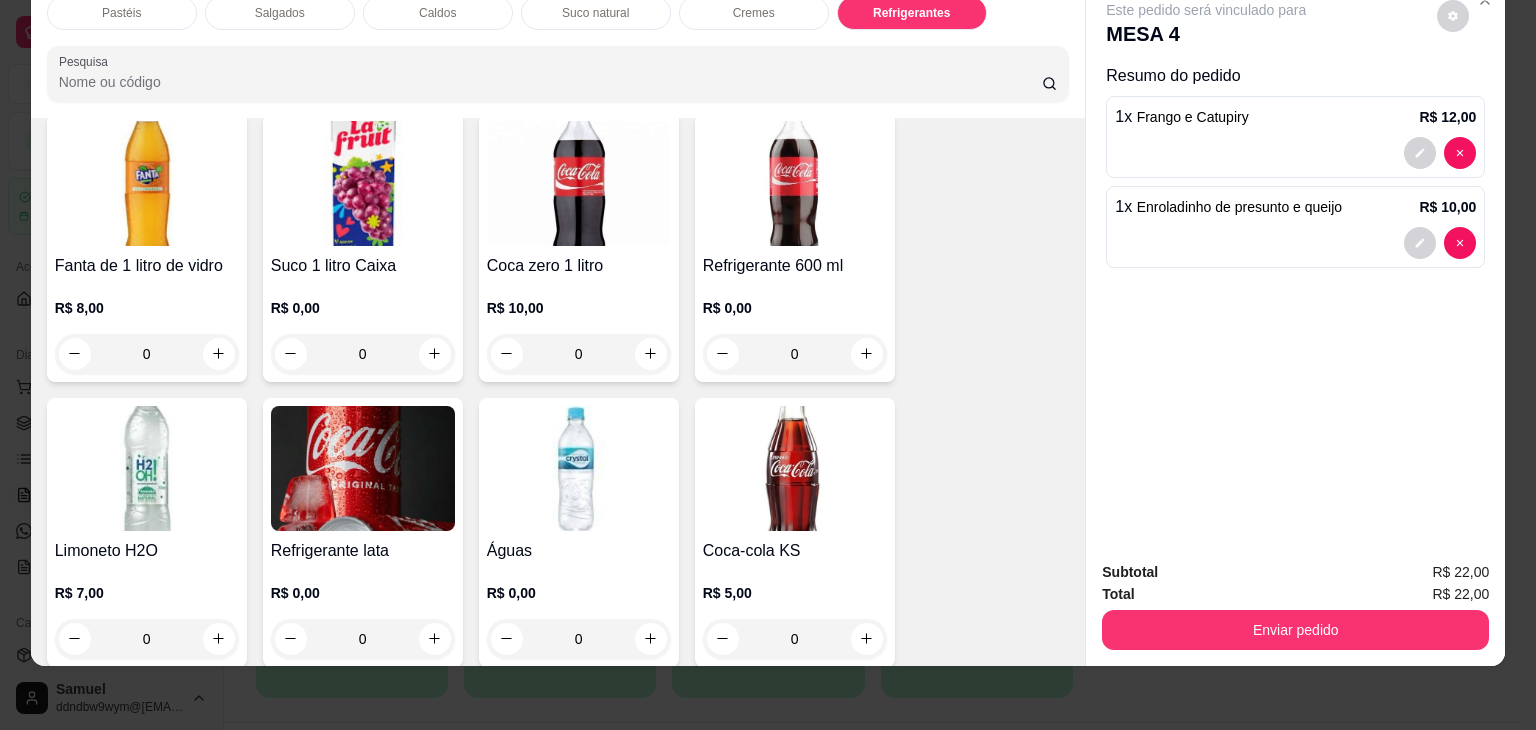 click on "0" at bounding box center [795, 354] 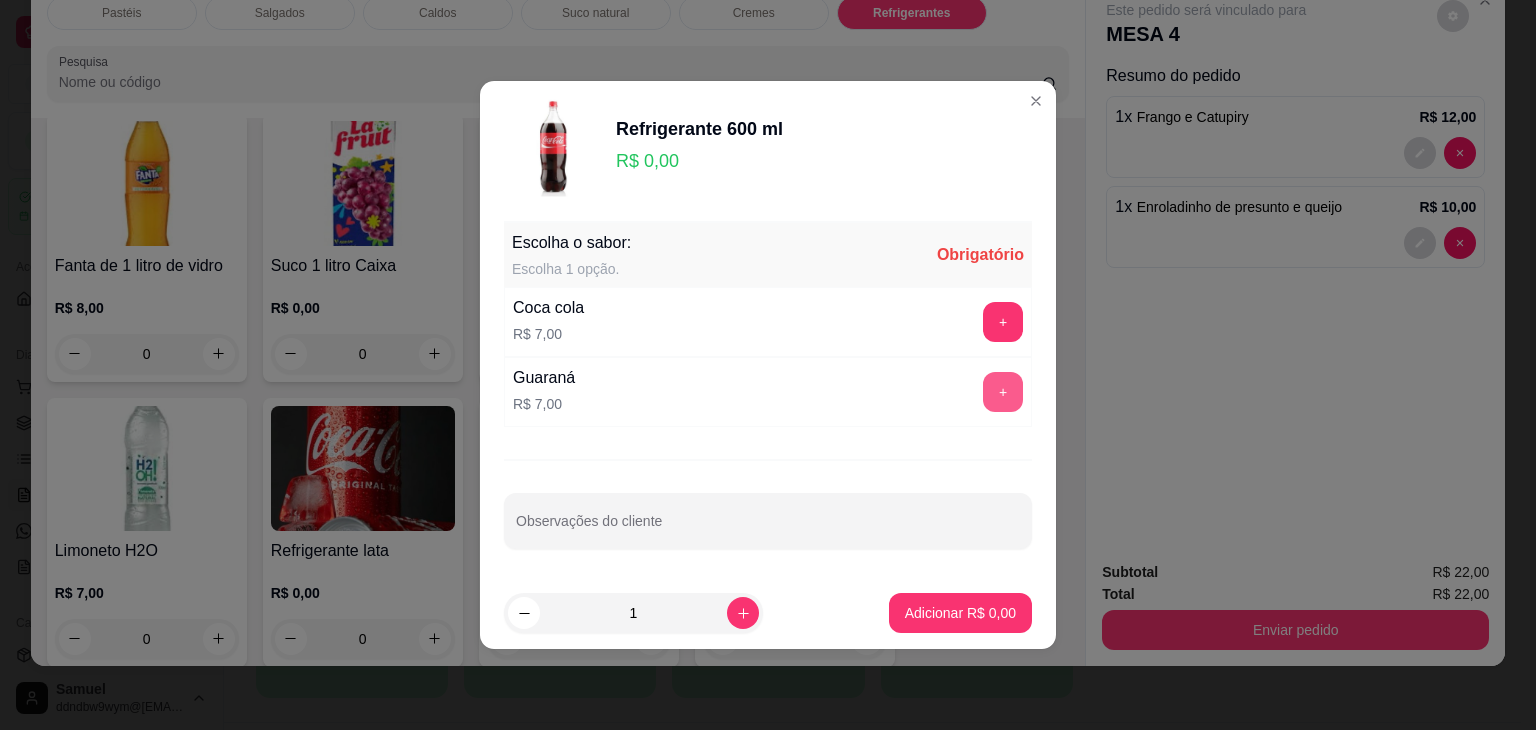 click on "+" at bounding box center (1003, 392) 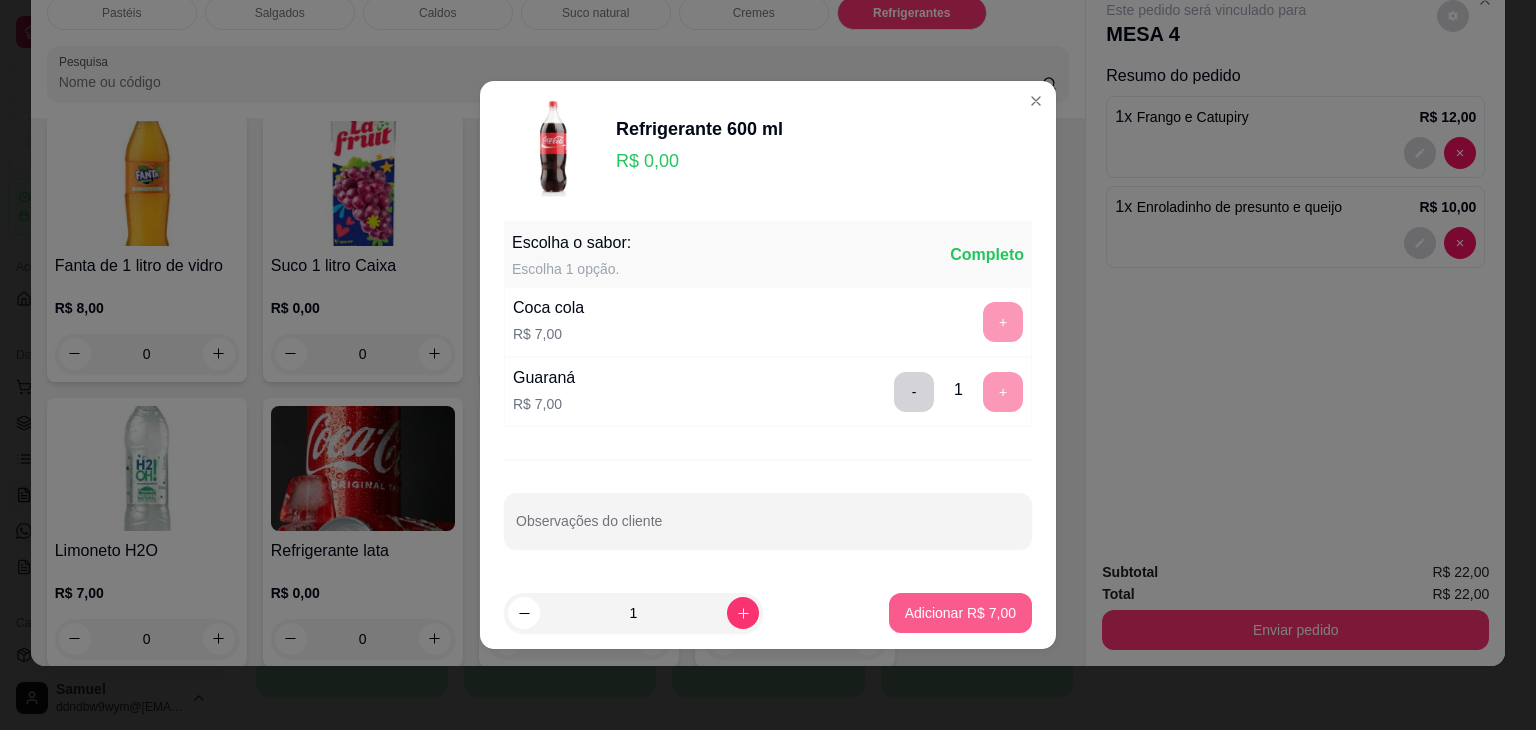 click on "Adicionar   R$ 7,00" at bounding box center (960, 613) 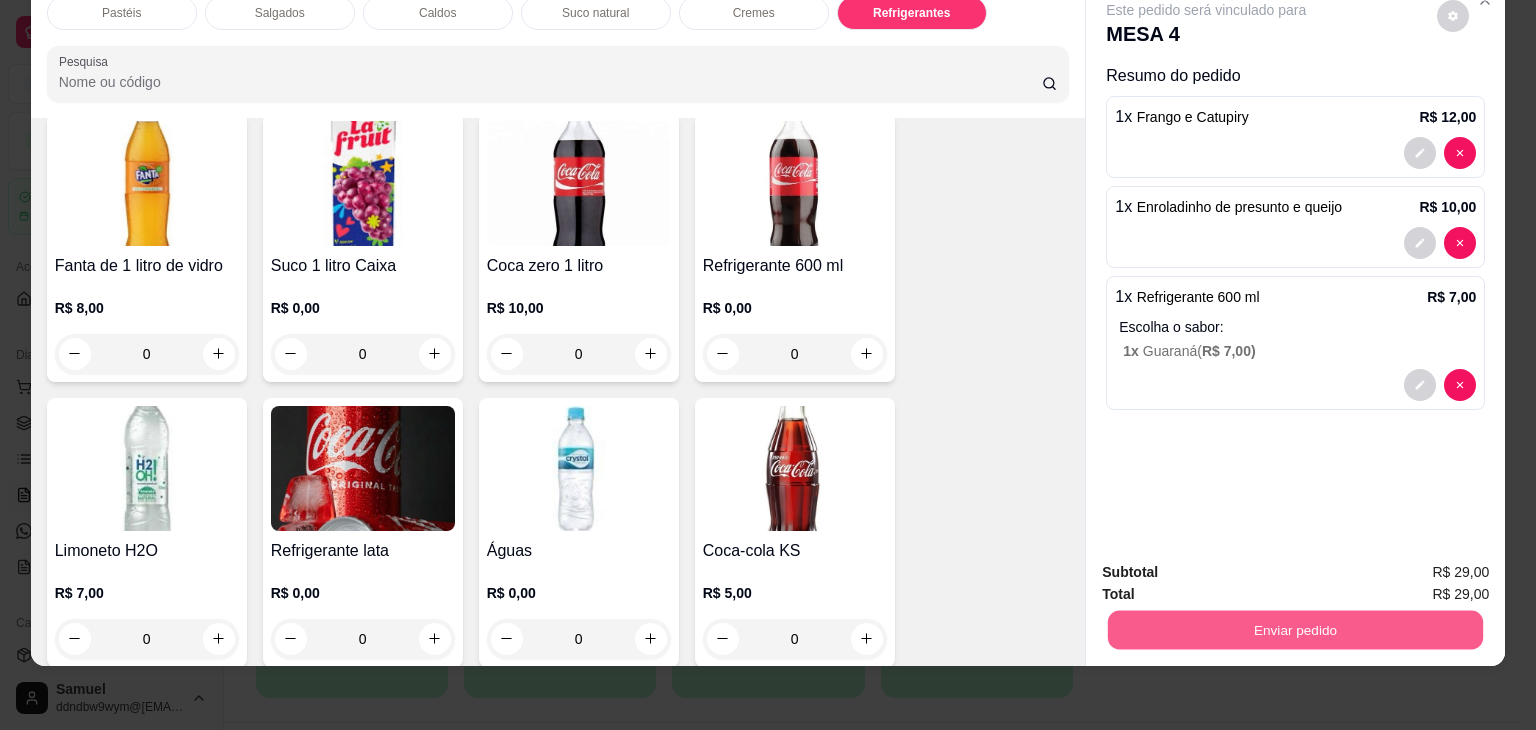 click on "Enviar pedido" at bounding box center [1295, 630] 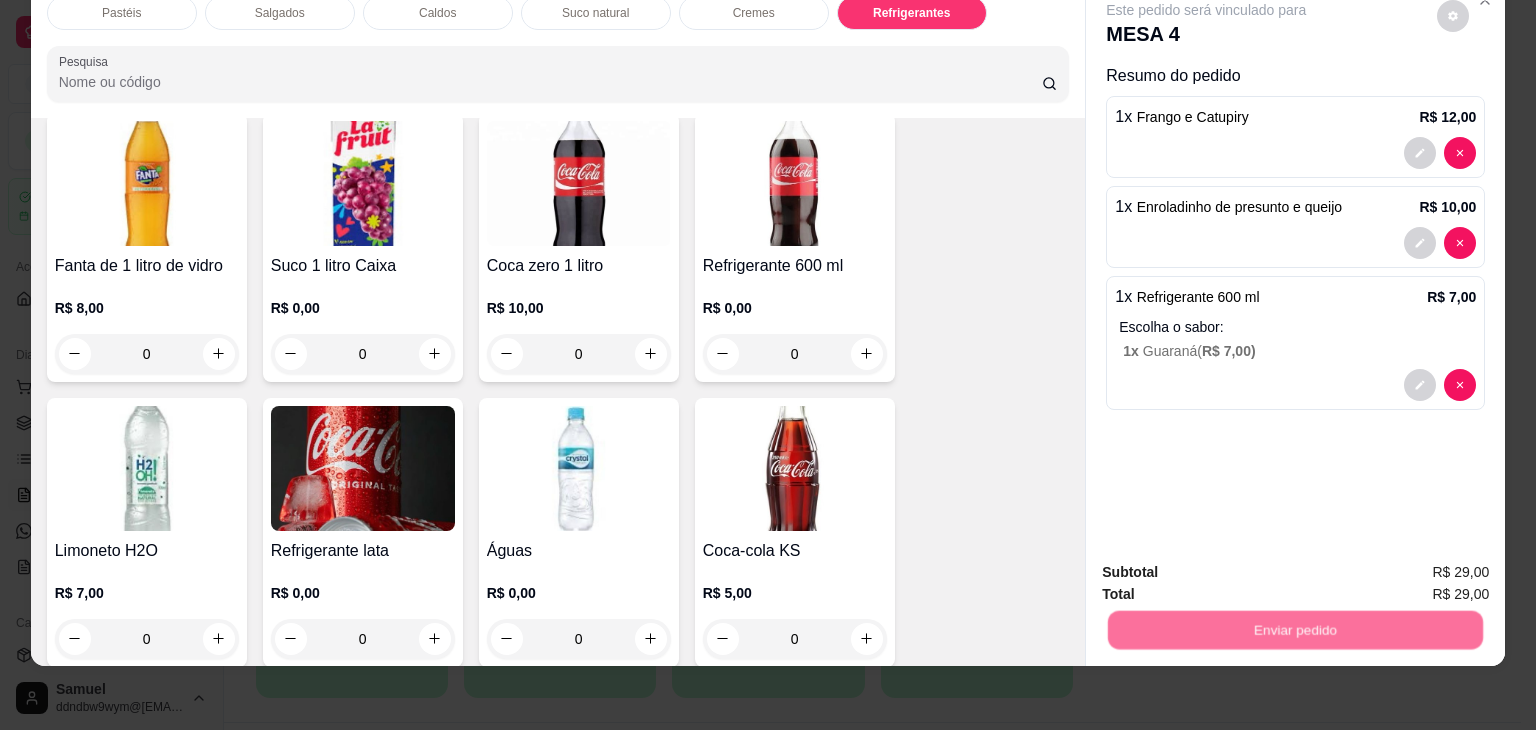 click on "Não registrar e enviar pedido" at bounding box center (1229, 565) 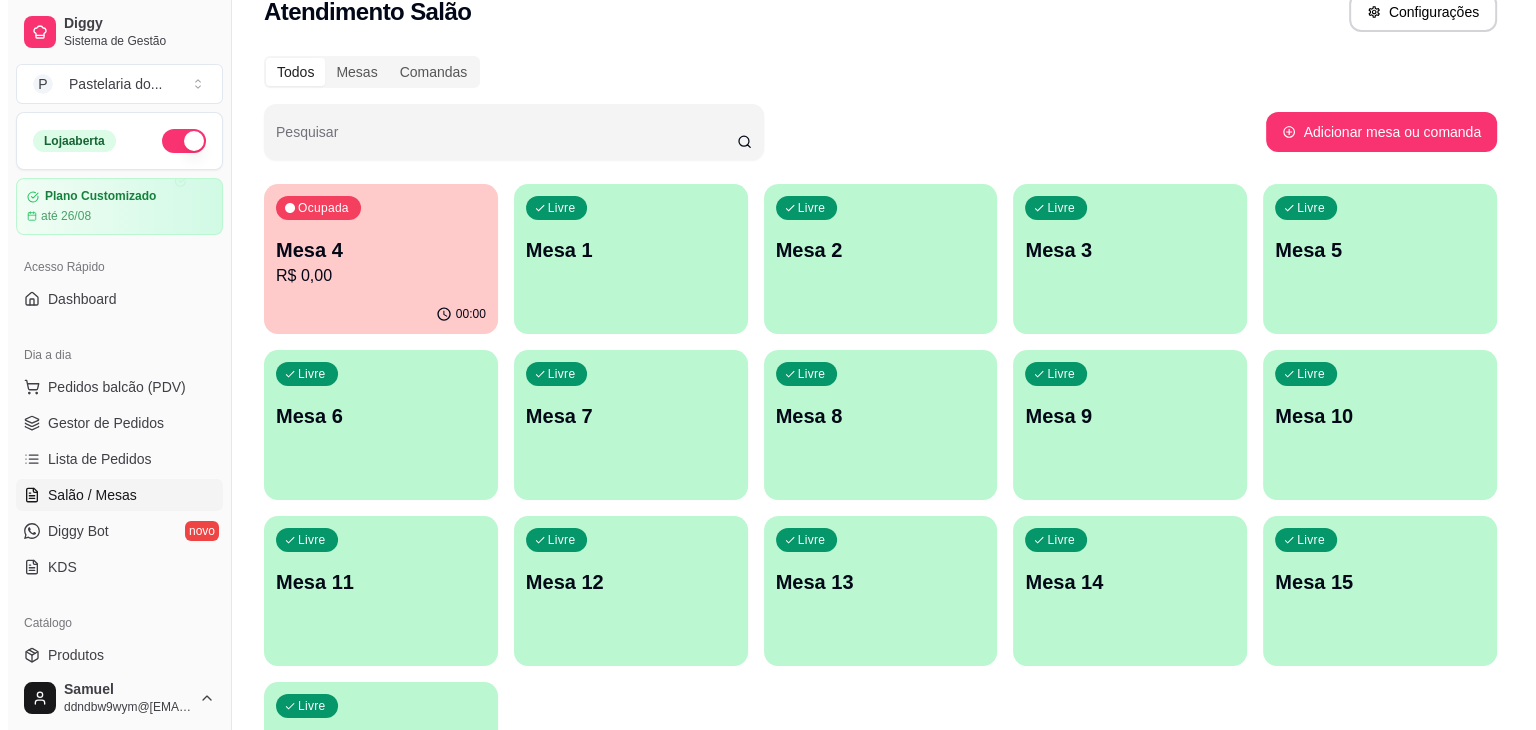scroll, scrollTop: 49, scrollLeft: 0, axis: vertical 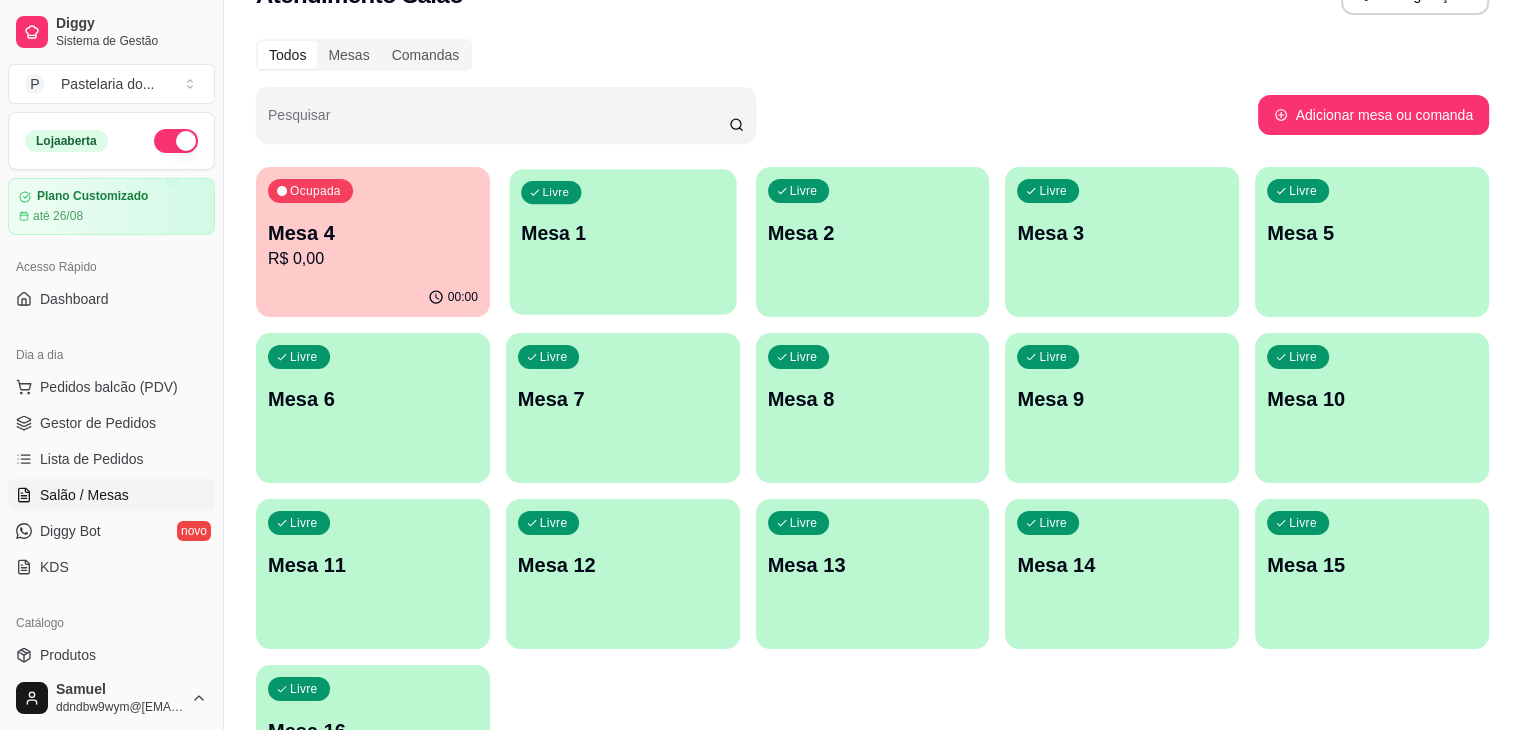 click on "Mesa 1" at bounding box center [623, 233] 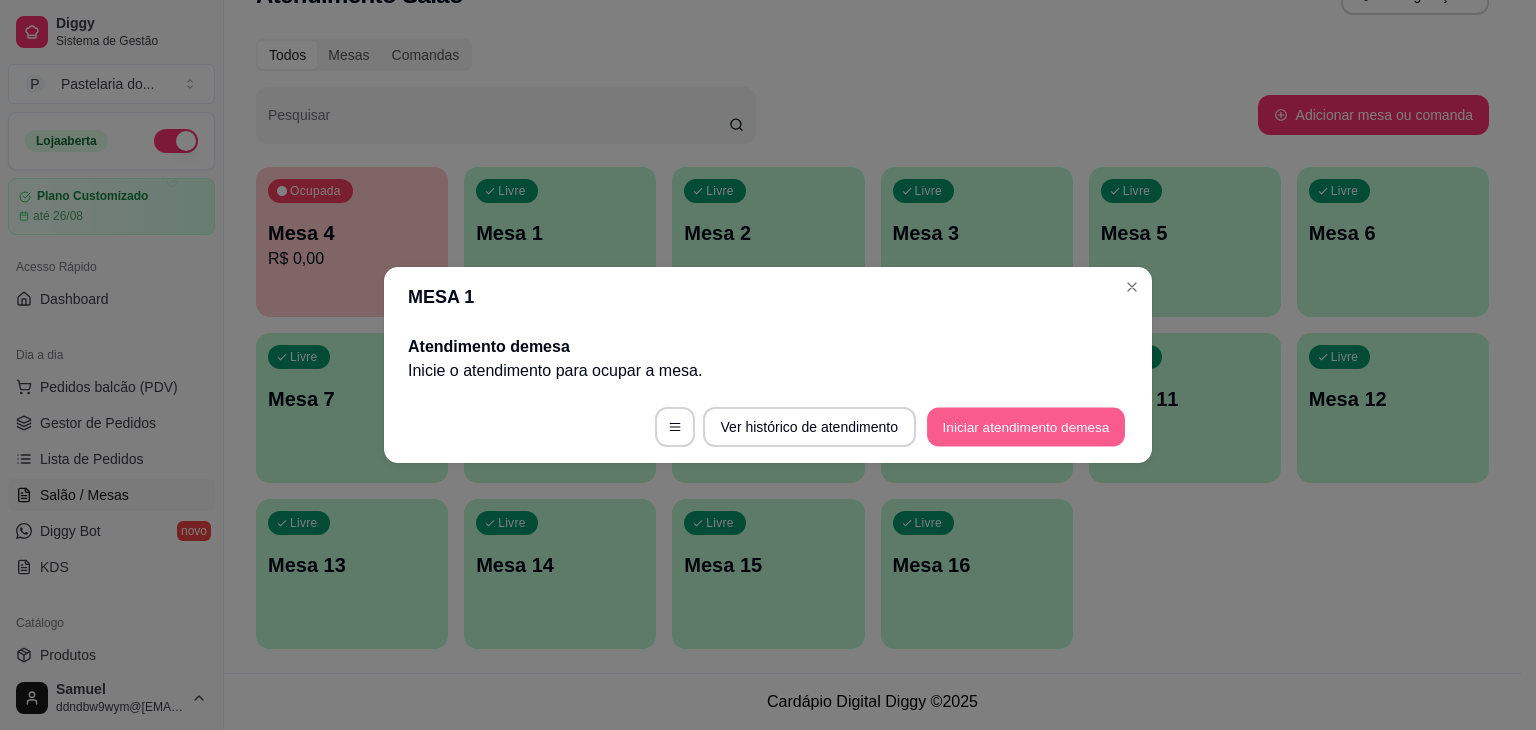 click on "Iniciar atendimento de  mesa" at bounding box center (1026, 427) 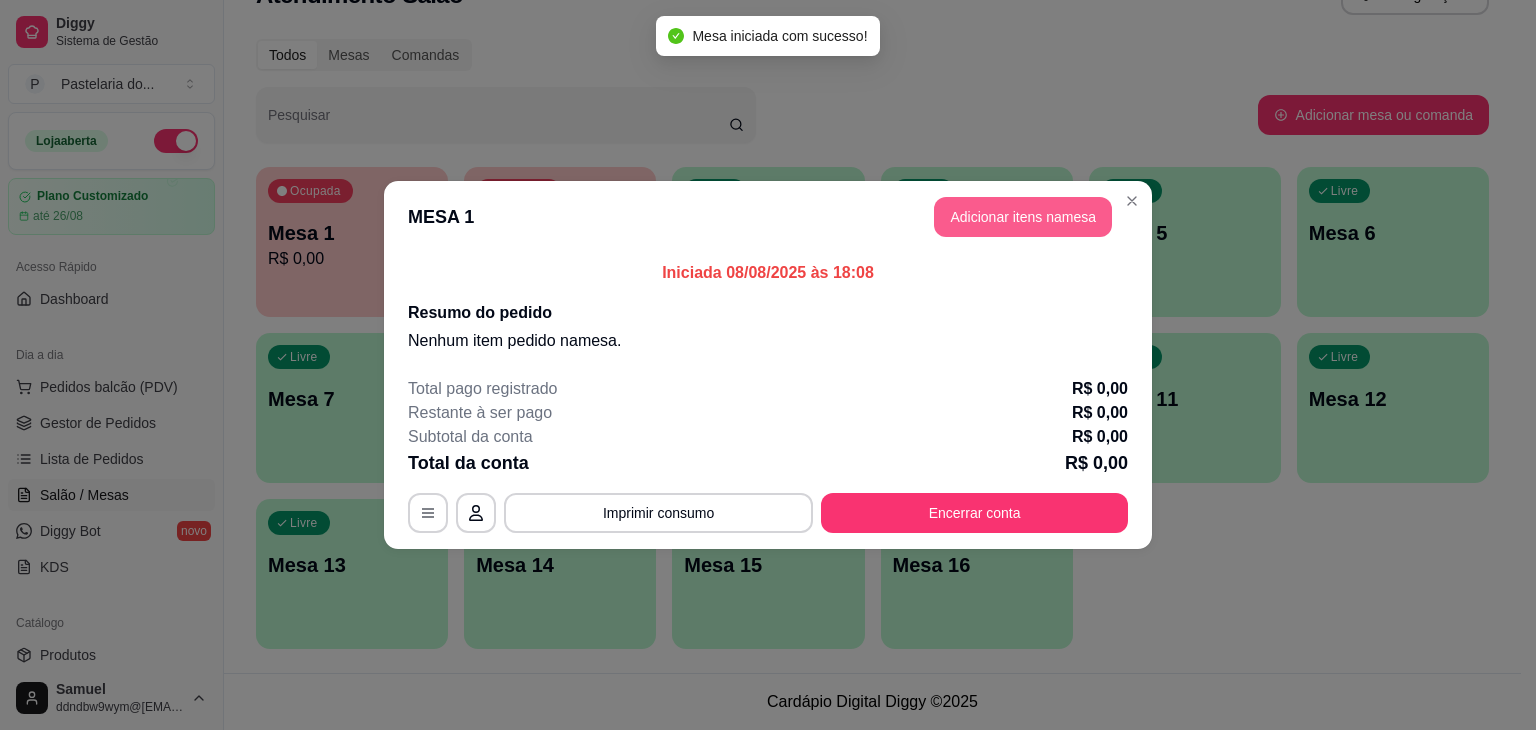 click on "Adicionar itens na  mesa" at bounding box center (1023, 217) 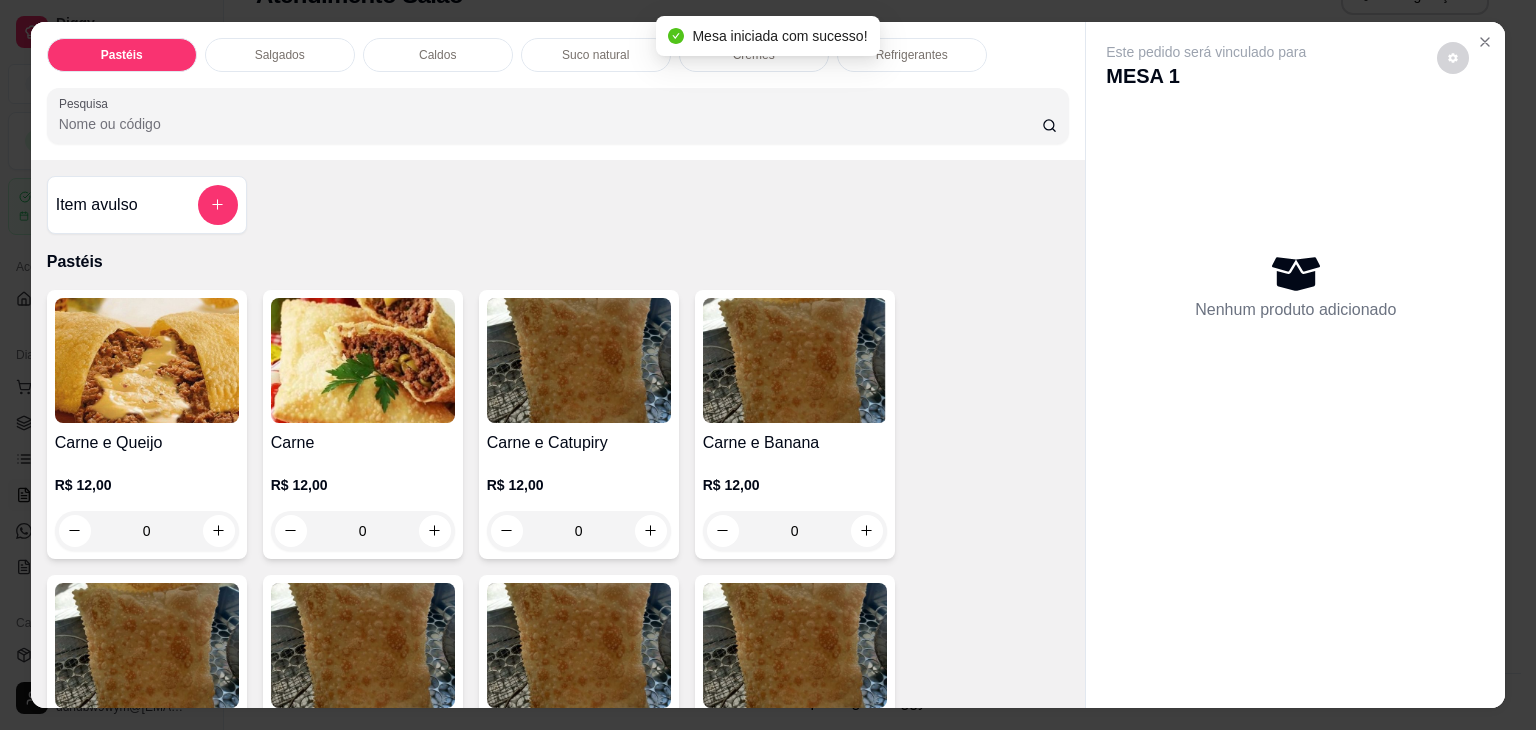 click on "0" at bounding box center (147, 531) 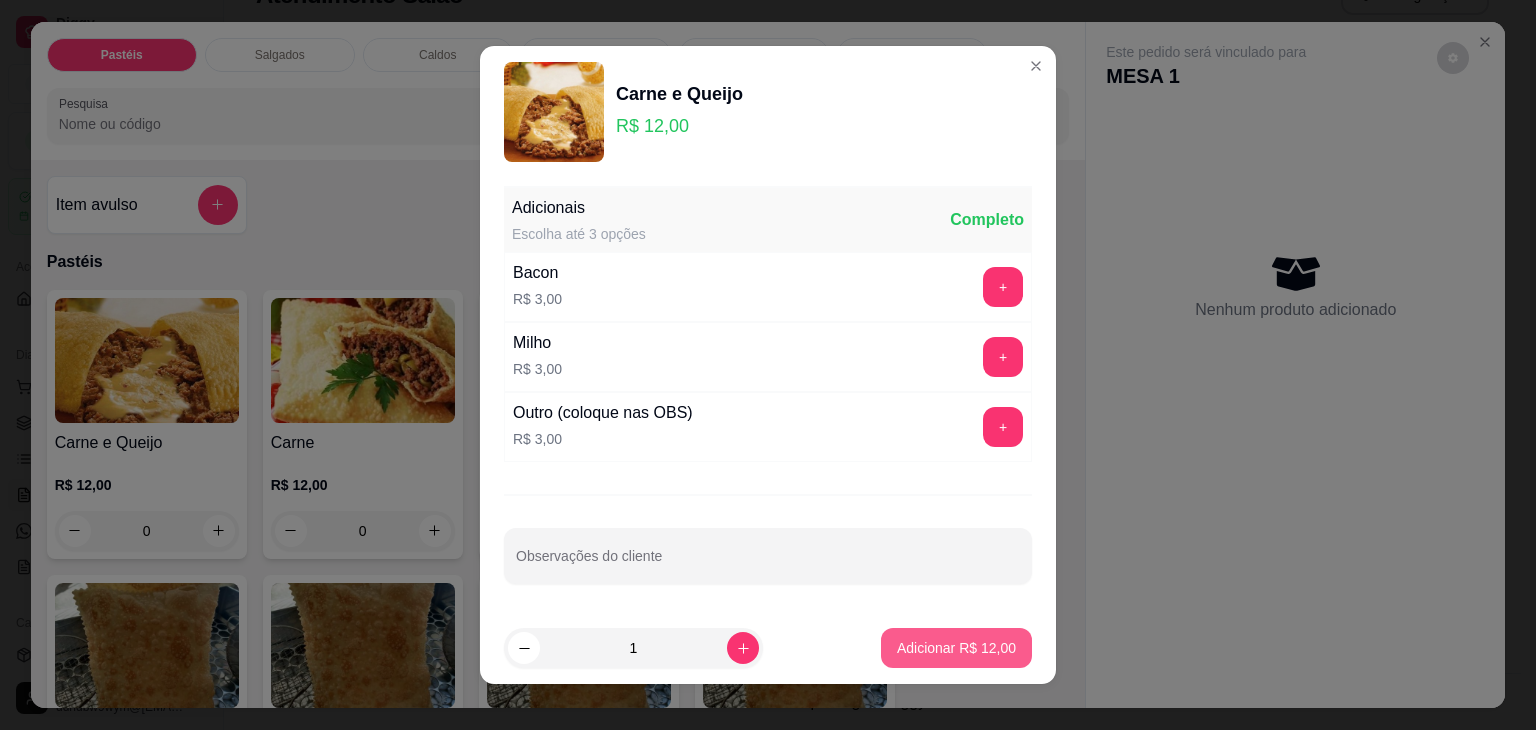 click on "Adicionar   R$ 12,00" at bounding box center (956, 648) 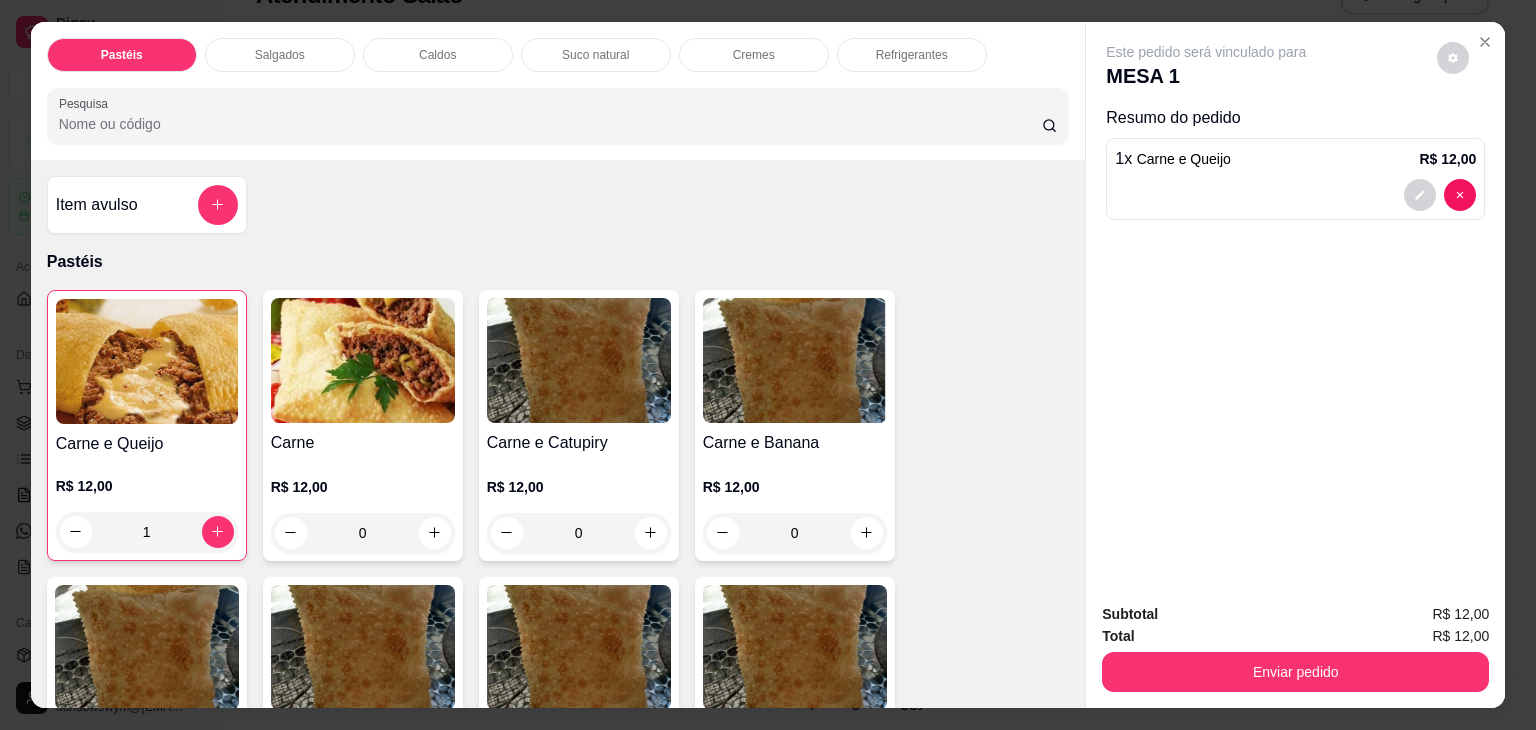 click on "0" at bounding box center [363, 533] 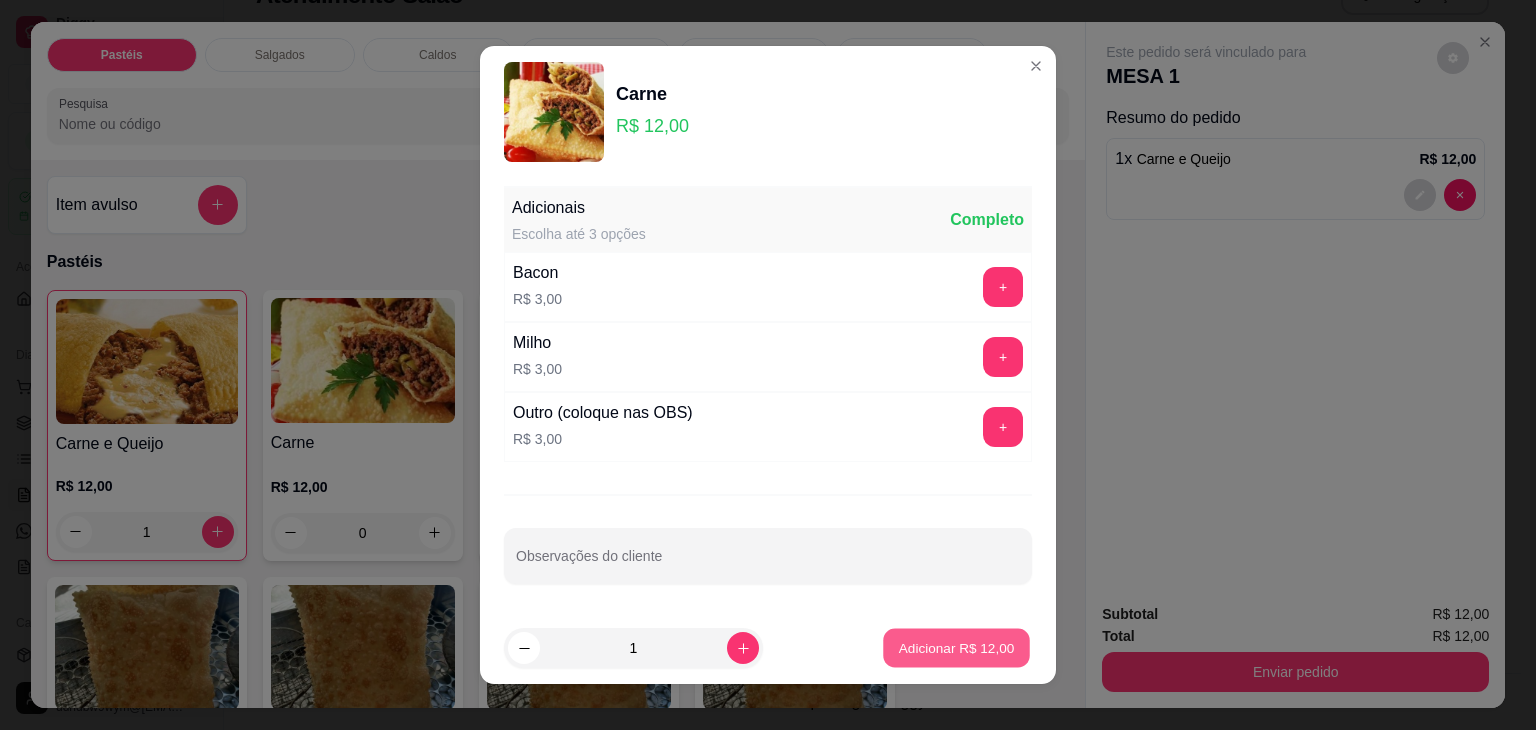 click on "Adicionar   R$ 12,00" at bounding box center (957, 647) 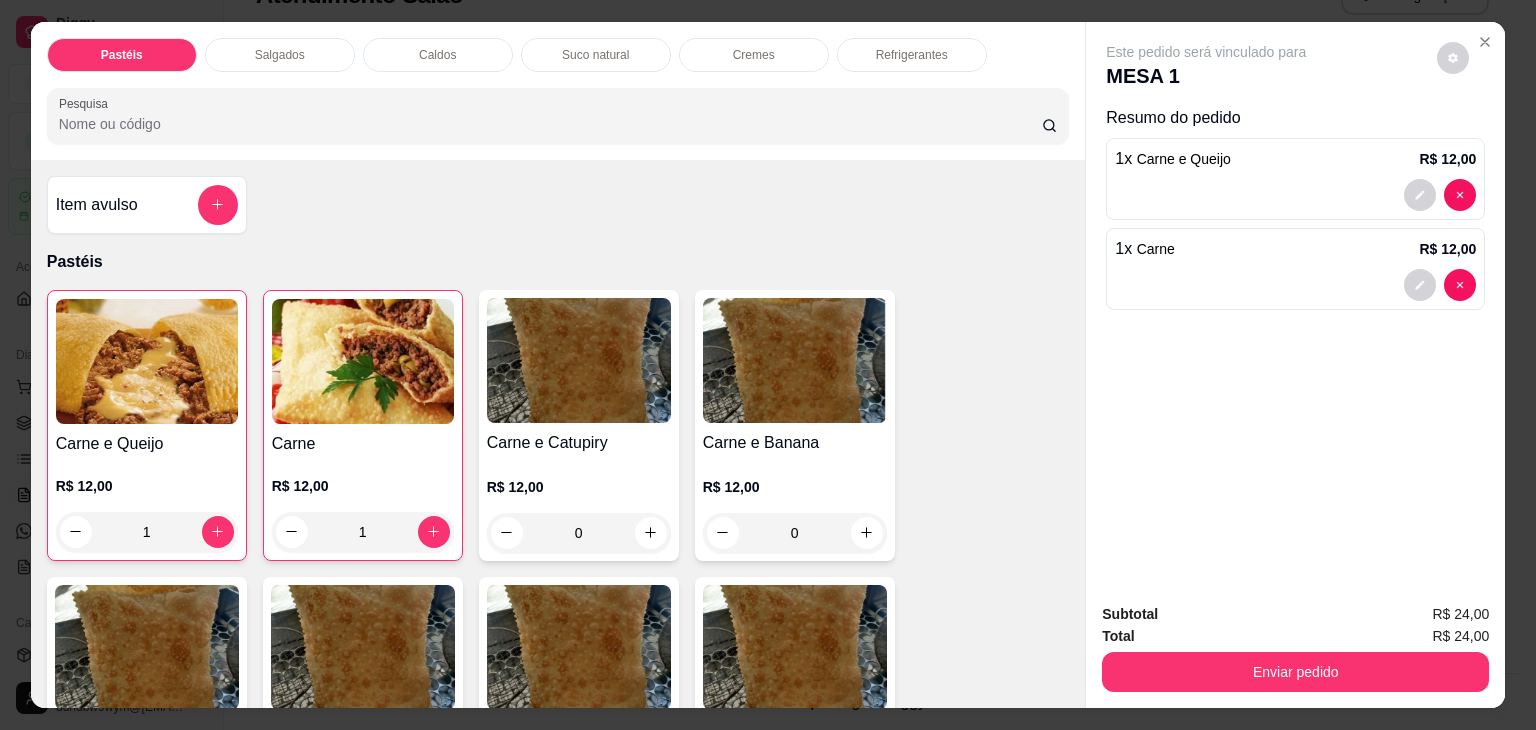 click on "Salgados" at bounding box center [280, 55] 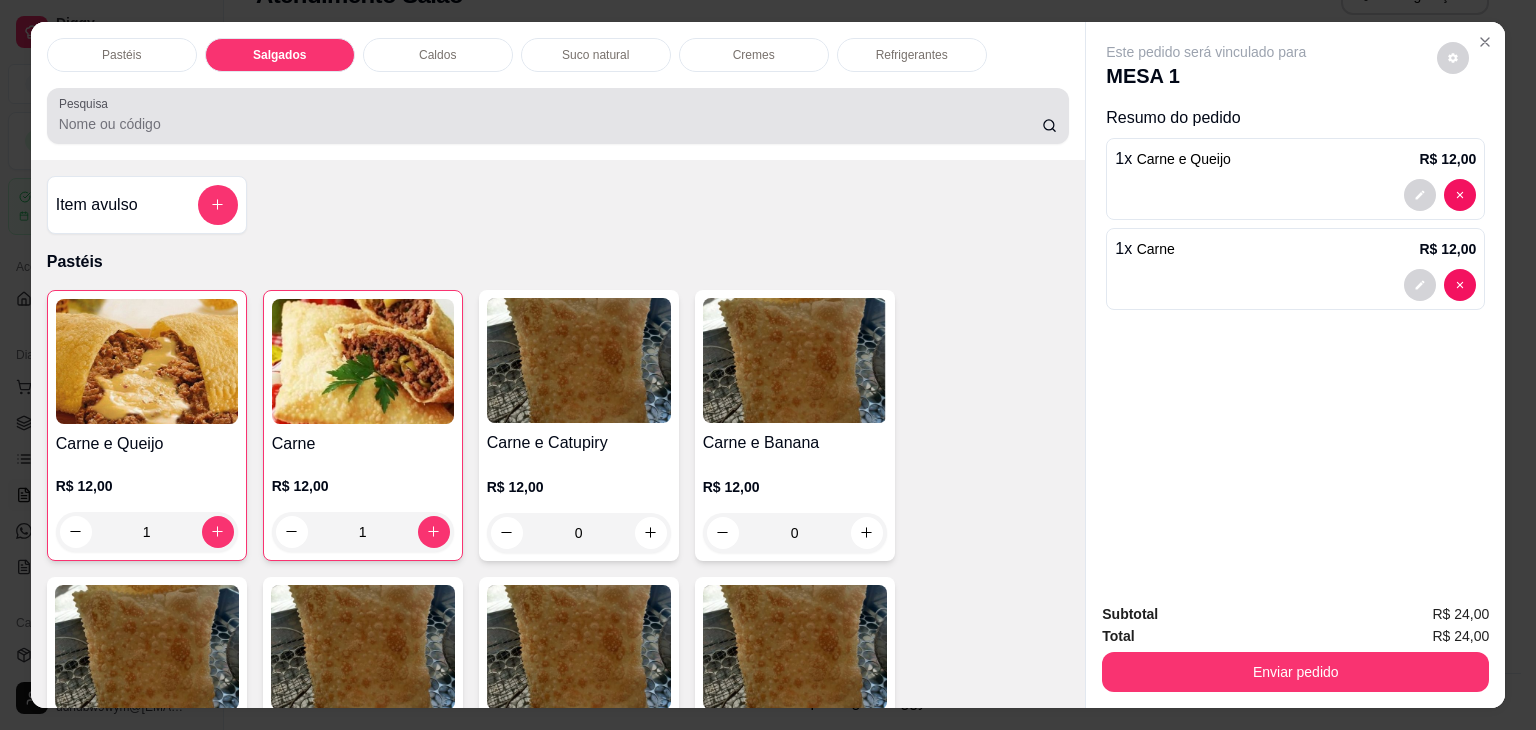 scroll, scrollTop: 2126, scrollLeft: 0, axis: vertical 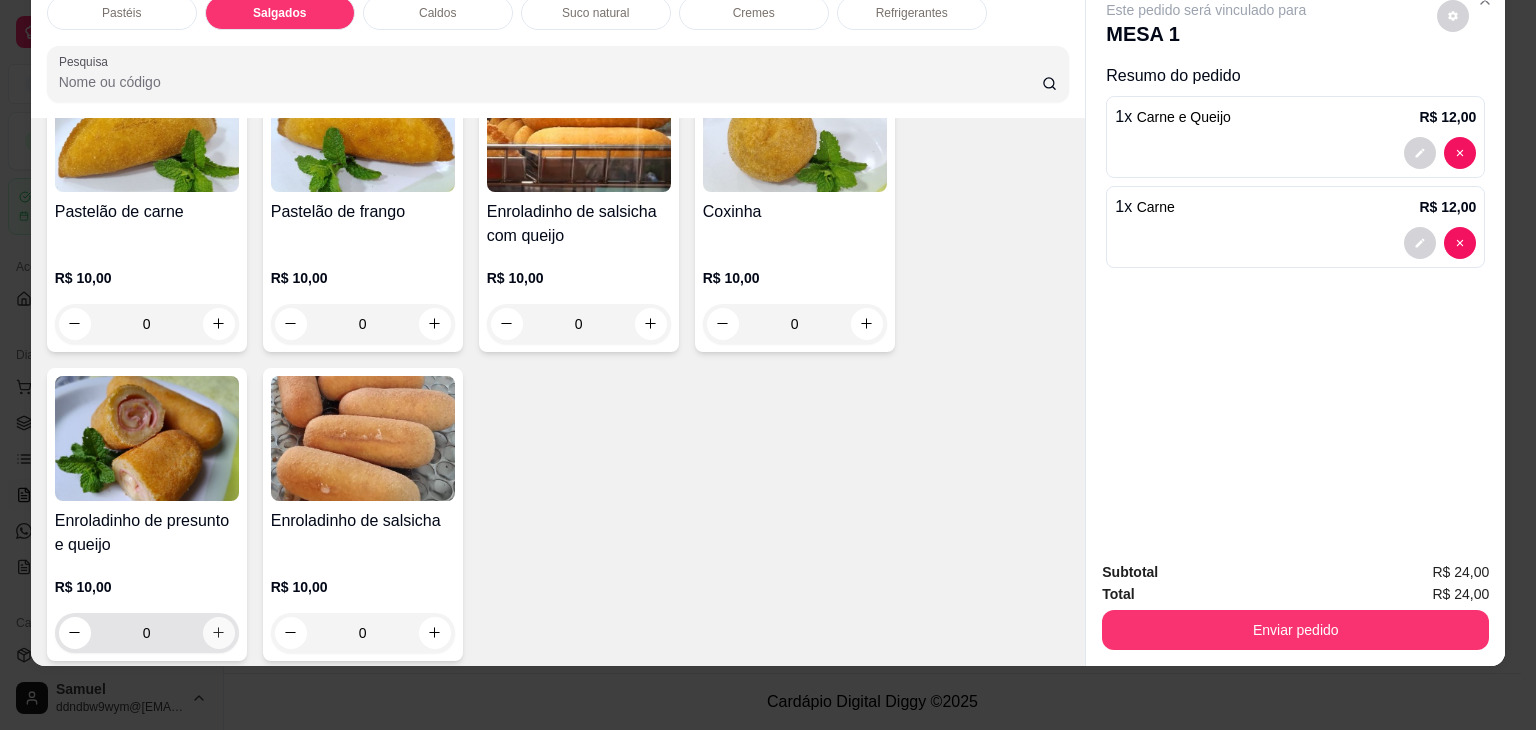 click at bounding box center (219, 633) 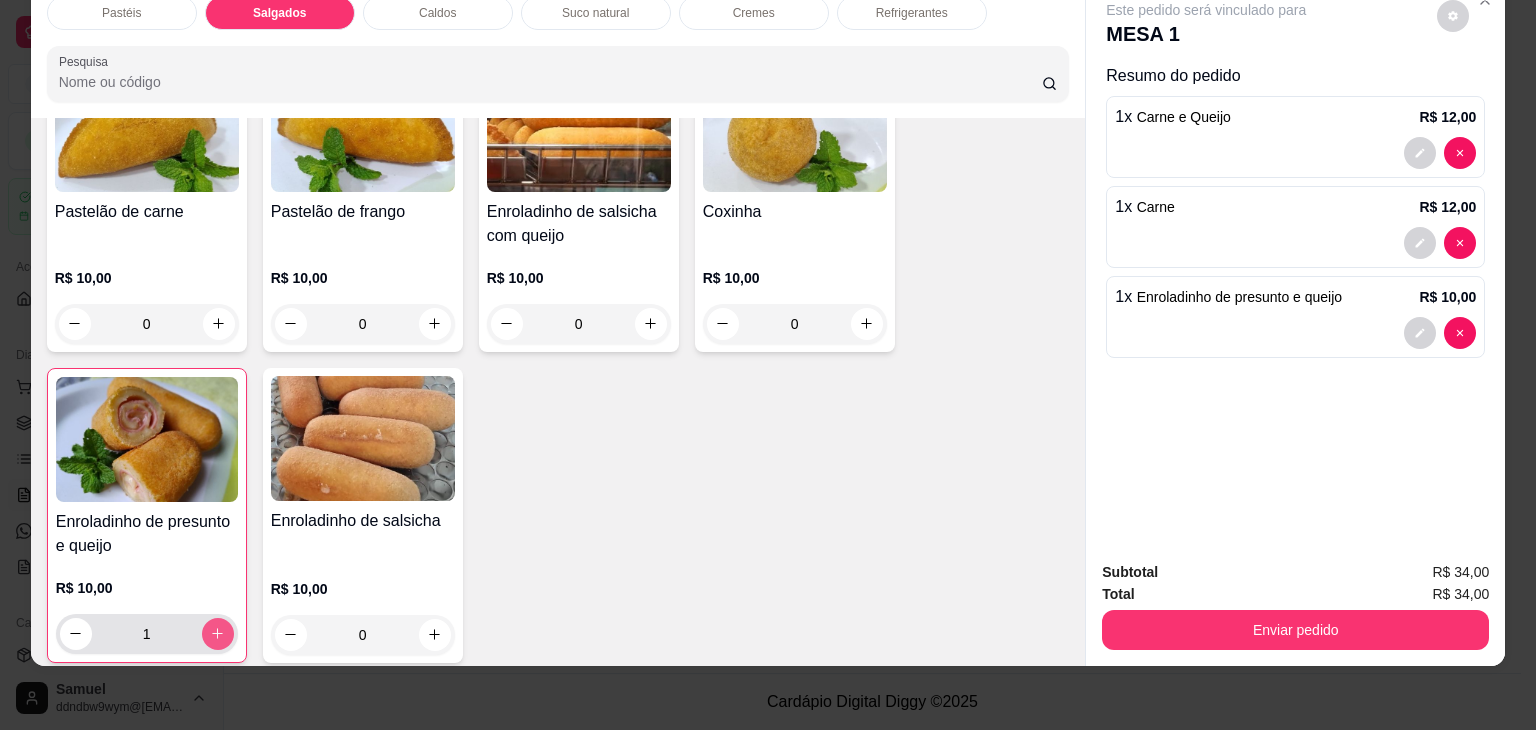 click 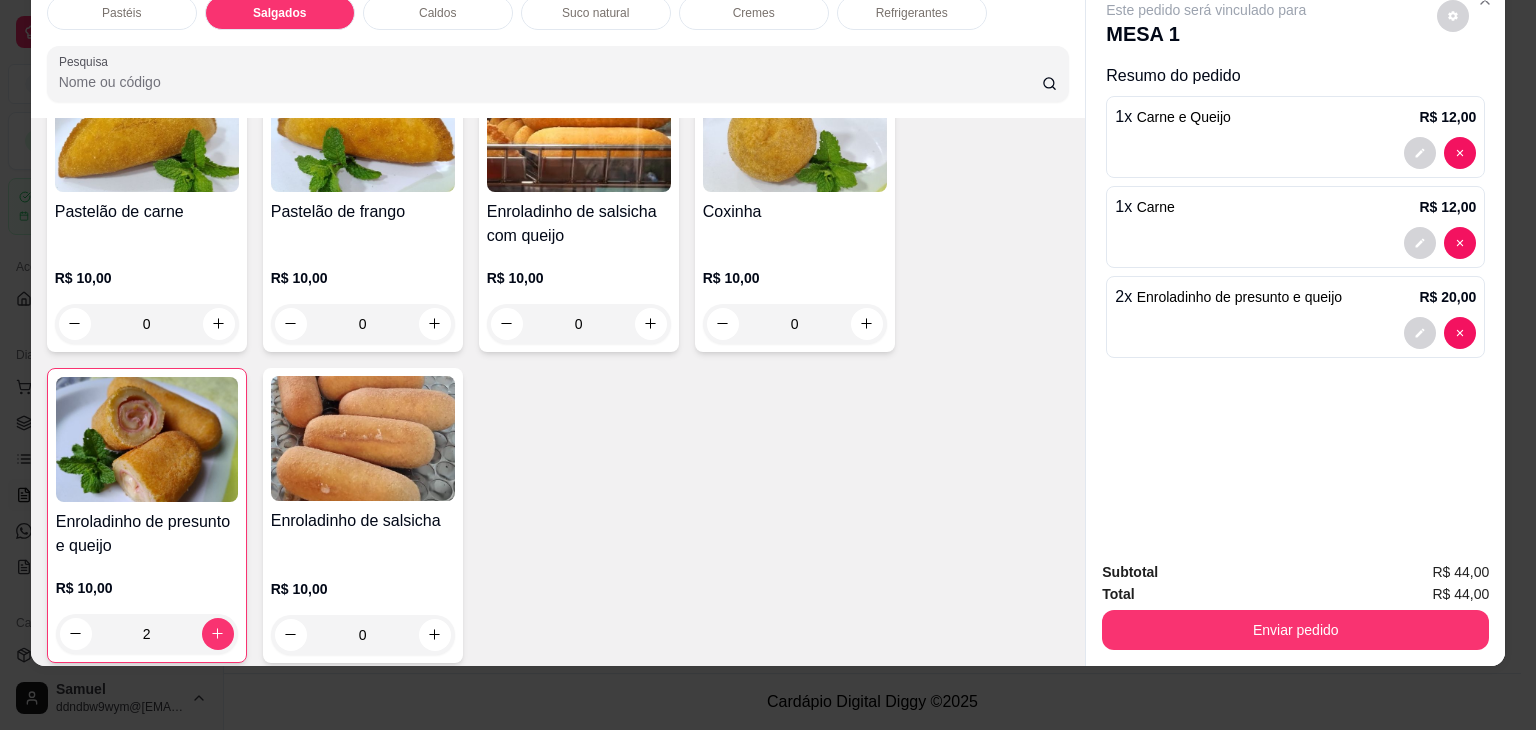 click at bounding box center (867, 324) 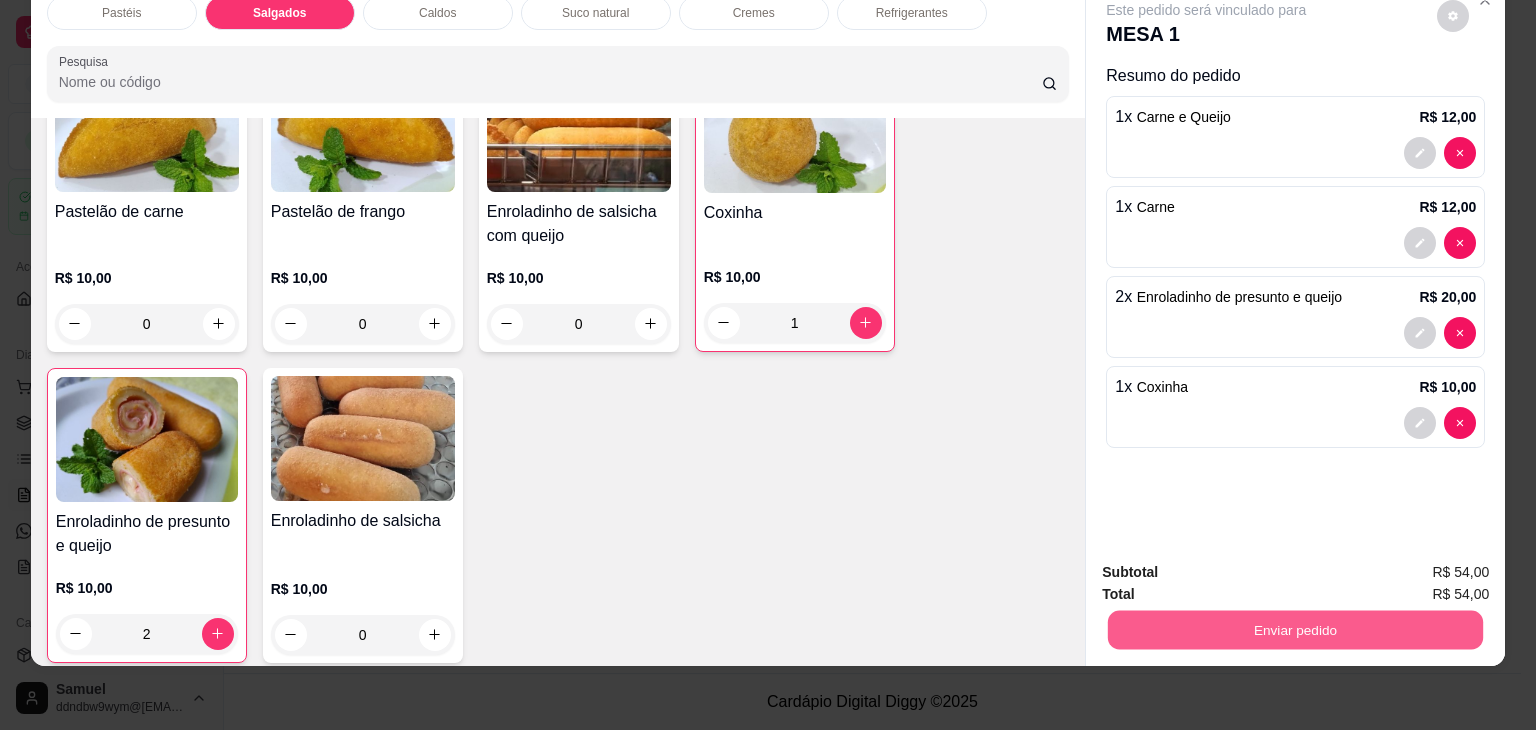 click on "Enviar pedido" at bounding box center (1295, 630) 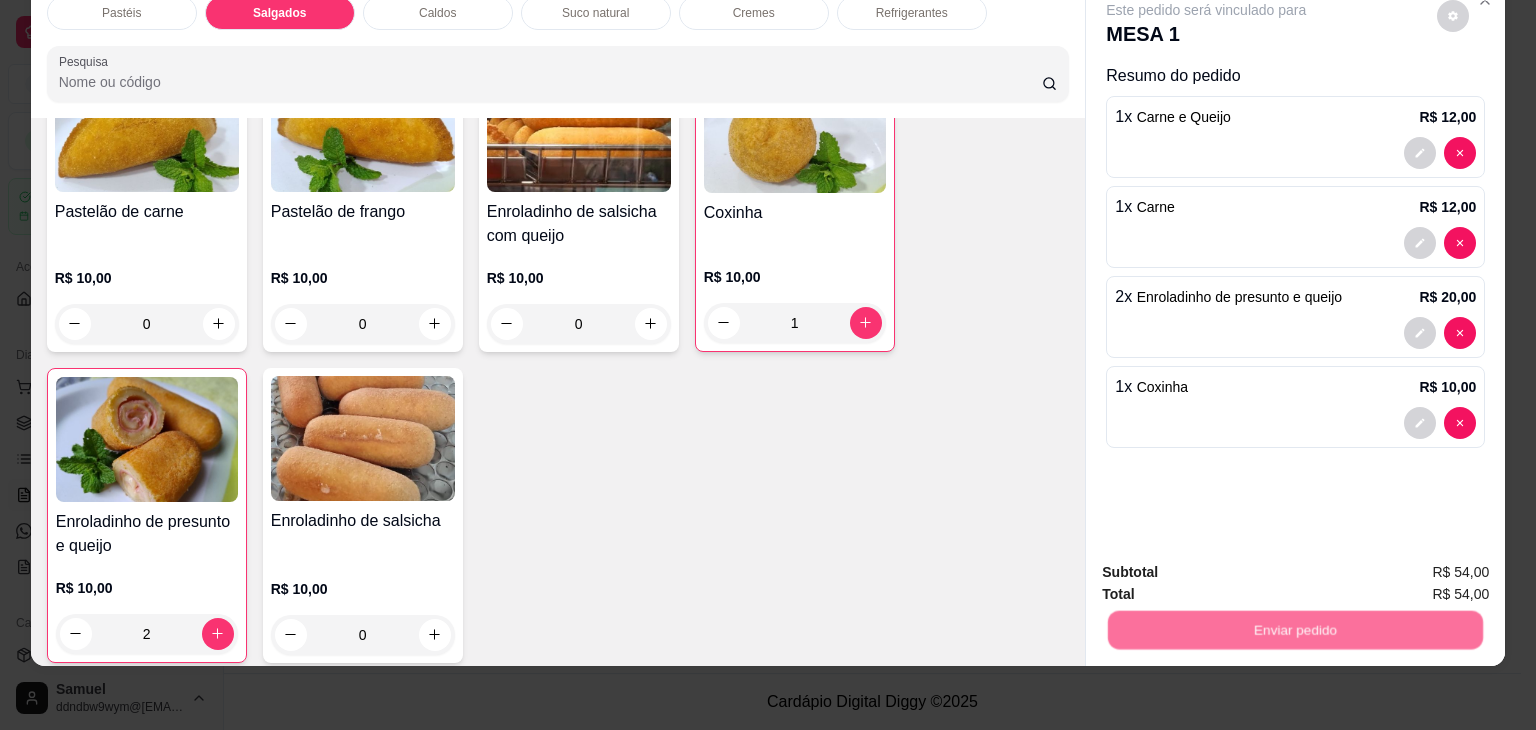 click on "Pastelão de carne    R$ 10,00 0 Pastelão de frango    R$ 10,00 0 Enroladinho de salsicha com queijo    R$ 10,00 0 Coxinha   R$ 10,00 1 Enroladinho de presunto e queijo    R$ 10,00 2 Enroladinho de salsicha    R$ 10,00 0" at bounding box center [558, 361] 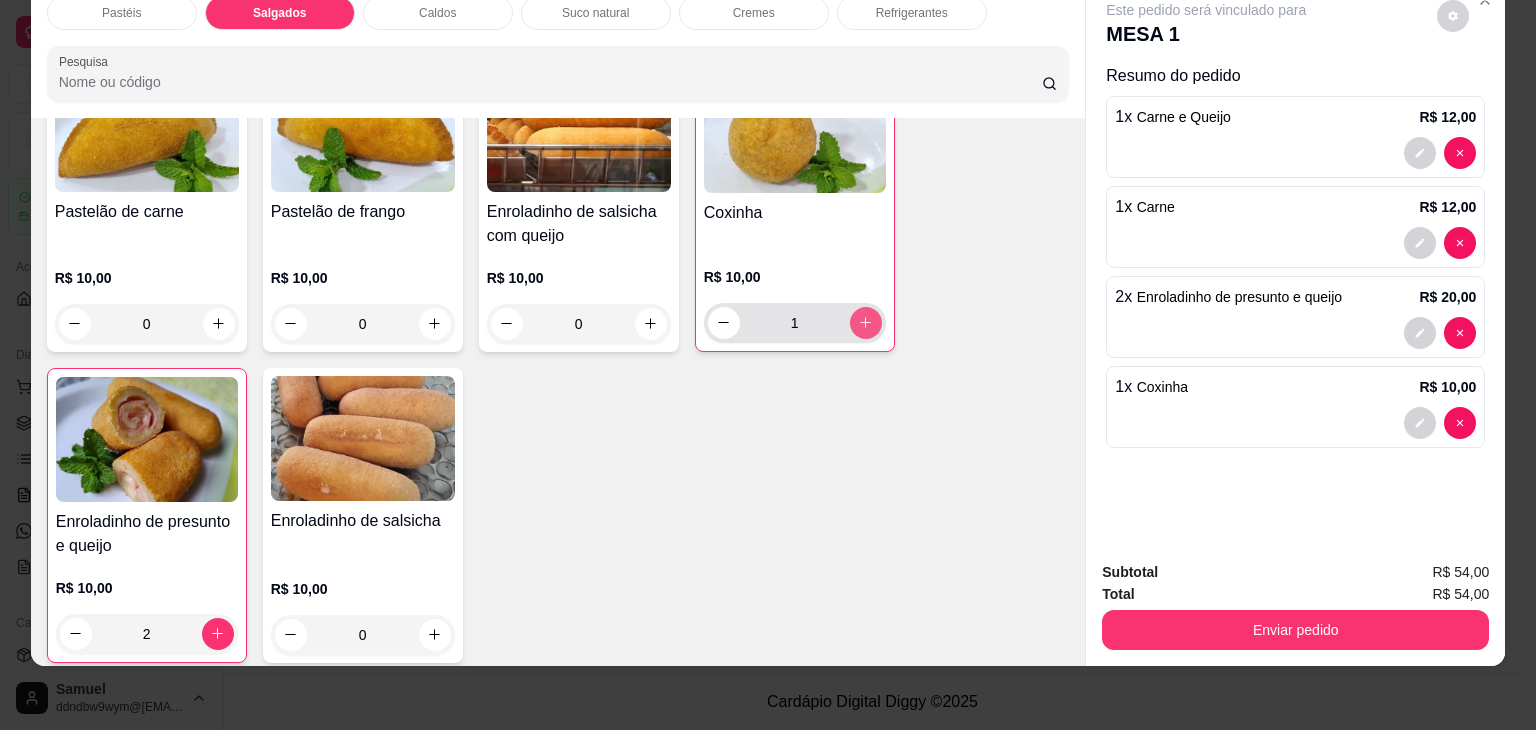 click at bounding box center (866, 323) 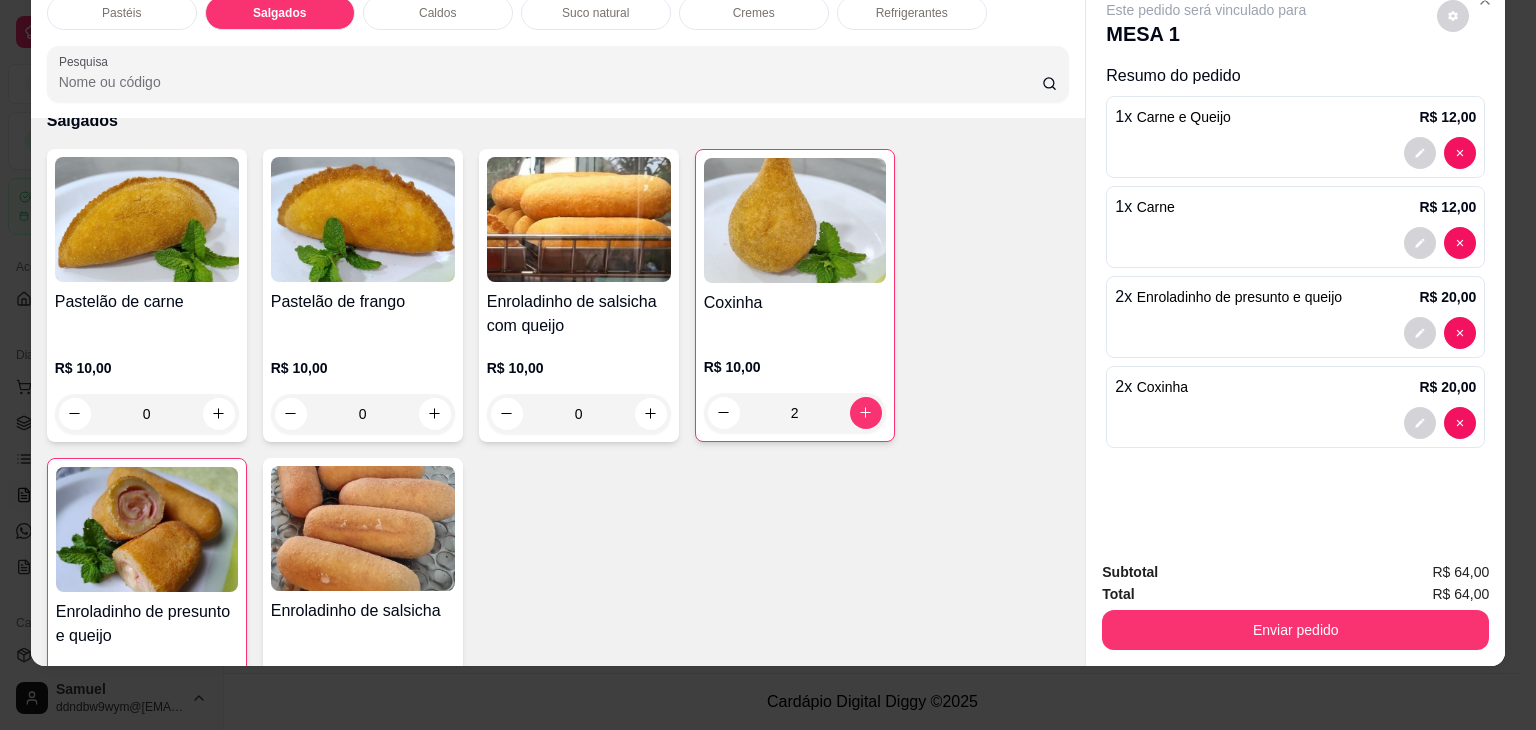 scroll, scrollTop: 2126, scrollLeft: 0, axis: vertical 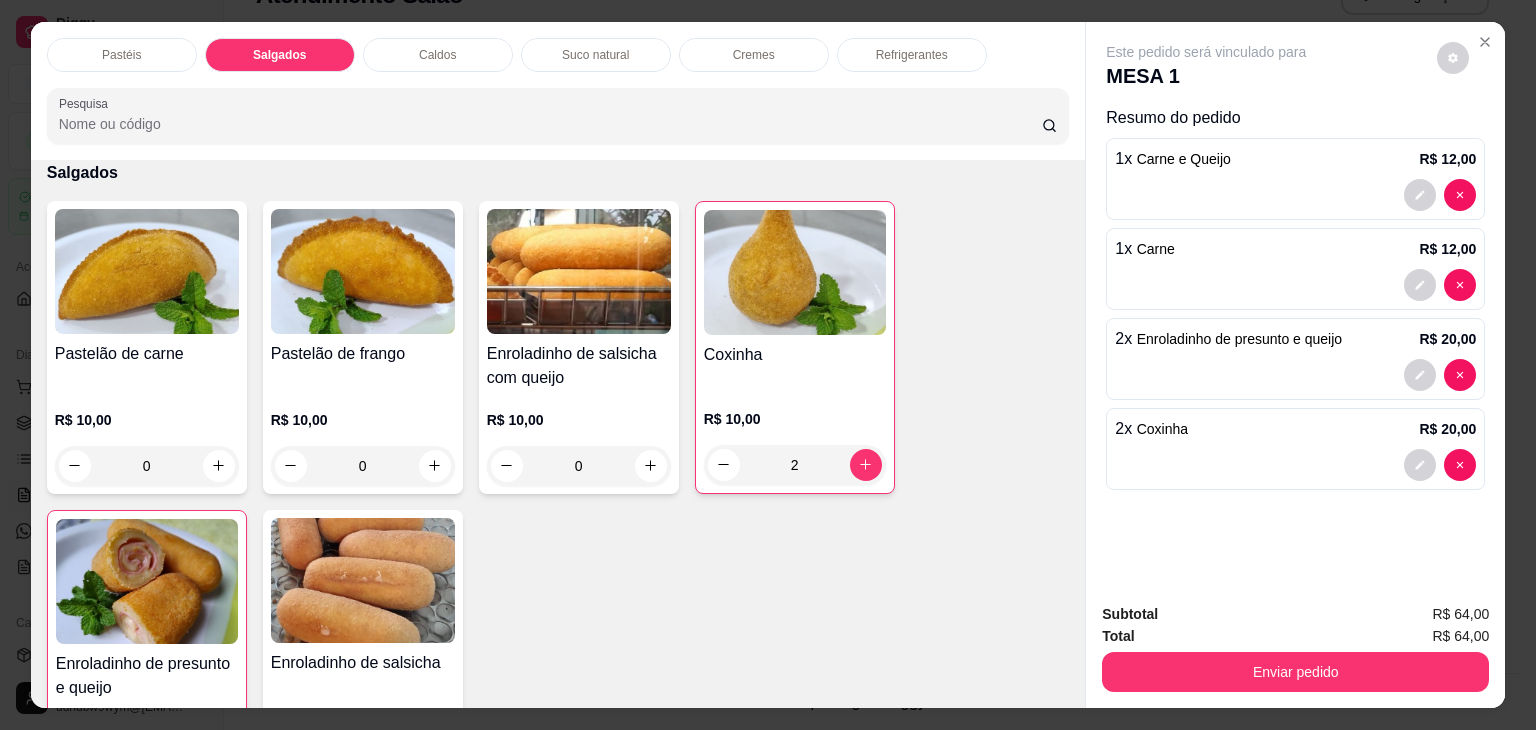 click on "Refrigerantes" at bounding box center (912, 55) 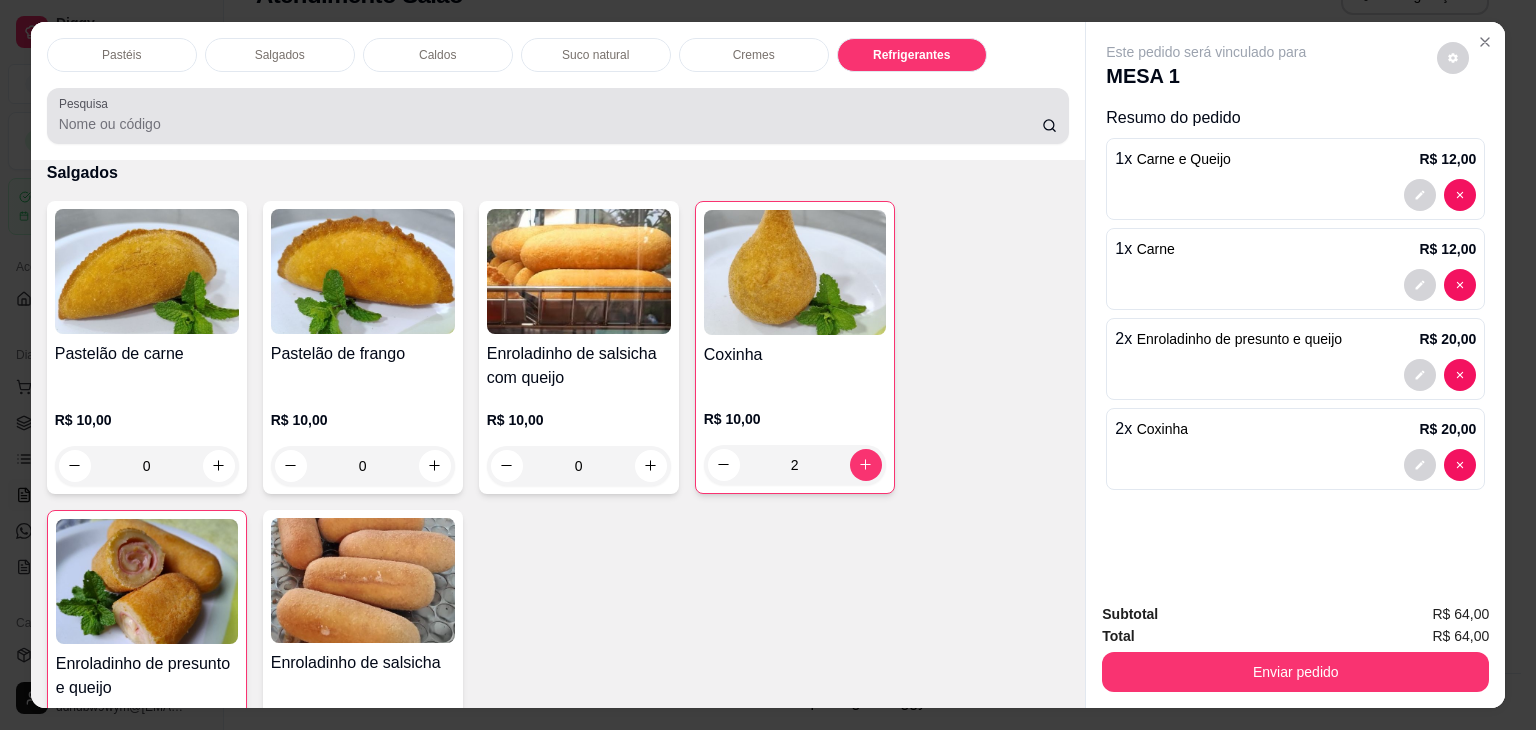 scroll, scrollTop: 5233, scrollLeft: 0, axis: vertical 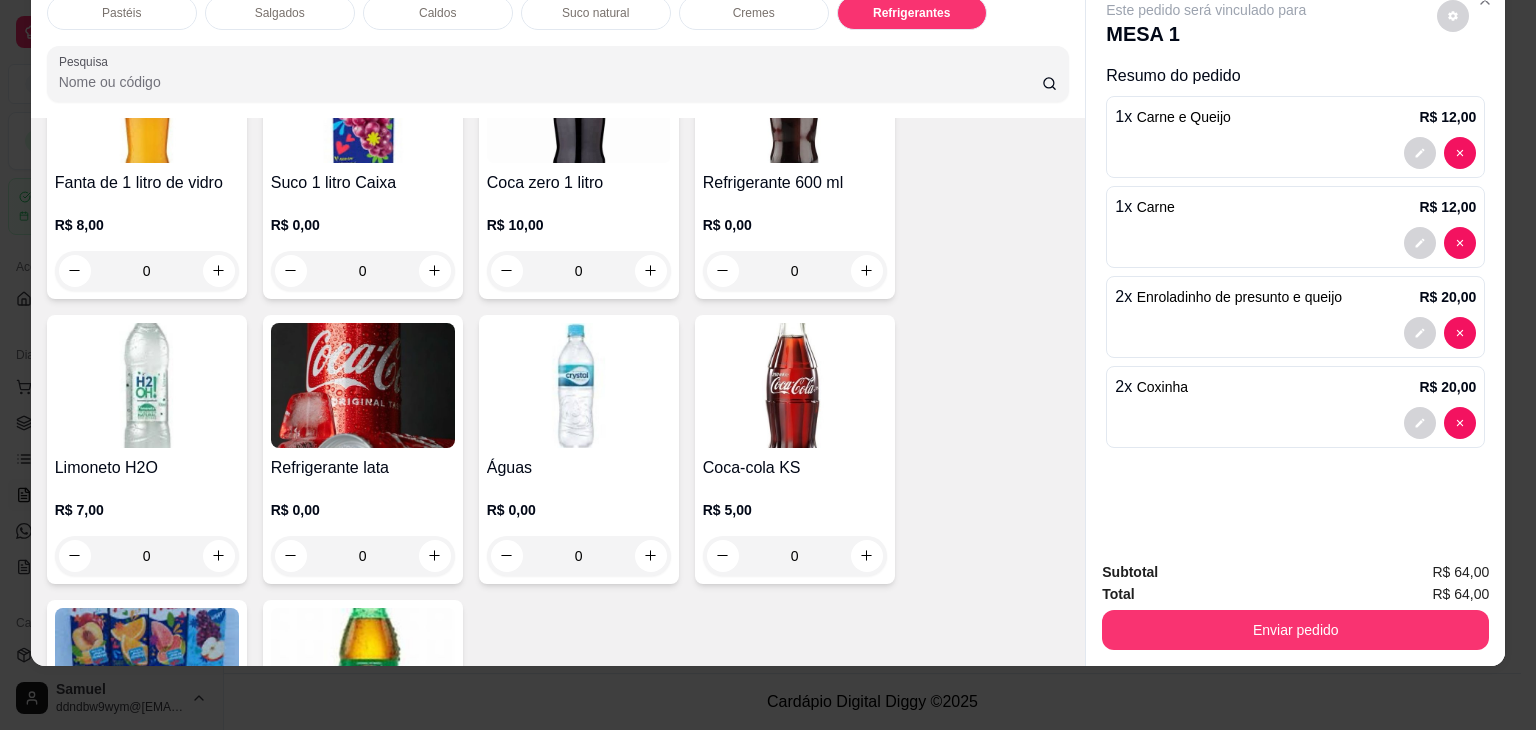 click on "0" at bounding box center (363, 556) 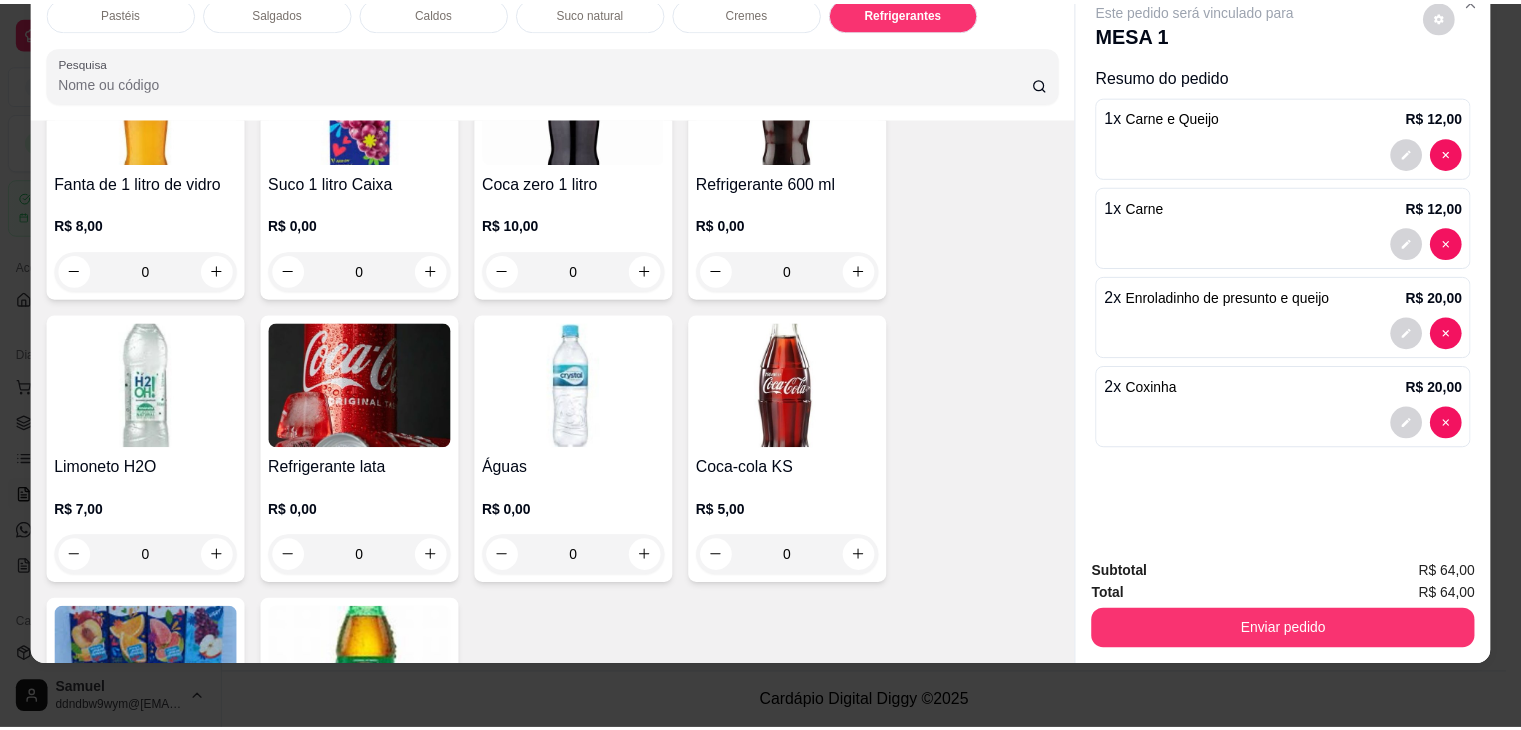 scroll, scrollTop: 14, scrollLeft: 0, axis: vertical 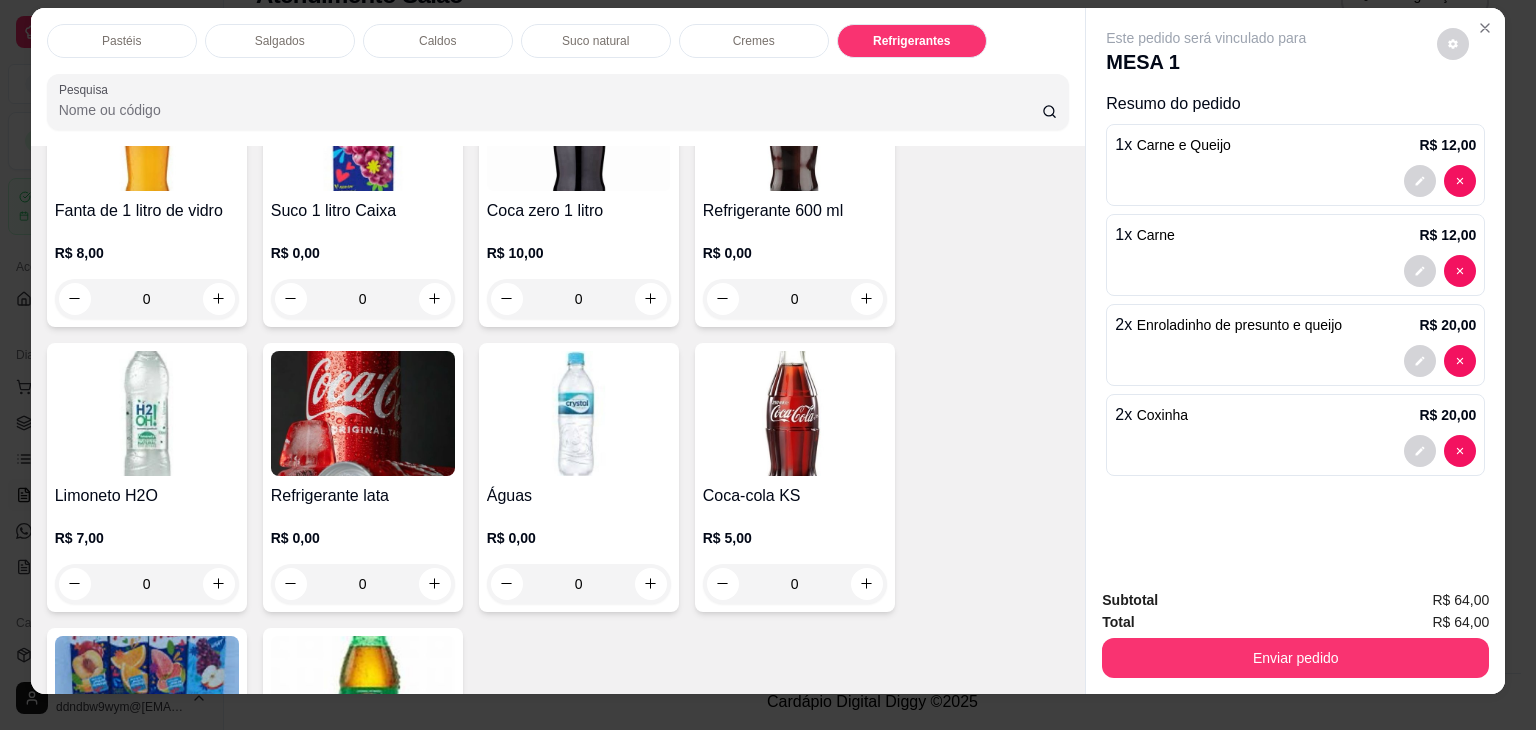 click on "0" at bounding box center (363, 584) 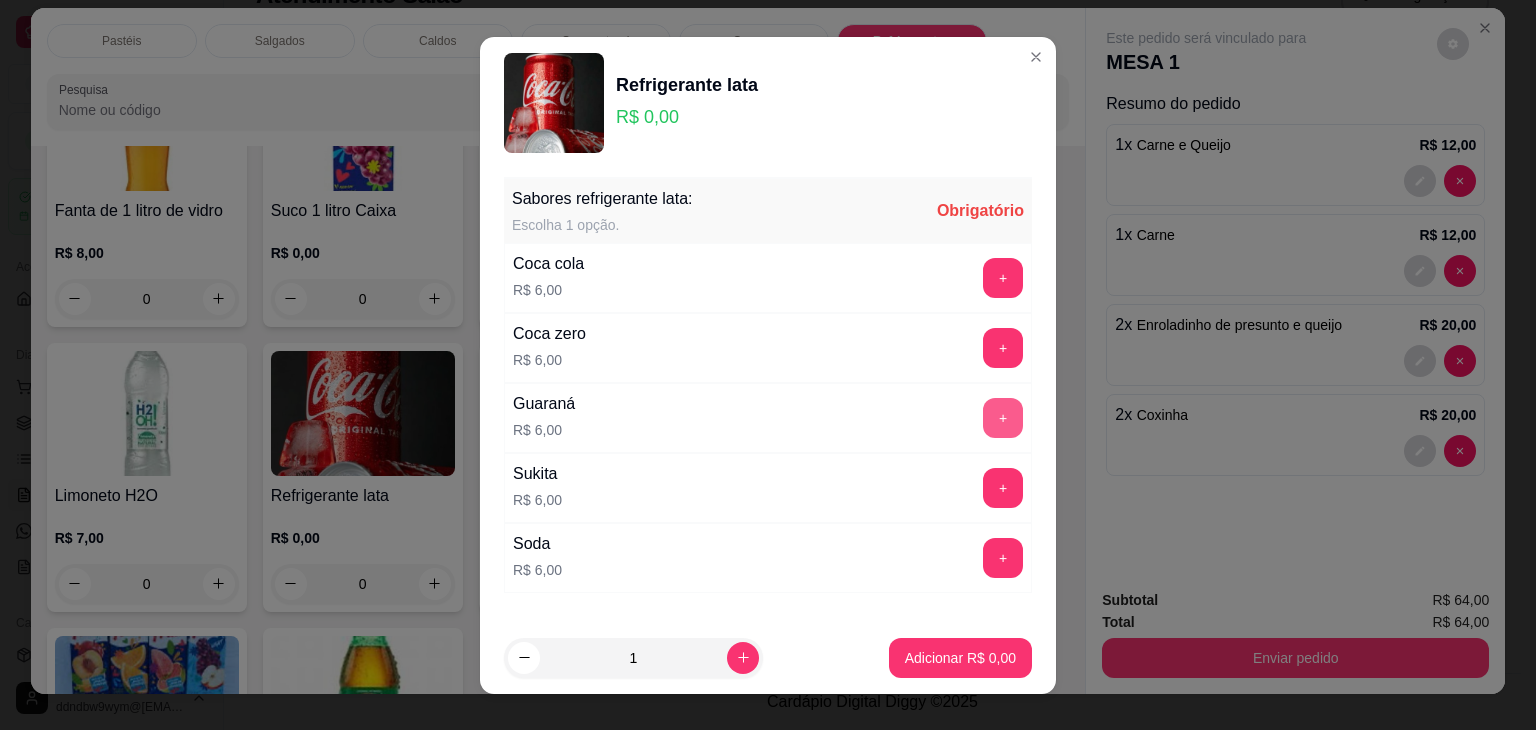click on "+" at bounding box center [1003, 418] 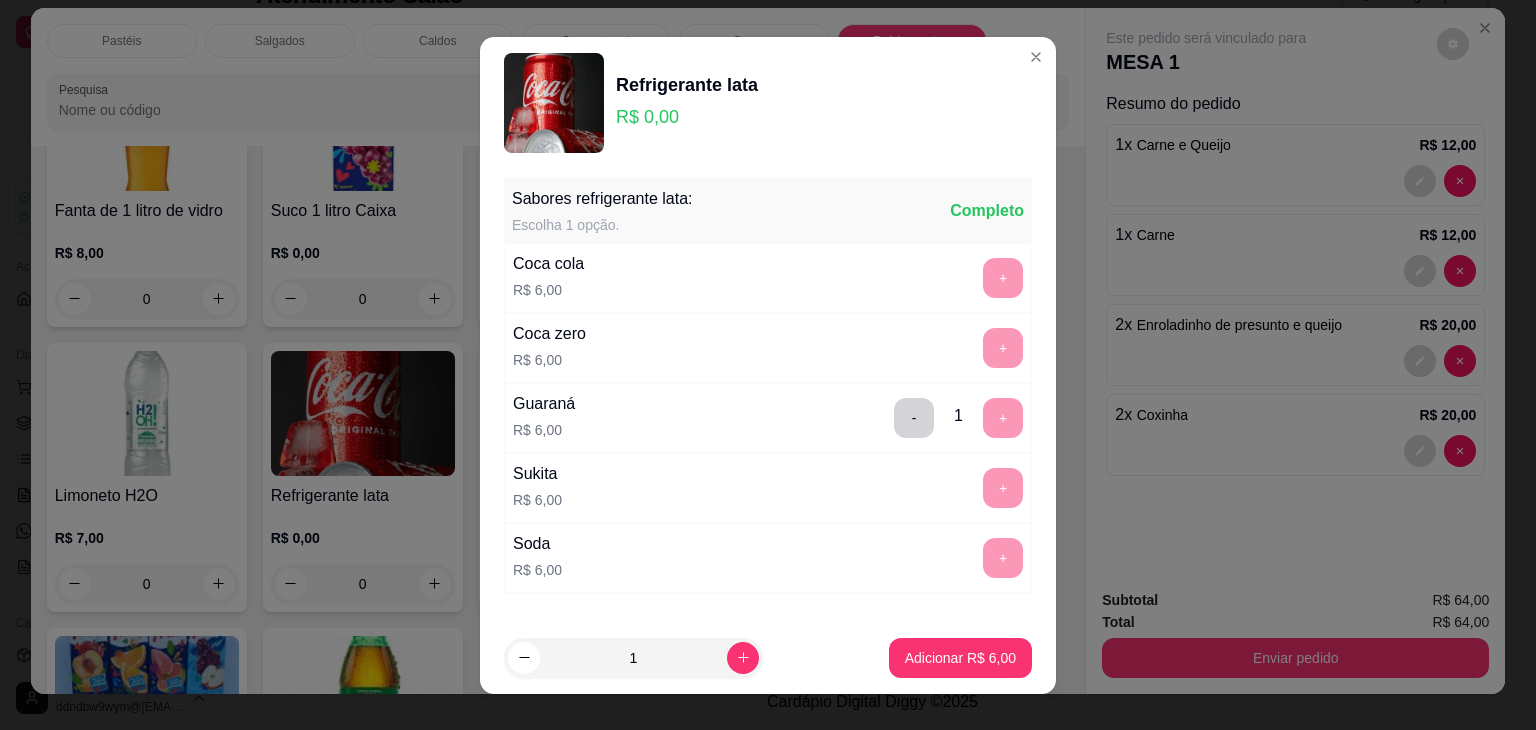 click on "Adicionar   R$ 6,00" at bounding box center [960, 658] 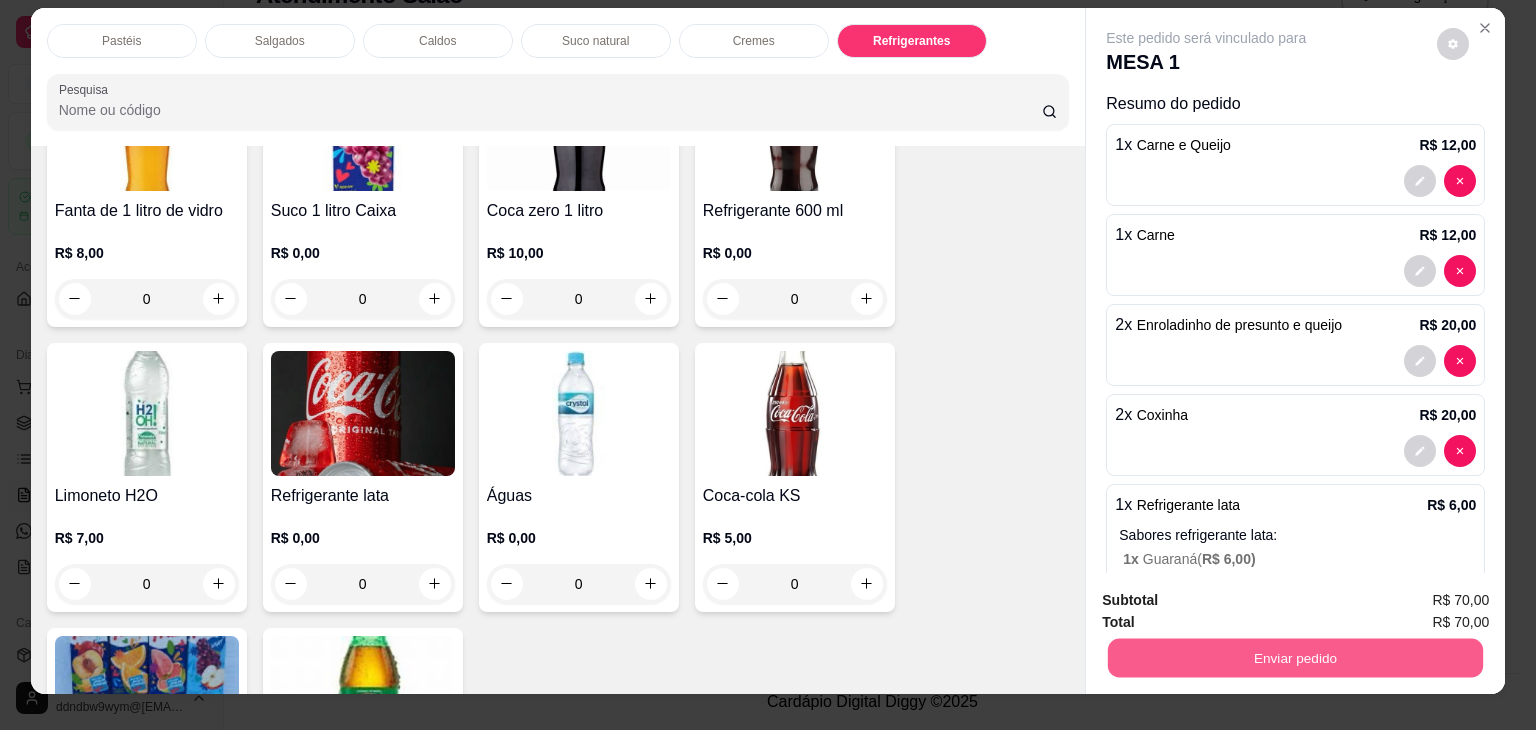 click on "Enviar pedido" at bounding box center [1295, 658] 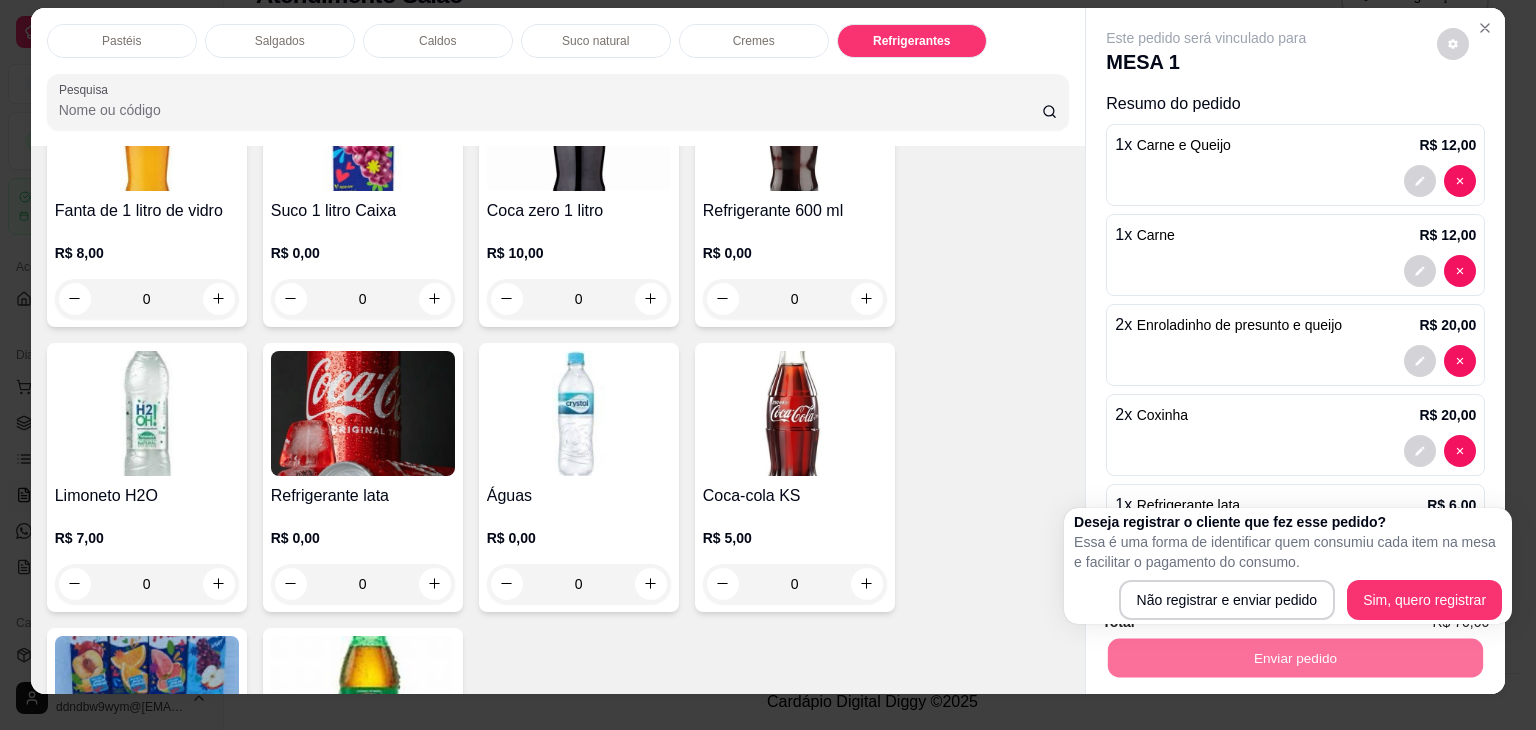 click at bounding box center (1295, 451) 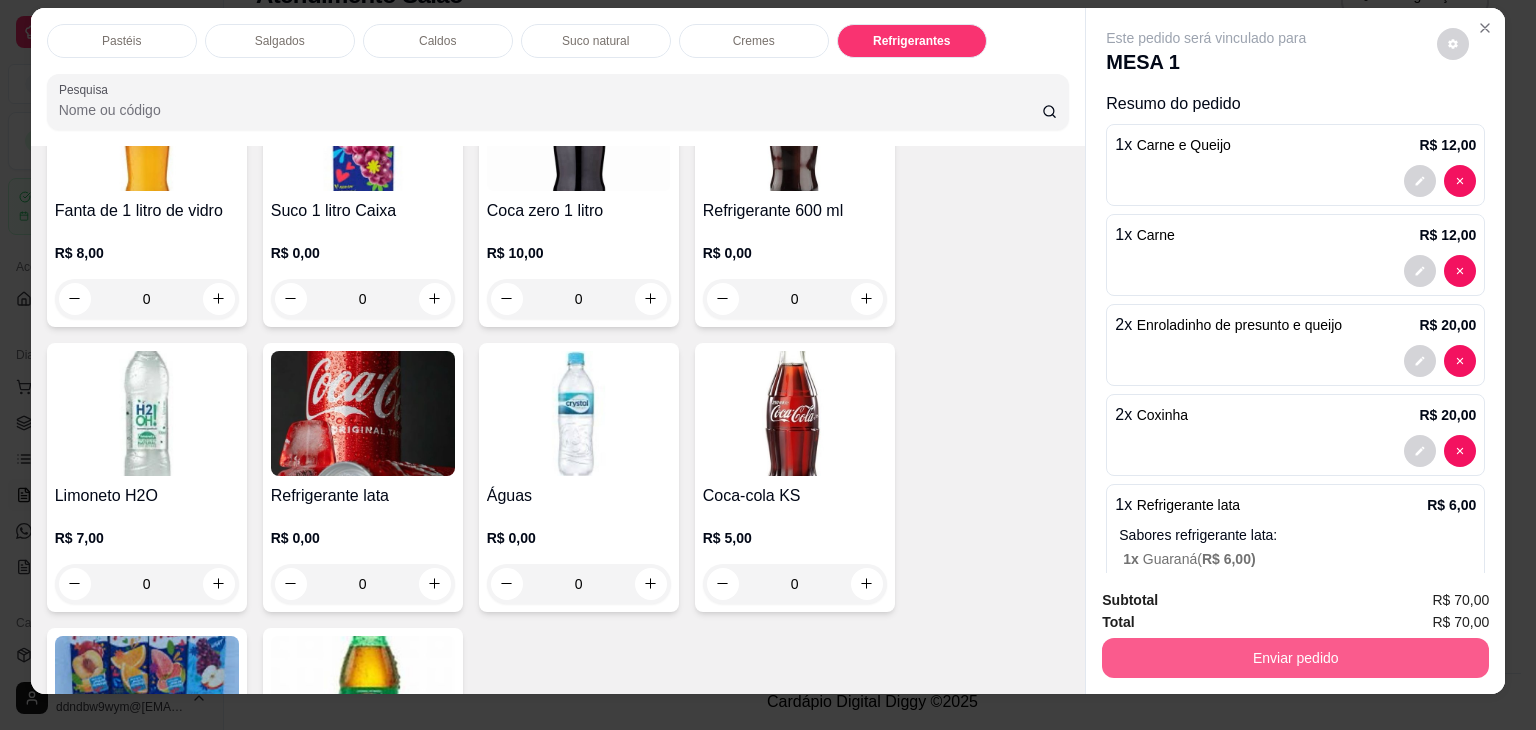 click on "Enviar pedido" at bounding box center (1295, 658) 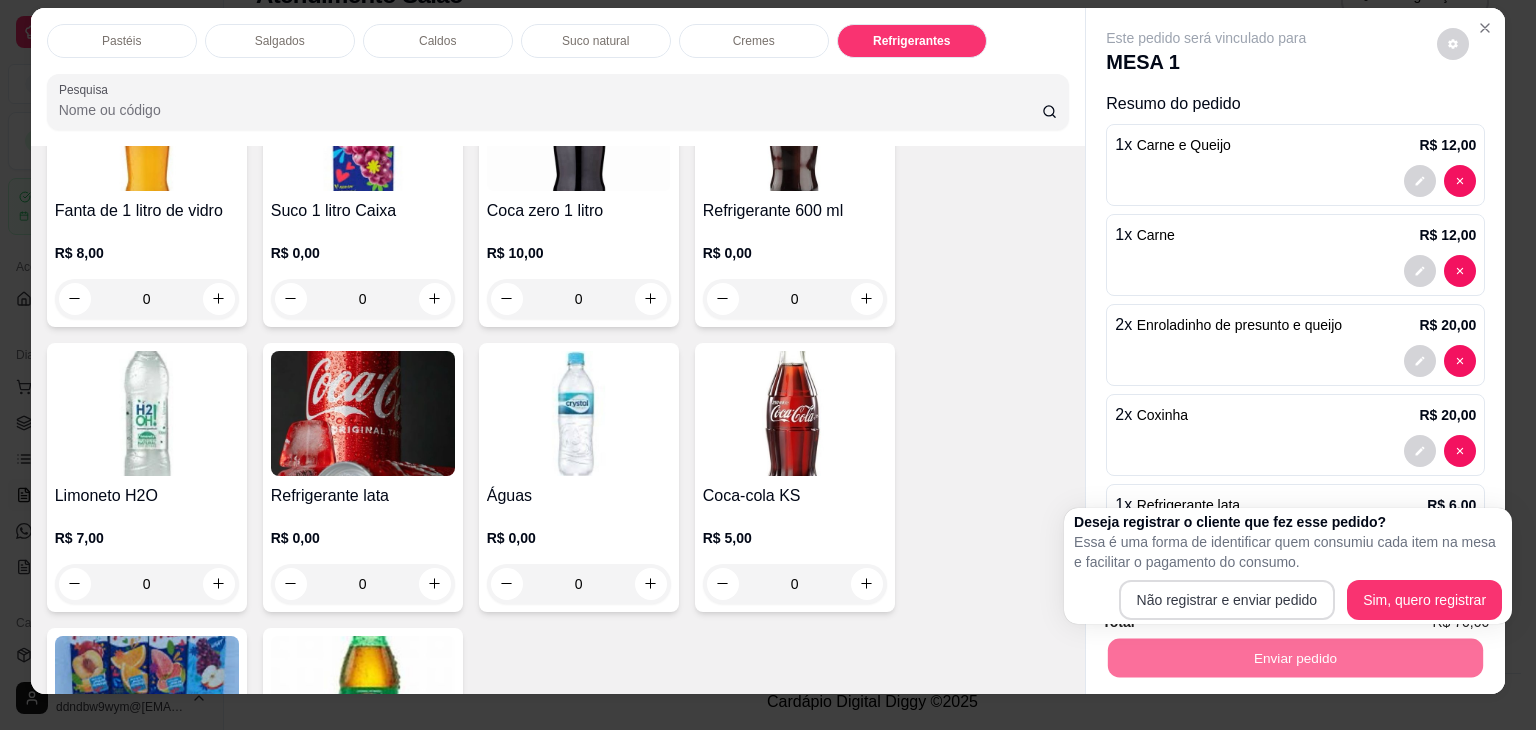 click on "Deseja registrar o cliente que fez esse pedido? Essa é uma forma de identificar quem consumiu cada item na mesa e facilitar o pagamento do consumo. Não registrar e enviar pedido Sim, quero registrar" at bounding box center (1288, 566) 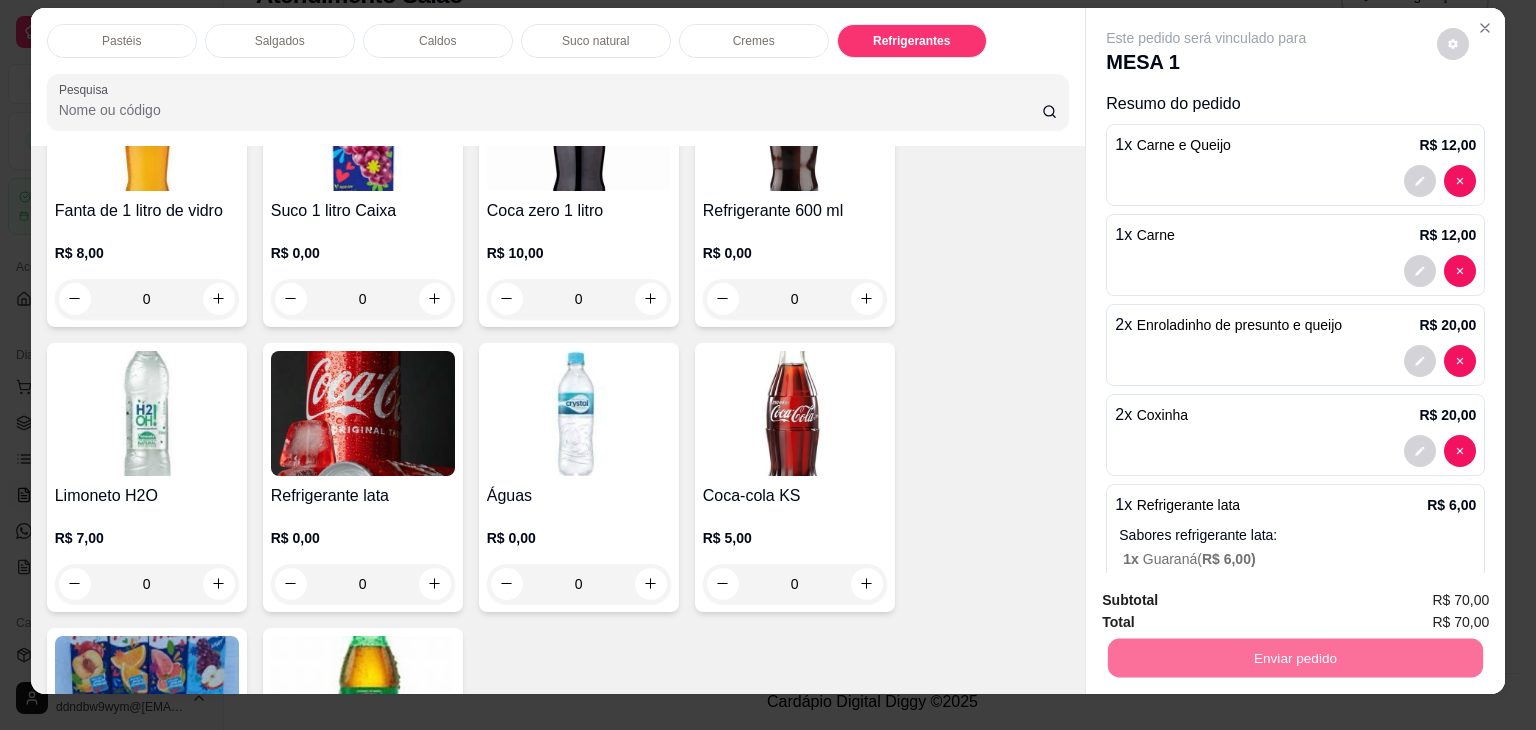 click on "Não registrar e enviar pedido" at bounding box center [1229, 601] 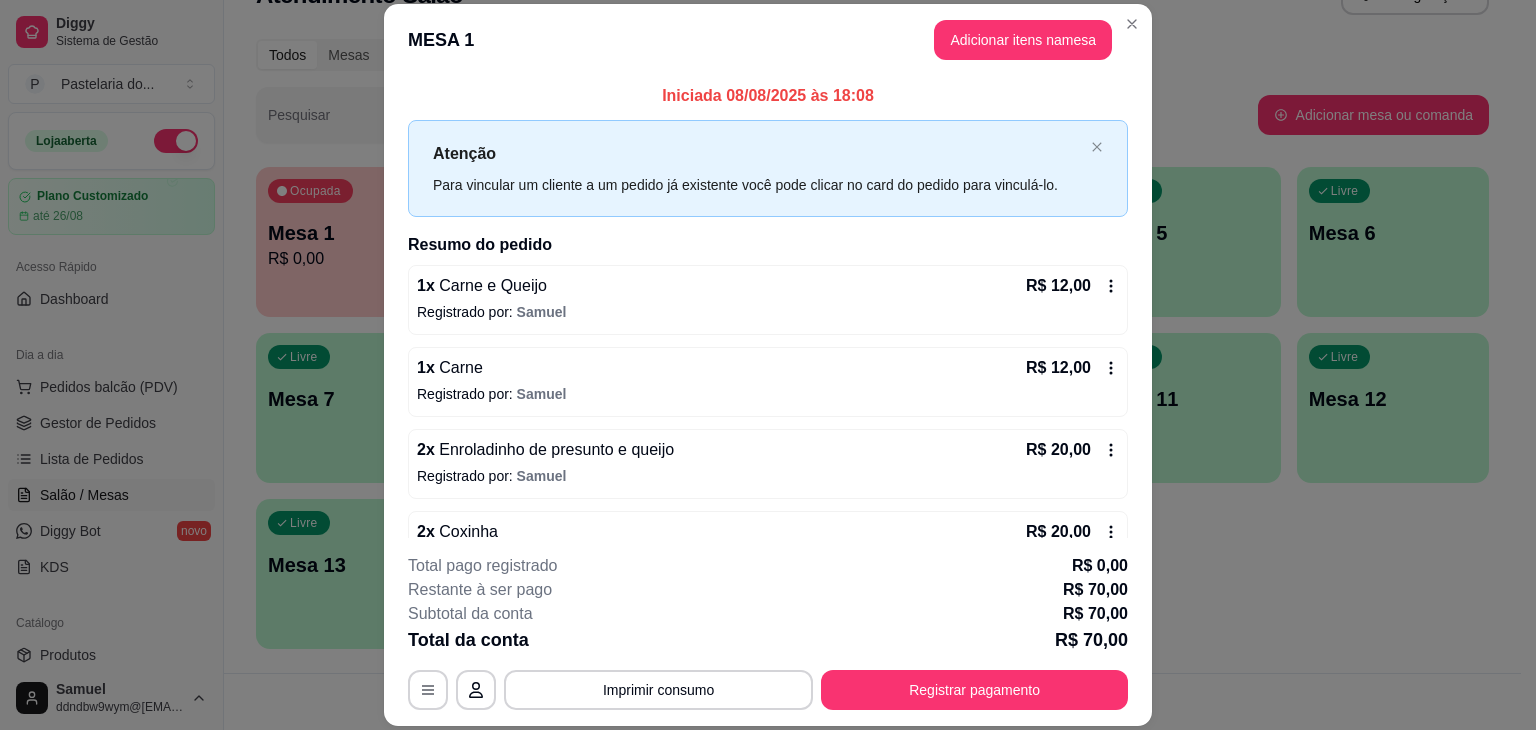 click on "Ocupada Mesa 1 R$ 0,00 00:00 Ocupada Mesa 4 R$ 29,00 00:09 Livre Mesa 2 Livre Mesa 3 Livre Mesa 5 Livre Mesa 6 Livre Mesa 7 Livre Mesa 8 Livre Mesa 9 Livre Mesa 10 Livre Mesa 11 Livre Mesa 12 Livre Mesa 13 Livre Mesa 14 Livre Mesa 15 Livre Mesa 16" at bounding box center (872, 408) 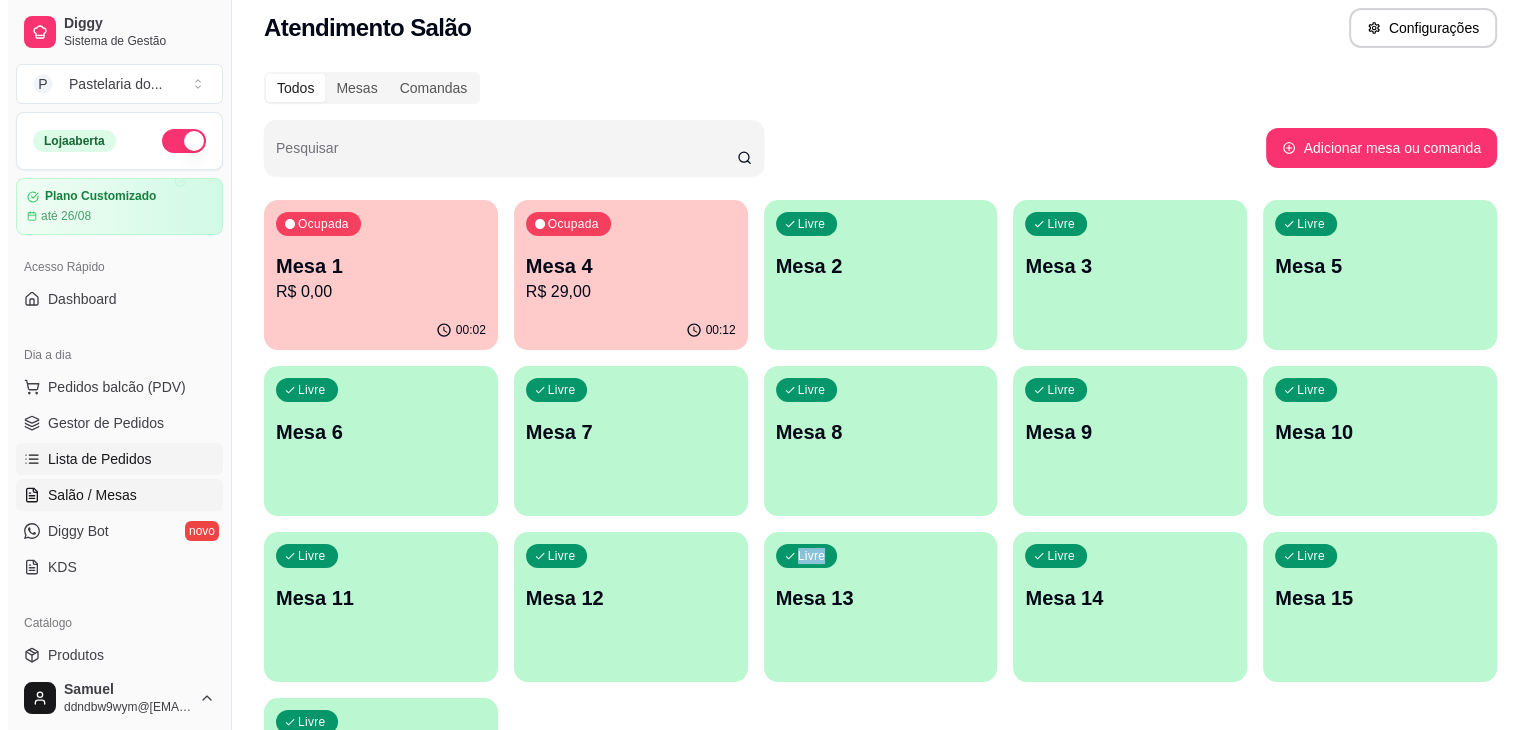 scroll, scrollTop: 0, scrollLeft: 0, axis: both 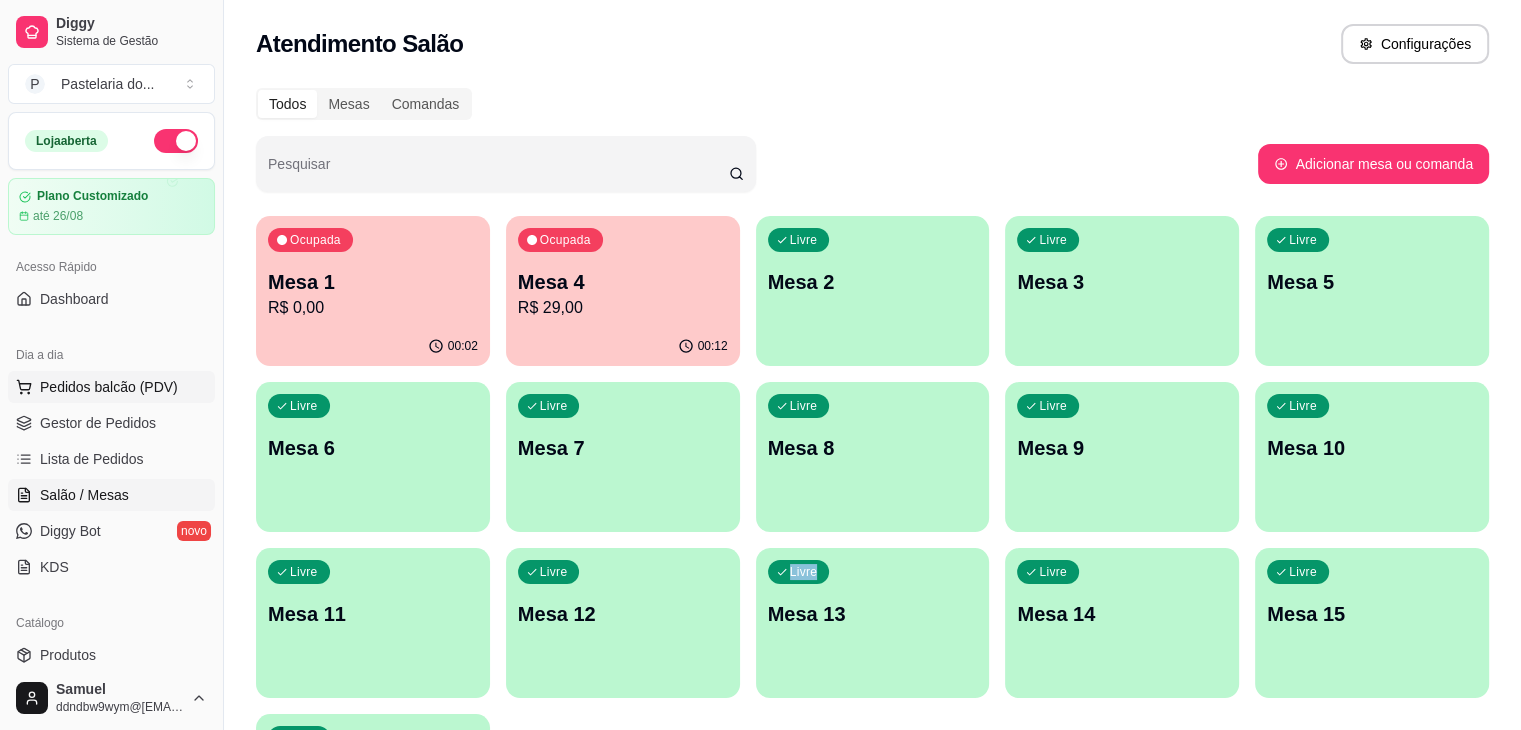 click on "Pedidos balcão (PDV)" at bounding box center [111, 387] 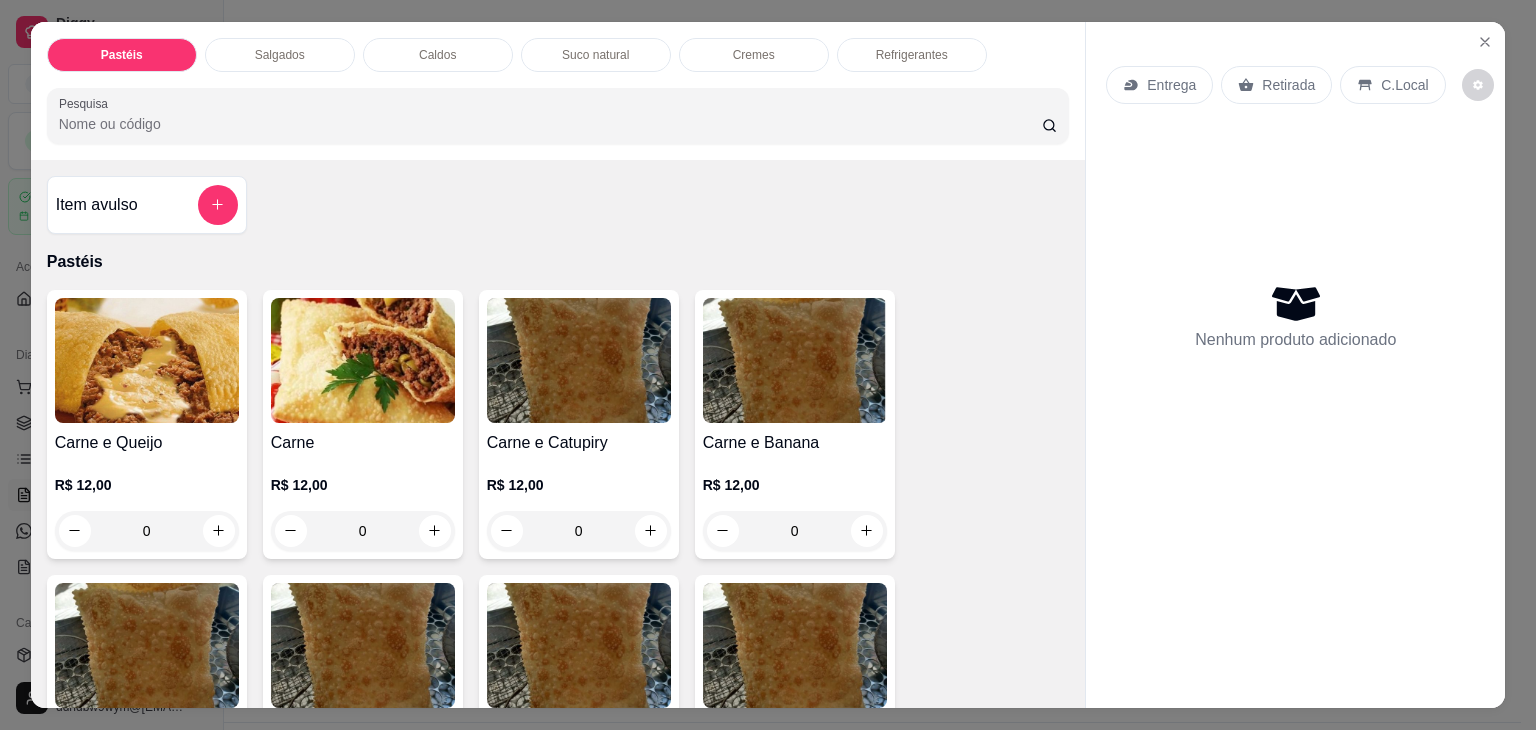 click on "Salgados" at bounding box center [280, 55] 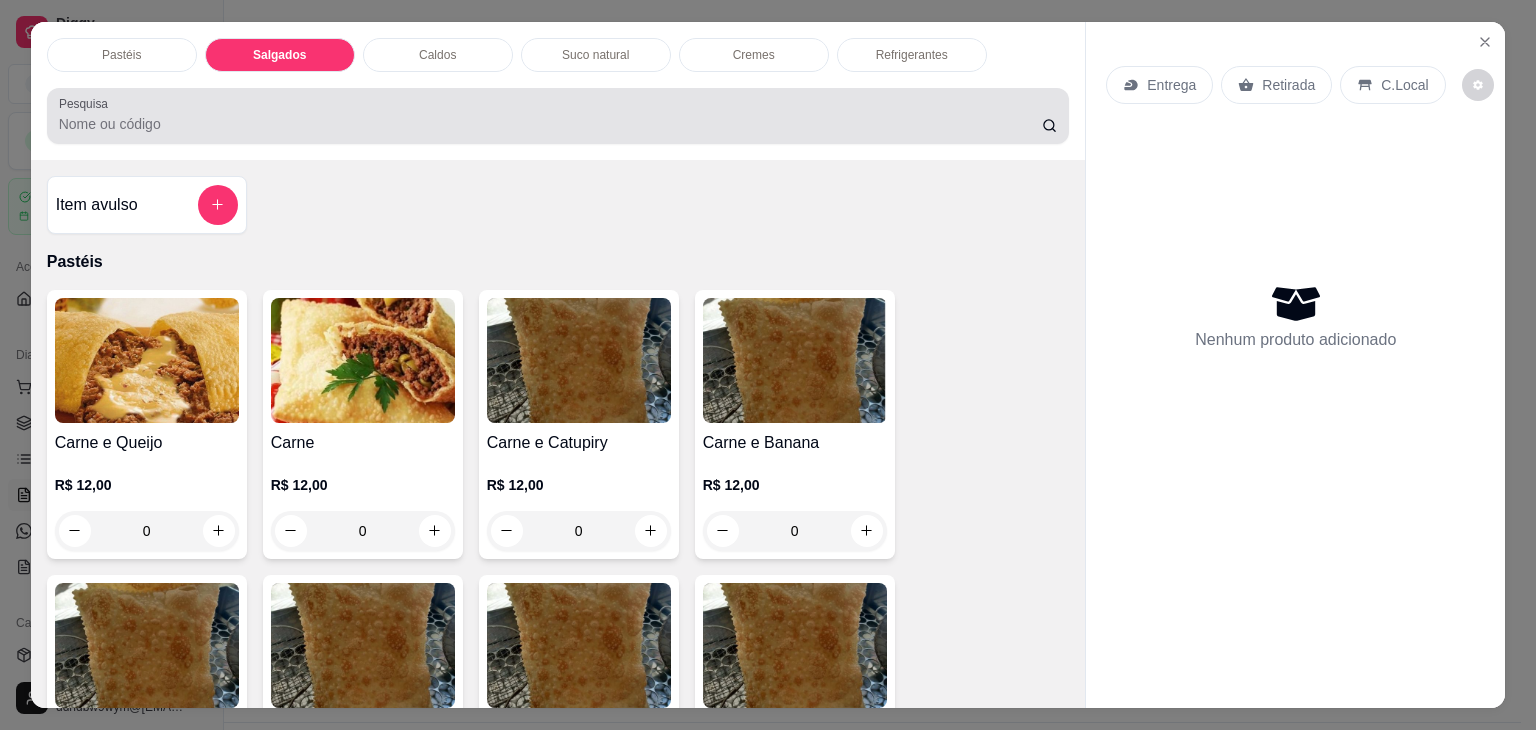 scroll, scrollTop: 2124, scrollLeft: 0, axis: vertical 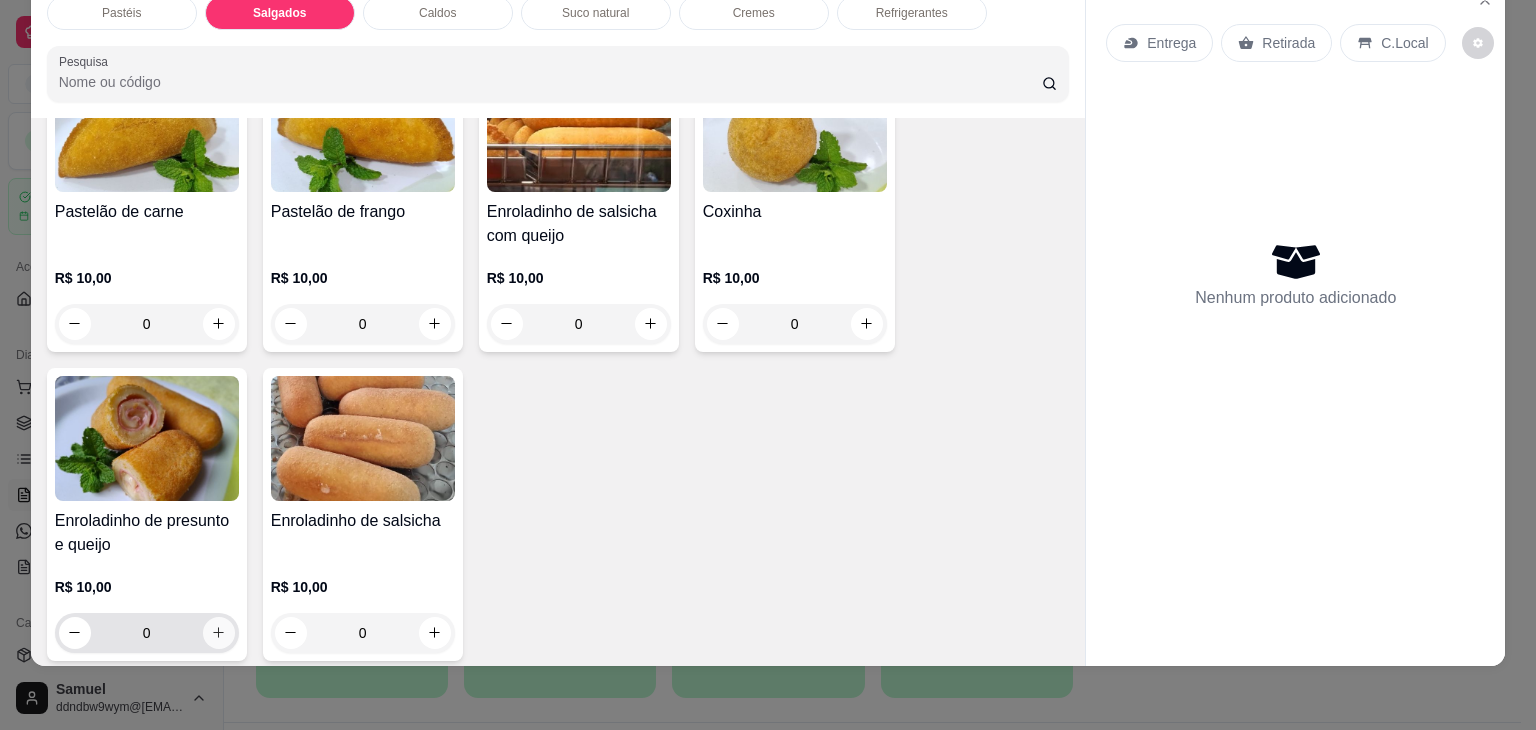 click at bounding box center (219, 633) 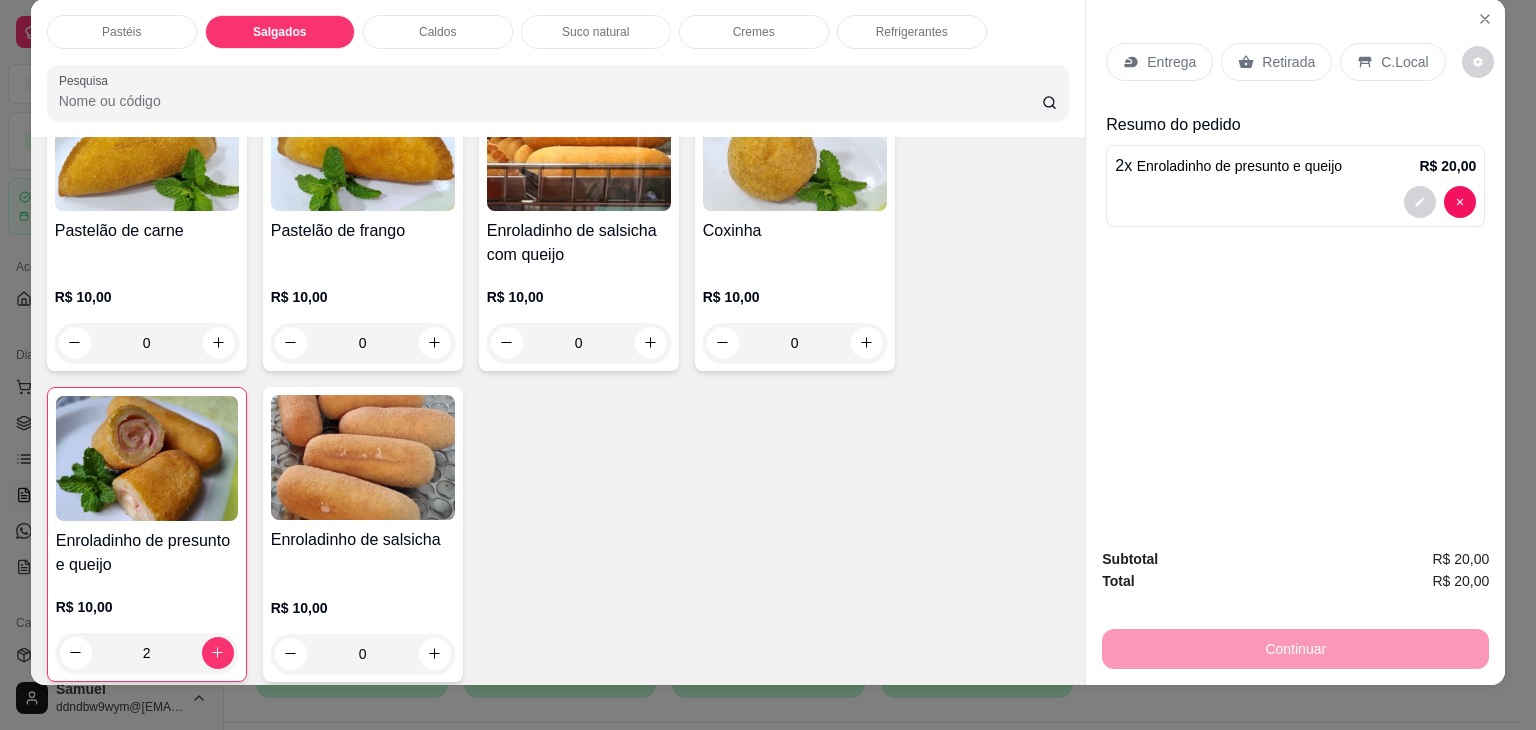scroll, scrollTop: 0, scrollLeft: 0, axis: both 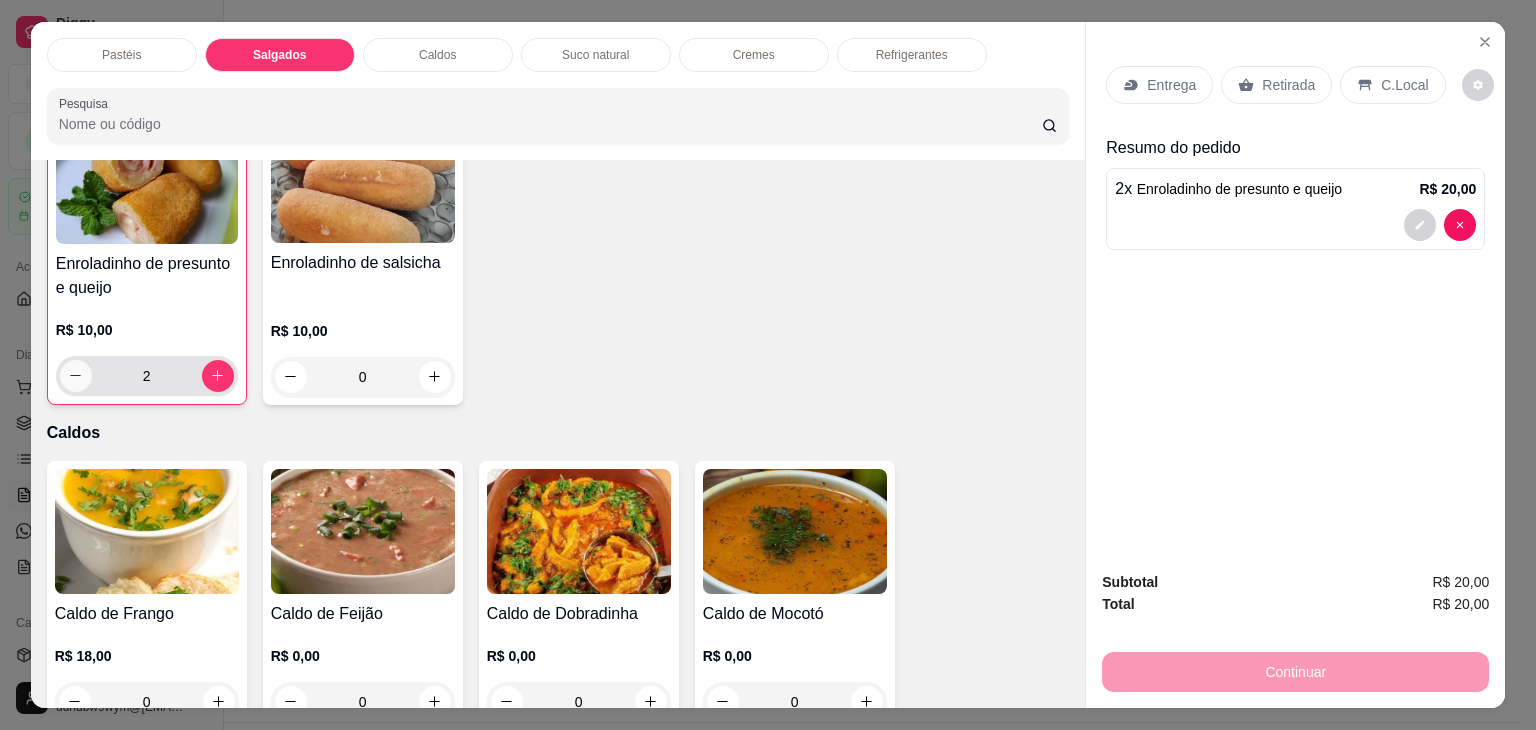 click 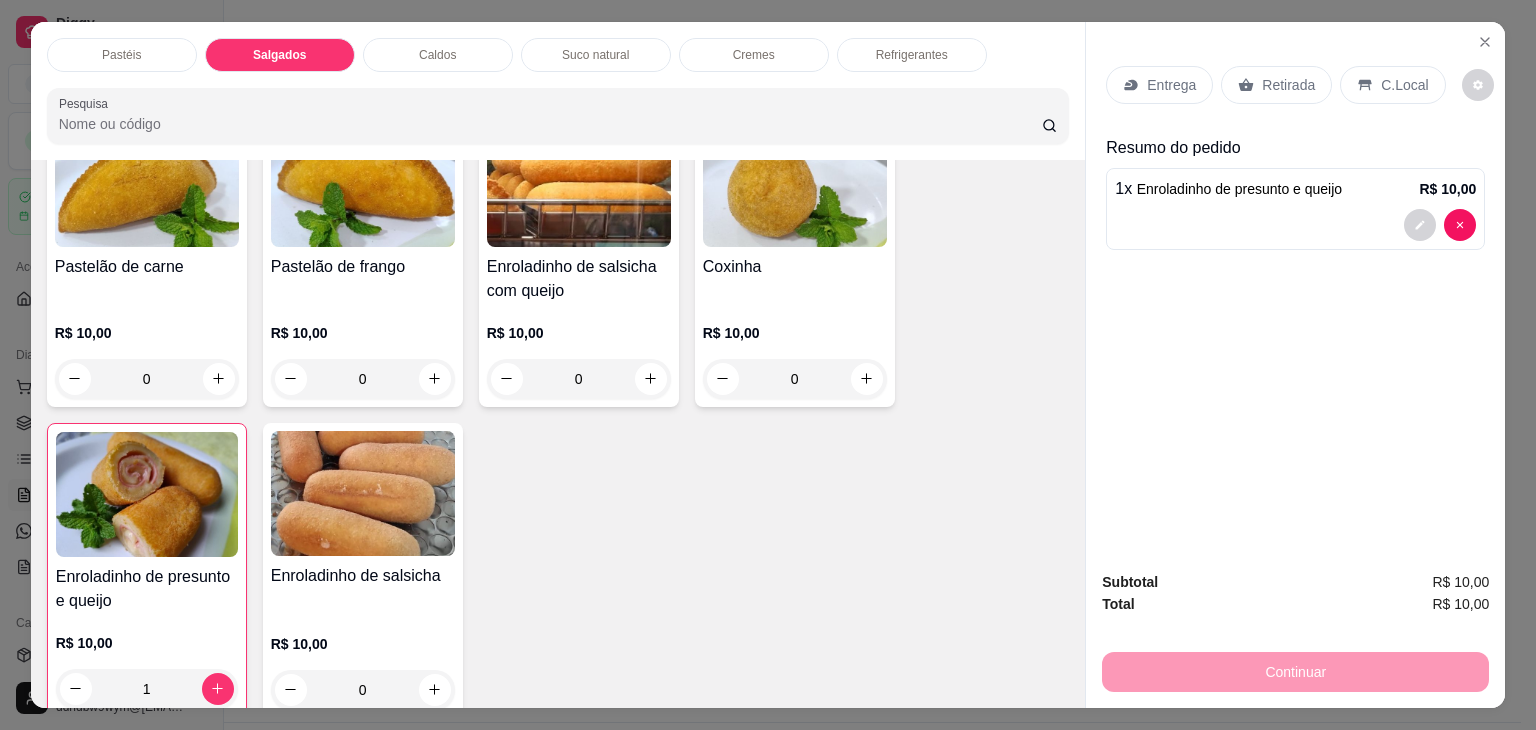 scroll, scrollTop: 2124, scrollLeft: 0, axis: vertical 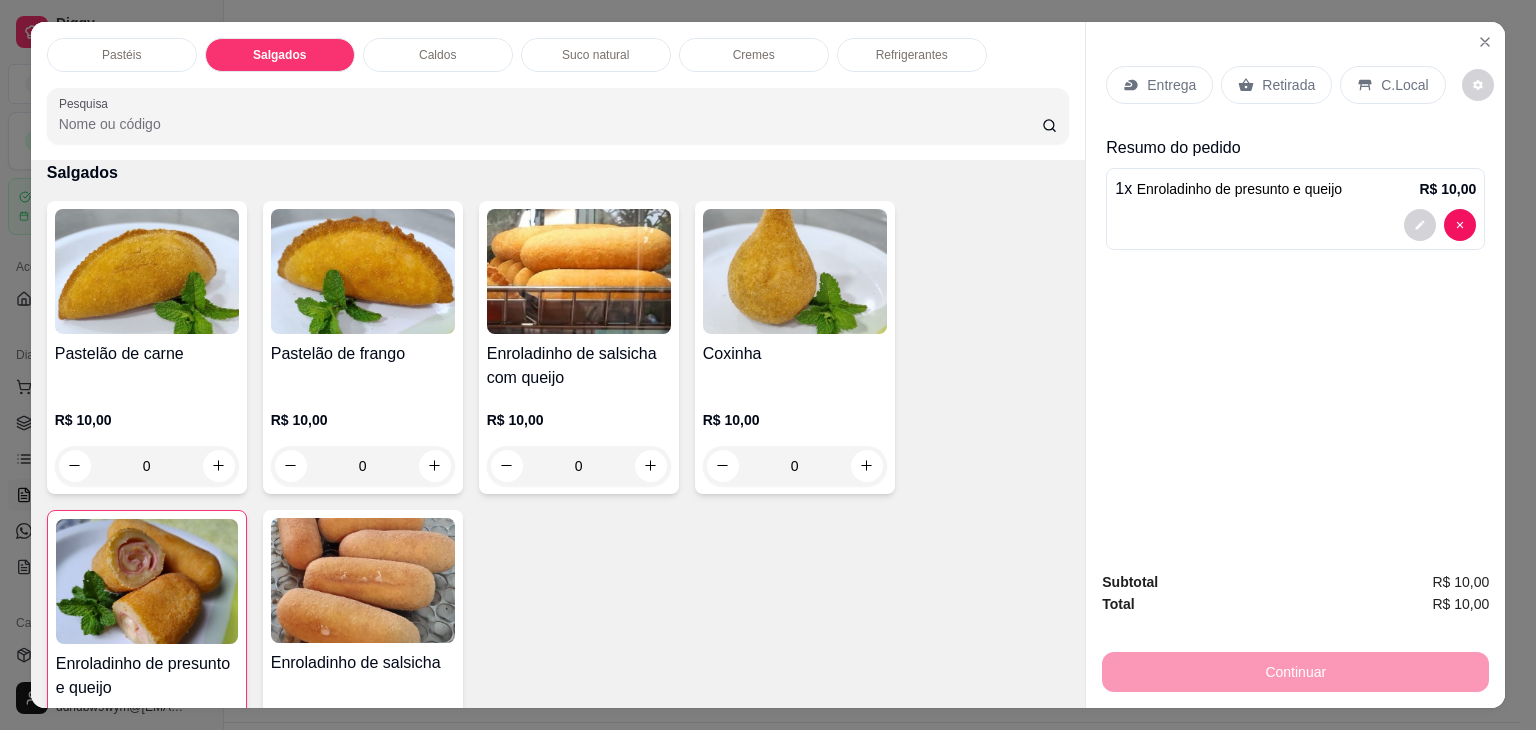 click on "Refrigerantes" at bounding box center [912, 55] 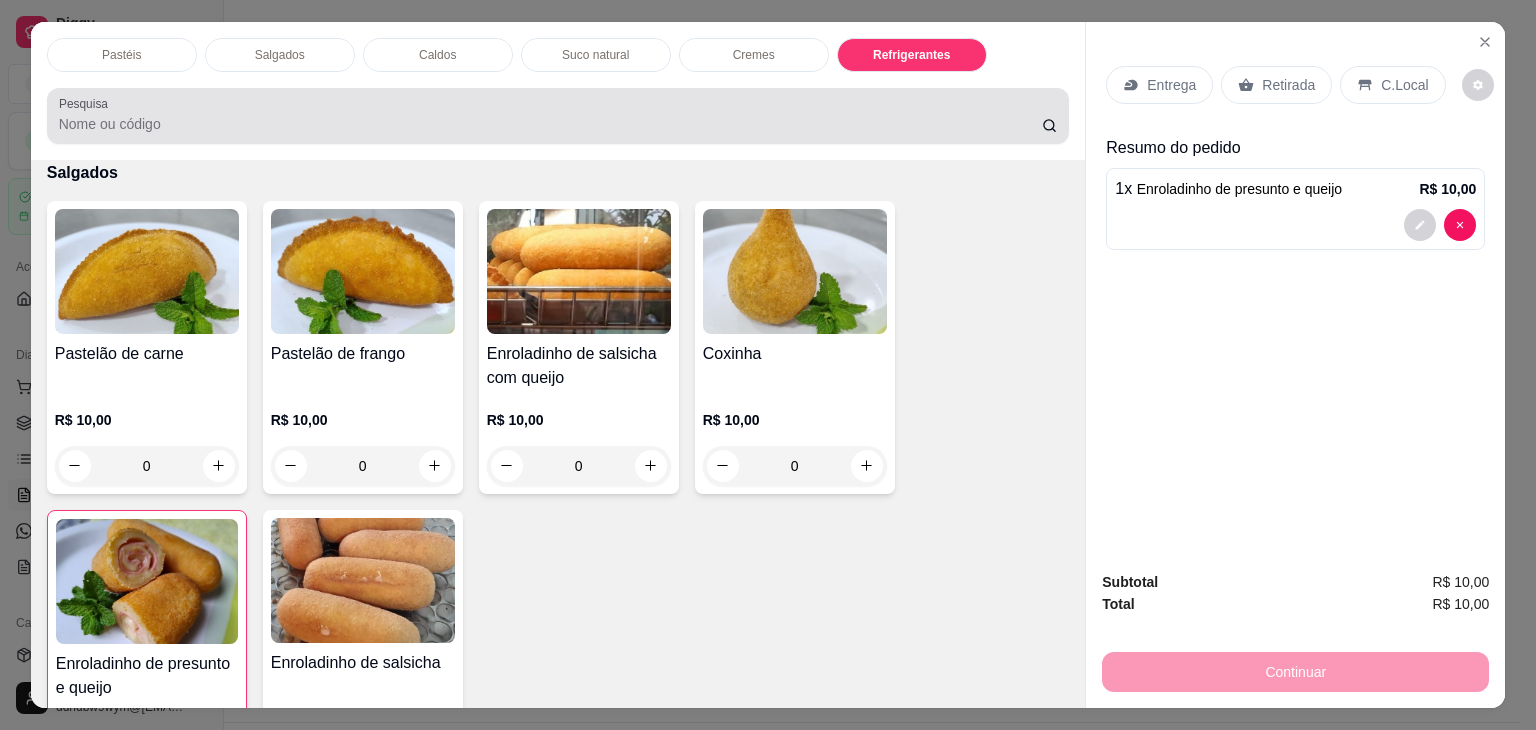 scroll, scrollTop: 5232, scrollLeft: 0, axis: vertical 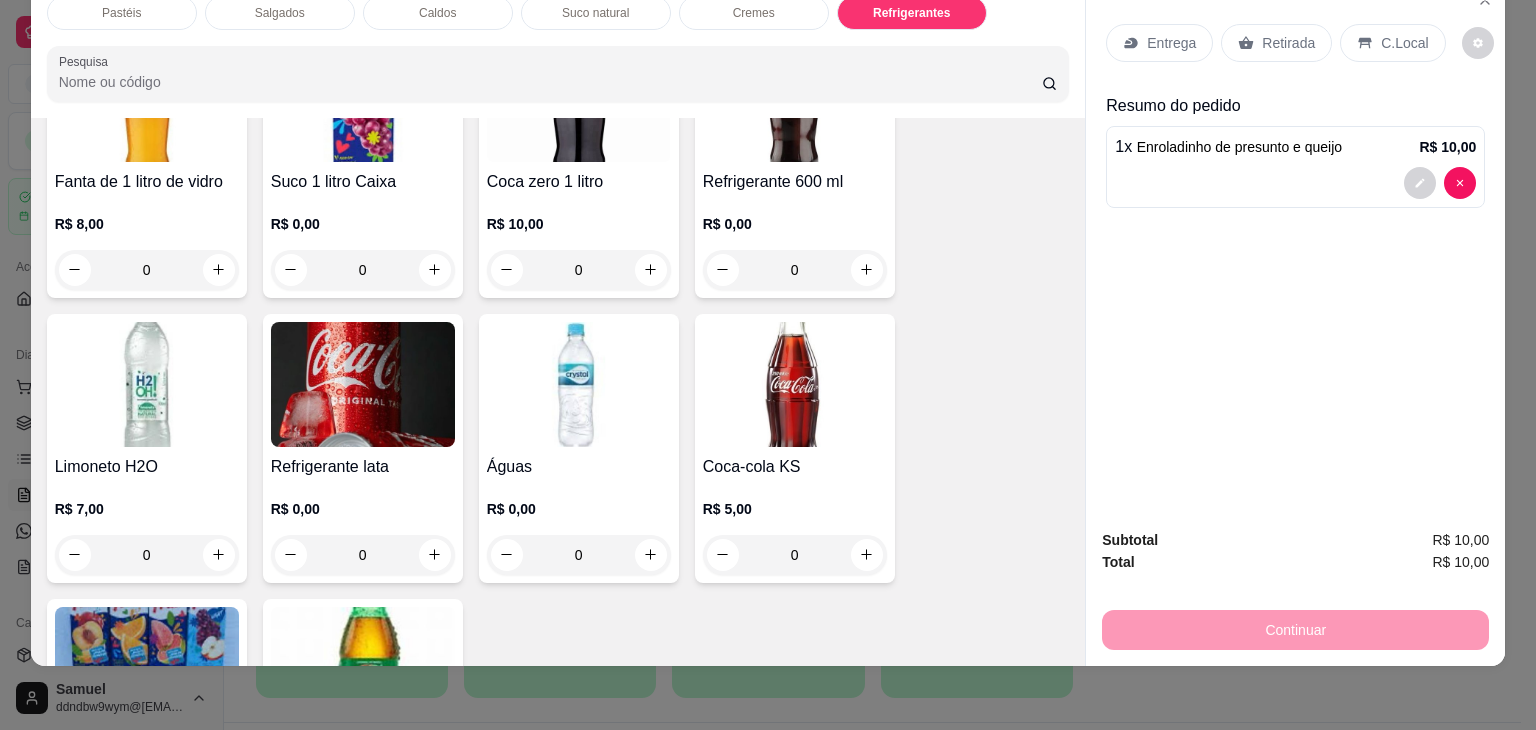 click on "0" at bounding box center (363, 555) 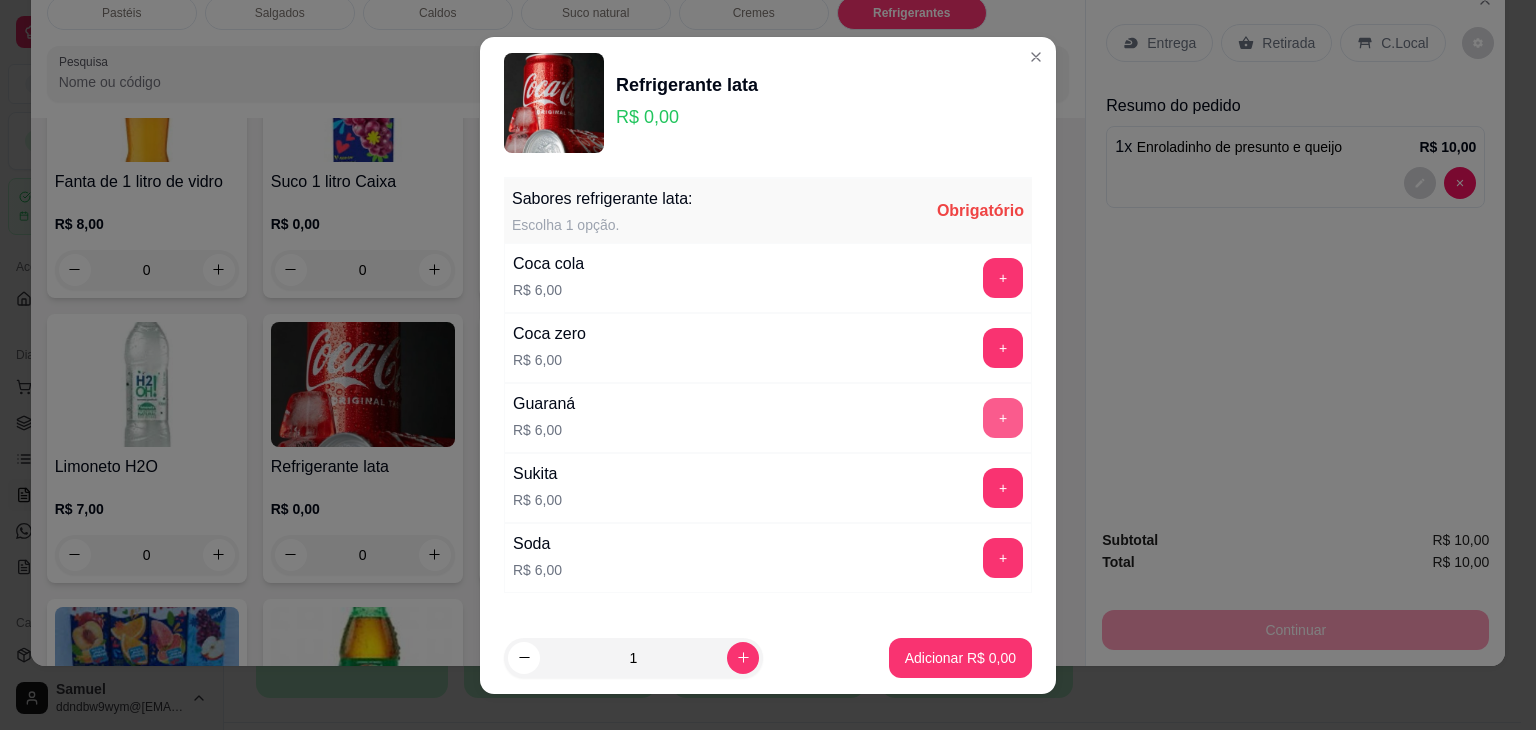 click on "+" at bounding box center [1003, 418] 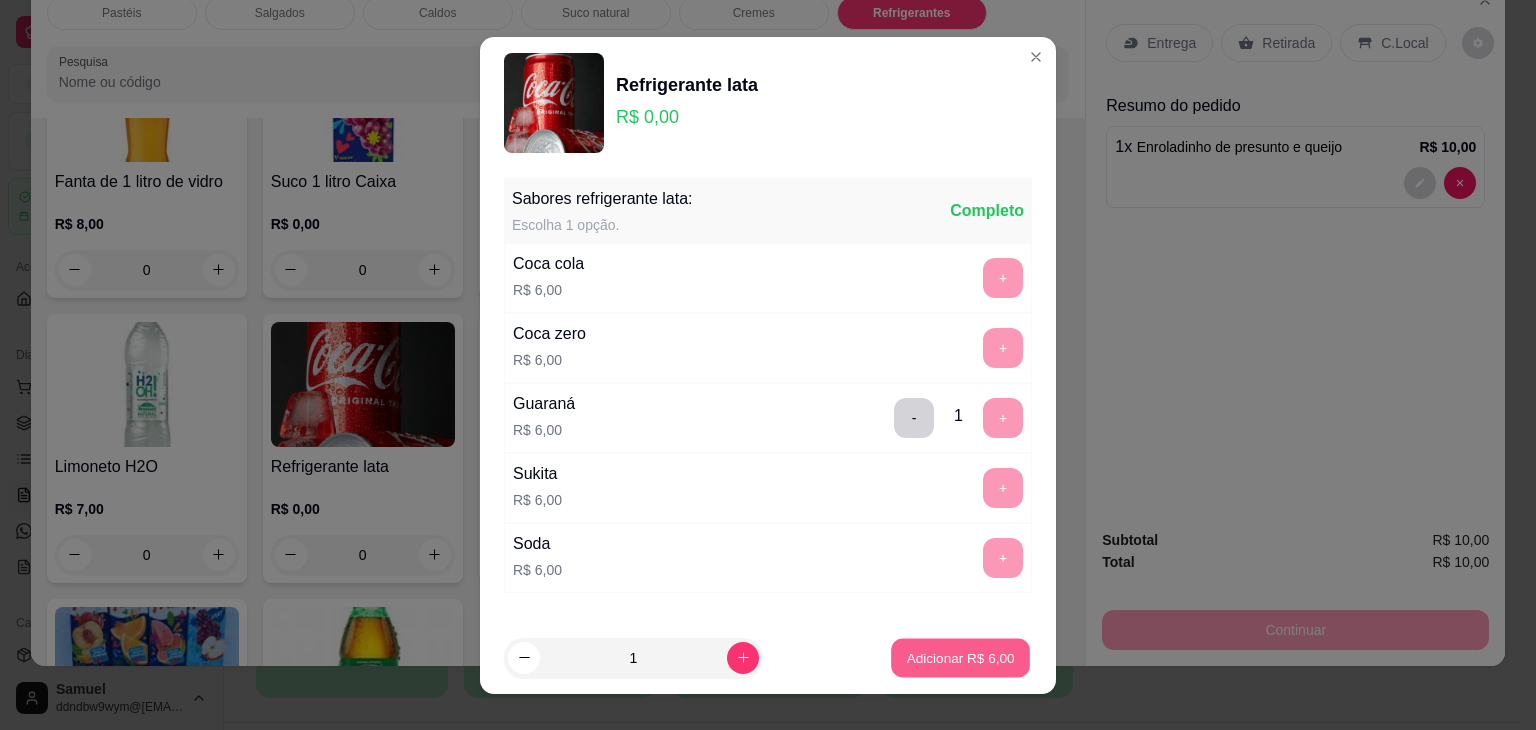 click on "Adicionar   R$ 6,00" at bounding box center [960, 657] 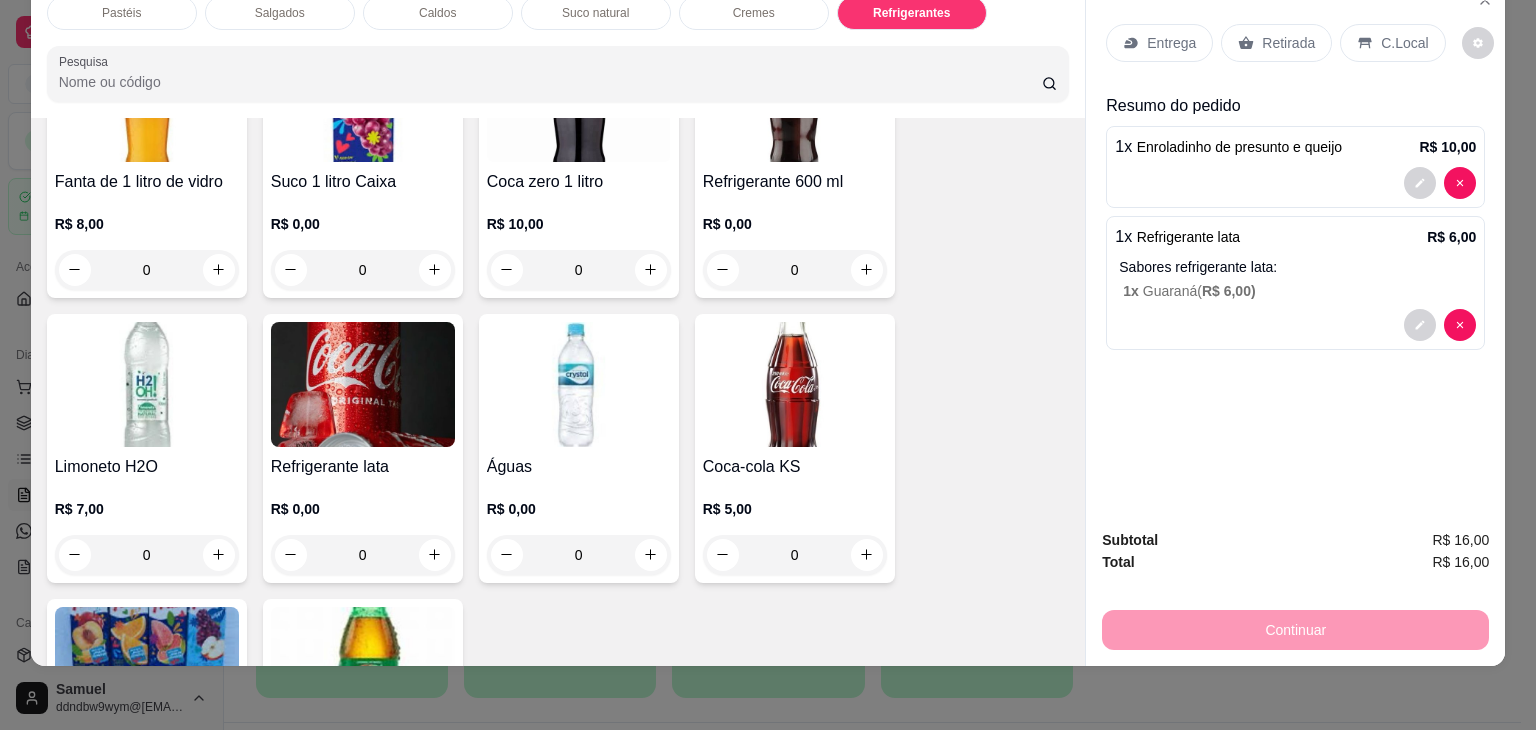 click on "Retirada" at bounding box center (1276, 43) 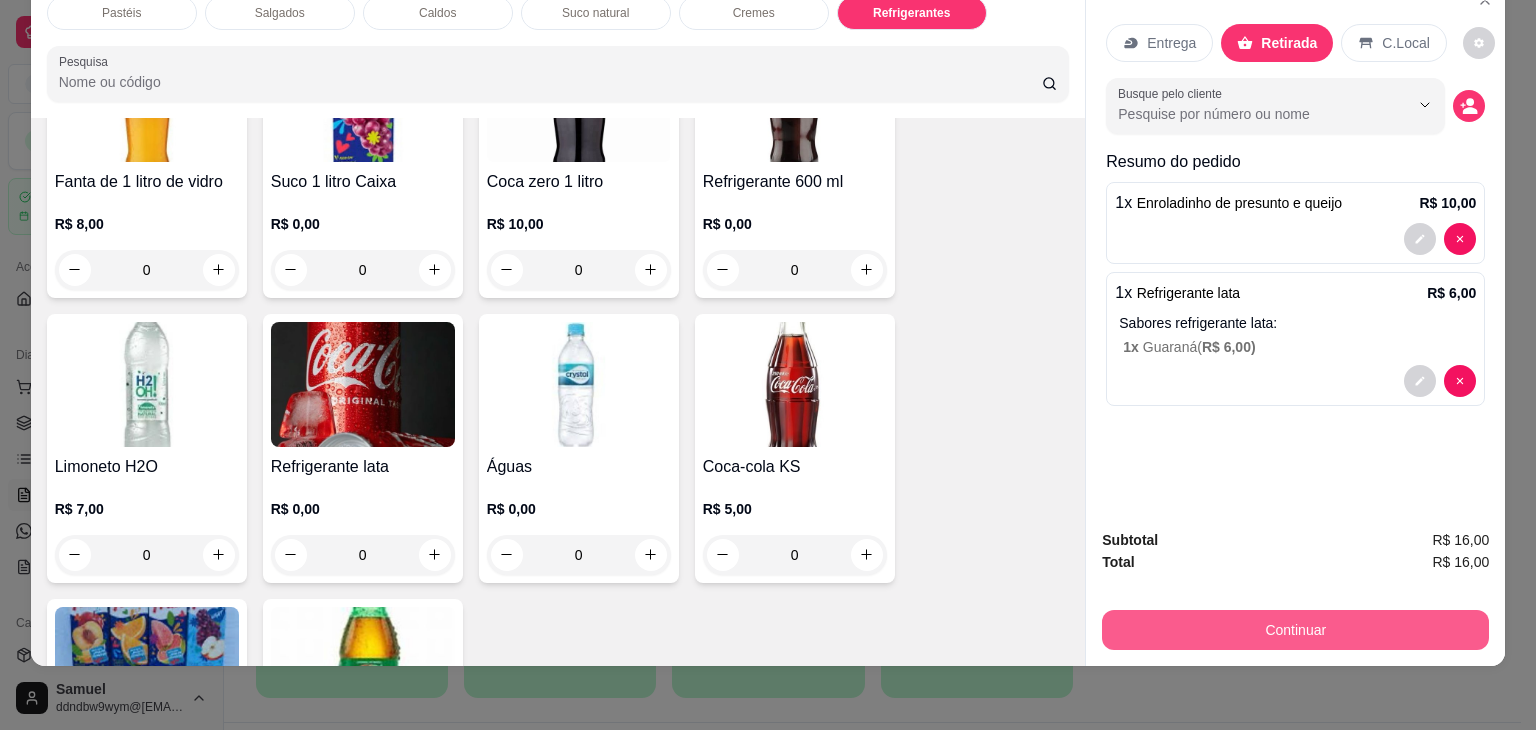 click on "Continuar" at bounding box center [1295, 630] 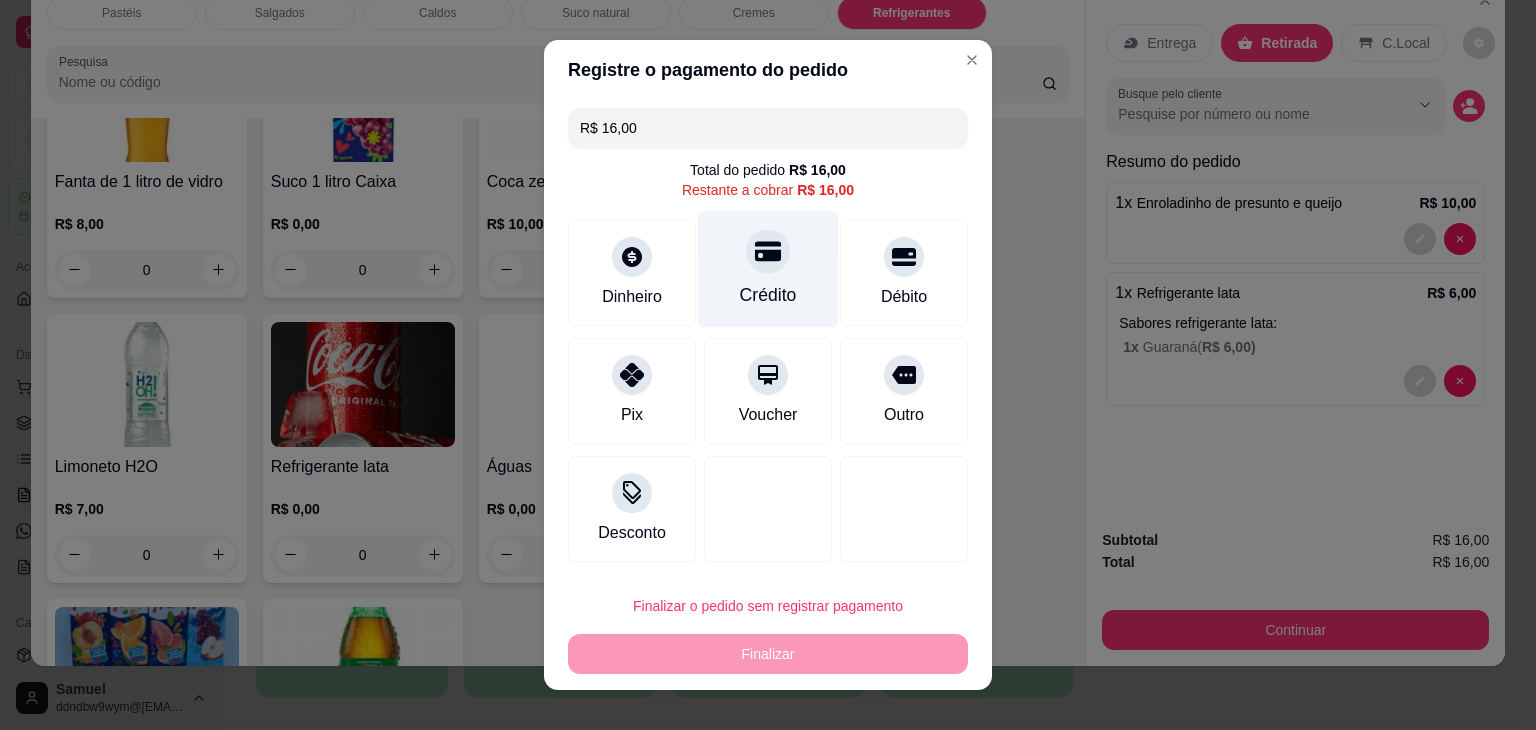 click at bounding box center (768, 251) 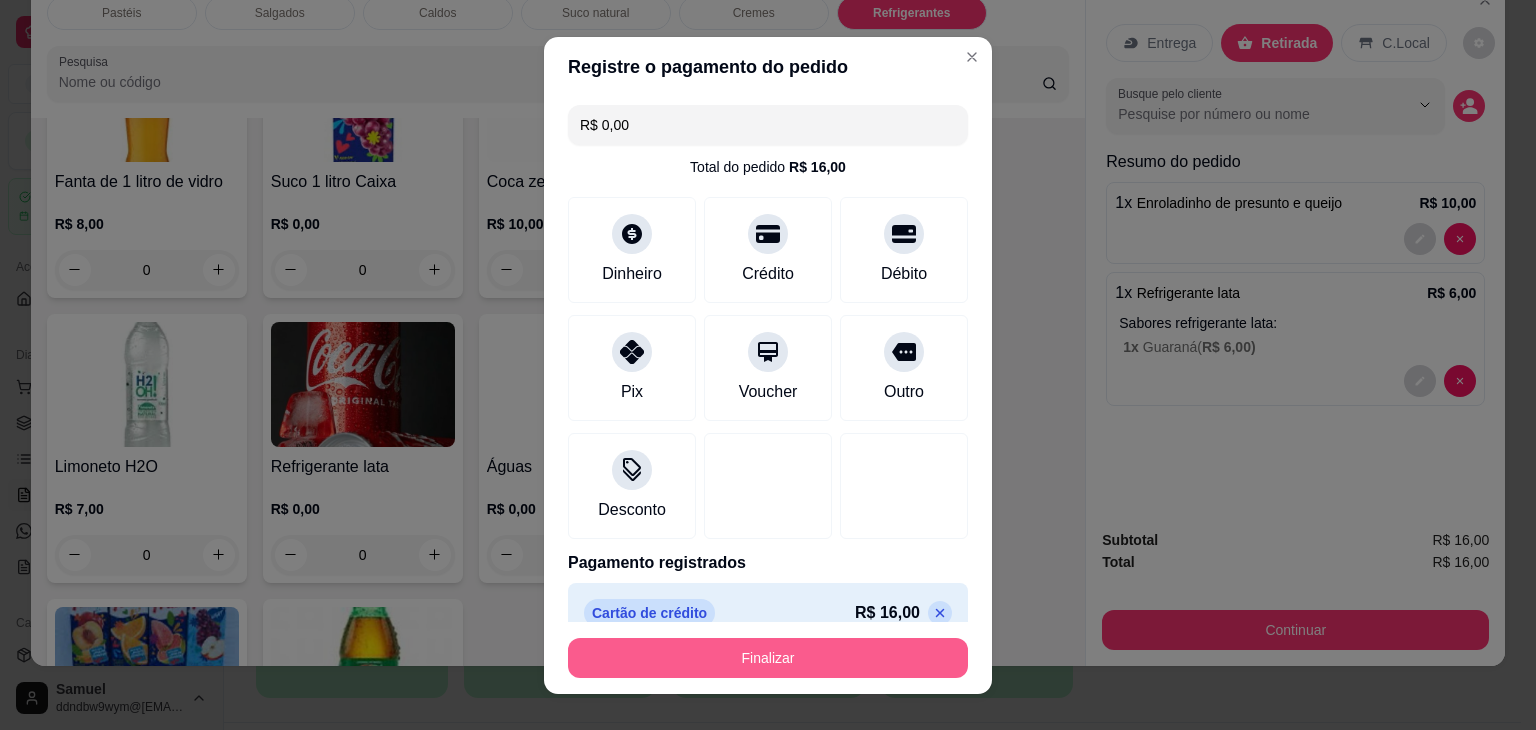 click on "Finalizar" at bounding box center [768, 658] 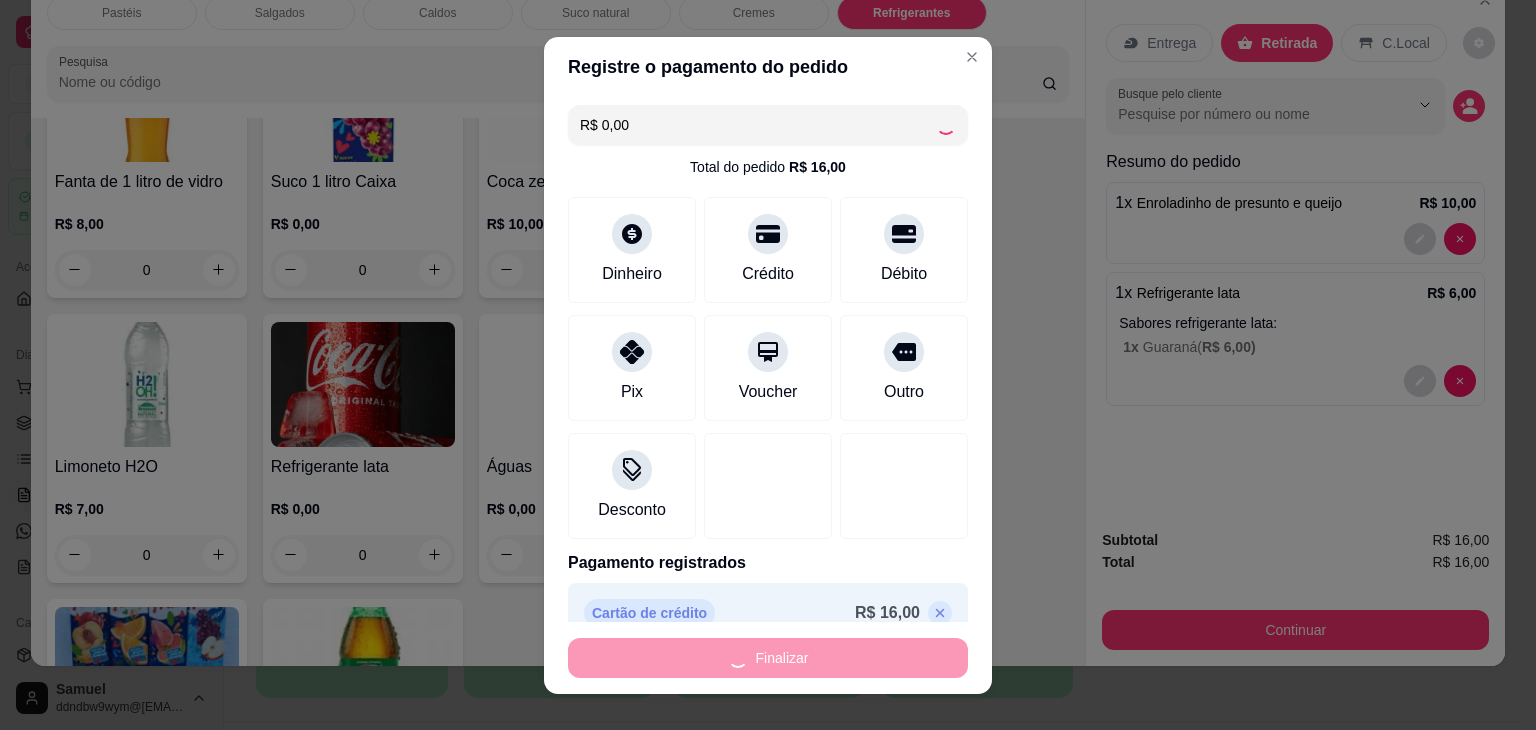 type on "0" 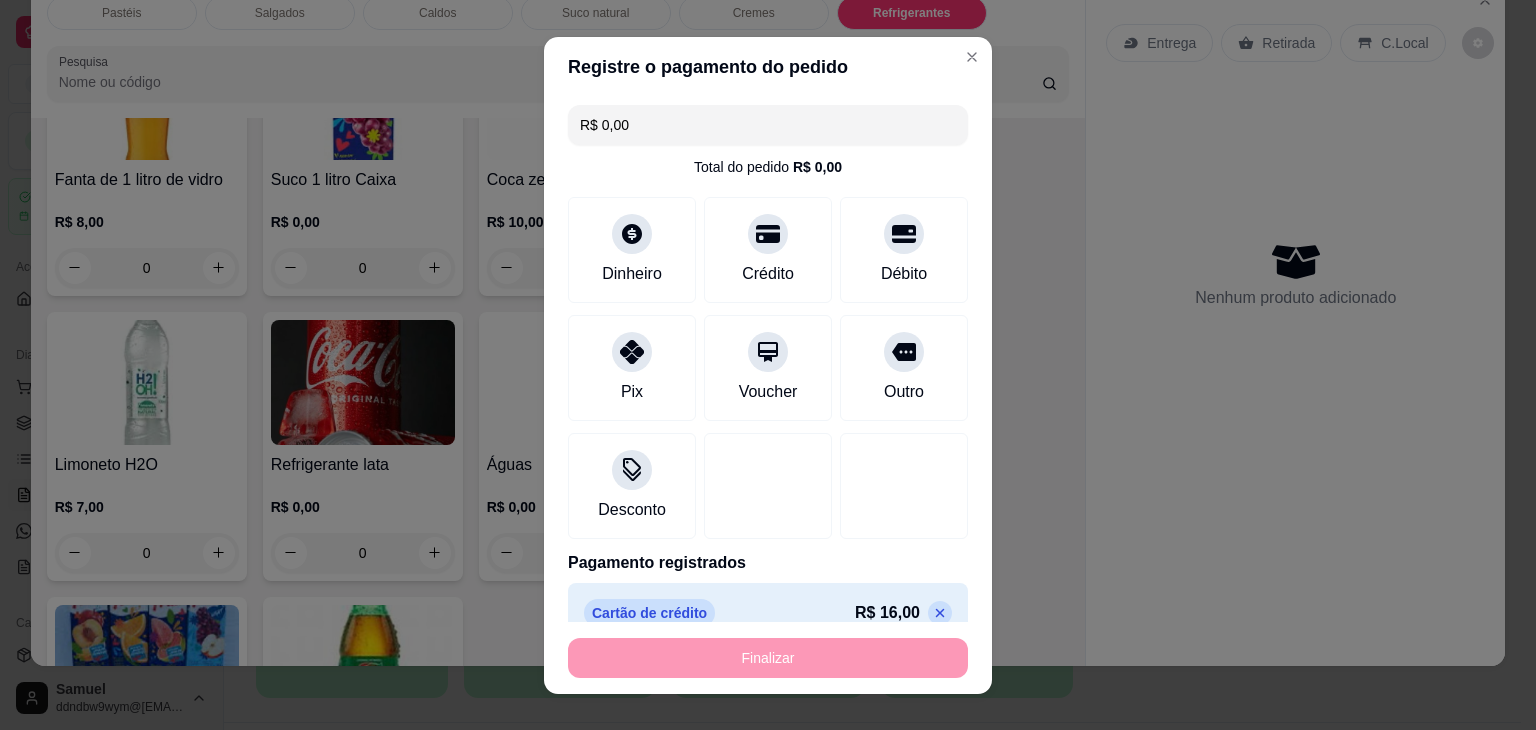 type on "-R$ 16,00" 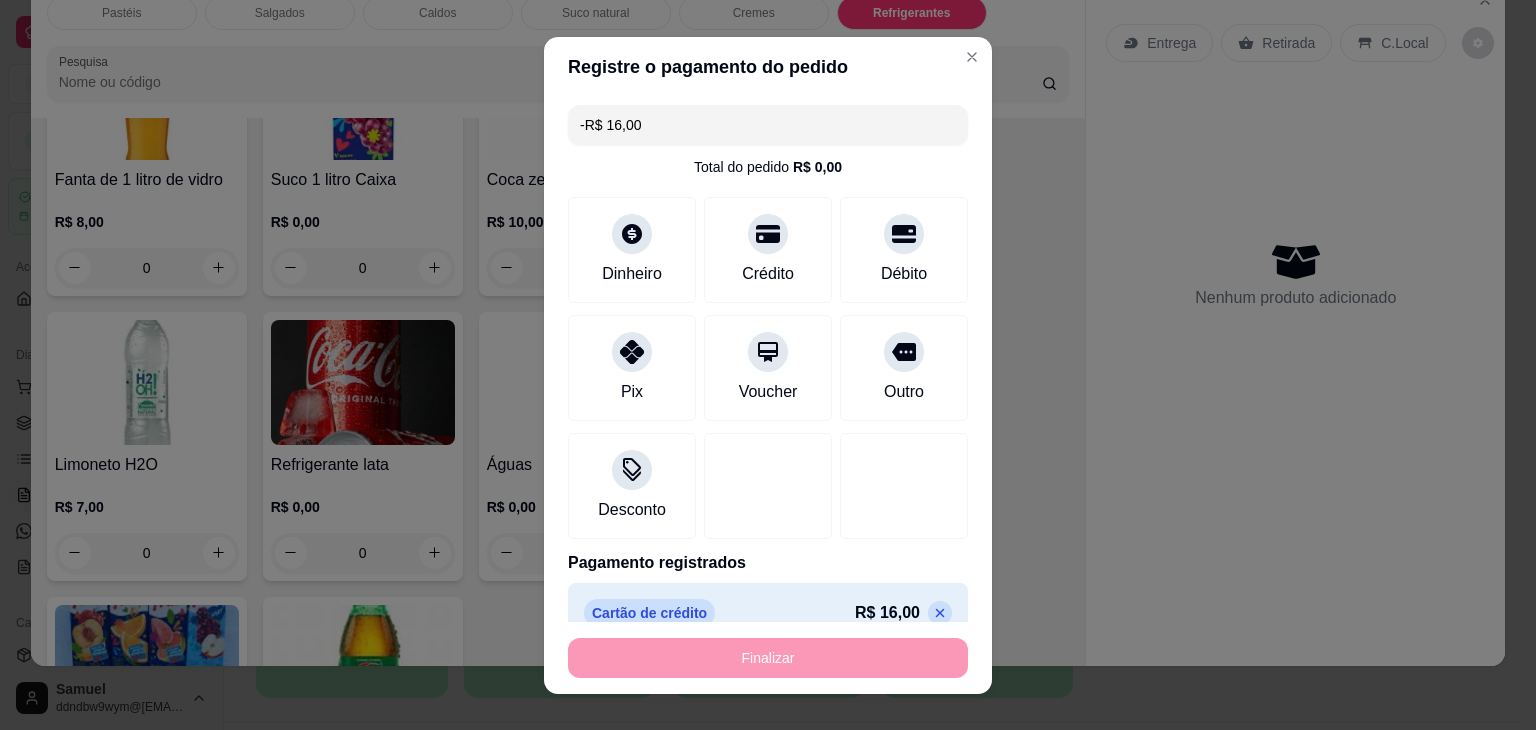 scroll, scrollTop: 5930, scrollLeft: 0, axis: vertical 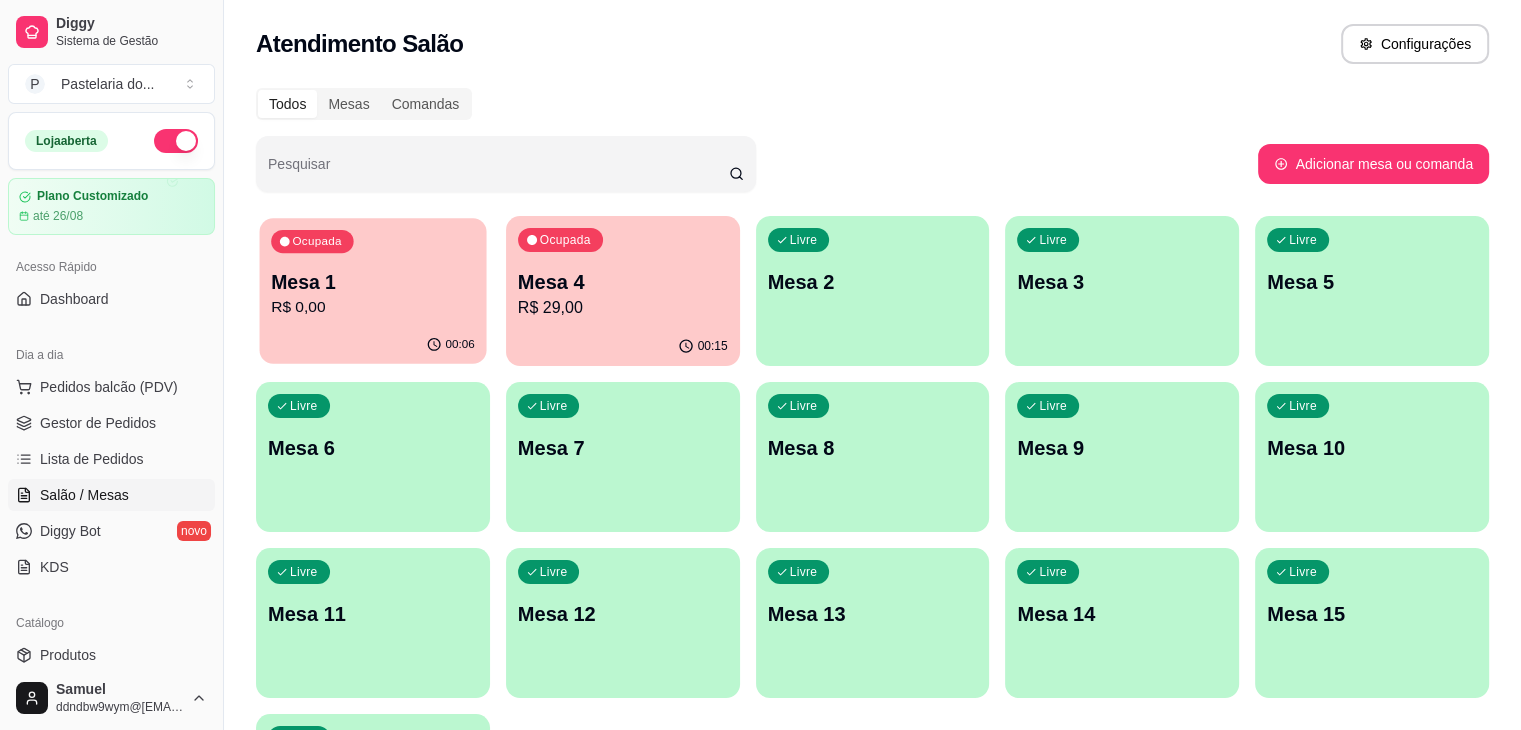 click on "Ocupada Mesa 1 R$ 0,00" at bounding box center (373, 272) 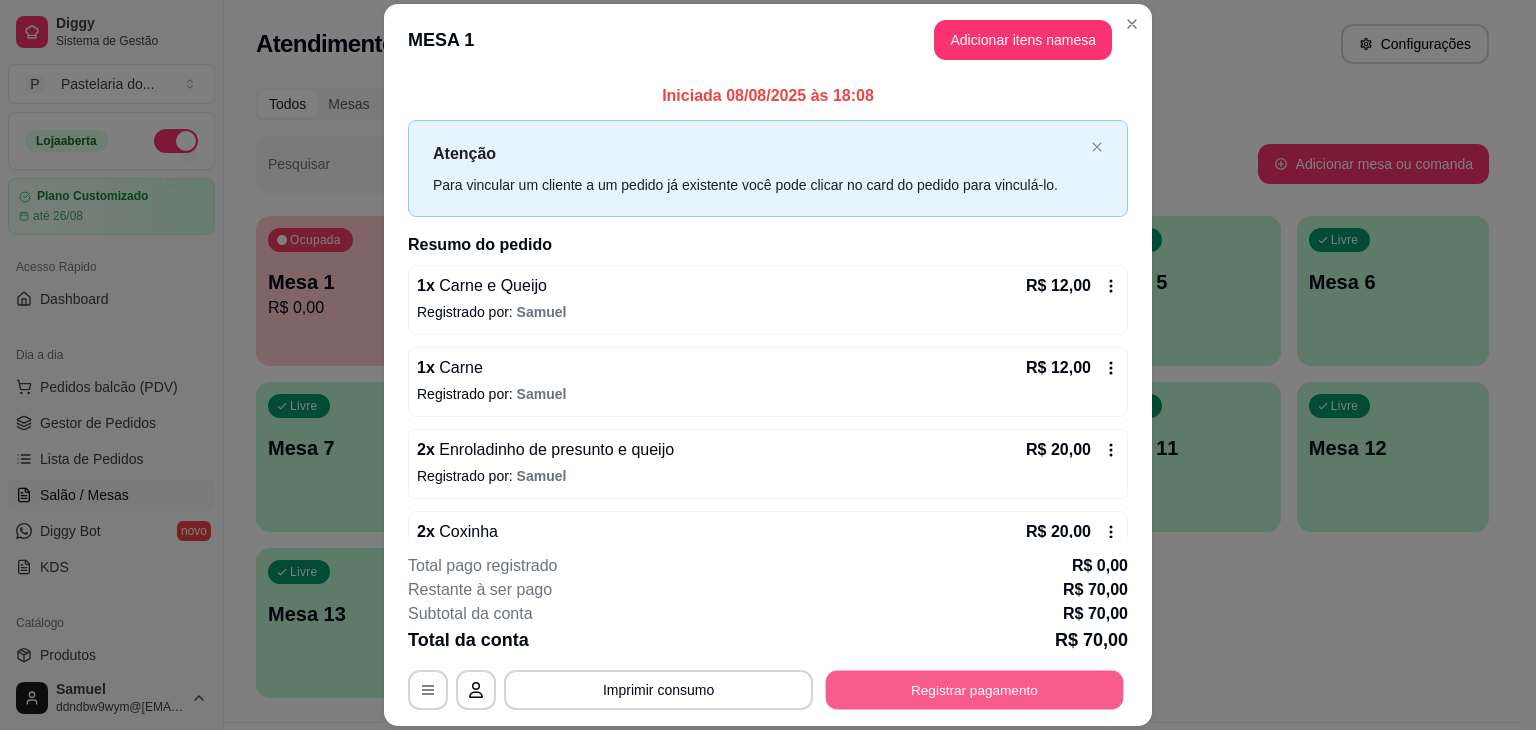click on "Registrar pagamento" at bounding box center [975, 690] 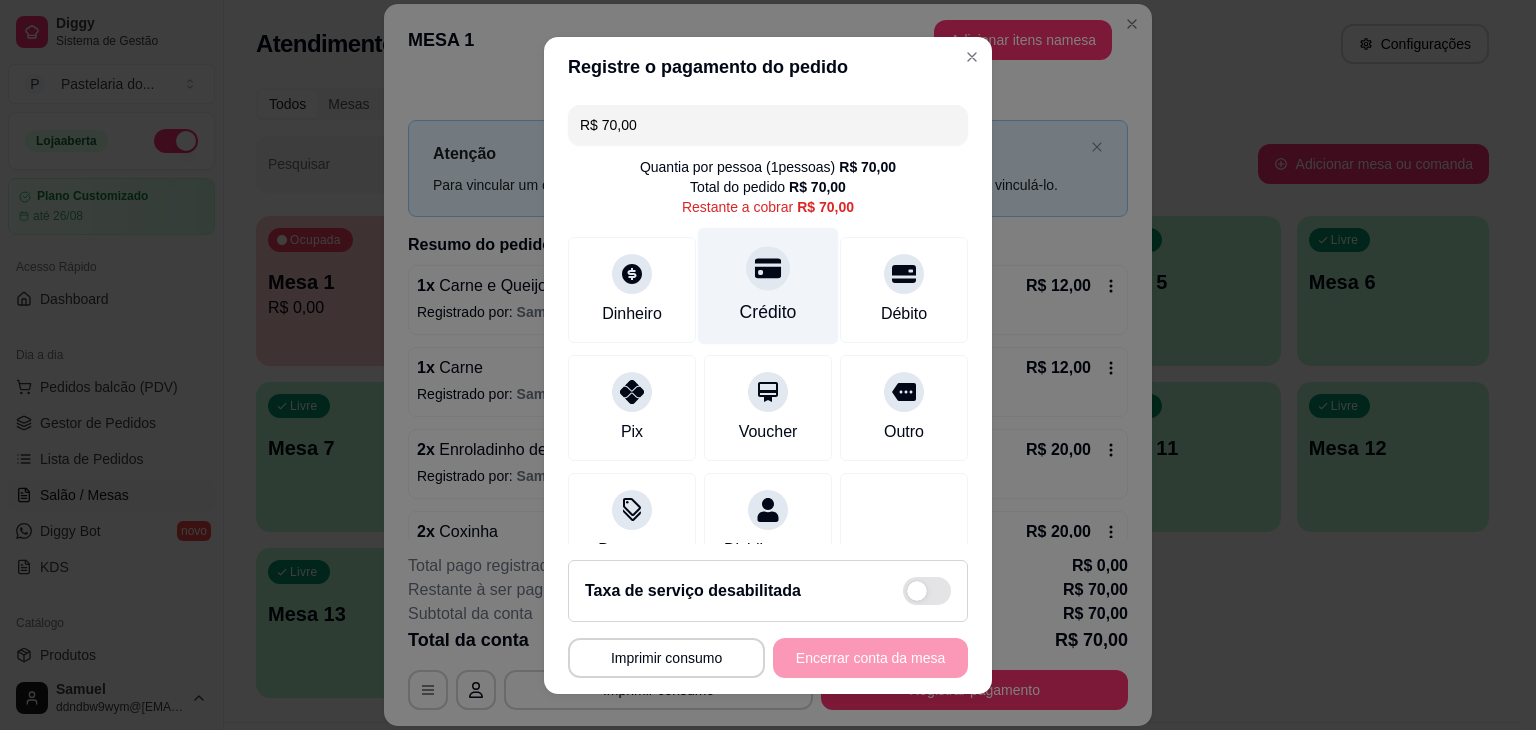 click at bounding box center [768, 268] 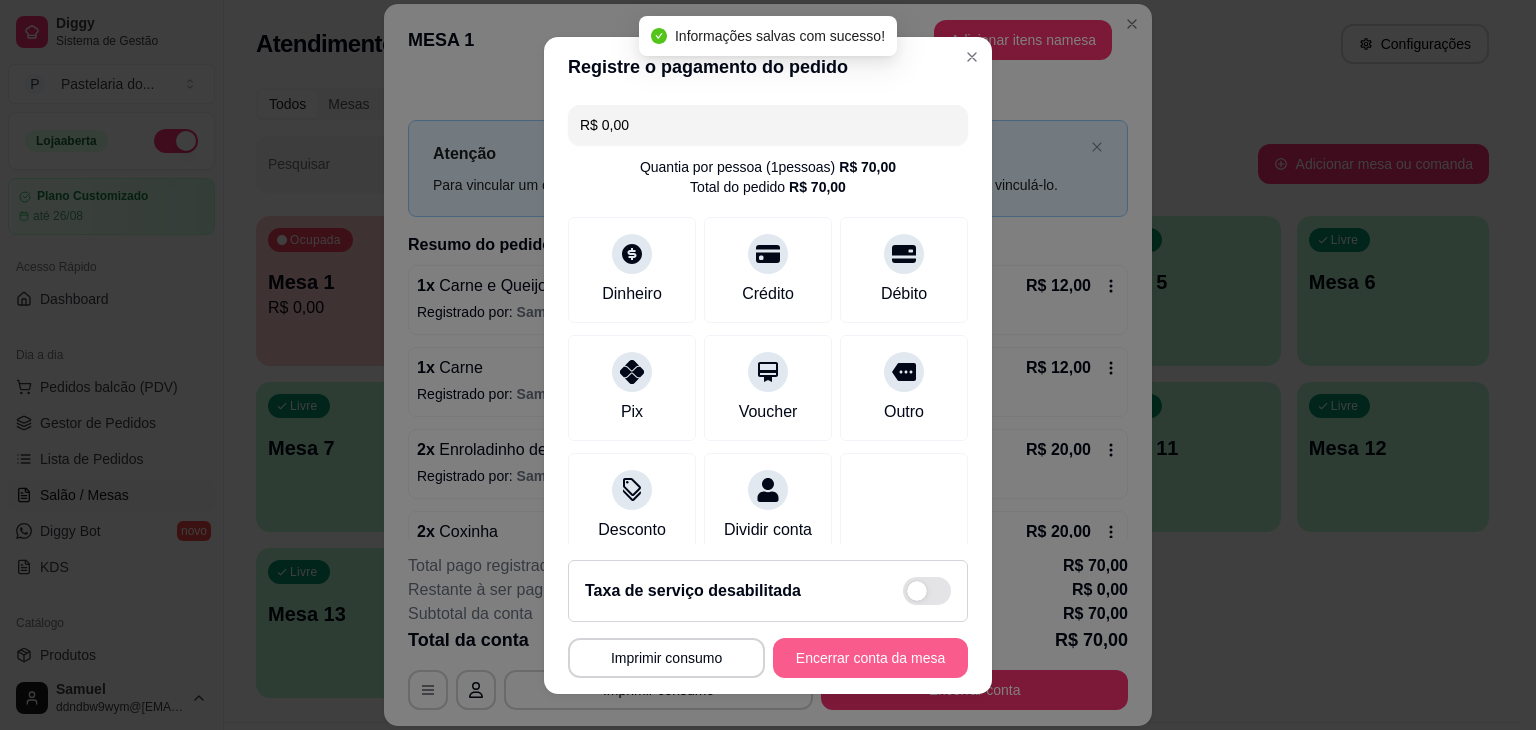 type on "R$ 0,00" 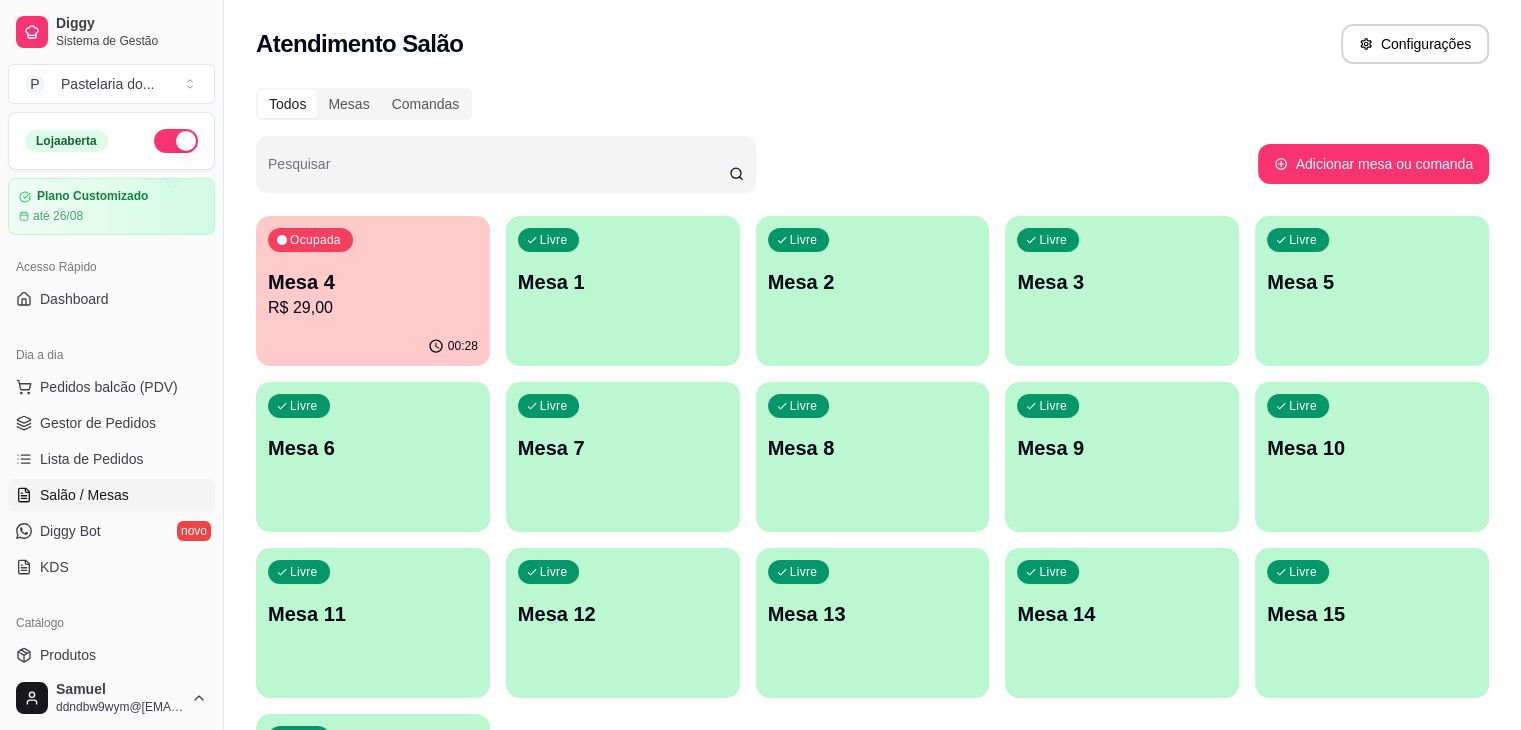 click on "R$ 29,00" at bounding box center (373, 308) 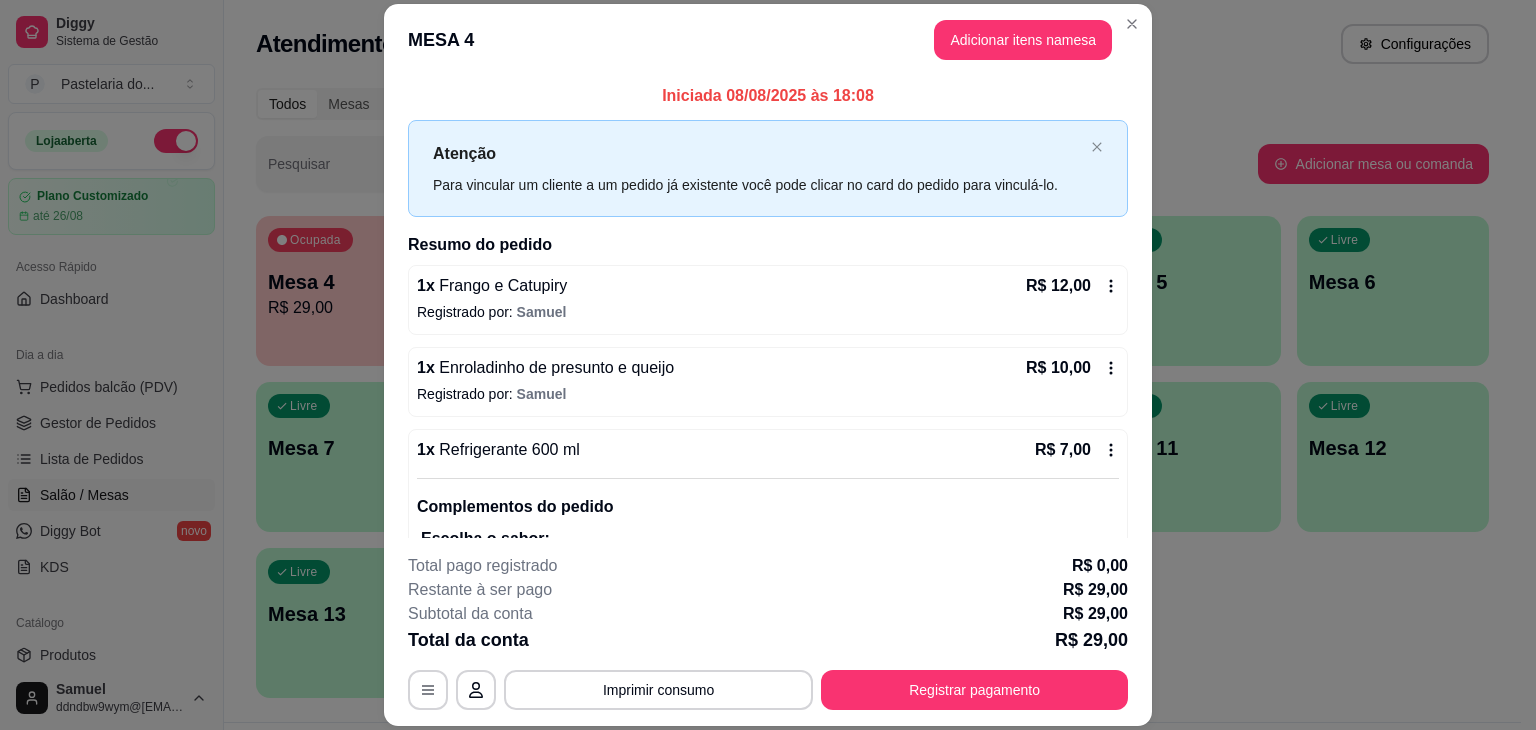 scroll, scrollTop: 80, scrollLeft: 0, axis: vertical 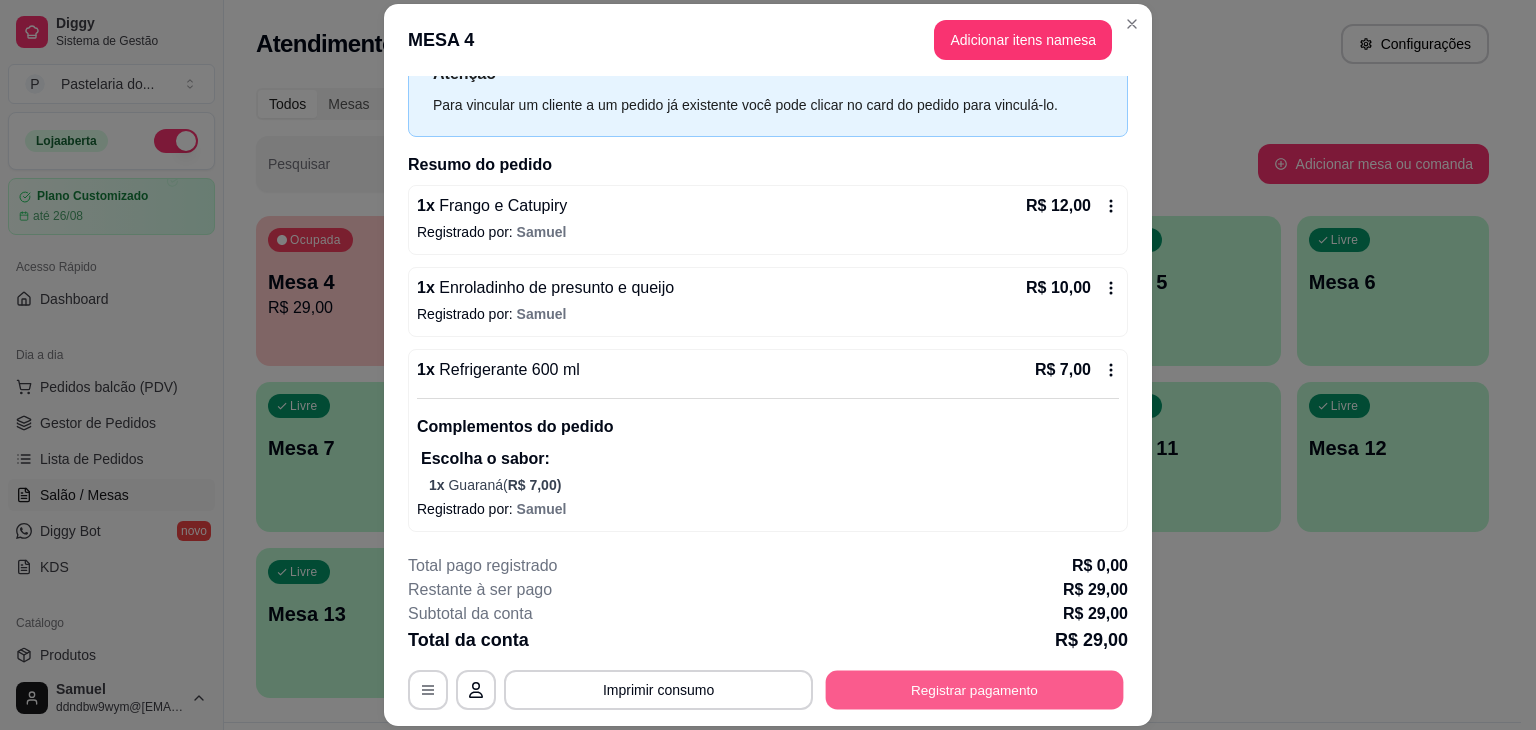 click on "Registrar pagamento" at bounding box center [975, 690] 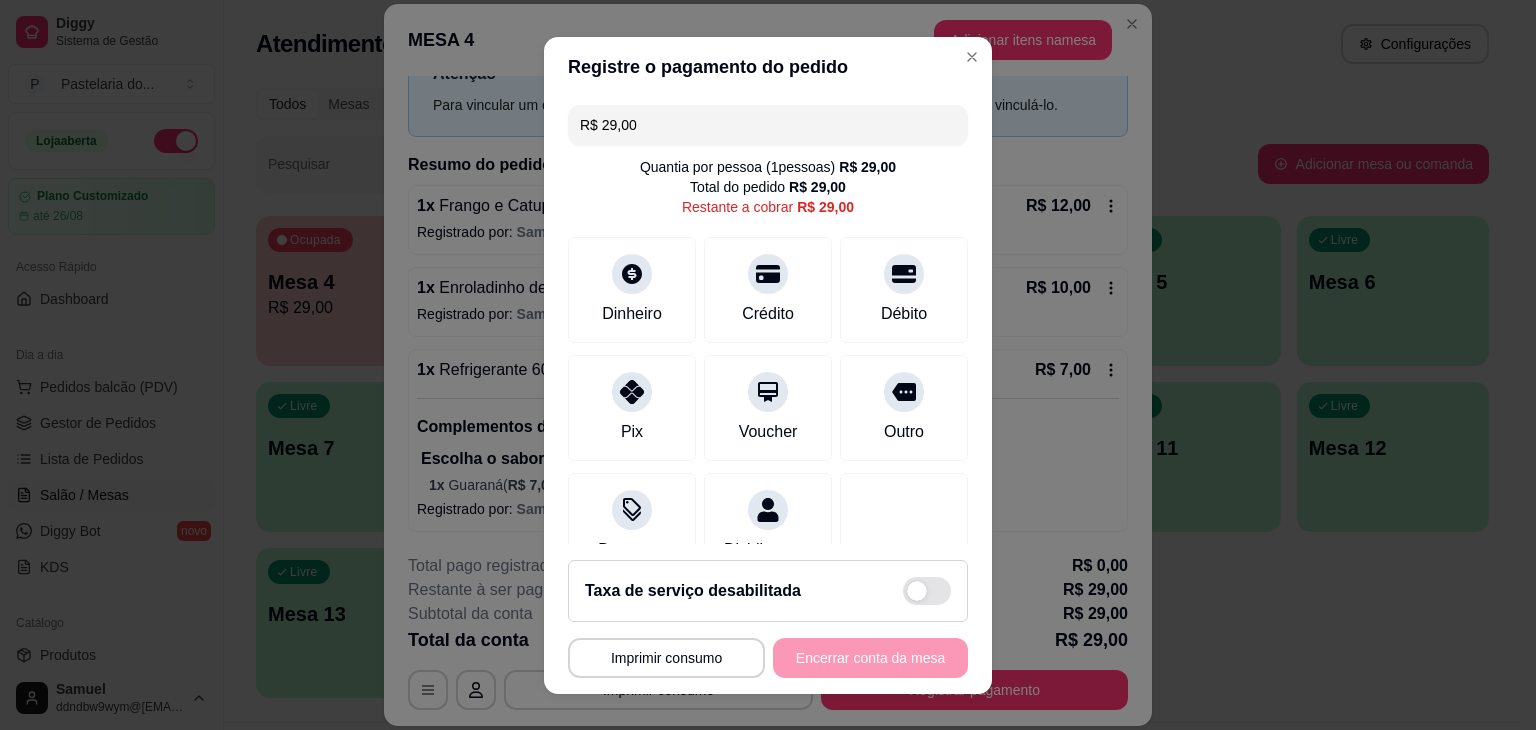 click on "Dinheiro Crédito Débito" at bounding box center (768, 290) 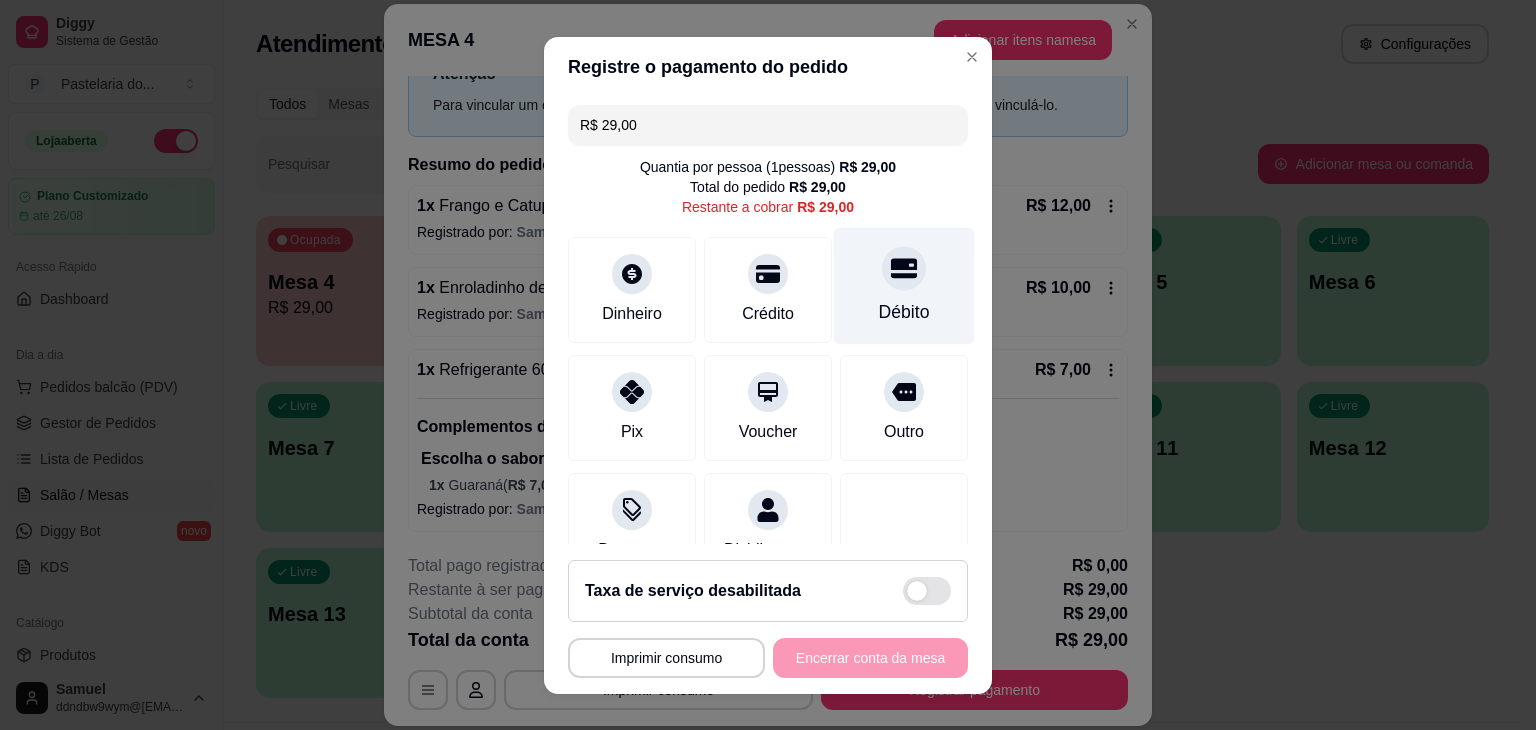 click on "Débito" at bounding box center (904, 285) 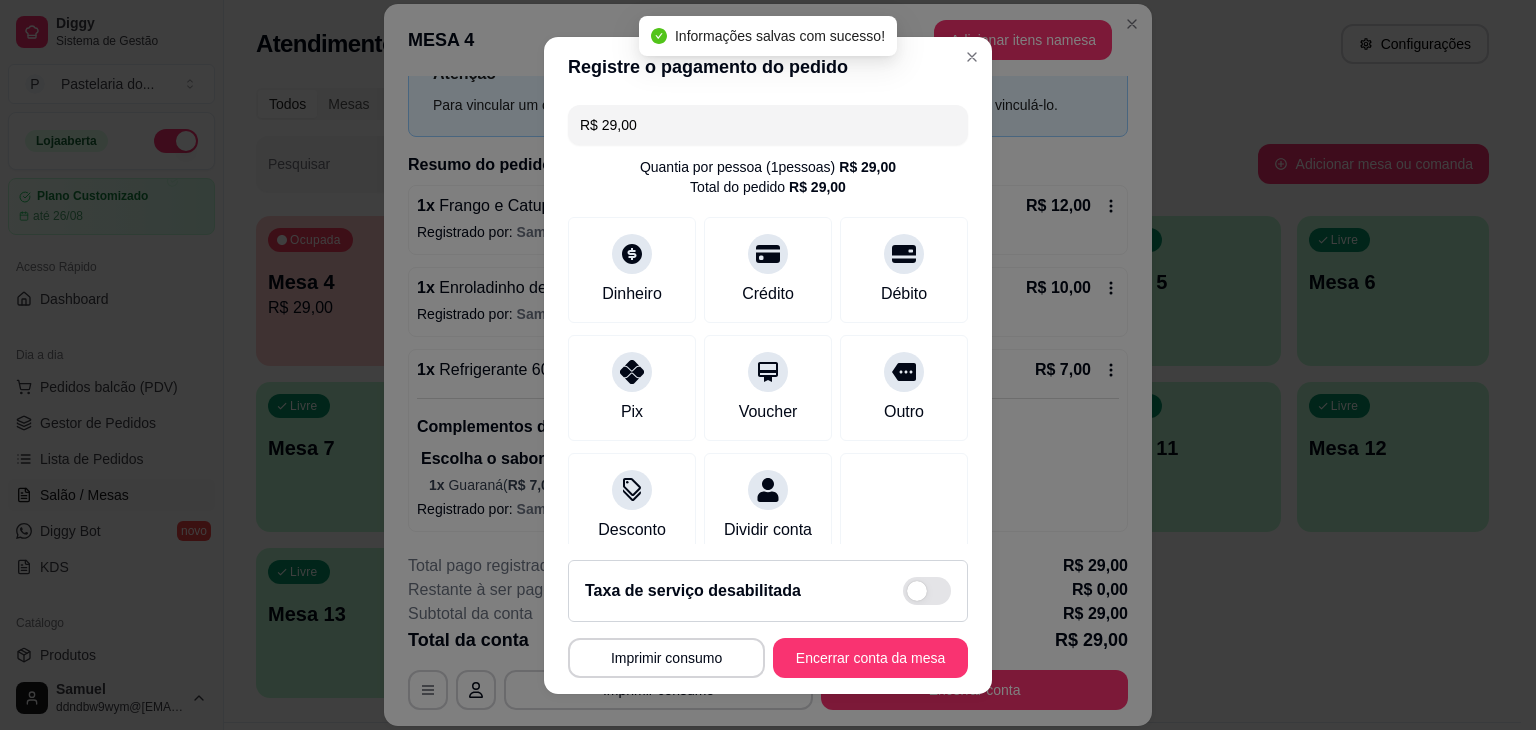 type on "R$ 0,00" 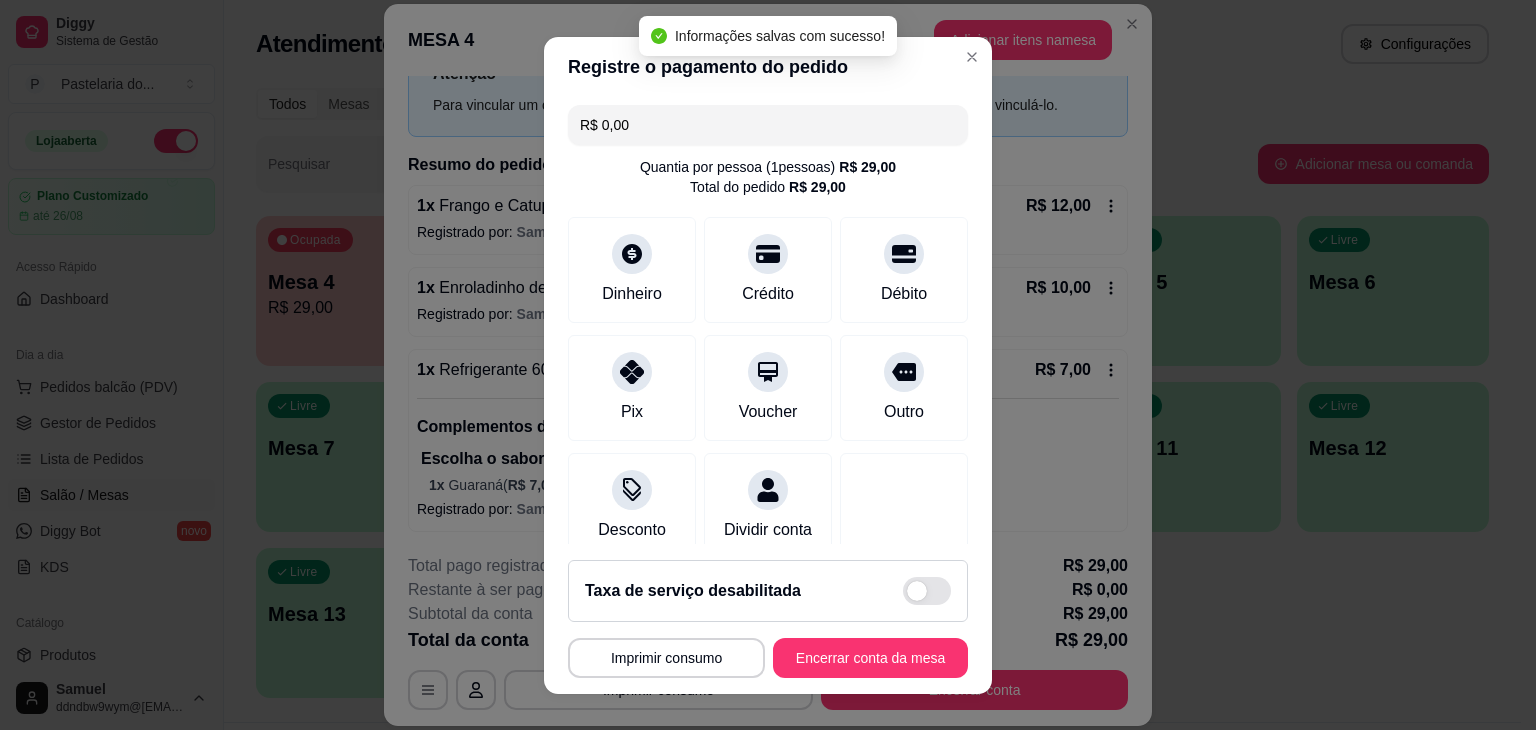 click on "Encerrar conta da mesa" at bounding box center [870, 658] 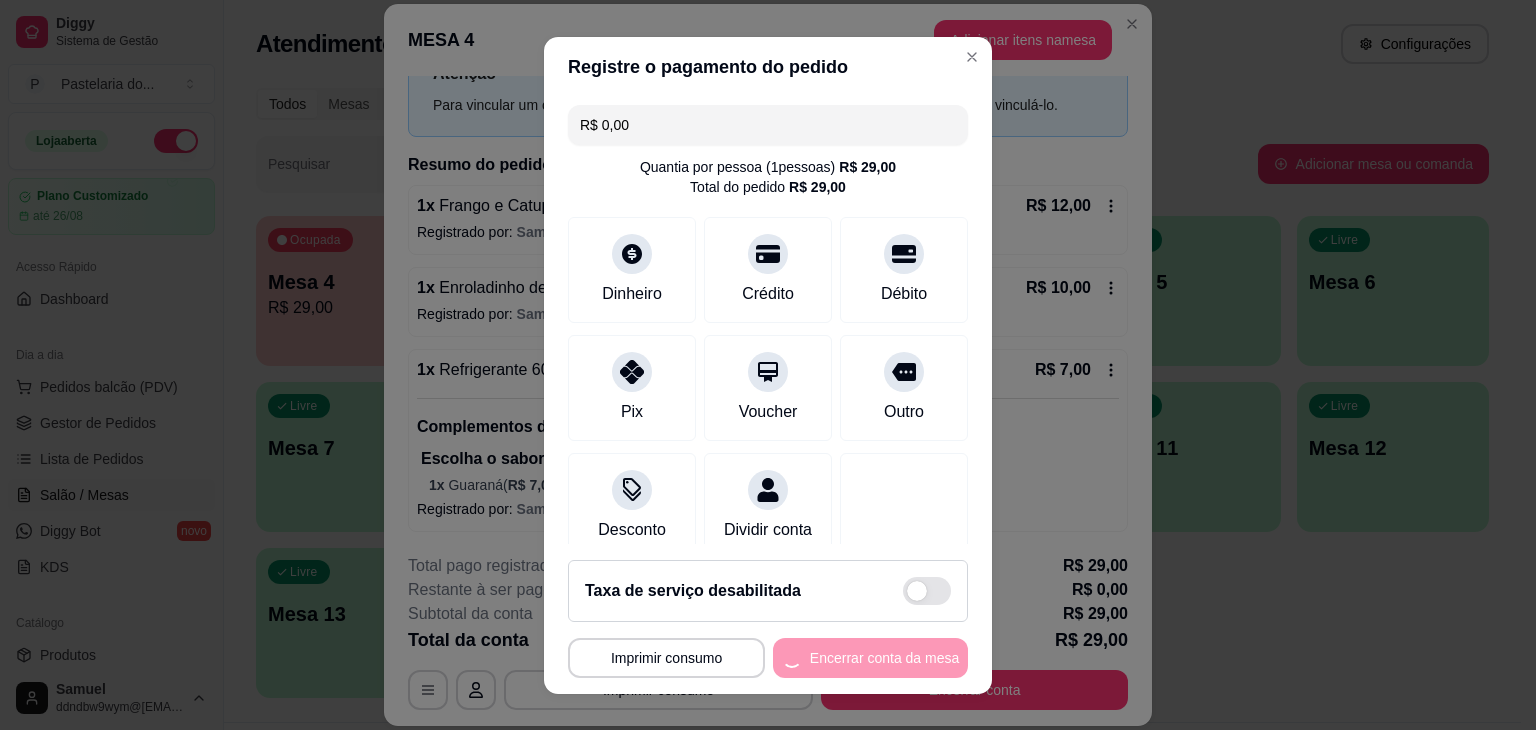 scroll, scrollTop: 0, scrollLeft: 0, axis: both 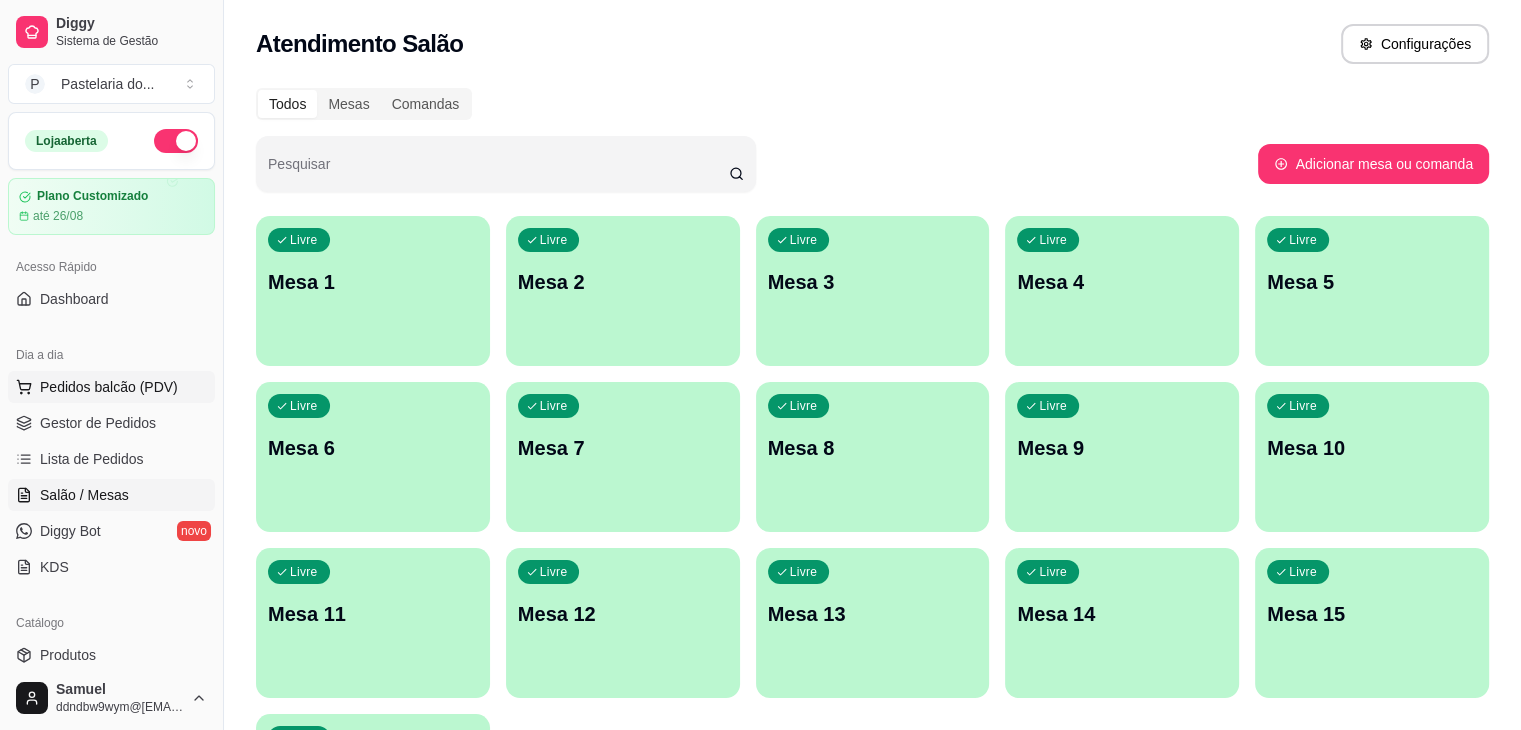 click on "Pedidos balcão (PDV)" at bounding box center [109, 387] 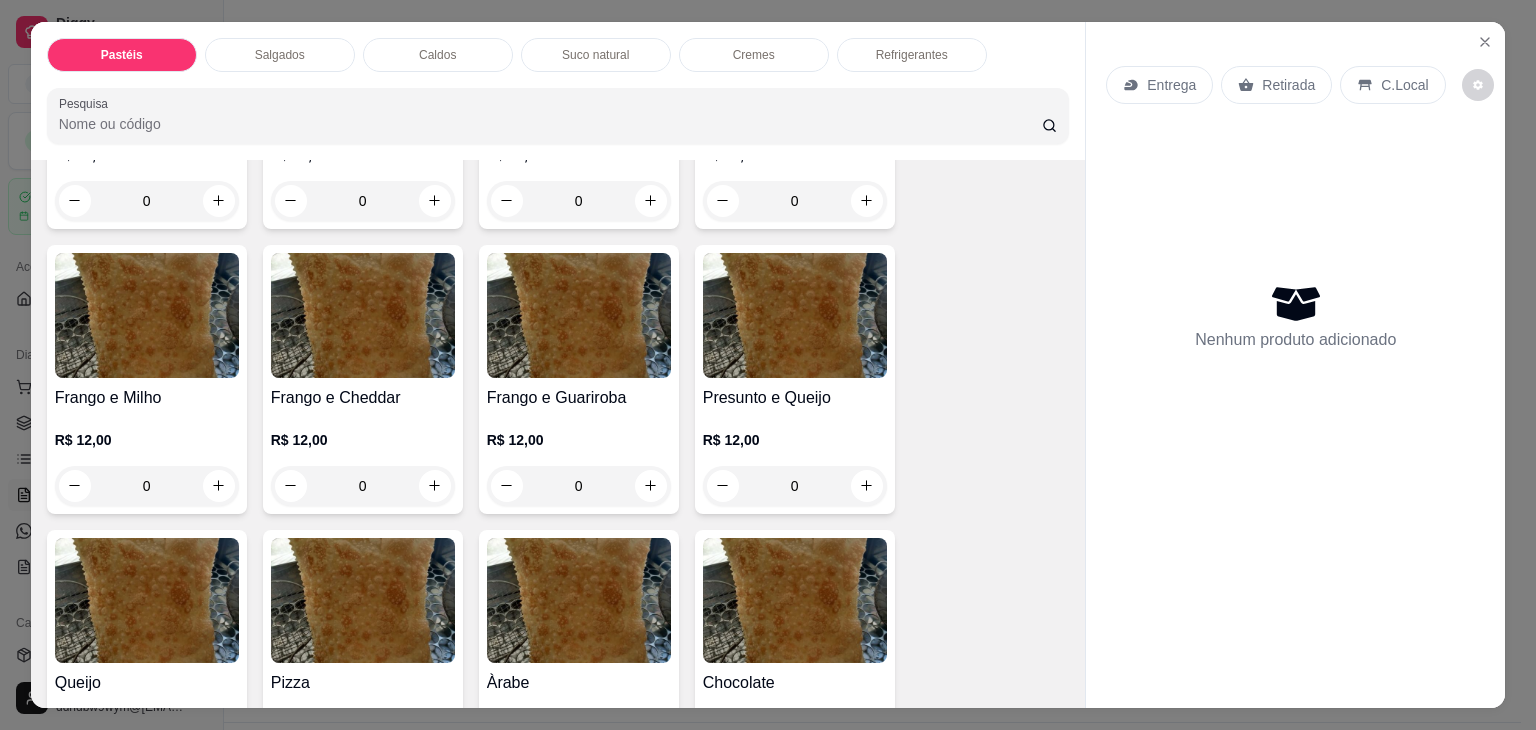 scroll, scrollTop: 1000, scrollLeft: 0, axis: vertical 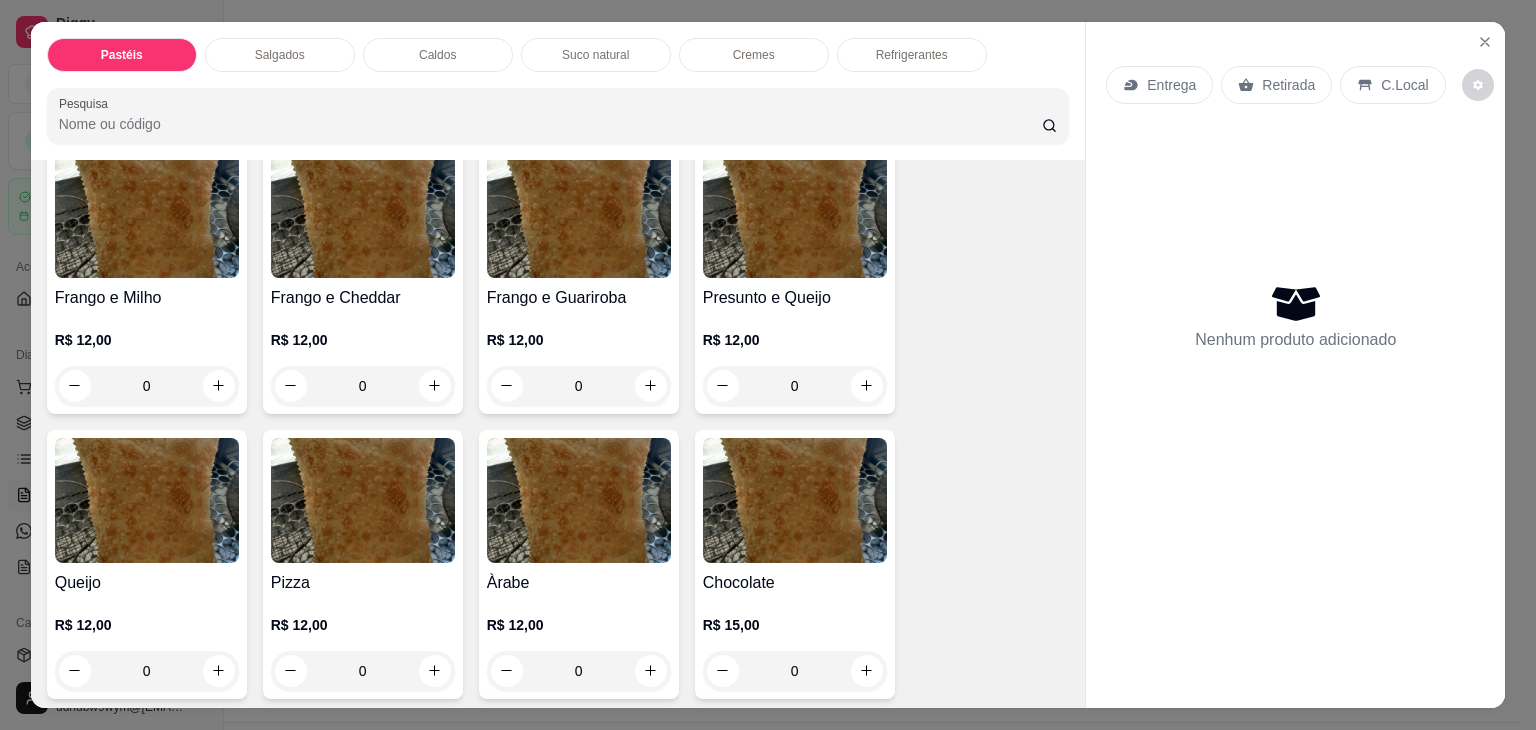 click on "0" at bounding box center [147, 671] 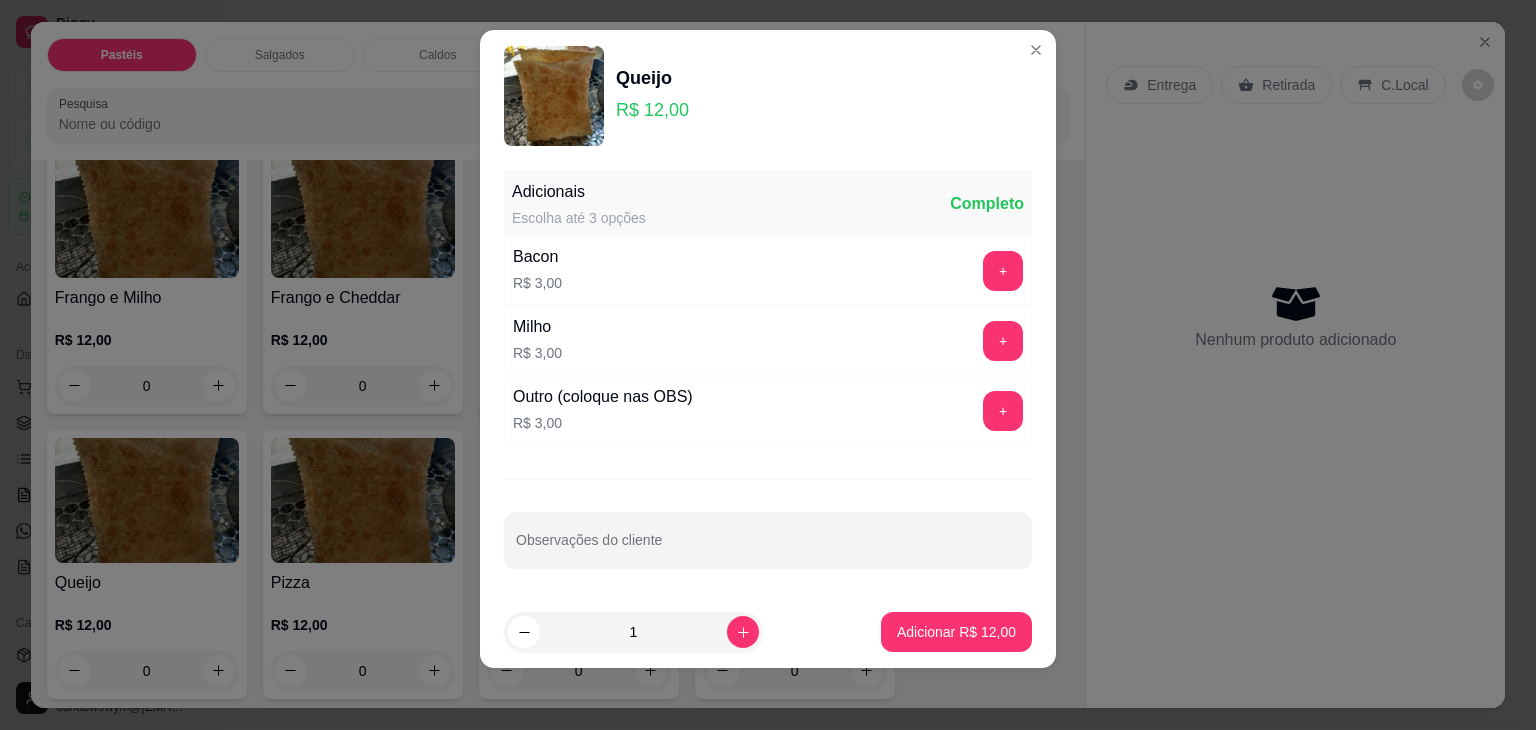 scroll, scrollTop: 17, scrollLeft: 0, axis: vertical 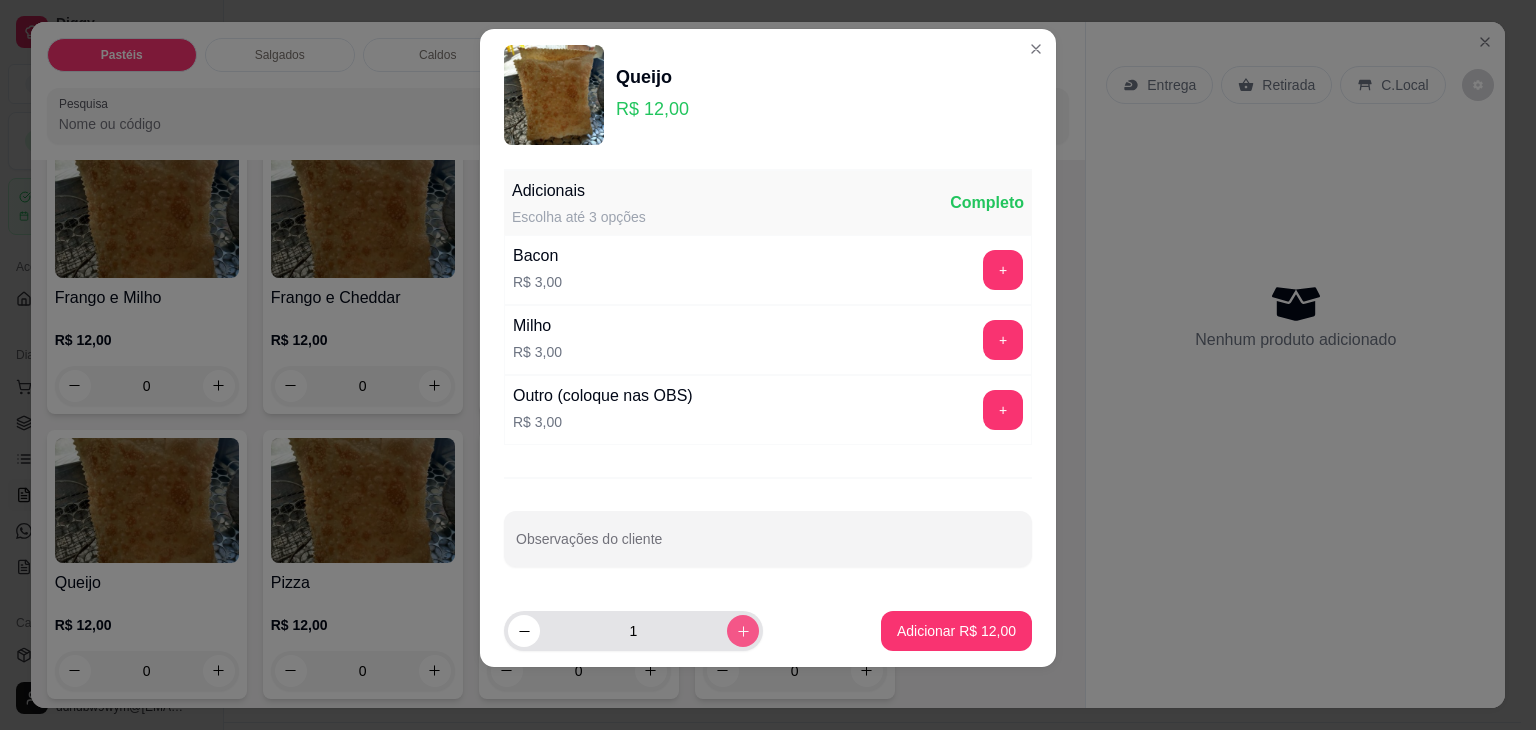 click 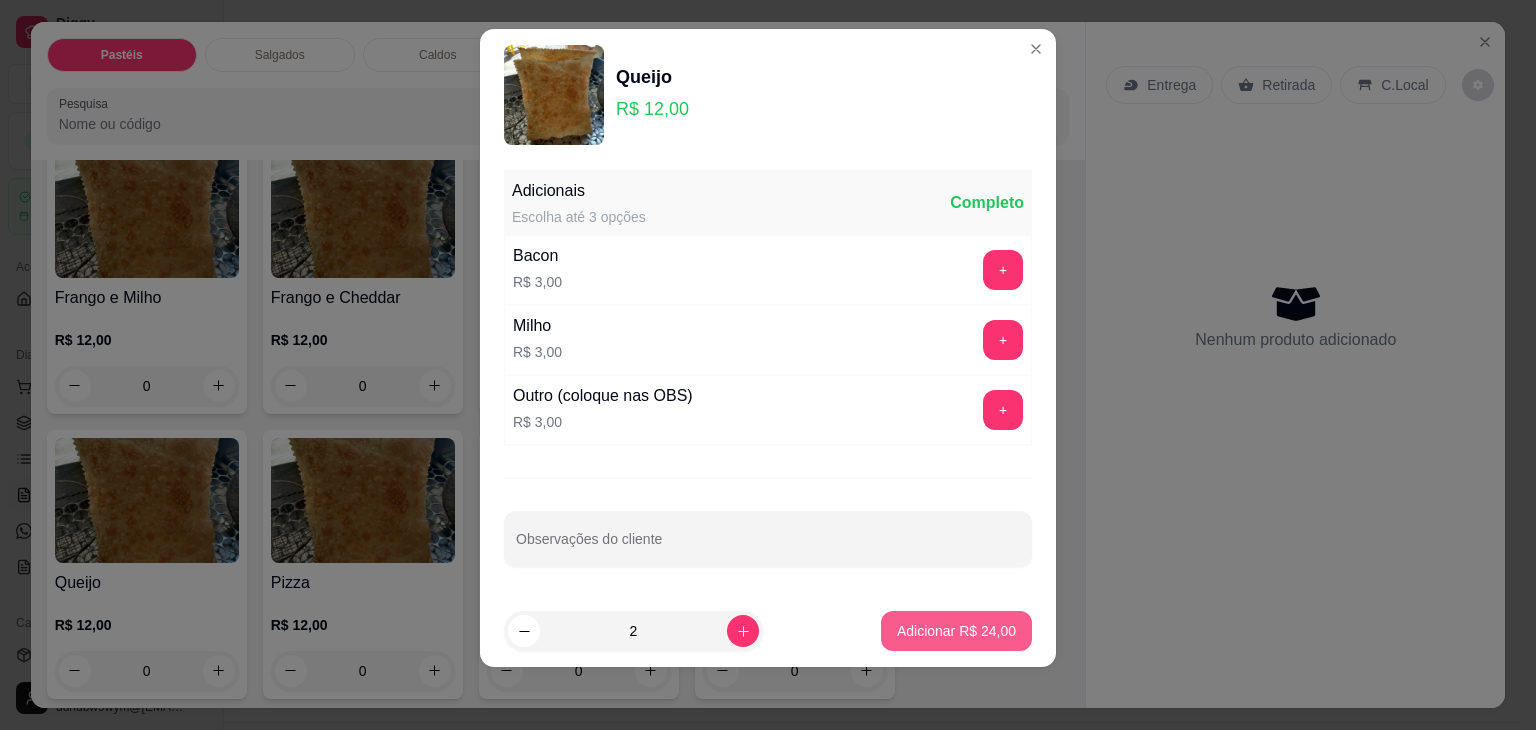 click on "Adicionar   R$ 24,00" at bounding box center (956, 631) 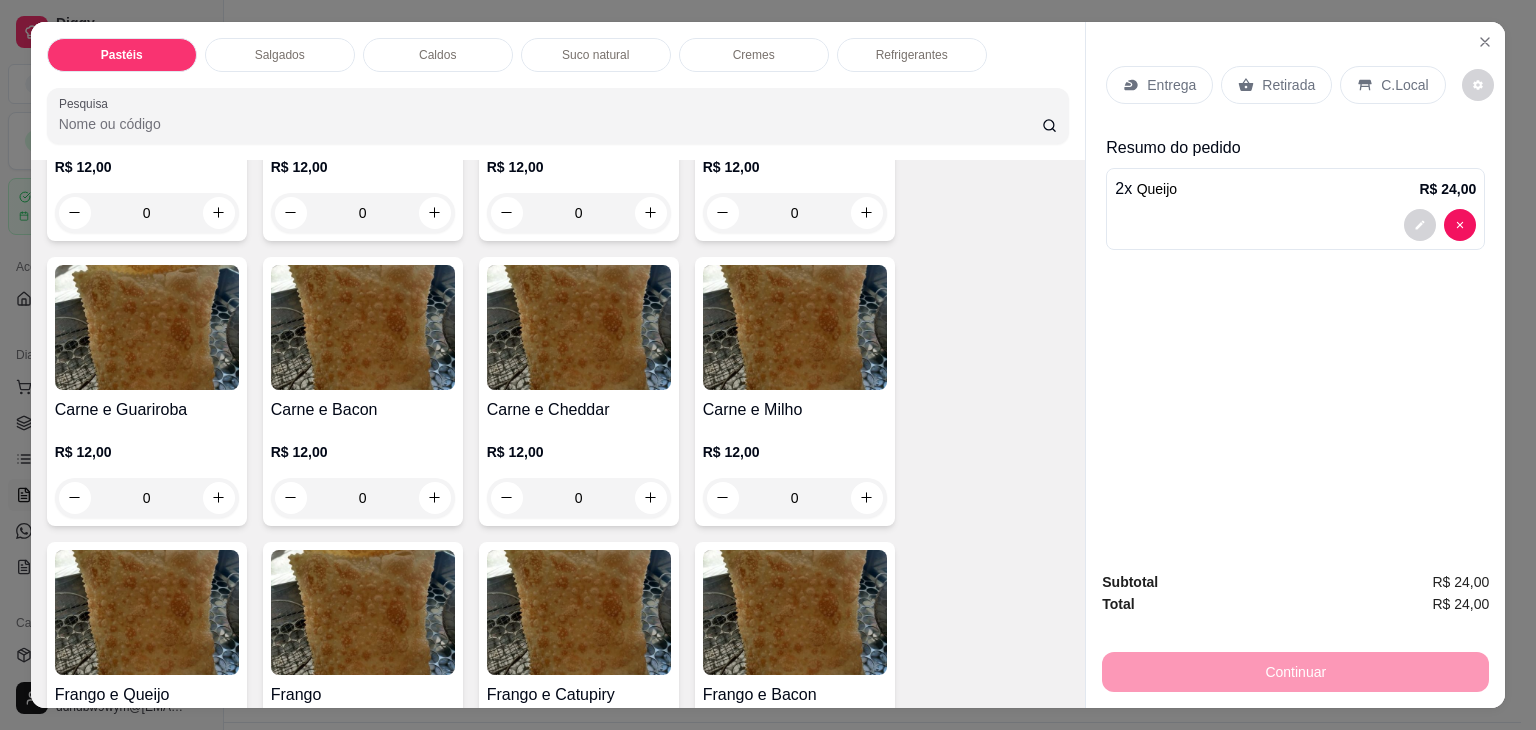 scroll, scrollTop: 200, scrollLeft: 0, axis: vertical 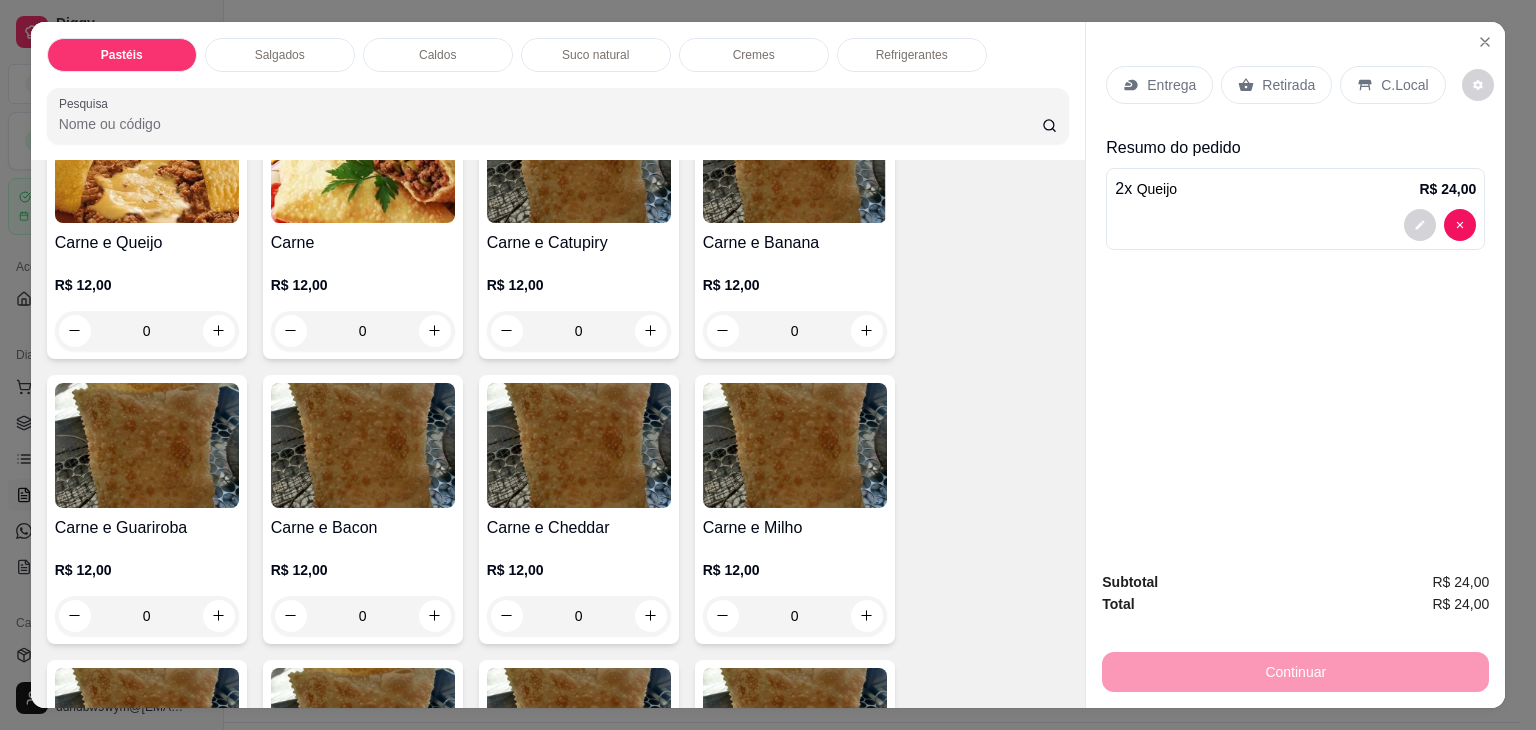 click on "0" at bounding box center [147, 331] 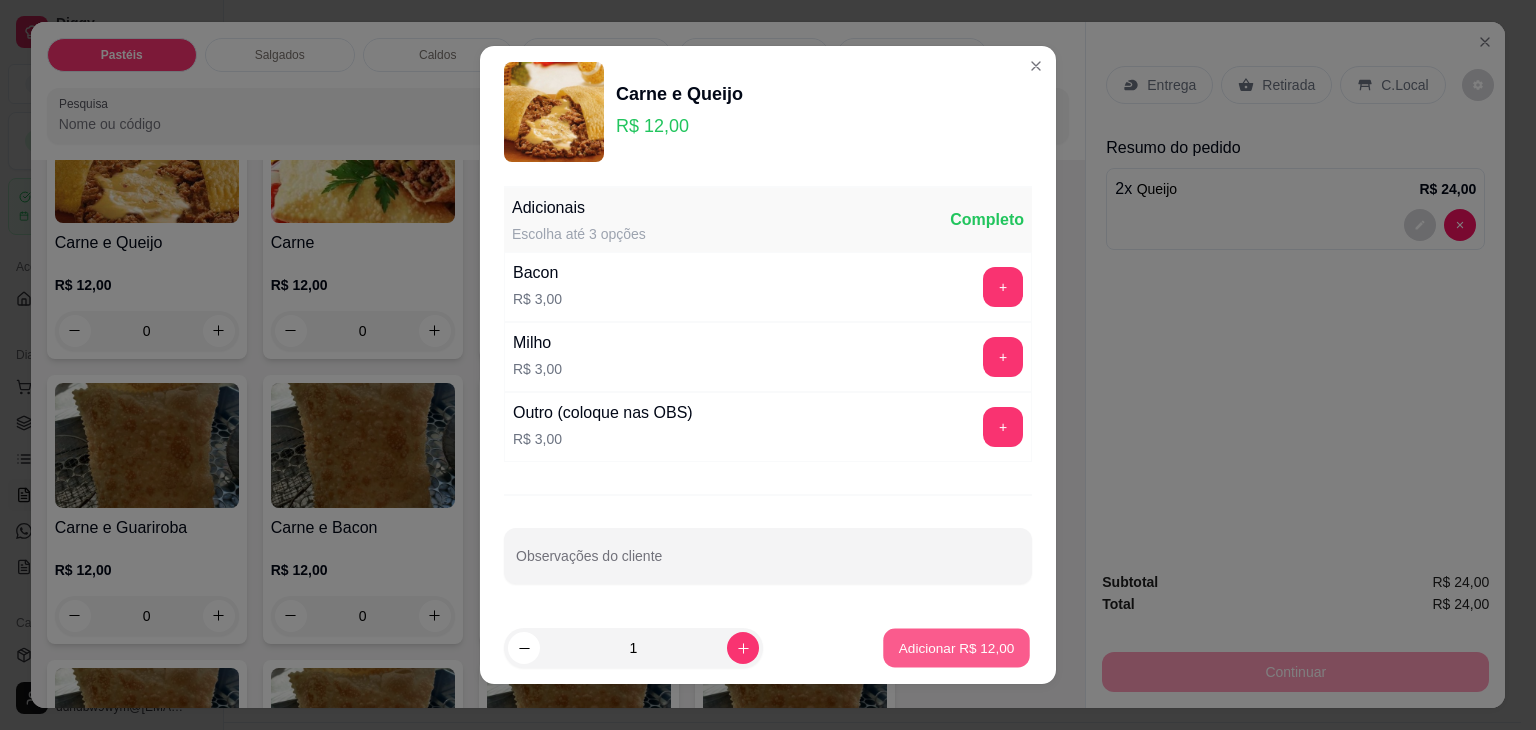 click on "Adicionar   R$ 12,00" at bounding box center [957, 647] 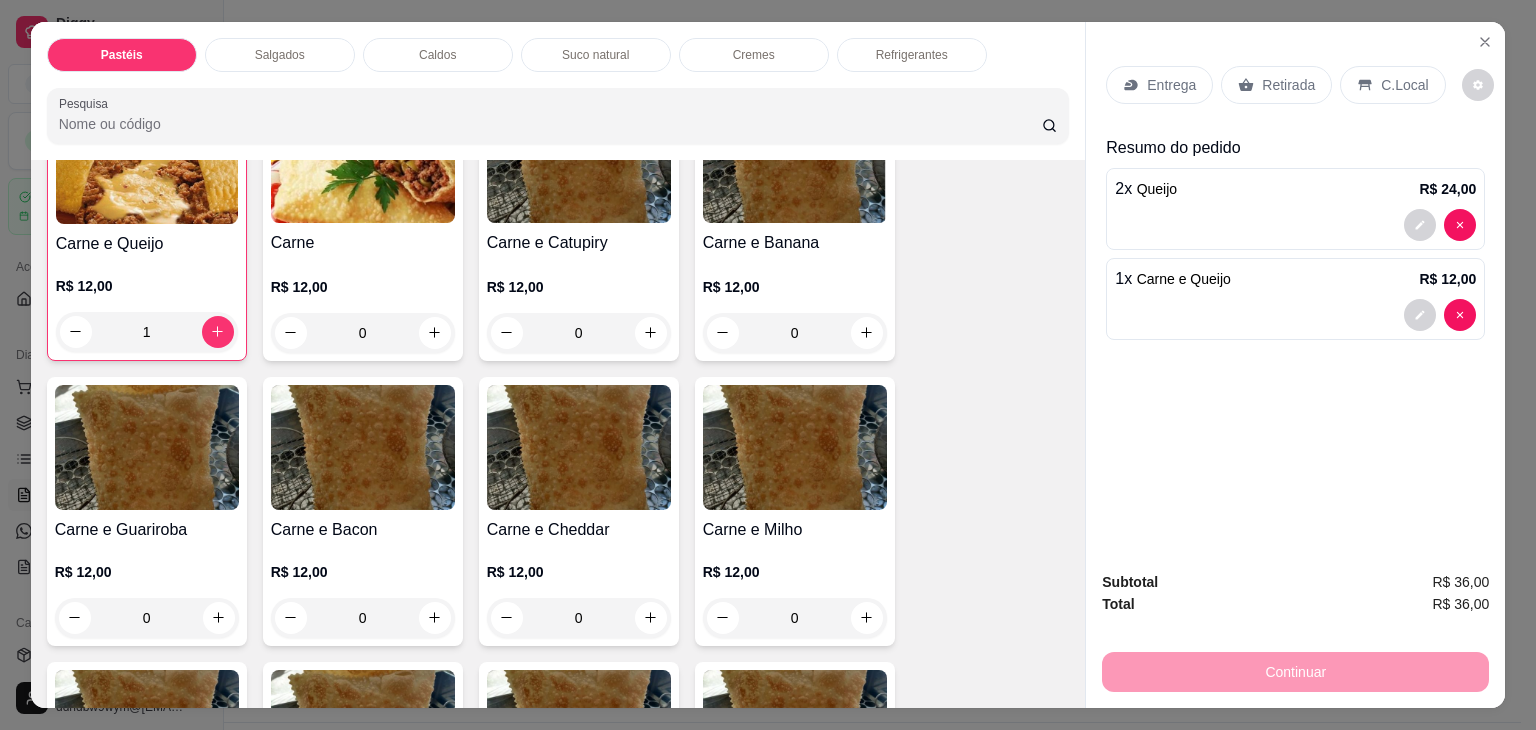 scroll, scrollTop: 200, scrollLeft: 0, axis: vertical 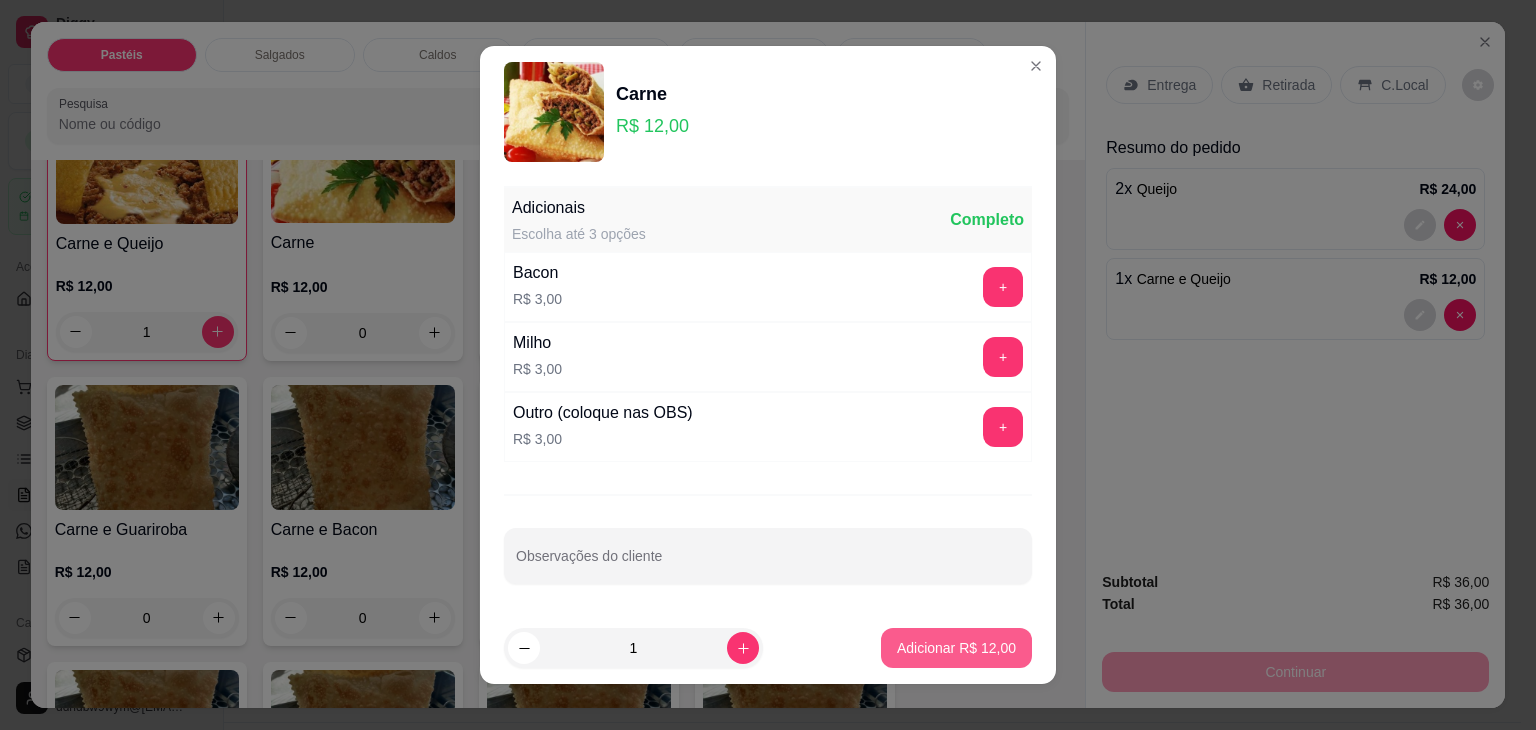 click on "Adicionar   R$ 12,00" at bounding box center (956, 648) 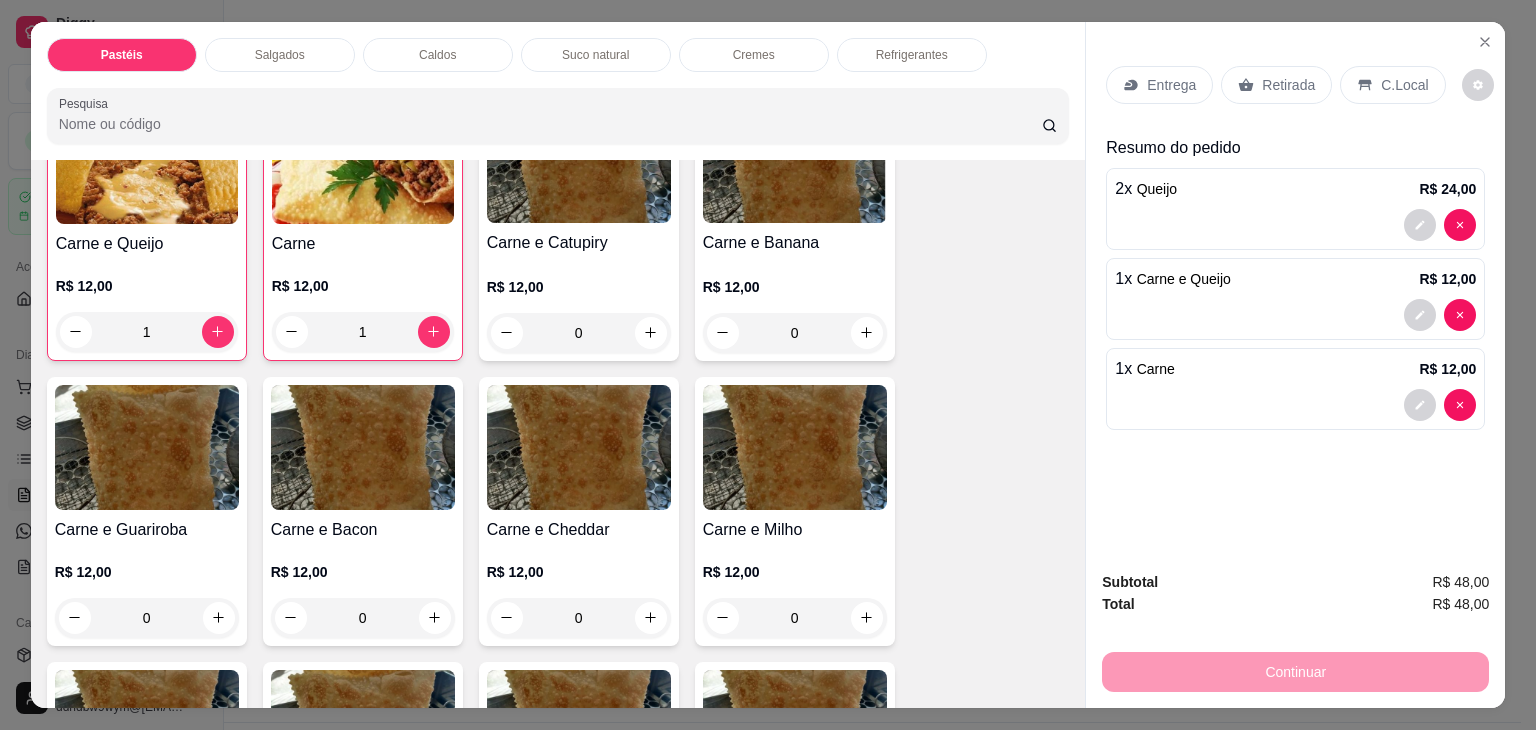 click on "Salgados" at bounding box center [280, 55] 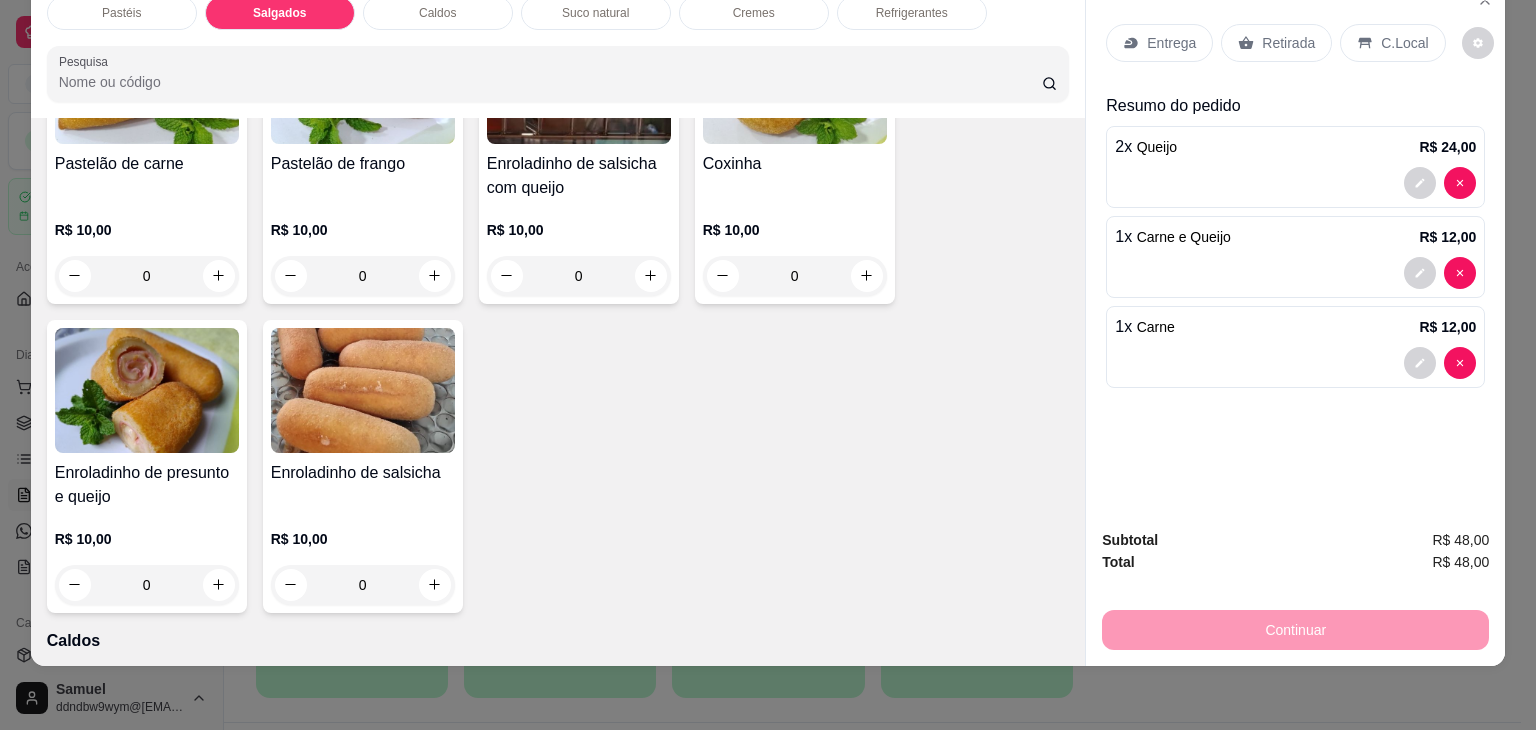 scroll, scrollTop: 2328, scrollLeft: 0, axis: vertical 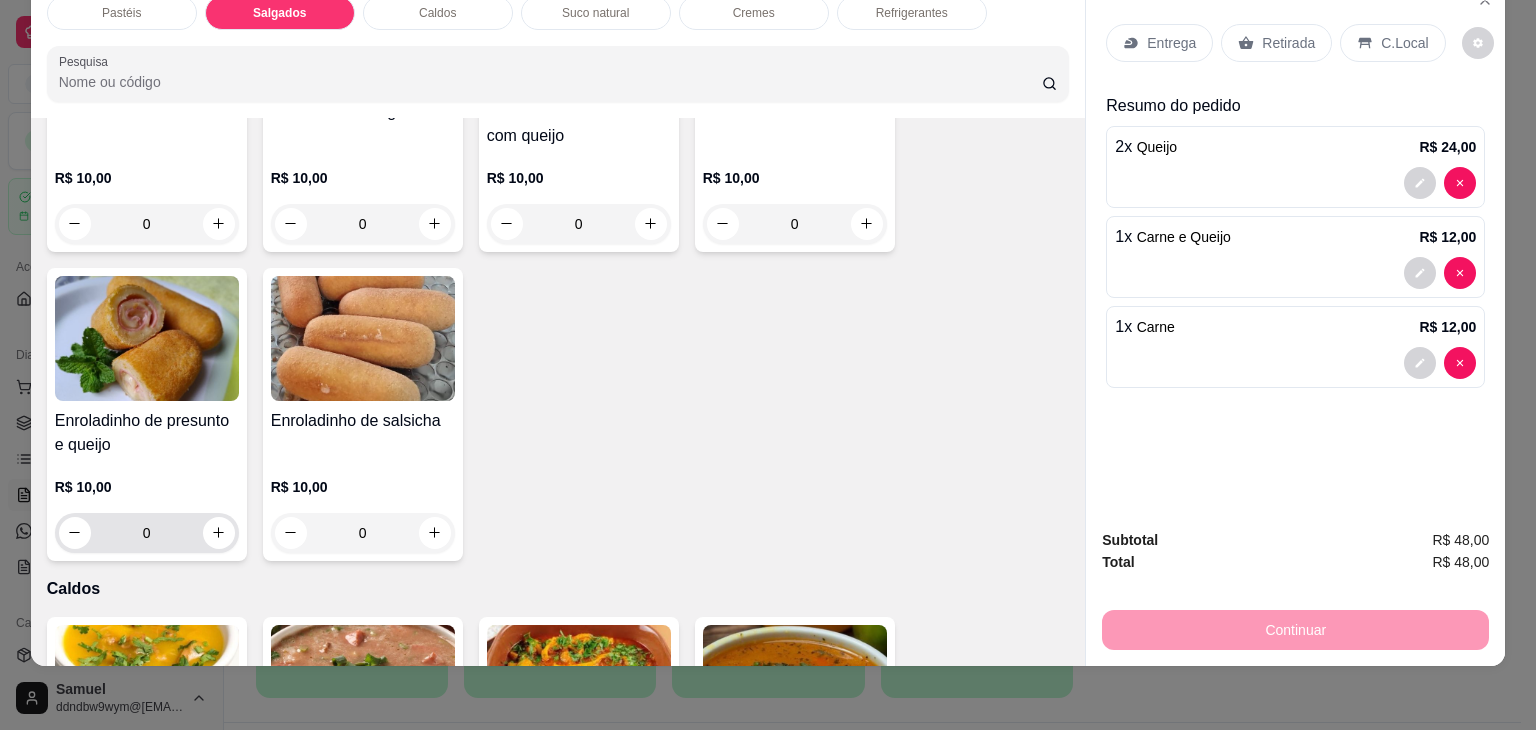 click at bounding box center (219, 533) 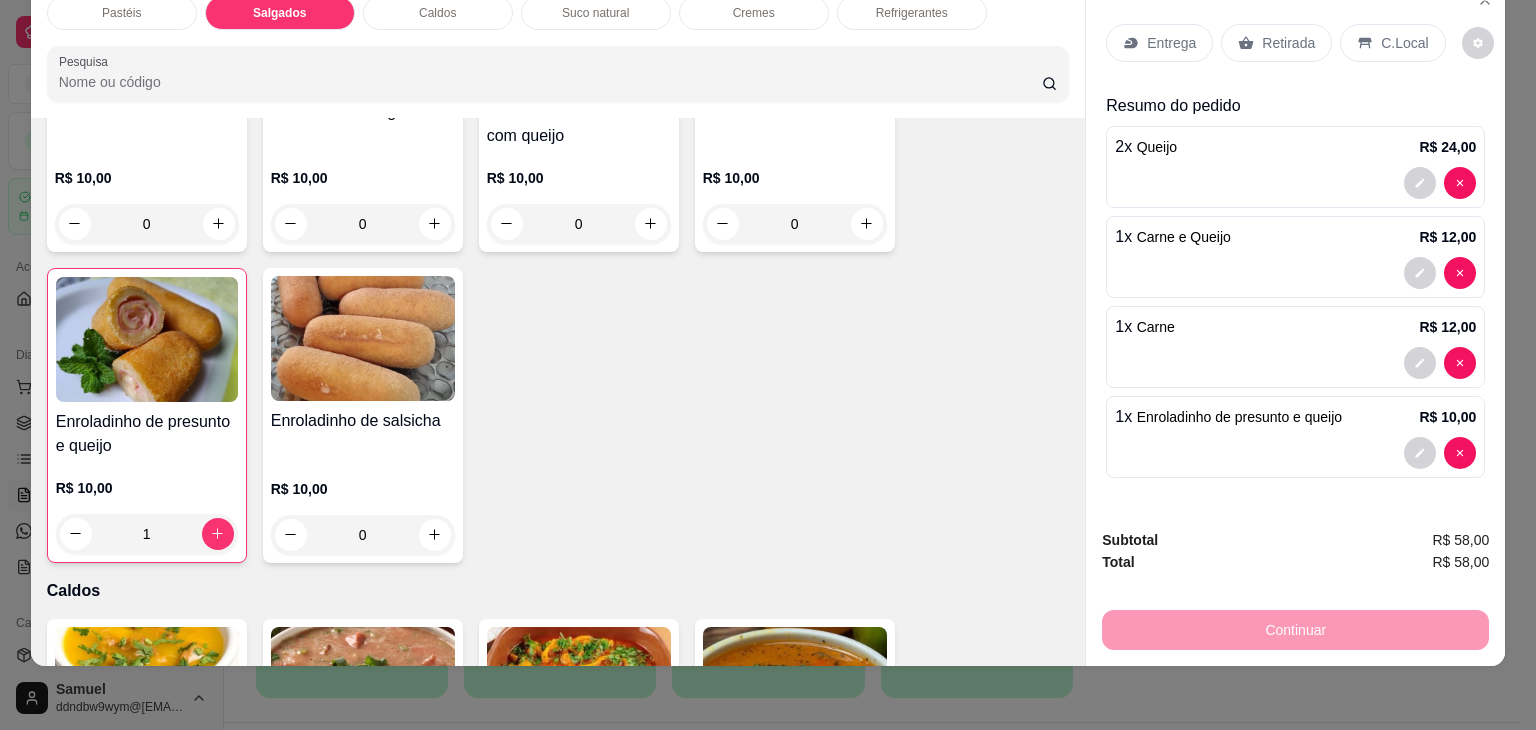 scroll, scrollTop: 0, scrollLeft: 0, axis: both 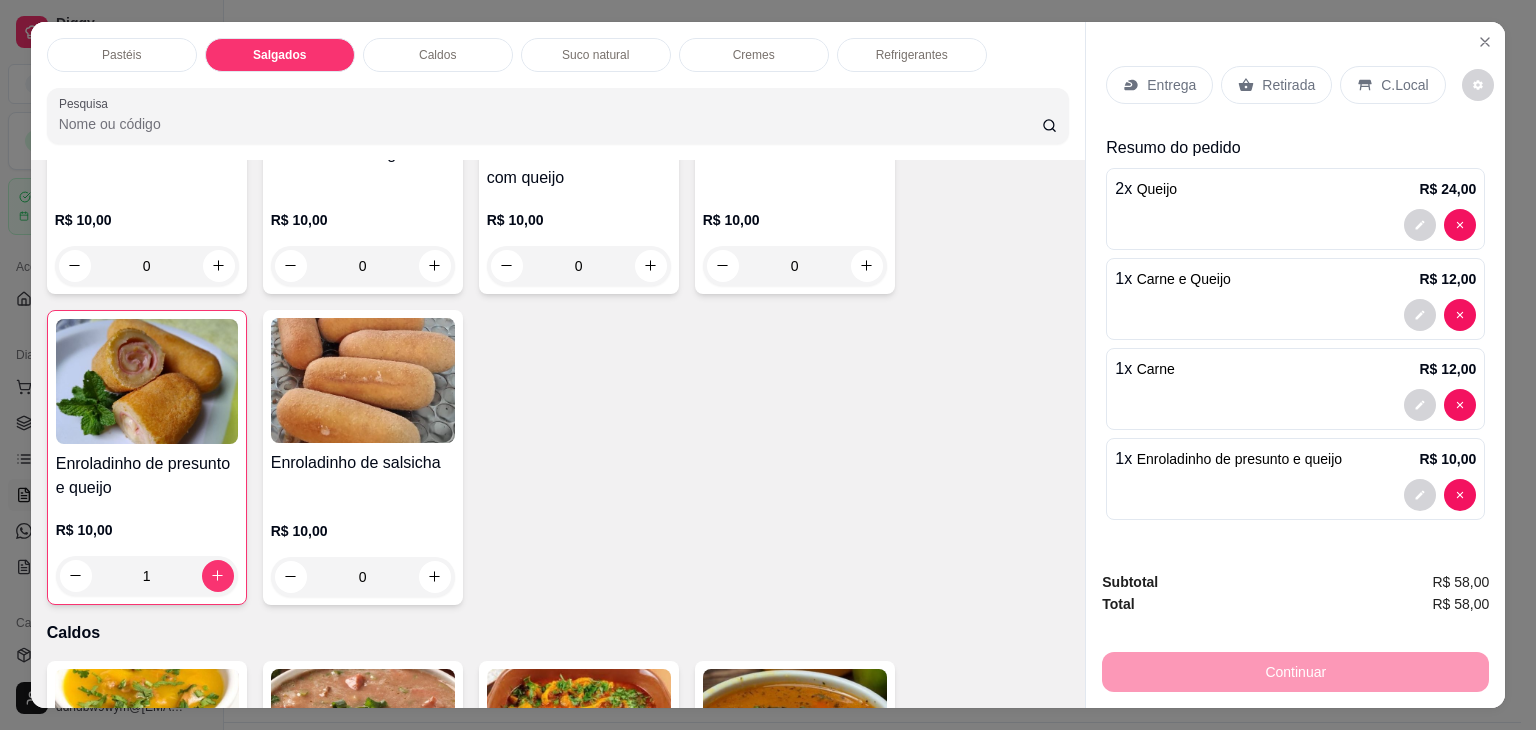 click on "Refrigerantes" at bounding box center [912, 55] 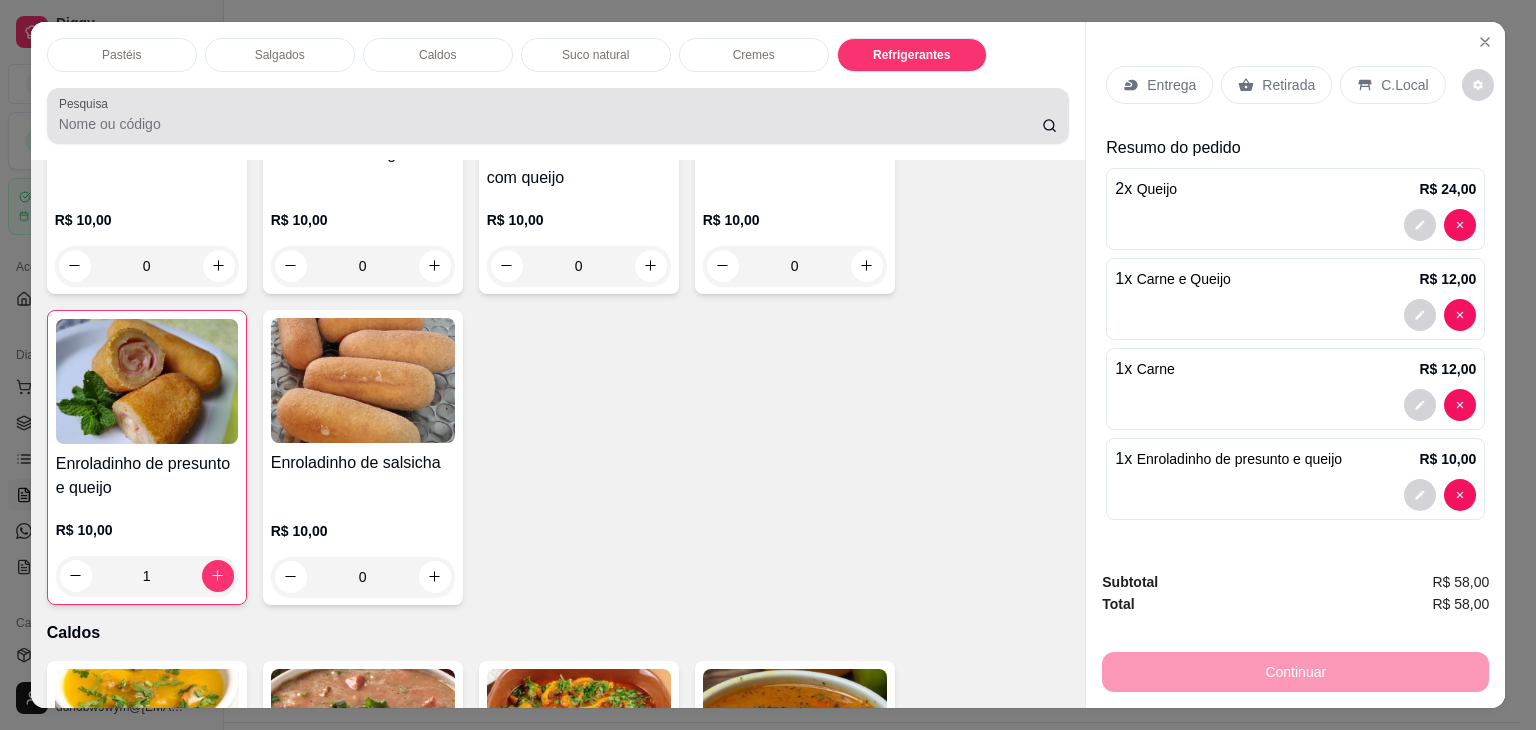 scroll, scrollTop: 5235, scrollLeft: 0, axis: vertical 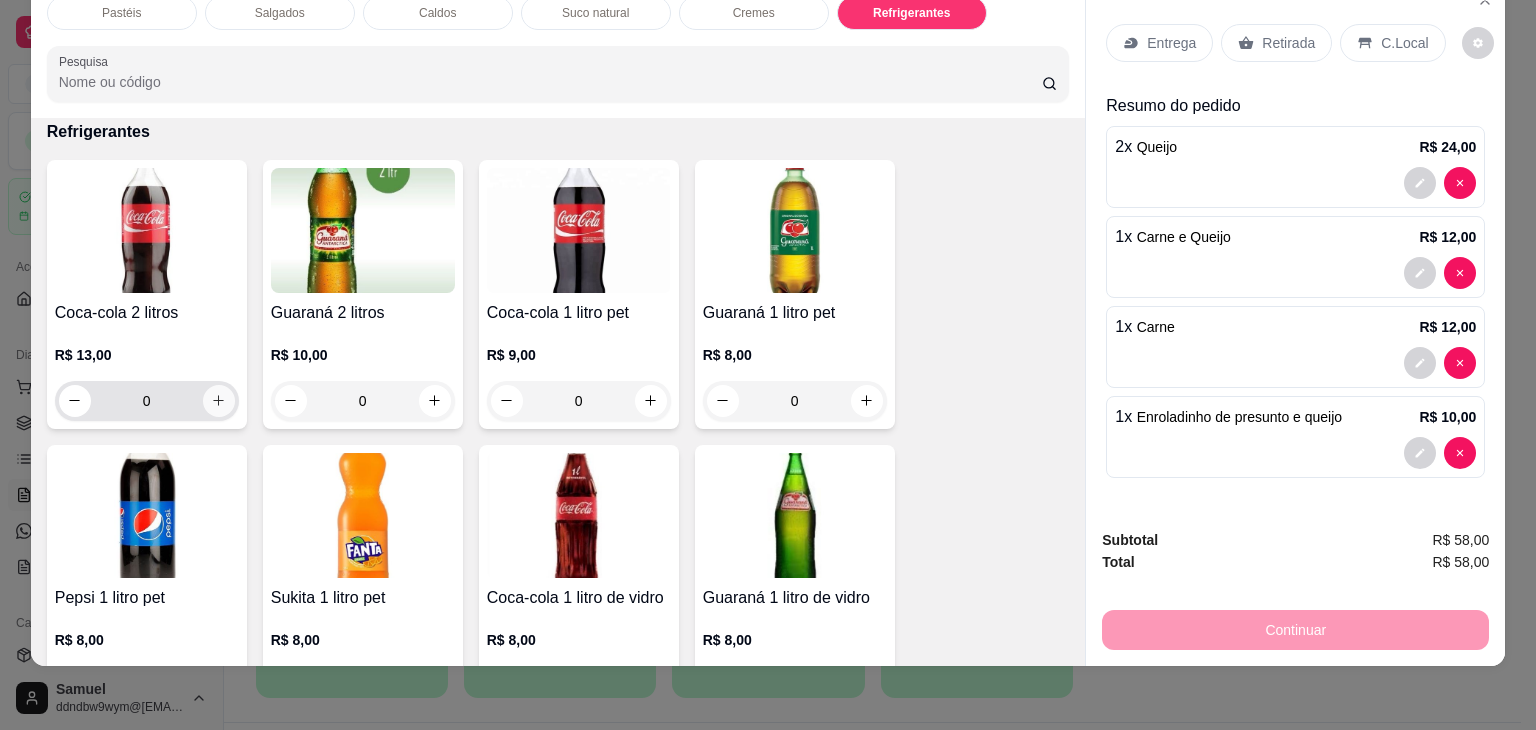 click 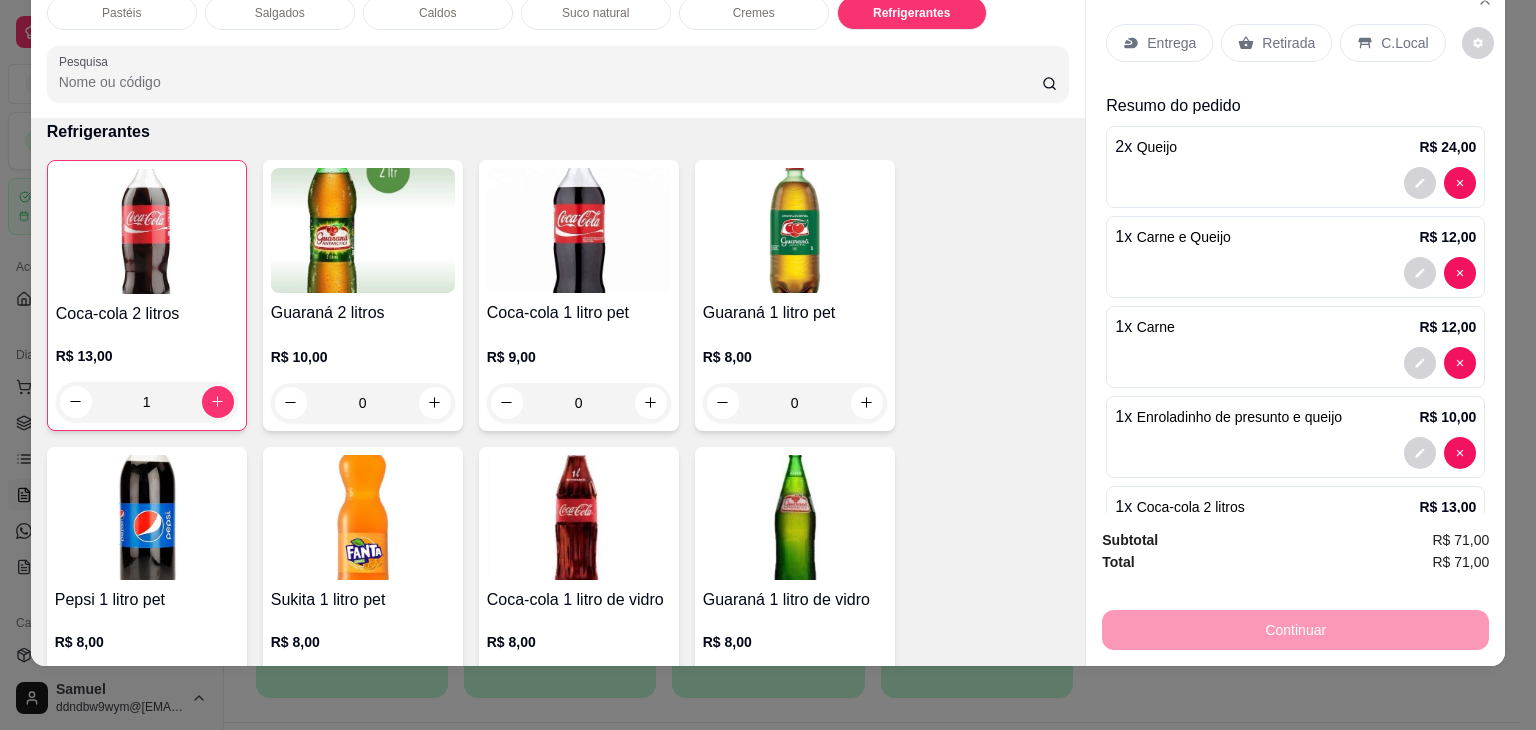click 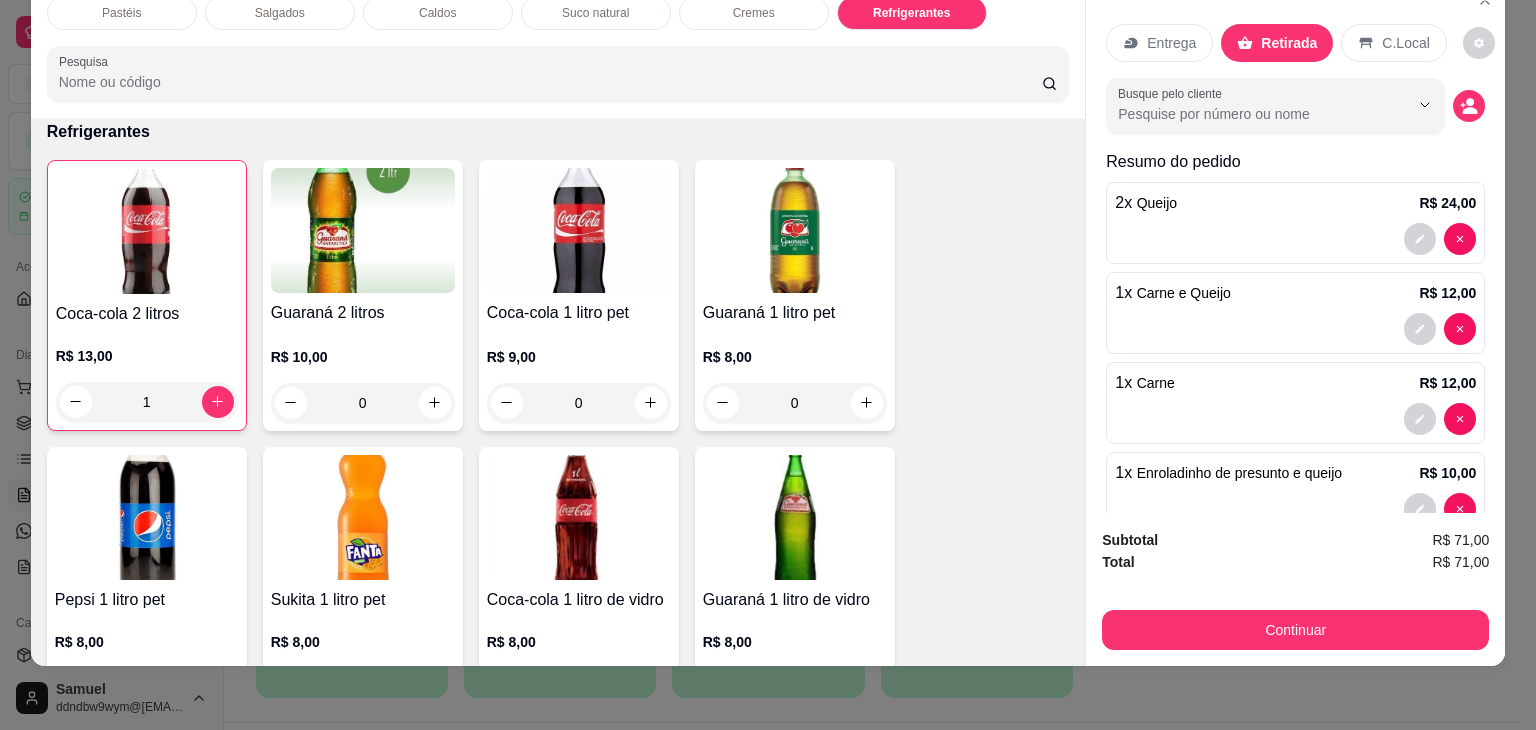 click on "Continuar" at bounding box center (1295, 630) 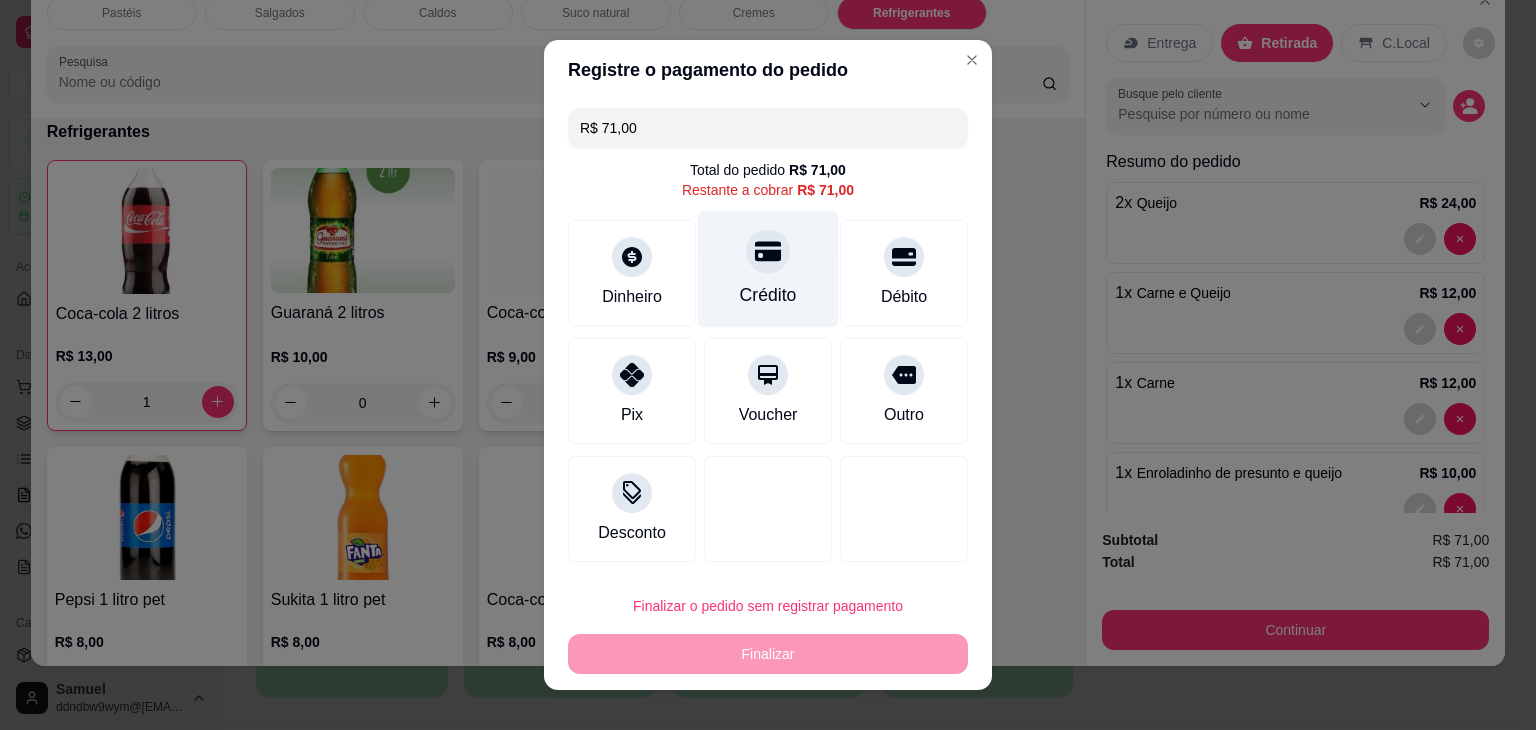 click 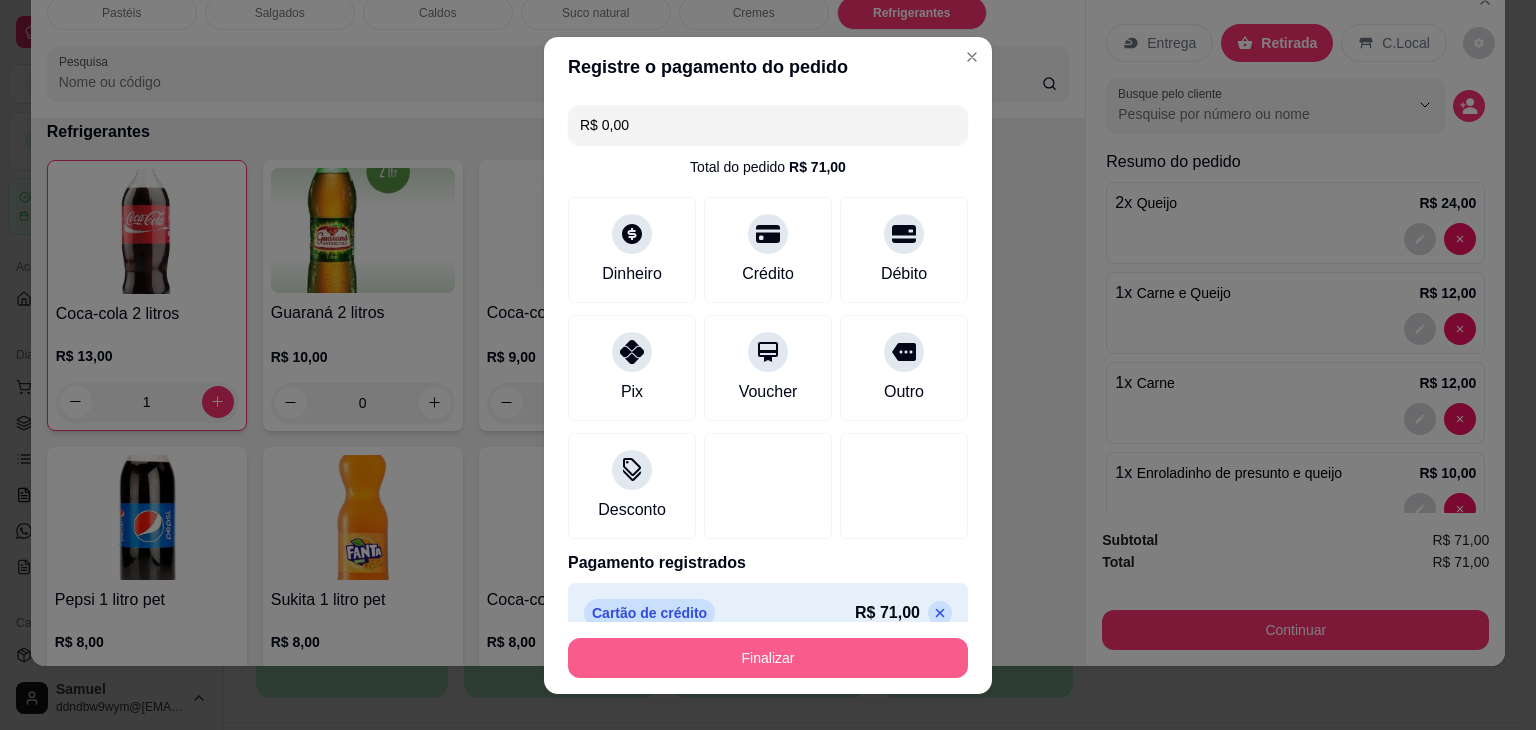 click on "Finalizar" at bounding box center (768, 658) 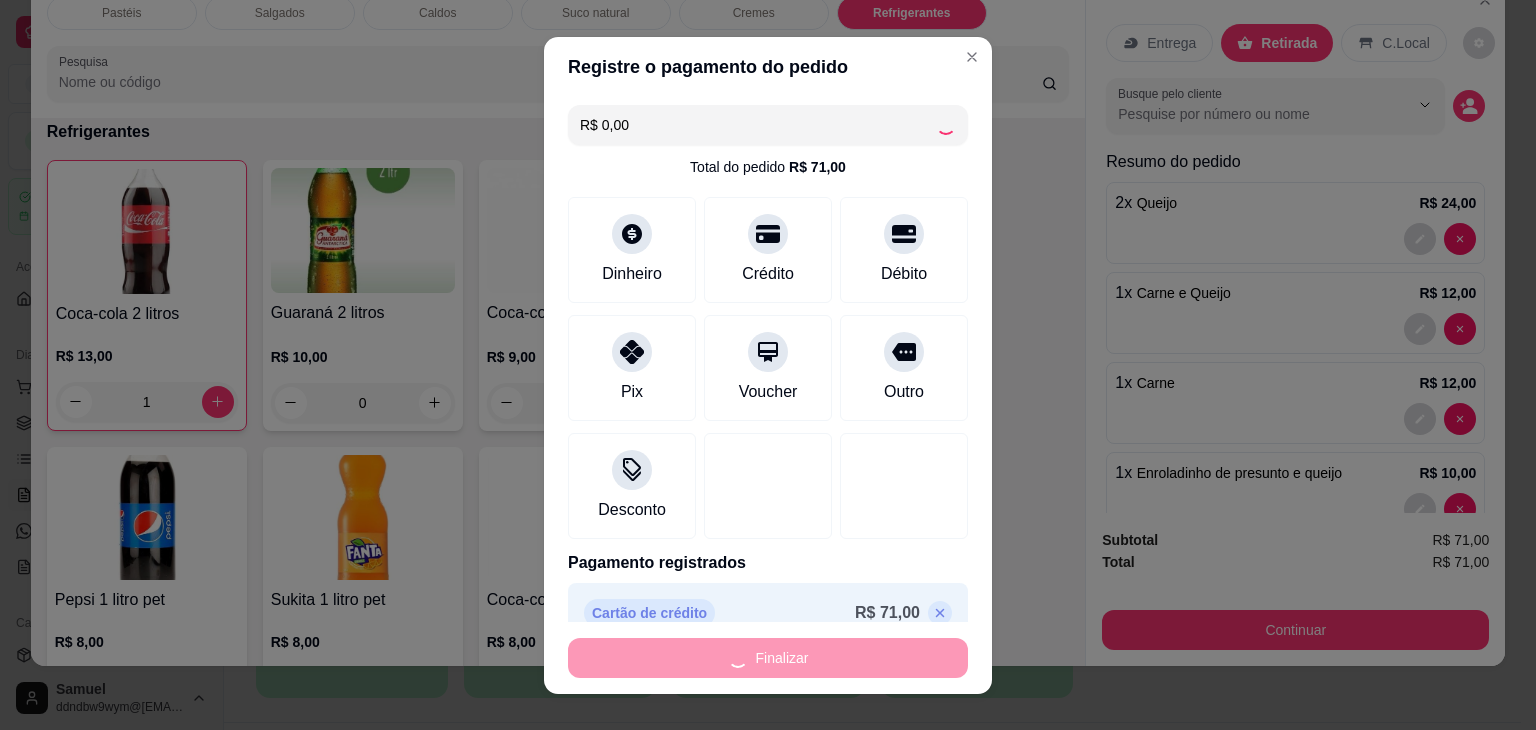 type on "0" 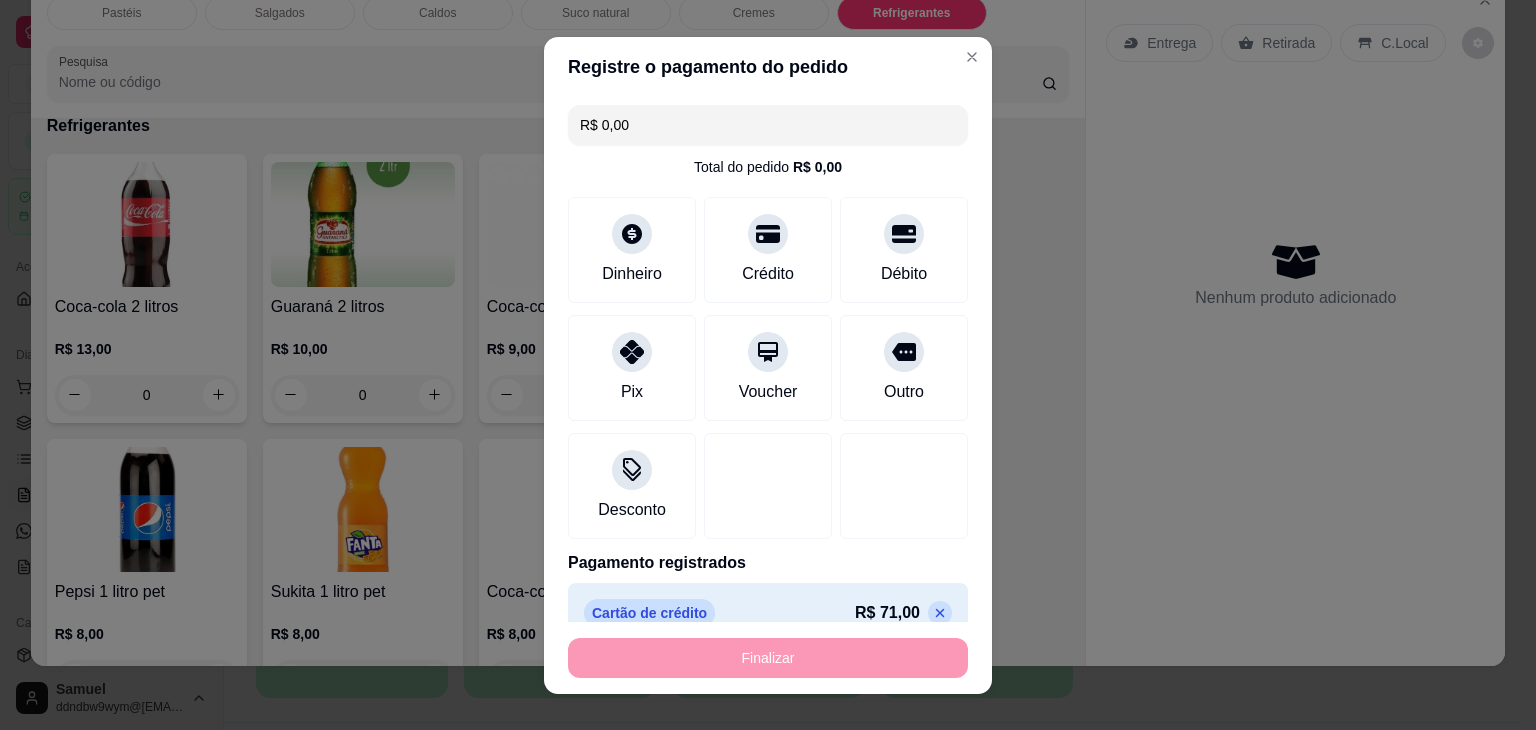 type on "-R$ 71,00" 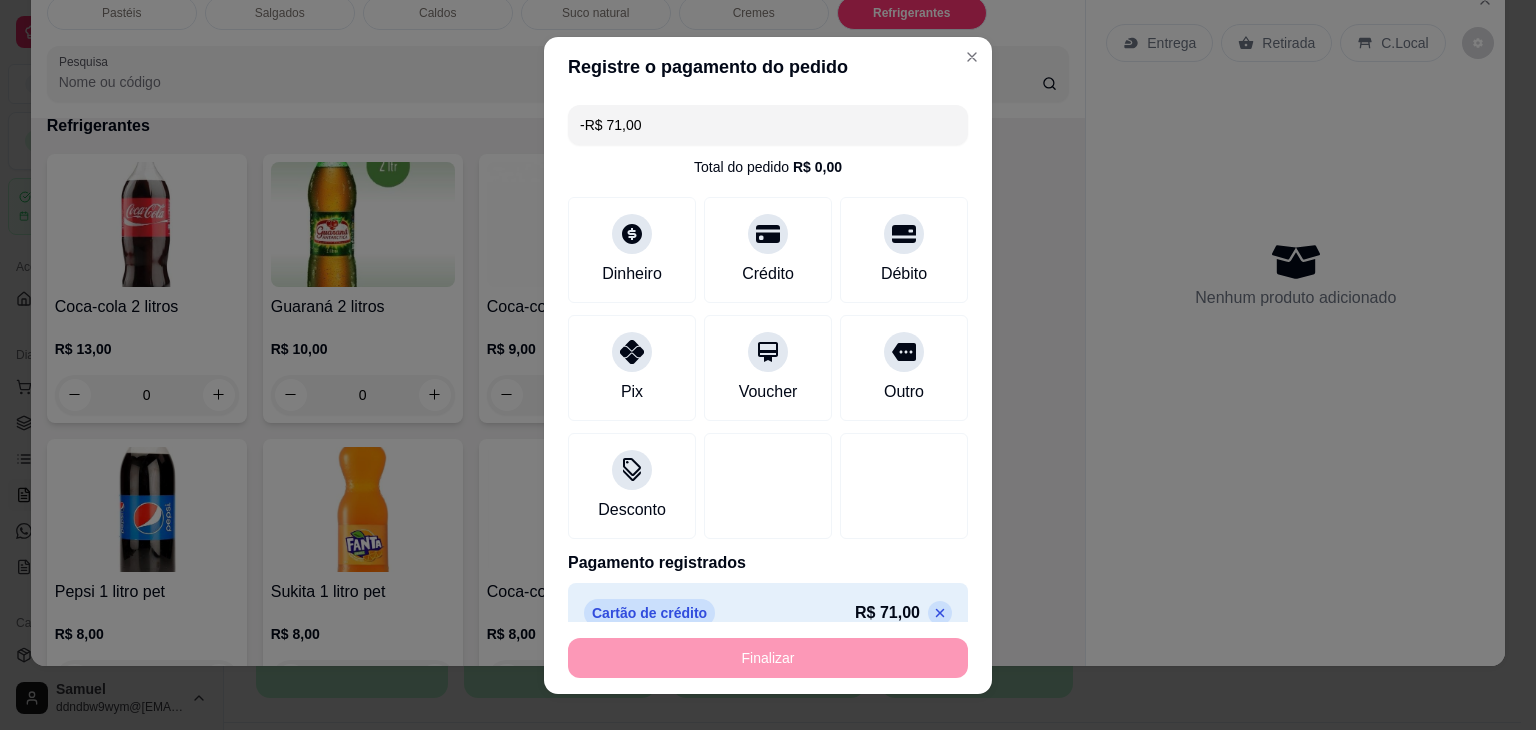 scroll, scrollTop: 5230, scrollLeft: 0, axis: vertical 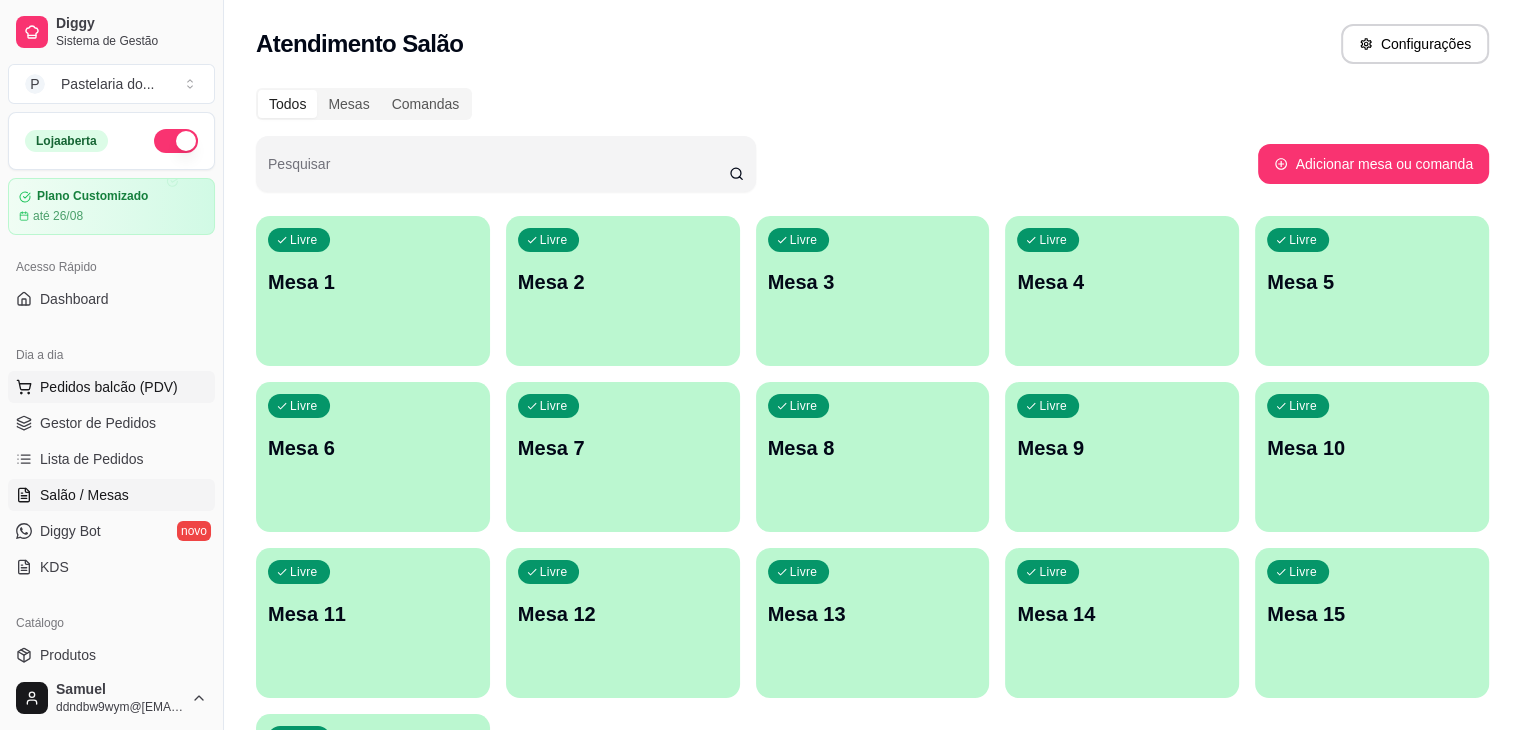 click on "Pedidos balcão (PDV)" at bounding box center (111, 387) 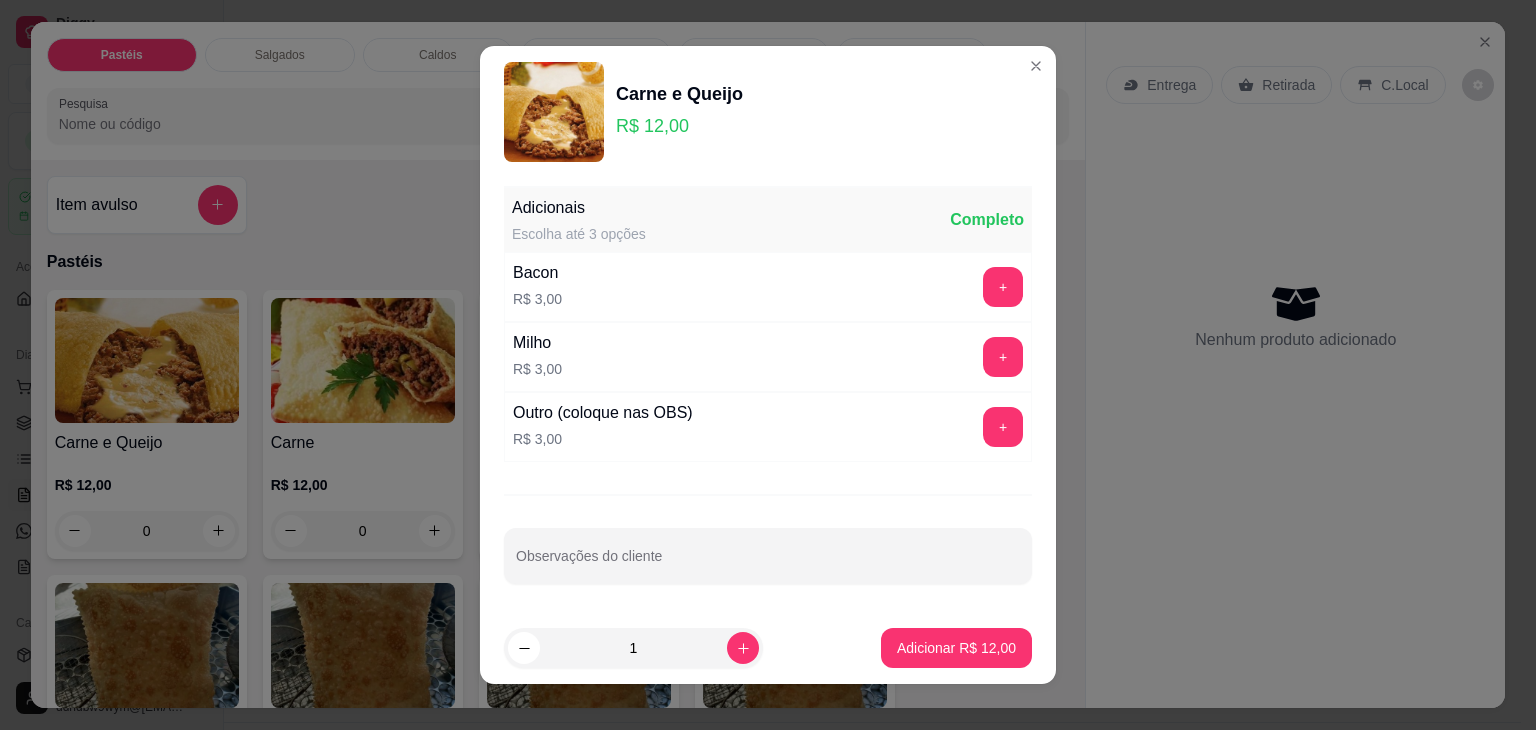 click on "Entrega Retirada C.Local" at bounding box center [1295, 85] 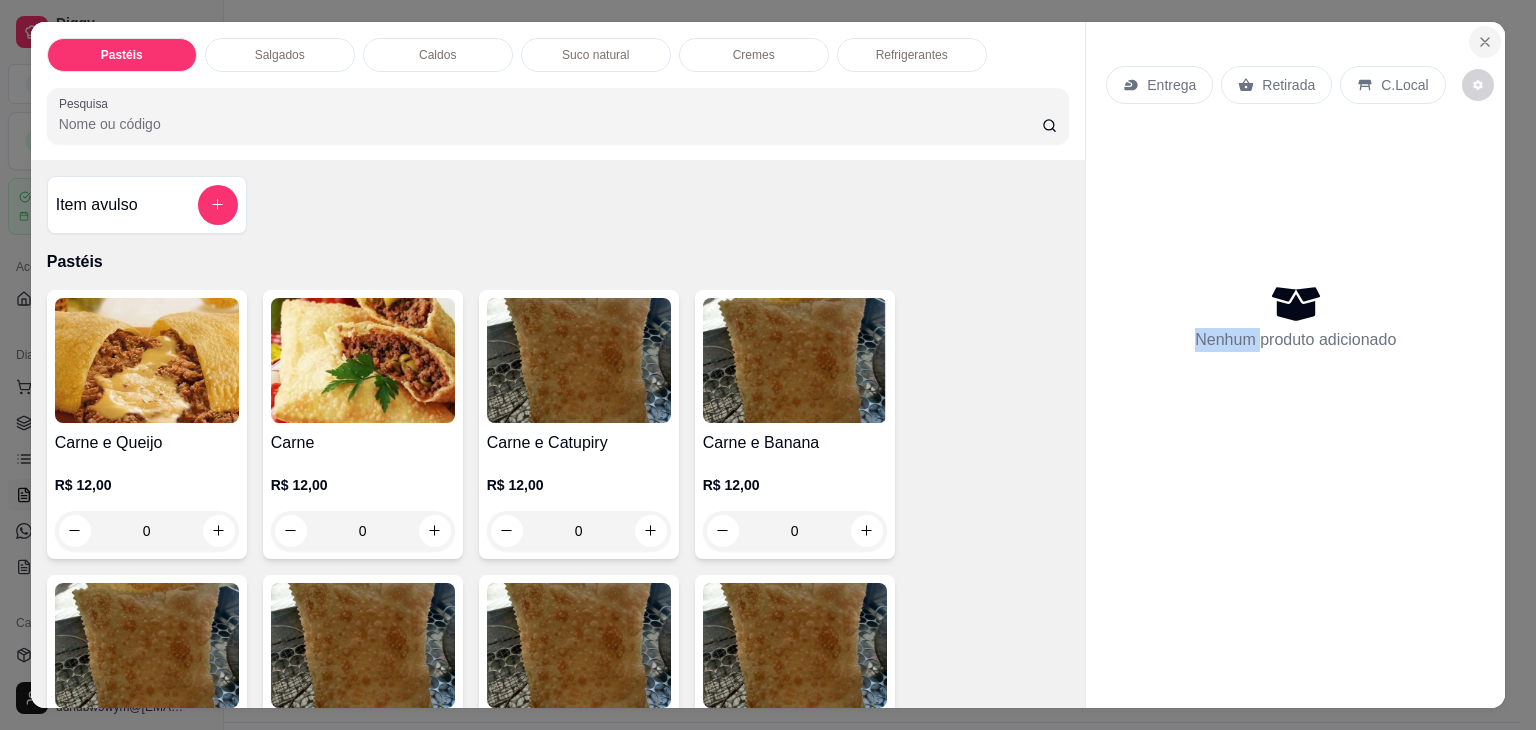 click 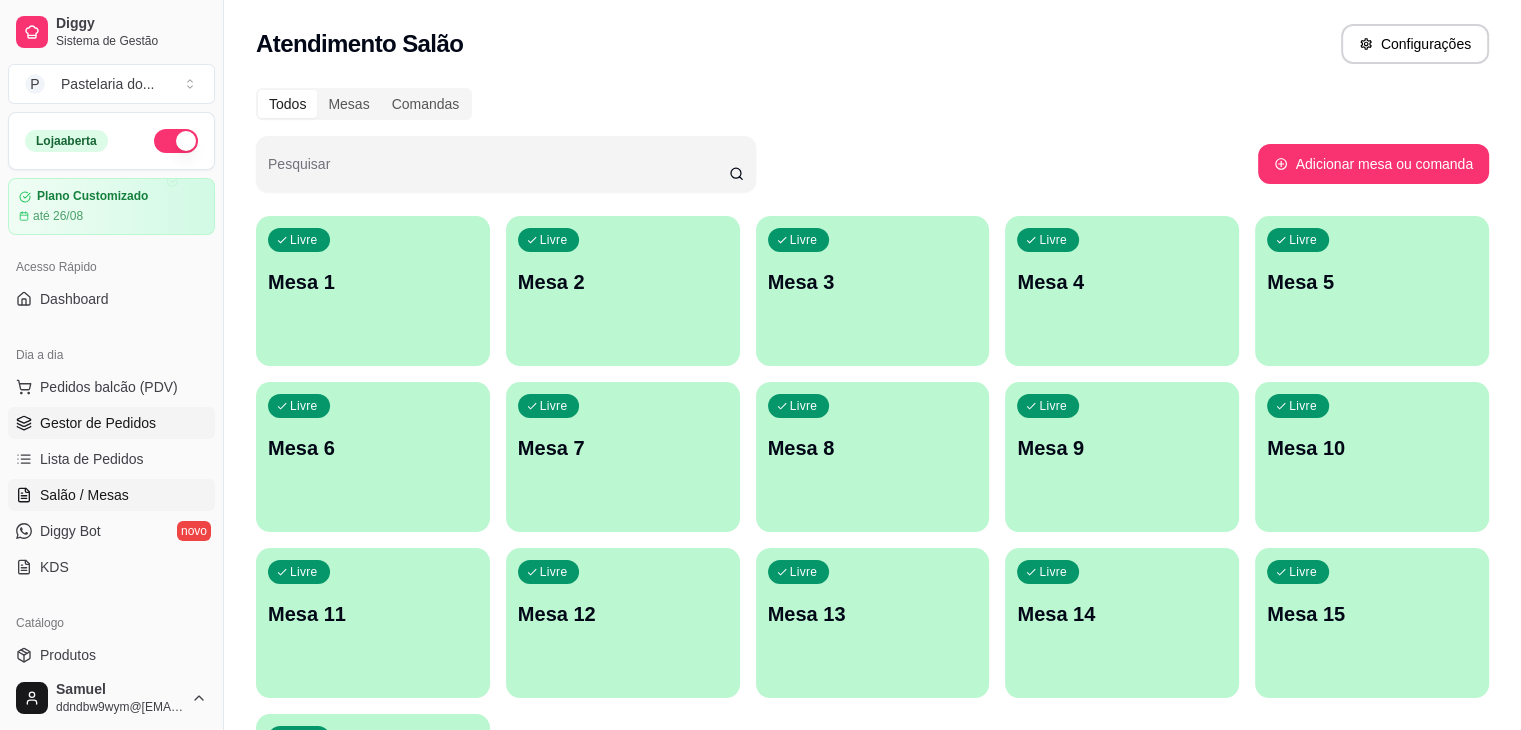click on "Gestor de Pedidos" at bounding box center (111, 423) 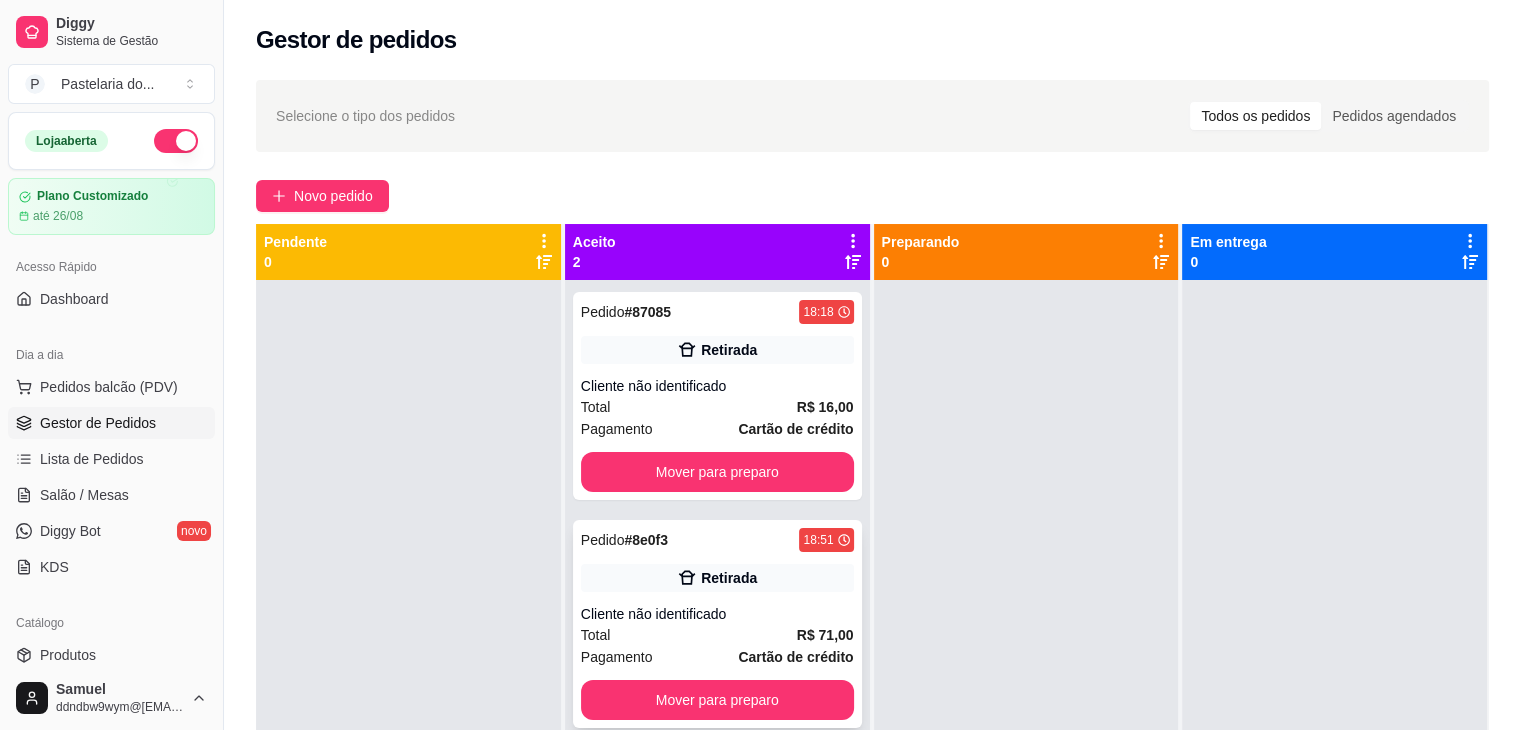 click on "18:51" at bounding box center (818, 540) 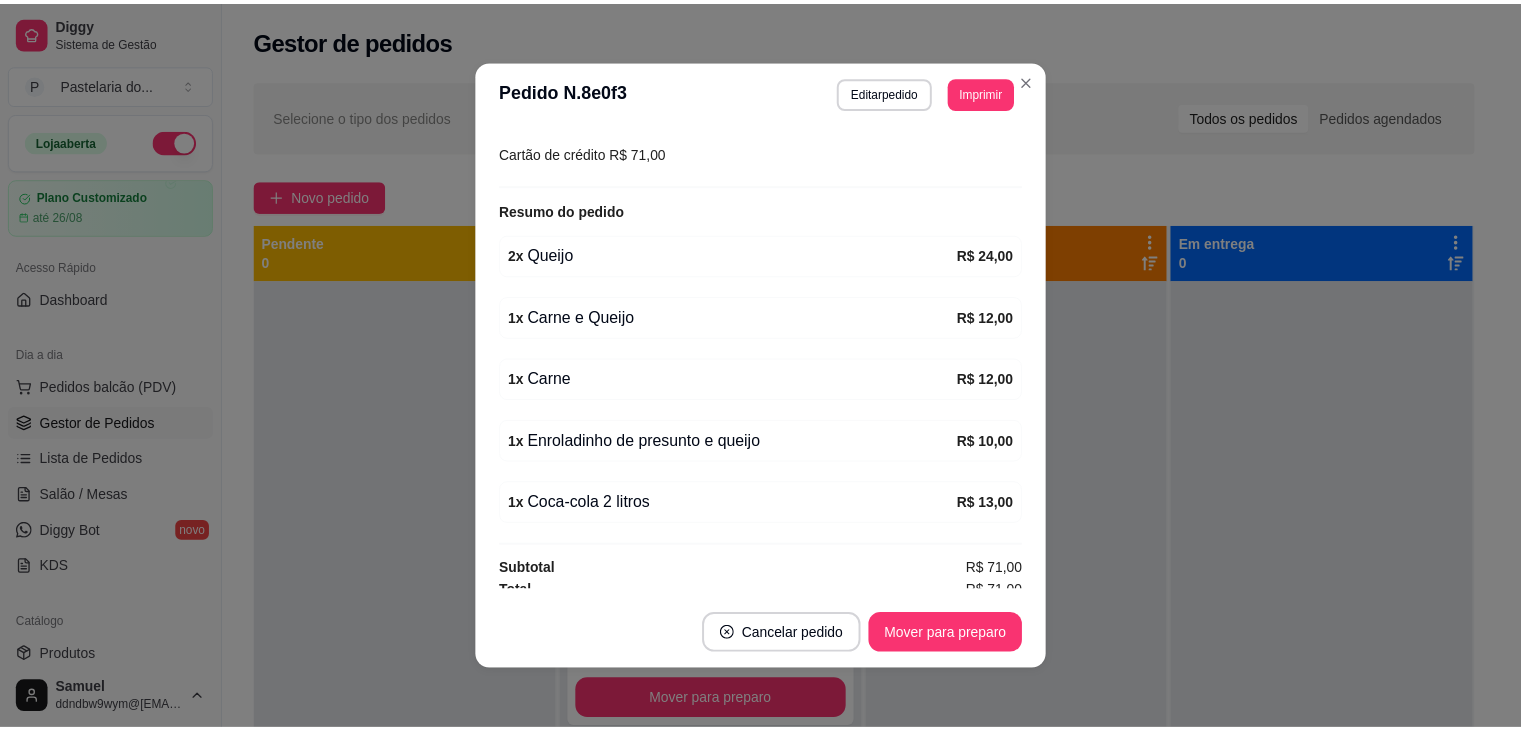 scroll, scrollTop: 303, scrollLeft: 0, axis: vertical 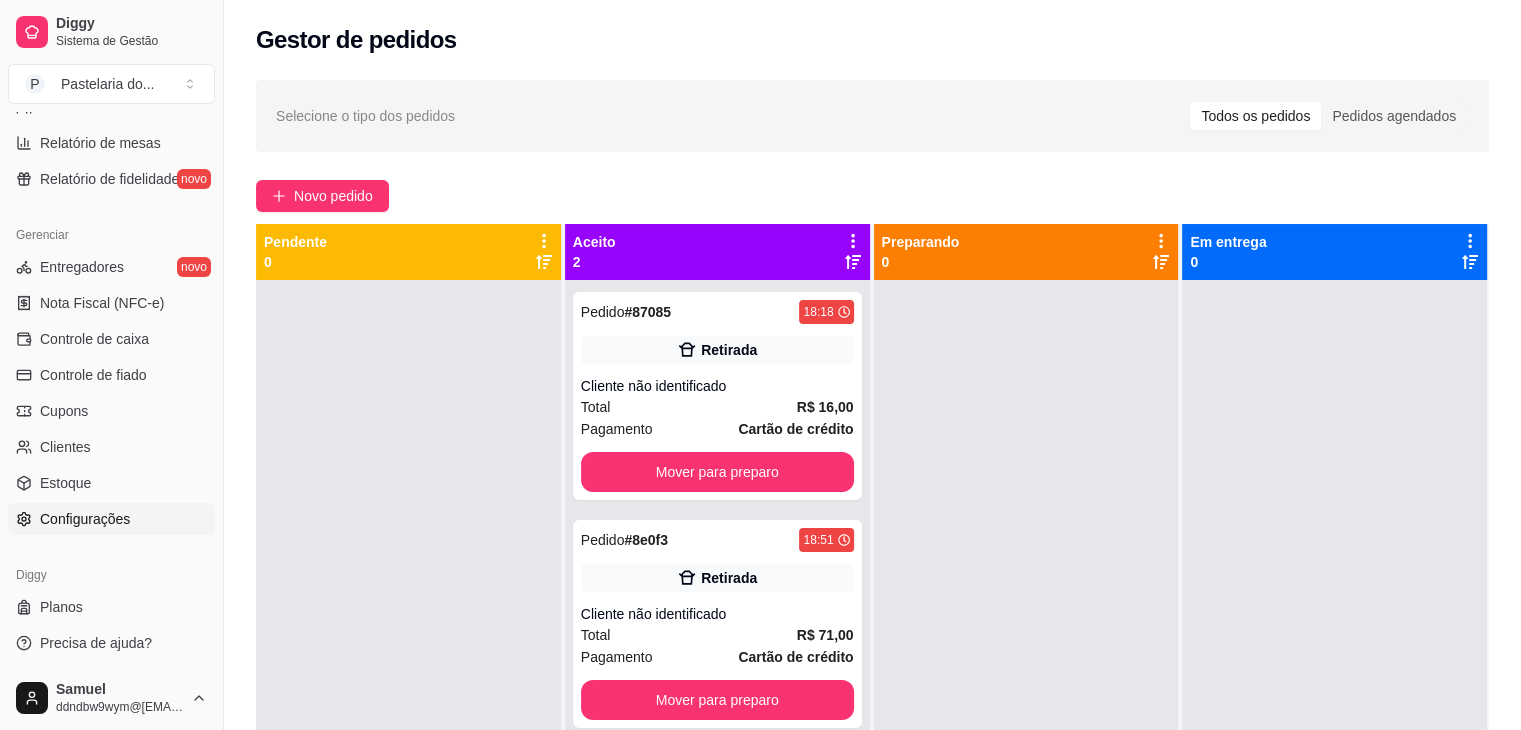 click on "Configurações" at bounding box center [85, 519] 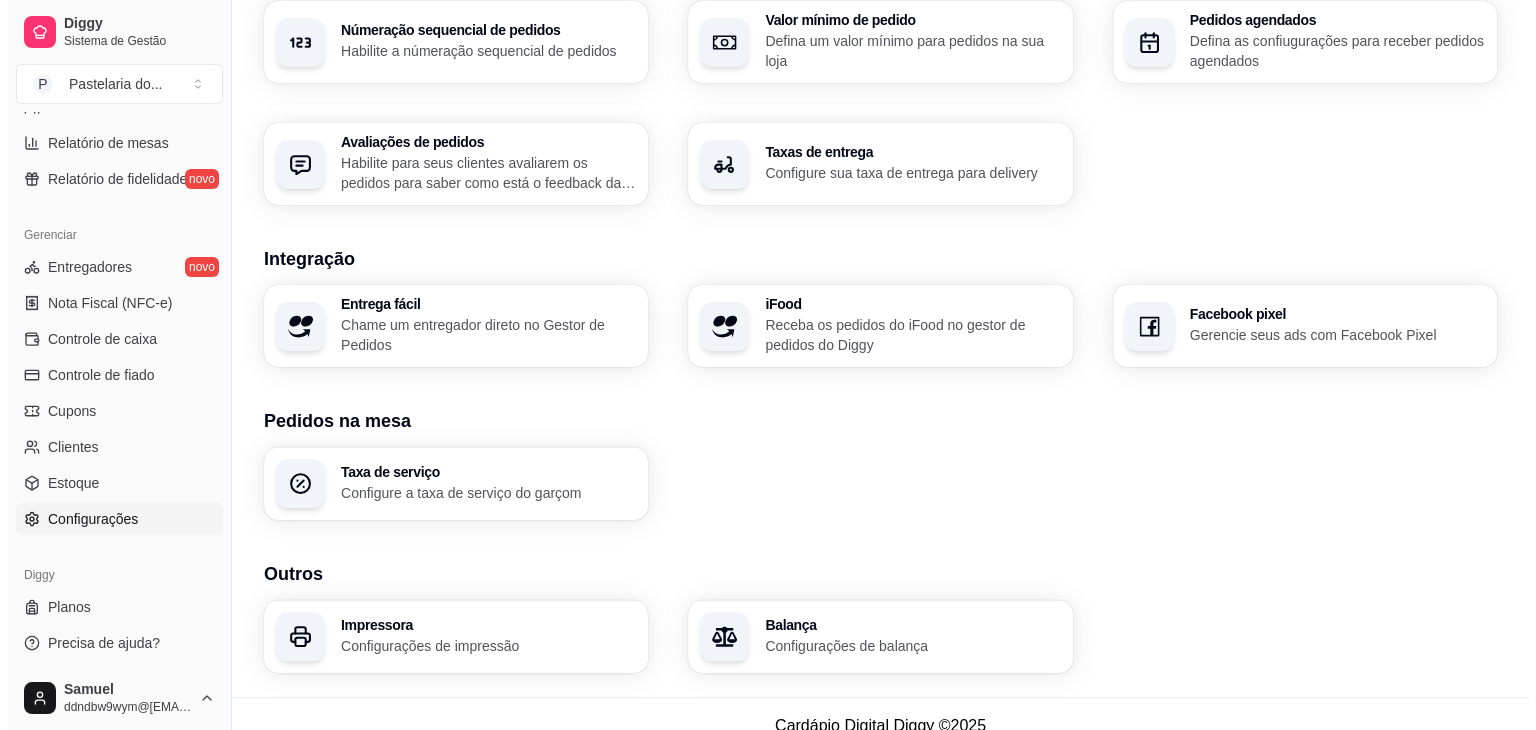 scroll, scrollTop: 671, scrollLeft: 0, axis: vertical 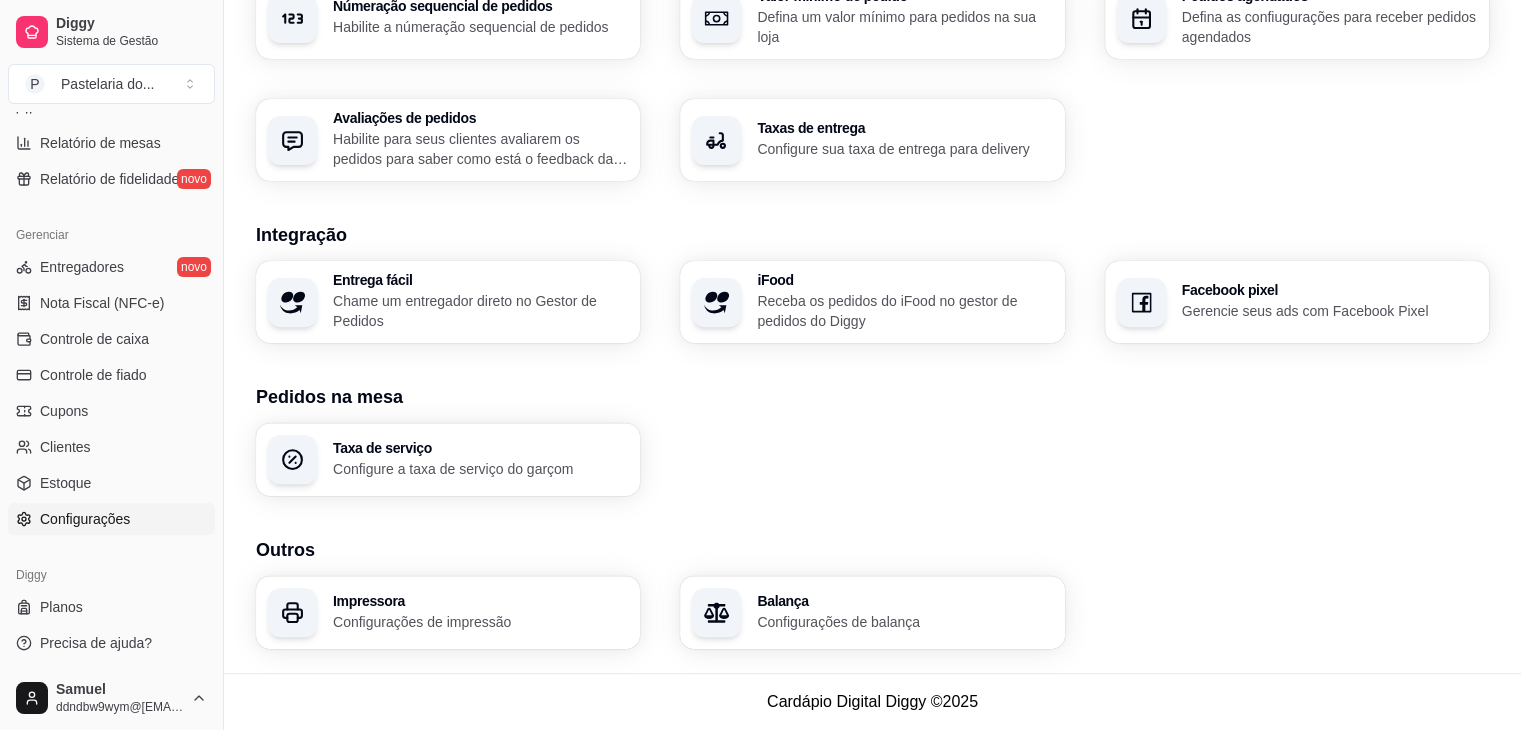 click on "Configurações de impressão" at bounding box center [480, 622] 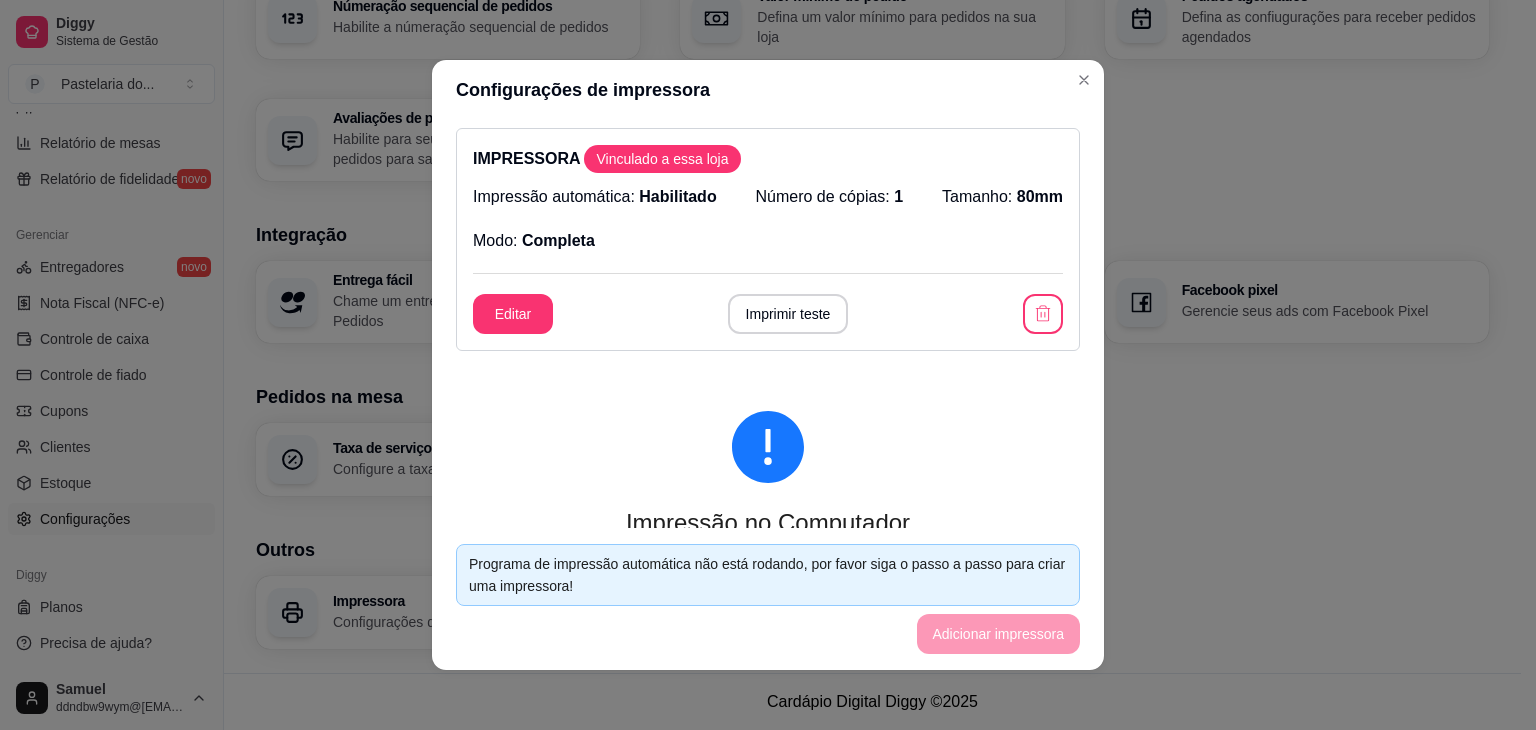 click on "Editar" at bounding box center [513, 314] 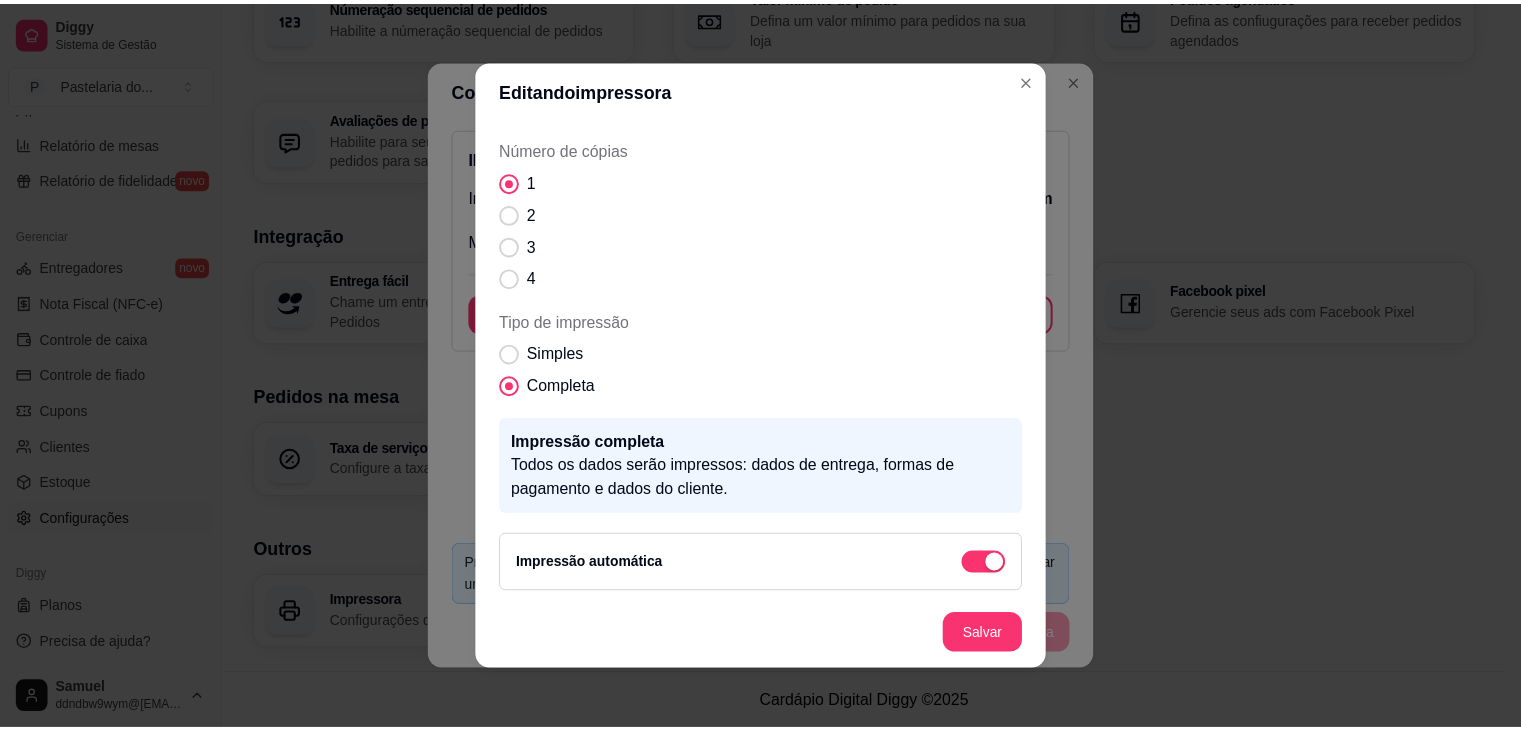 scroll, scrollTop: 176, scrollLeft: 0, axis: vertical 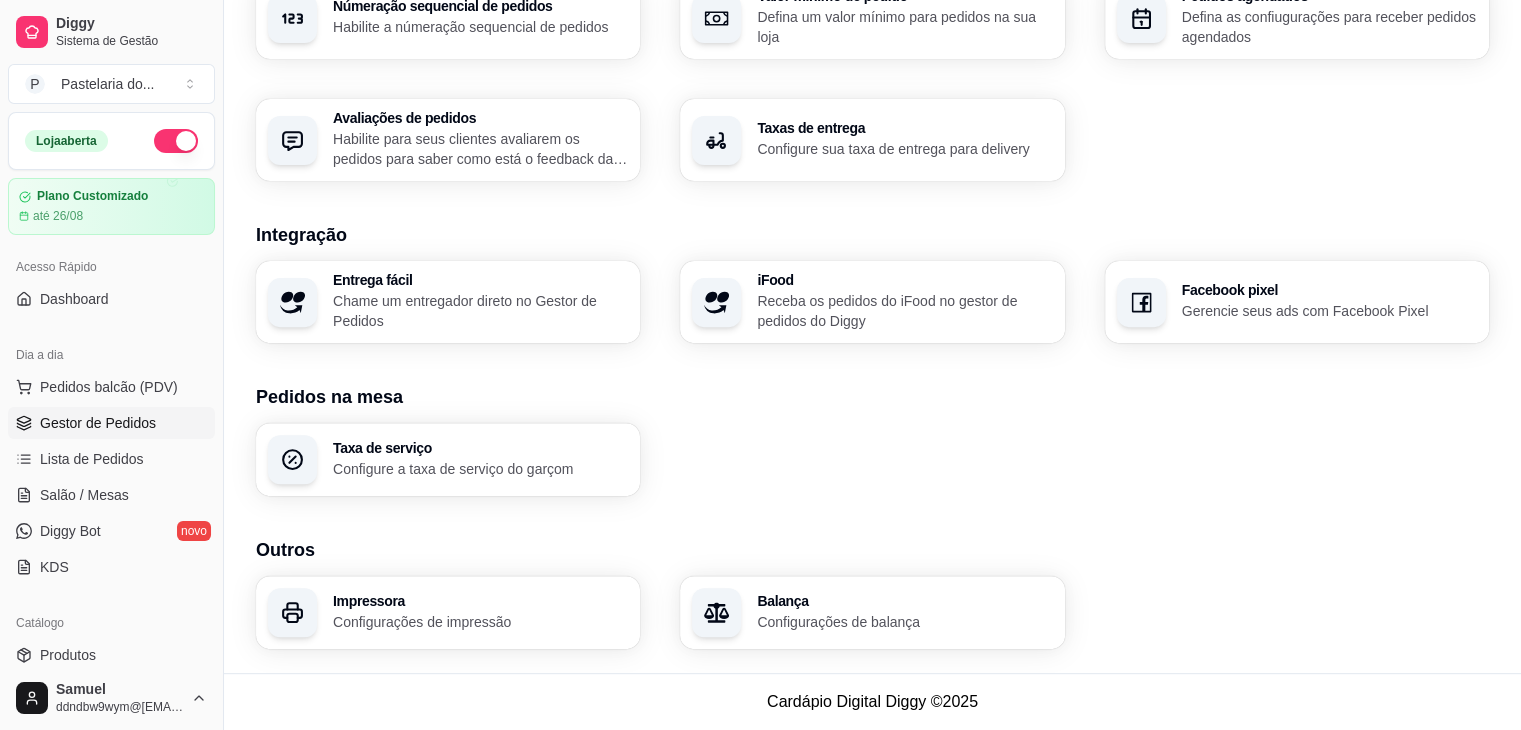 click on "Gestor de Pedidos" at bounding box center [98, 423] 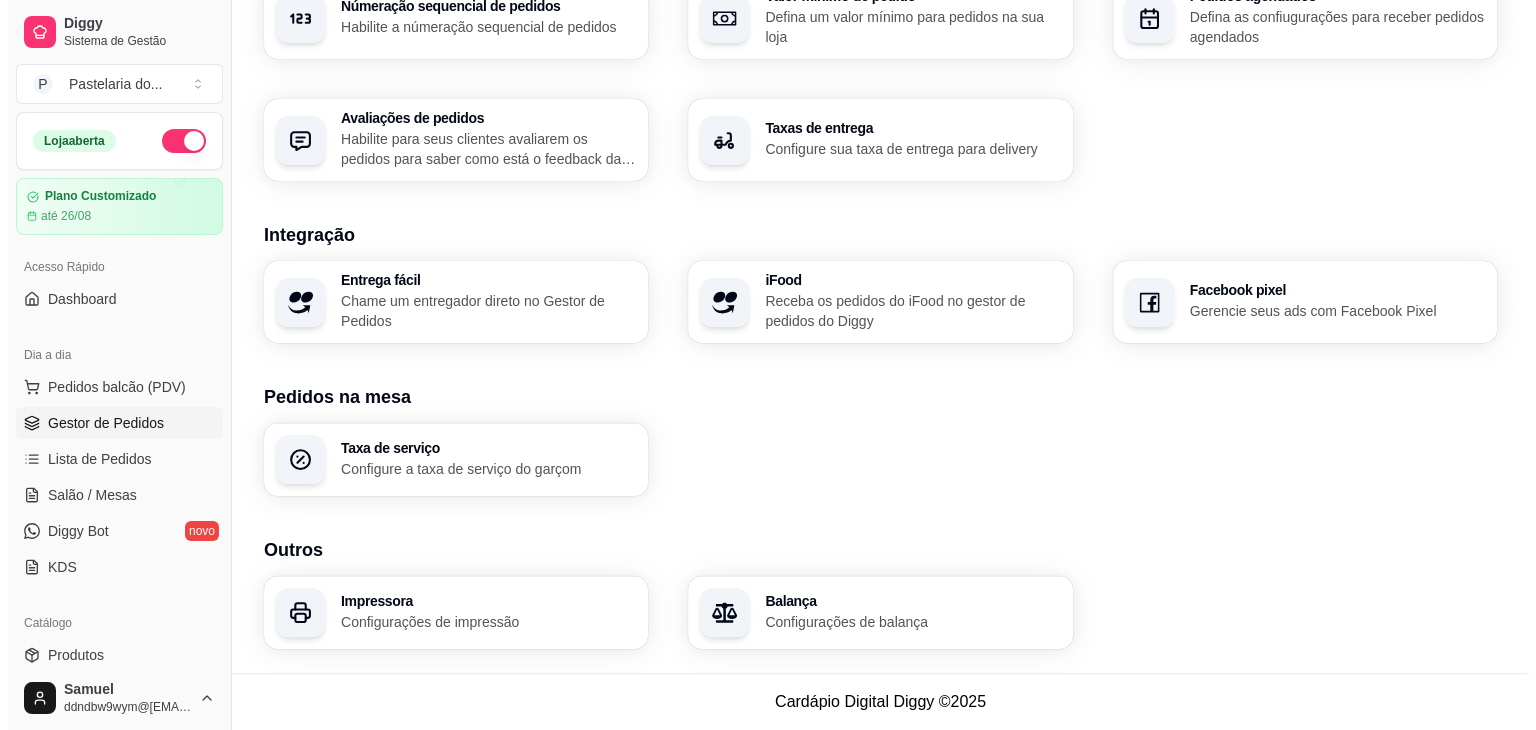 scroll, scrollTop: 0, scrollLeft: 0, axis: both 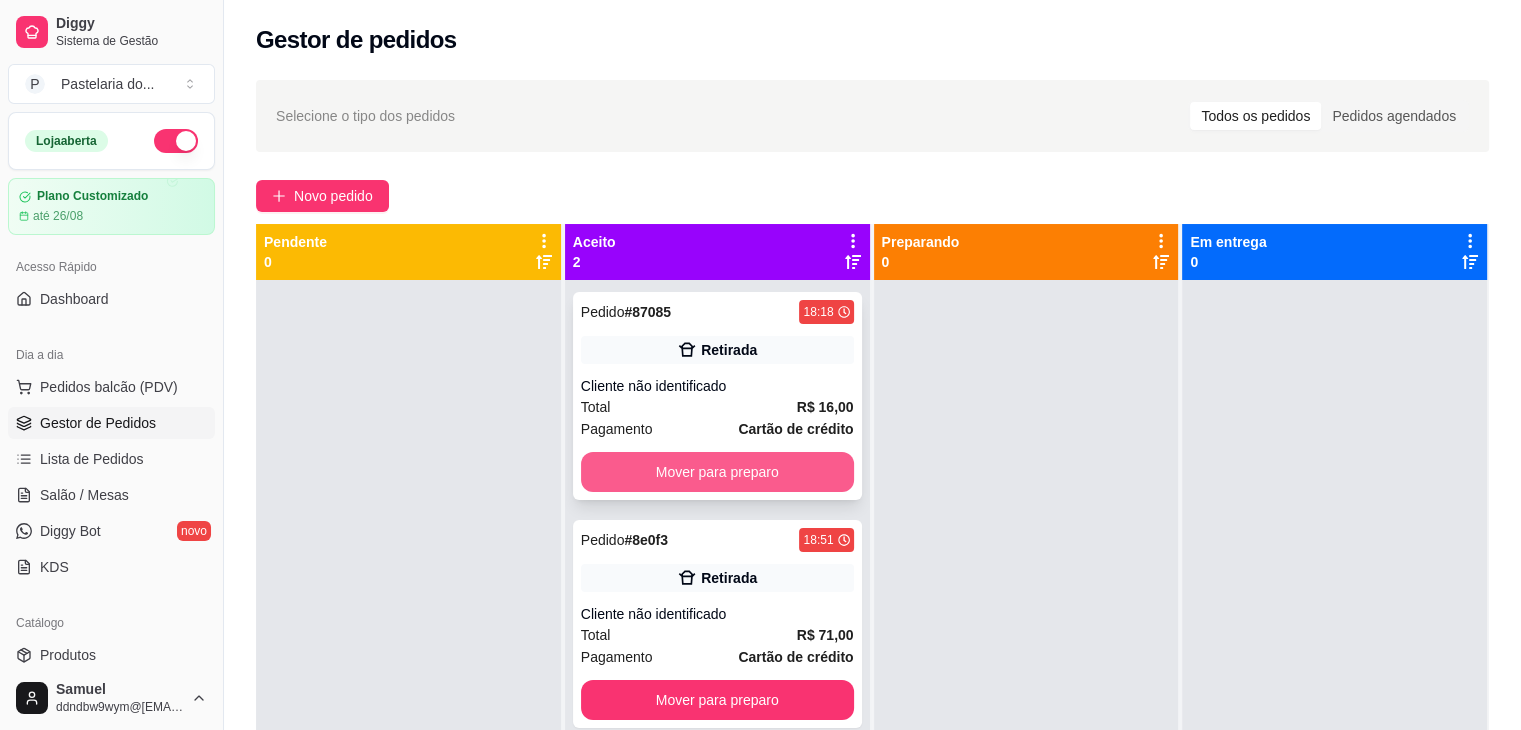 click on "Mover para preparo" at bounding box center (717, 472) 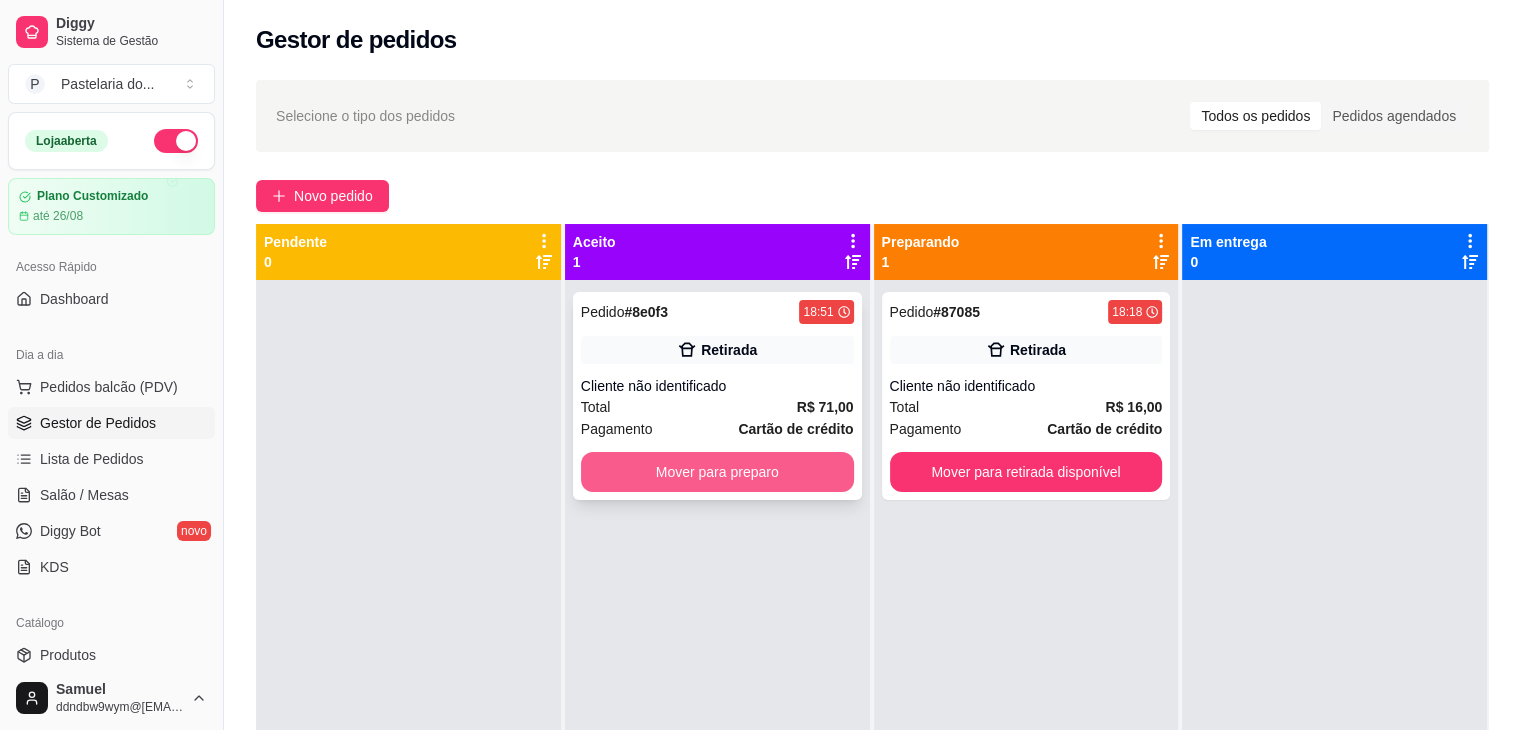 click on "Mover para preparo" at bounding box center (717, 472) 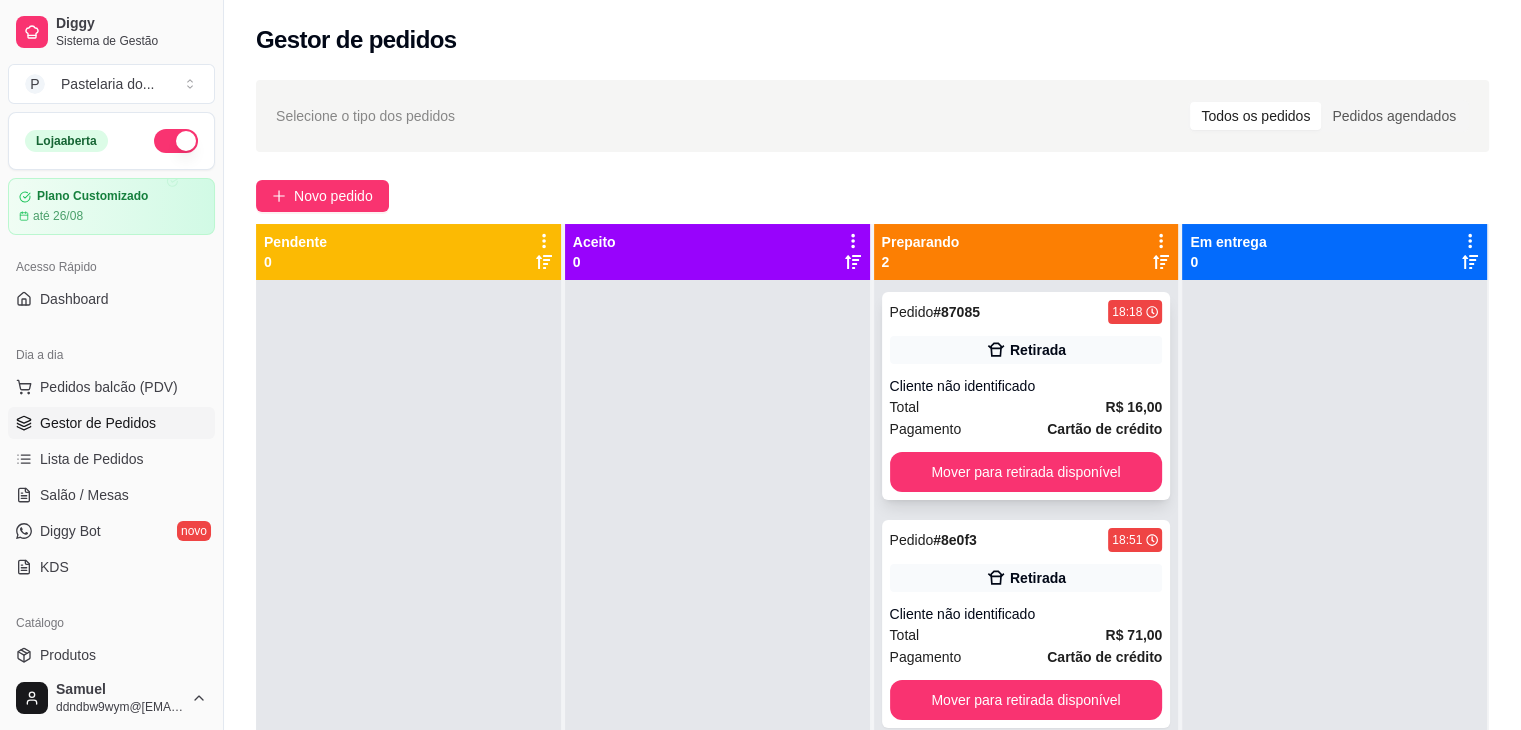 click on "Pedido # [ORDER_ID] [TIME] Retirada Cliente não identificado Total R$ 16,00 Pagamento Cartão de crédito Mover para retirada disponível" at bounding box center (1026, 396) 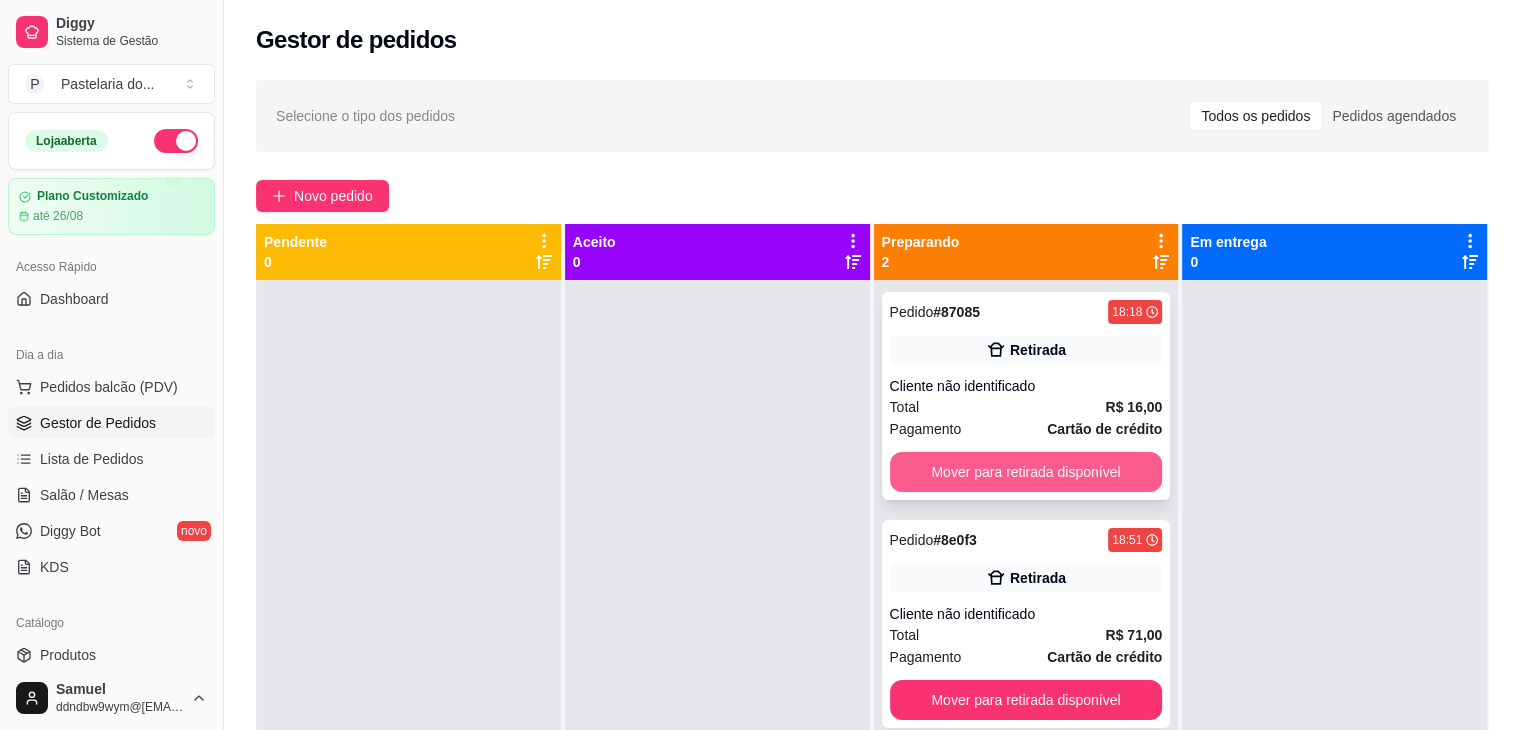 click on "Mover para retirada disponível" at bounding box center [1026, 472] 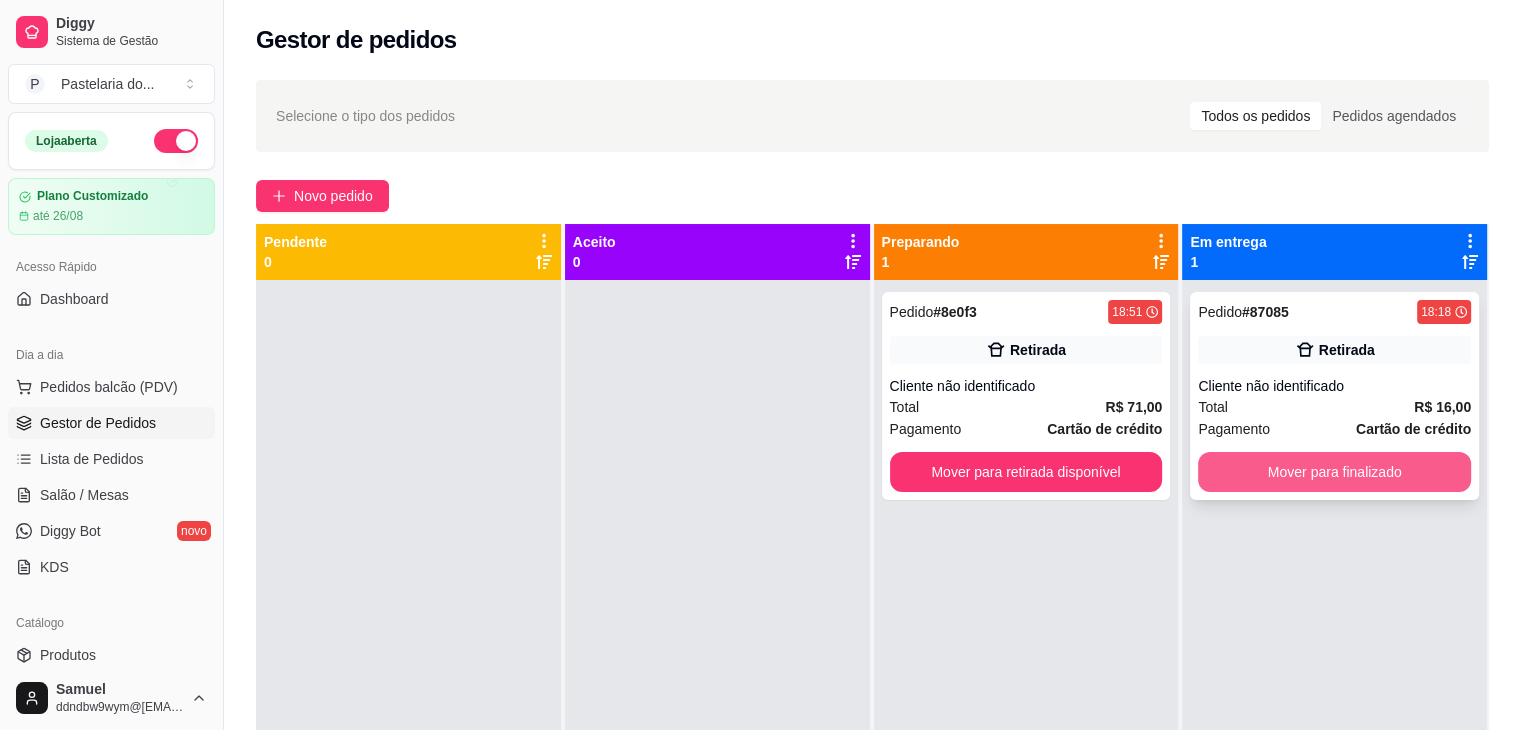 click on "Mover para finalizado" at bounding box center (1334, 472) 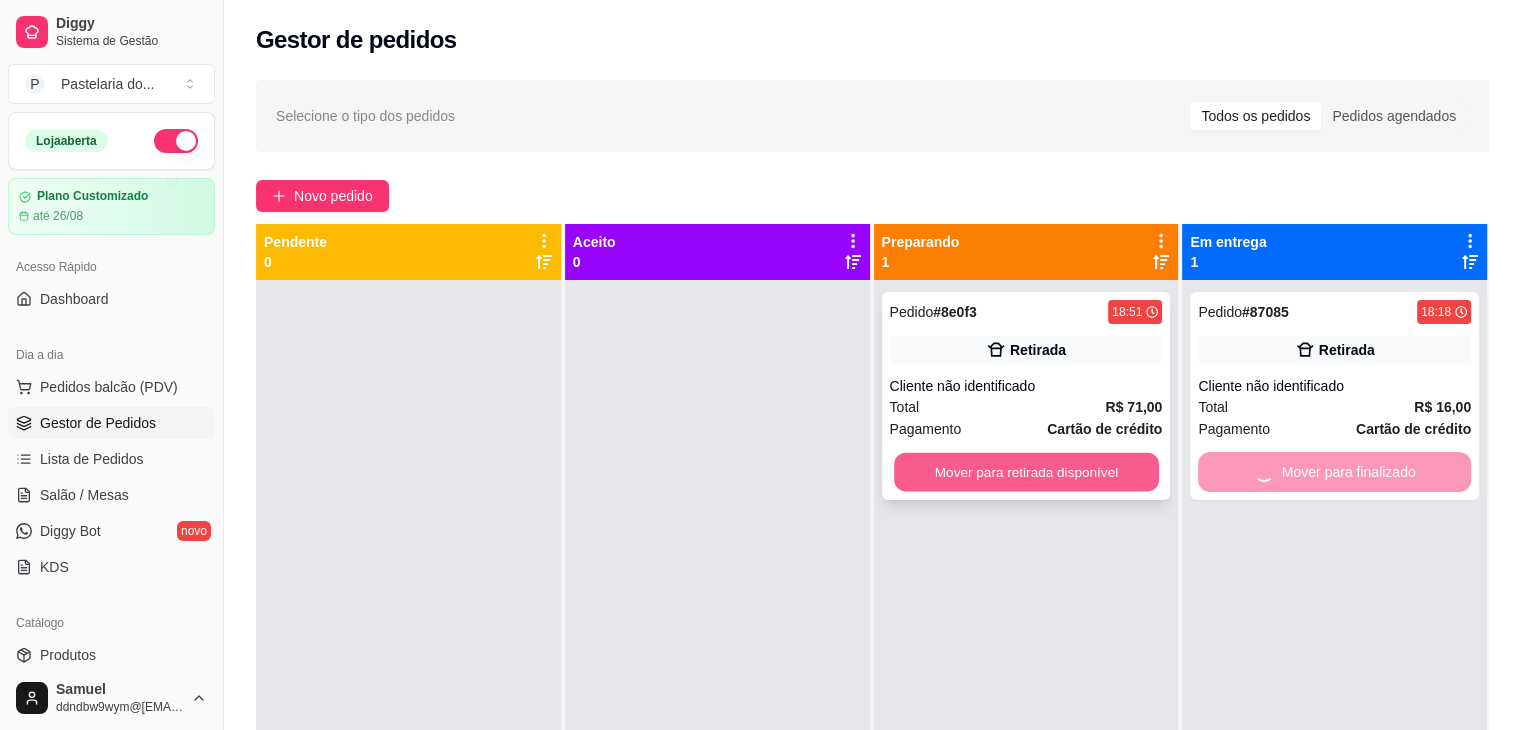 click on "Mover para retirada disponível" at bounding box center [1026, 472] 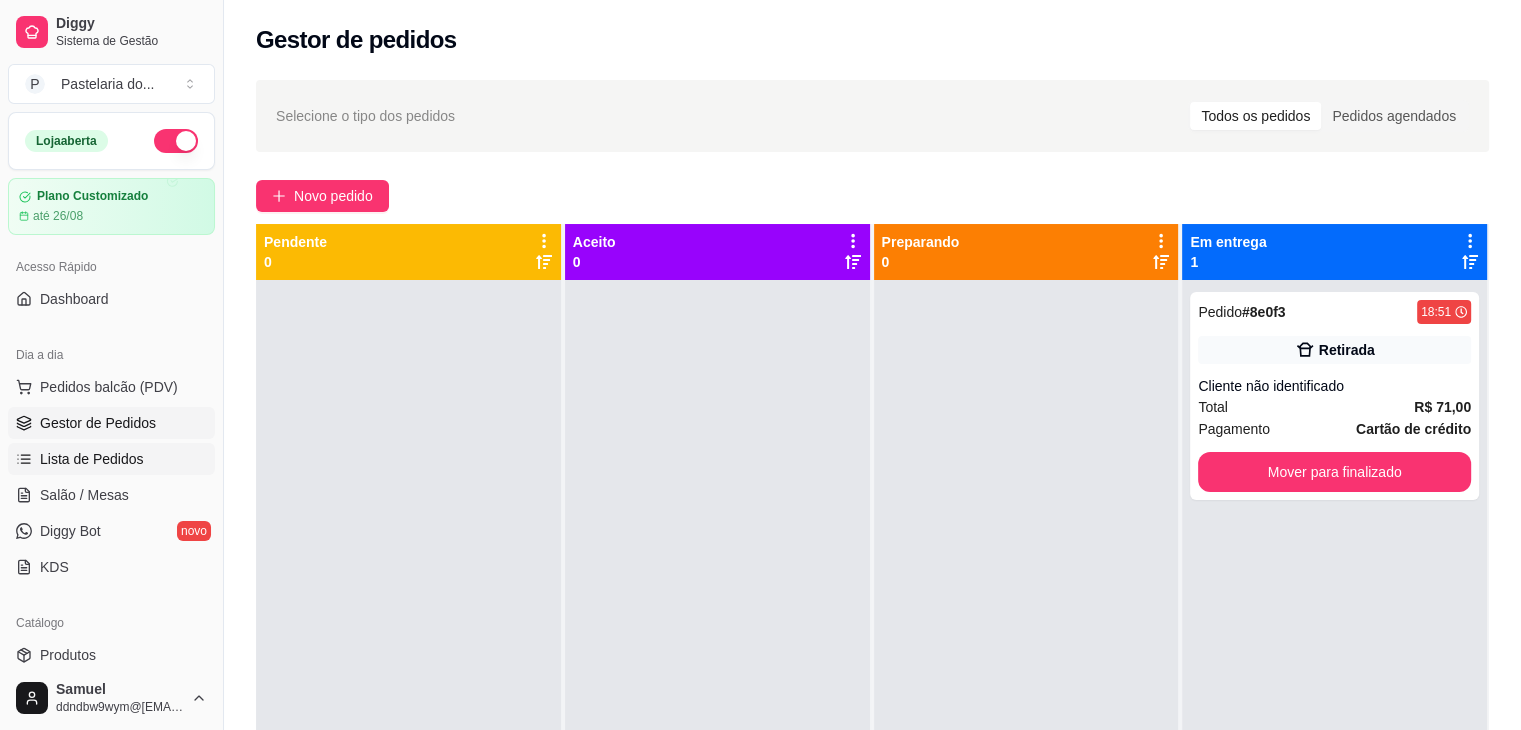 click on "Lista de Pedidos" at bounding box center [92, 459] 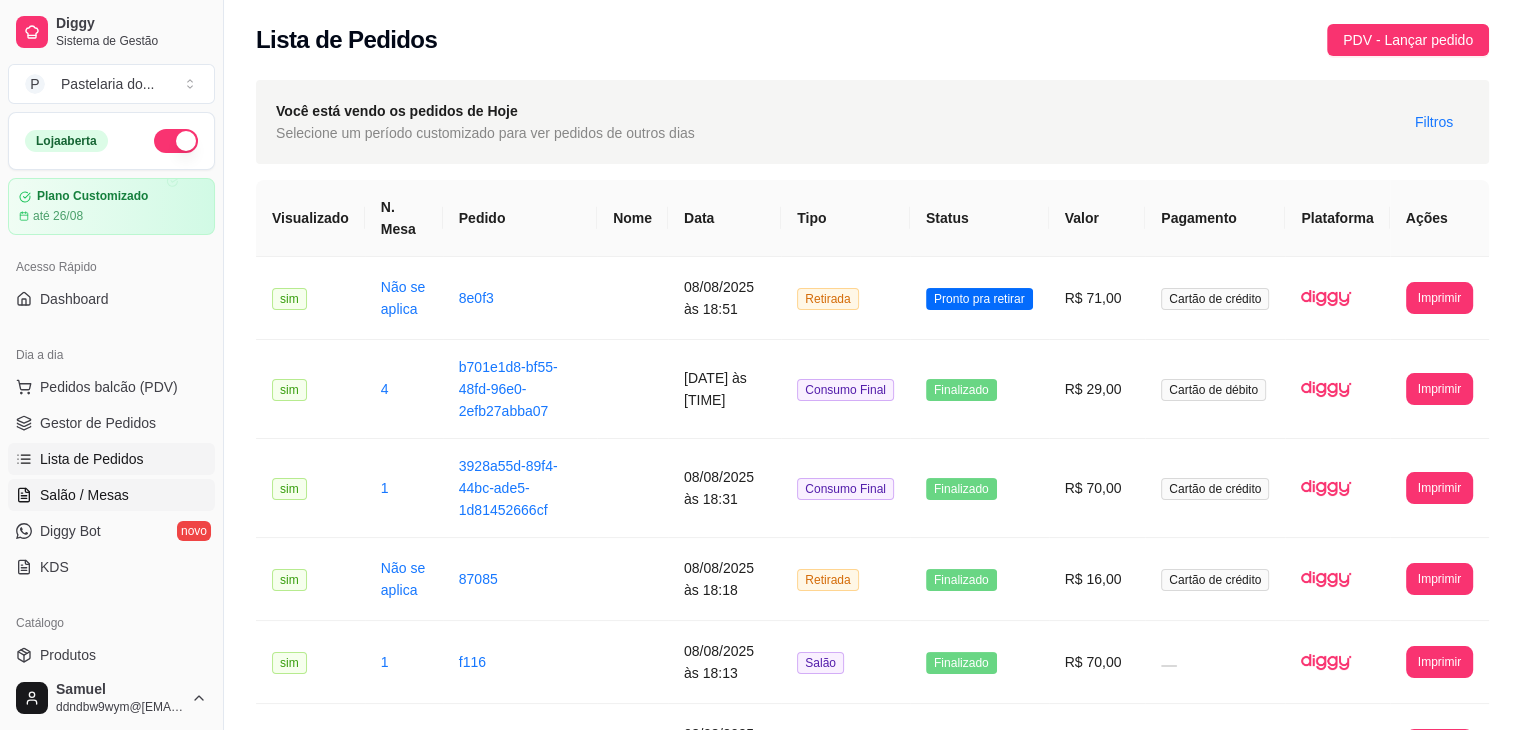 click on "Salão / Mesas" at bounding box center (84, 495) 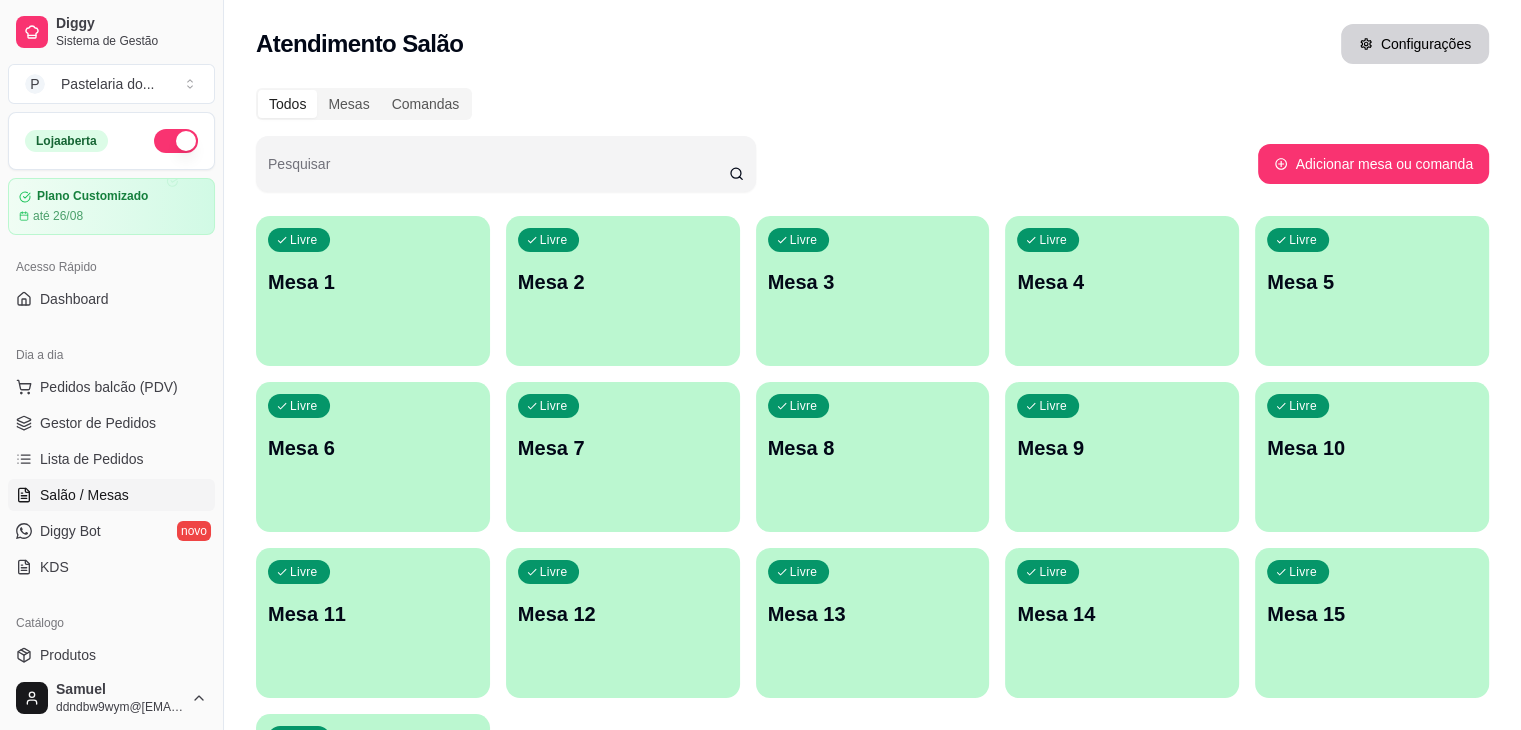 click on "Configurações" at bounding box center (1415, 44) 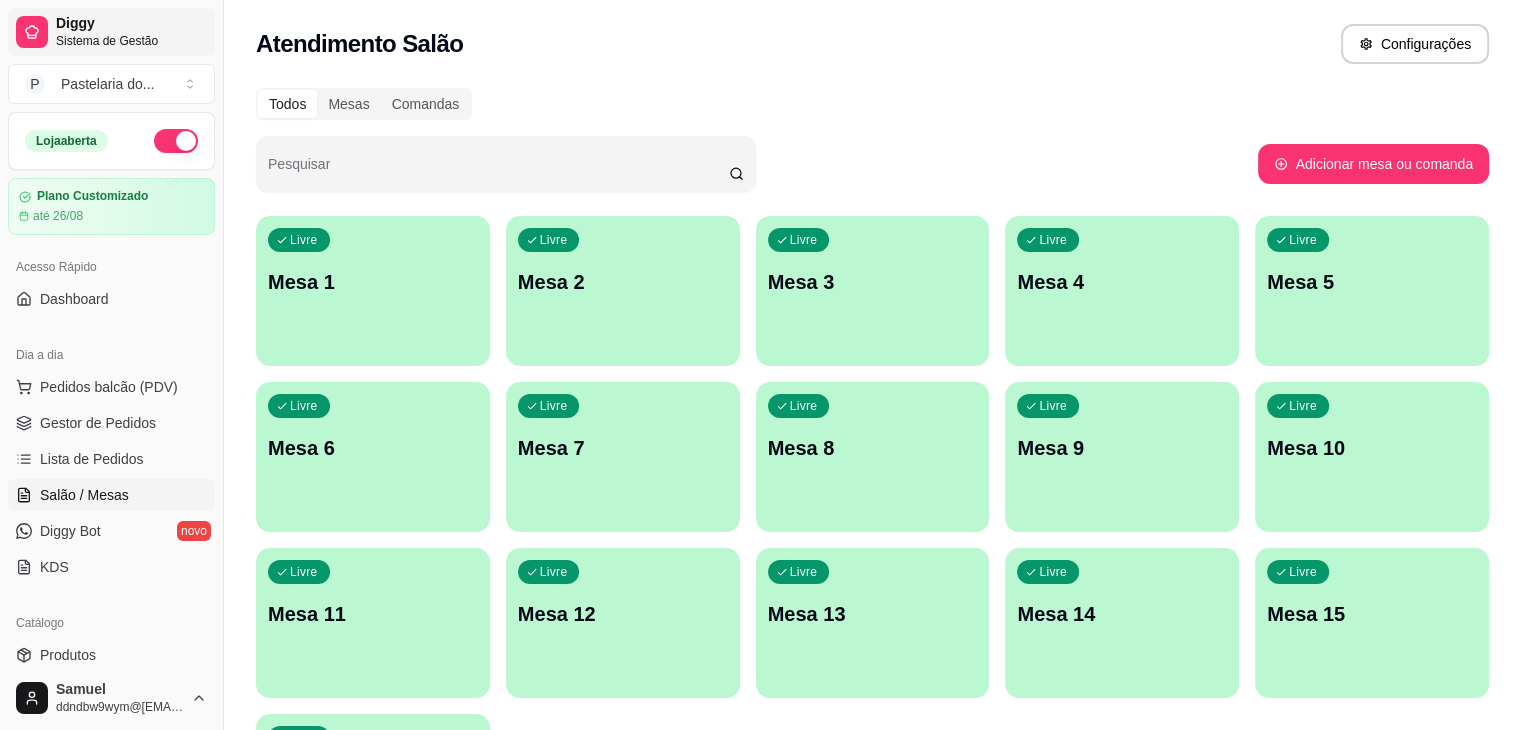 click on "Diggy" at bounding box center [131, 24] 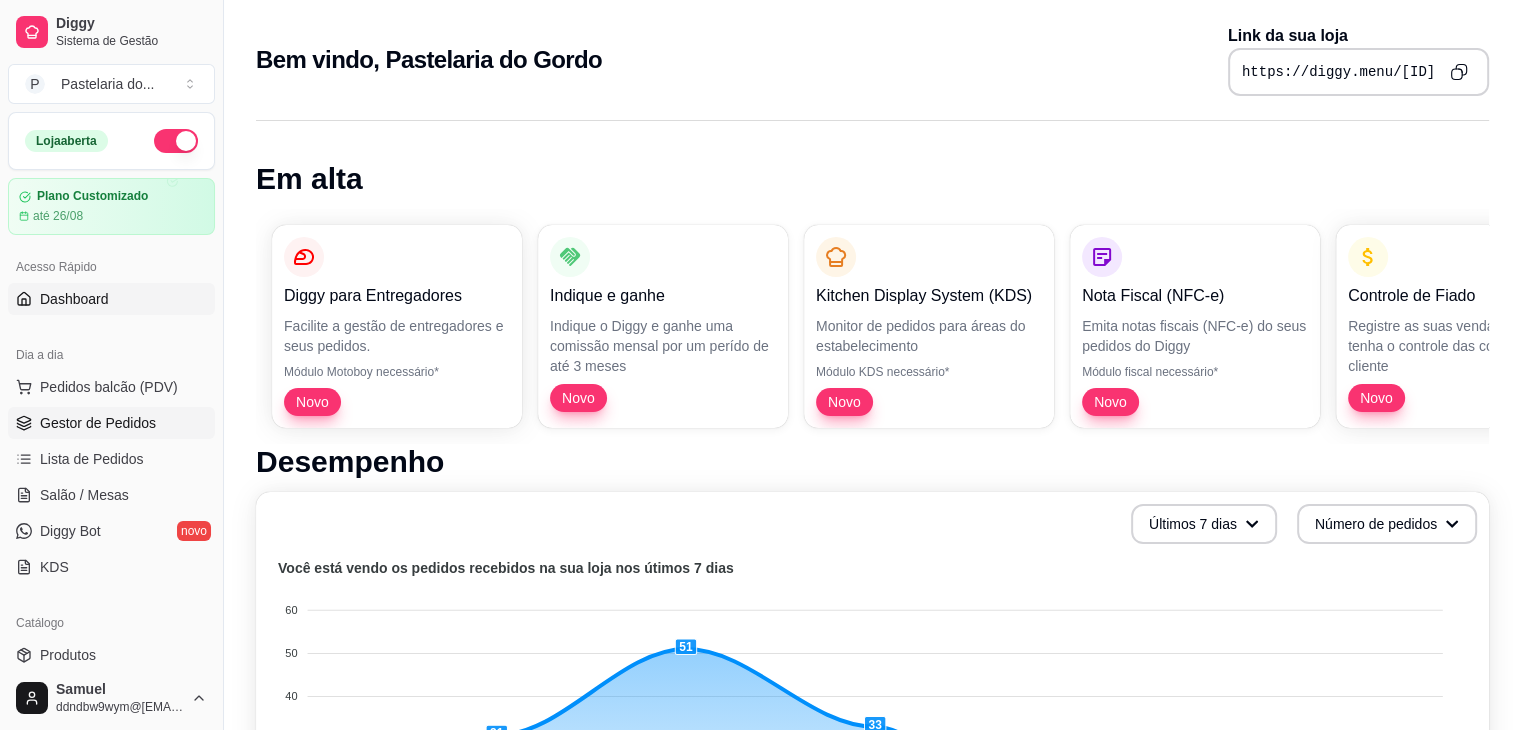 click on "Gestor de Pedidos" at bounding box center [111, 423] 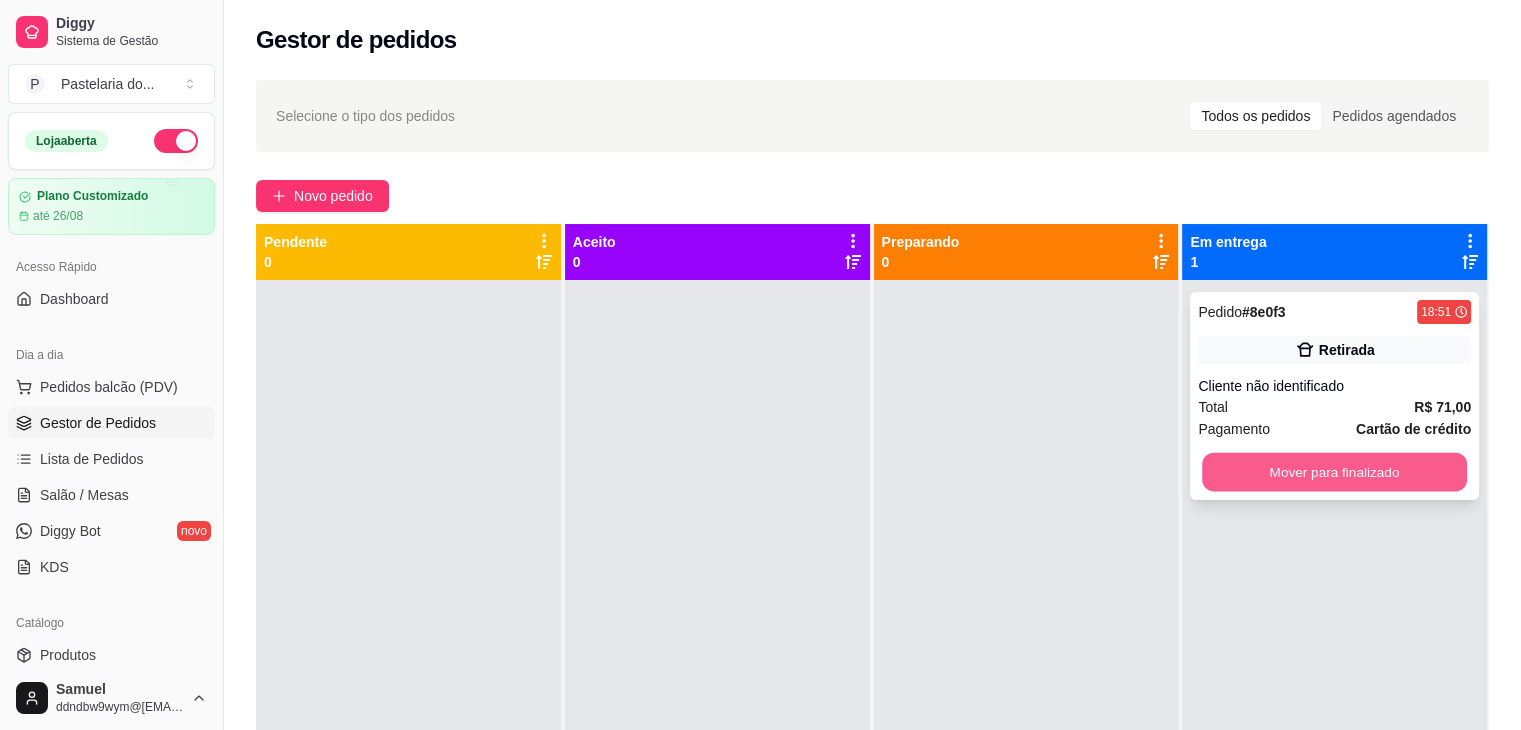 click on "Mover para finalizado" at bounding box center (1334, 472) 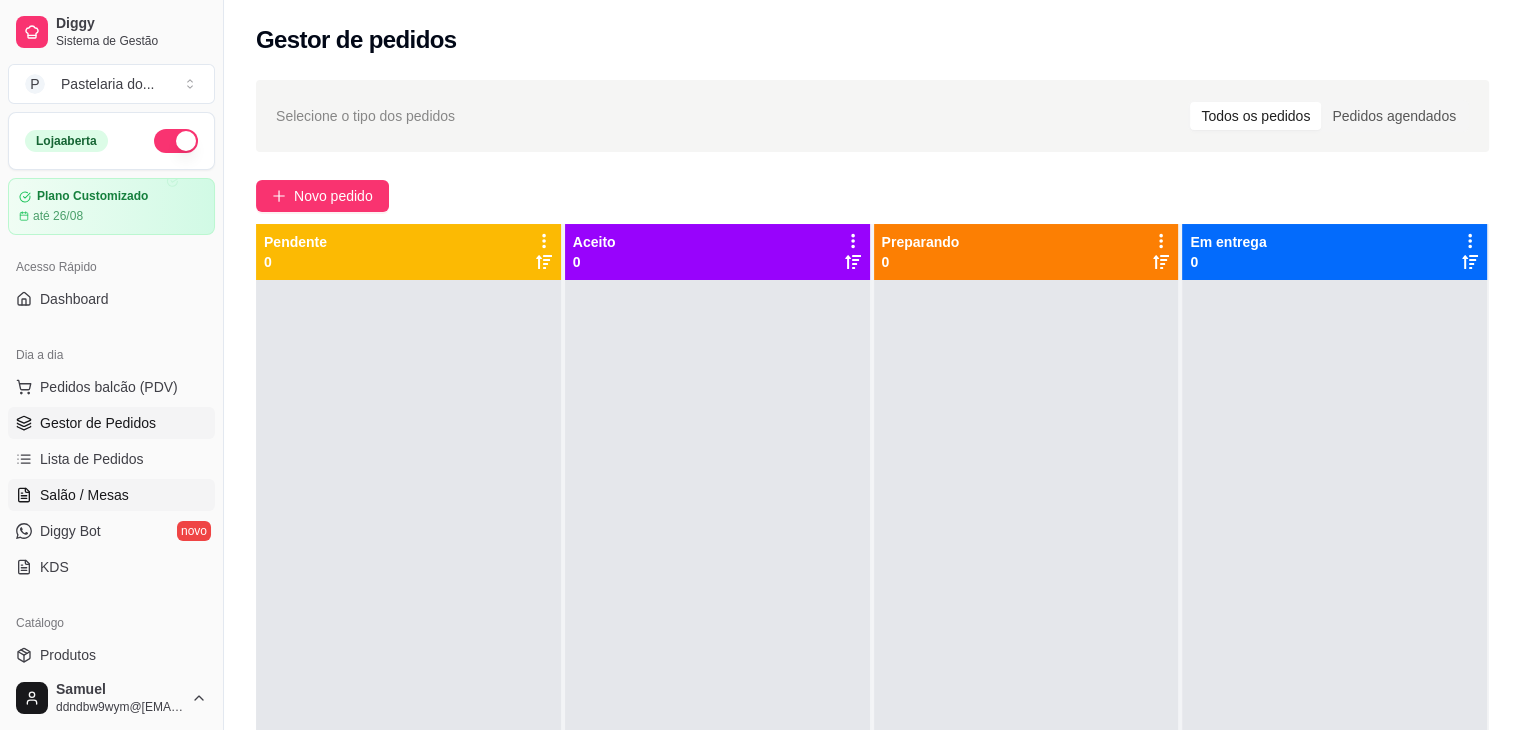 click on "Salão / Mesas" at bounding box center (84, 495) 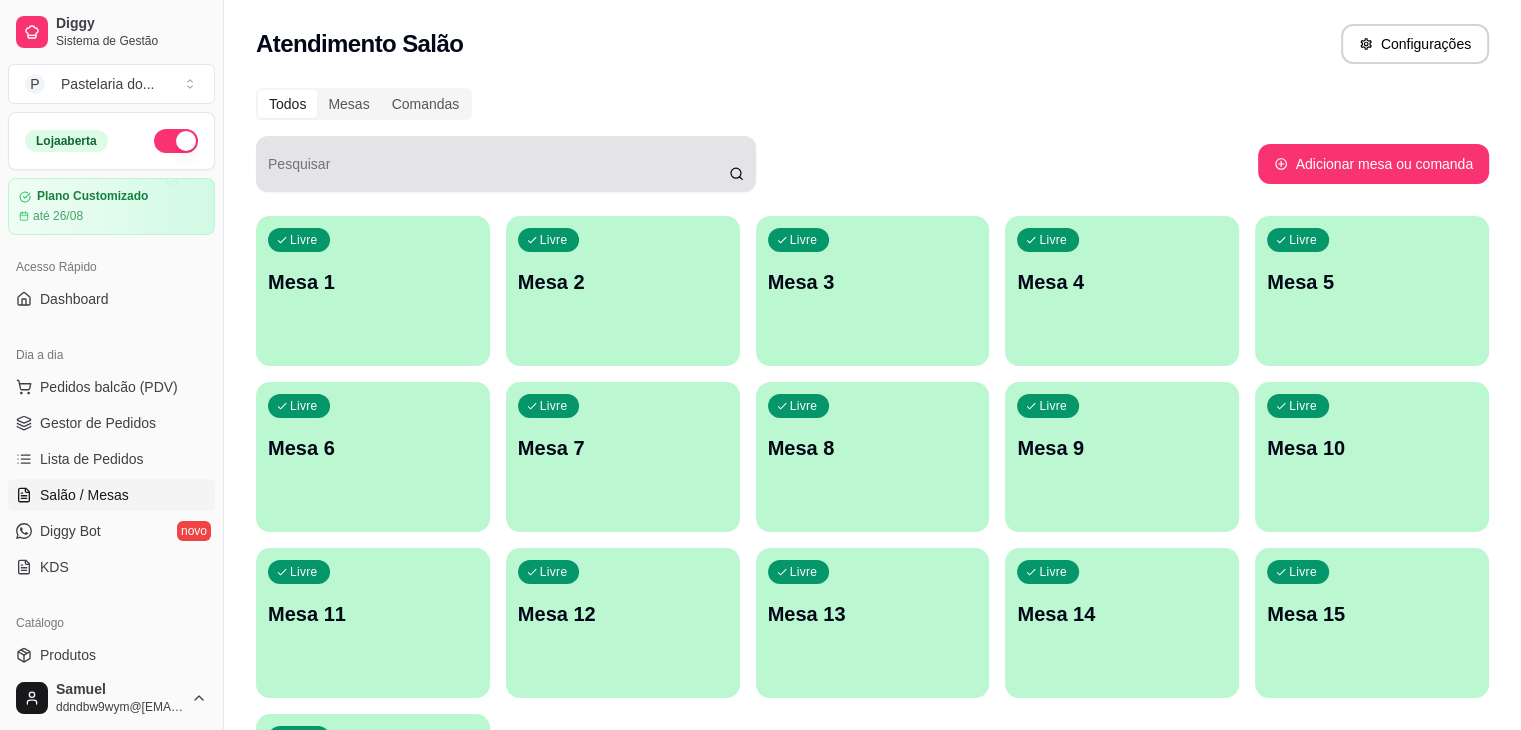 click on "Pesquisar" at bounding box center [506, 164] 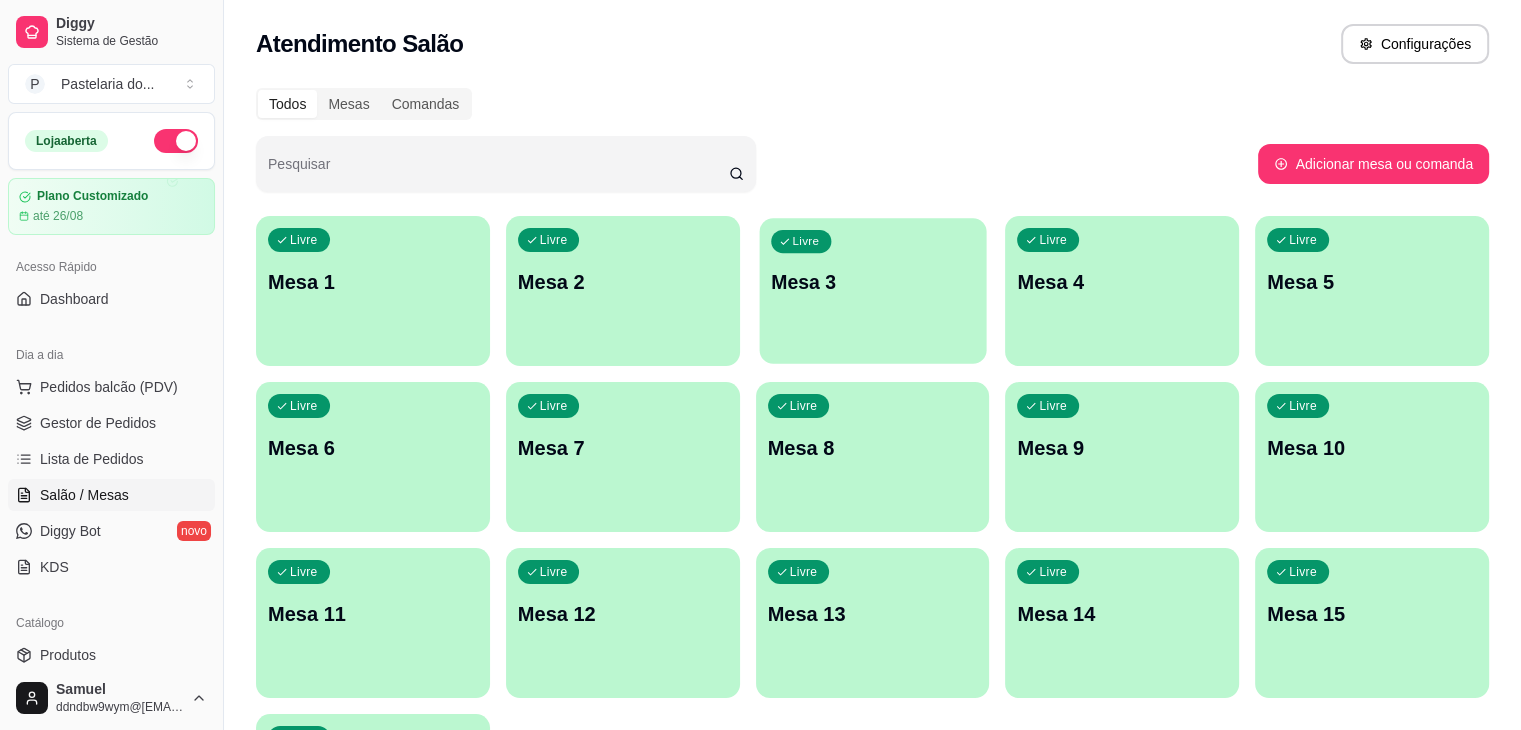 click on "Livre Mesa 3" at bounding box center [872, 279] 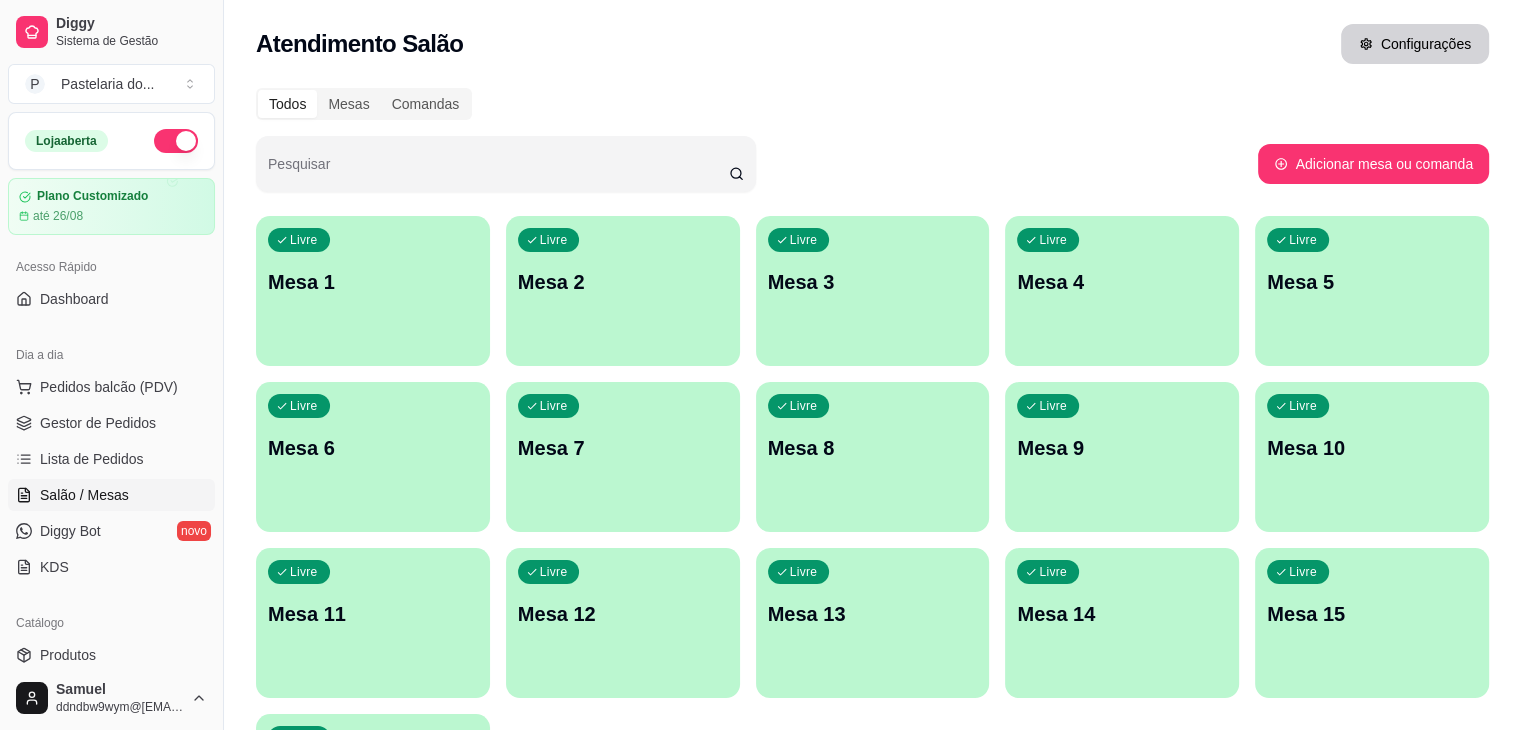 click on "Configurações" at bounding box center [1415, 44] 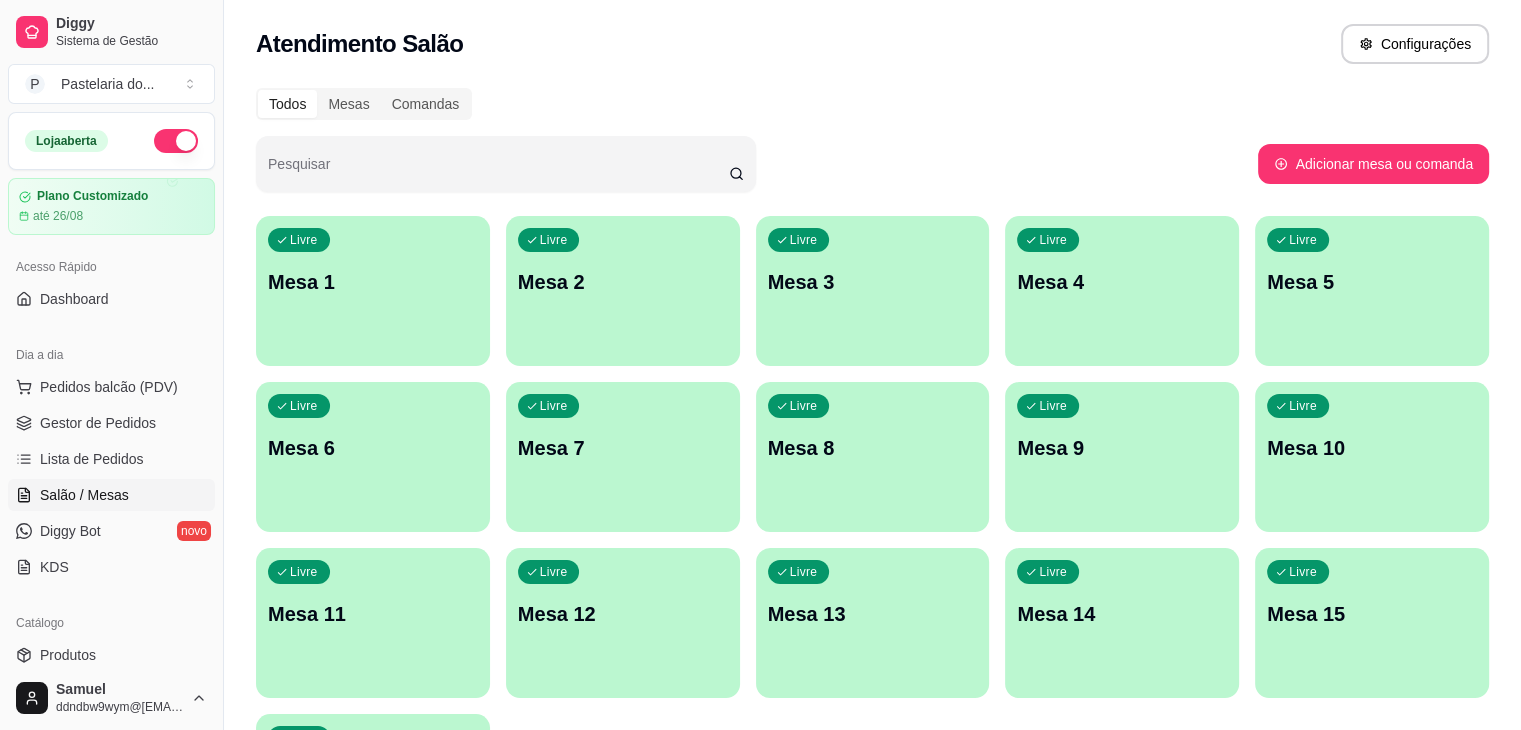 click on "Configurações" at bounding box center (1415, 44) 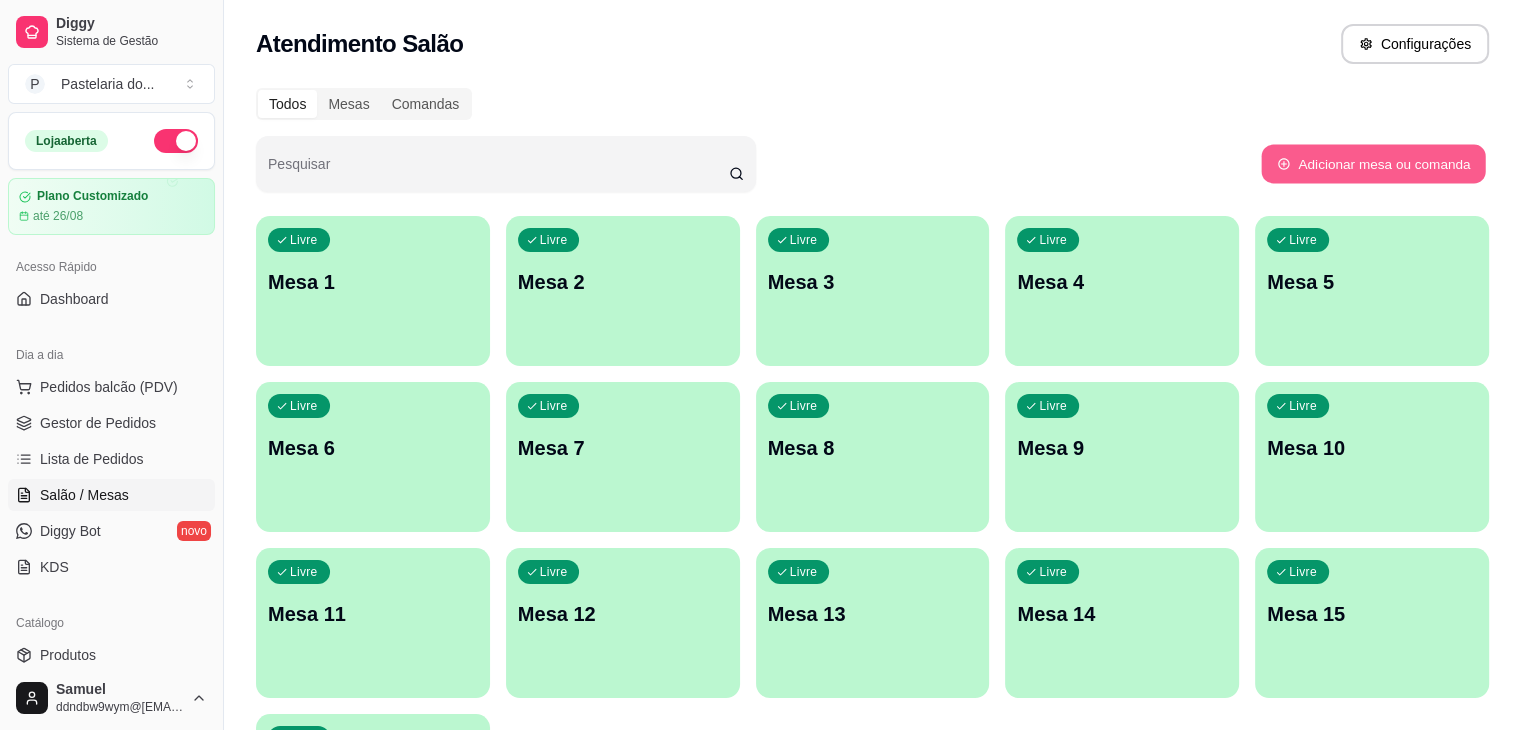 click on "Adicionar mesa ou comanda" at bounding box center (1373, 164) 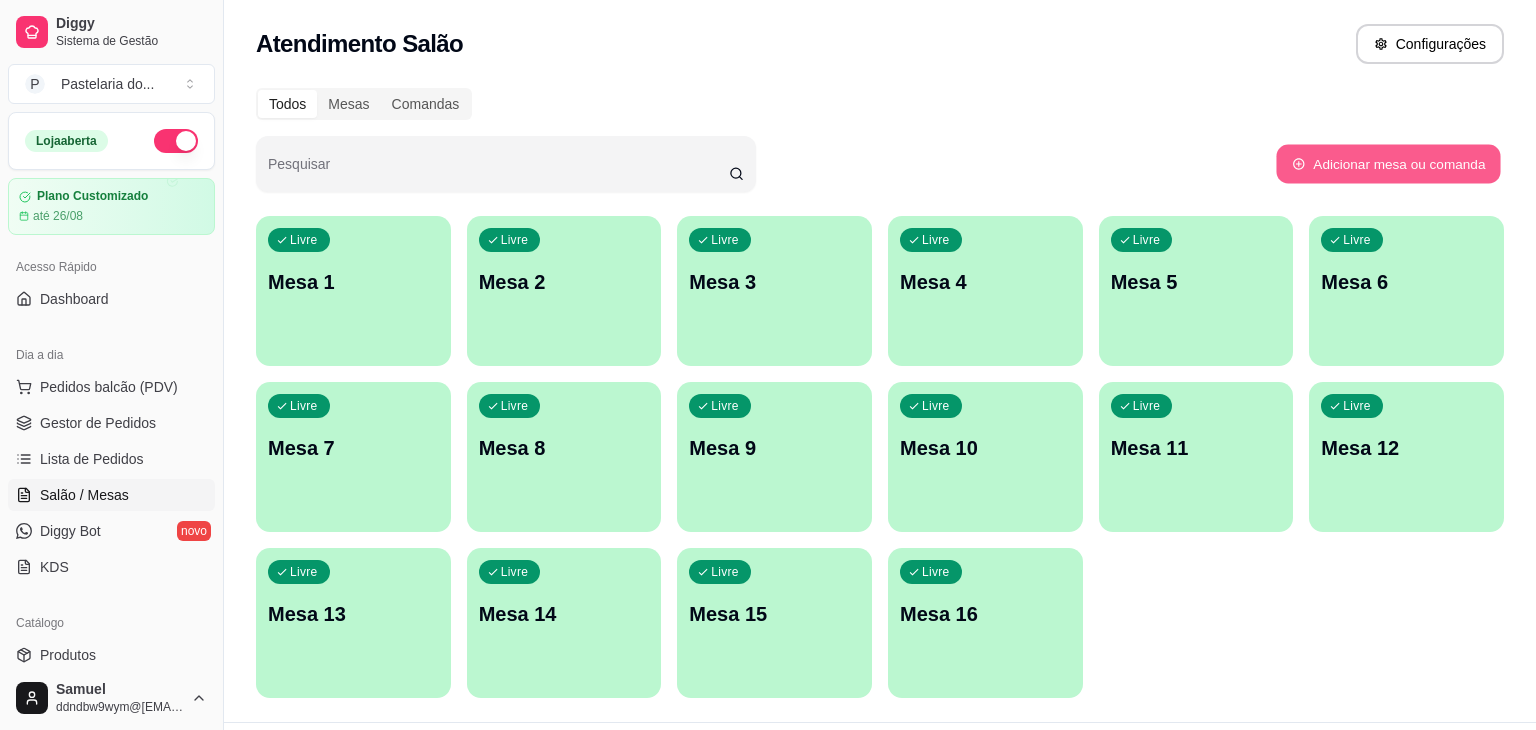 select on "TABLE" 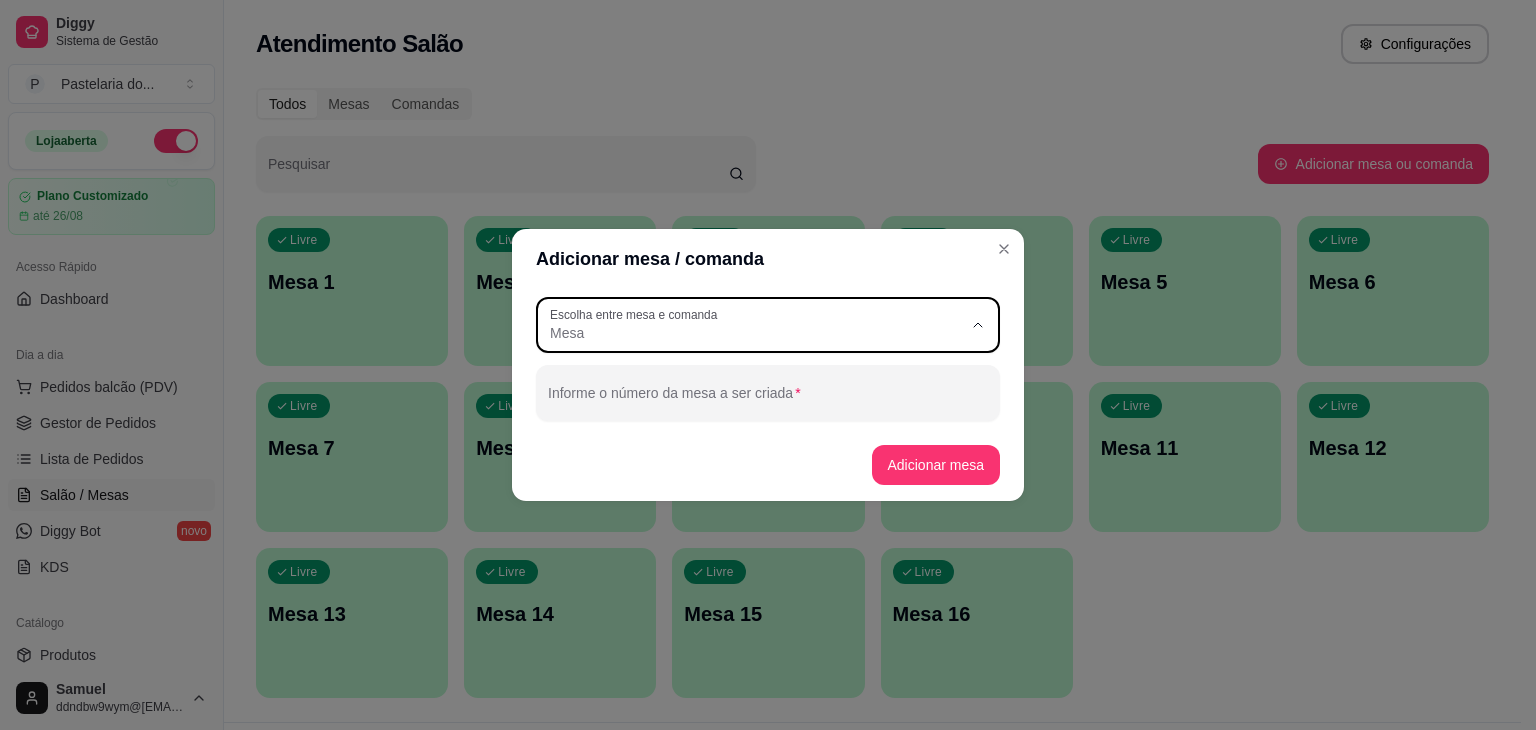 click on "Mesa" at bounding box center [756, 333] 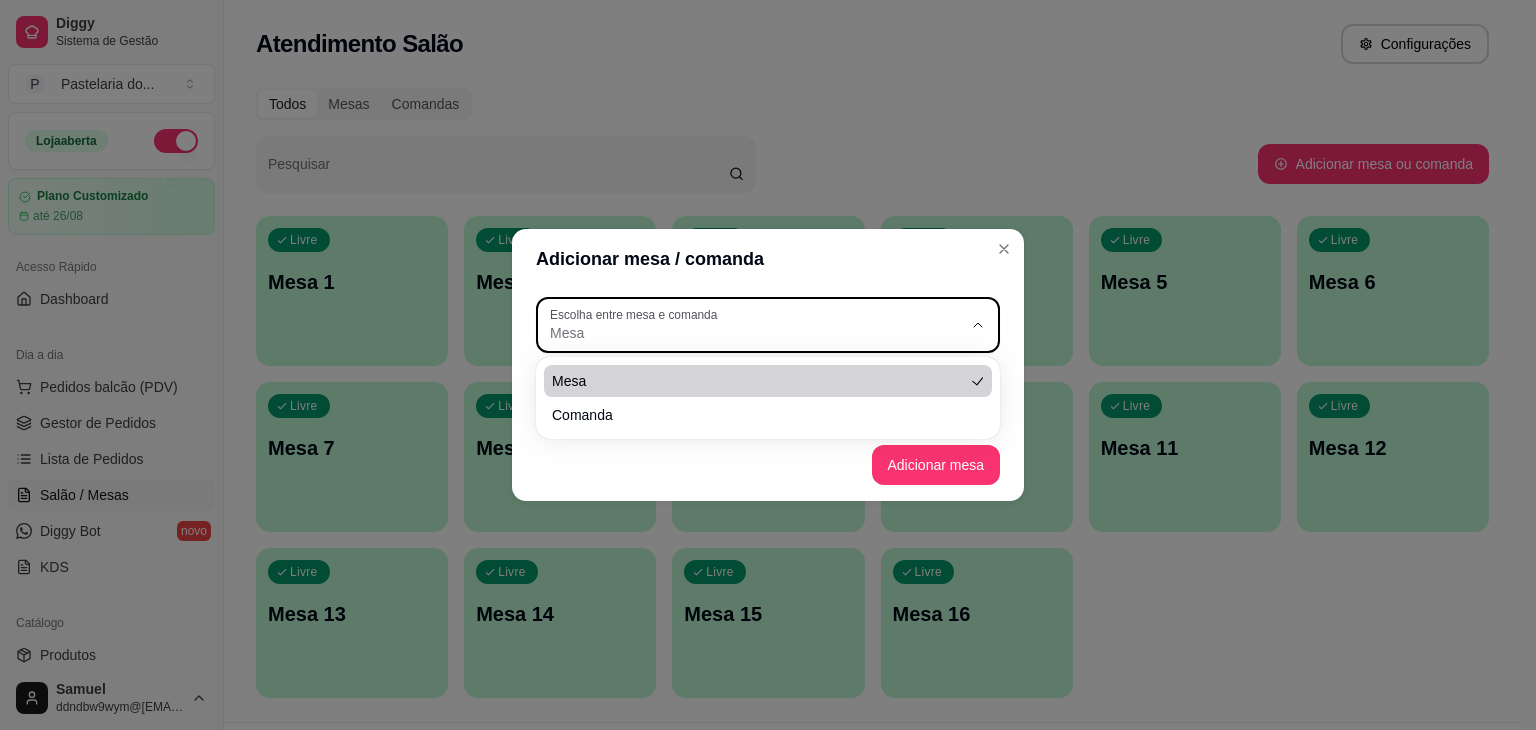 click on "Adicionar mesa / comanda" at bounding box center (768, 259) 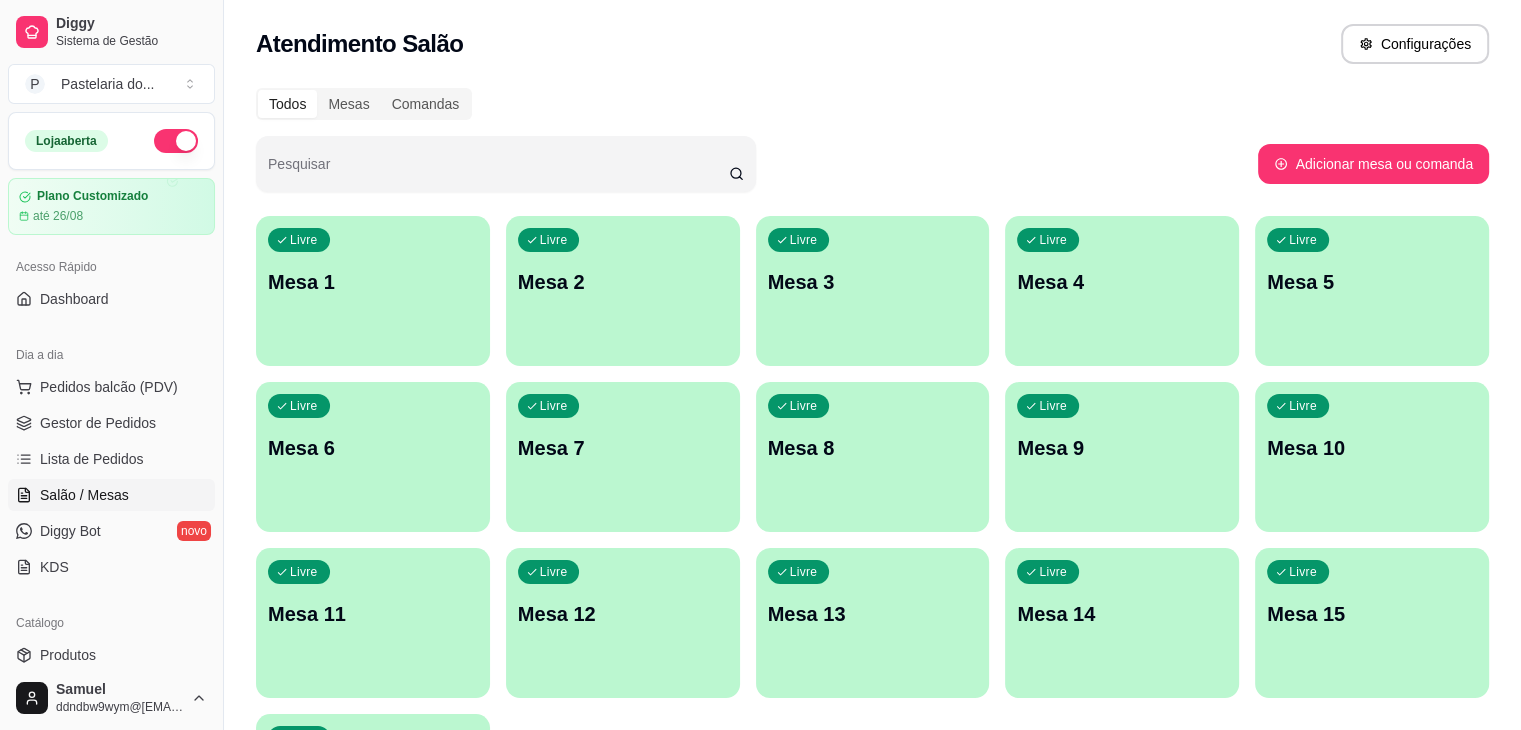 click on "Todos Mesas Comandas Pesquisar Adicionar mesa ou comanda Livre Mesa 1 Livre Mesa 2 Livre Mesa 3 Livre Mesa 4 Livre Mesa 5 Livre Mesa 6 Livre Mesa 7 Livre Mesa 8 Livre Mesa 9 Livre Mesa 10 Livre Mesa 11 Livre Mesa 12 Livre Mesa 13 Livre Mesa 14 Livre Mesa 15 Livre Mesa 16" at bounding box center [872, 482] 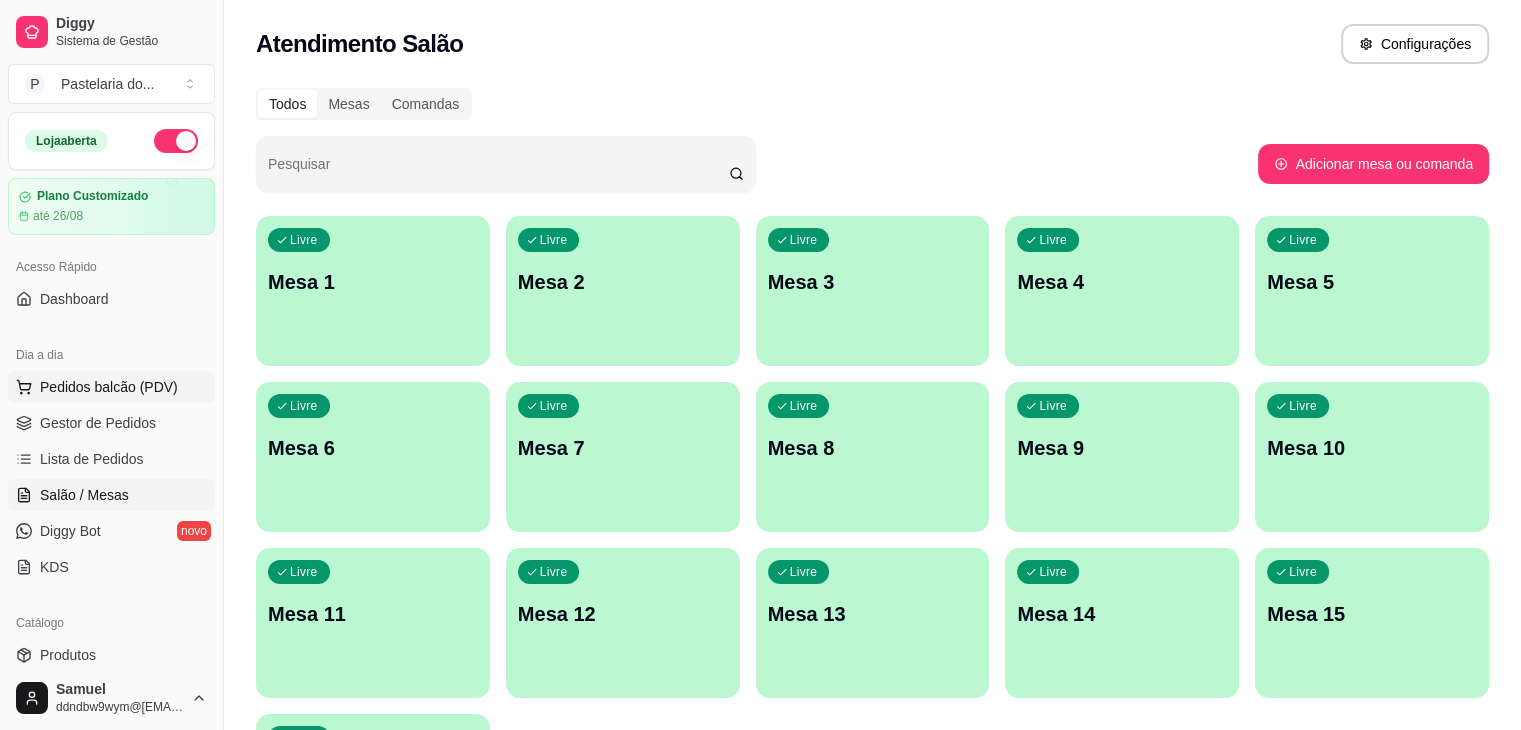 click on "Pedidos balcão (PDV)" at bounding box center (111, 387) 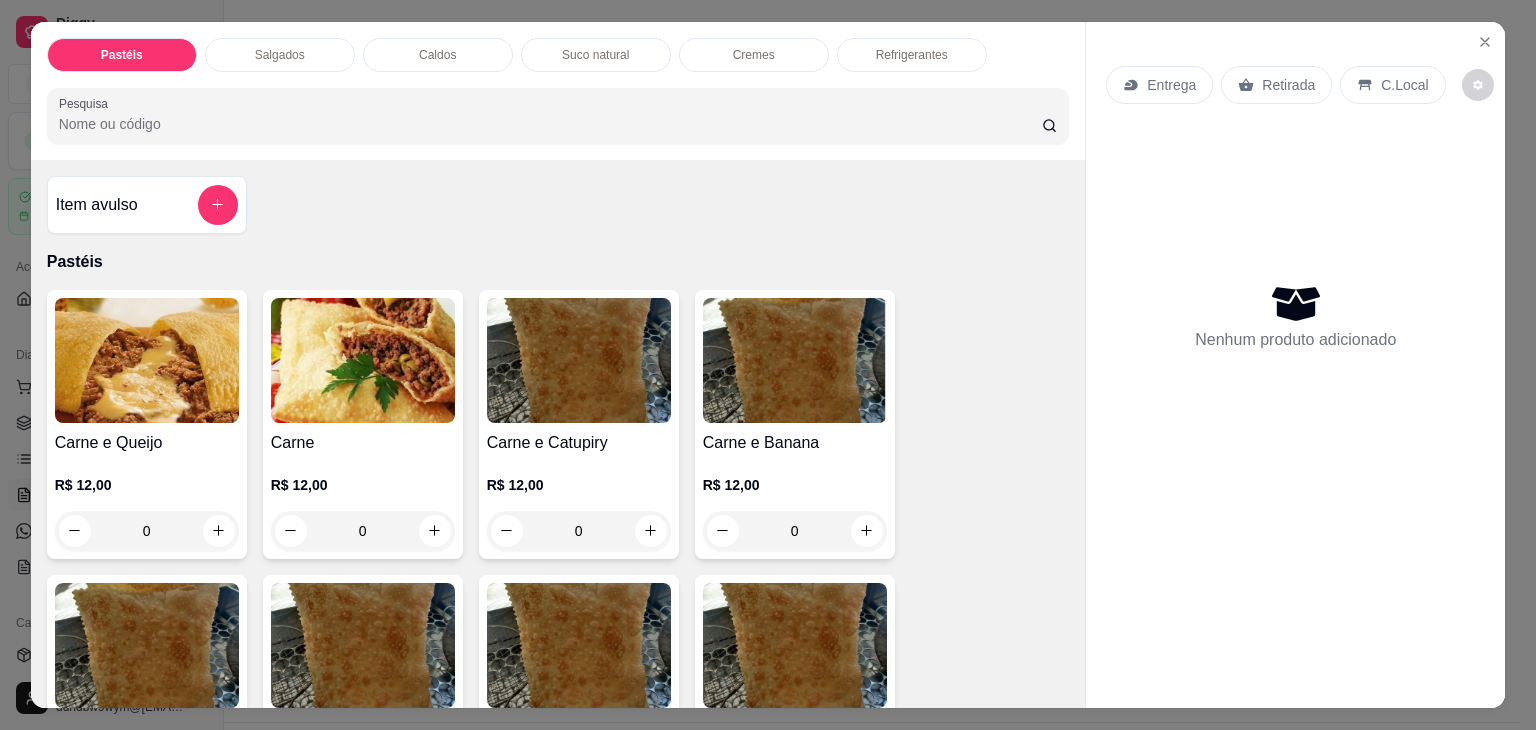 click on "Salgados" at bounding box center [280, 55] 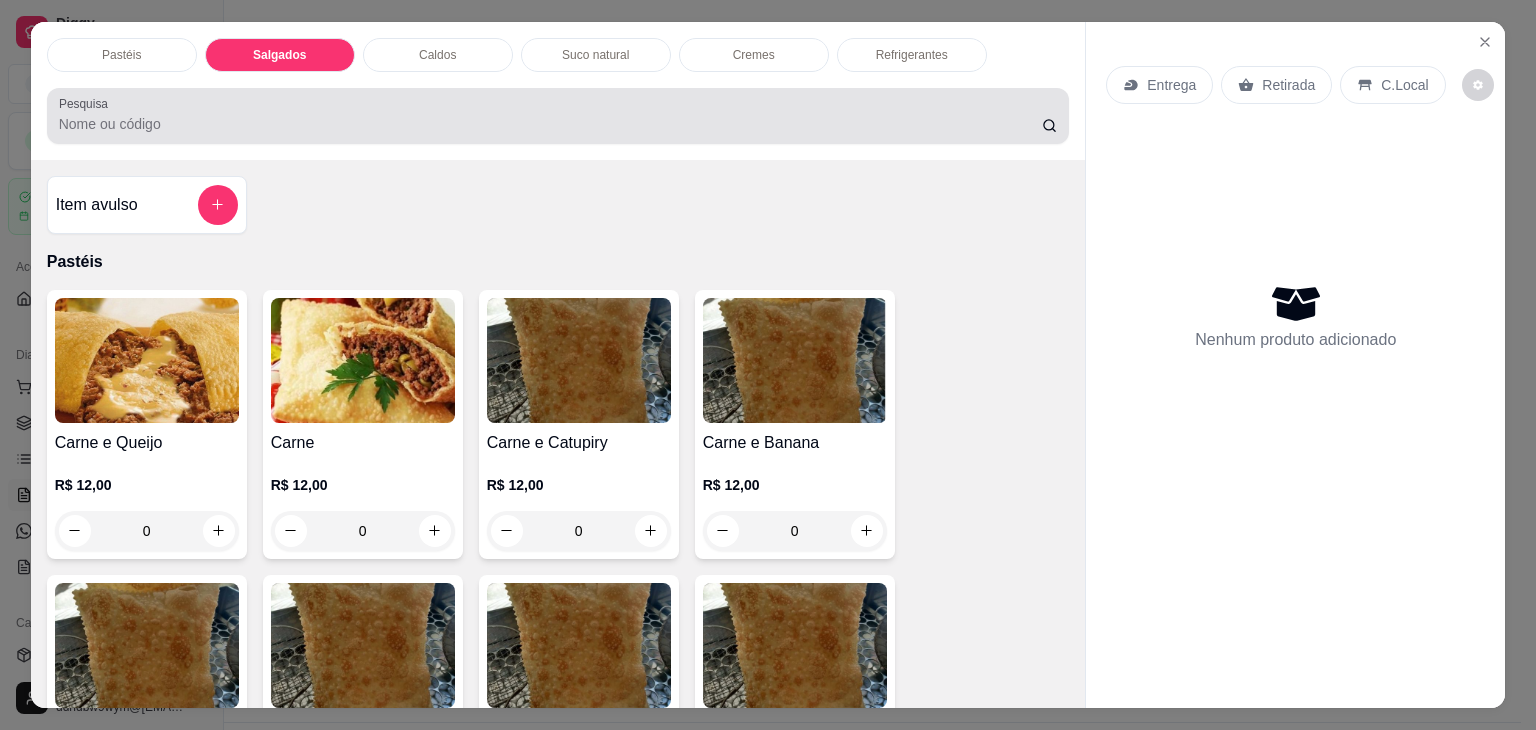 scroll, scrollTop: 2124, scrollLeft: 0, axis: vertical 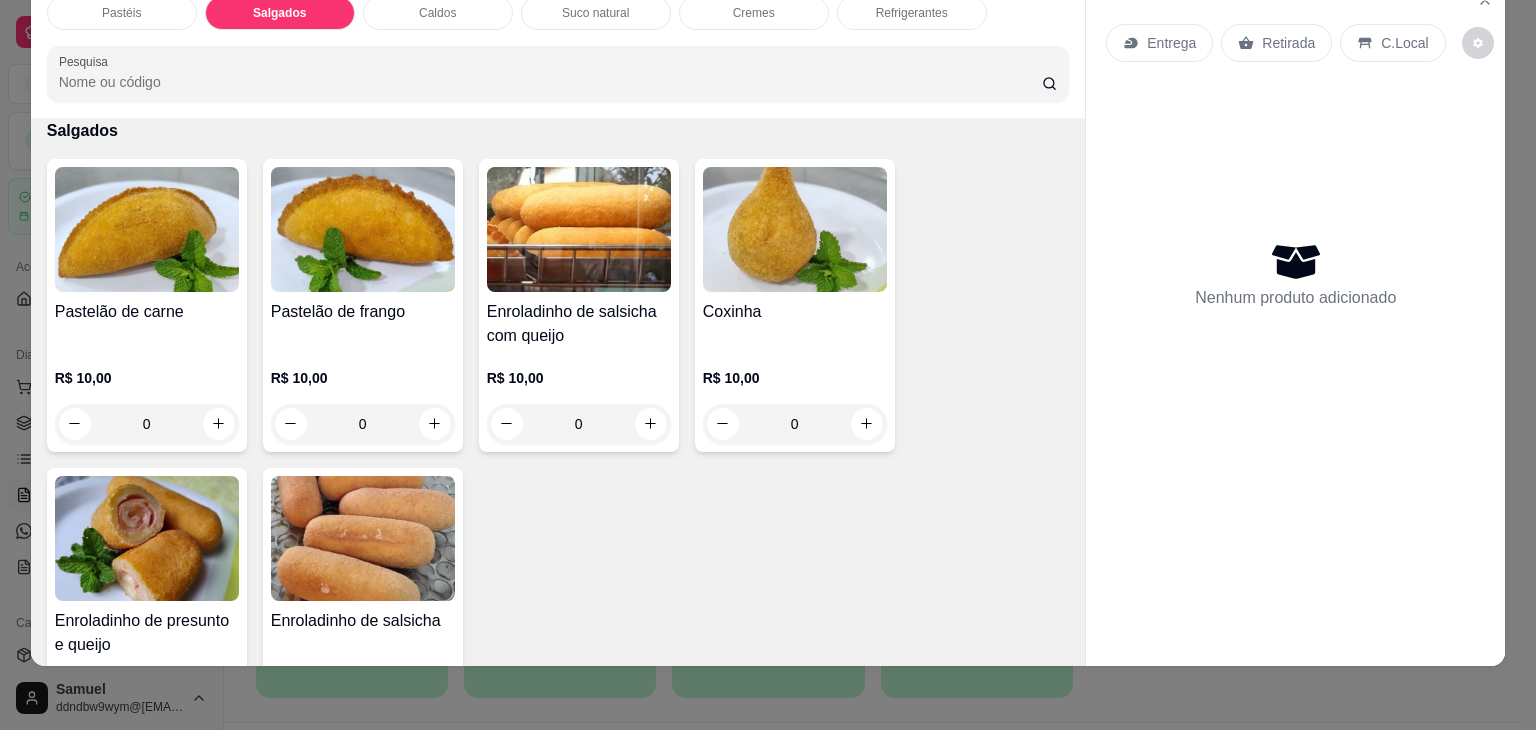click on "Coxinha" at bounding box center (795, 324) 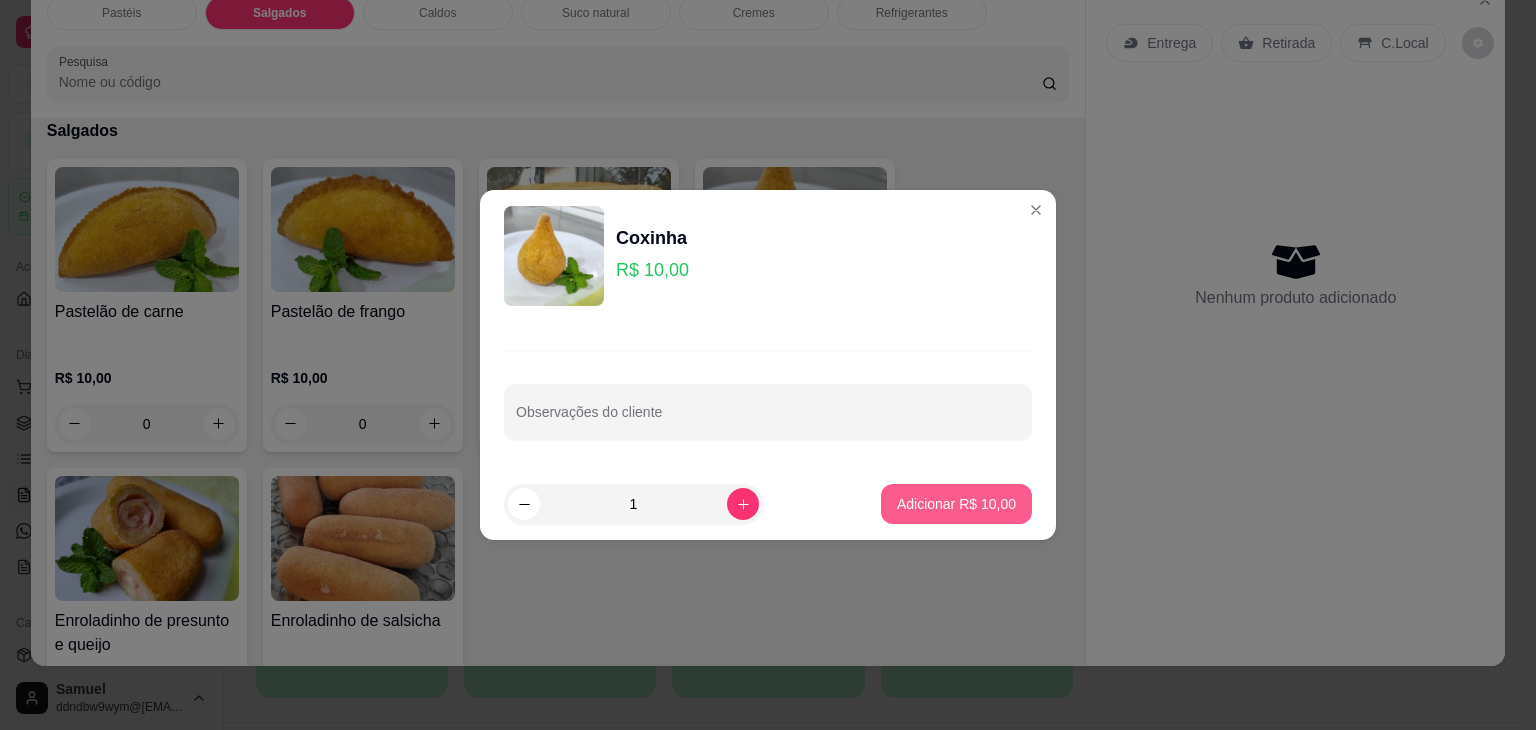 click on "Adicionar   R$ 10,00" at bounding box center [956, 504] 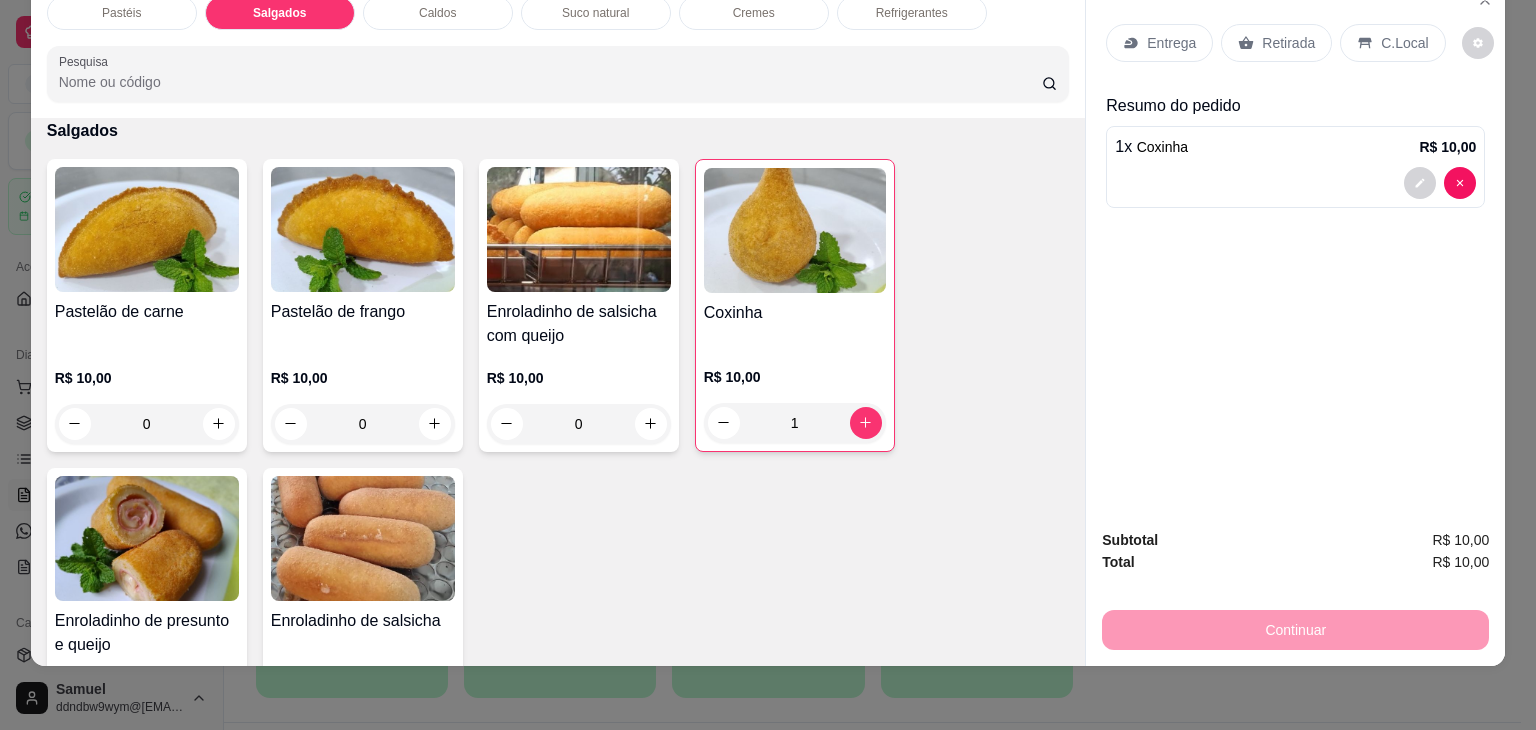 click on "Retirada" at bounding box center (1288, 43) 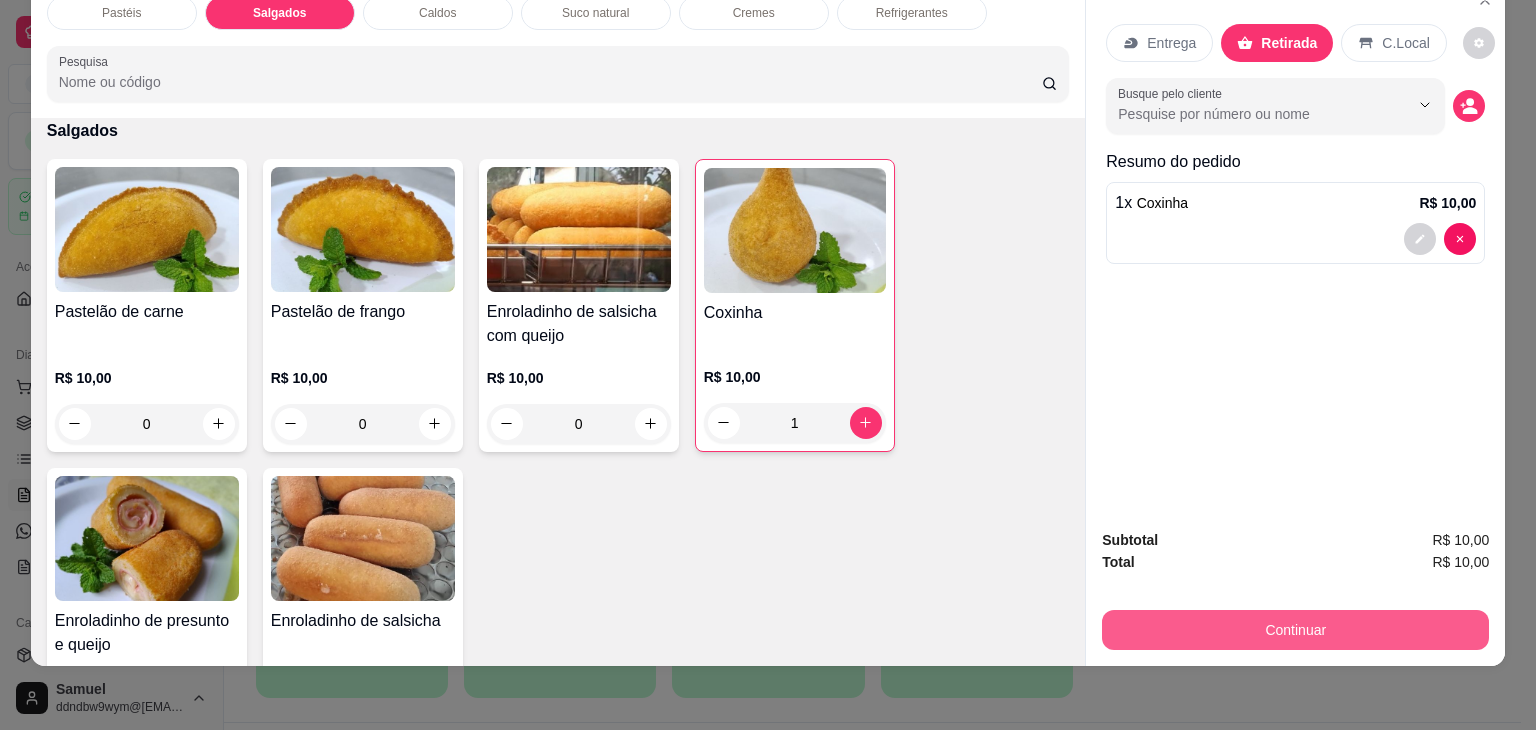 click on "Continuar" at bounding box center [1295, 630] 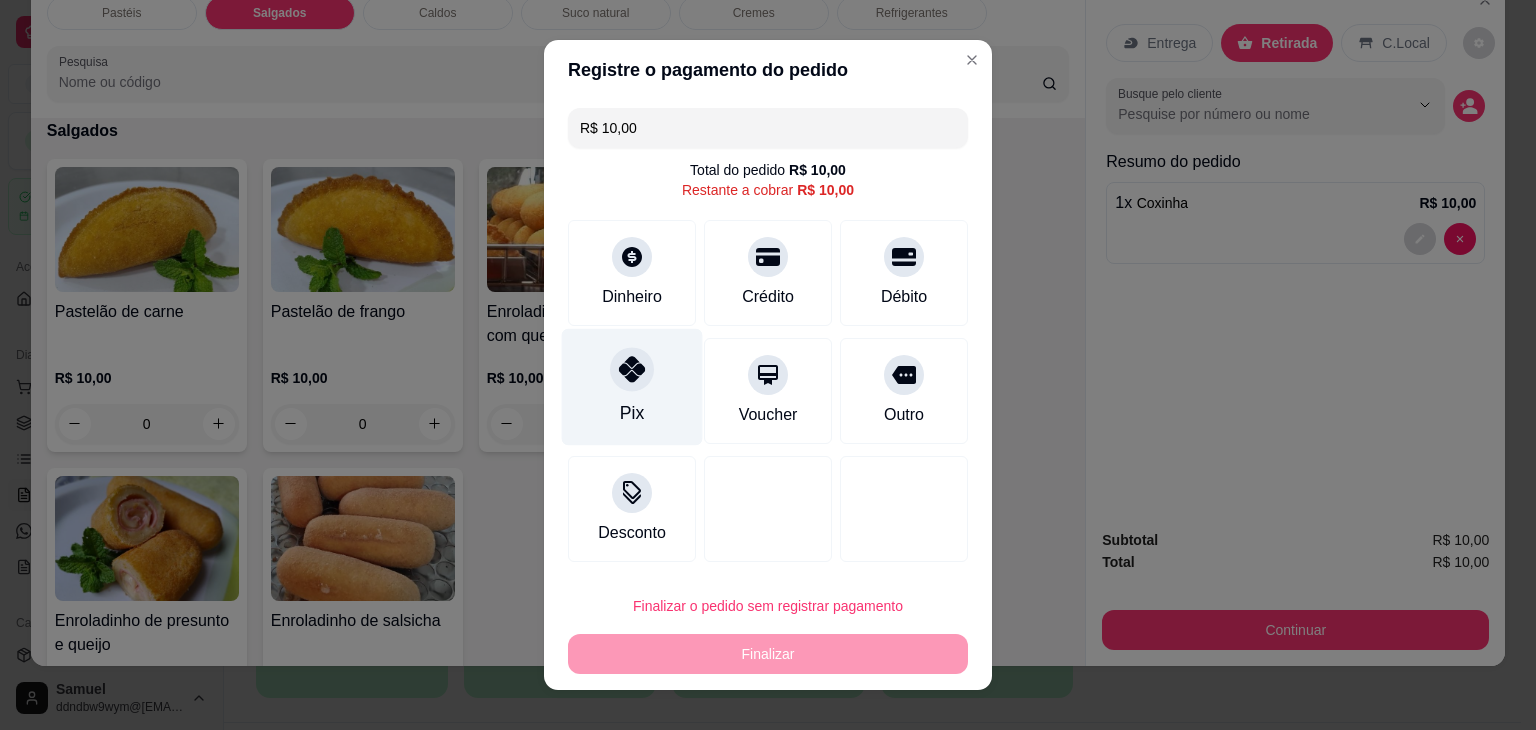 click on "Pix" at bounding box center [632, 413] 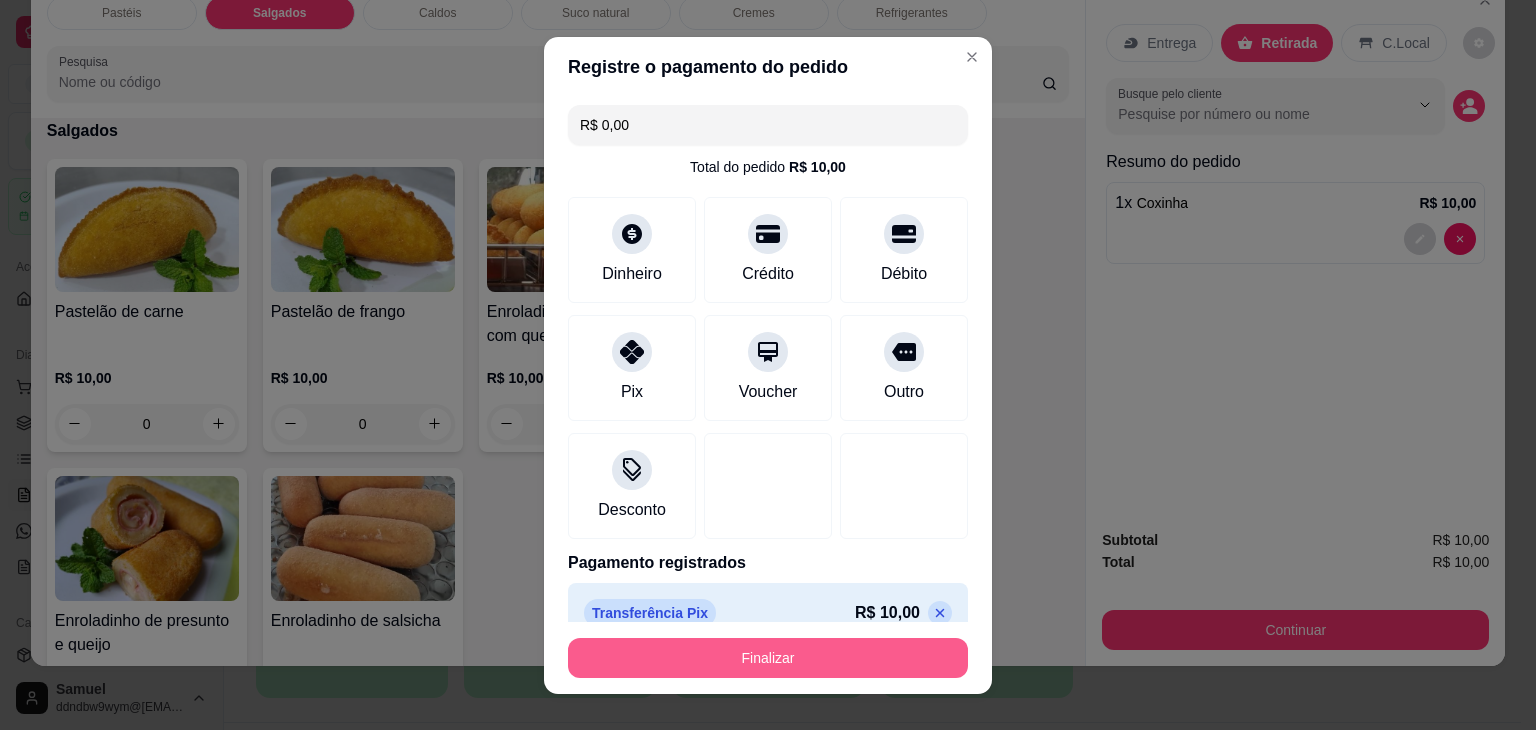 click on "Finalizar" at bounding box center (768, 658) 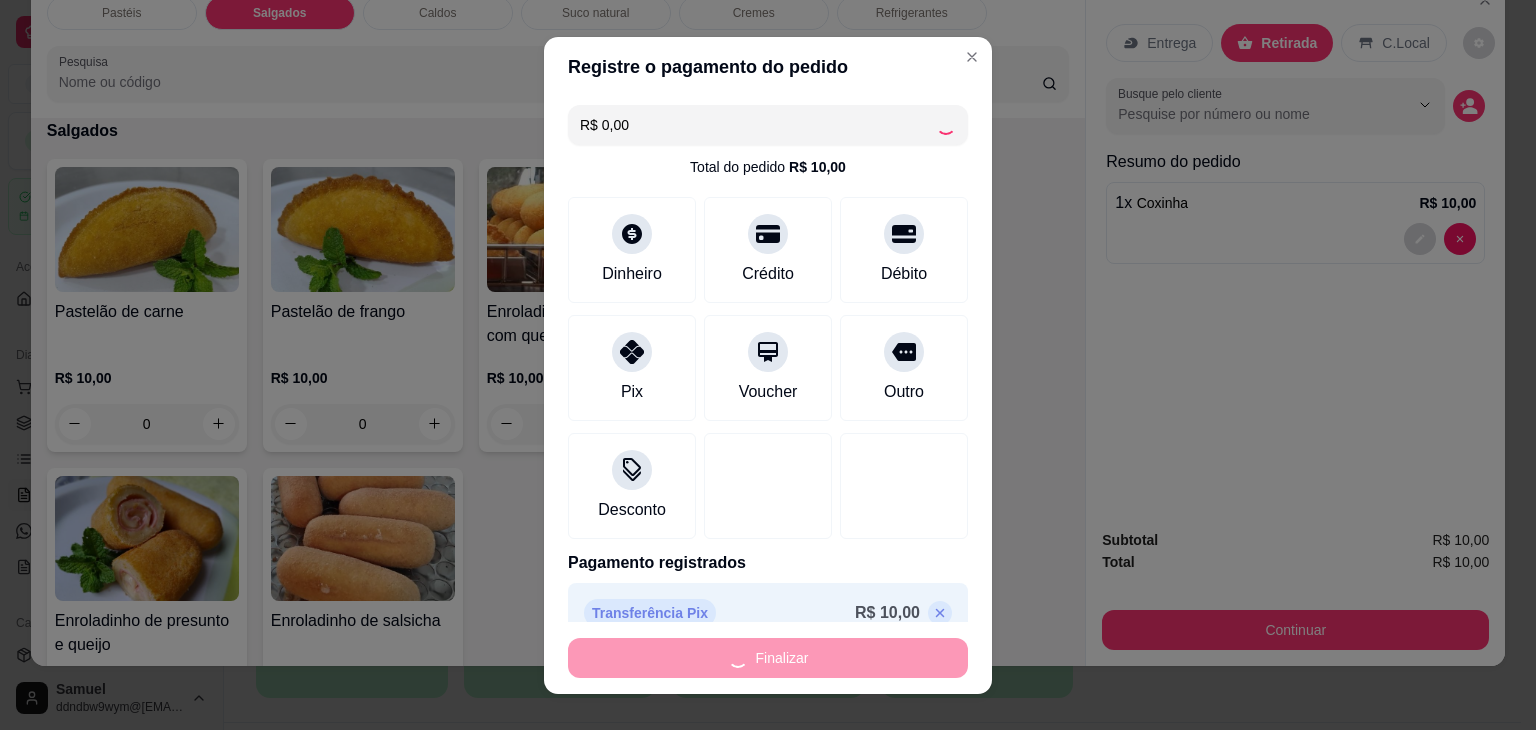 type on "0" 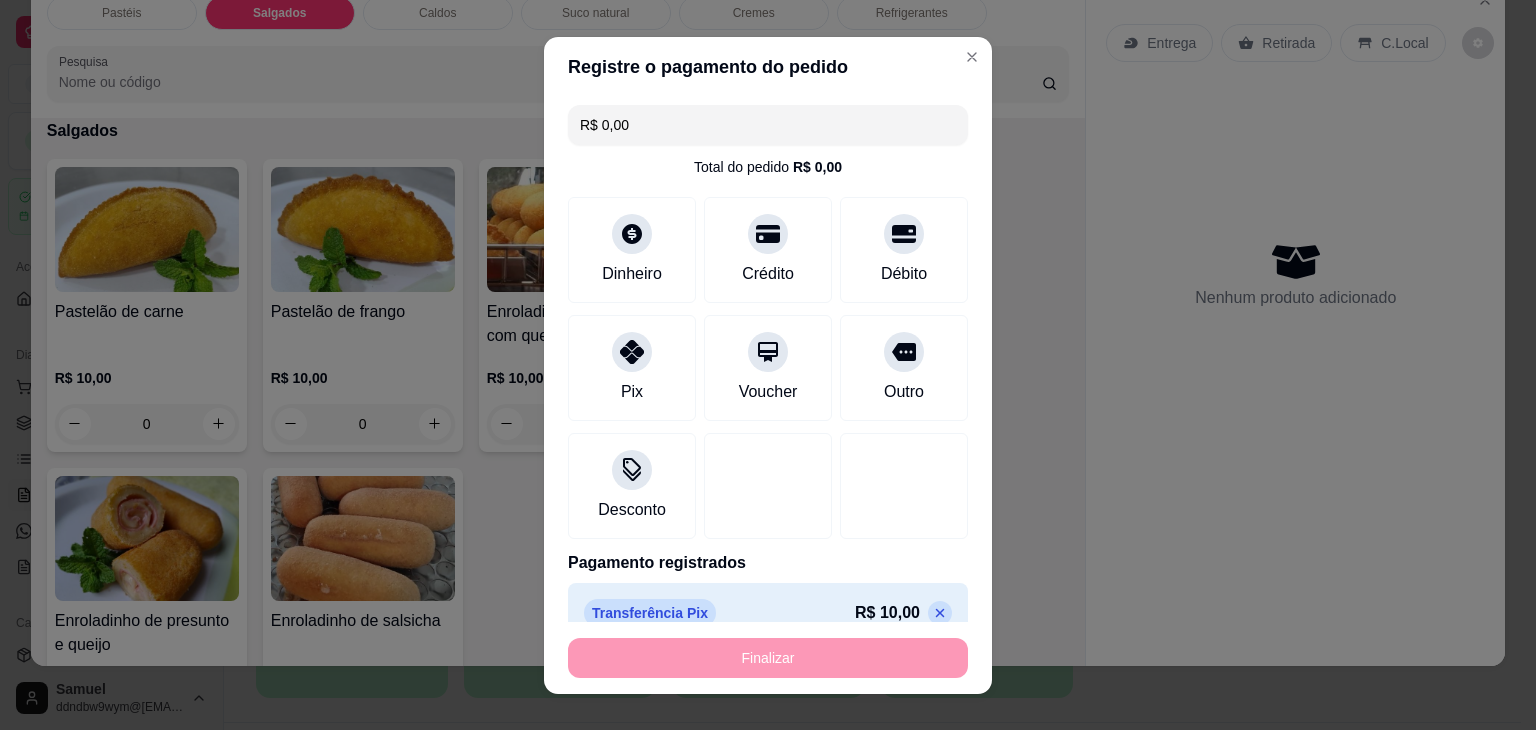 type on "-R$ 10,00" 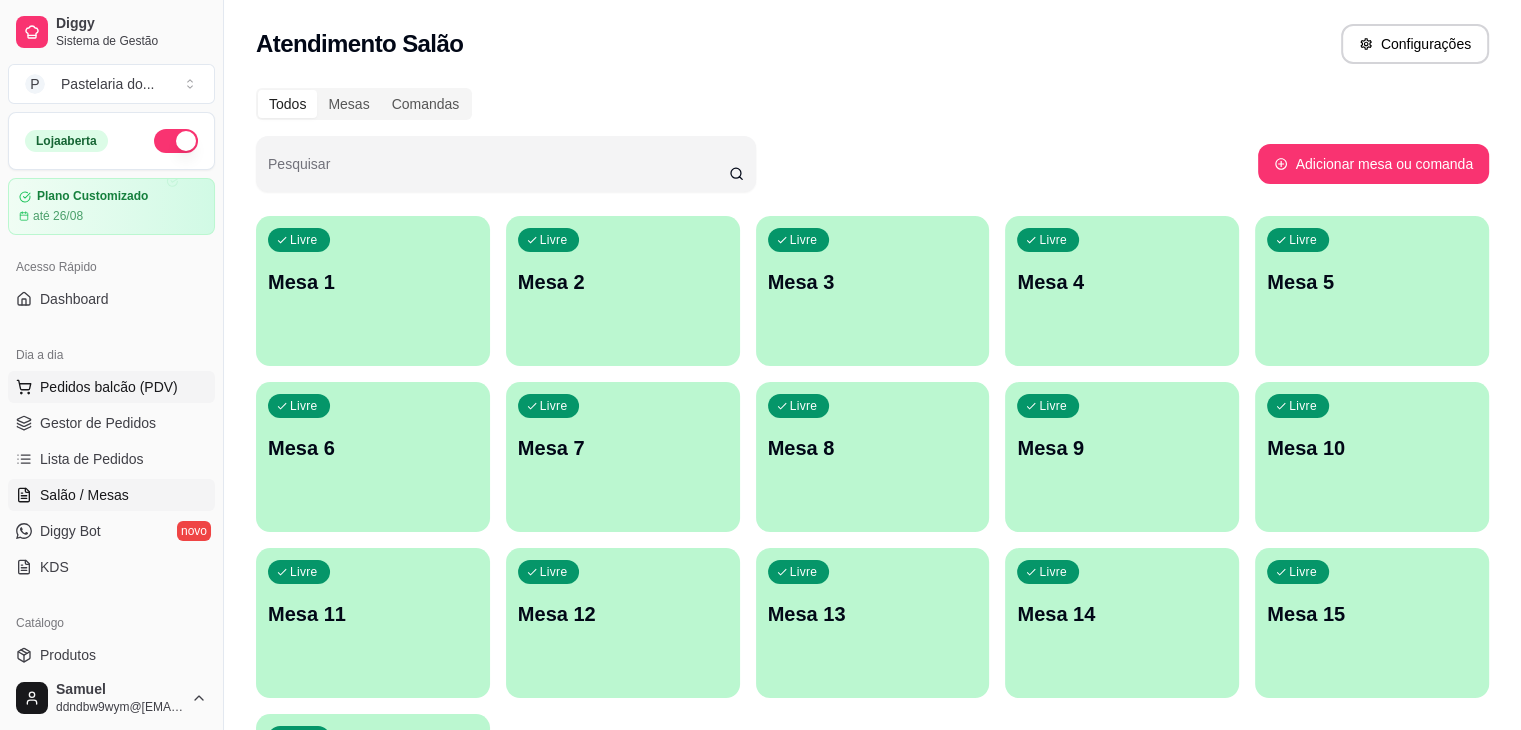 click on "Pedidos balcão (PDV)" at bounding box center (109, 387) 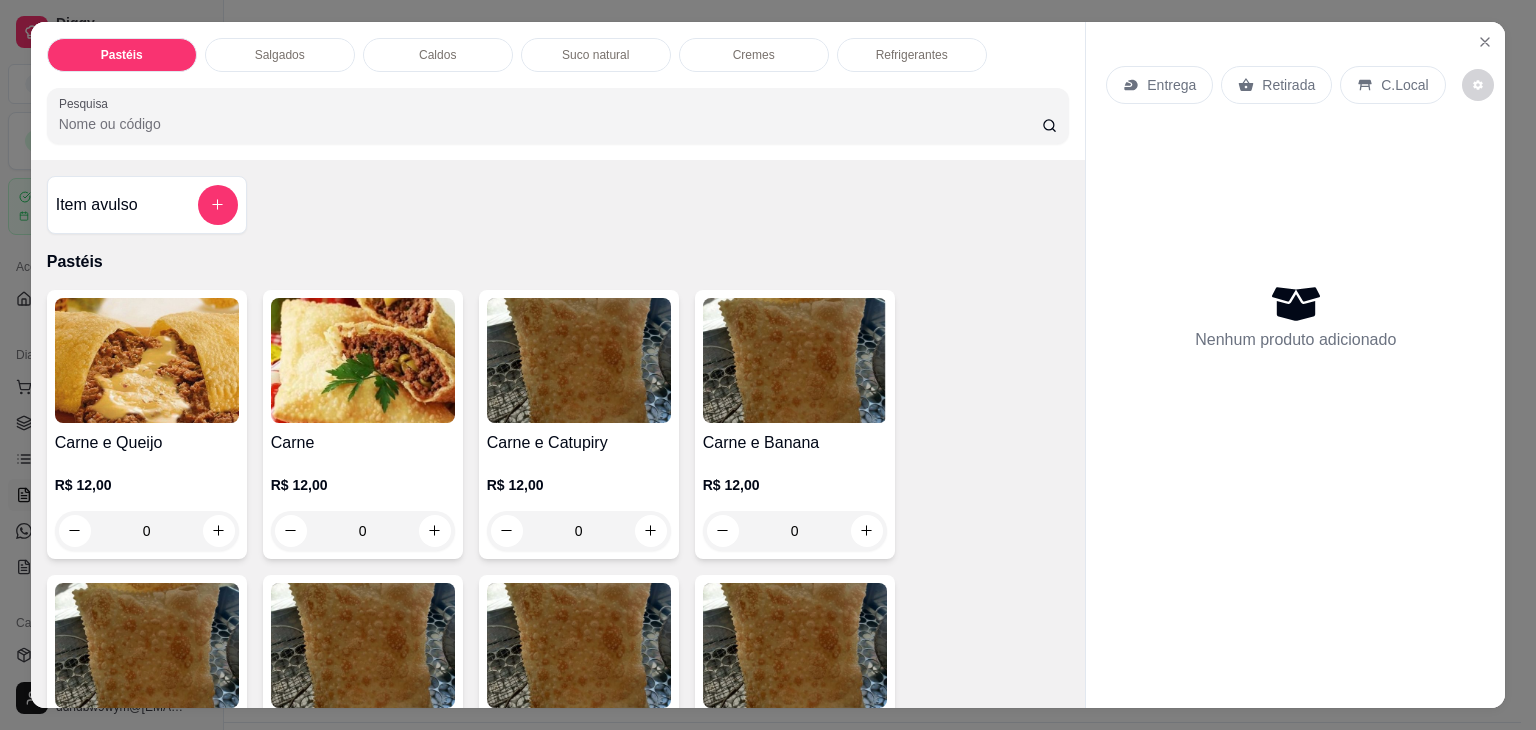 click on "Caldos" at bounding box center (438, 55) 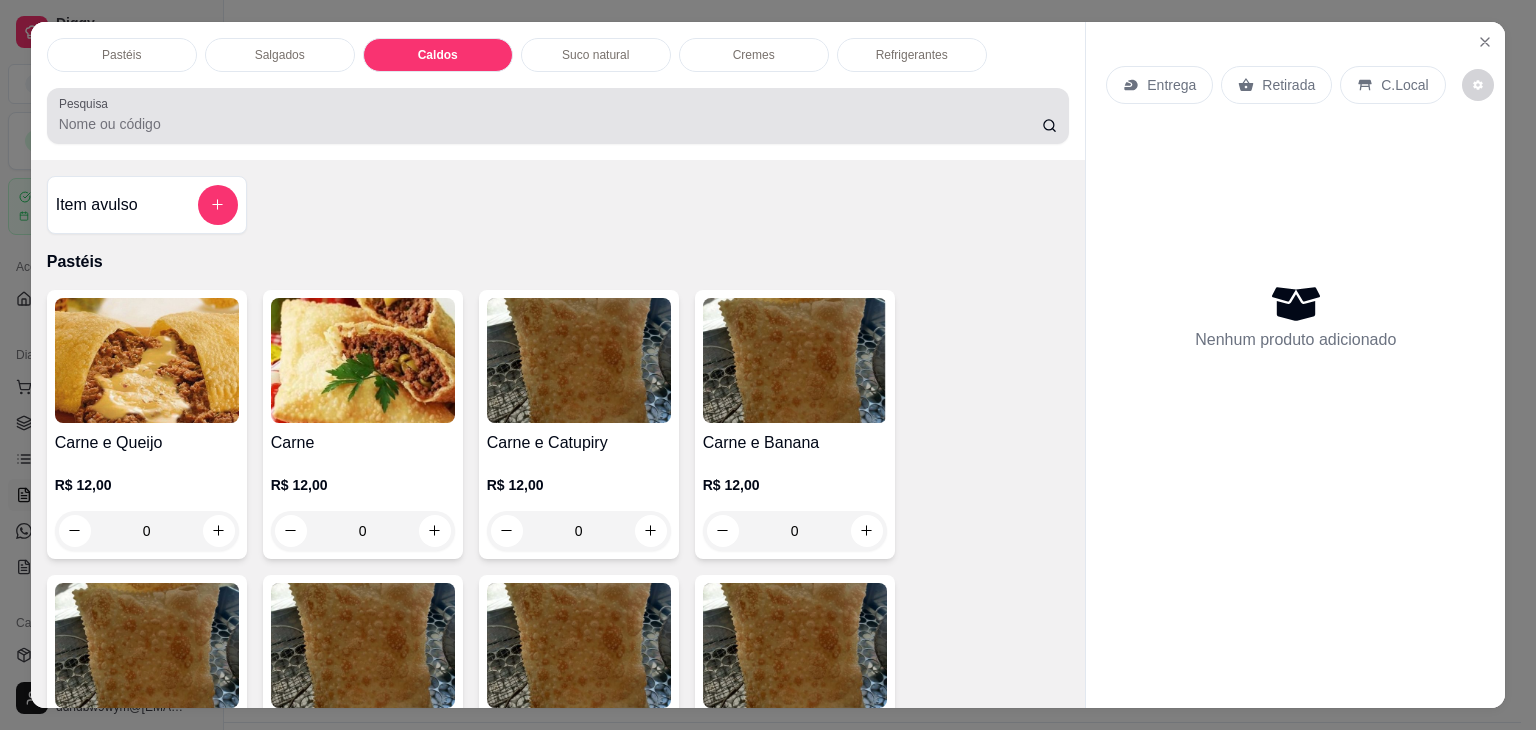 scroll, scrollTop: 2782, scrollLeft: 0, axis: vertical 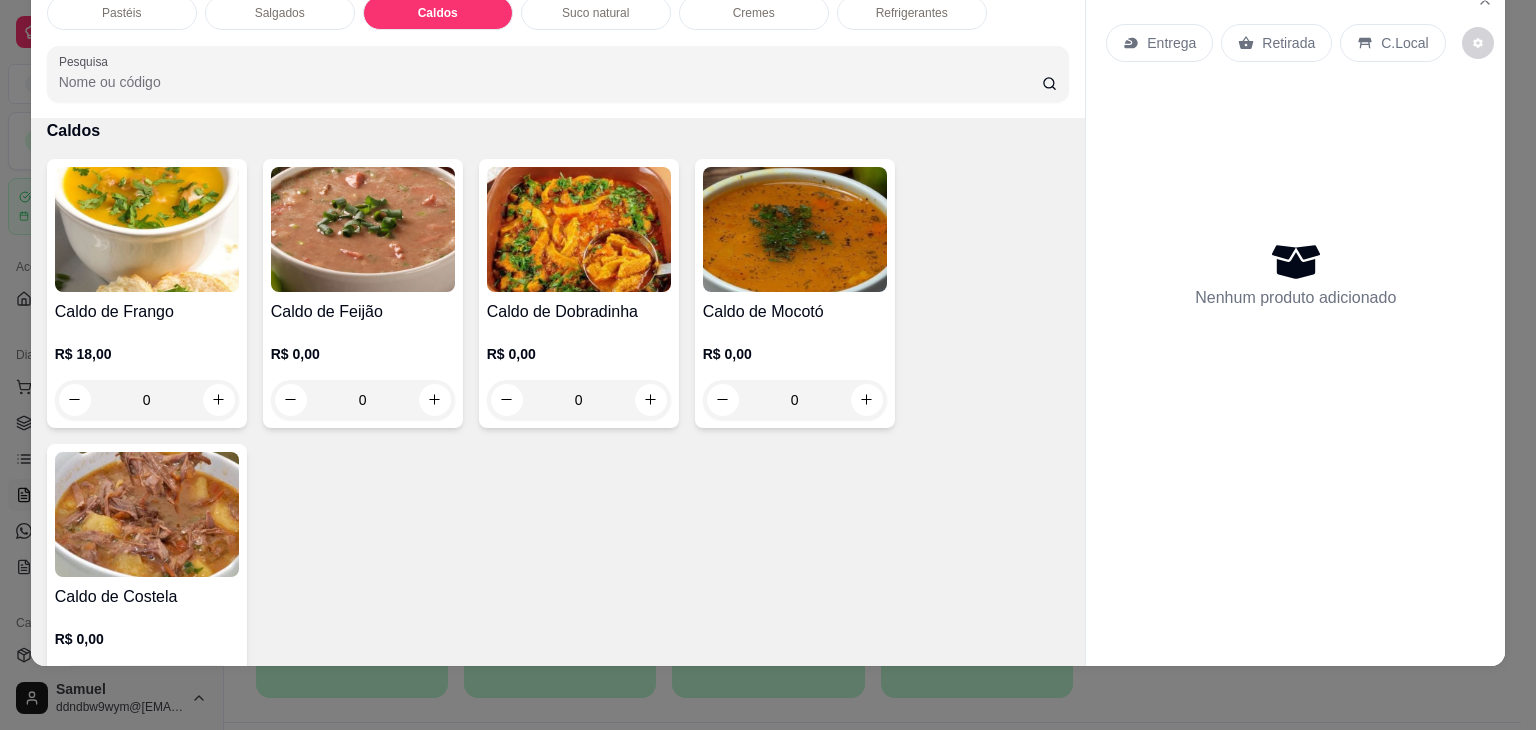 click at bounding box center [147, 229] 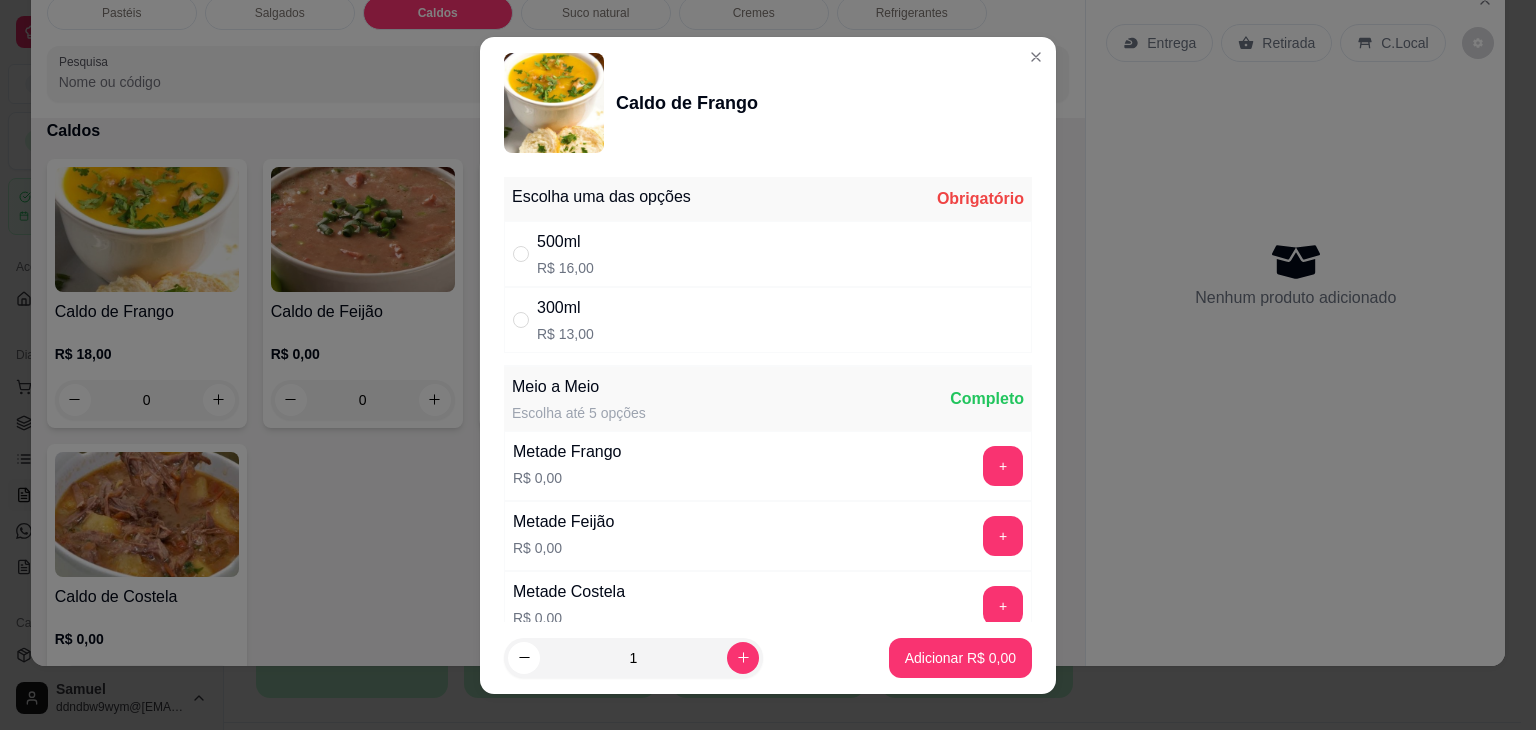 click on "500ml R$ 16,00" at bounding box center (768, 254) 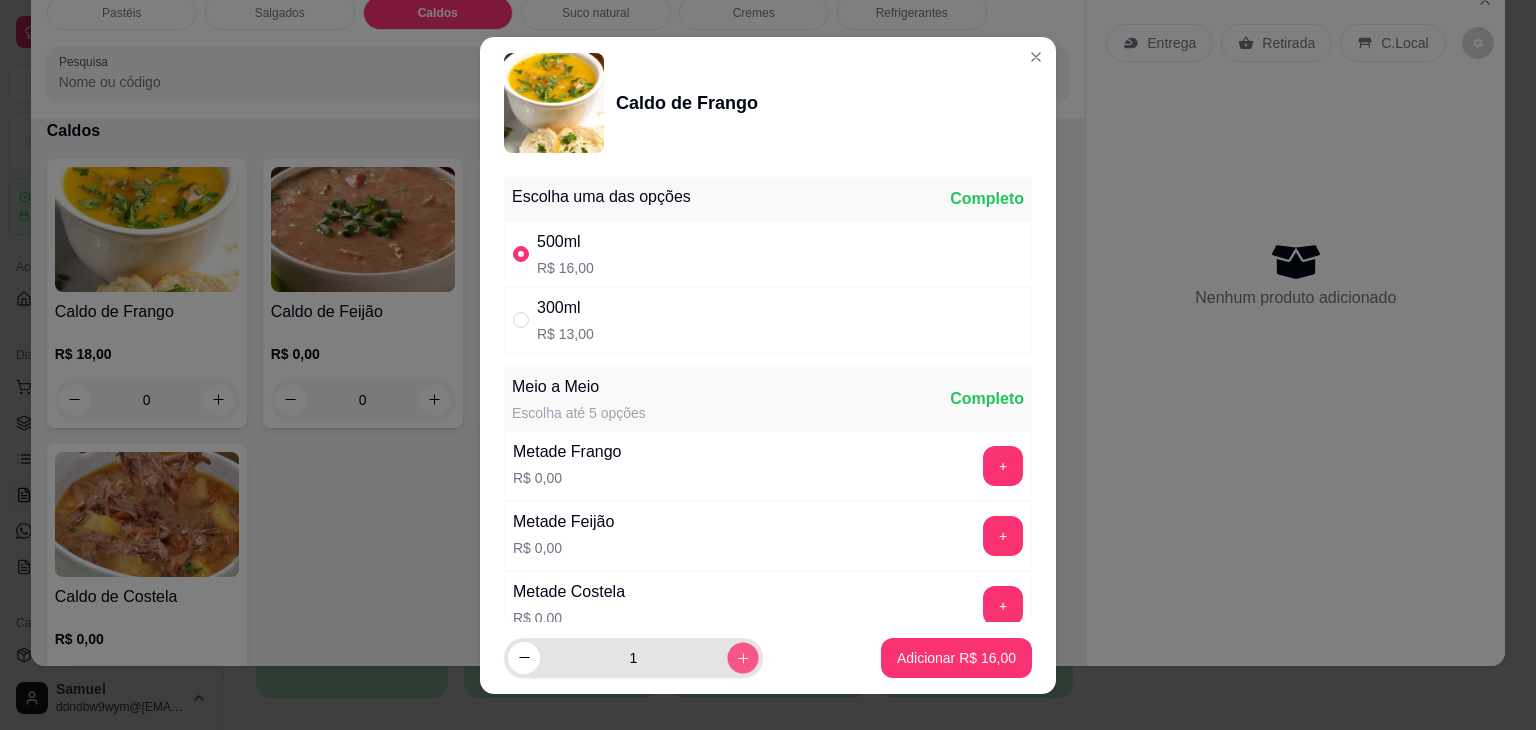 click at bounding box center (742, 657) 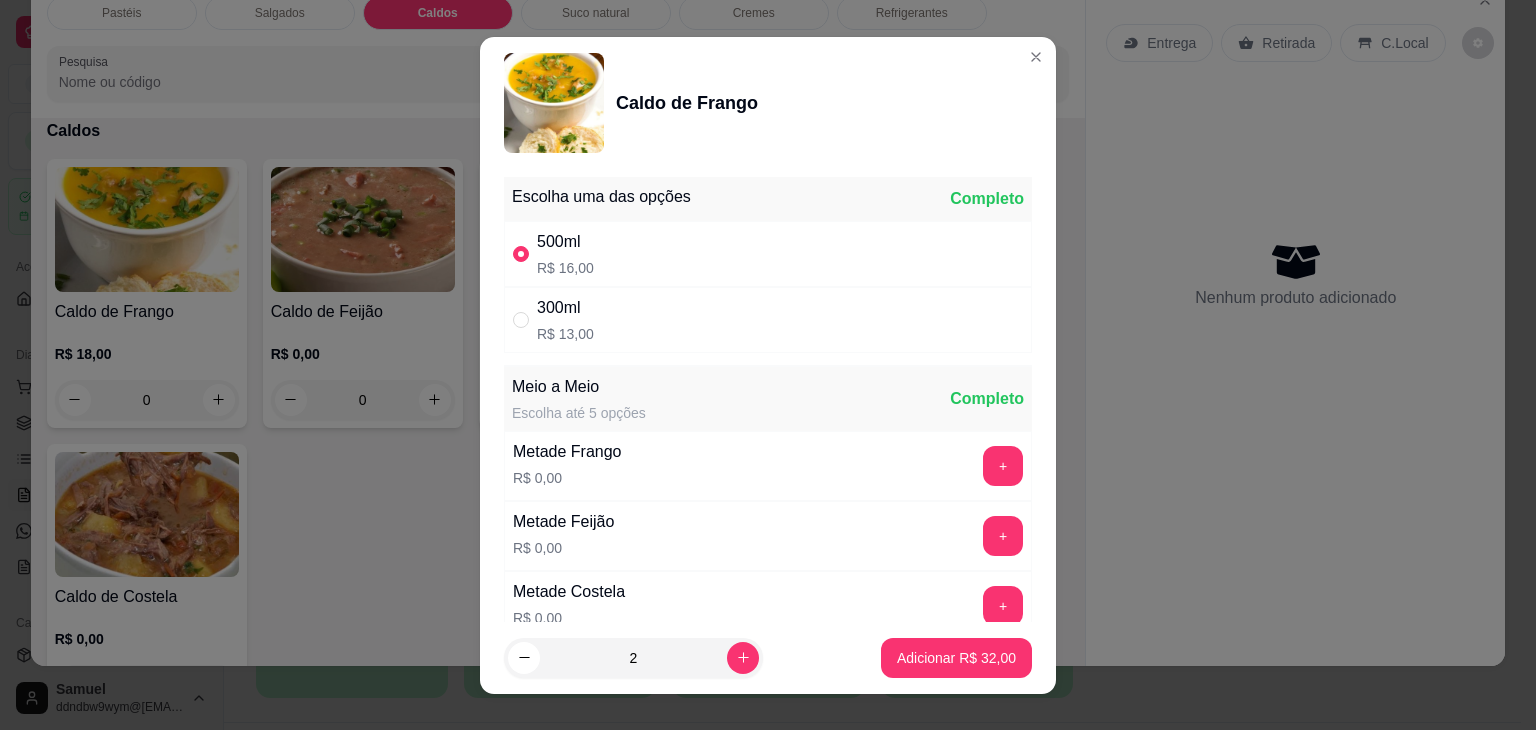 click on "2 Adicionar R$ 32,00" at bounding box center (768, 658) 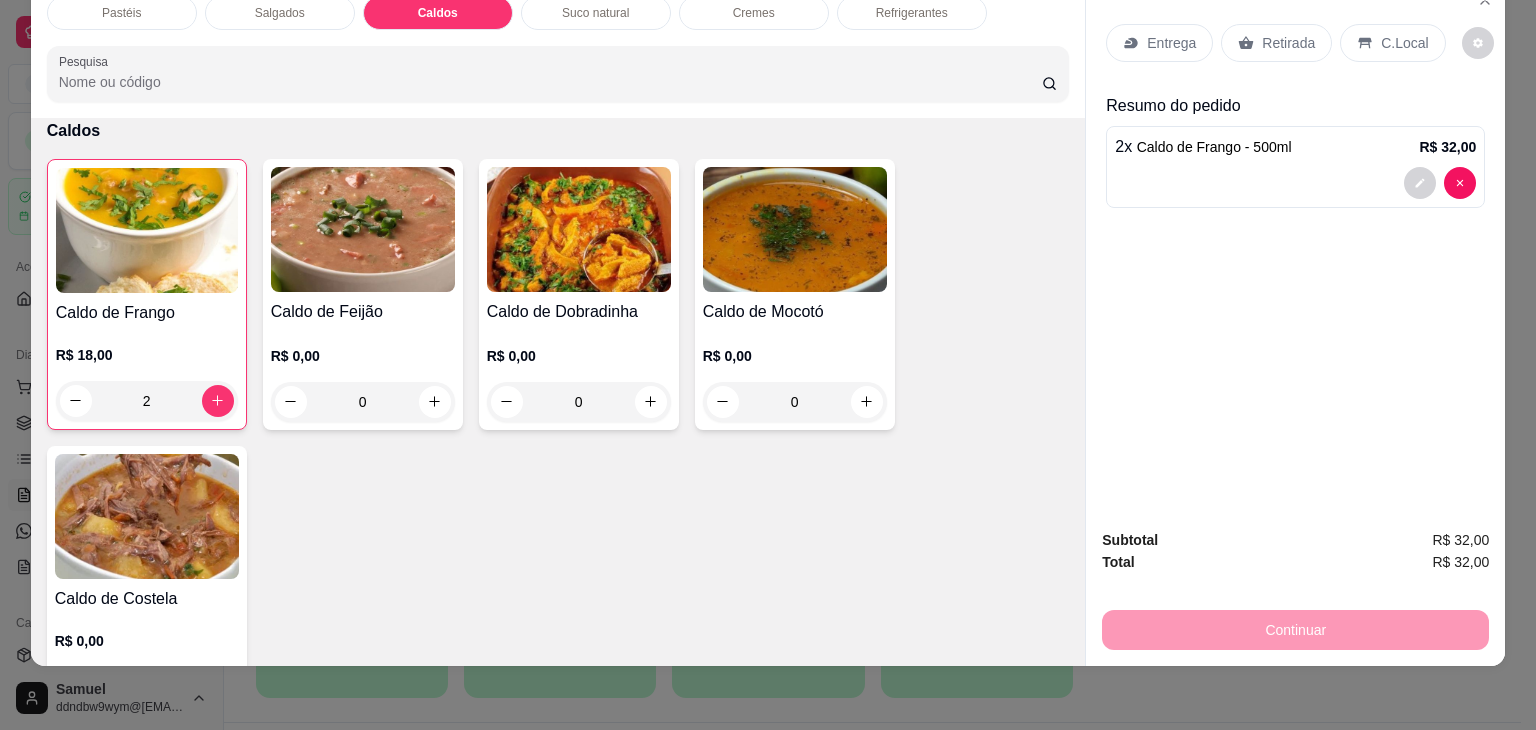 click at bounding box center (147, 230) 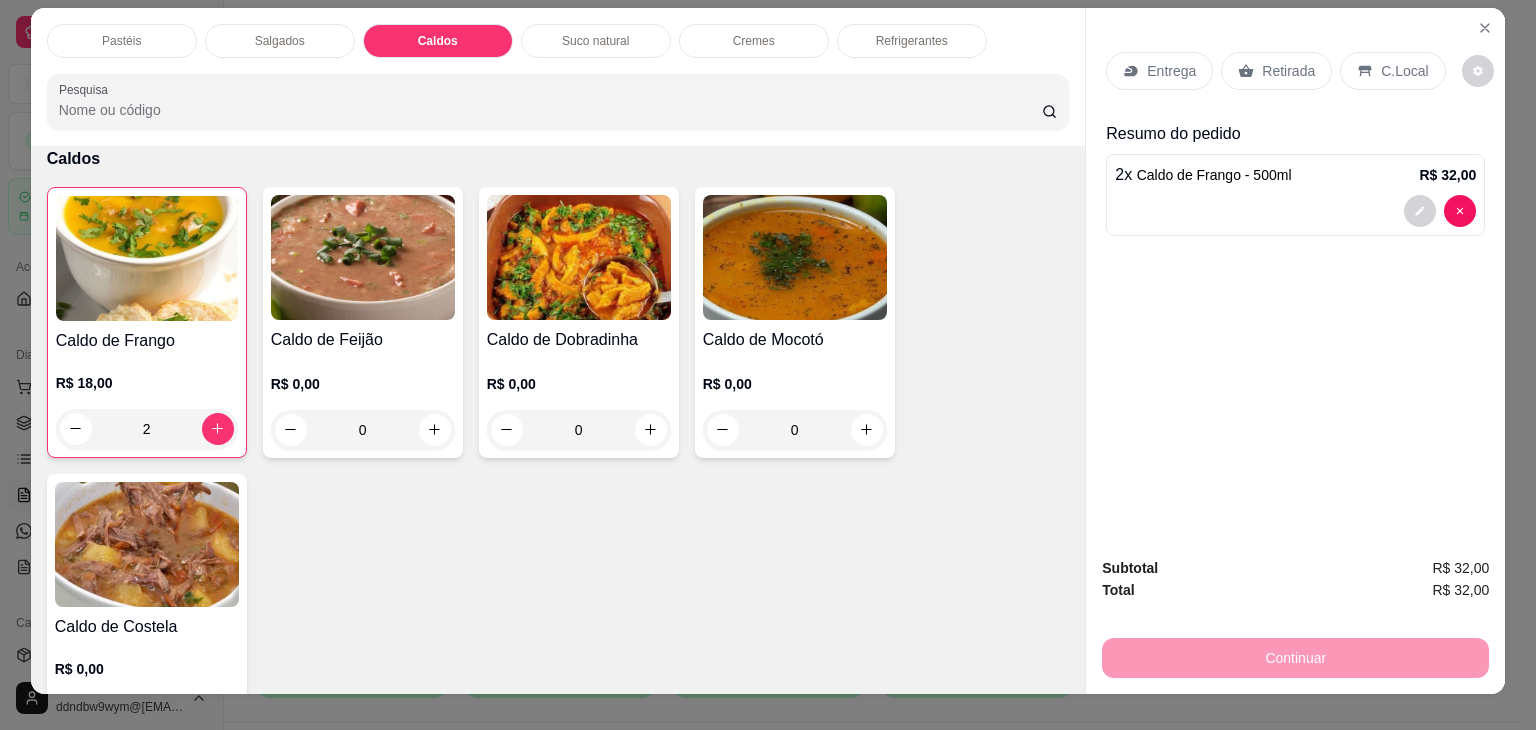 click on "Pastéis  Salgados  Caldos Suco natural Cremes Refrigerantes Pesquisa Item avulso Pastéis  Carne e Queijo    R$ 12,00 0 Carne    R$ 12,00 0 Carne e Catupiry    R$ 12,00 0 Carne e Banana    R$ 12,00 0 Carne e Guariroba   R$ 12,00 0 Carne e Bacon    R$ 12,00 0 Carne e Cheddar    R$ 12,00 0 Carne e Milho    R$ 12,00 0 Frango e Queijo    R$ 12,00 0 Frango    R$ 12,00 0 Frango e Catupiry   R$ 12,00 0 Frango e Bacon    R$ 12,00 0 Frango e Milho   R$ 12,00 0 Frango e Cheddar    R$ 12,00 0 Frango e Guariroba     R$ 12,00 0 Presunto e Queijo   R$ 12,00 0 Queijo    R$ 12,00 0 Pizza   R$ 12,00 0 Àrabe   R$ 12,00 0 Chocolate   R$ 15,00 0 Banana Real   R$ 12,00 0 Cachorro Quente   R$ 15,00 0  X - tudo   R$ 18,00 0 Banana com Chocolate   R$ 15,00 0 Gueroba e Queijo   R$ 12,00 0 Salgados  Pastelão de carne    R$ 10,00 0 Pastelão de frango    R$ 10,00 0 Enroladinho de salsicha com queijo    R$ 10,00 0 Coxinha   R$ 10,00 0 Enroladinho de presunto e queijo    R$ 10,00 0   R$ 10,00 0 Caldos" at bounding box center (768, 365) 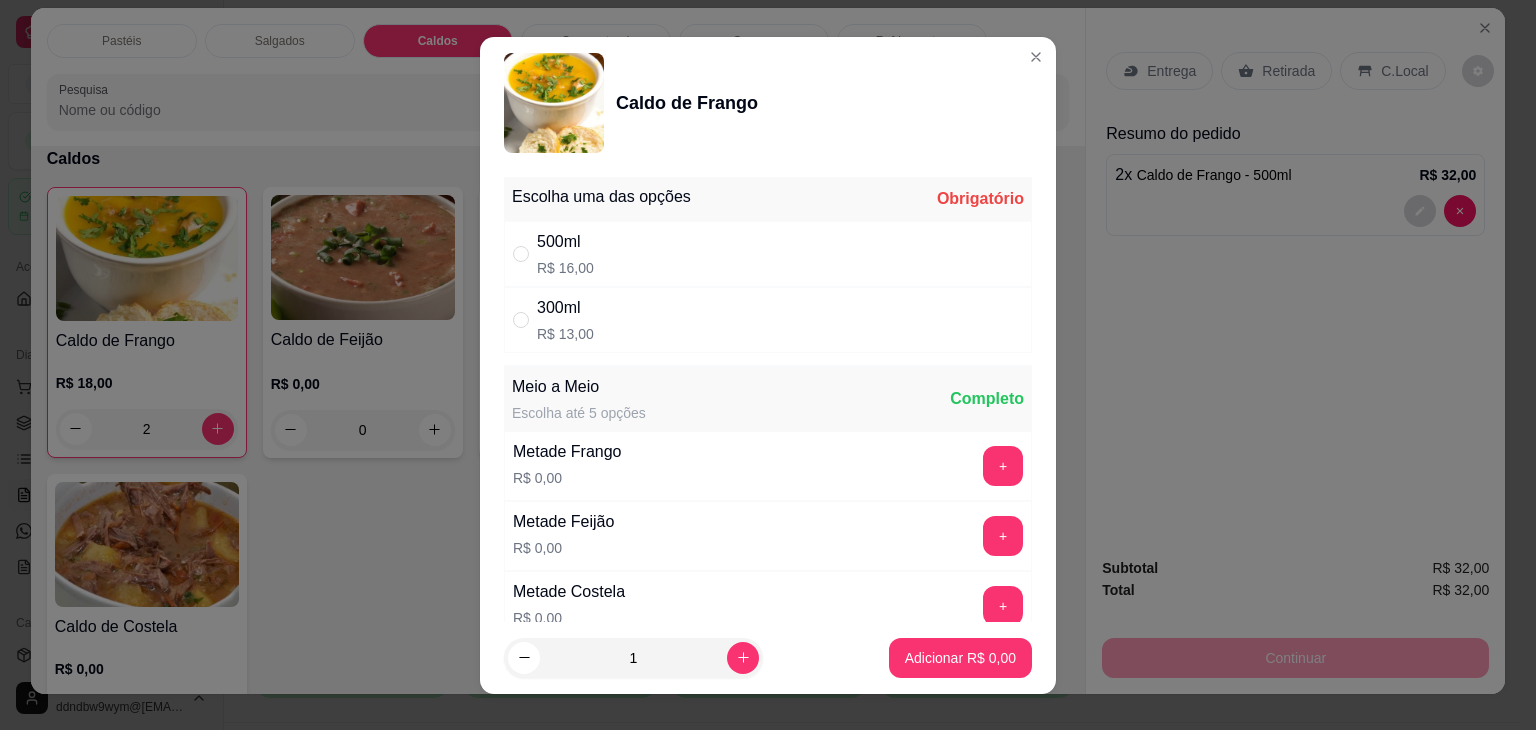 click on "500ml" at bounding box center (565, 242) 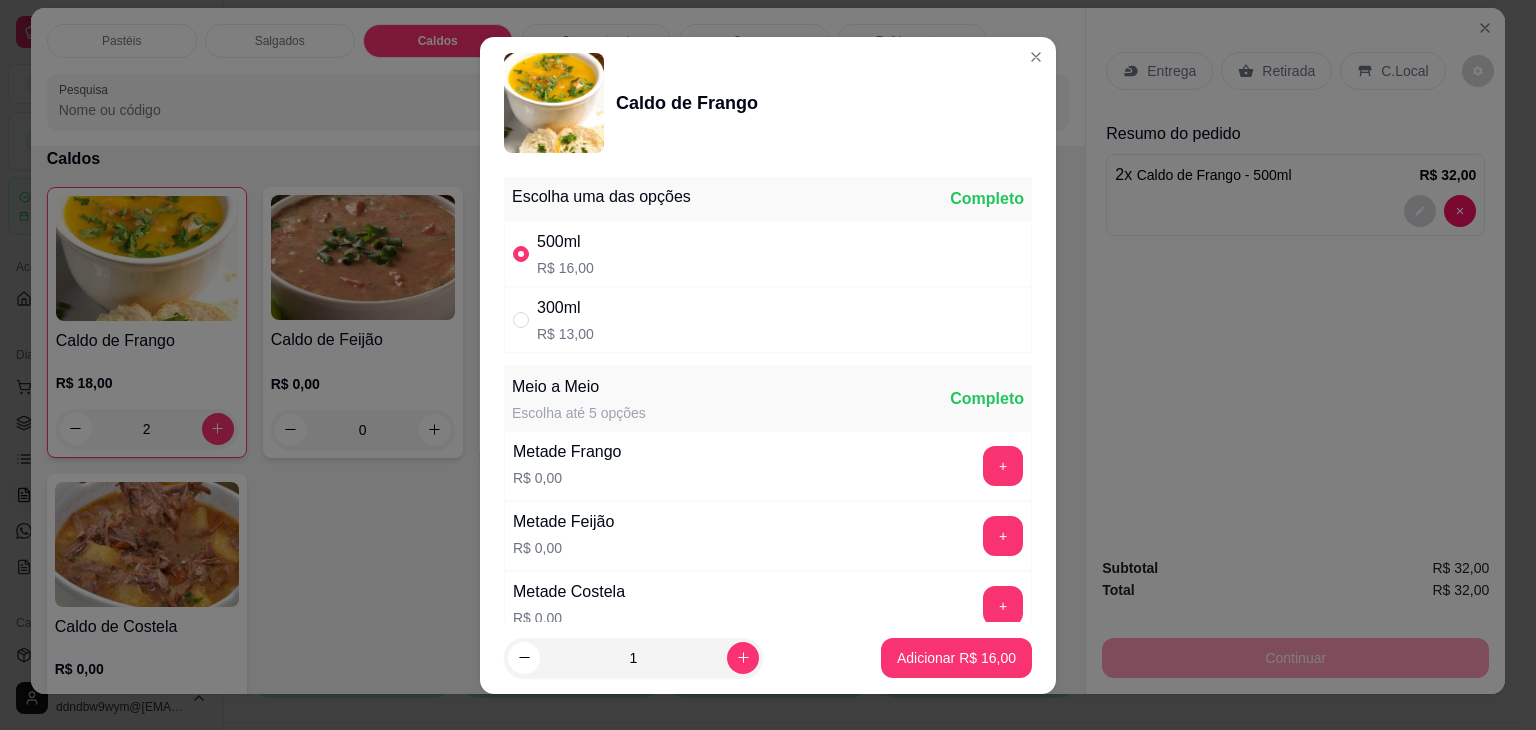 click on "+" at bounding box center (1003, 536) 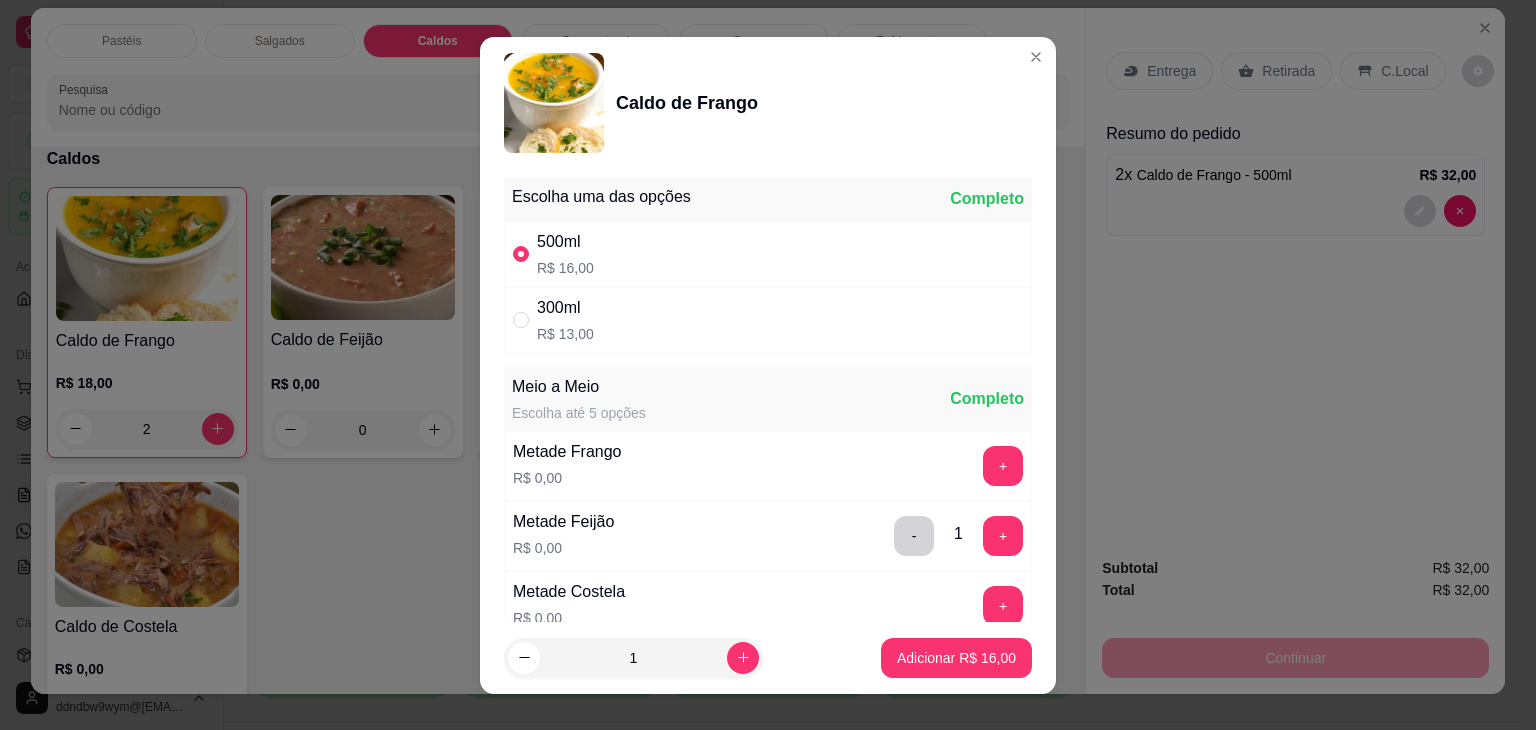click on "1 Adicionar R$ 16,00" at bounding box center (768, 658) 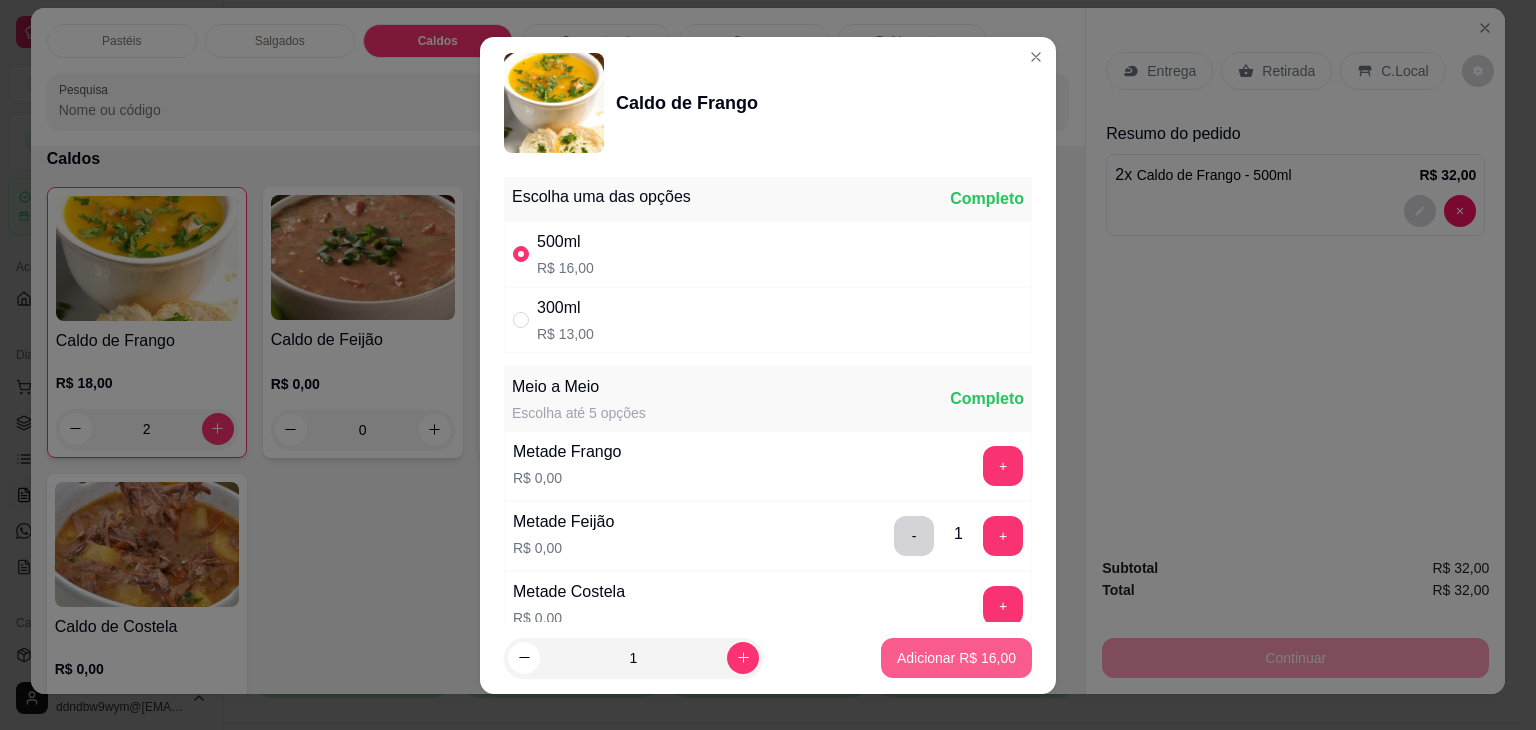 click on "Adicionar   R$ 16,00" at bounding box center [956, 658] 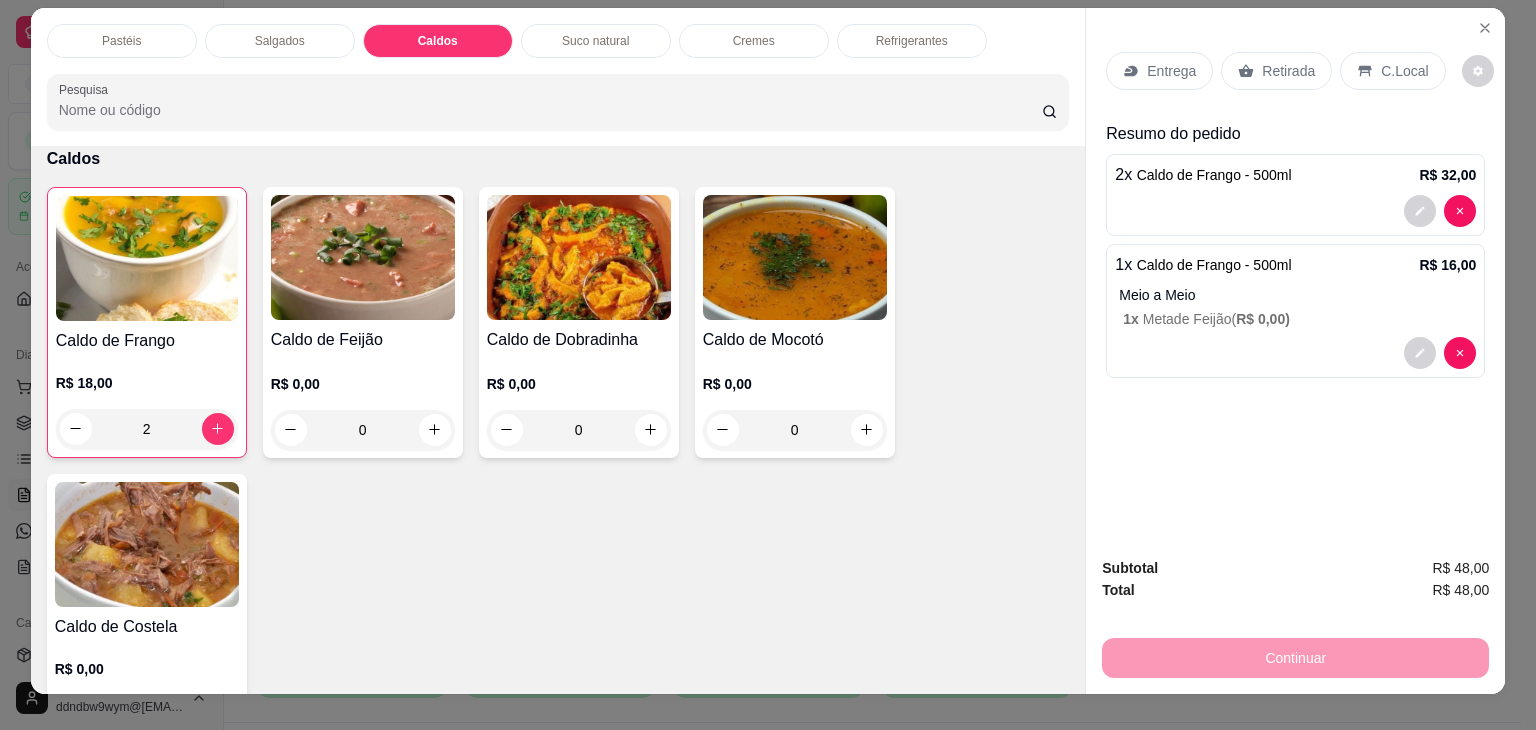 click on "Entrega Retirada C.Local" at bounding box center (1295, 71) 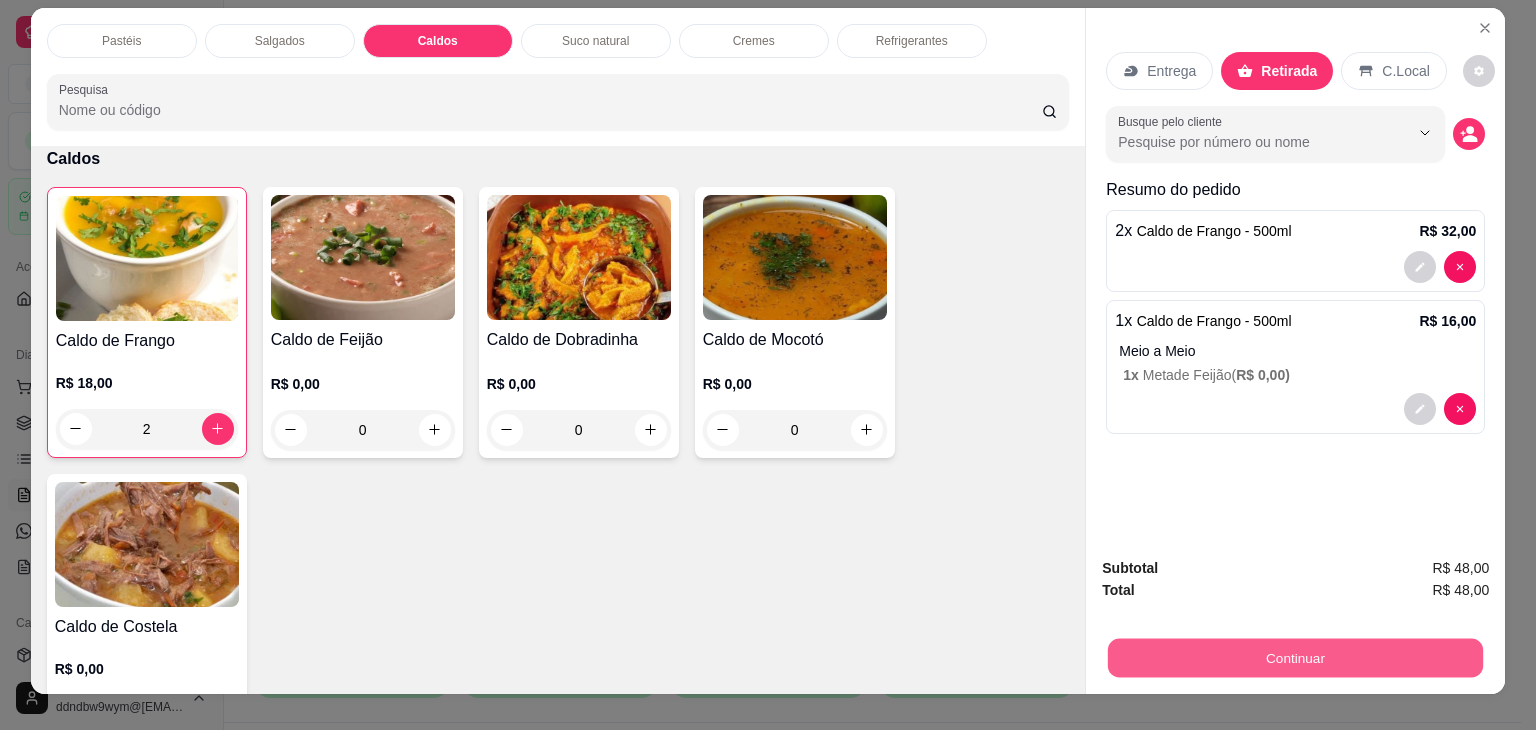 click on "Continuar" at bounding box center (1295, 658) 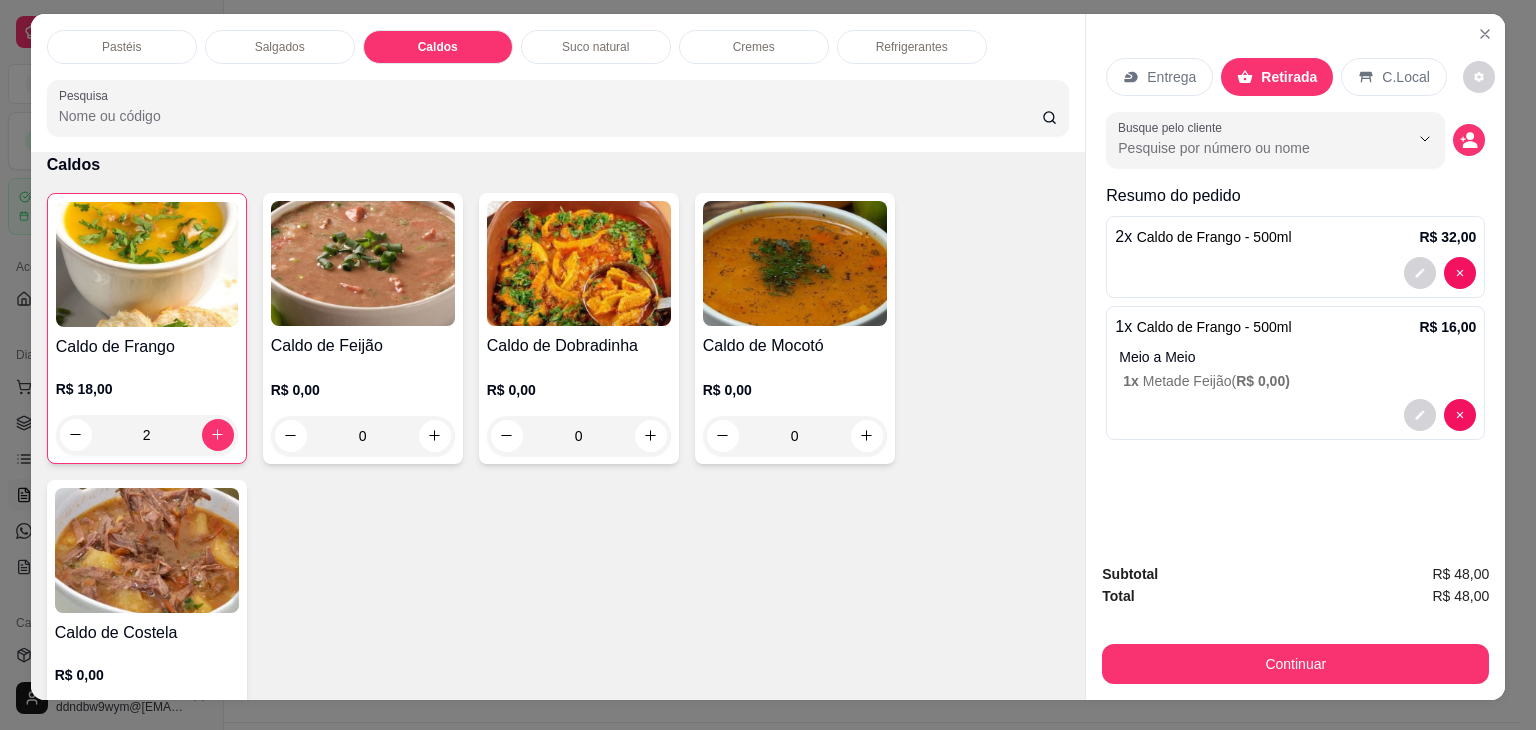 scroll, scrollTop: 0, scrollLeft: 0, axis: both 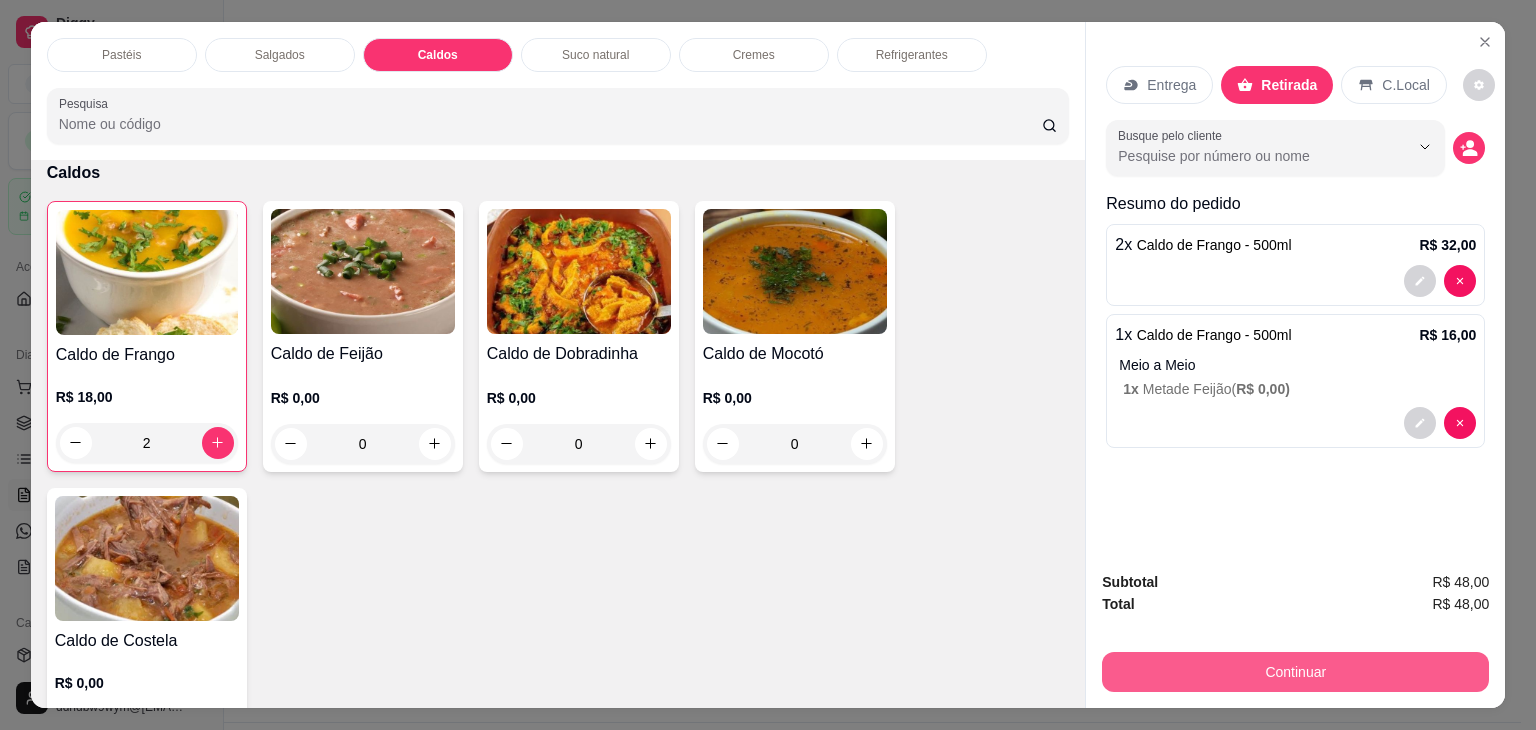 click on "Continuar" at bounding box center [1295, 672] 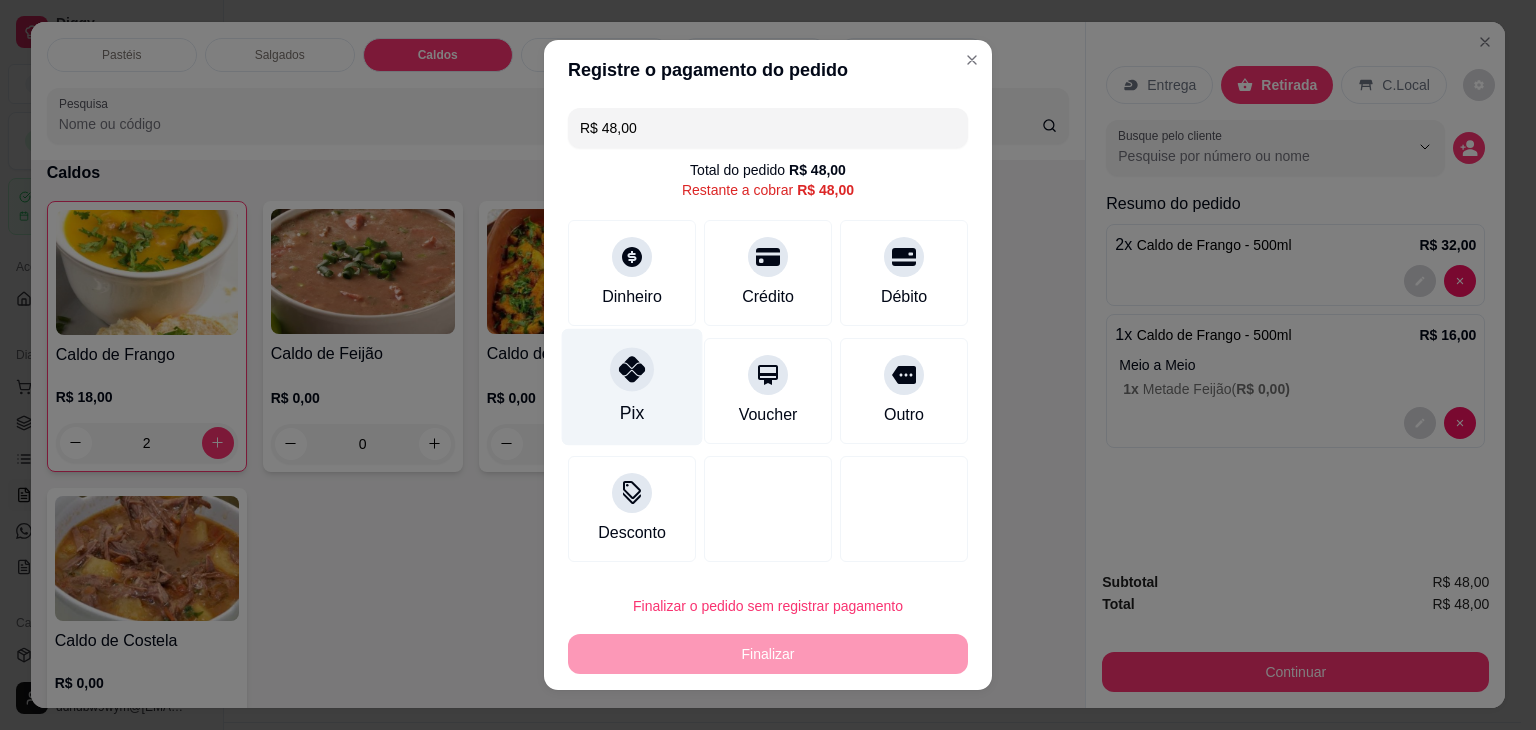 click on "Pix" at bounding box center (632, 387) 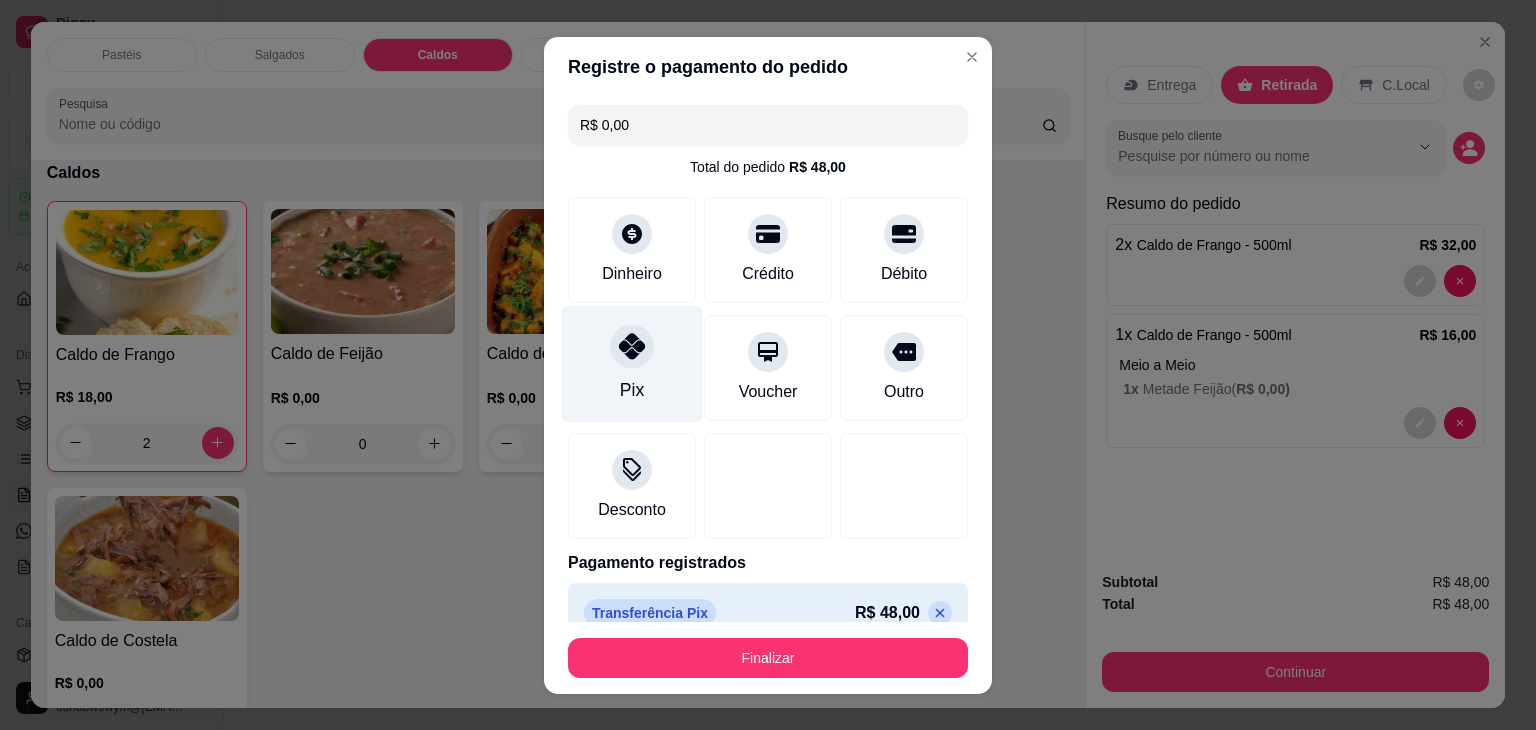 type on "R$ 0,00" 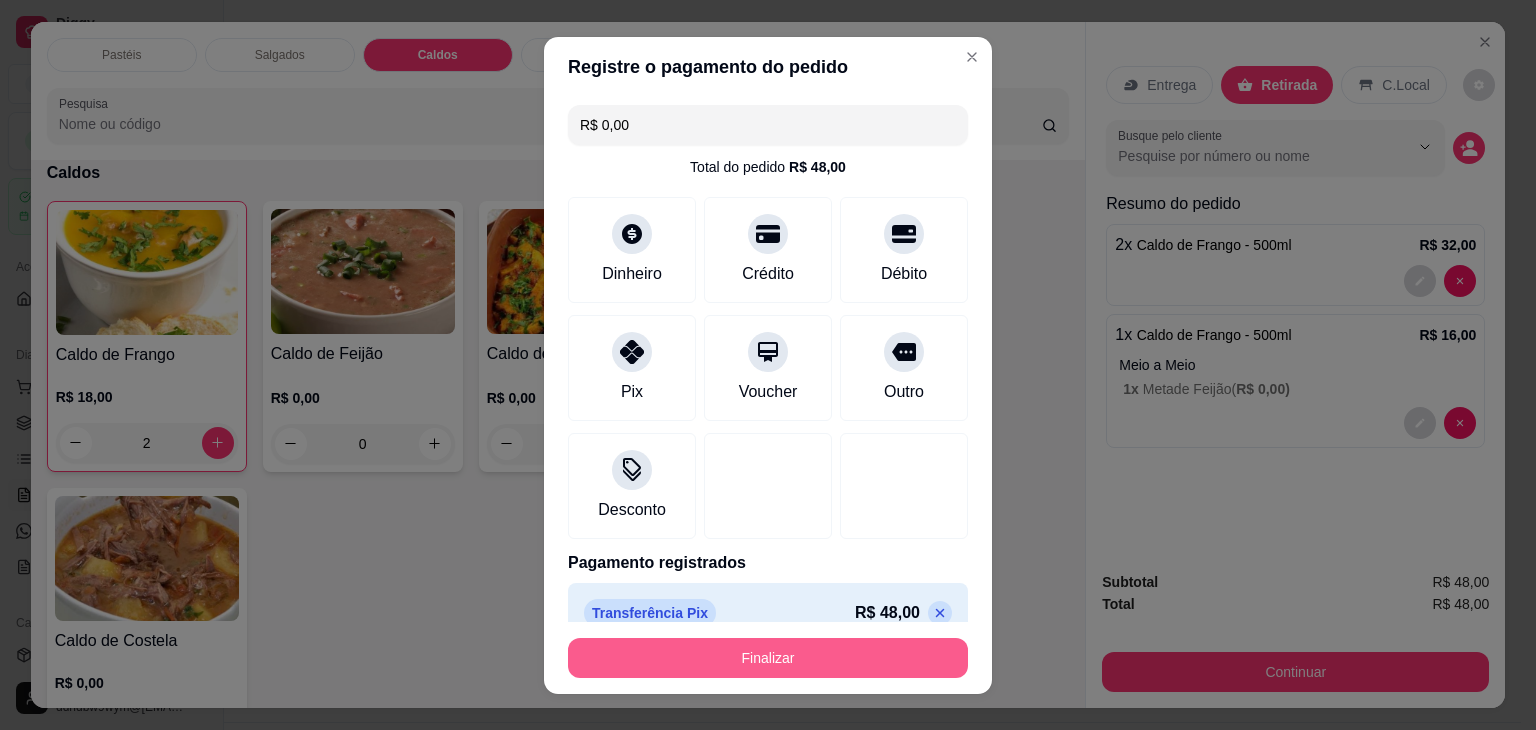 click on "Finalizar" at bounding box center [768, 658] 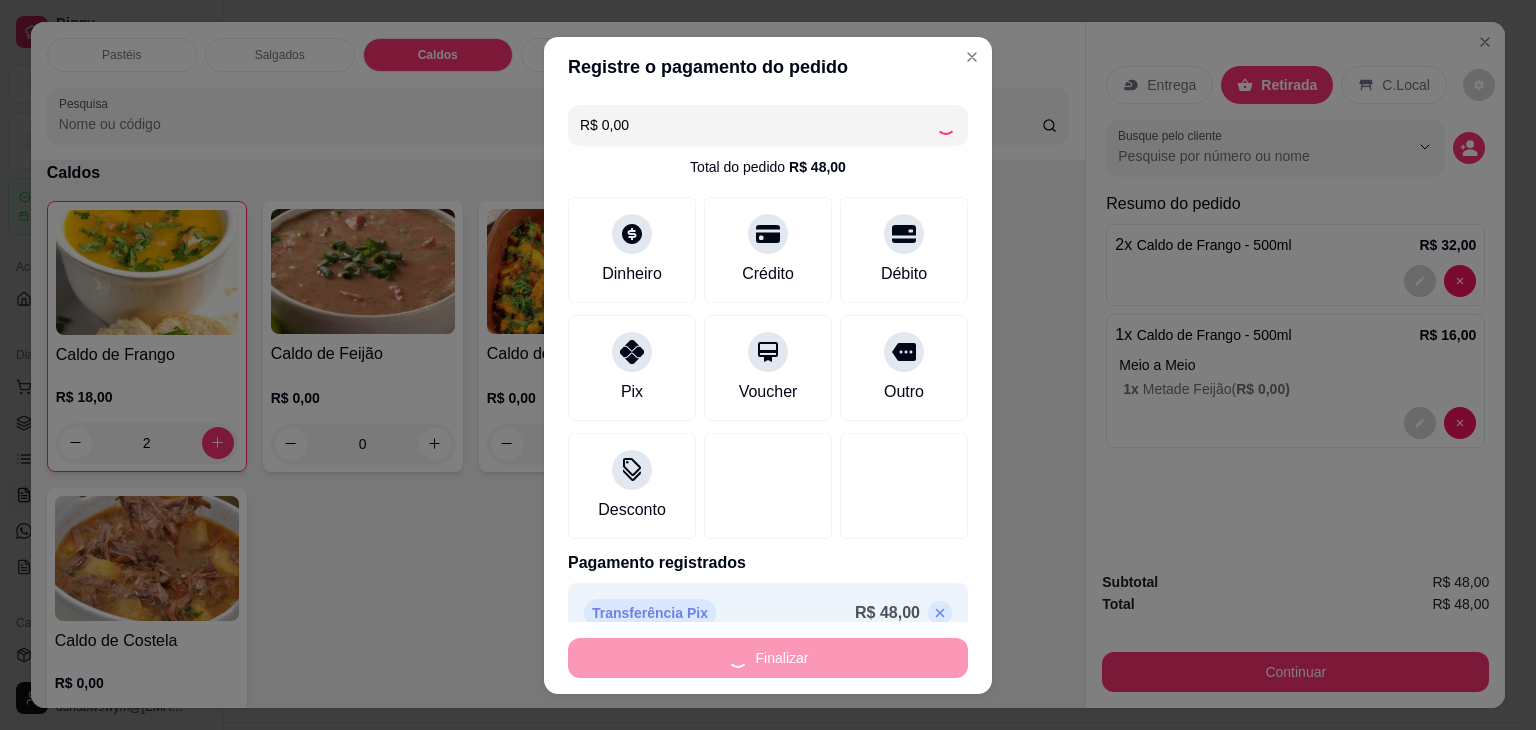 type on "0" 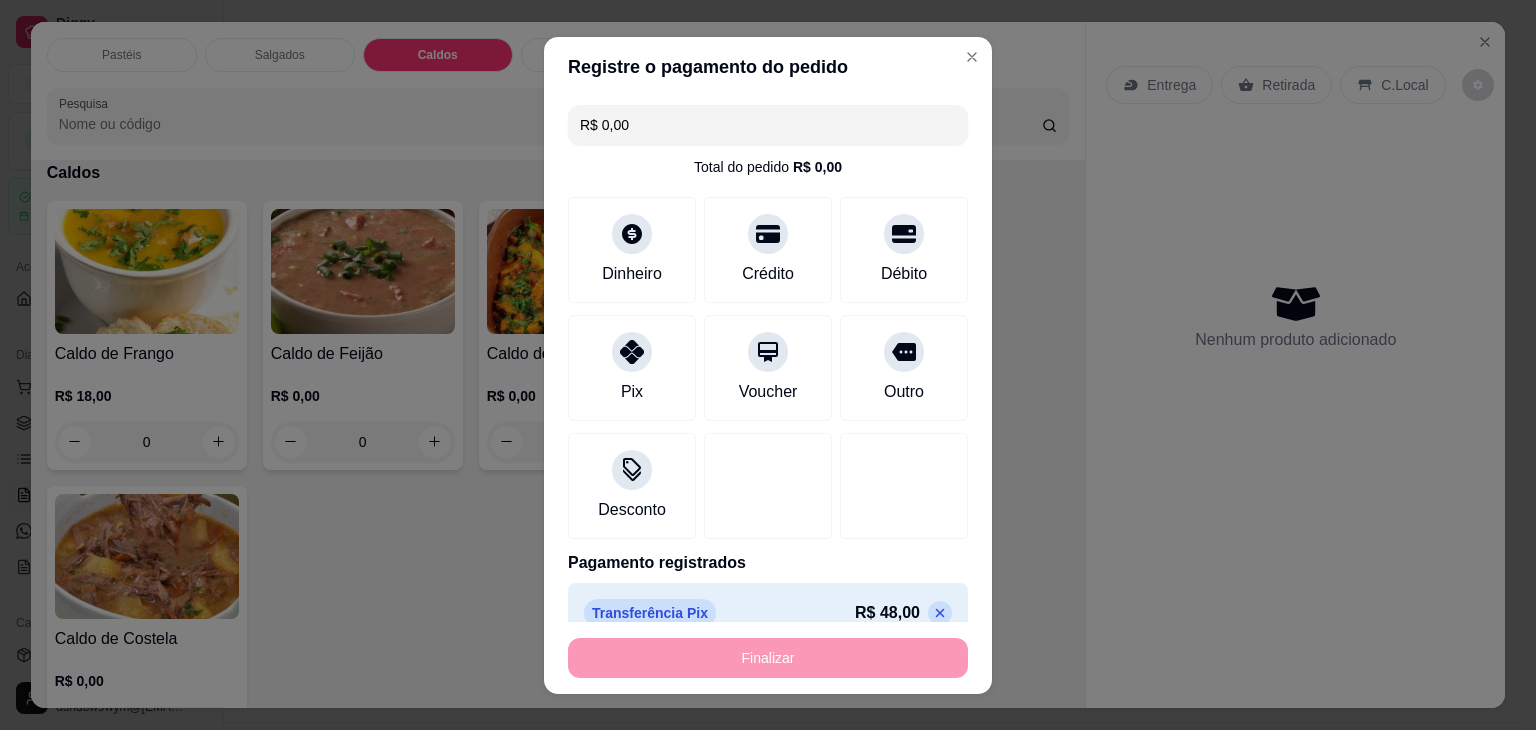 type on "-R$ 48,00" 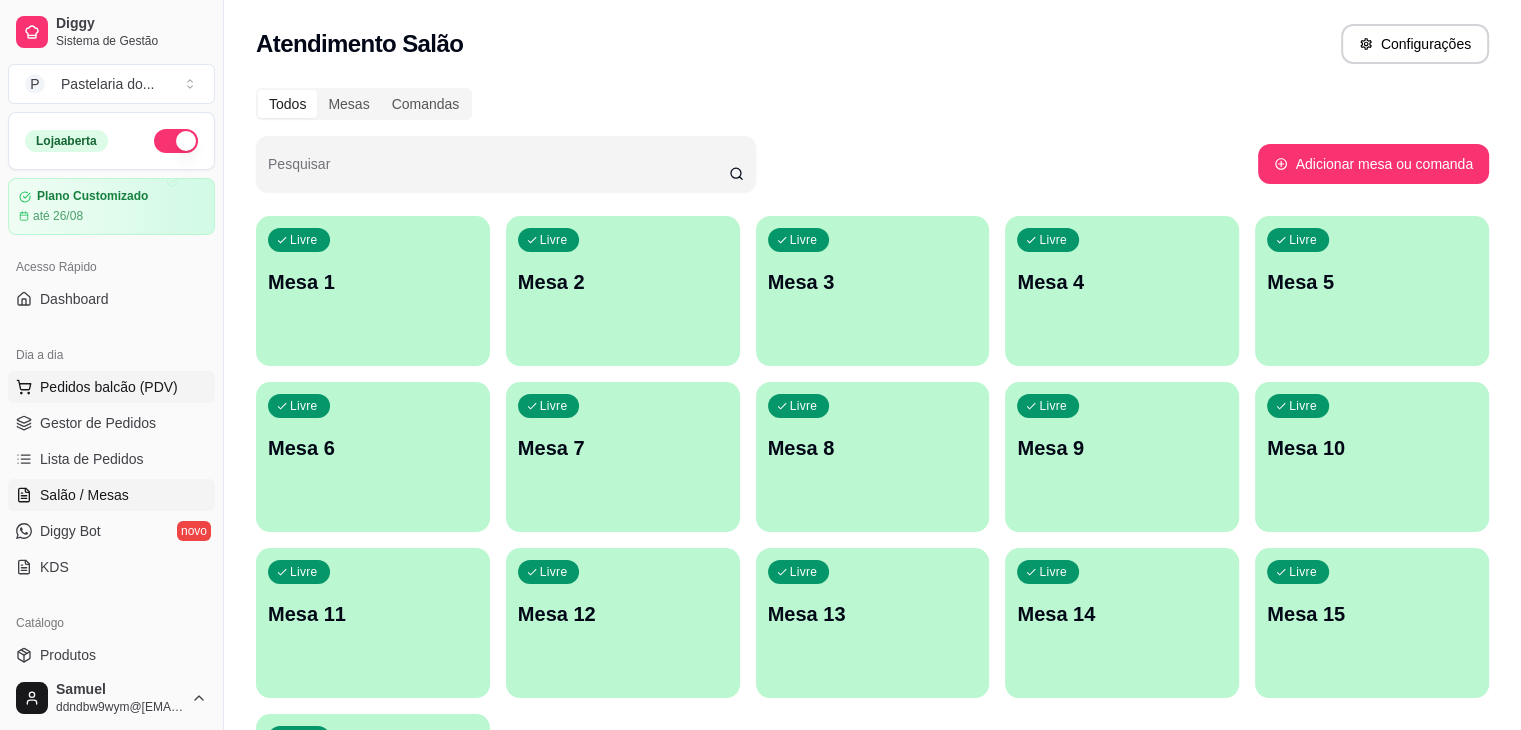 click on "Pedidos balcão (PDV)" at bounding box center (109, 387) 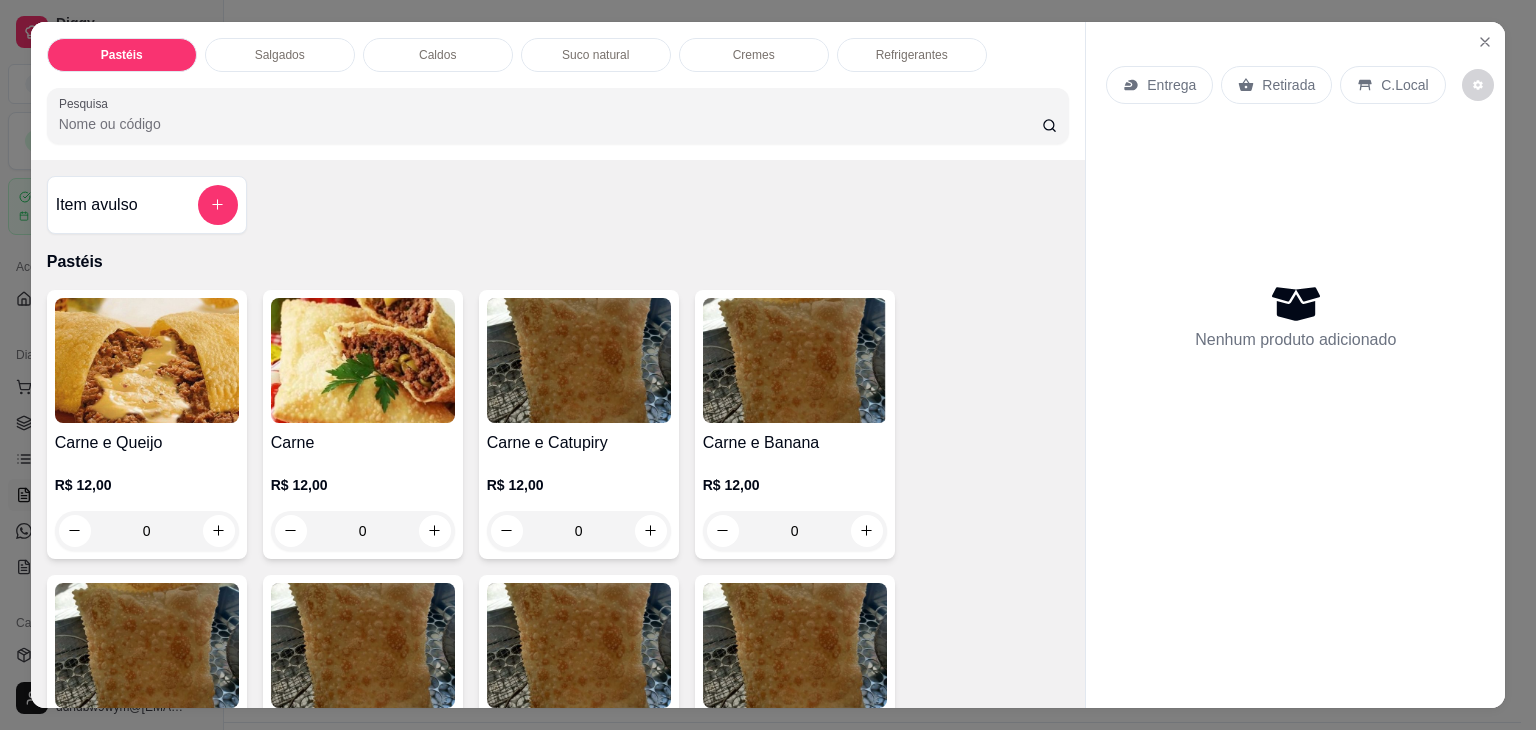 click on "Salgados" at bounding box center [280, 55] 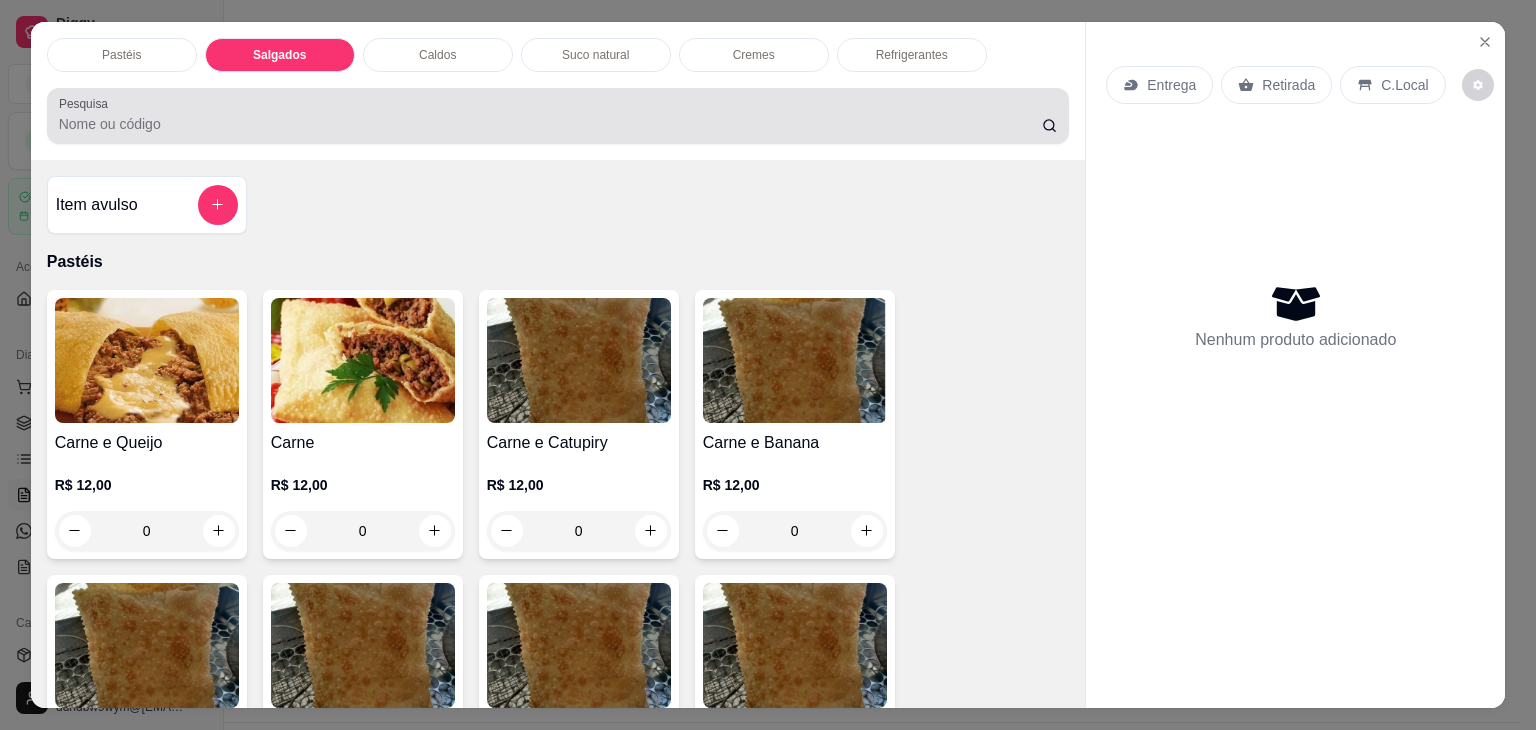 scroll, scrollTop: 2124, scrollLeft: 0, axis: vertical 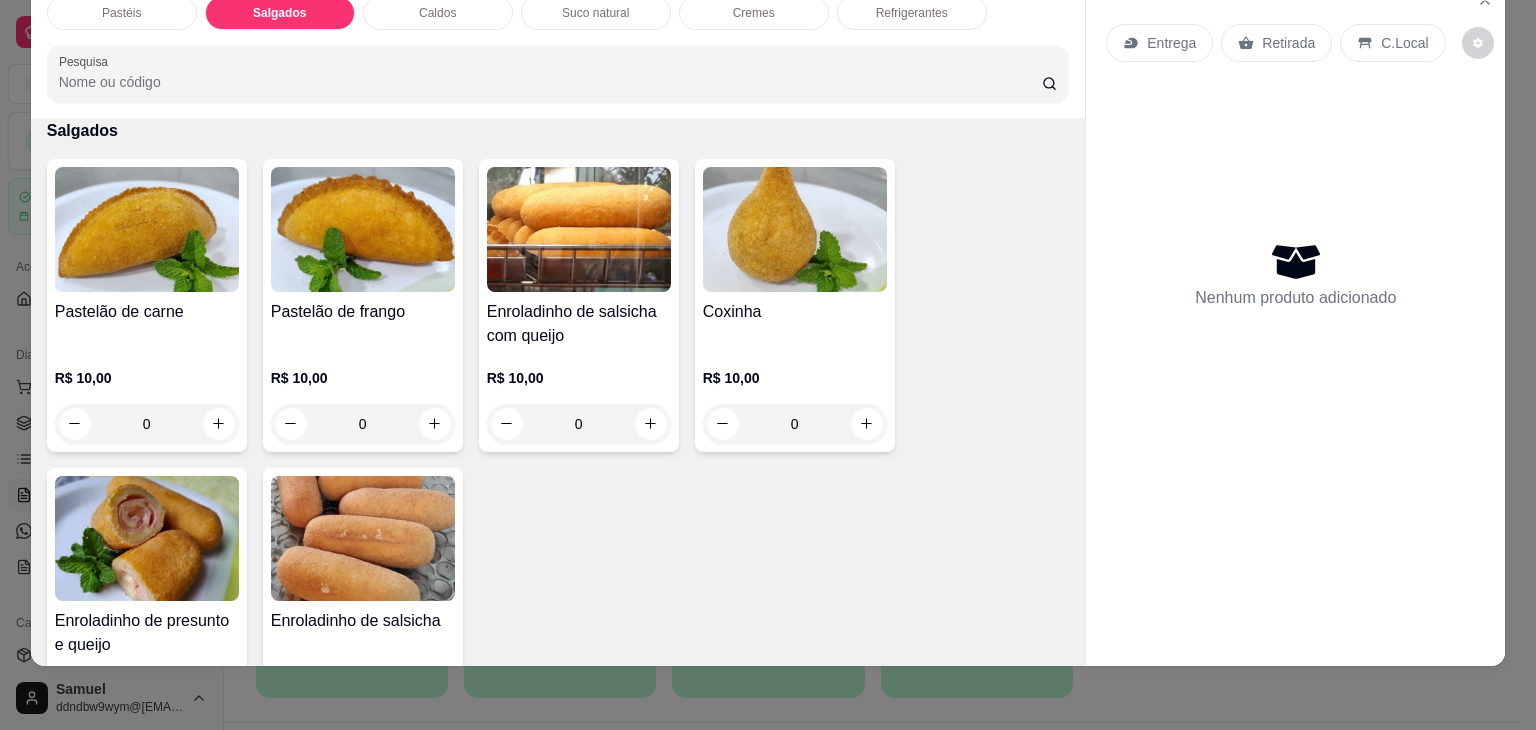 click on "Enroladinho de presunto e queijo" at bounding box center (147, 633) 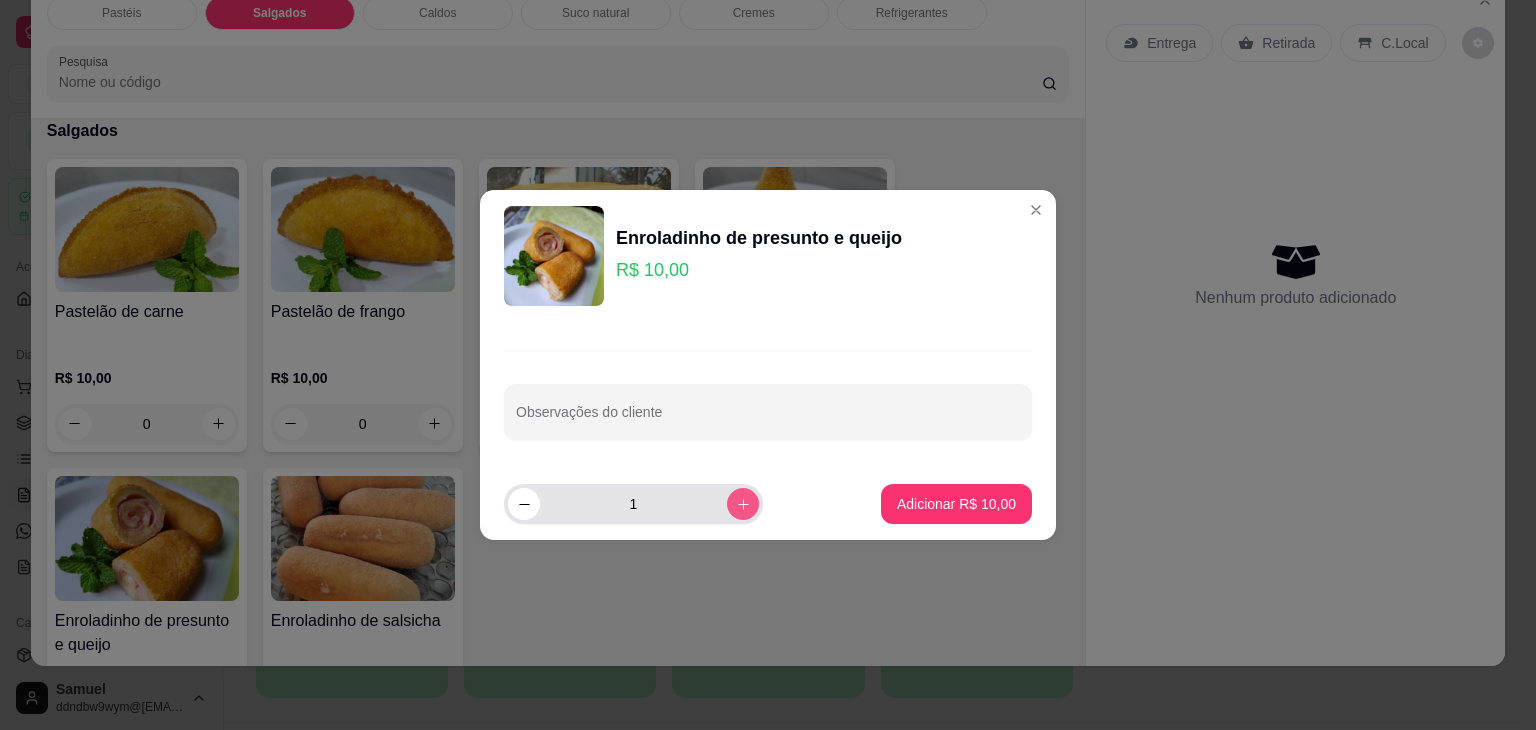 click at bounding box center (743, 504) 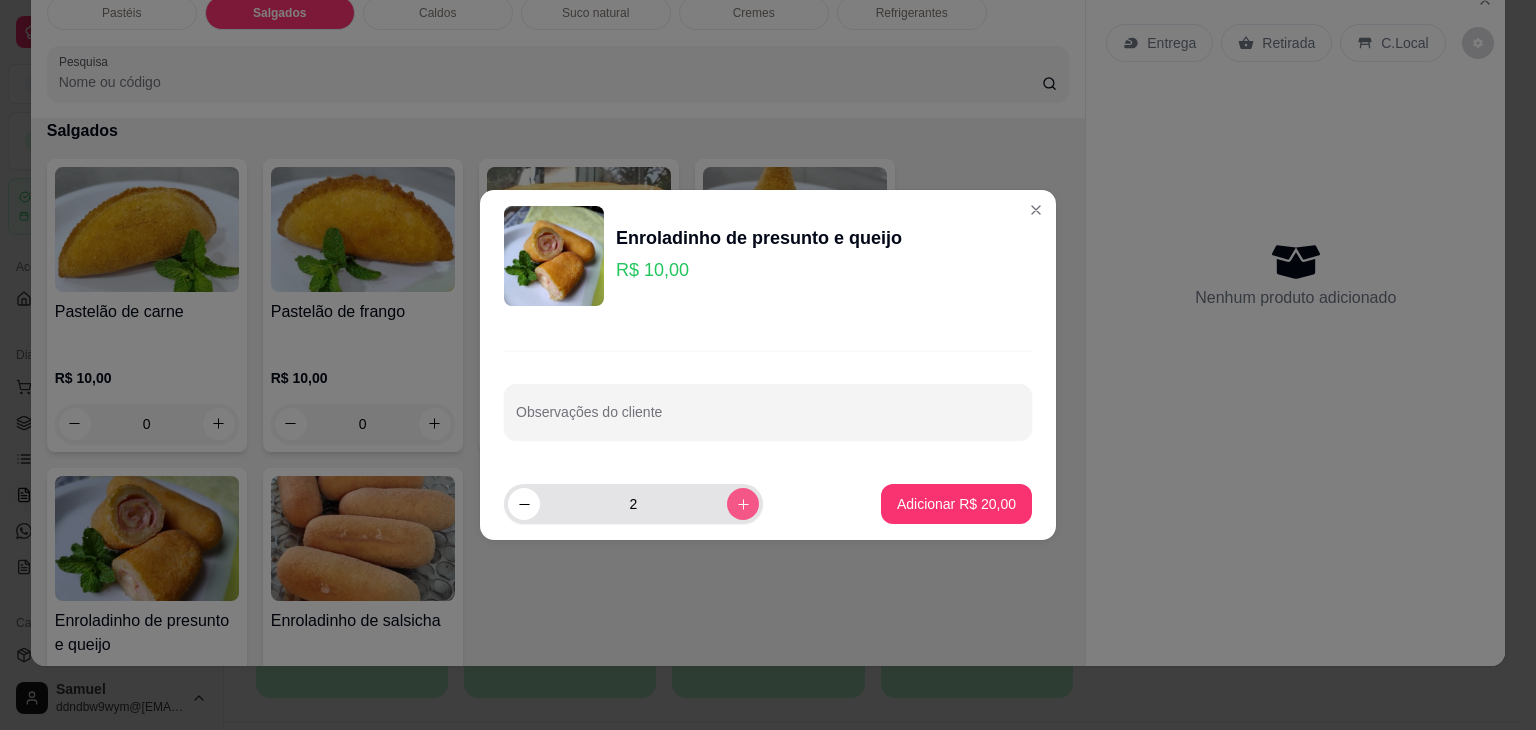 click at bounding box center (743, 504) 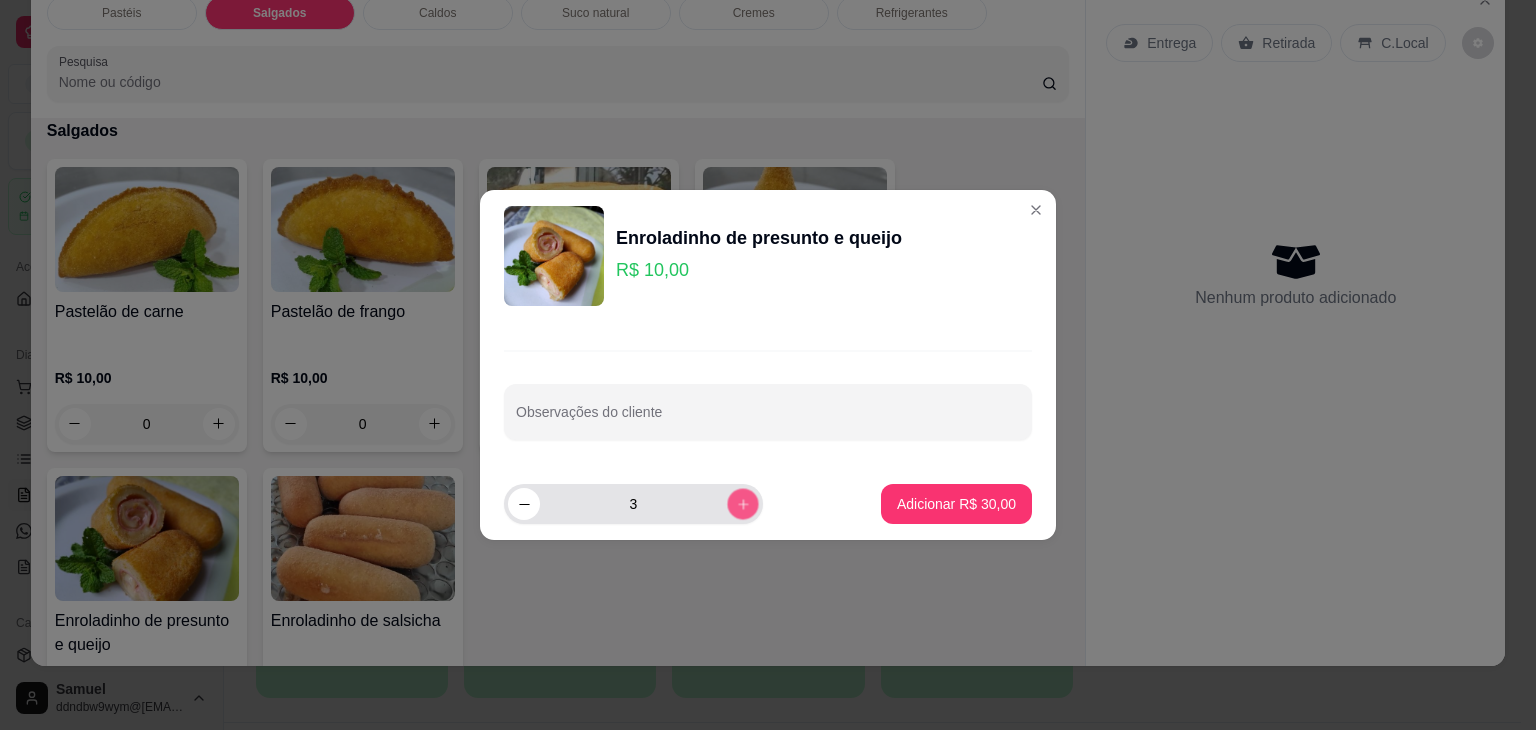 click at bounding box center (742, 503) 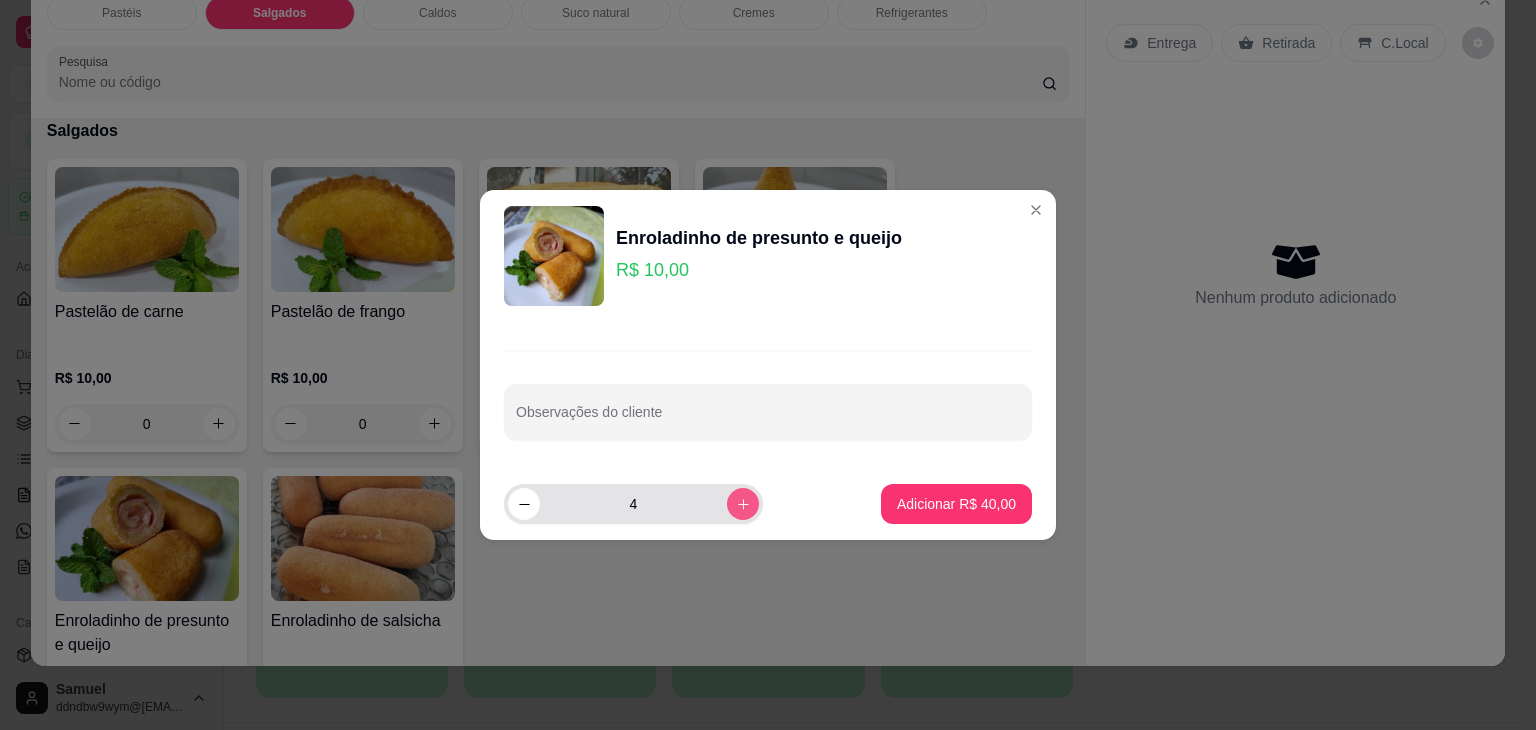 click at bounding box center [743, 504] 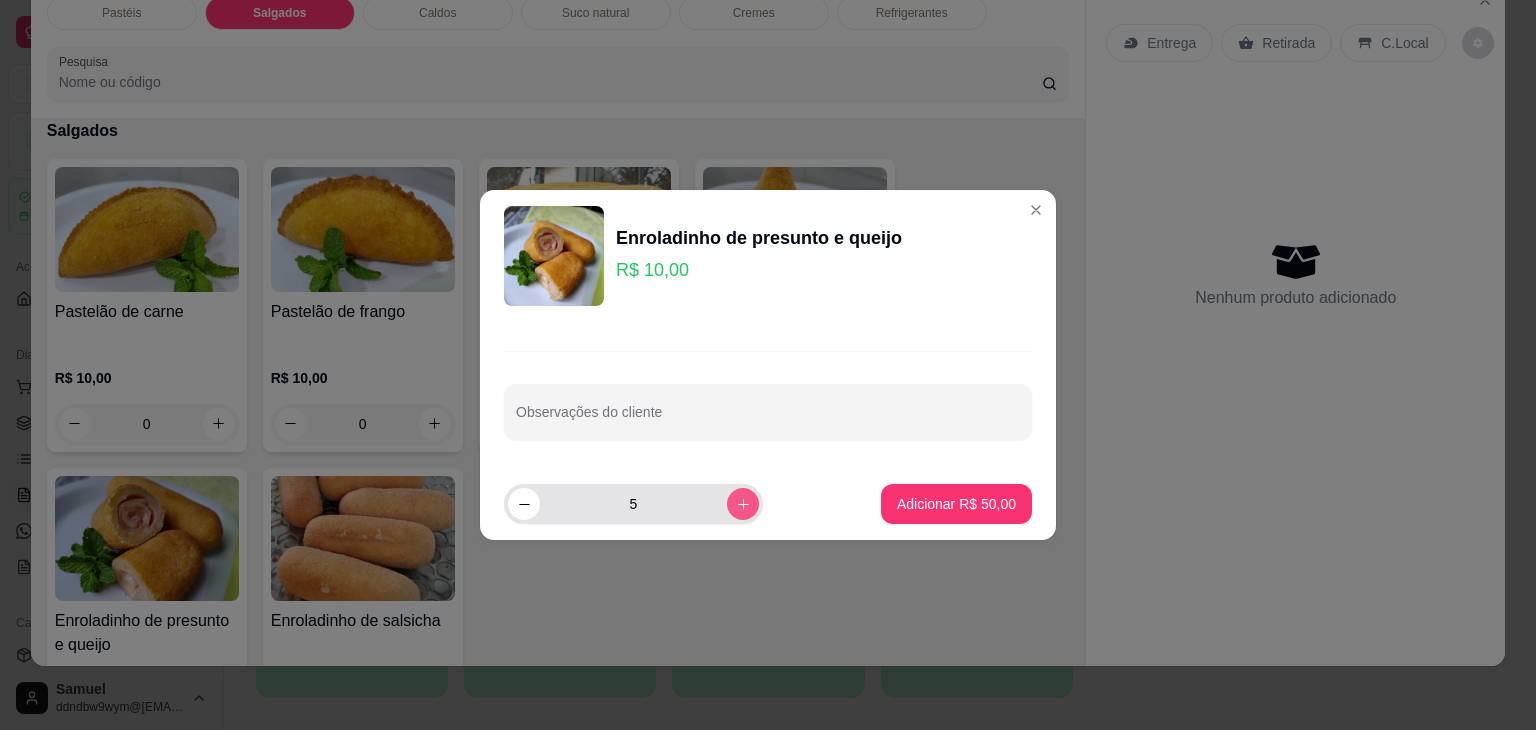 click at bounding box center (743, 504) 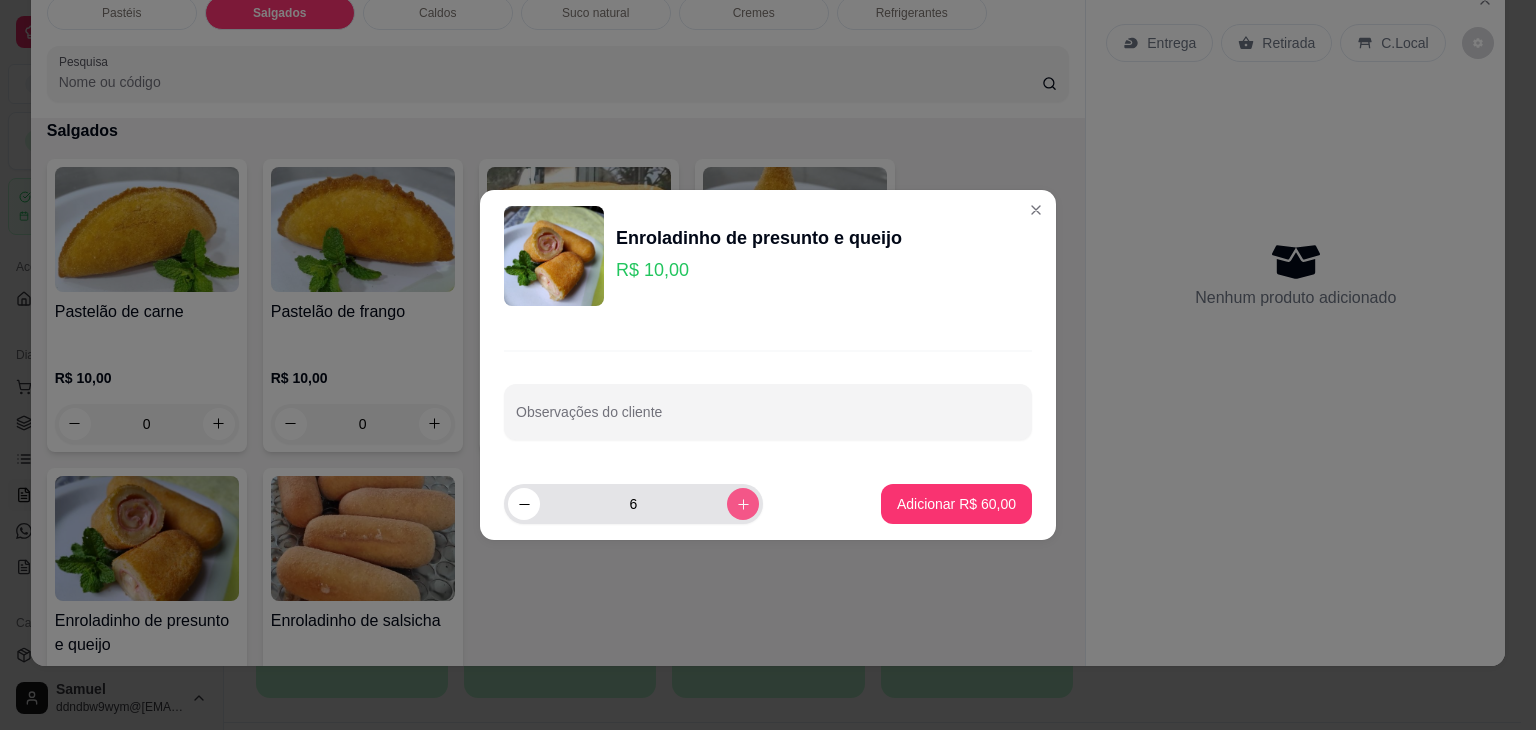 click at bounding box center (743, 504) 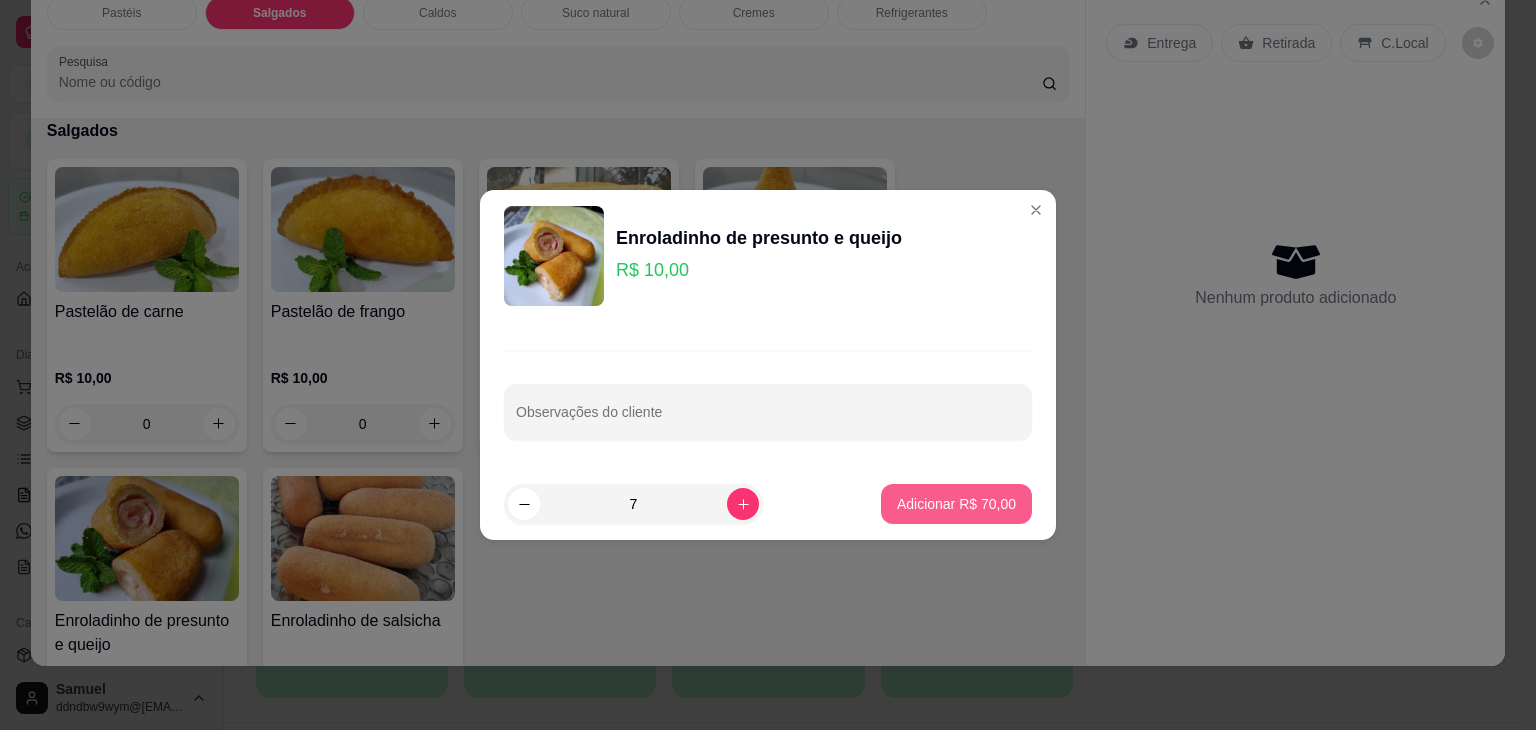 click on "Adicionar R$ 70,00" at bounding box center (956, 504) 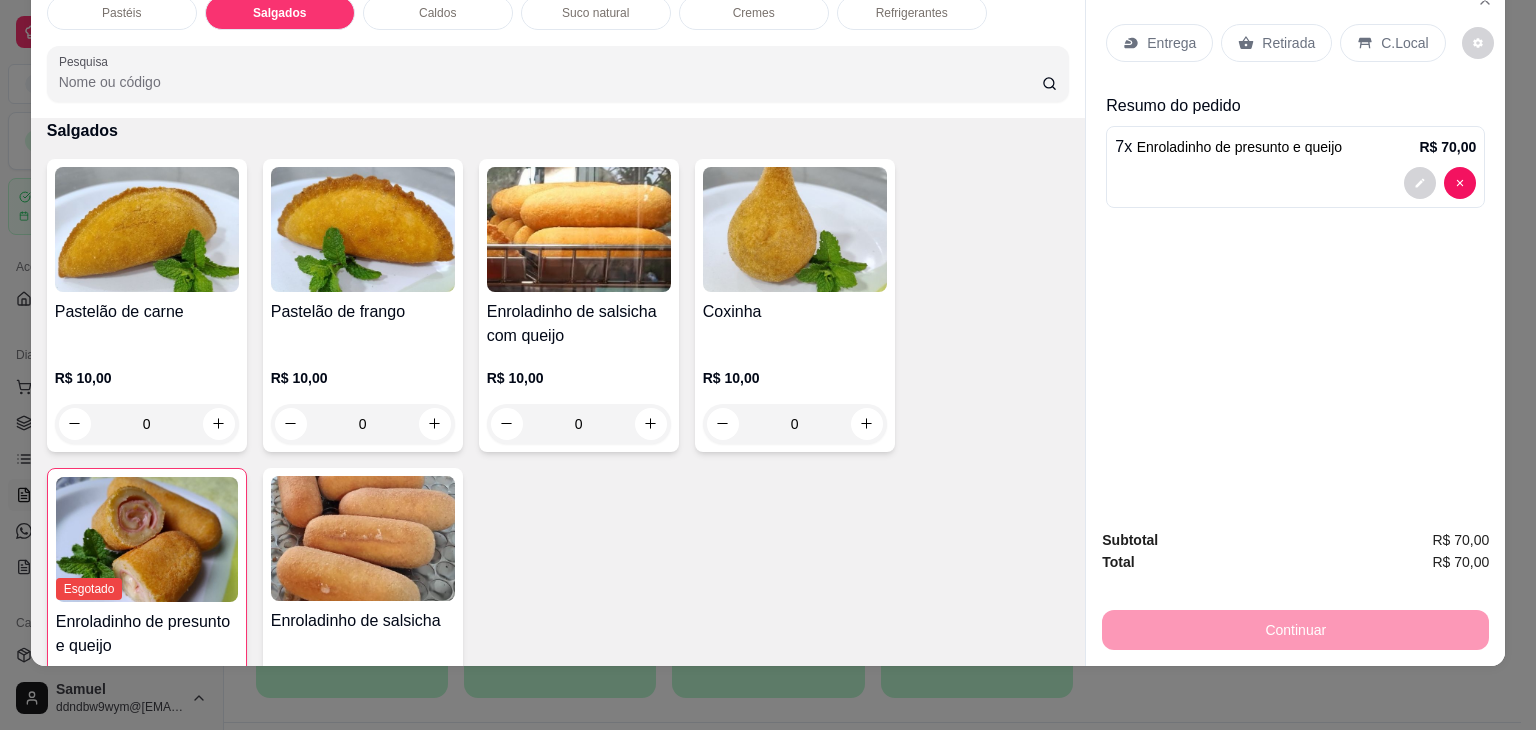 click on "Retirada" at bounding box center (1288, 43) 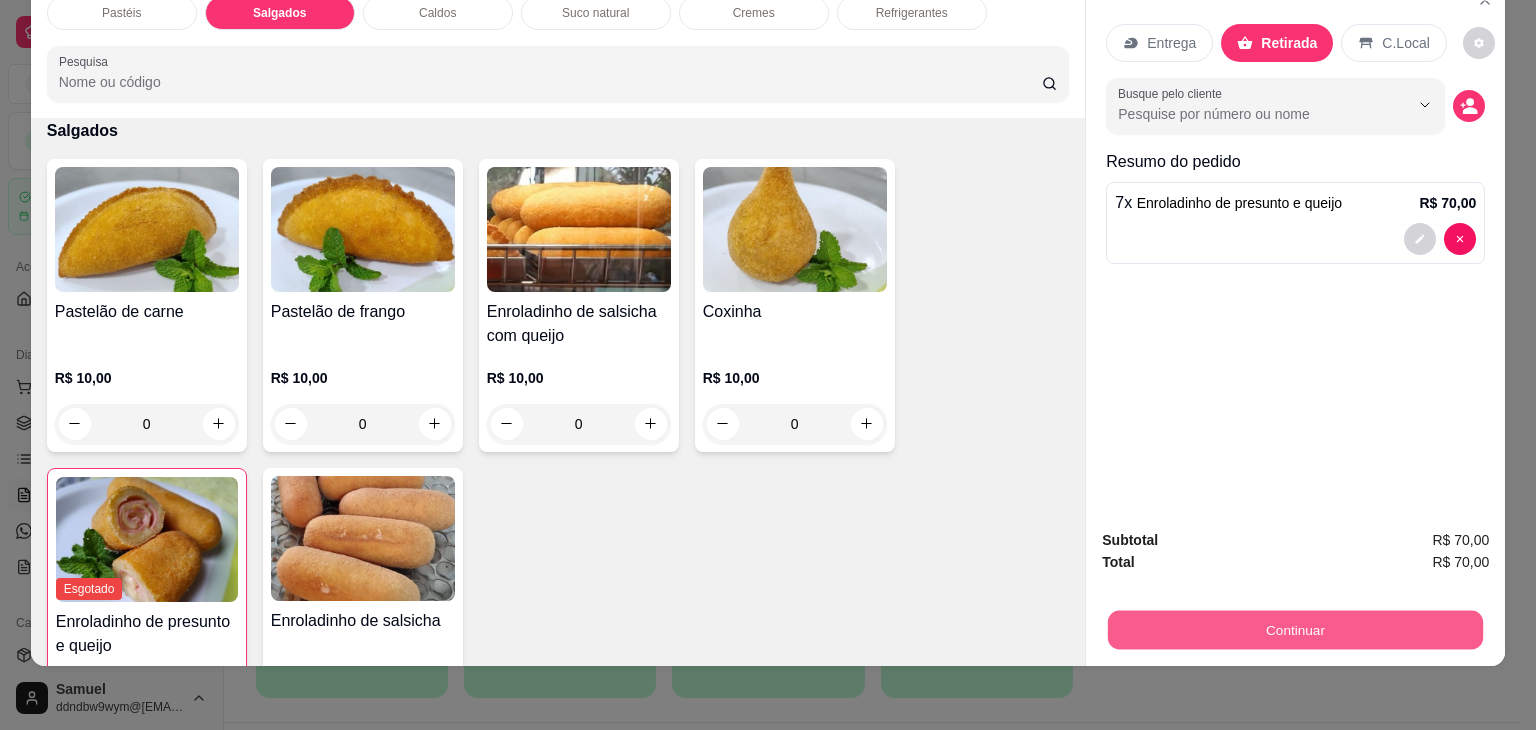 click on "Continuar" at bounding box center (1295, 630) 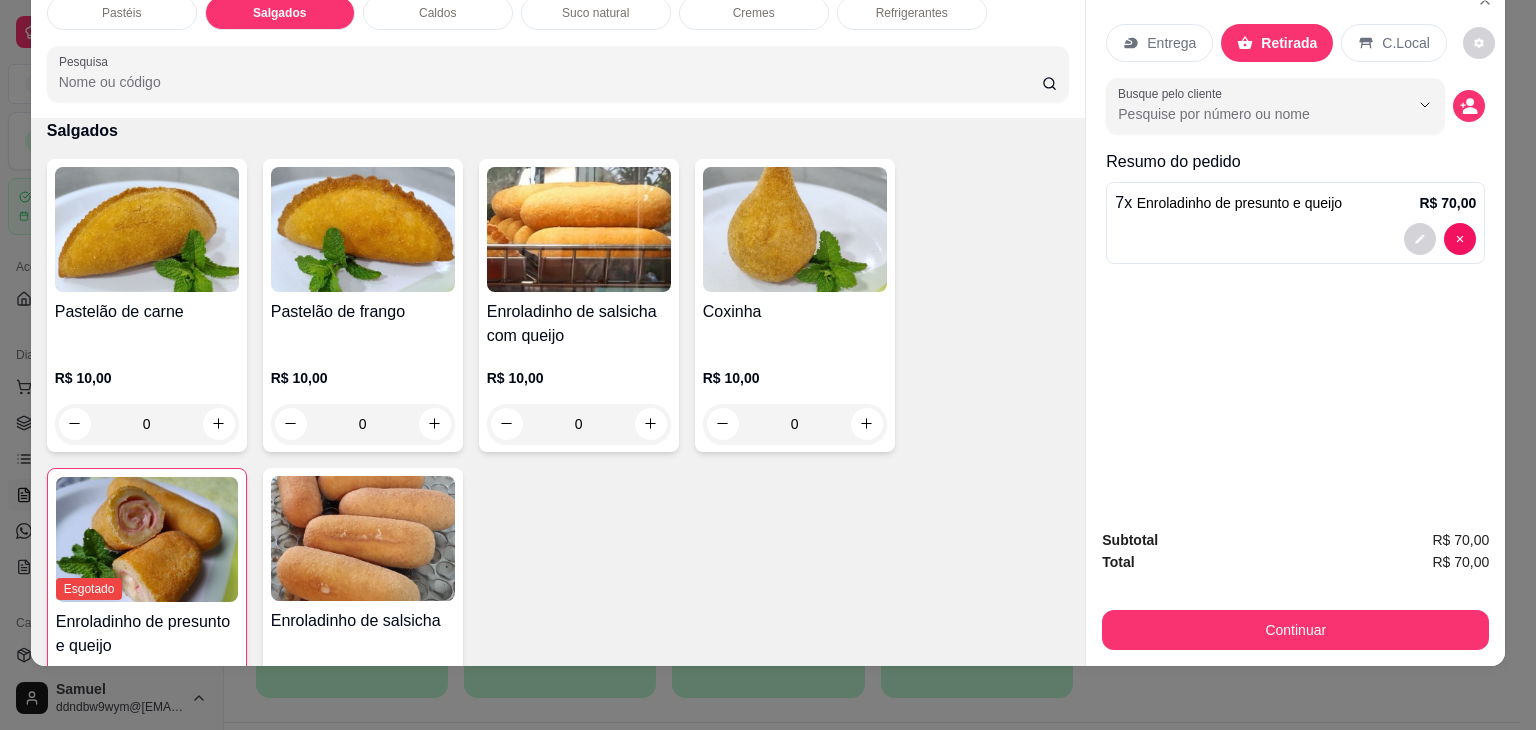 click 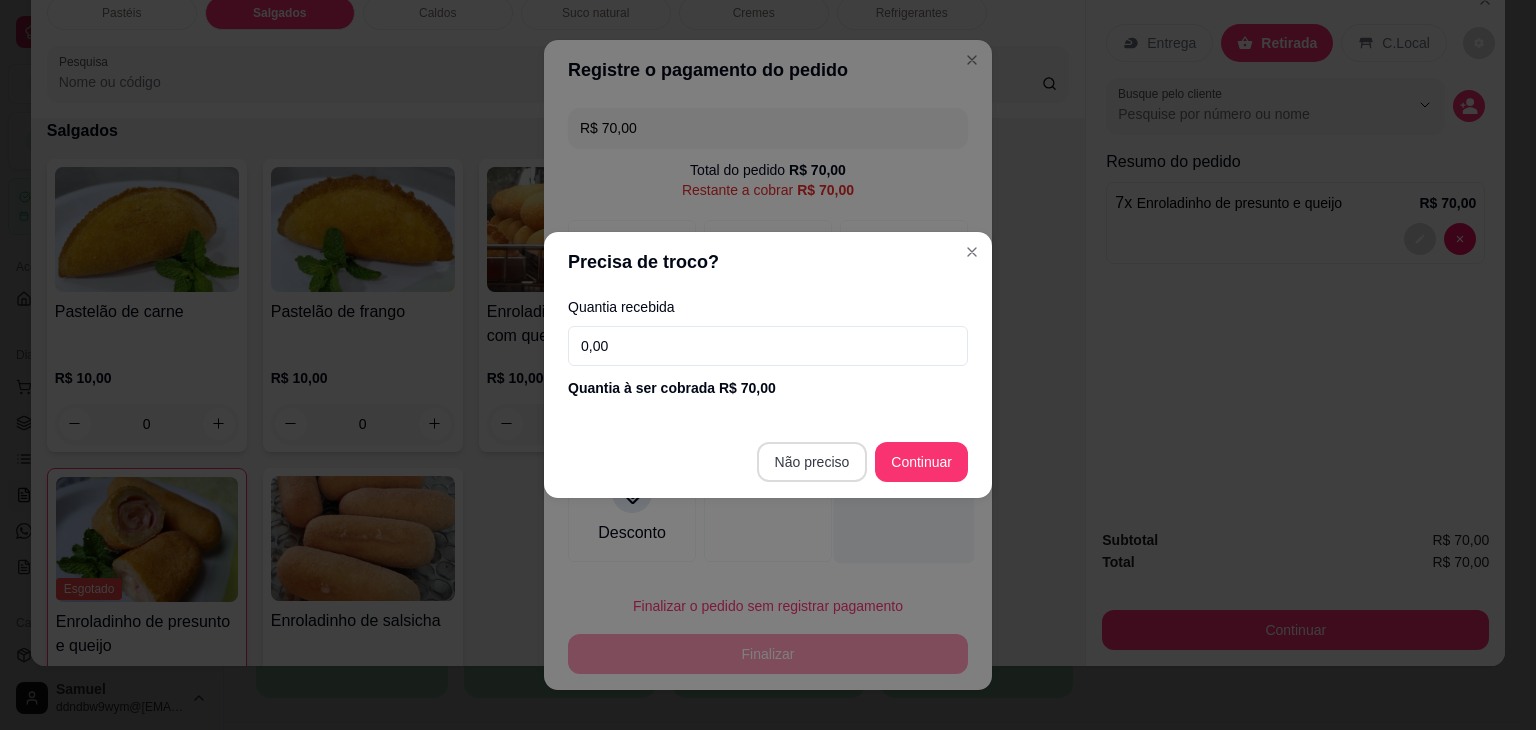 type on "R$ 0,00" 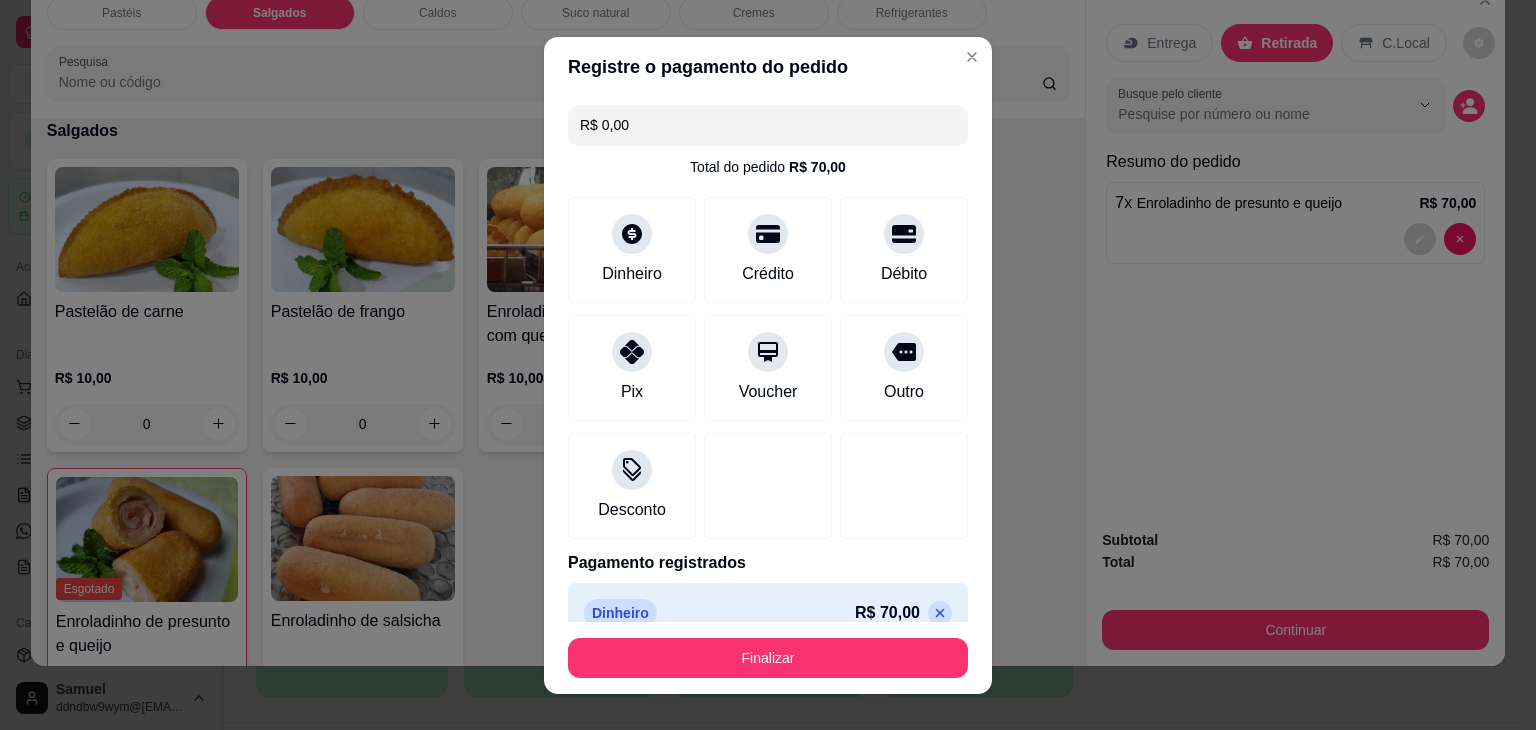 click on "Pastéis Salgados Caldos Suco natural Cremes Refrigerantes Pesquisa Item avulso Pastéis Carne e Queijo R$ 12,00 0 Carne R$ 12,00 0 Carne e Catupiry R$ 12,00 0 Carne e Banana R$ 12,00 0 Carne e Guariroba R$ 12,00 0 Carne e Bacon R$ 12,00 0 Carne e Cheddar R$ 12,00 0 Carne e Milho R$ 12,00 0 Frango e Queijo R$ 12,00 0 Frango R$ 12,00 0 Frango e Catupiry R$ 12,00 0 Frango e Bacon R$ 12,00 0 Frango e Milho R$ 12,00 0 Frango e Cheddar R$ 12,00 0 Frango e Guariroba R$ 12,00 0 Presunto e Queijo R$ 12,00 0 Queijo R$ 12,00 0 Pizza R$ 12,00 0 Àrabe R$ 12,00 0 Chocolate R$ 15,00 0 Banana Real R$ 12,00 0 Cachorro Quente R$ 15,00 0 X - tudo R$ 18,00 0 Banana com Chocolate R$ 15,00 0 Gueroba e Queijo R$ 12,00 0 Salgados Pastelão de carne R$ 10,00 0 Pastelão de frango R$ 10,00 0 Enroladinho de salsicha com queijo R$ 10,00 0 Coxinha R$ 10,00 0 Esgotado Enroladinho de presunto e queijo R$ 10,00 7 R$ 10,00 0" at bounding box center (768, 365) 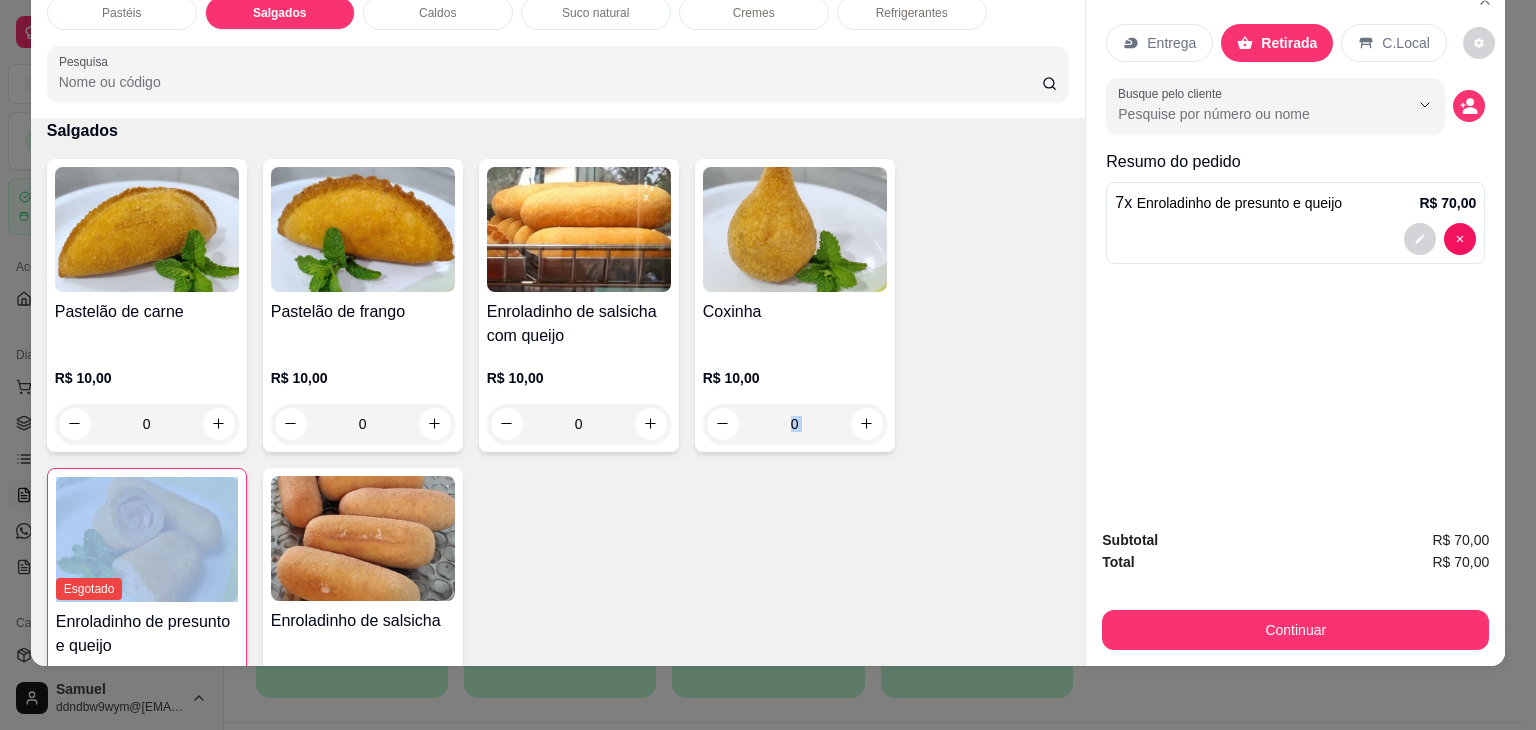 click on "Pastéis Salgados Caldos Suco natural Cremes Refrigerantes Pesquisa Item avulso Pastéis Carne e Queijo R$ 12,00 0 Carne R$ 12,00 0 Carne e Catupiry R$ 12,00 0 Carne e Banana R$ 12,00 0 Carne e Guariroba R$ 12,00 0 Carne e Bacon R$ 12,00 0 Carne e Cheddar R$ 12,00 0 Carne e Milho R$ 12,00 0 Frango e Queijo R$ 12,00 0 Frango R$ 12,00 0 Frango e Catupiry R$ 12,00 0 Frango e Bacon R$ 12,00 0 Frango e Milho R$ 12,00 0 Frango e Cheddar R$ 12,00 0 Frango e Guariroba R$ 12,00 0 Presunto e Queijo R$ 12,00 0 Queijo R$ 12,00 0 Pizza R$ 12,00 0 Àrabe R$ 12,00 0 Chocolate R$ 15,00 0 Banana Real R$ 12,00 0 Cachorro Quente R$ 15,00 0 X - tudo R$ 18,00 0 Banana com Chocolate R$ 15,00 0 Gueroba e Queijo R$ 12,00 0 Salgados Pastelão de carne R$ 10,00 0 Pastelão de frango R$ 10,00 0 Enroladinho de salsicha com queijo R$ 10,00 0 Coxinha R$ 10,00 0 Esgotado Enroladinho de presunto e queijo R$ 10,00 7 R$ 10,00 0" at bounding box center [768, 365] 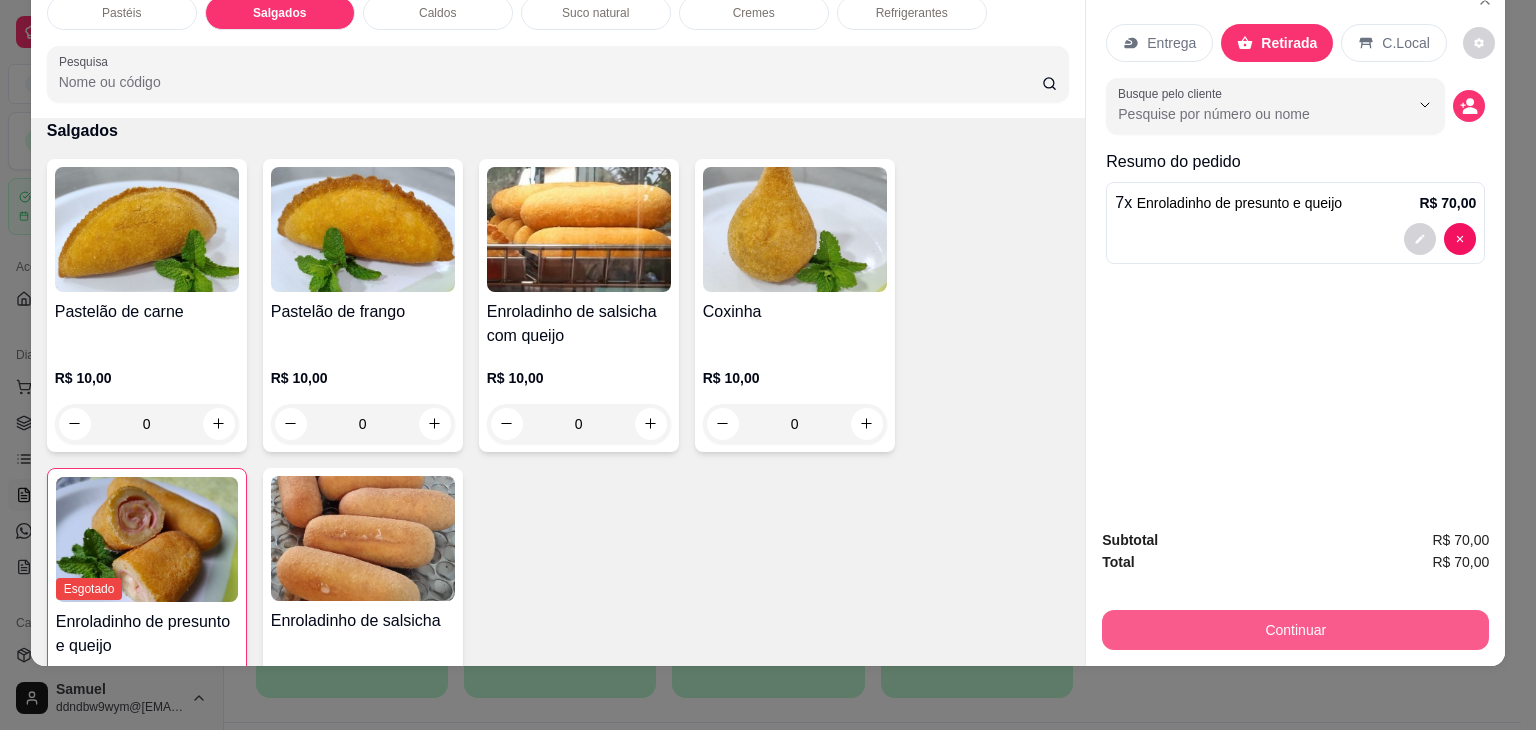 click on "Continuar" at bounding box center [1295, 630] 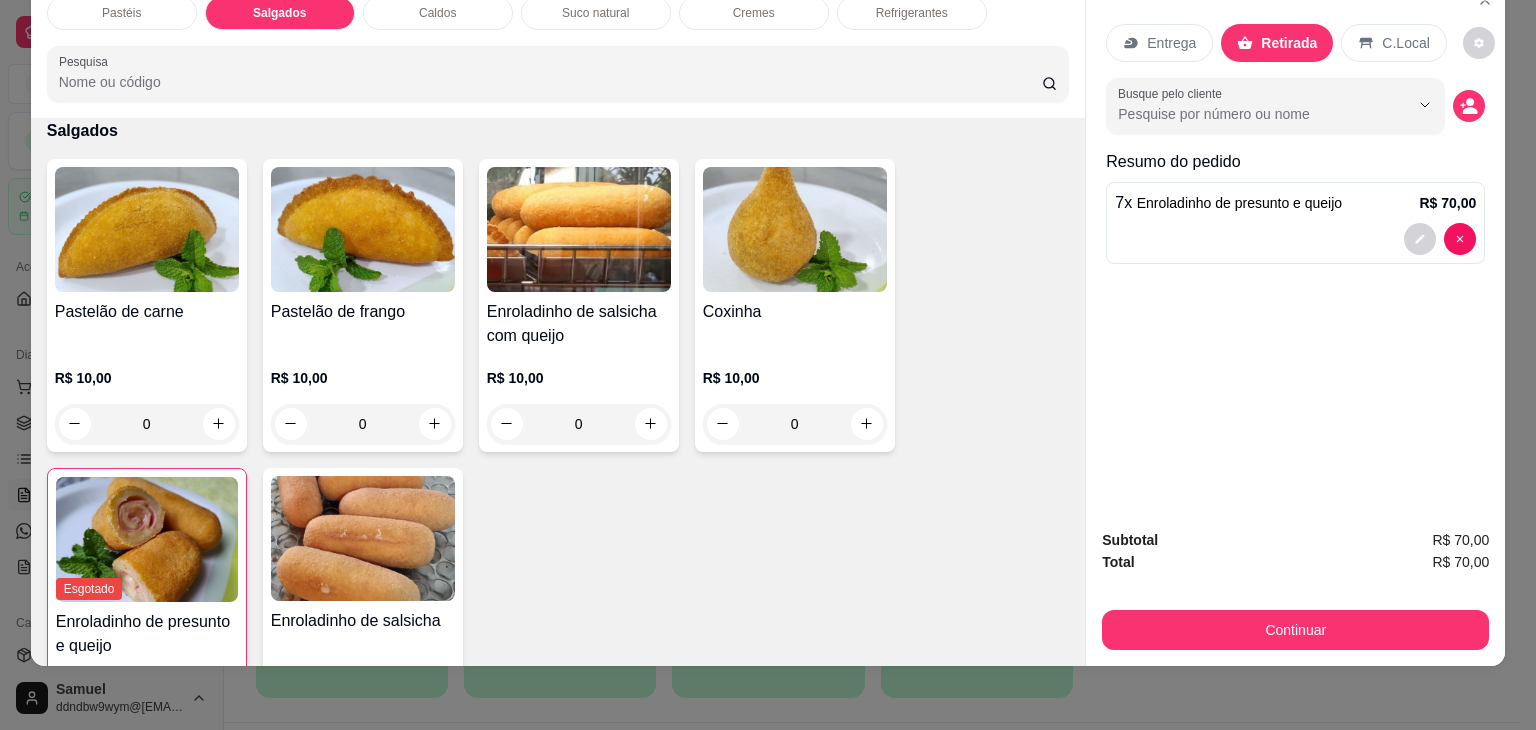 click on "Dinheiro" at bounding box center [632, 269] 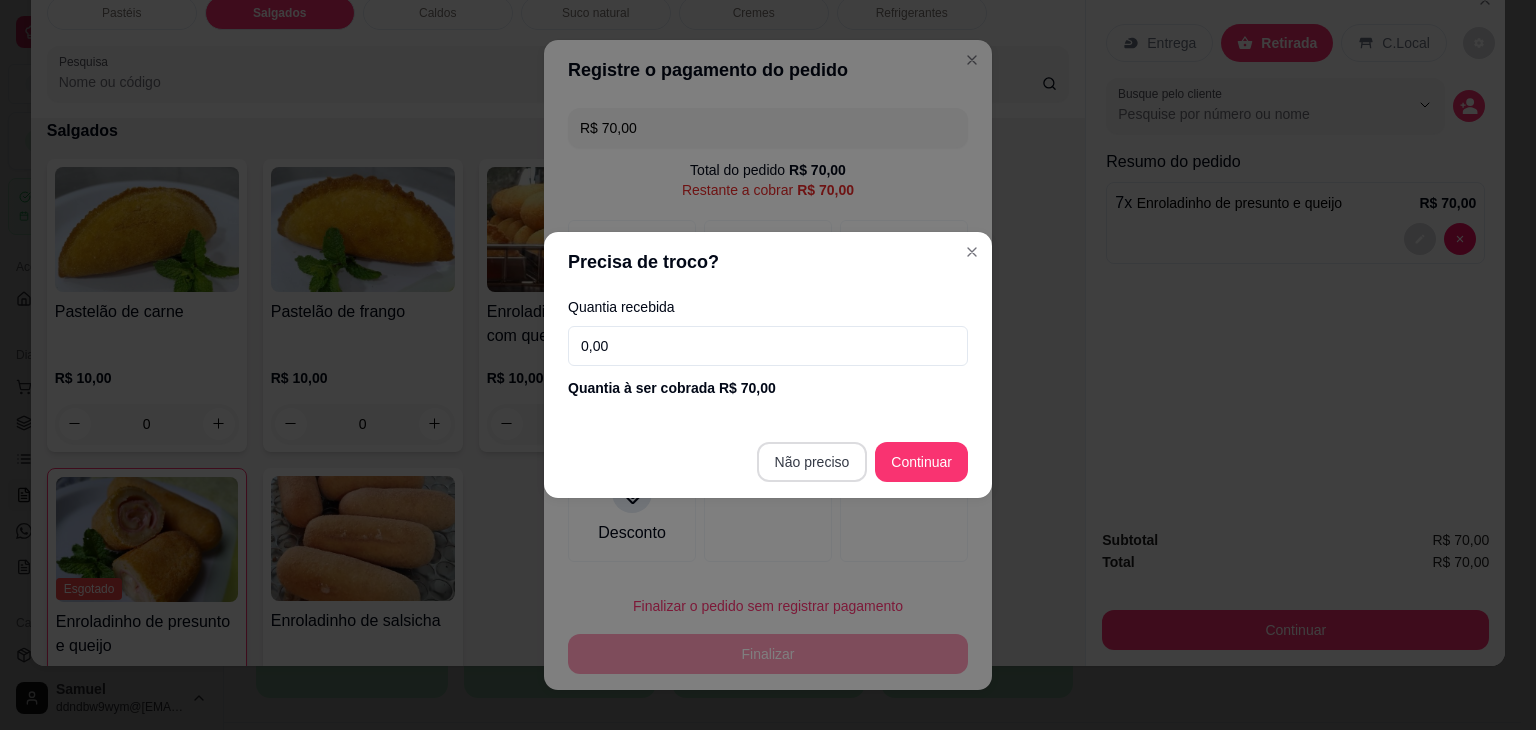 type on "R$ 0,00" 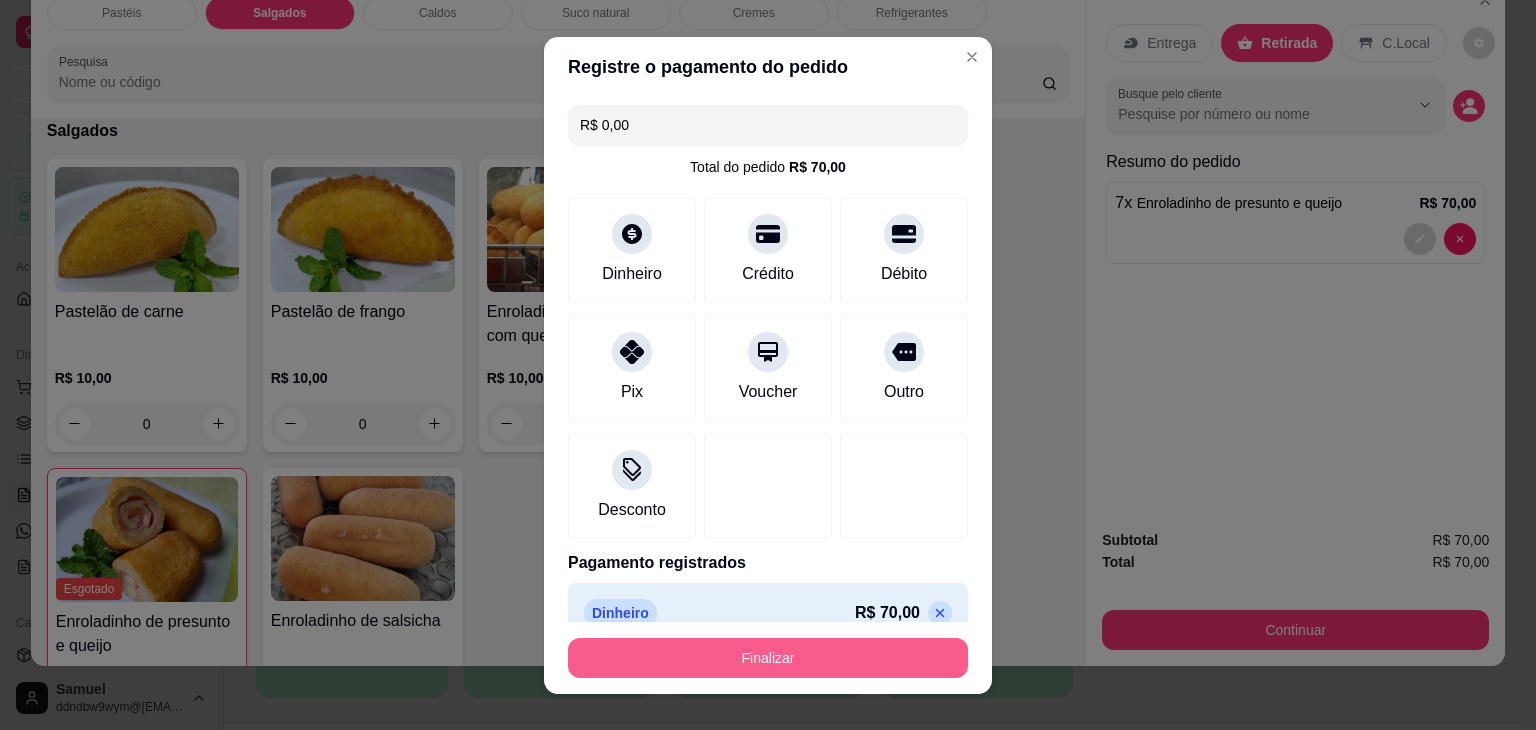 click on "Finalizar" at bounding box center [768, 658] 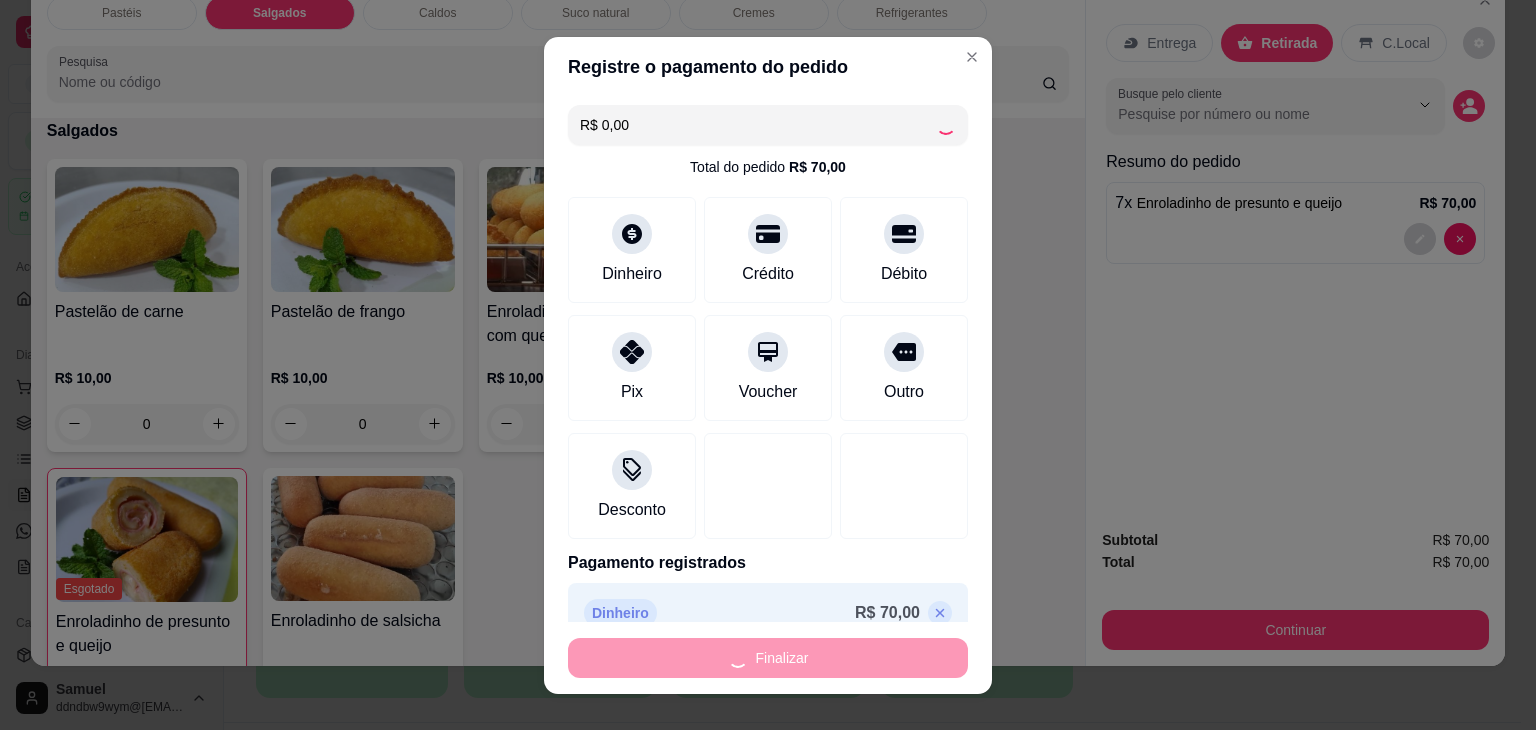 type on "0" 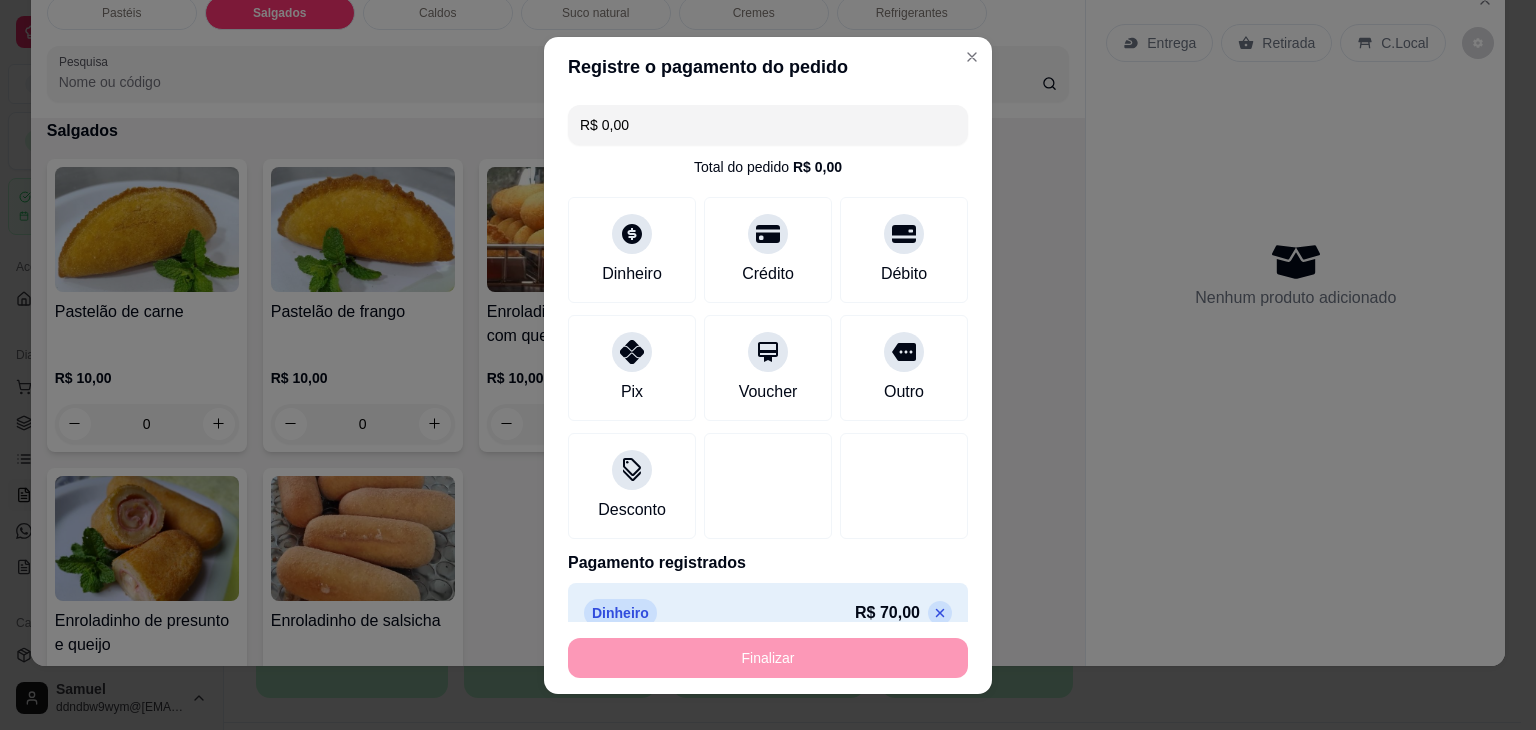 type on "-R$ 70,00" 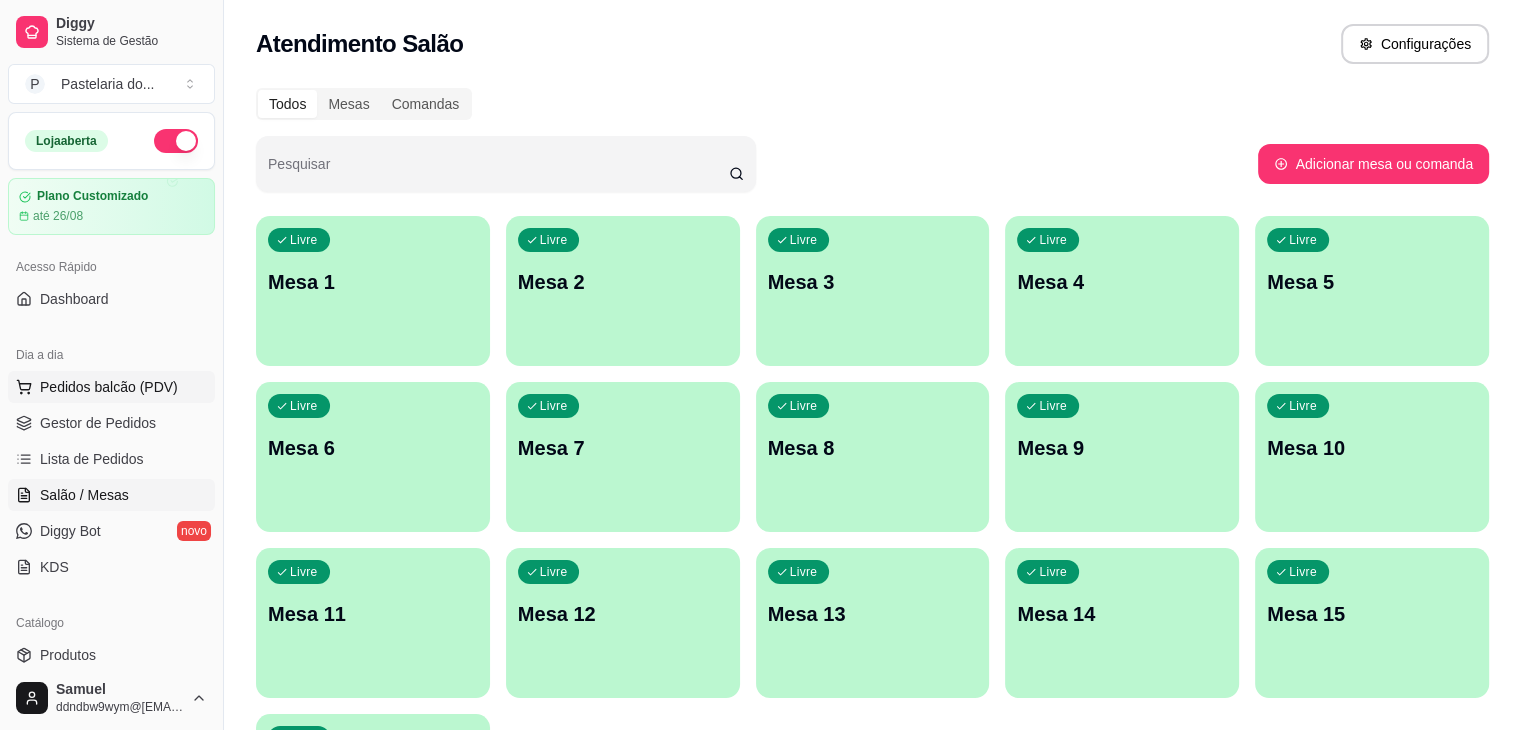 click on "Pedidos balcão (PDV)" at bounding box center (111, 387) 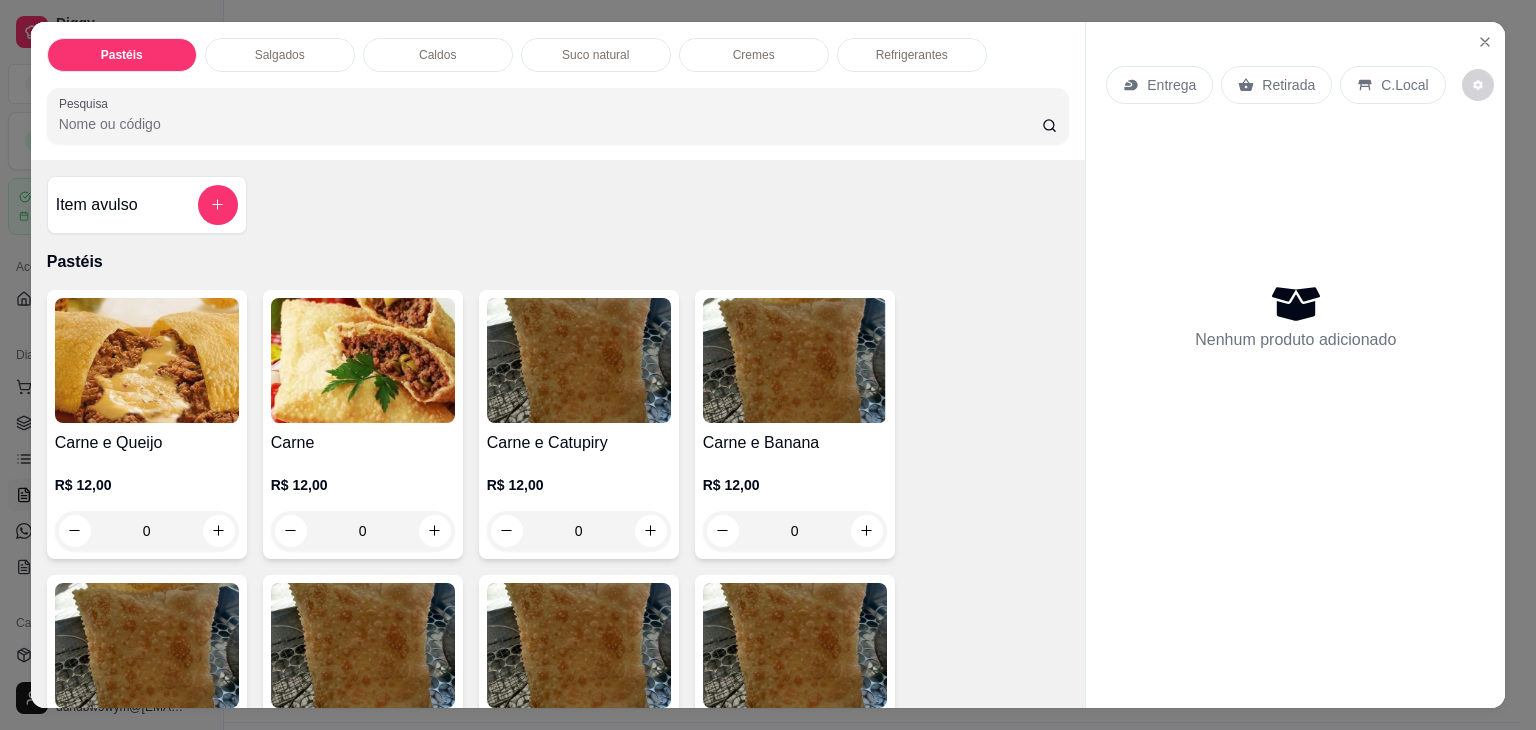 click on "Salgados" at bounding box center (280, 55) 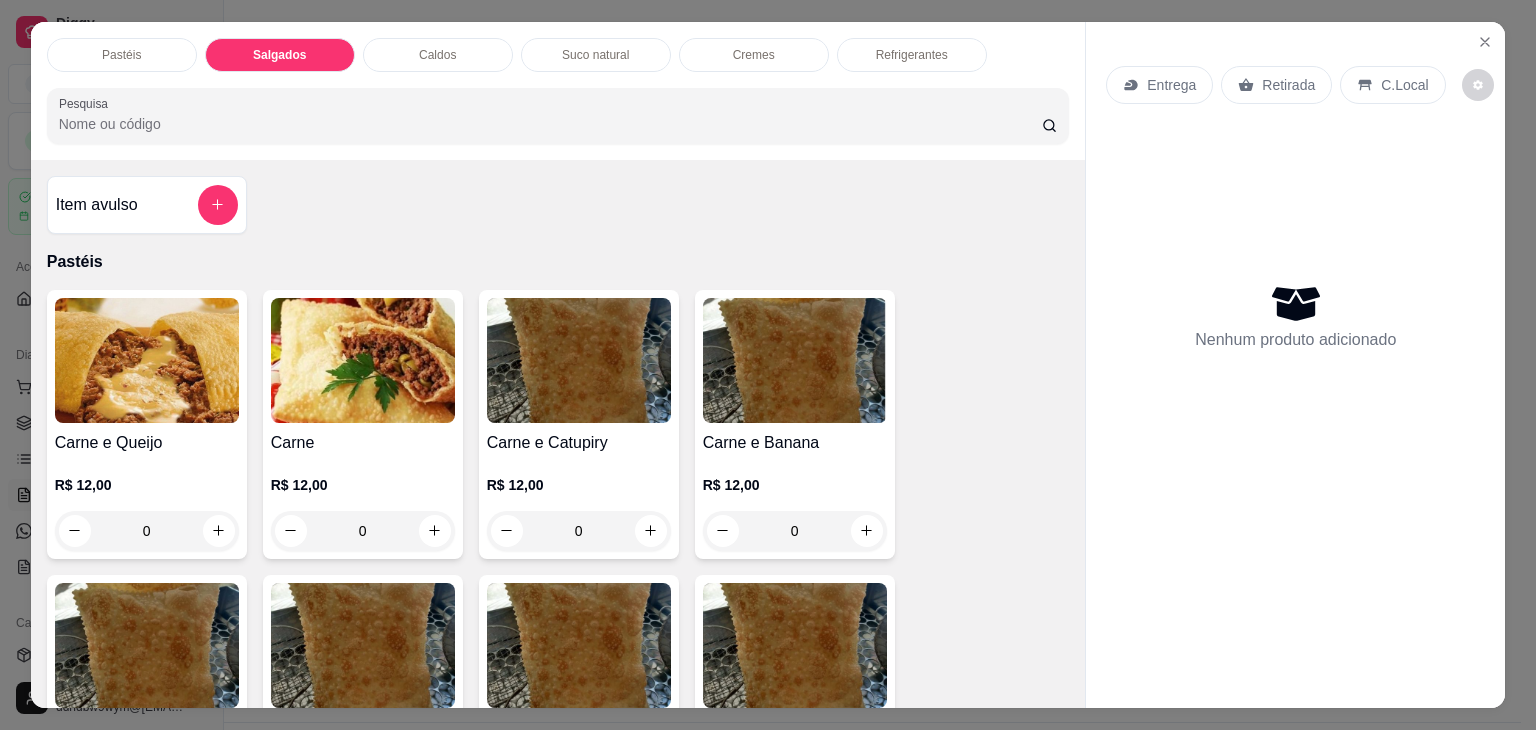 scroll, scrollTop: 2124, scrollLeft: 0, axis: vertical 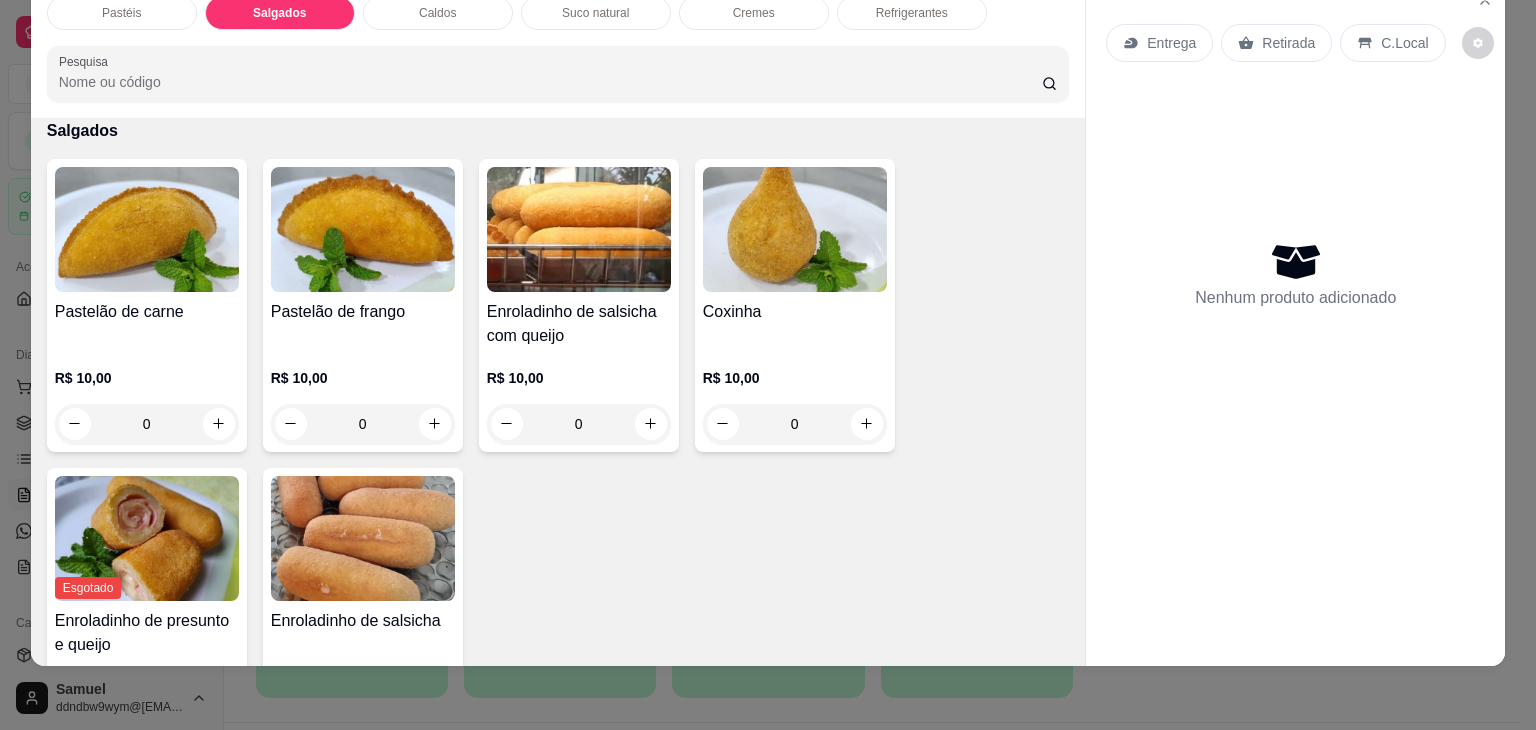 click at bounding box center [795, 229] 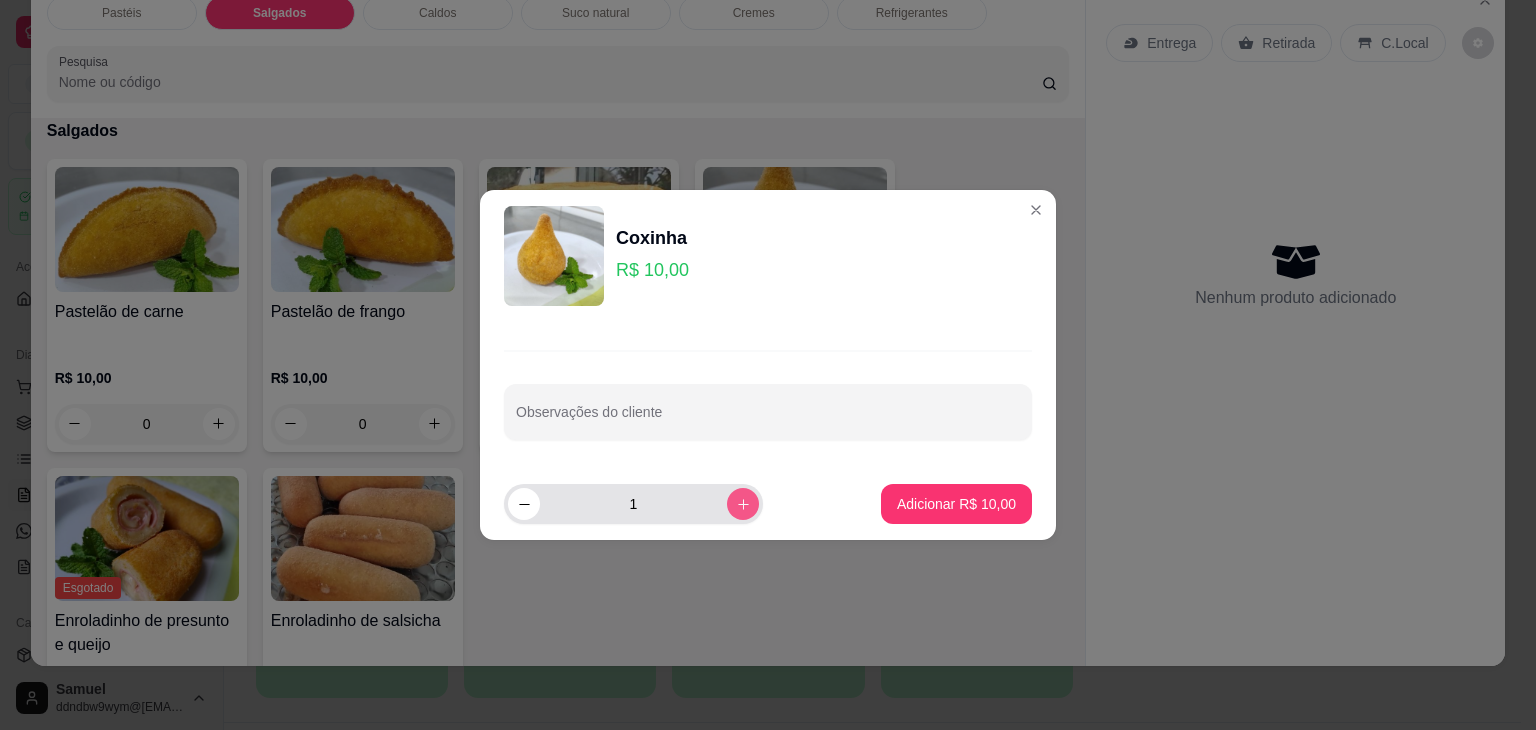 click at bounding box center [743, 504] 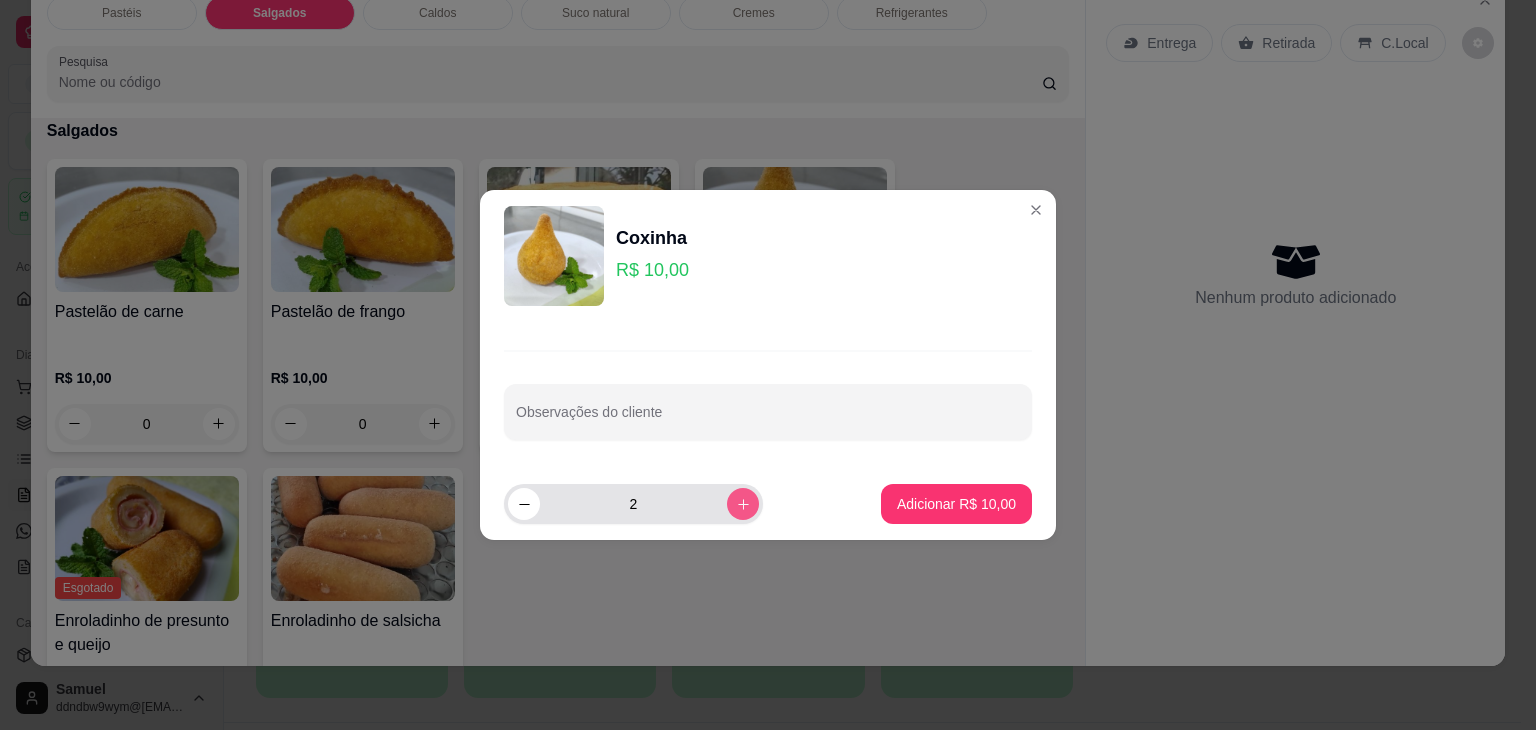 click at bounding box center (743, 504) 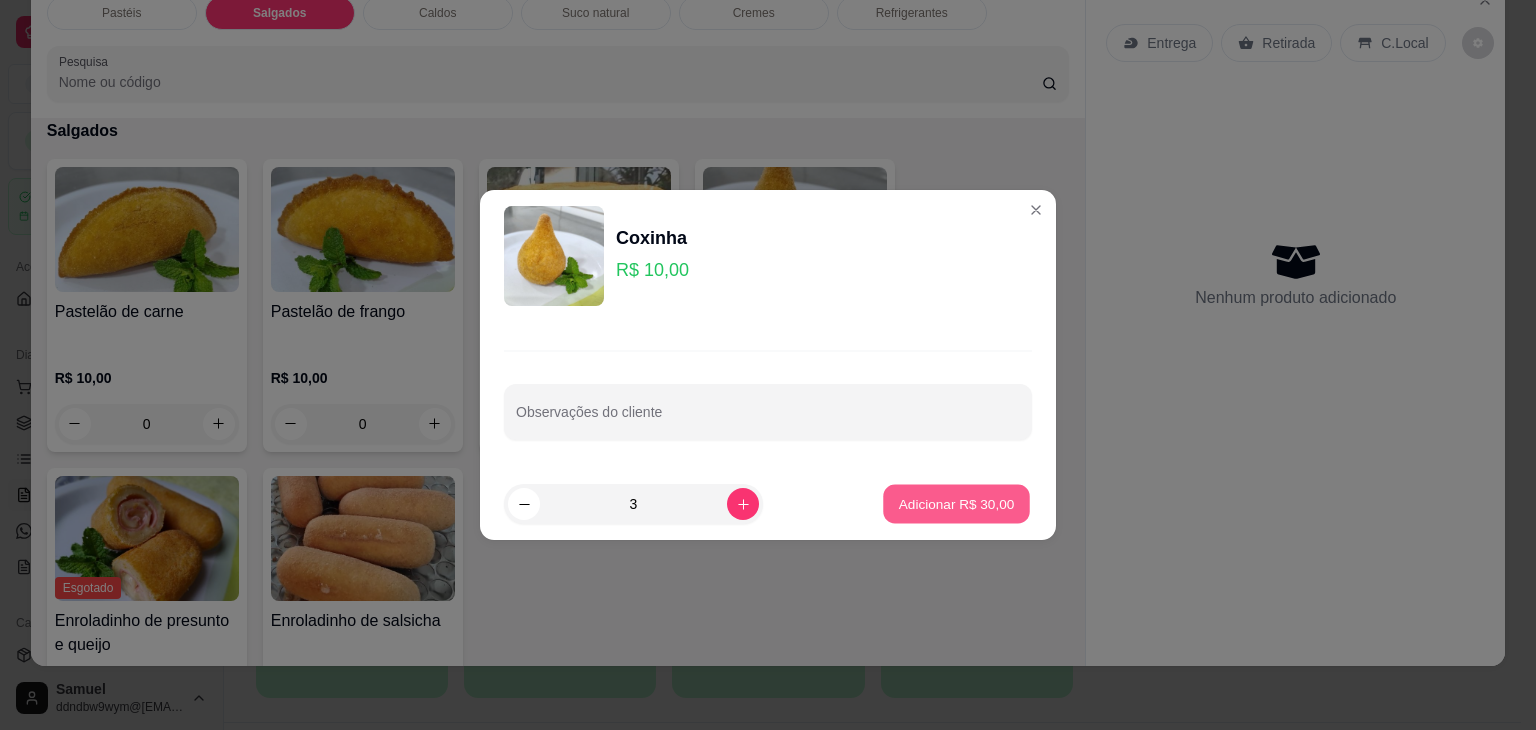 click on "Adicionar   R$ 30,00" at bounding box center [957, 503] 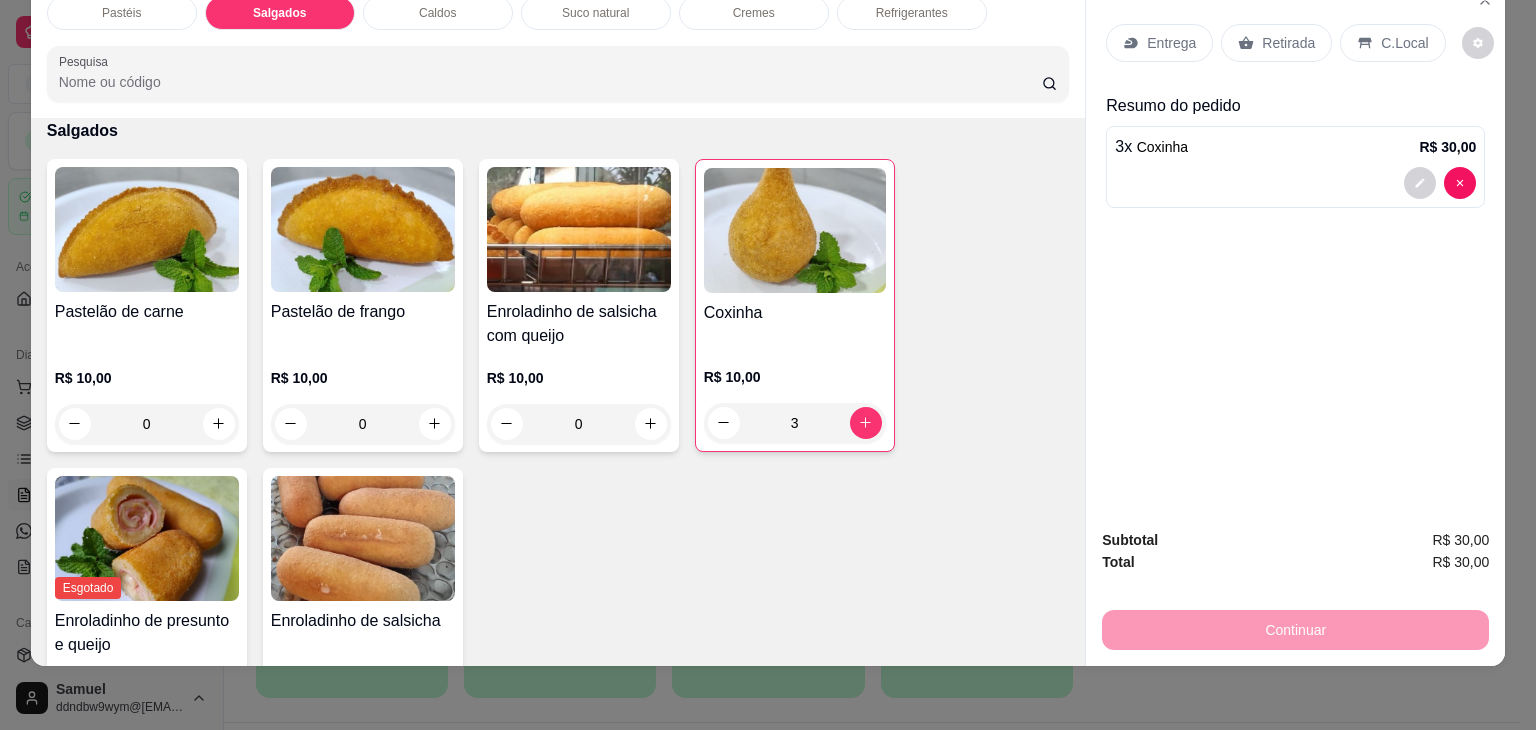 click on "Retirada" at bounding box center [1288, 43] 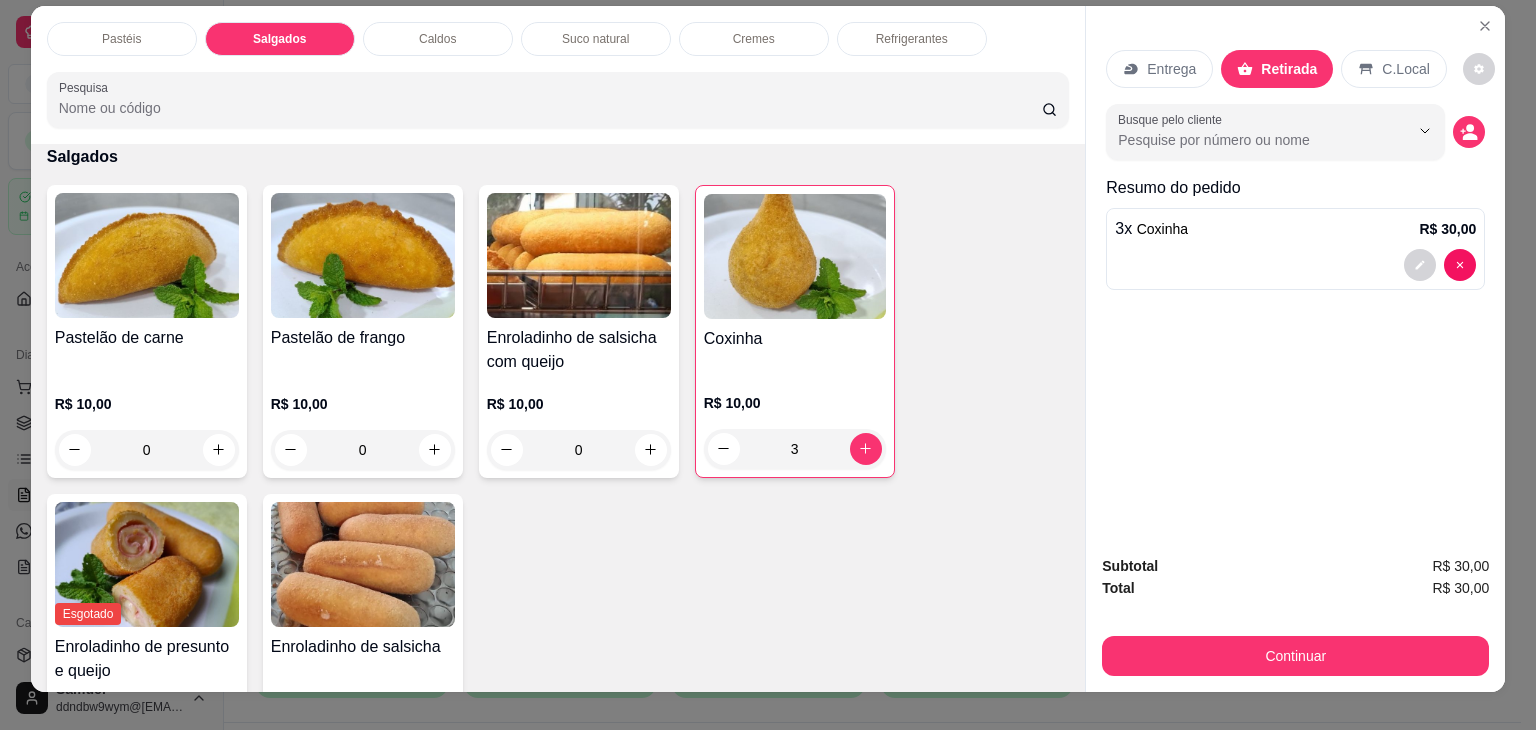 scroll, scrollTop: 0, scrollLeft: 0, axis: both 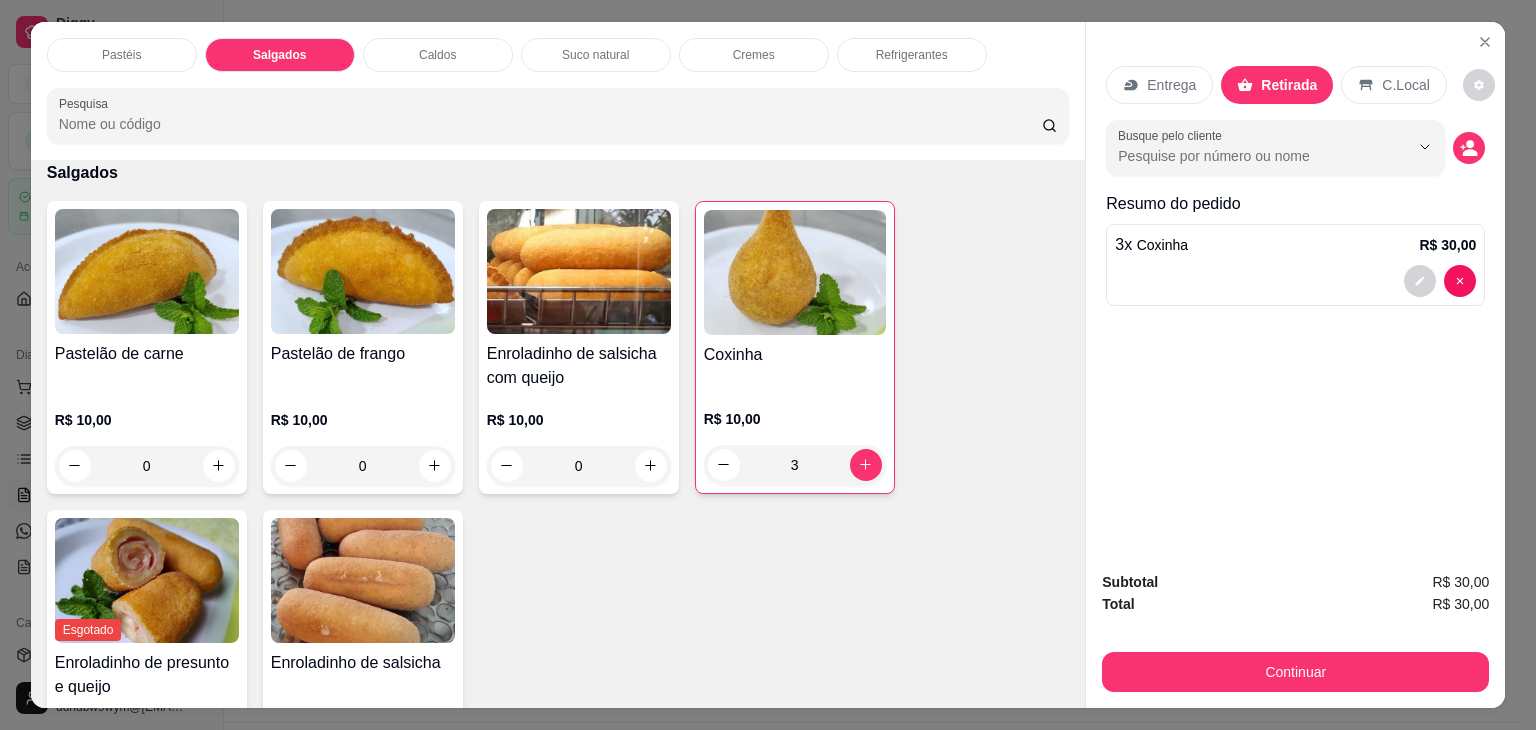 click on "Pastéis  Salgados  Caldos Suco natural Cremes Refrigerantes Pesquisa Item avulso Pastéis  Carne e Queijo    R$ 12,00 0 Carne    R$ 12,00 0 Carne e Catupiry    R$ 12,00 0 Carne e Banana    R$ 12,00 0 Carne e Guariroba   R$ 12,00 0 Carne e Bacon    R$ 12,00 0 Carne e Cheddar    R$ 12,00 0 Carne e Milho    R$ 12,00 0 Frango e Queijo    R$ 12,00 0 Frango    R$ 12,00 0 Frango e Catupiry   R$ 12,00 0 Frango e Bacon    R$ 12,00 0 Frango e Milho   R$ 12,00 0 Frango e Cheddar    R$ 12,00 0 Frango e Guariroba     R$ 12,00 0 Presunto e Queijo   R$ 12,00 0 Queijo    R$ 12,00 0 Pizza   R$ 12,00 0 Àrabe   R$ 12,00 0 Chocolate   R$ 15,00 0 Banana Real   R$ 12,00 0 Cachorro Quente   R$ 15,00 0  X - tudo   R$ 18,00 0 Banana com Chocolate   R$ 15,00 0 Gueroba e Queijo   R$ 12,00 0 Salgados  Pastelão de carne    R$ 10,00 0 Pastelão de frango    R$ 10,00 0 Enroladinho de salsicha com queijo    R$ 10,00 0 Coxinha   R$ 10,00 3 Esgotado Enroladinho de presunto e queijo    R$ 10,00 0   R$ 10,00 0" at bounding box center [768, 365] 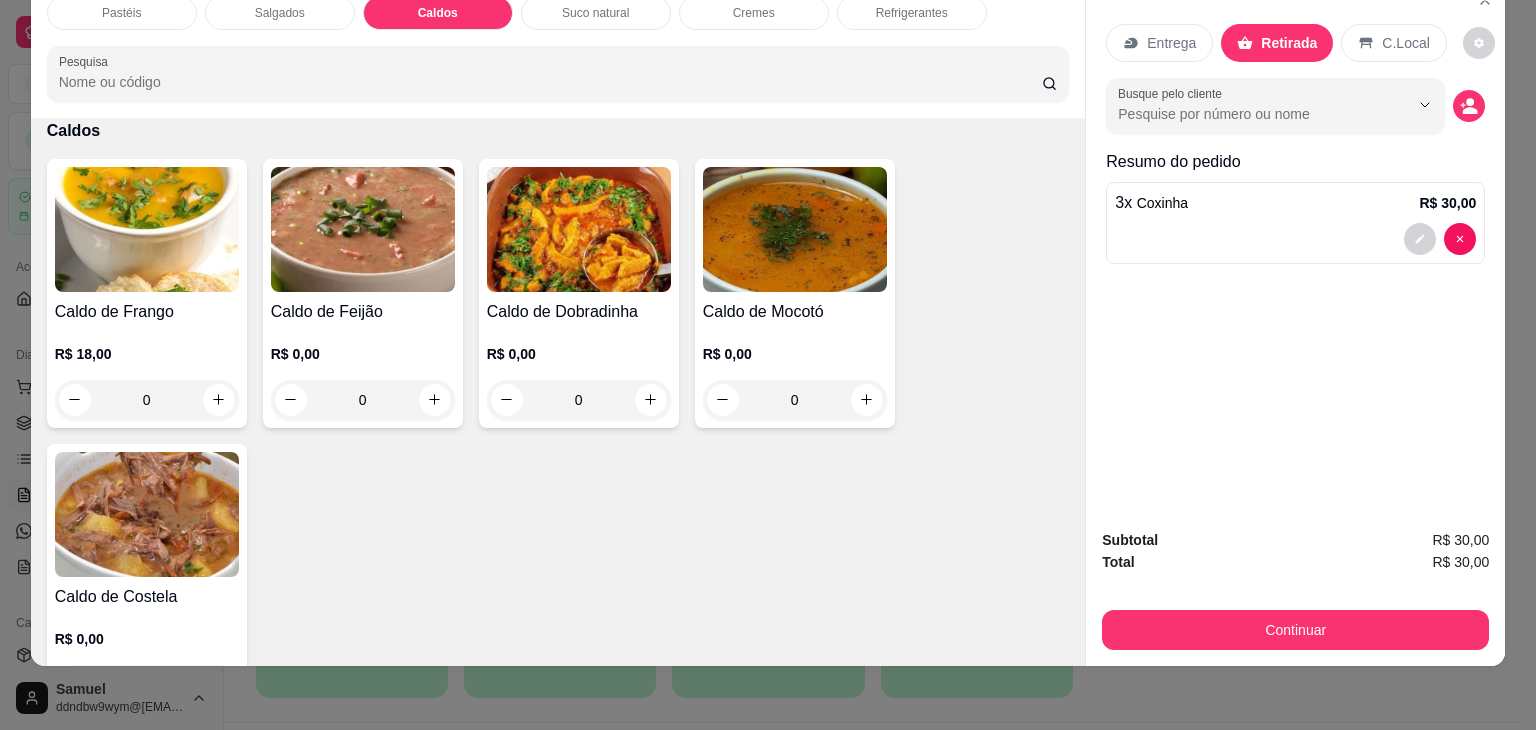 click at bounding box center (147, 229) 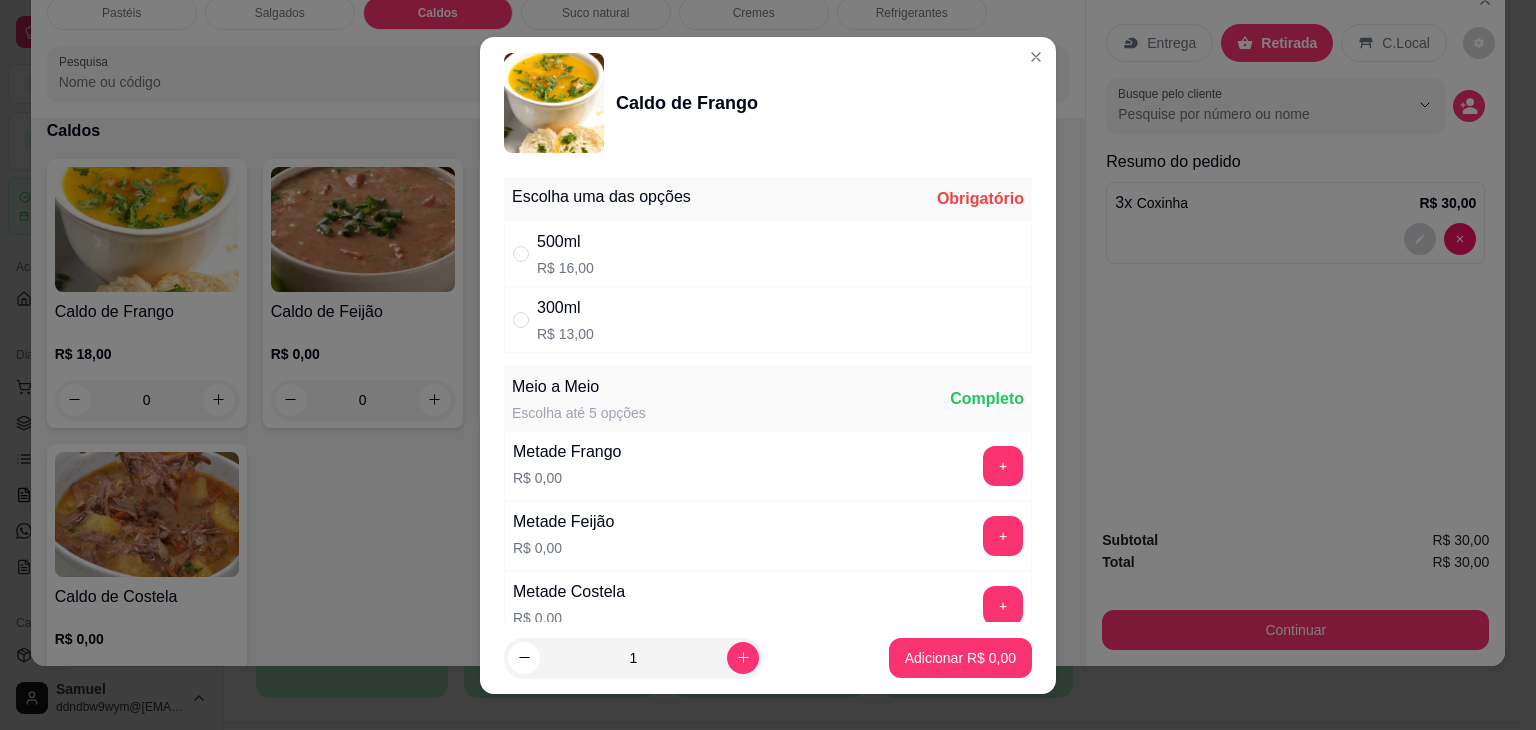 click on "300ml R$ 13,00" at bounding box center (768, 320) 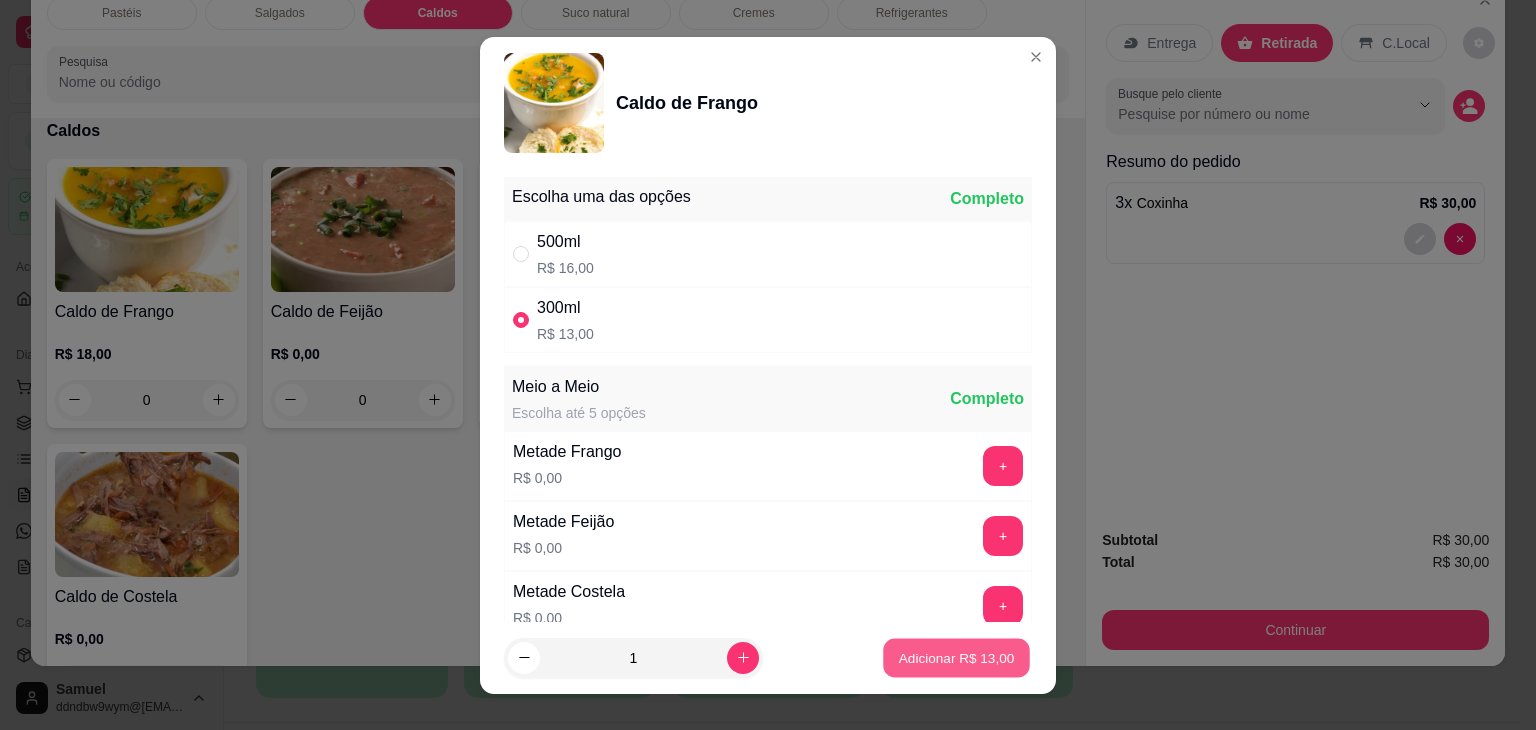click on "Adicionar   R$ 13,00" at bounding box center [957, 657] 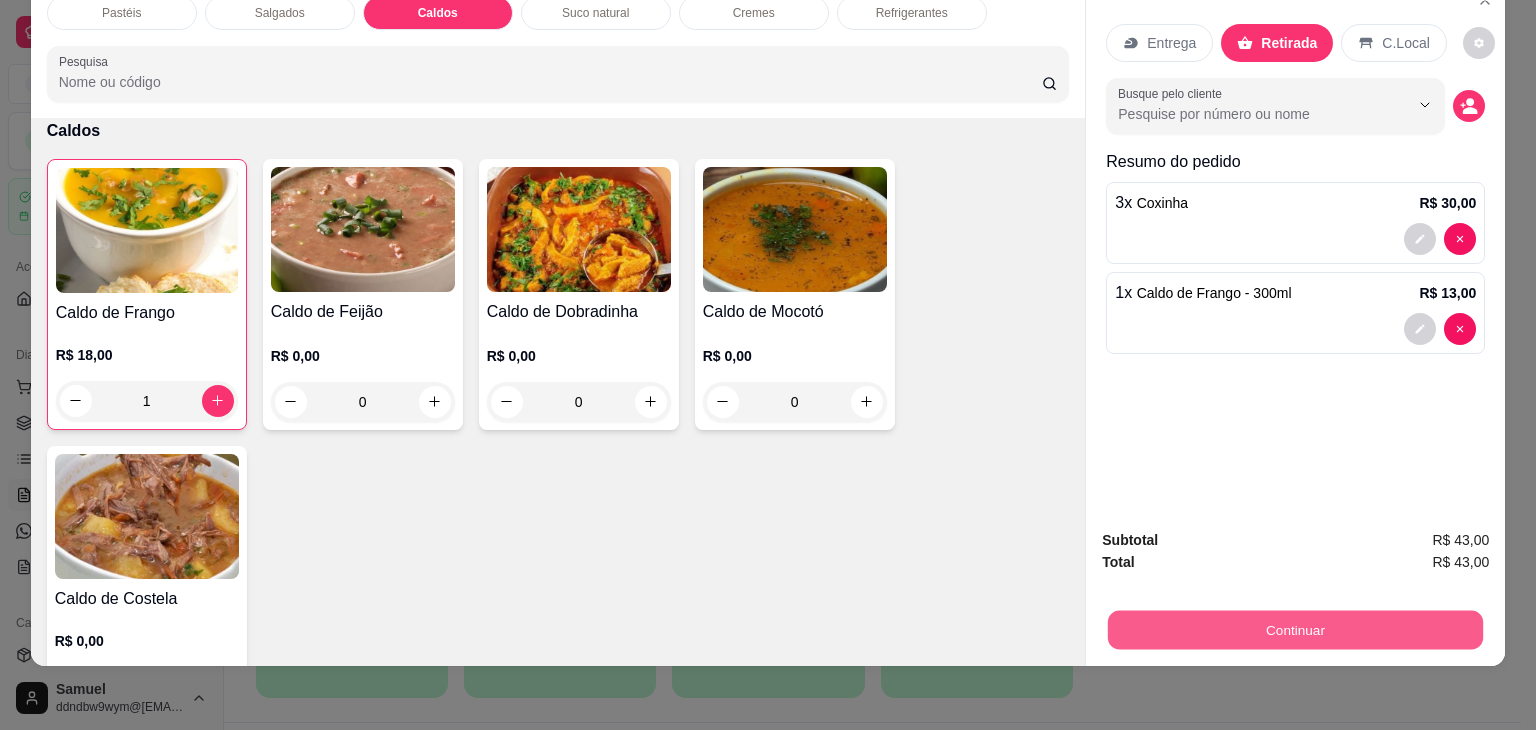 click on "Continuar" at bounding box center [1295, 630] 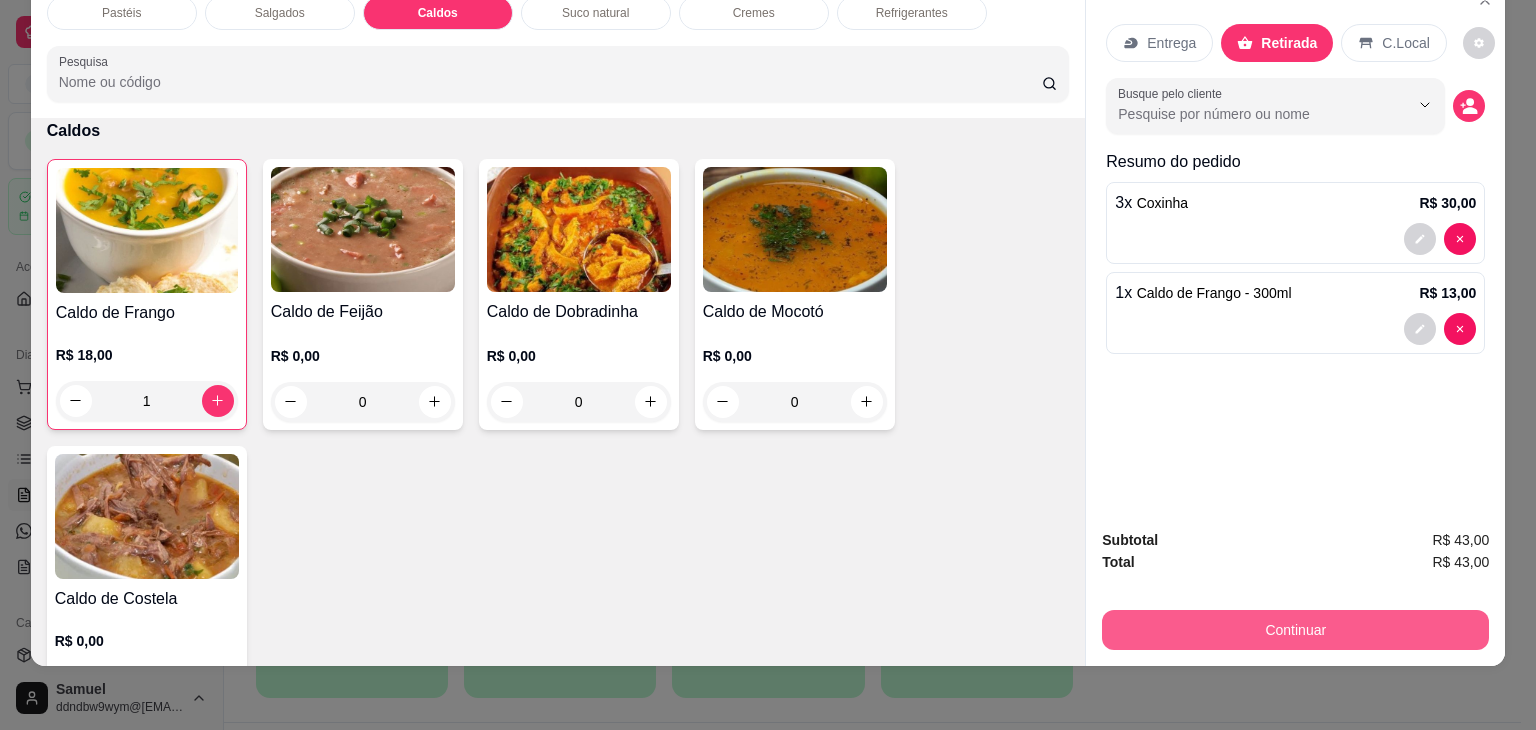 click on "Continuar" at bounding box center (1295, 630) 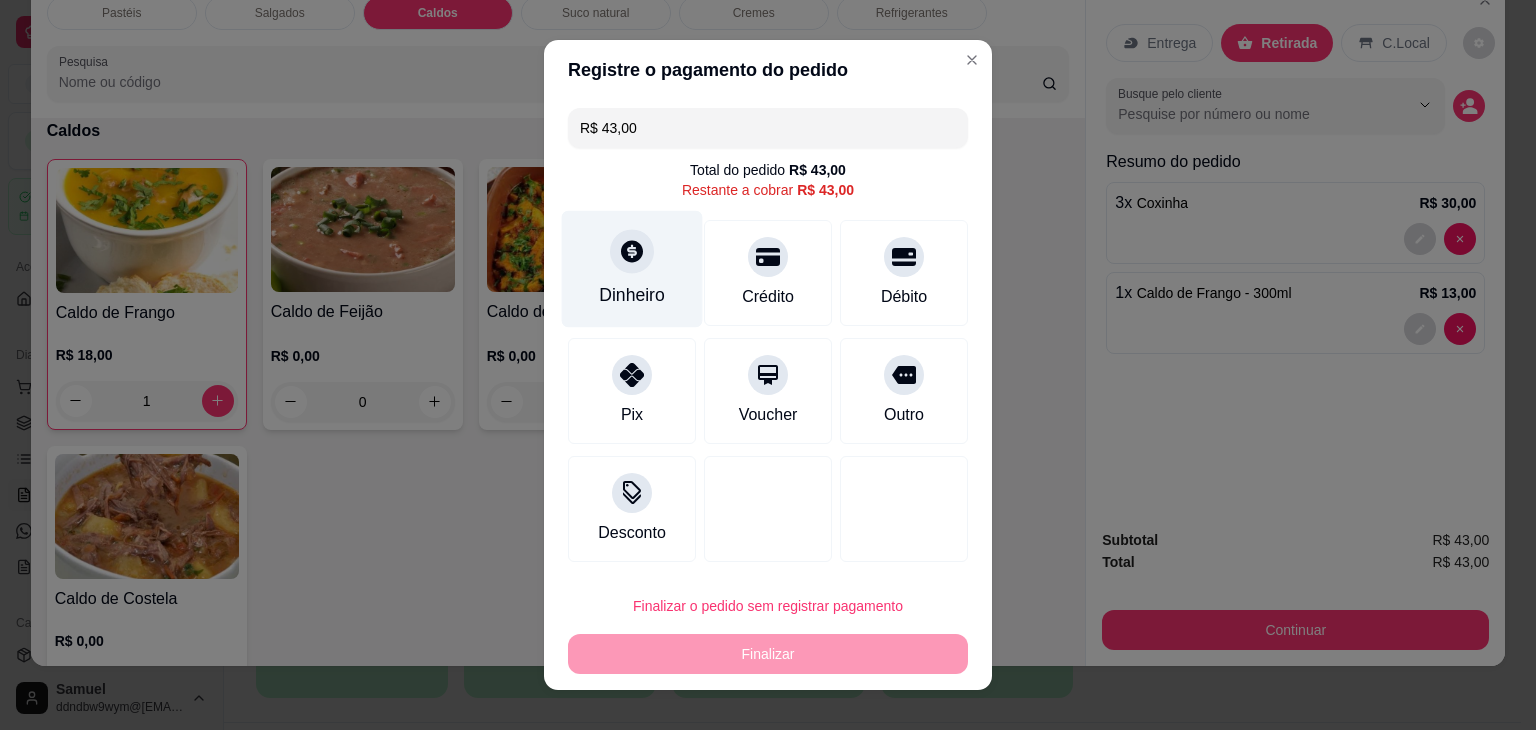 click on "Dinheiro" at bounding box center [632, 295] 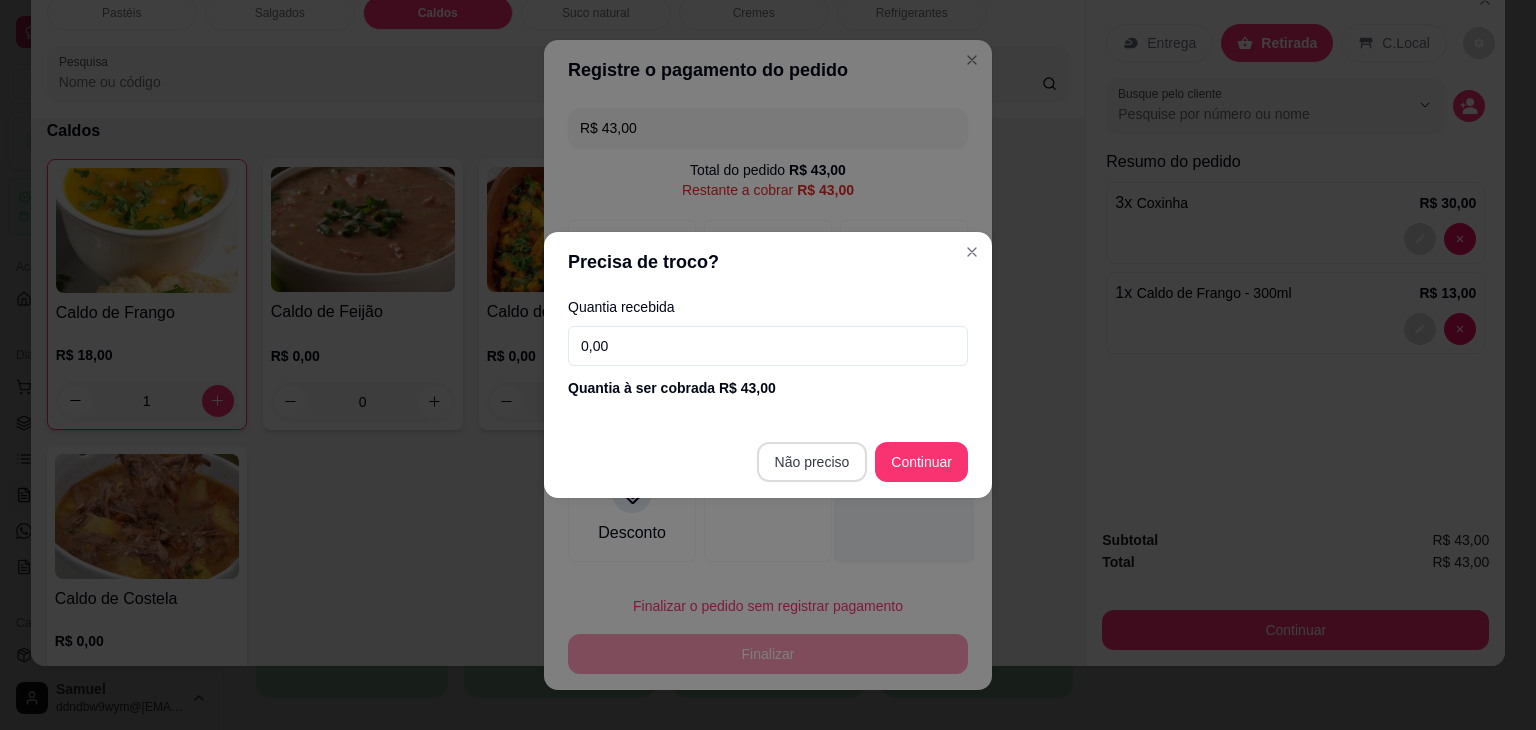type on "R$ 0,00" 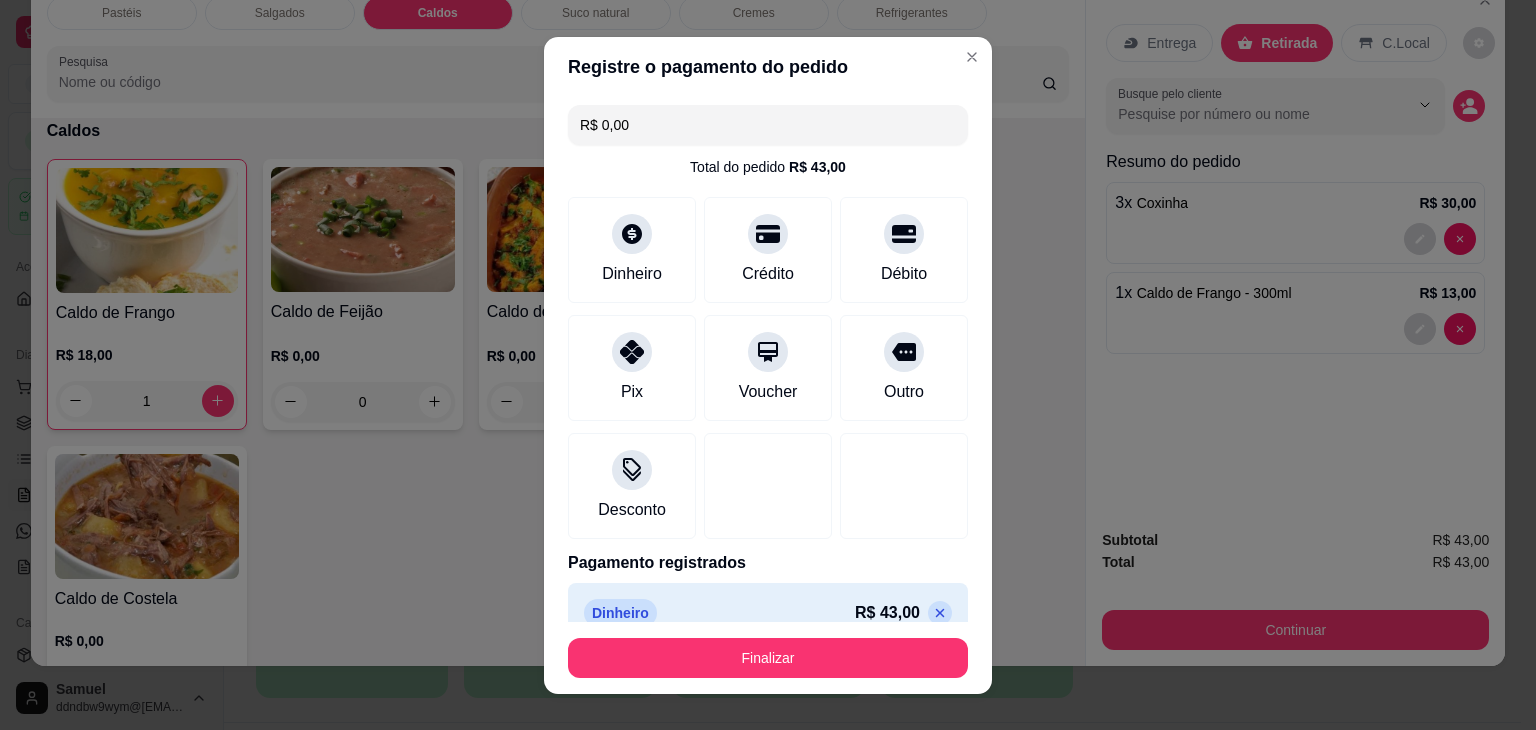 click on "Finalizar" at bounding box center [768, 658] 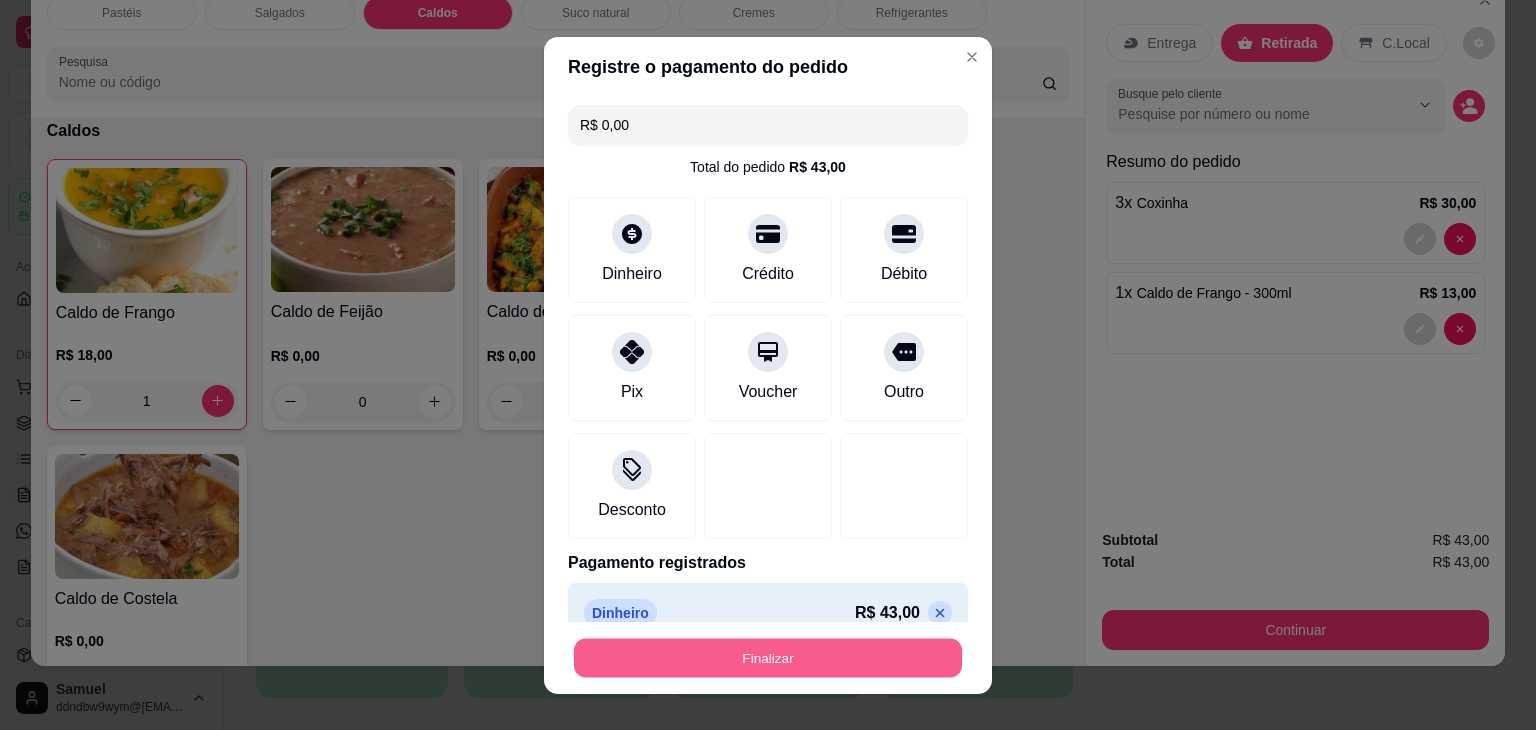 click on "Finalizar" at bounding box center (768, 657) 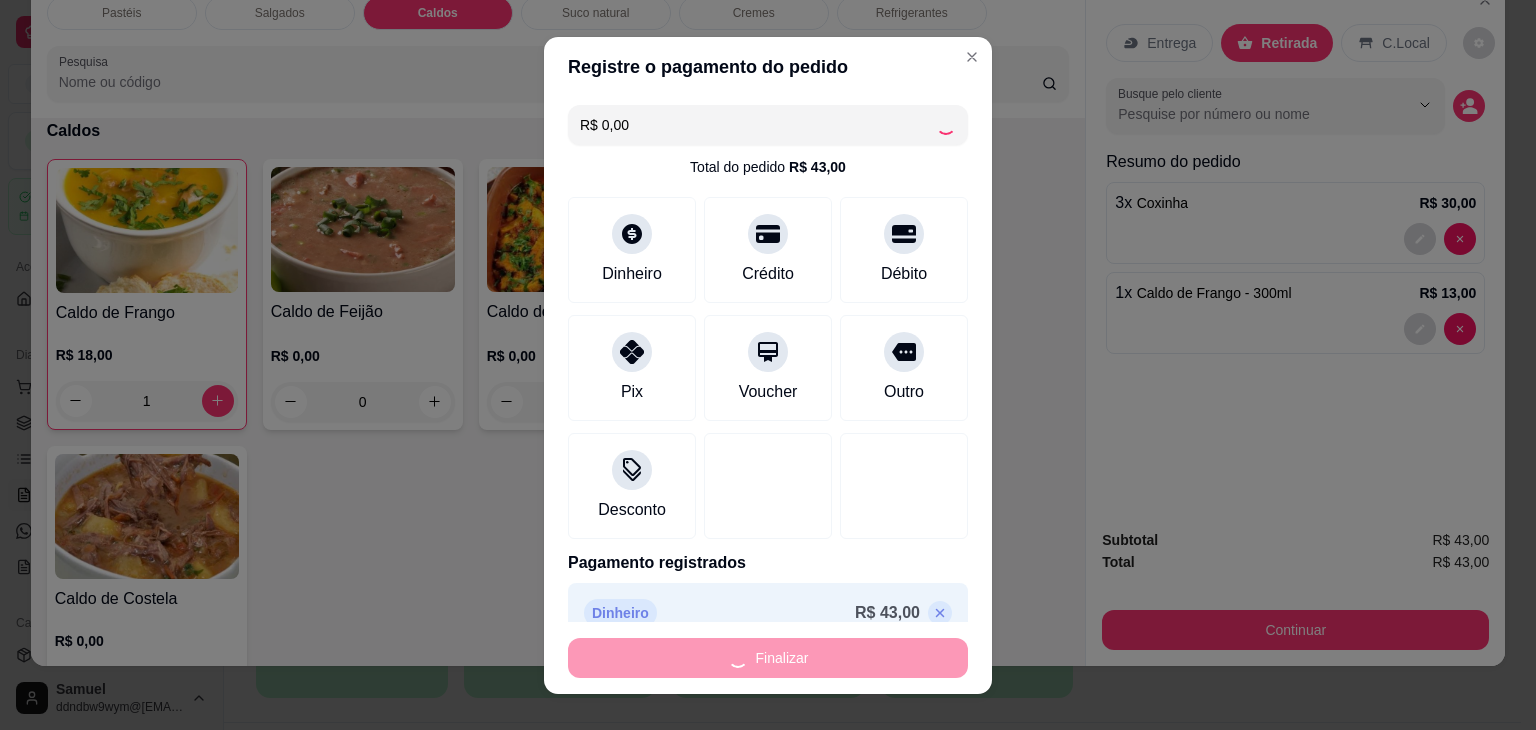 type on "0" 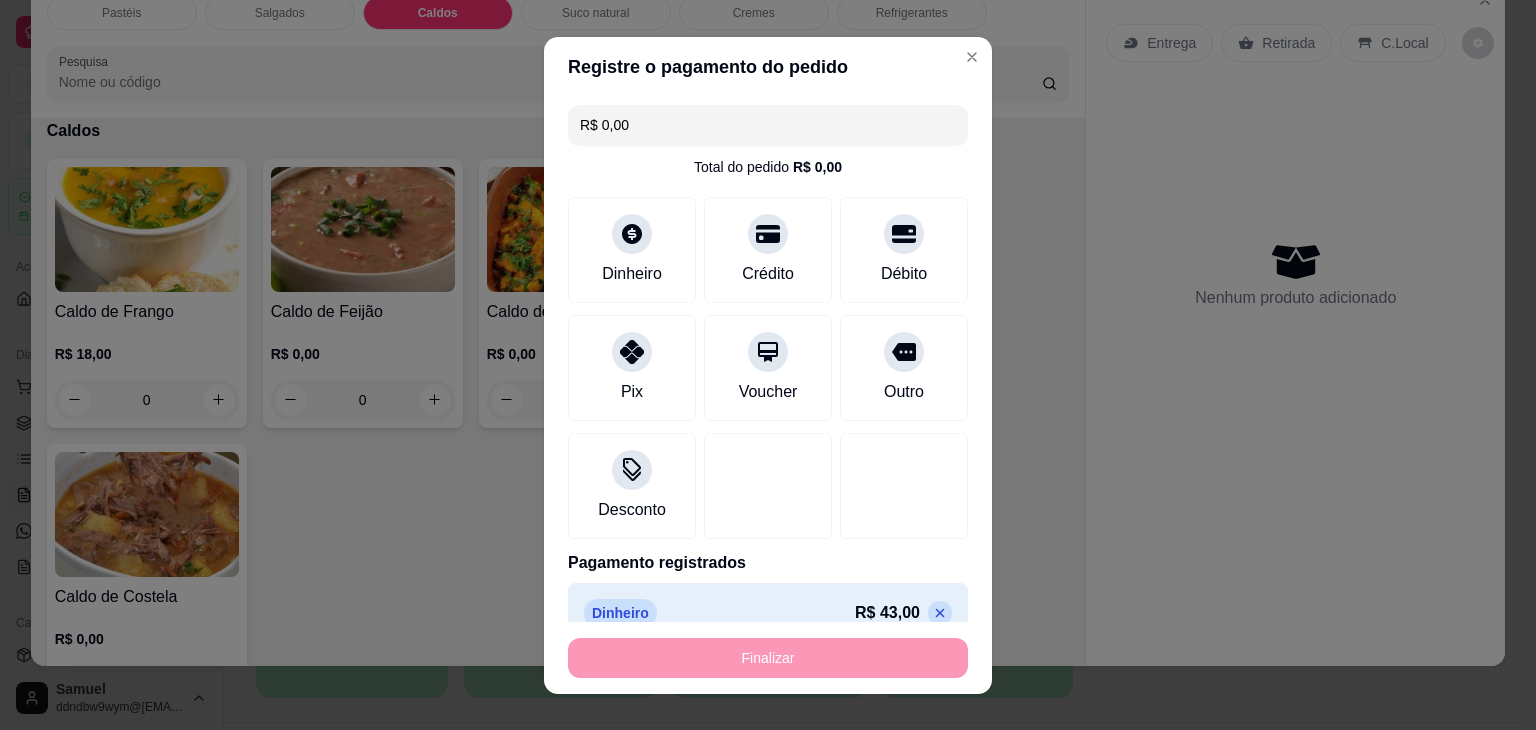 type on "-R$ 43,00" 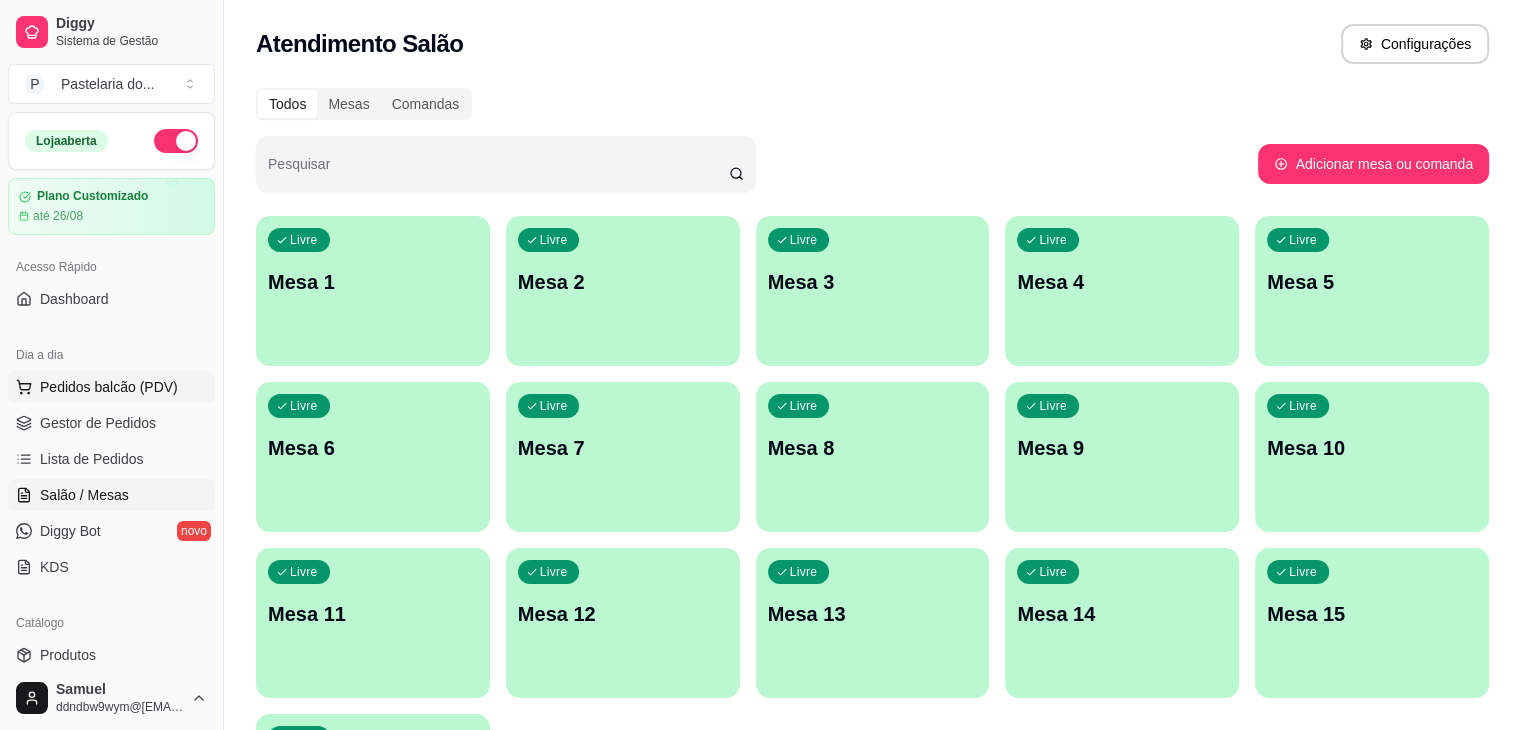 click on "Pedidos balcão (PDV)" at bounding box center (109, 387) 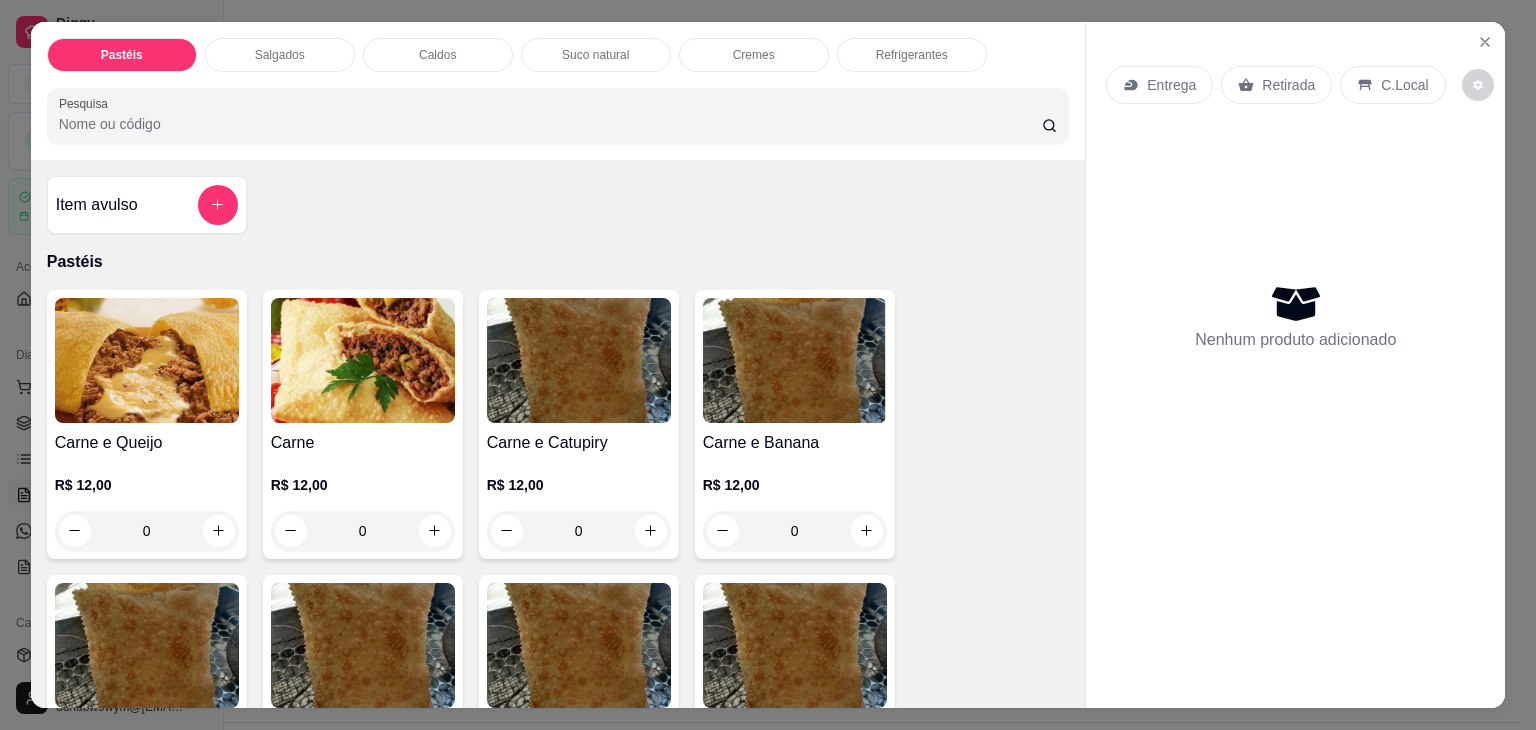 click on "Salgados" at bounding box center (280, 55) 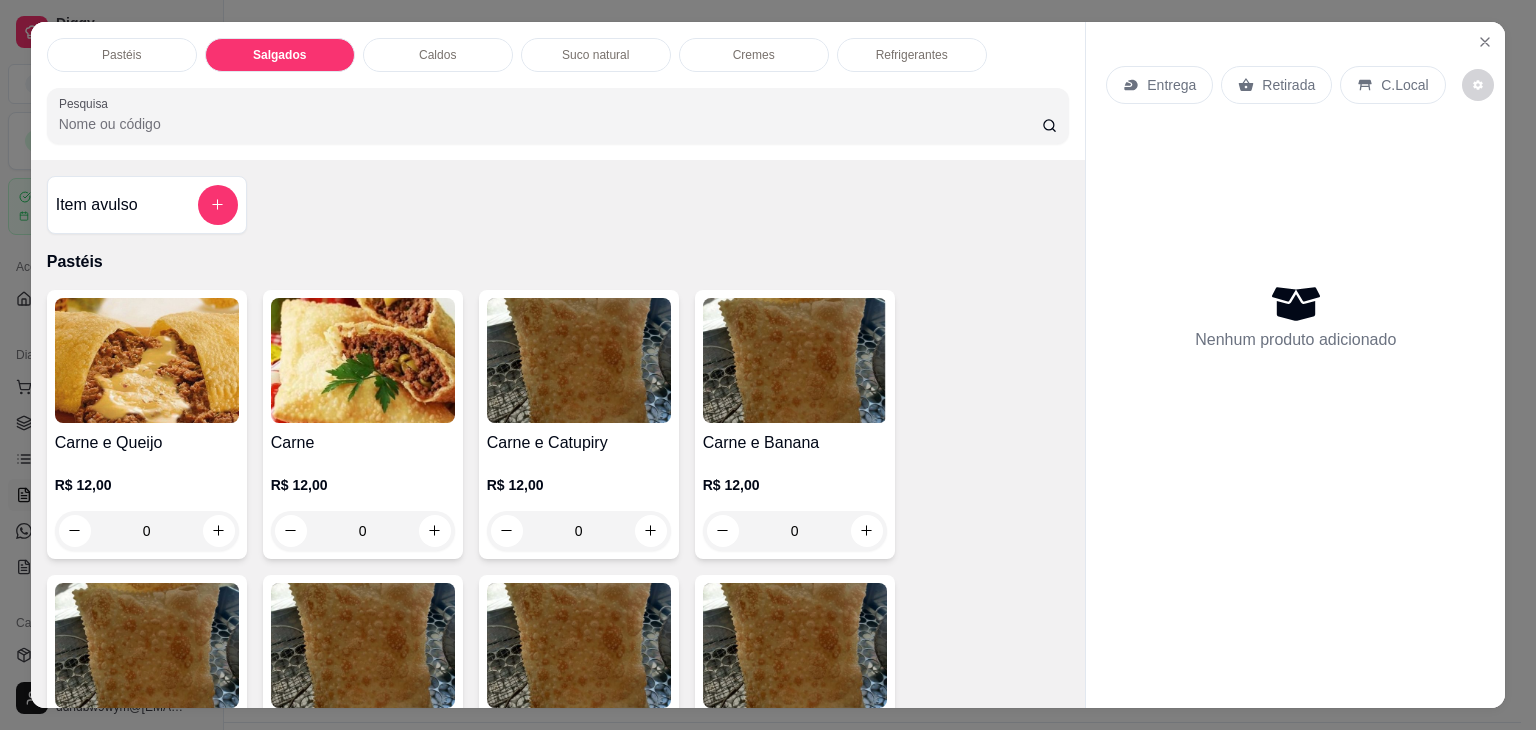 scroll, scrollTop: 2124, scrollLeft: 0, axis: vertical 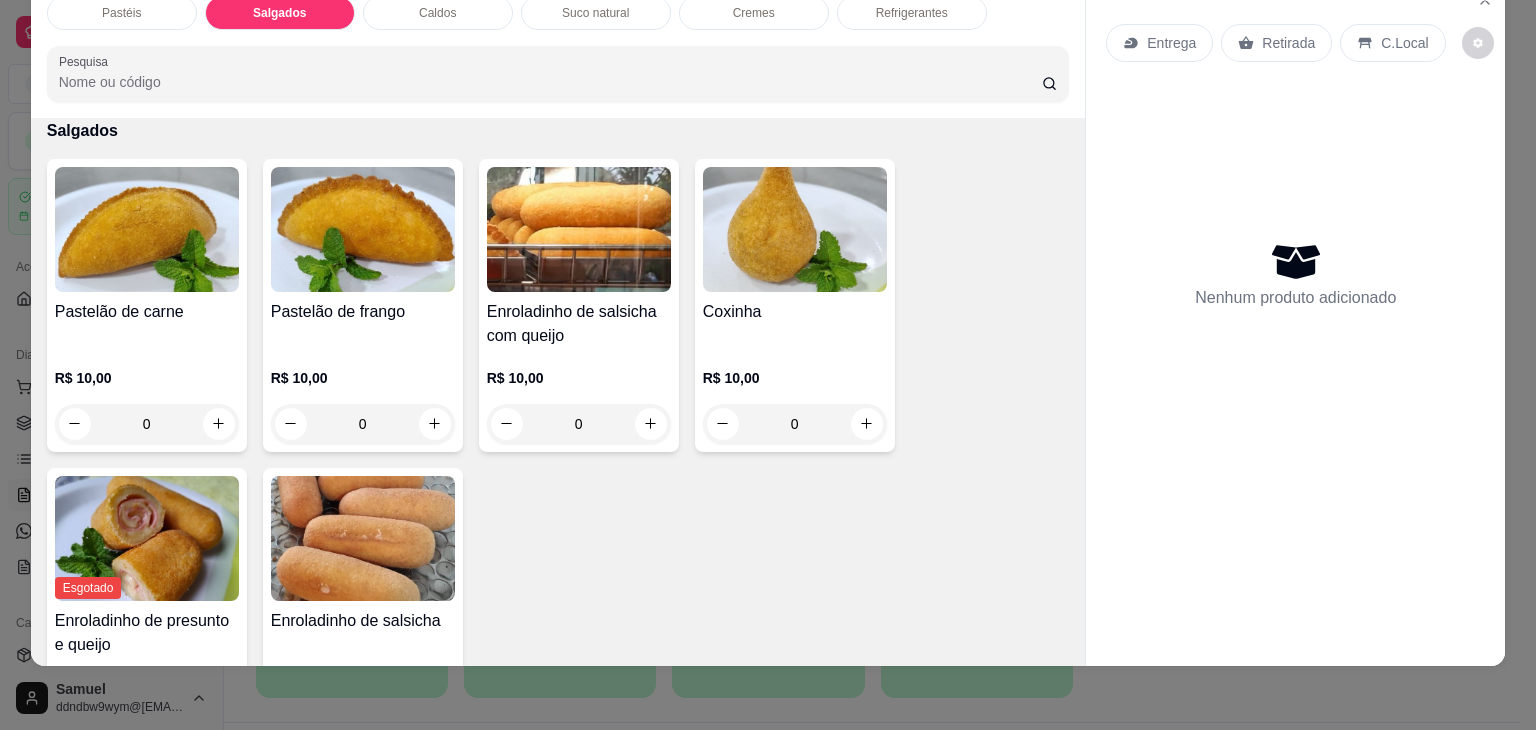 click at bounding box center (795, 229) 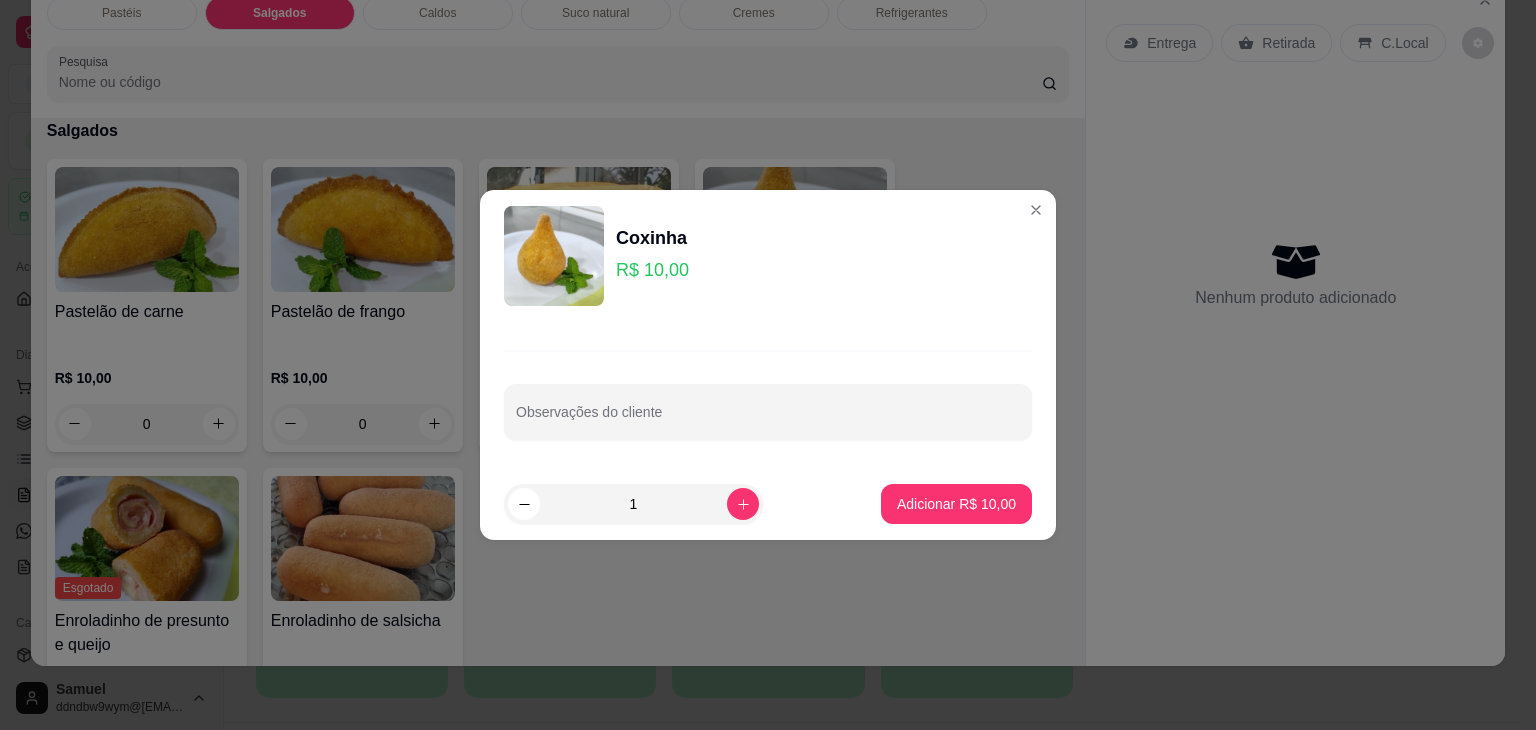 click on "Adicionar   R$ 10,00" at bounding box center (956, 504) 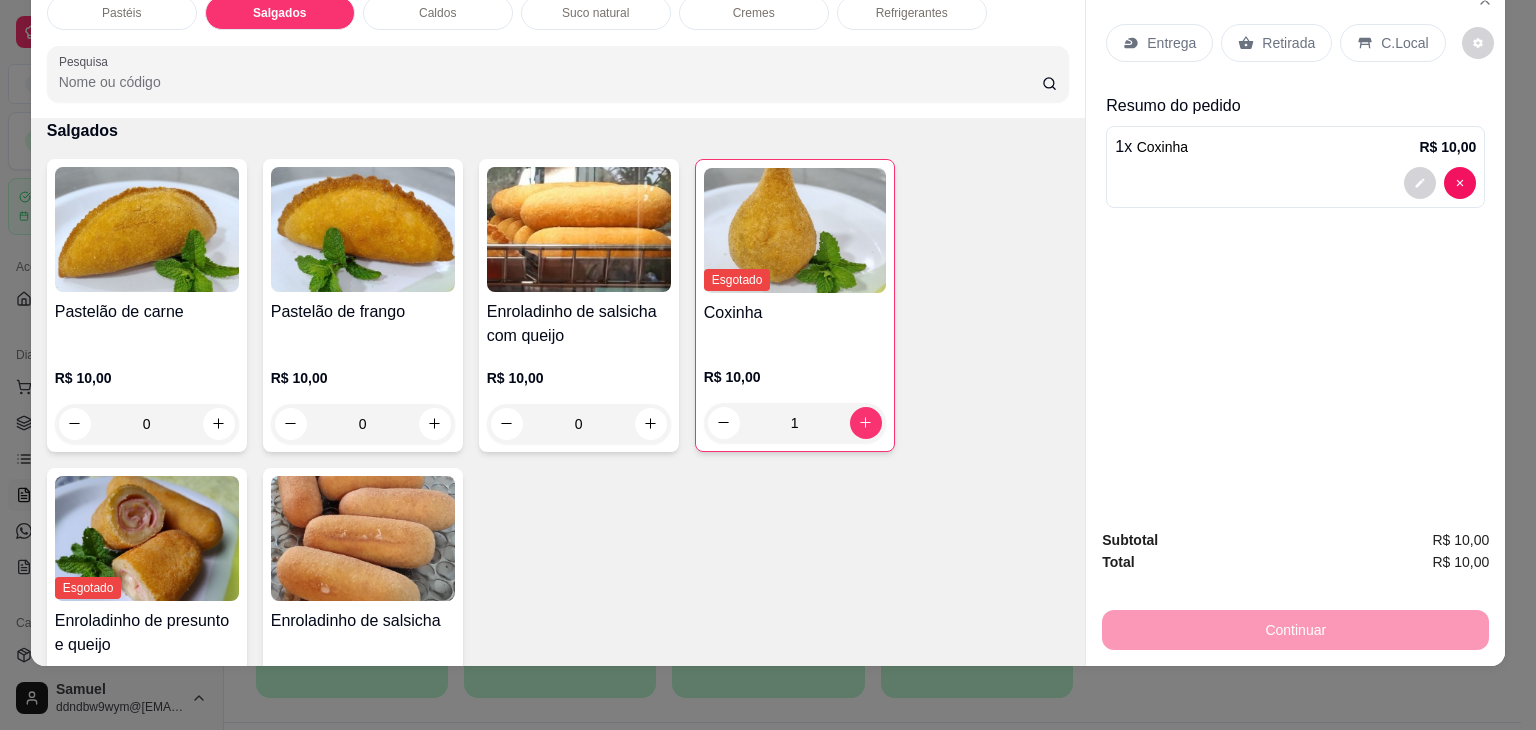 click at bounding box center [363, 229] 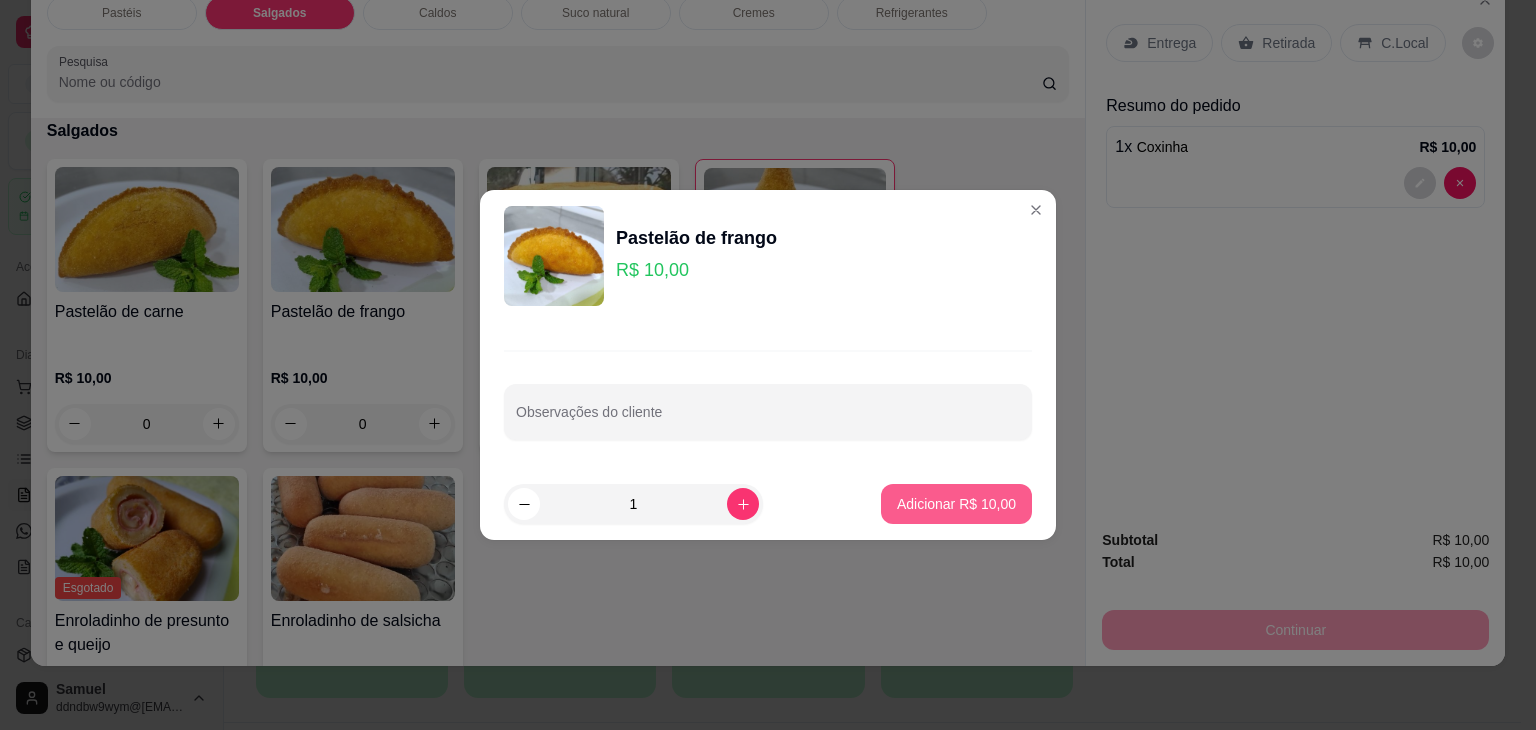 click on "Adicionar   R$ 10,00" at bounding box center (956, 504) 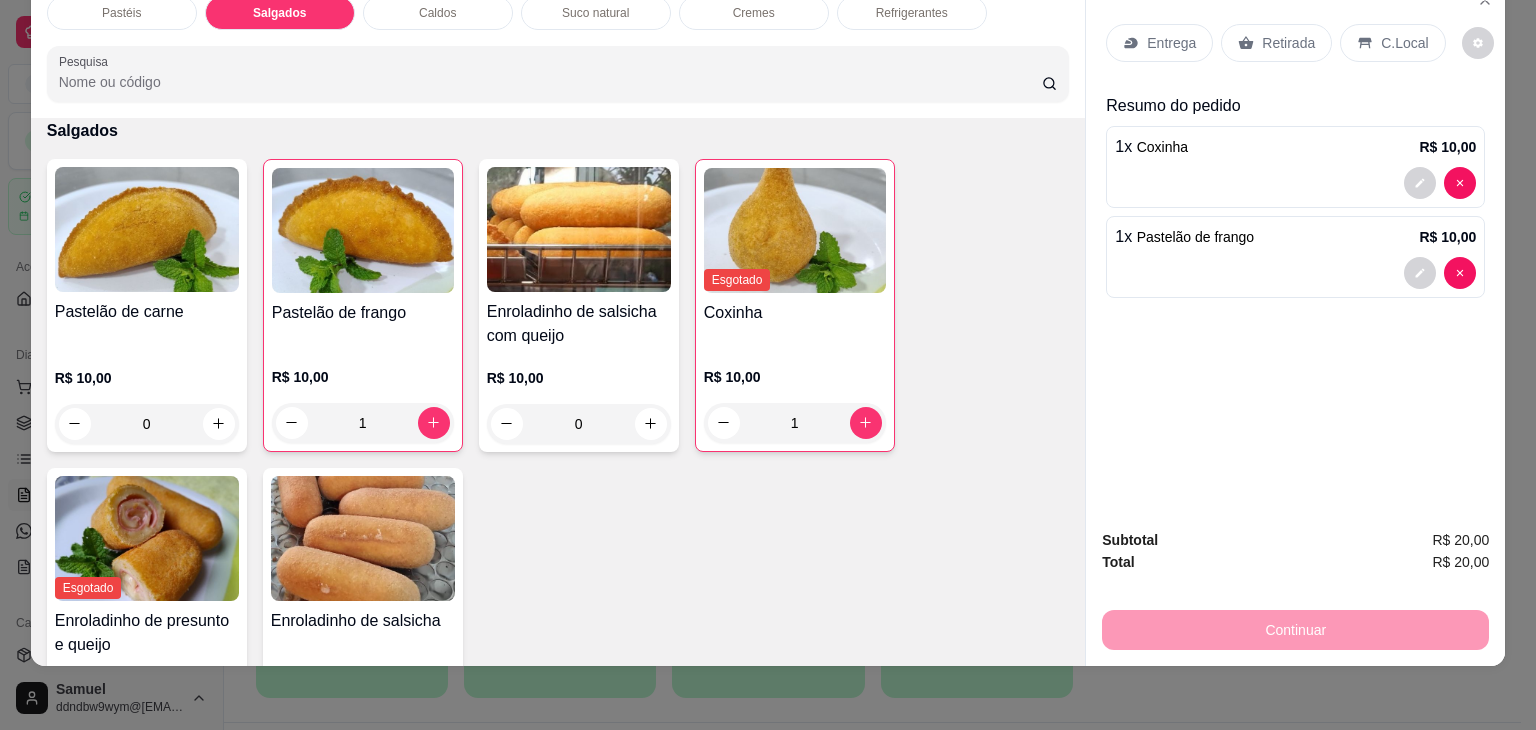 click on "Entrega Retirada C.Local" at bounding box center (1295, 43) 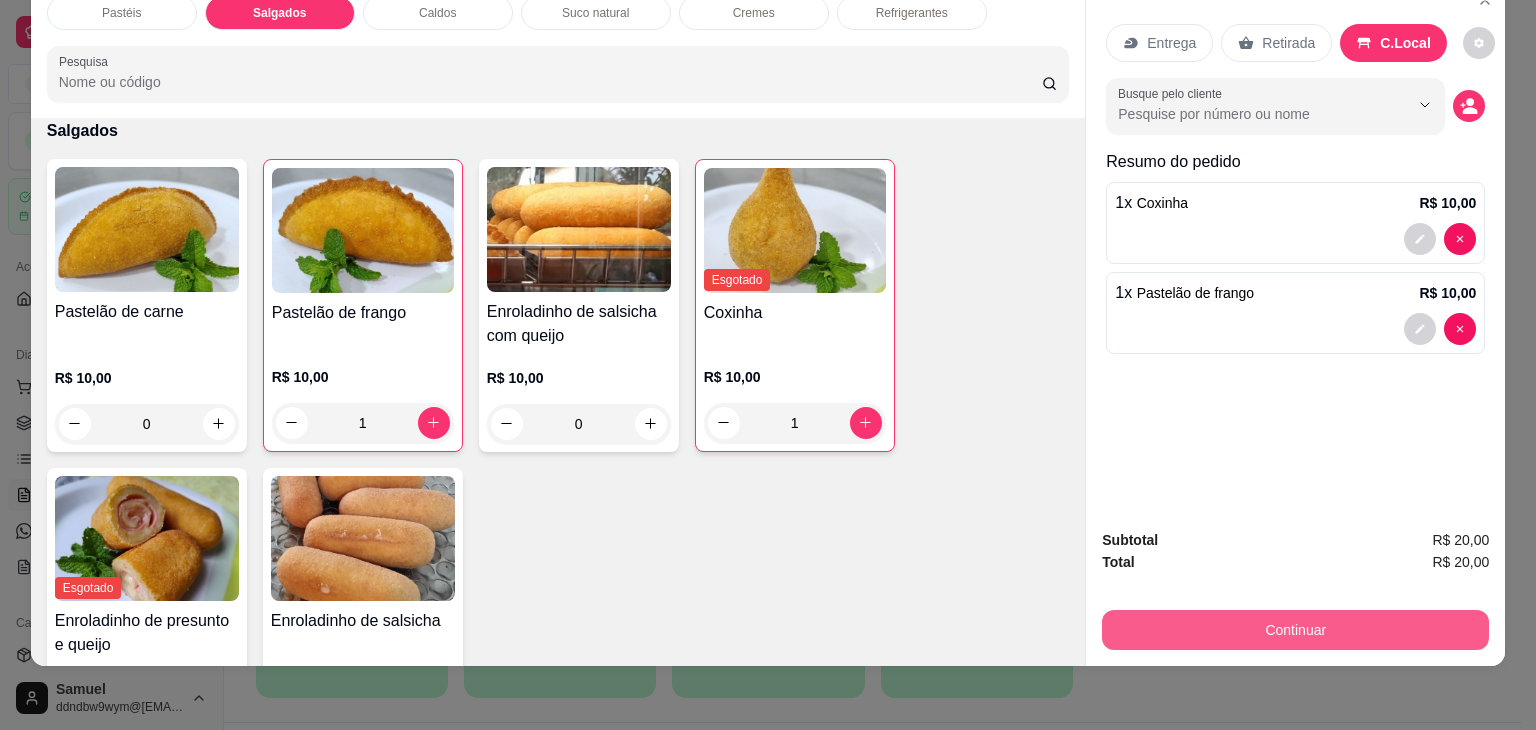 click on "Continuar" at bounding box center [1295, 630] 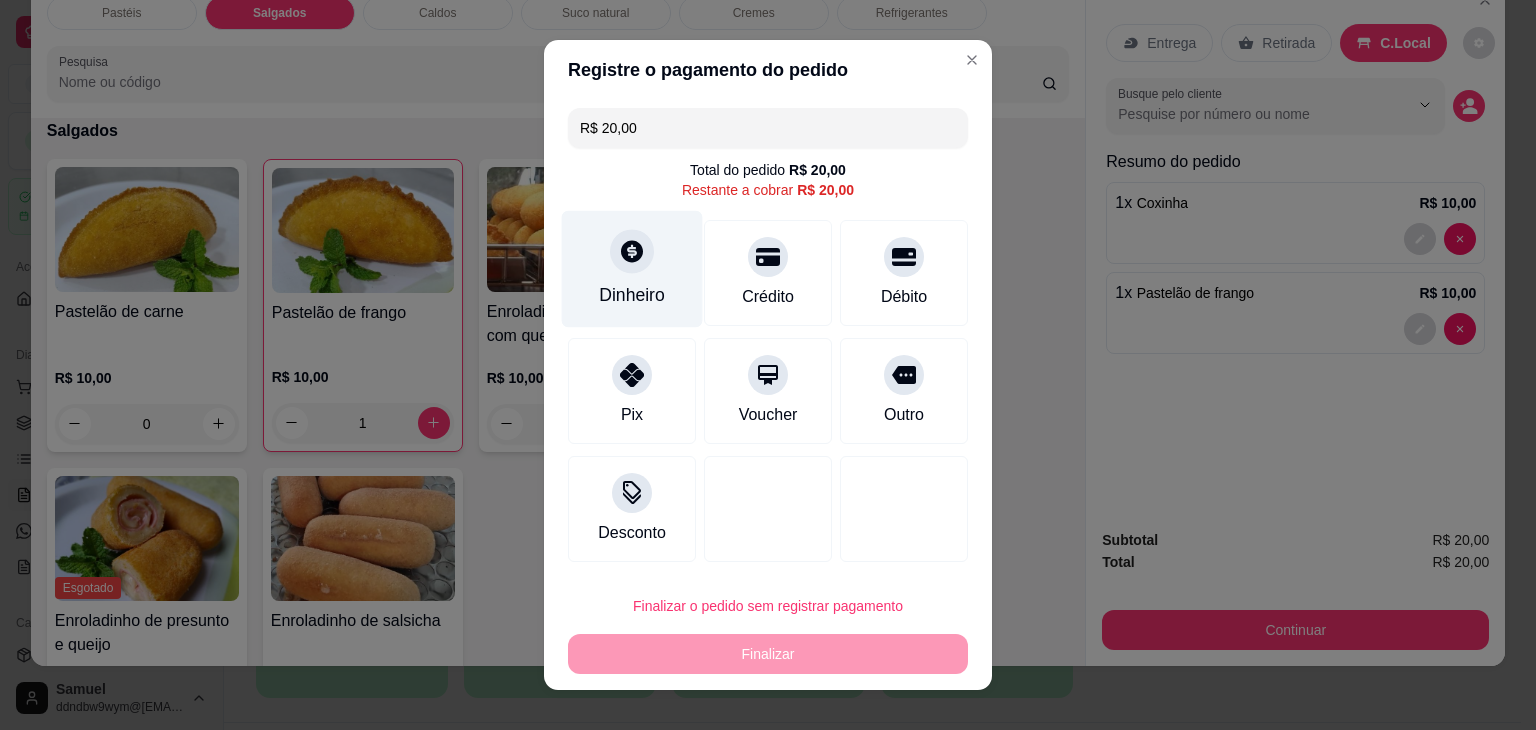 click on "Dinheiro" at bounding box center [632, 295] 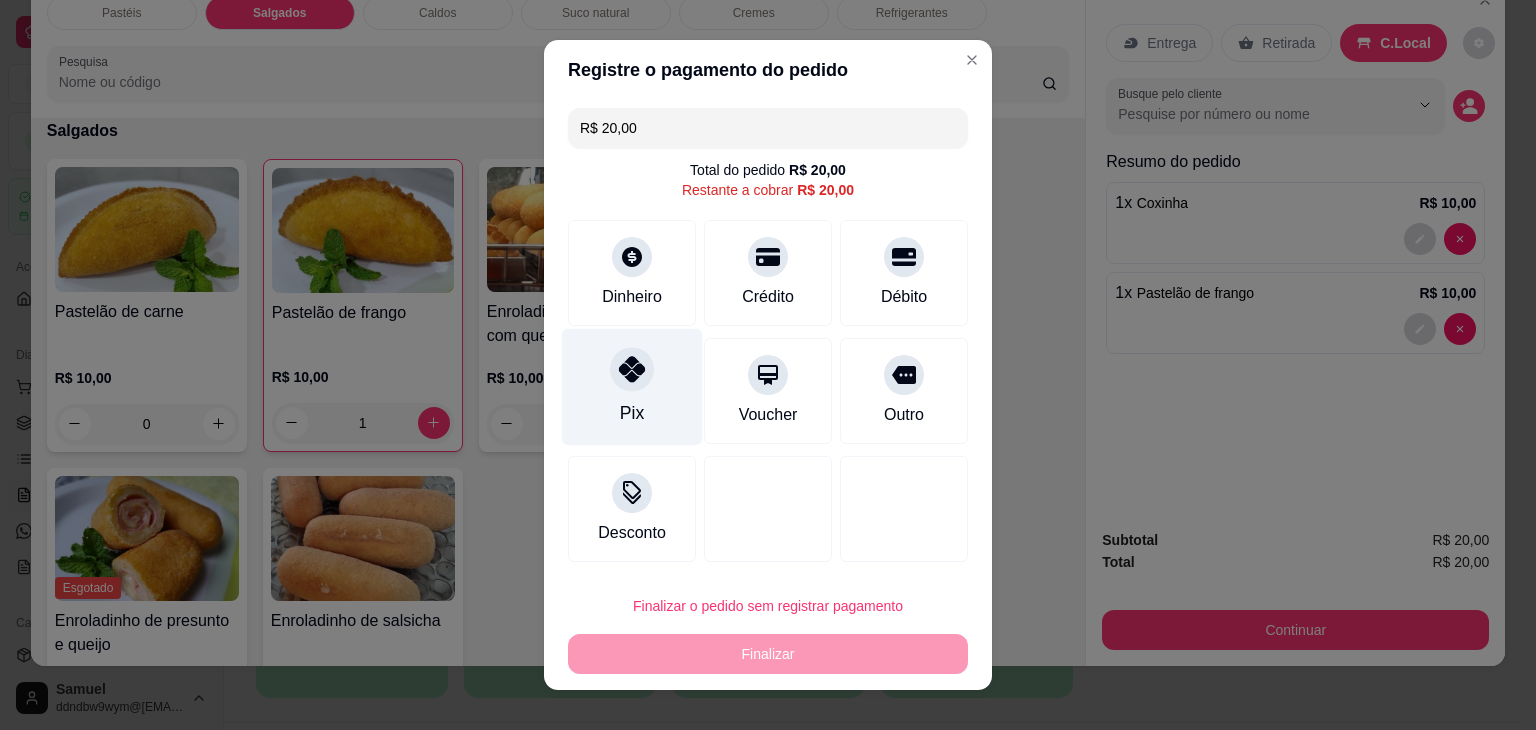 click at bounding box center [632, 369] 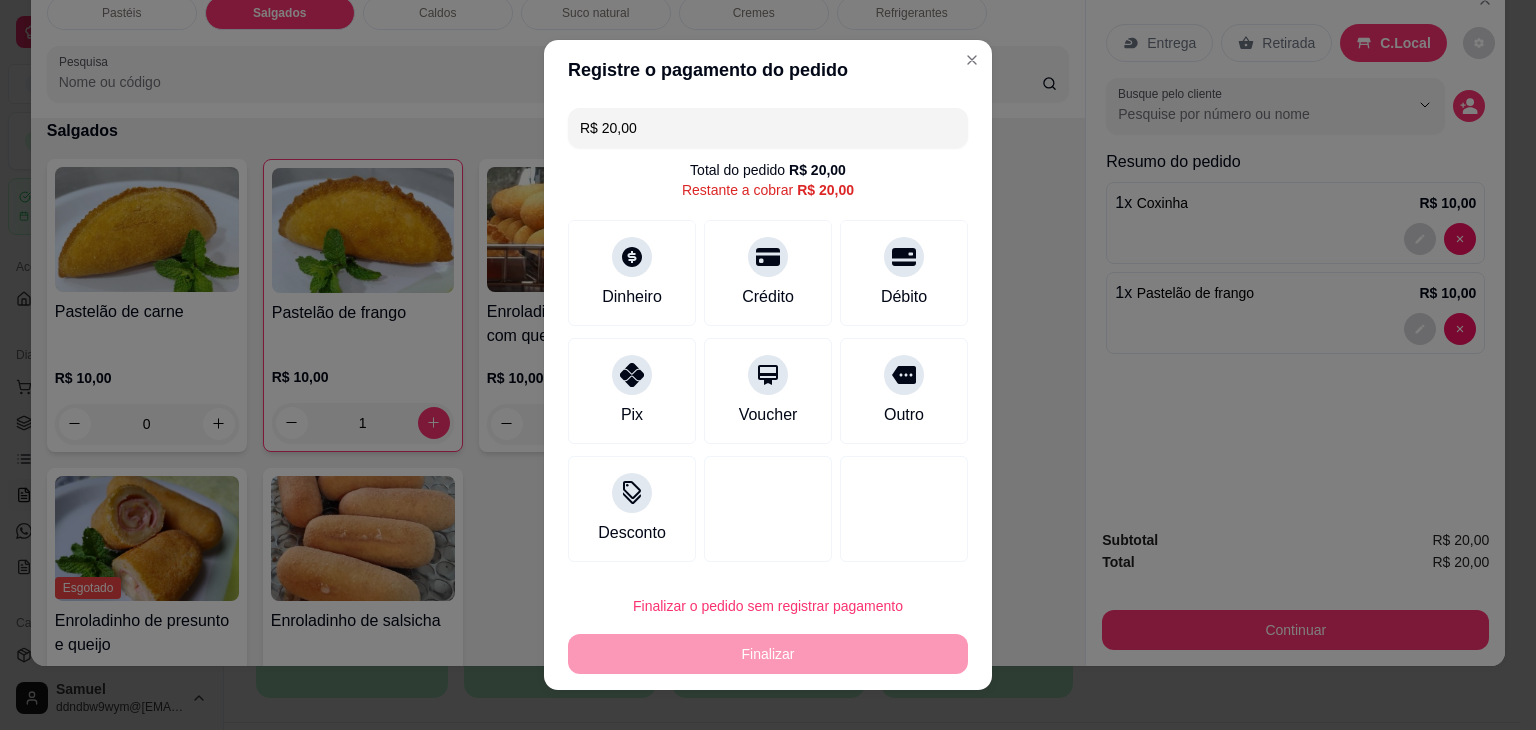 type on "R$ 0,00" 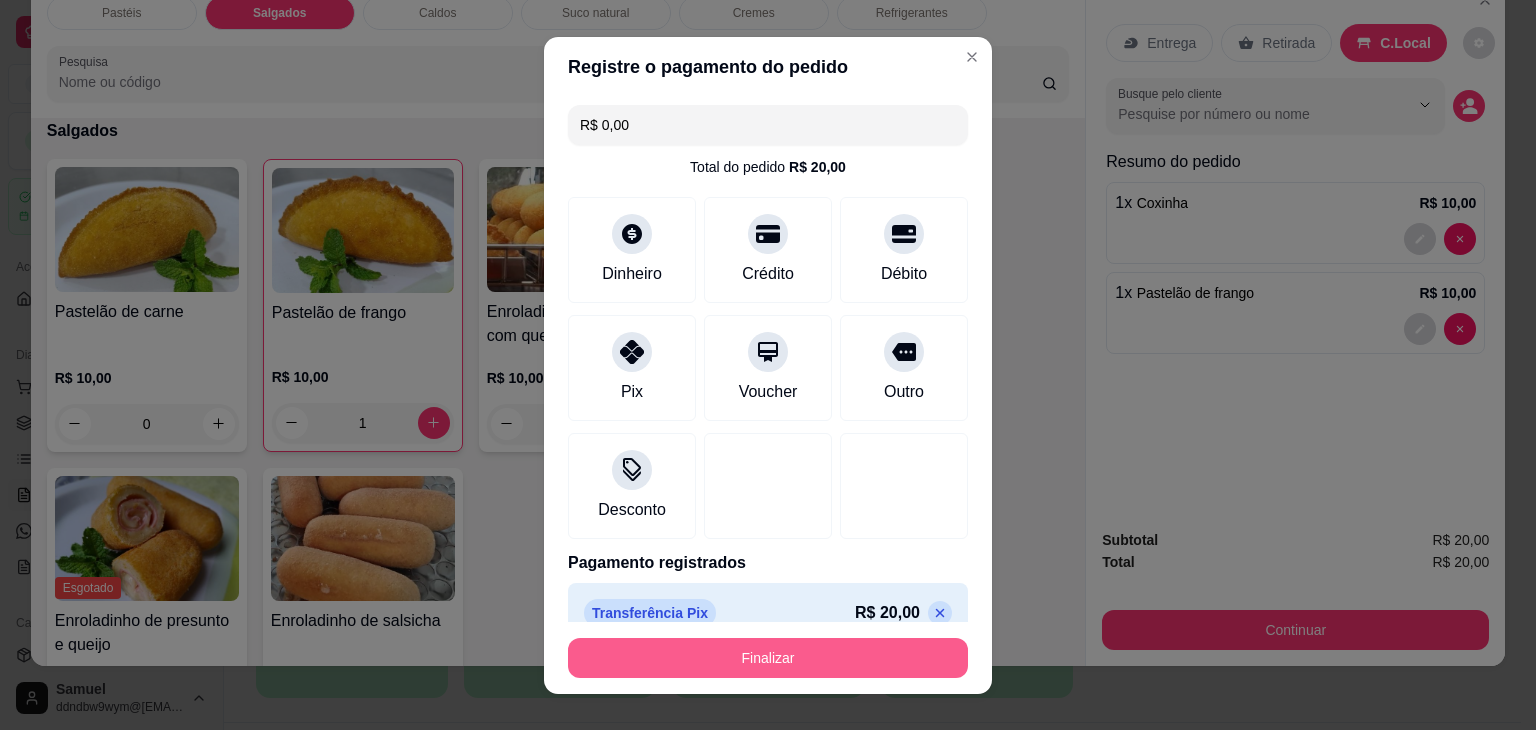 click on "Finalizar" at bounding box center (768, 658) 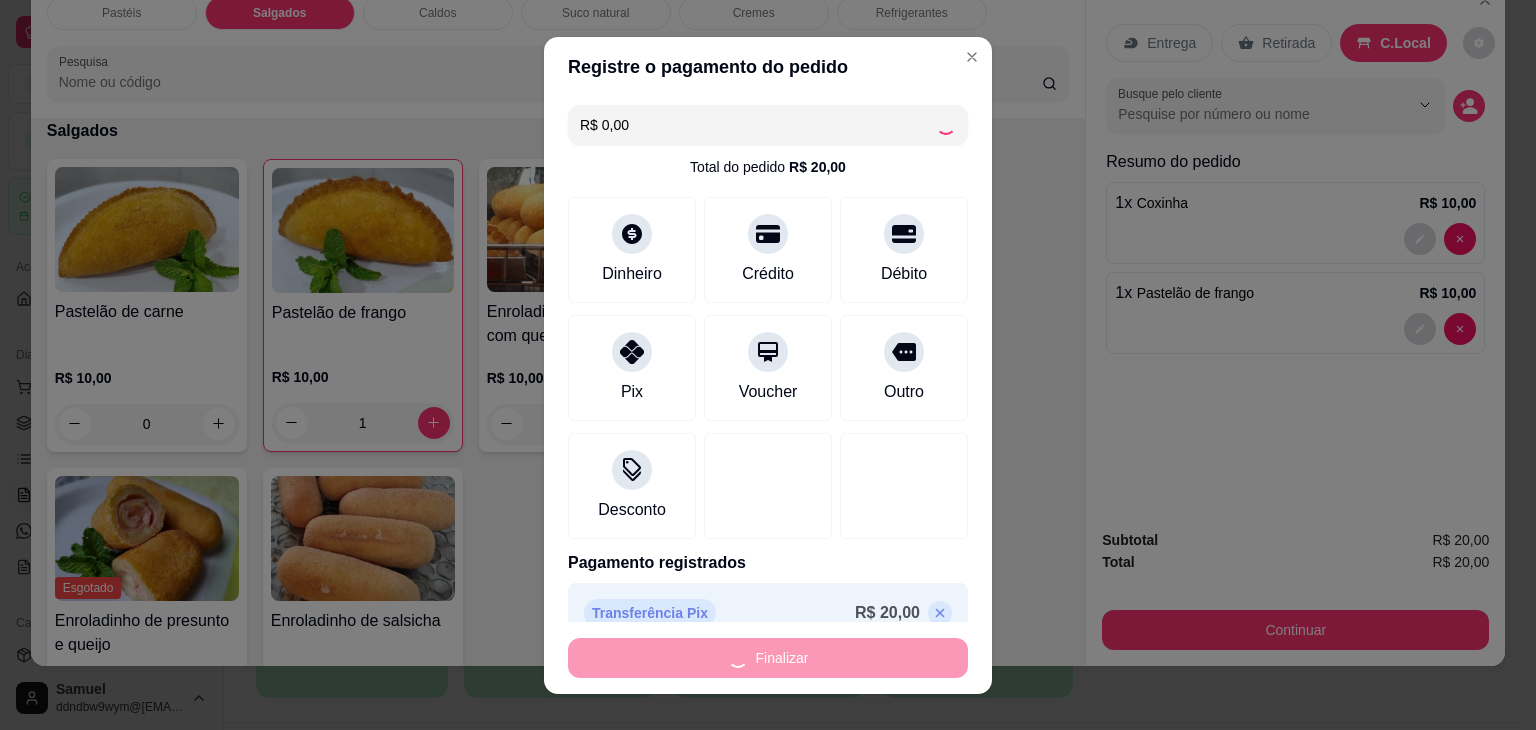 type on "0" 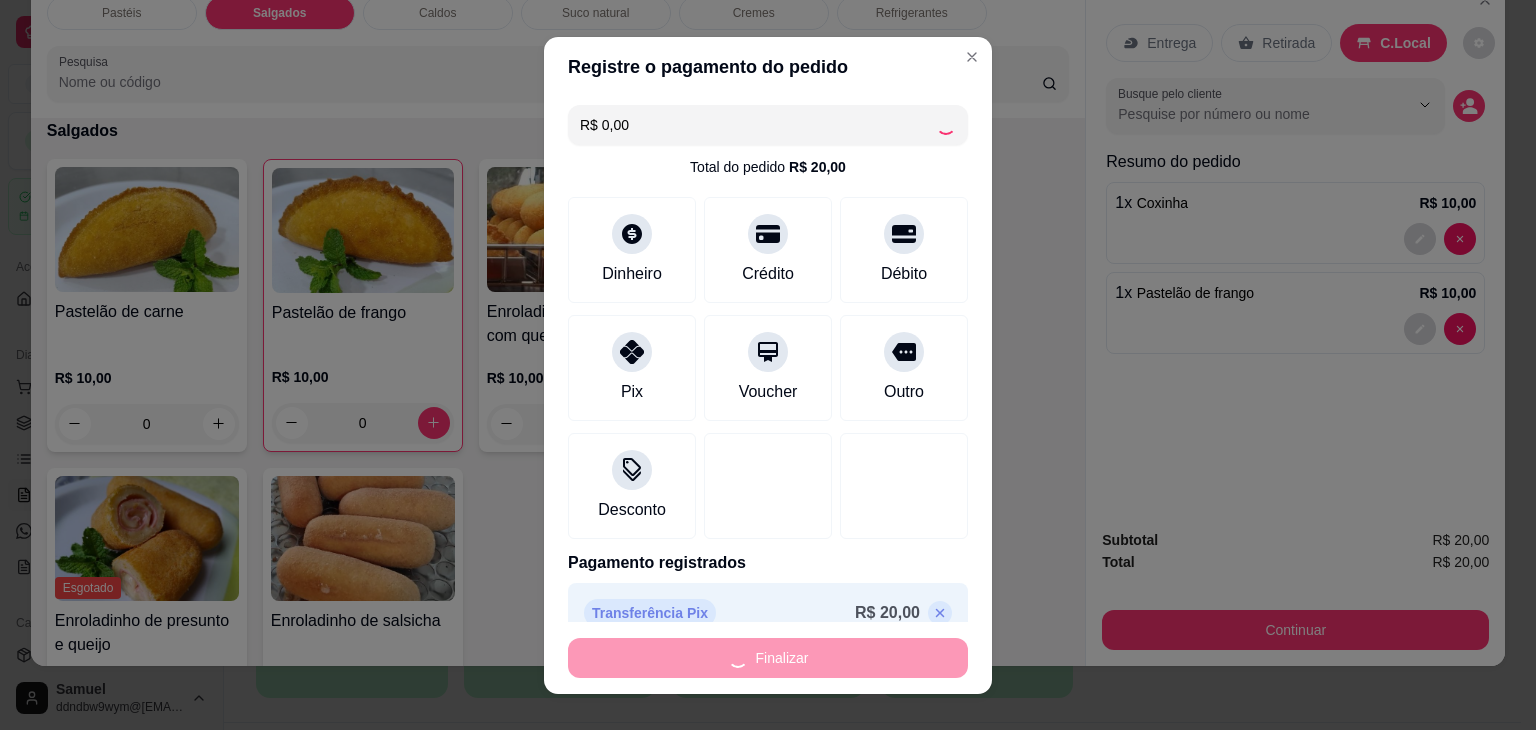 type on "-R$ 20,00" 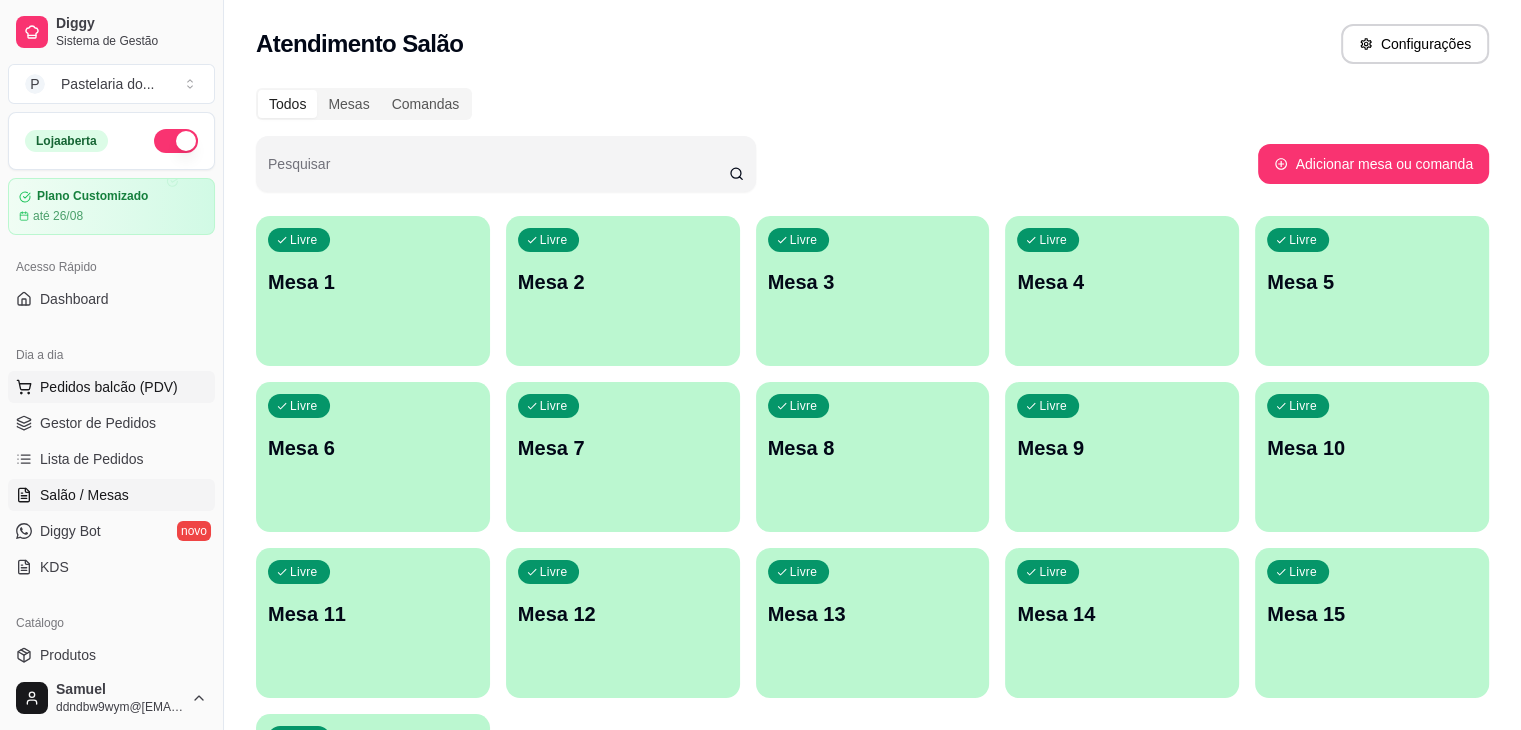 click on "Pedidos balcão (PDV)" at bounding box center (109, 387) 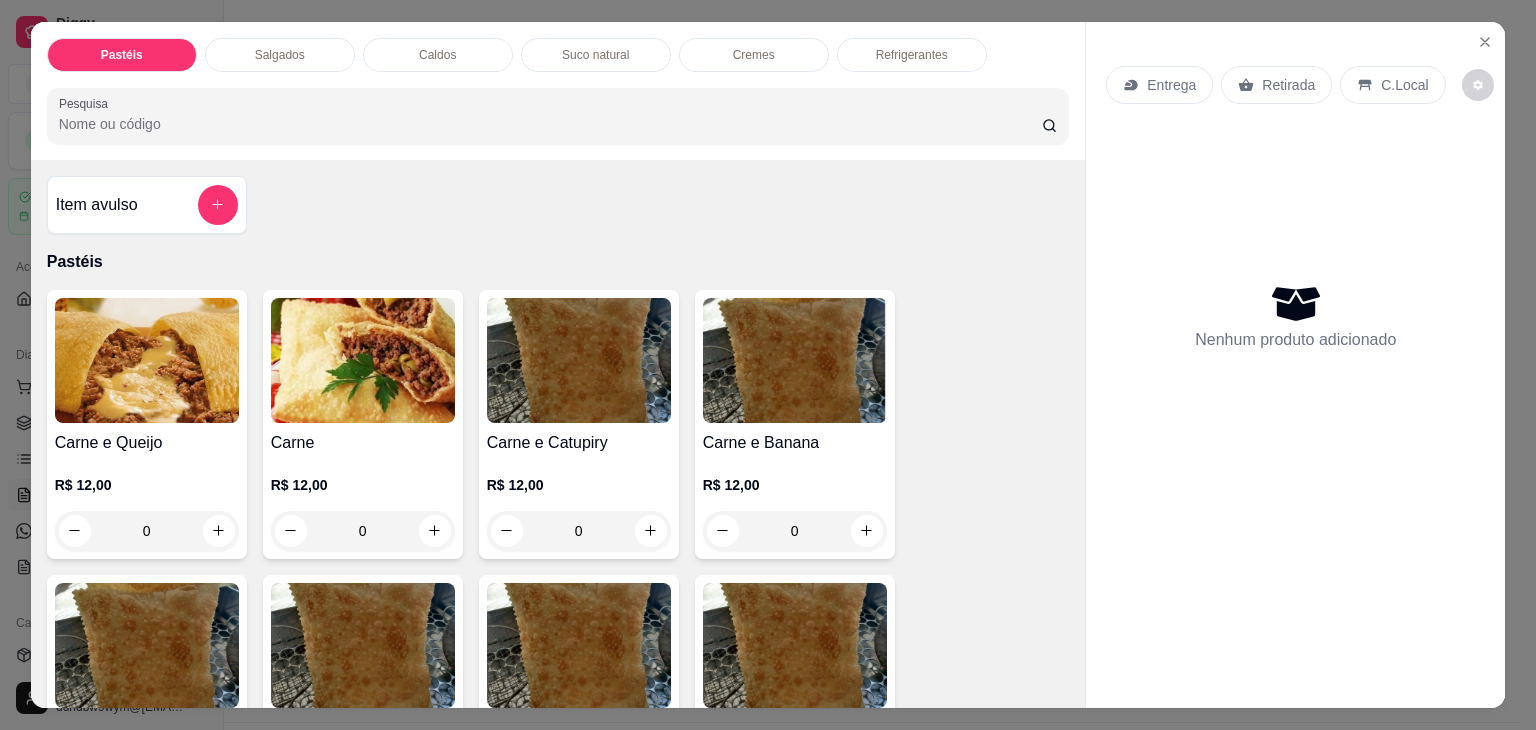 click on "Salgados" at bounding box center (280, 55) 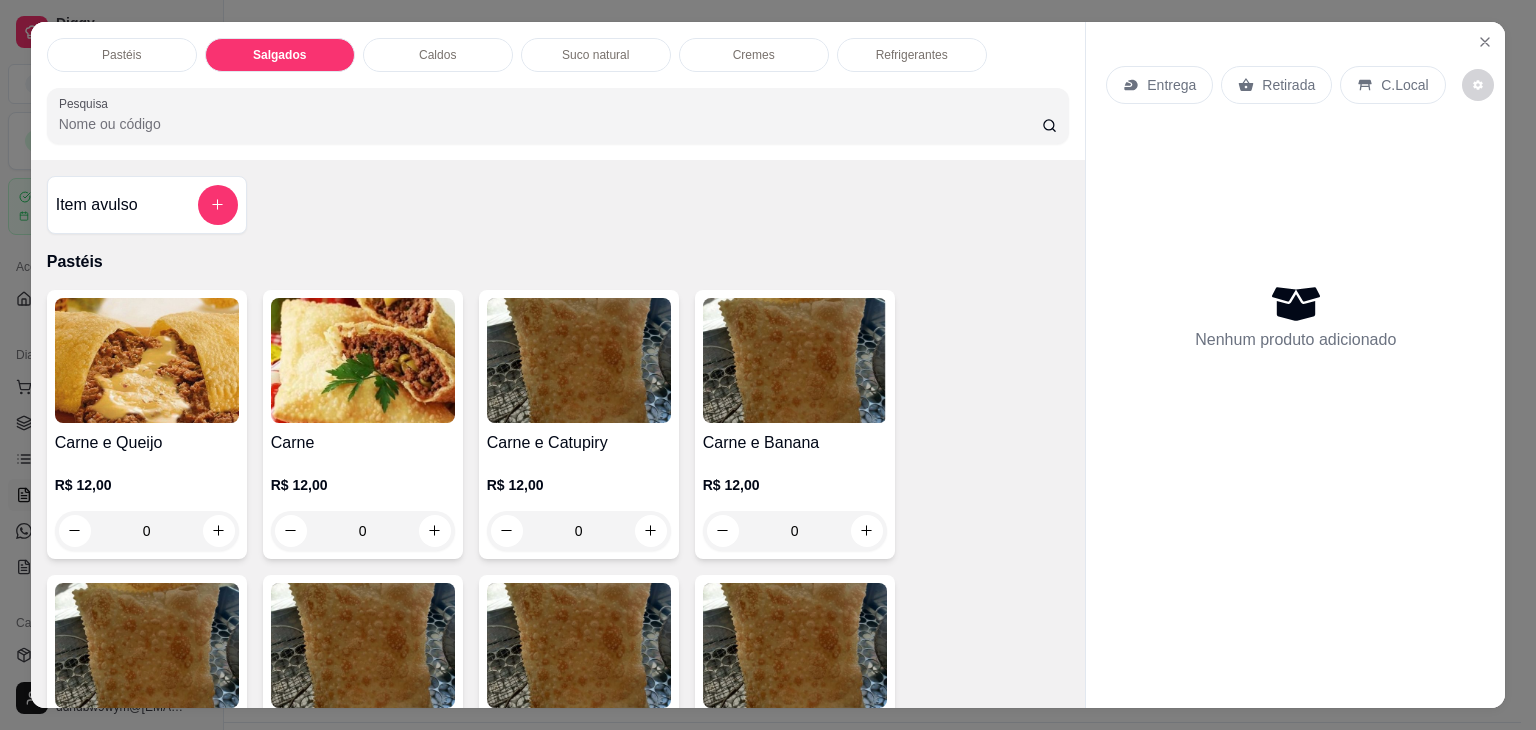 scroll, scrollTop: 2124, scrollLeft: 0, axis: vertical 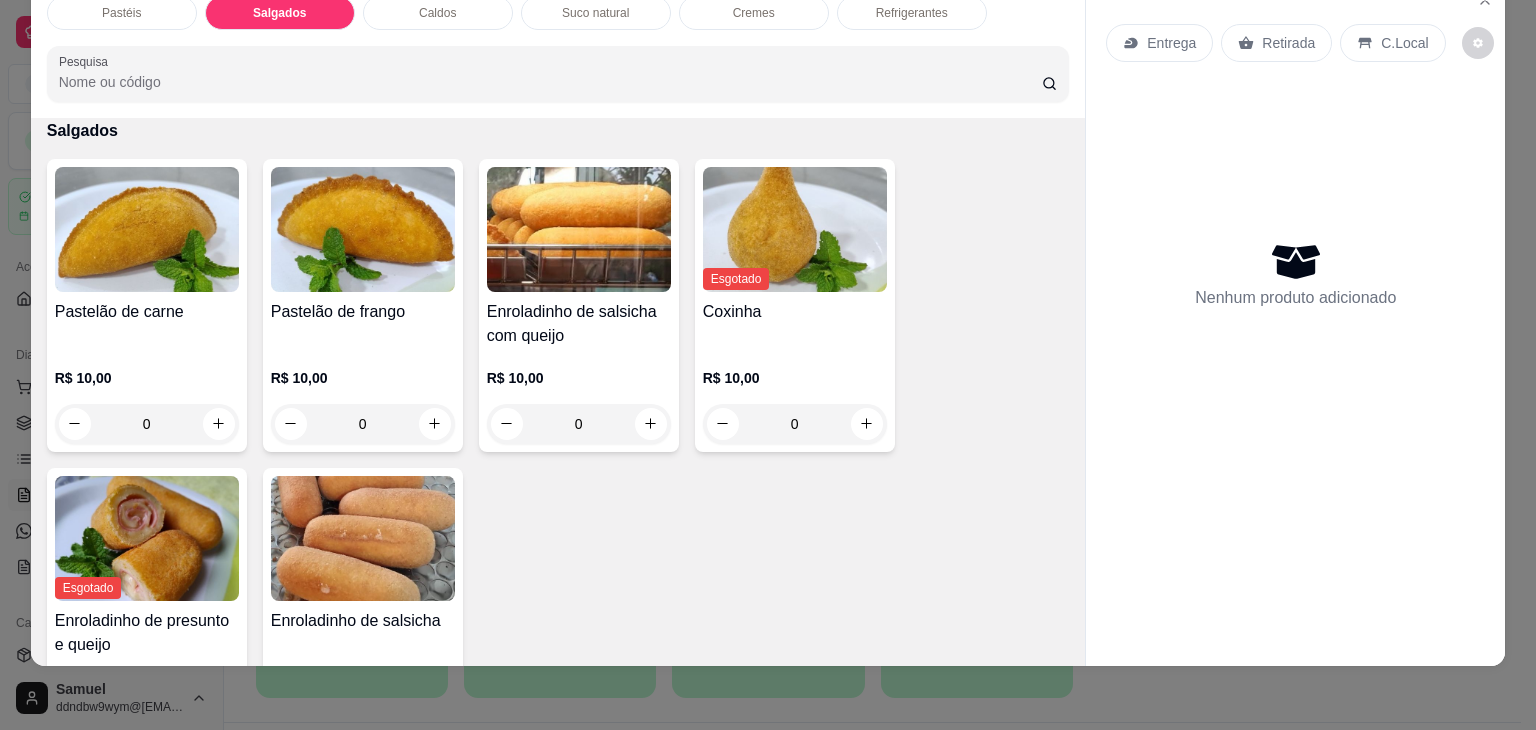 click on "Esgotado" at bounding box center (736, 279) 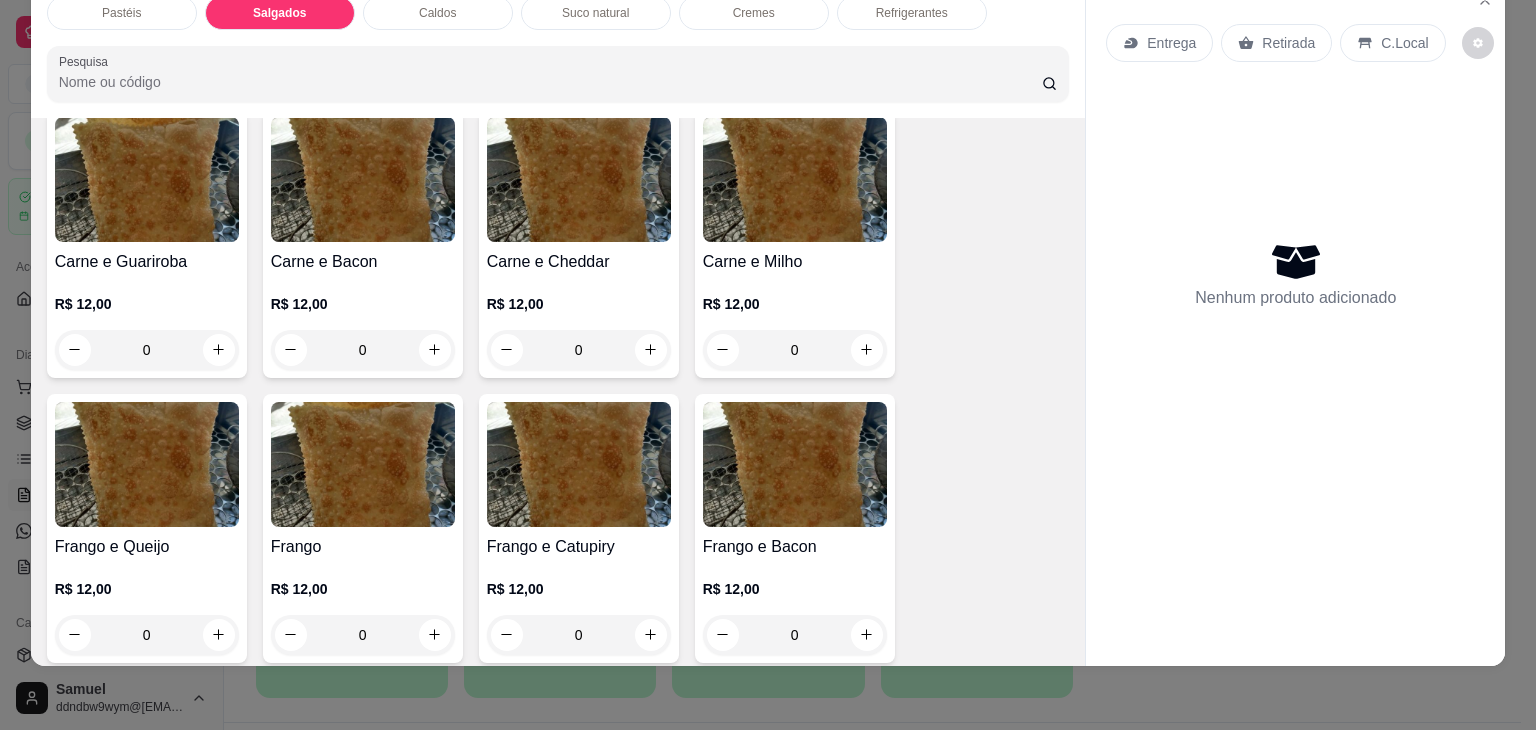 scroll, scrollTop: 0, scrollLeft: 0, axis: both 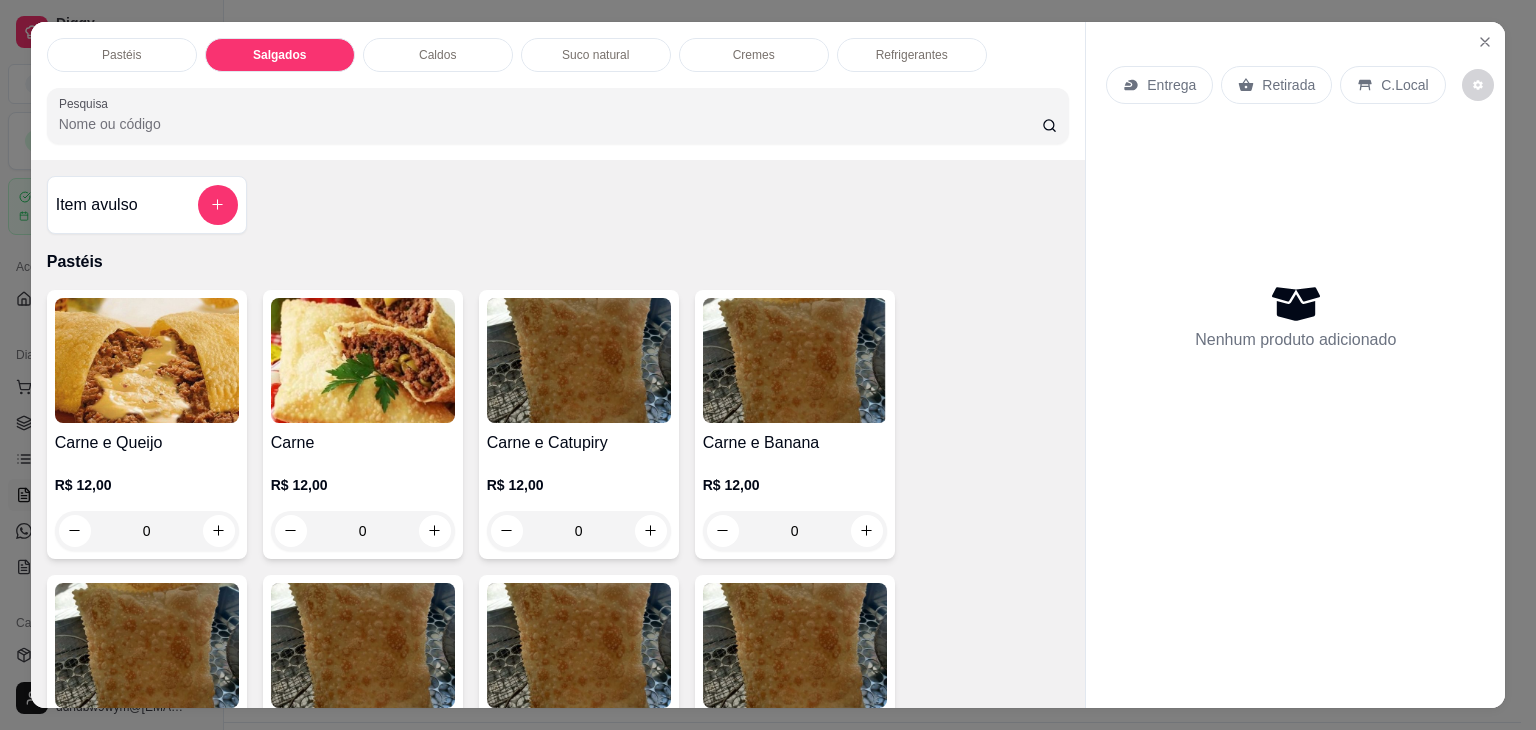 click on "Item avulso" at bounding box center [147, 205] 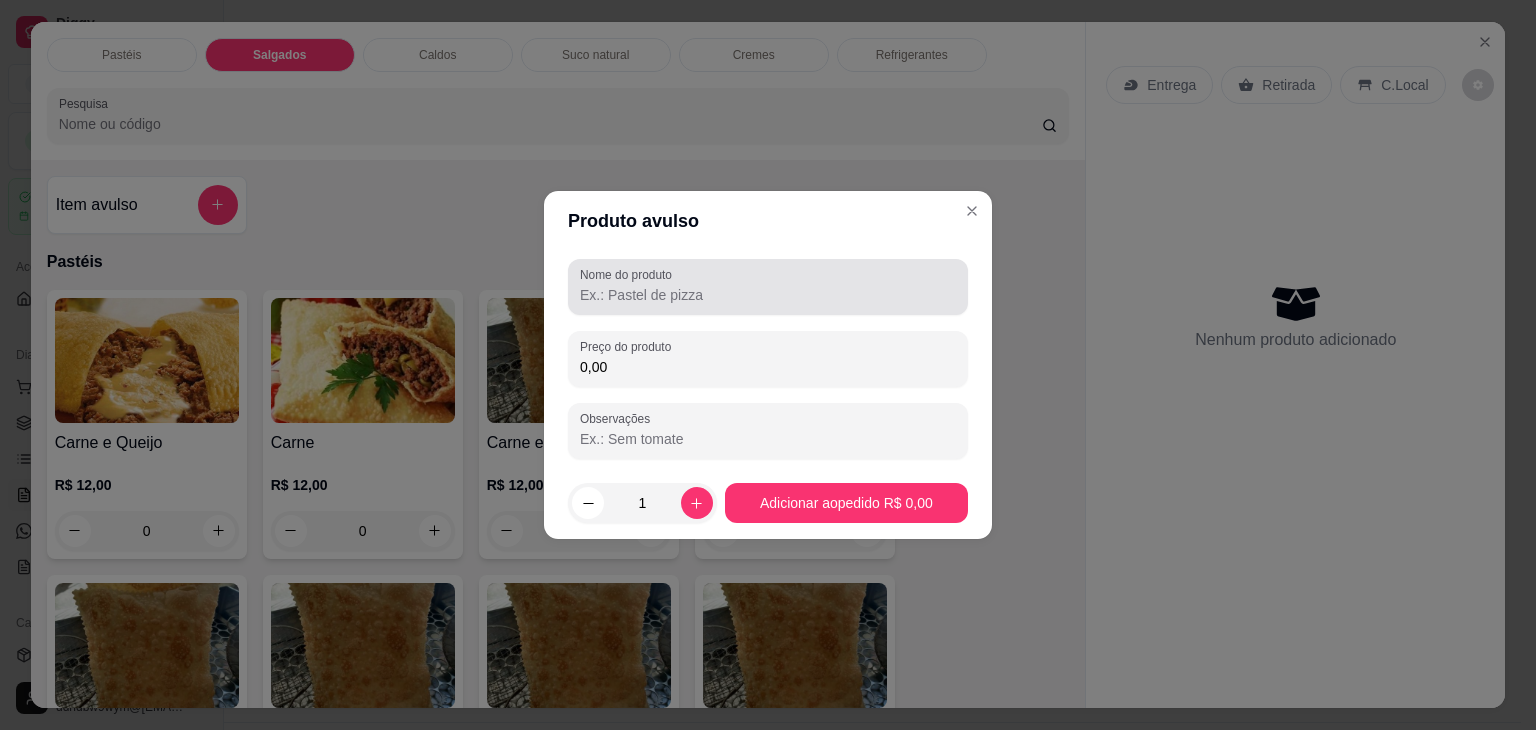 click on "Nome do produto Preço do produto 0,00 Observações" at bounding box center (768, 359) 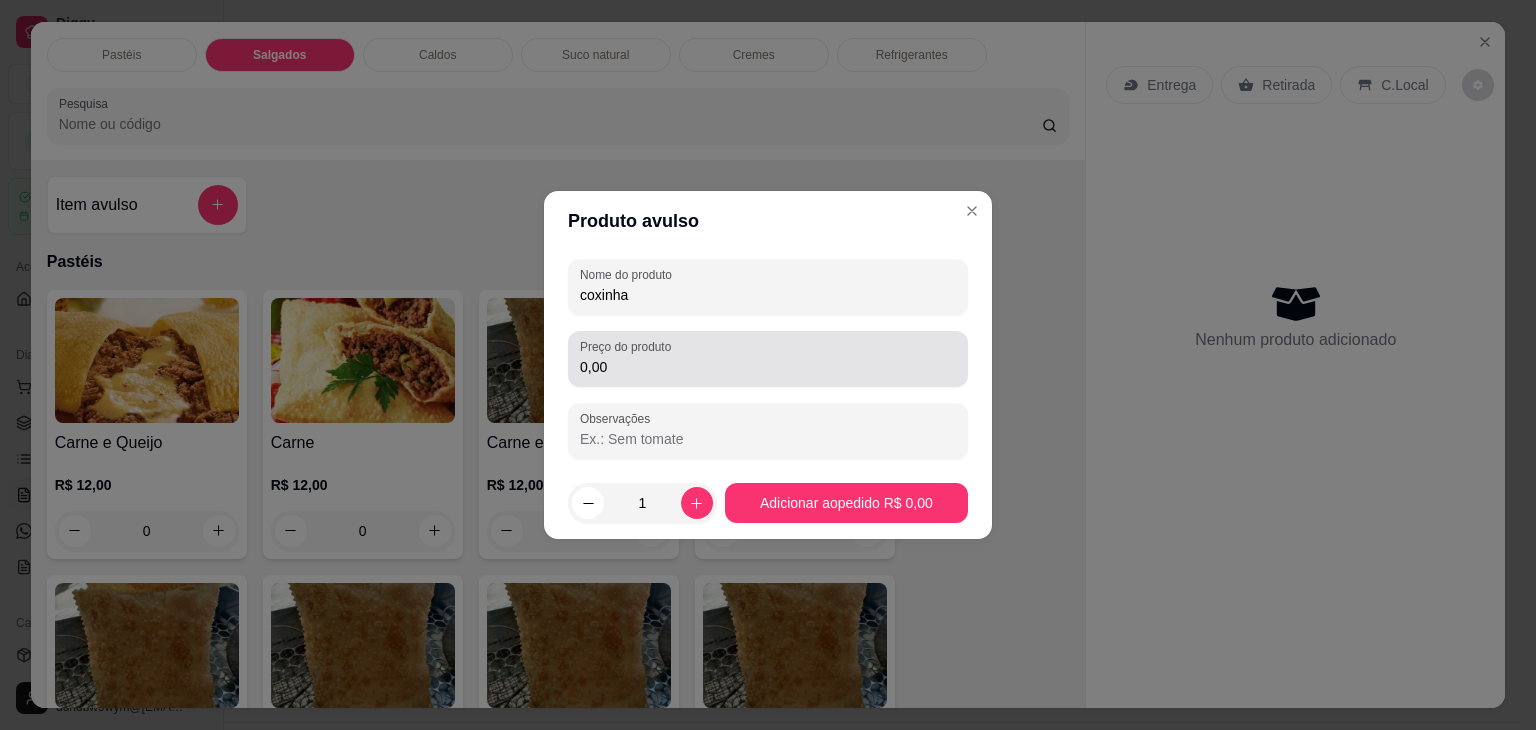 type on "coxinha" 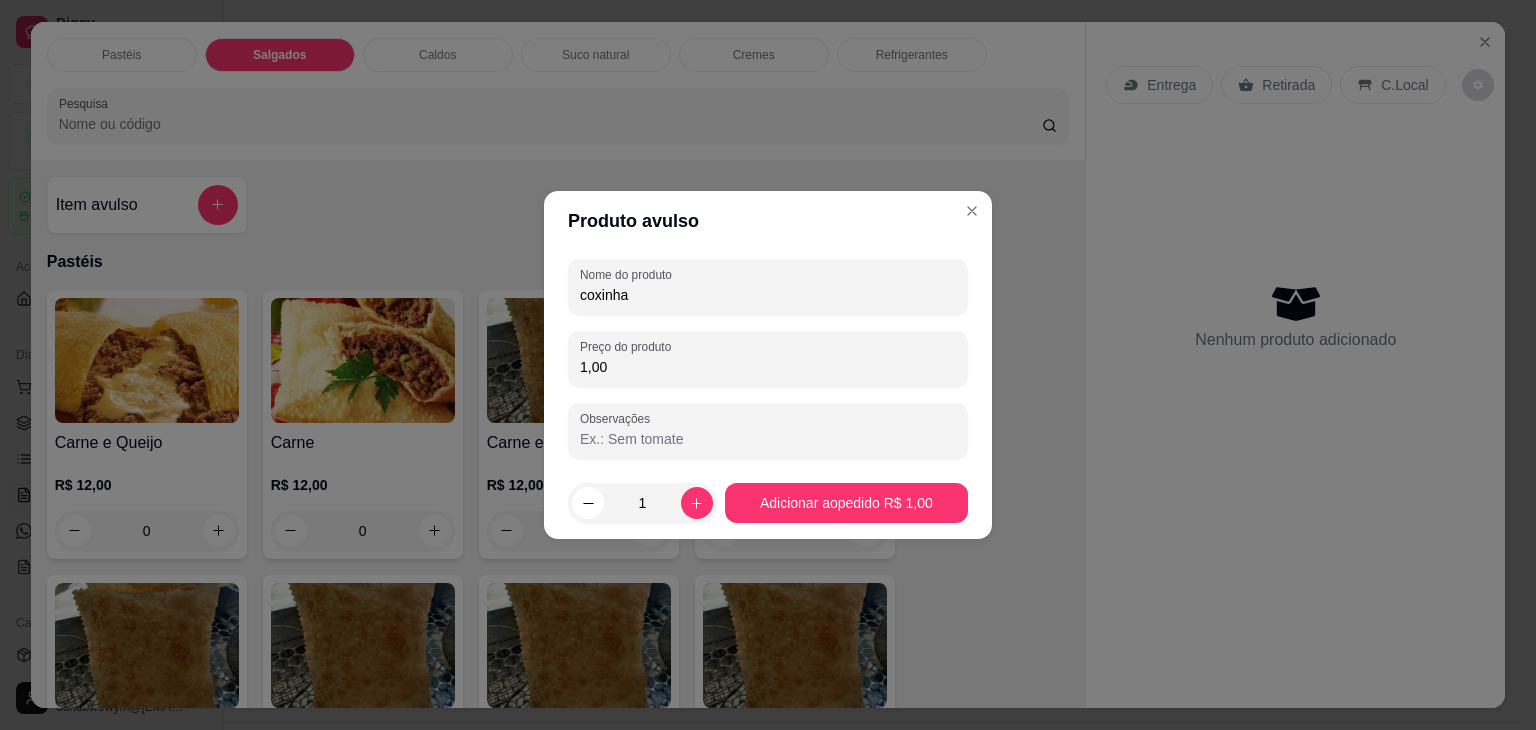 type on "10,00" 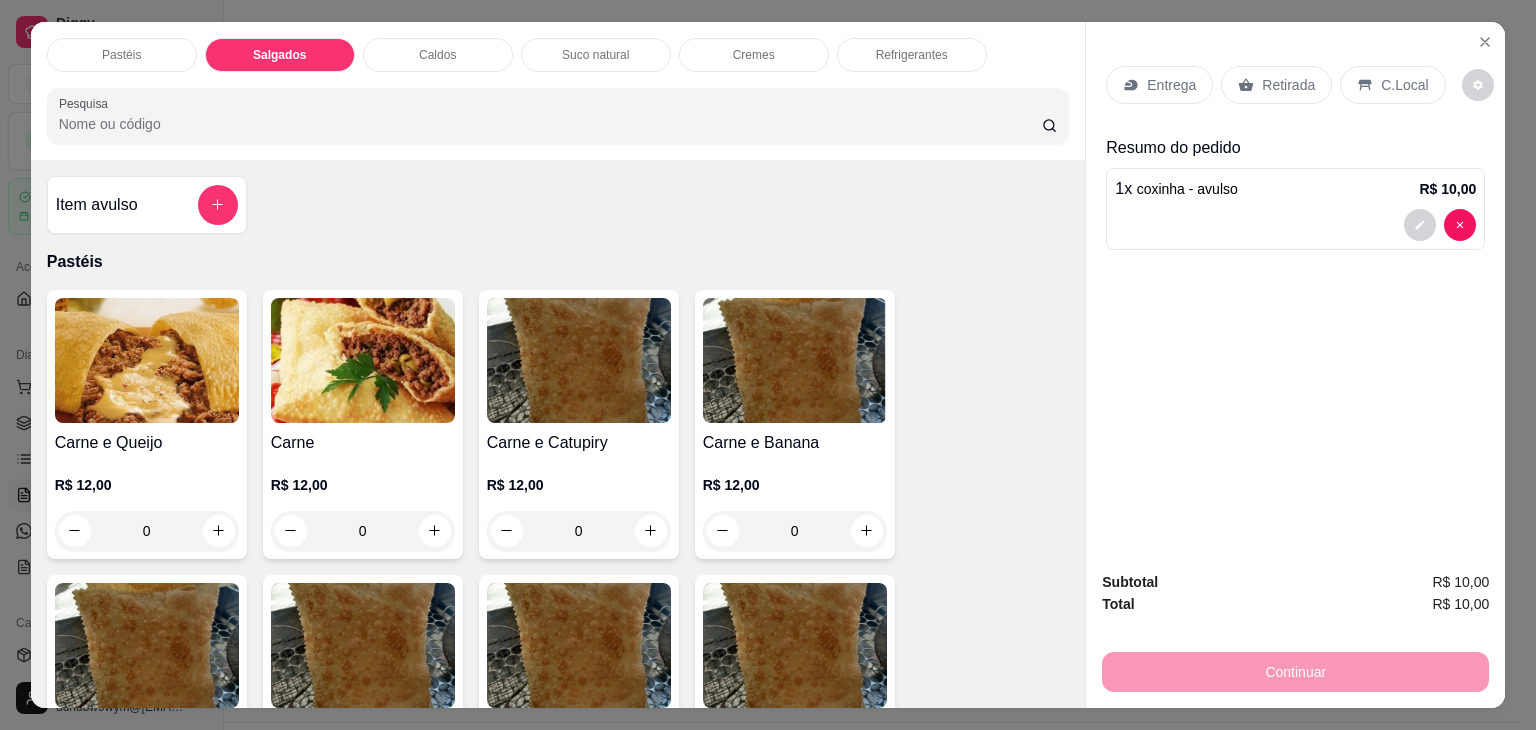 click on "Retirada" at bounding box center [1288, 85] 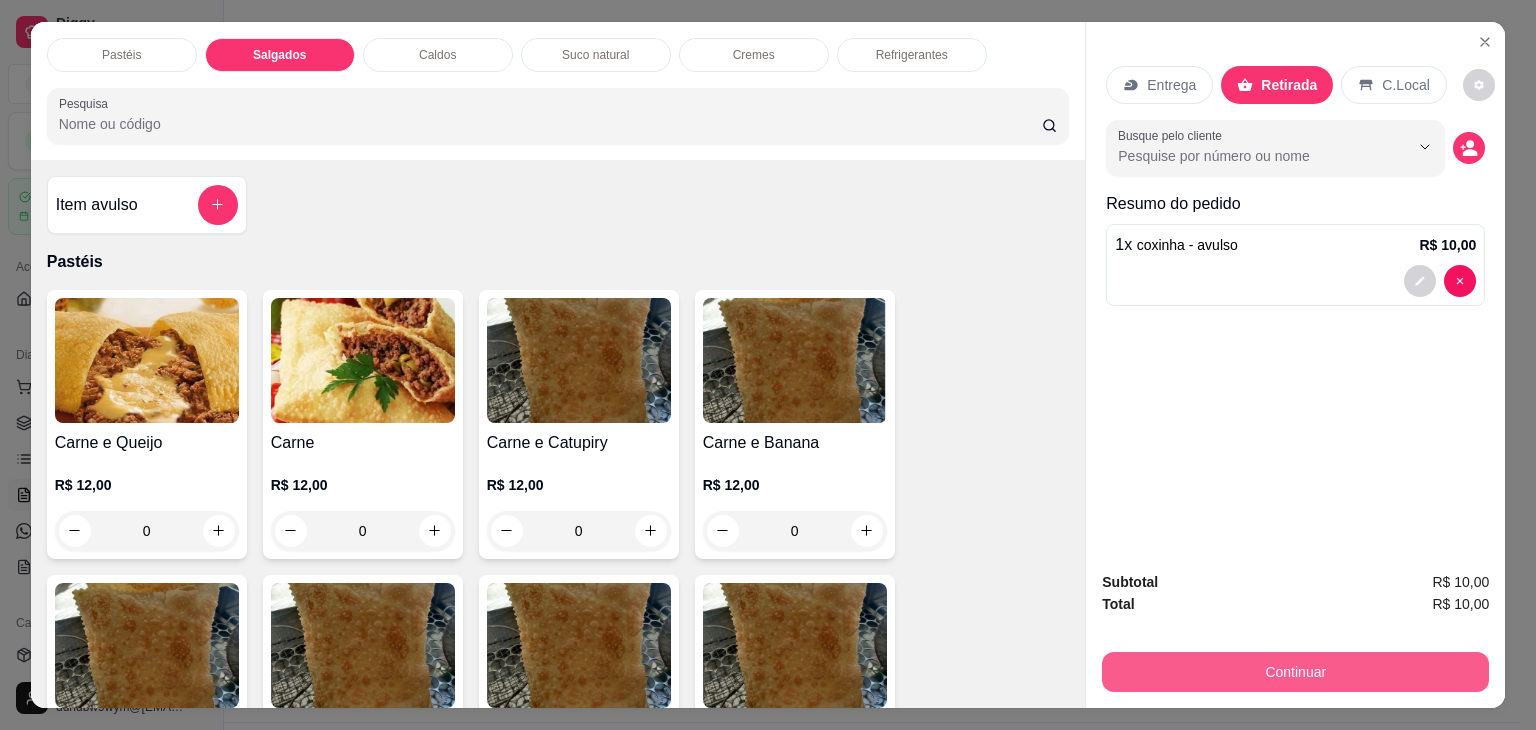 click on "Continuar" at bounding box center [1295, 672] 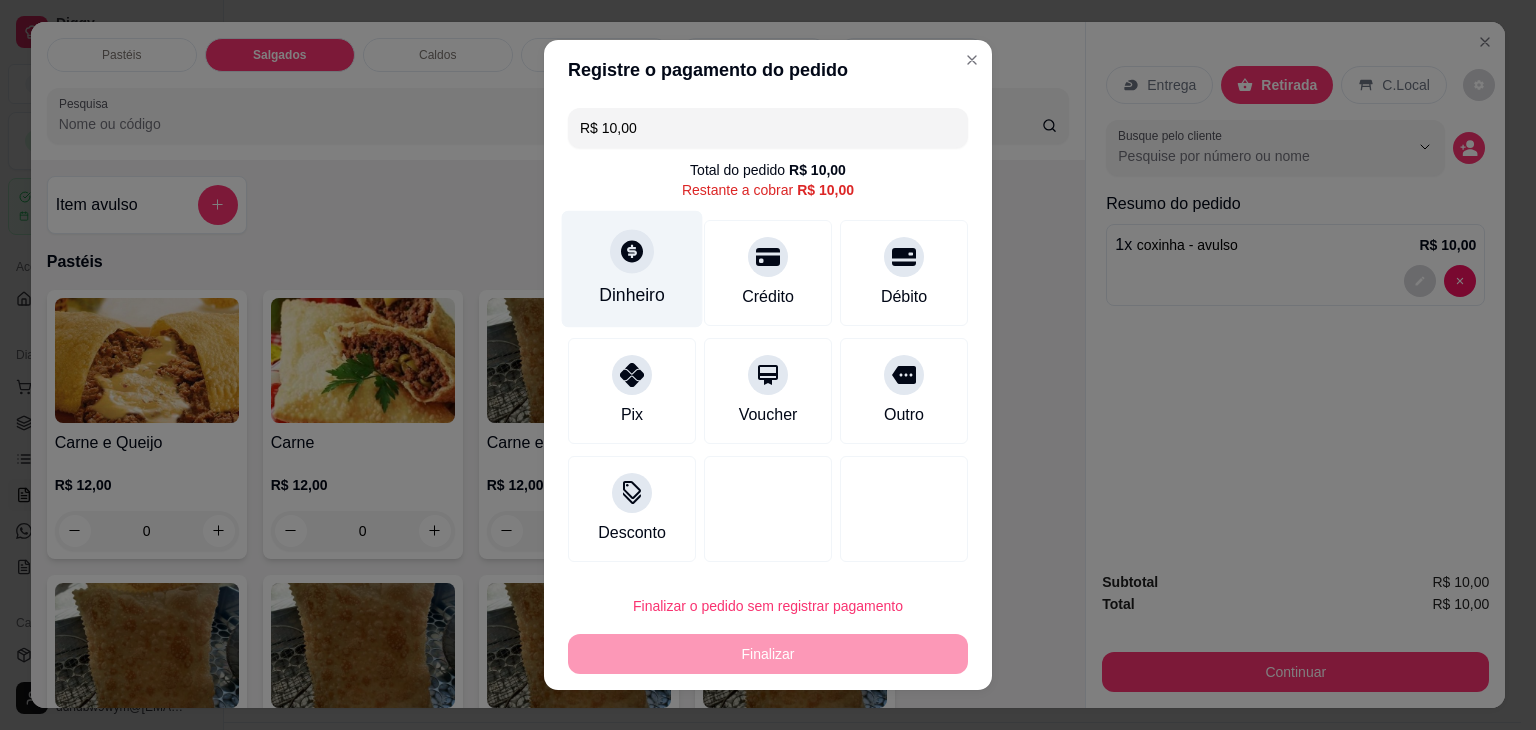 click on "Dinheiro" at bounding box center (632, 295) 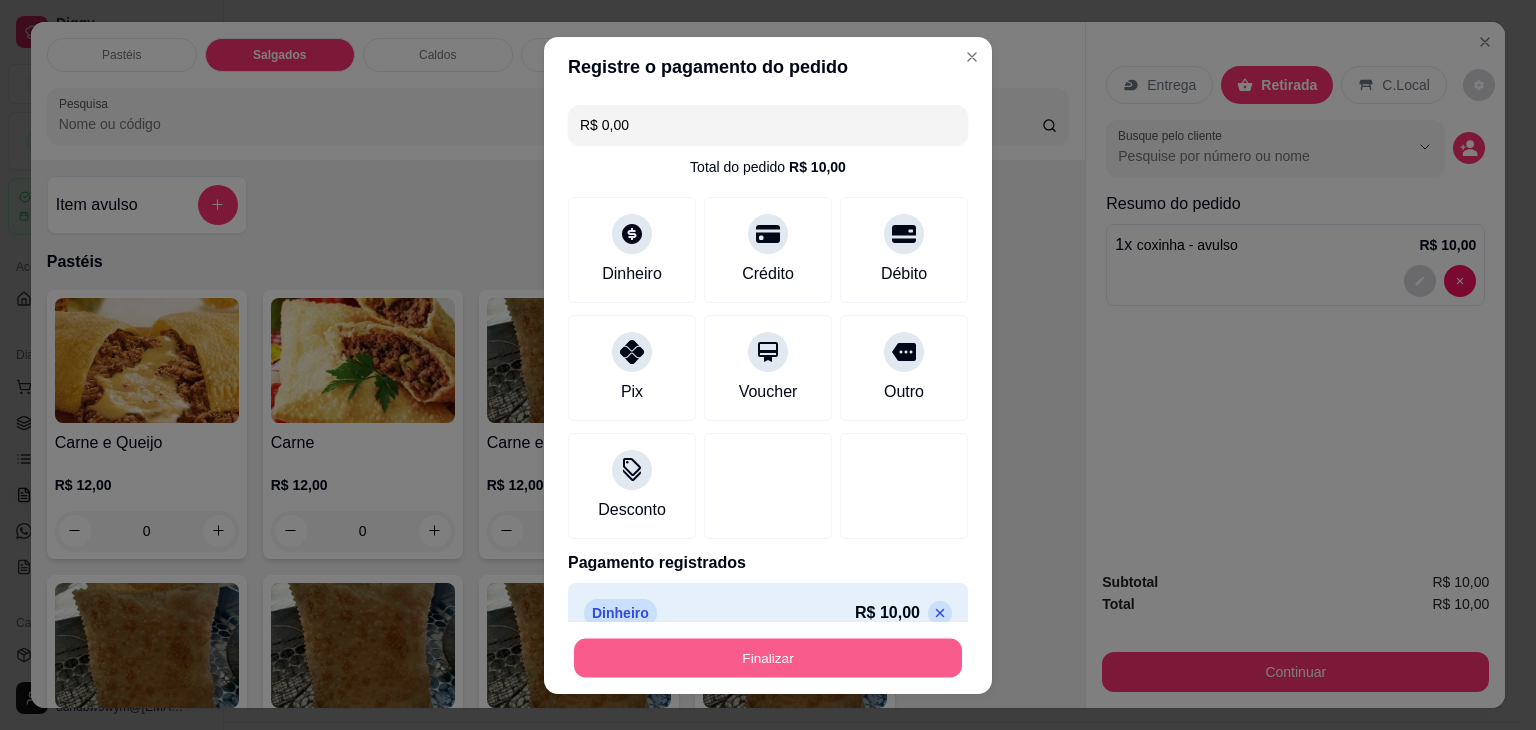 click on "Finalizar" at bounding box center [768, 657] 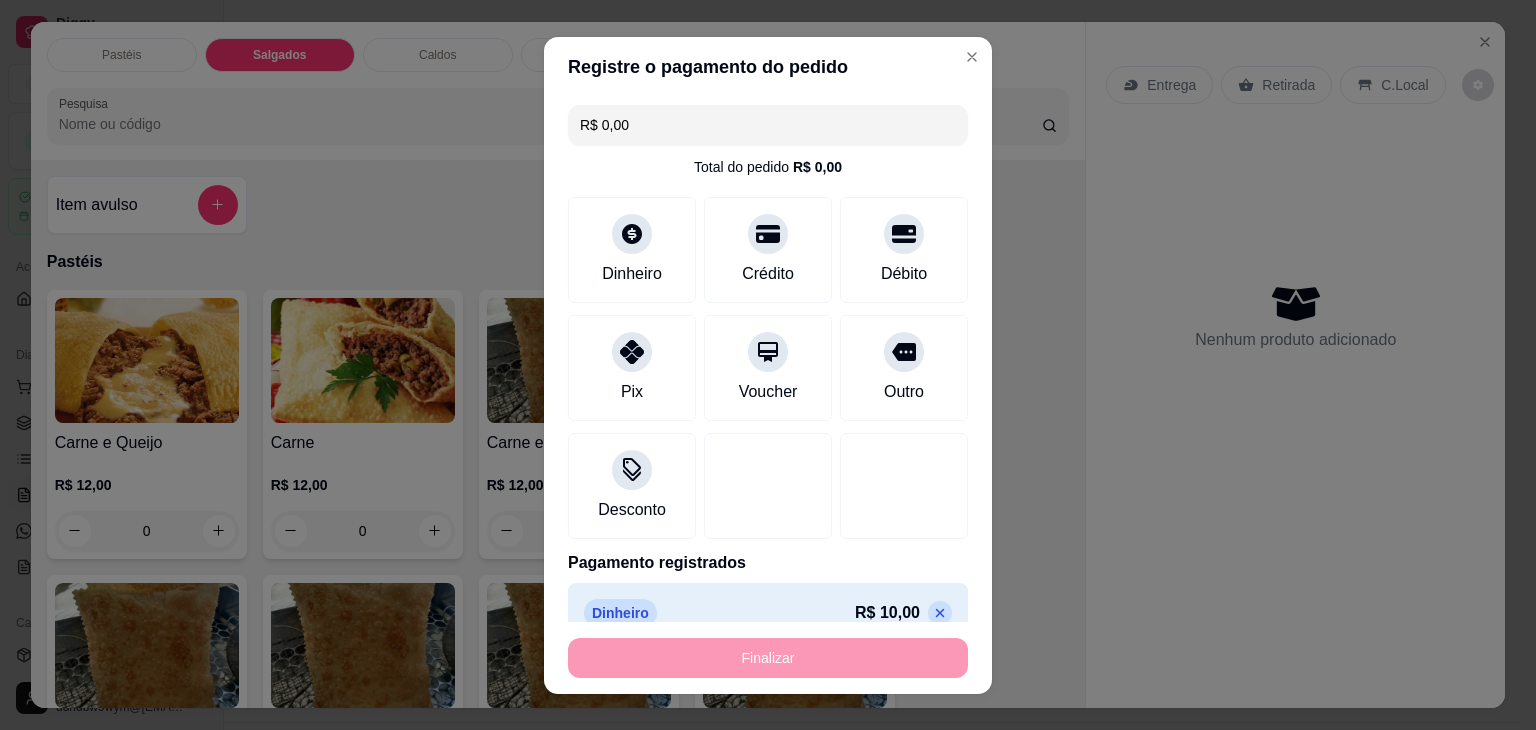 type on "-R$ 10,00" 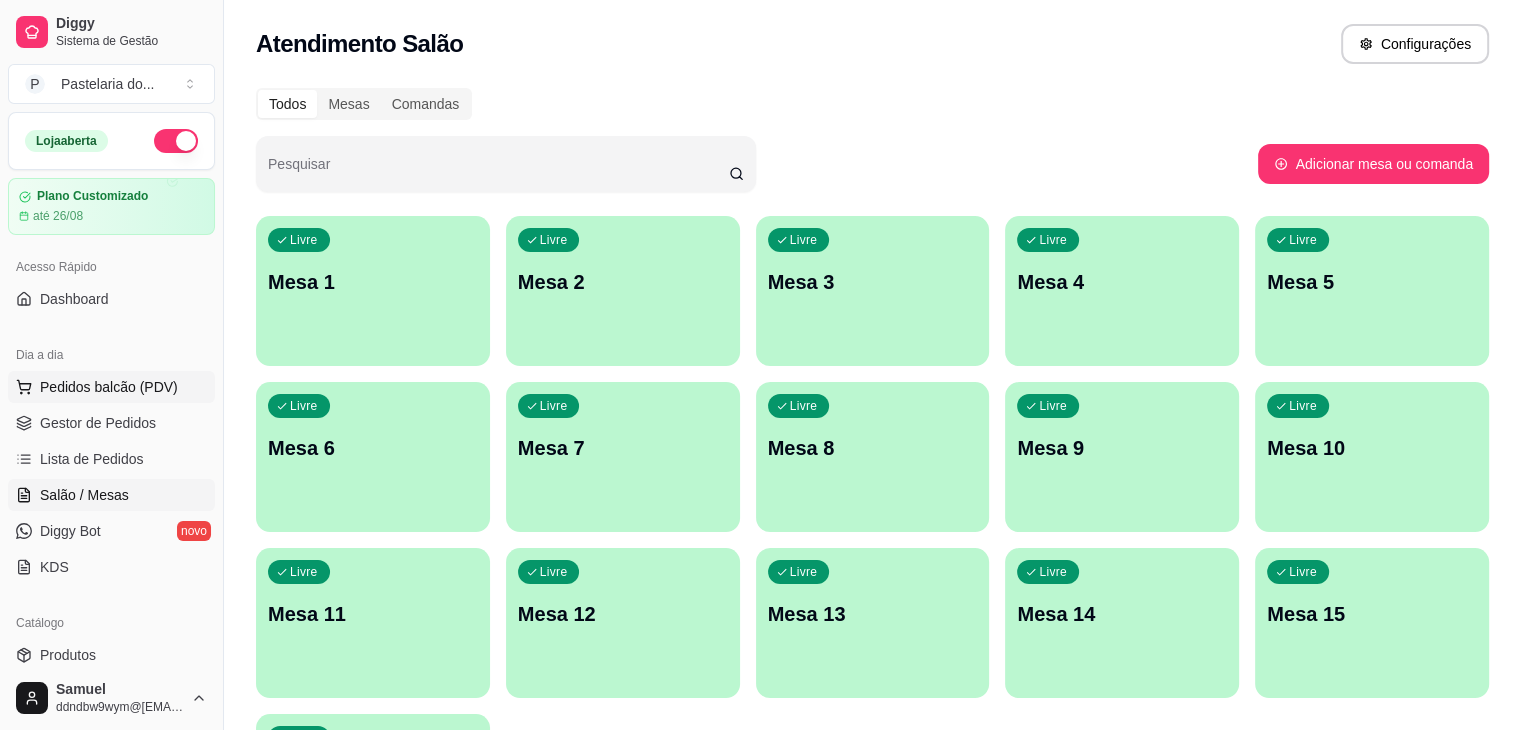 click on "Pedidos balcão (PDV)" at bounding box center (111, 387) 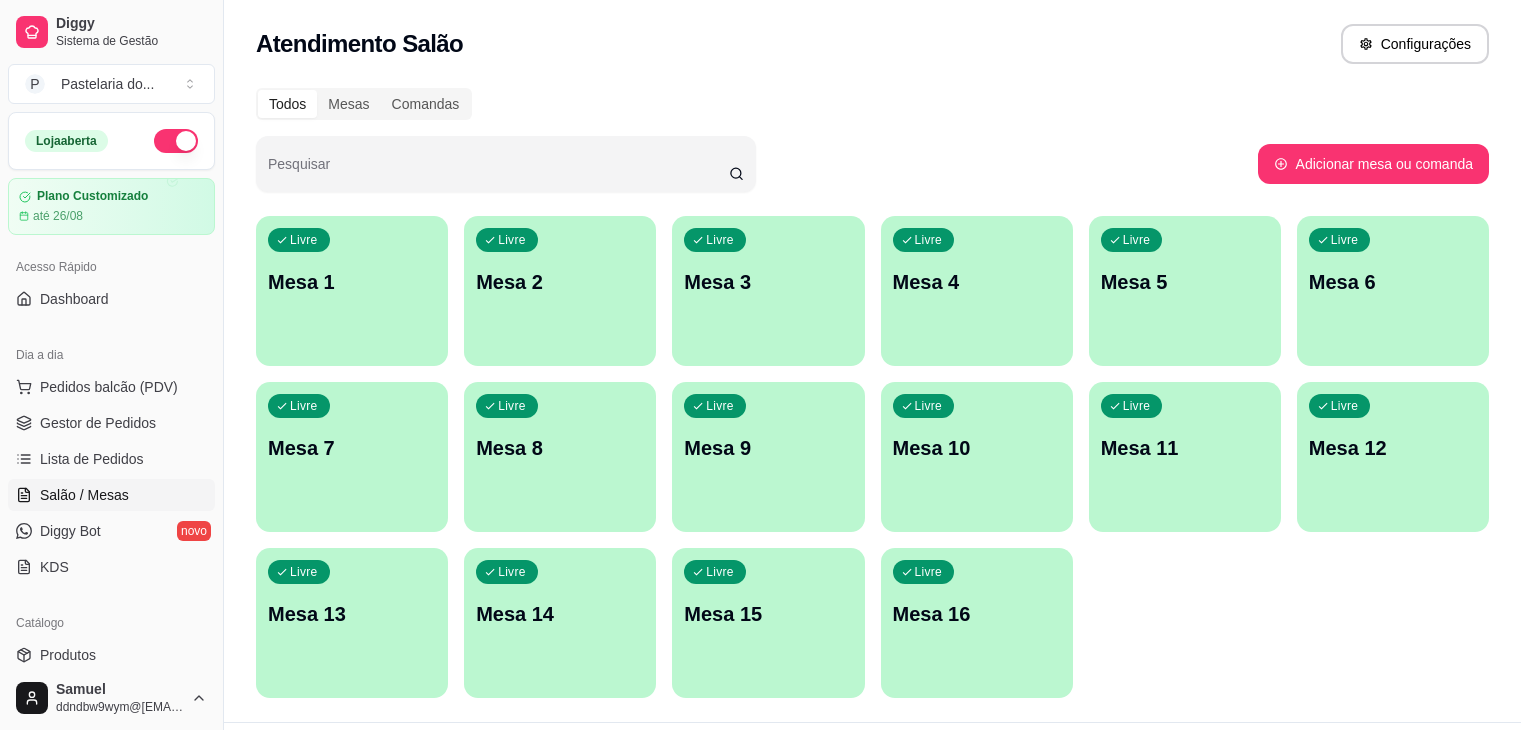 click on "Salgados" at bounding box center (280, 55) 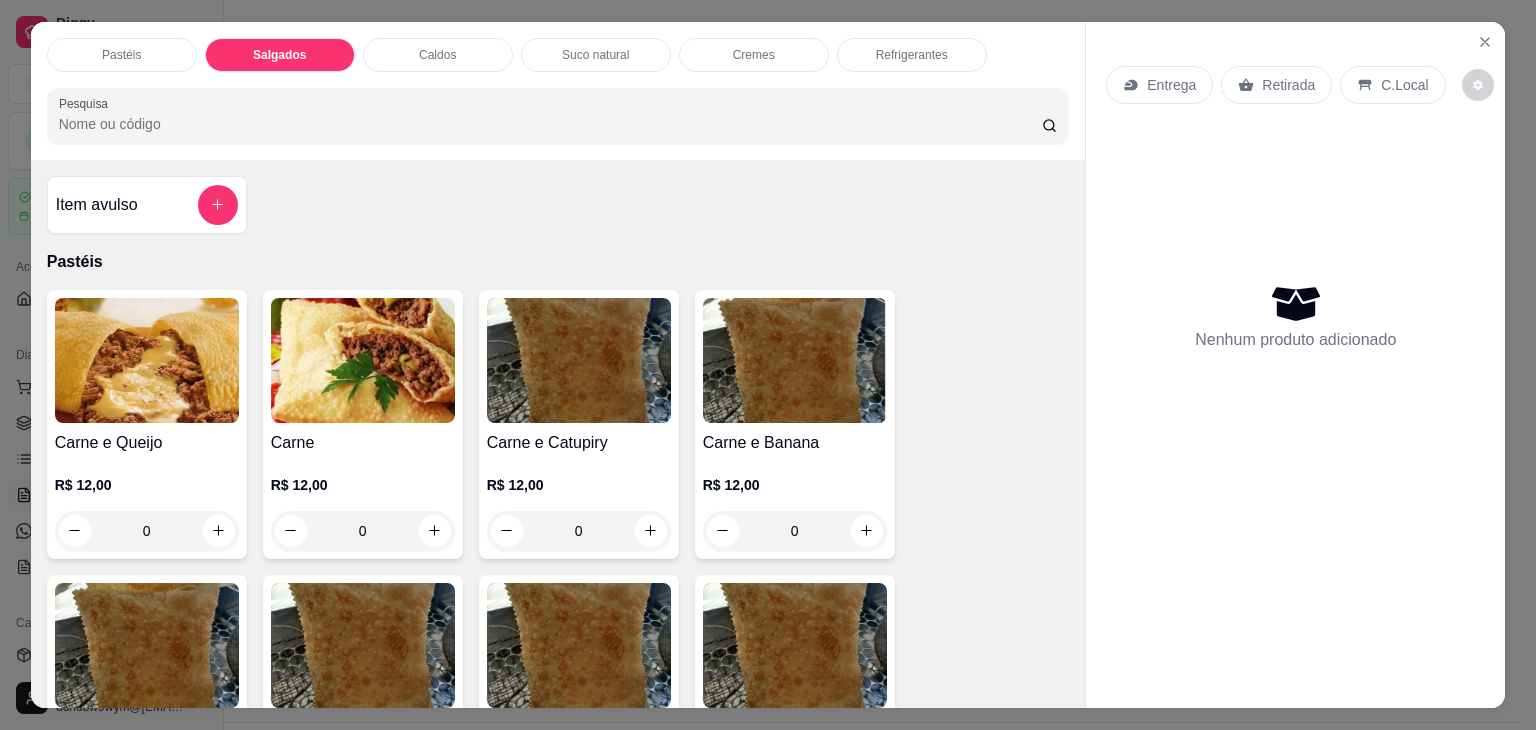 scroll, scrollTop: 2124, scrollLeft: 0, axis: vertical 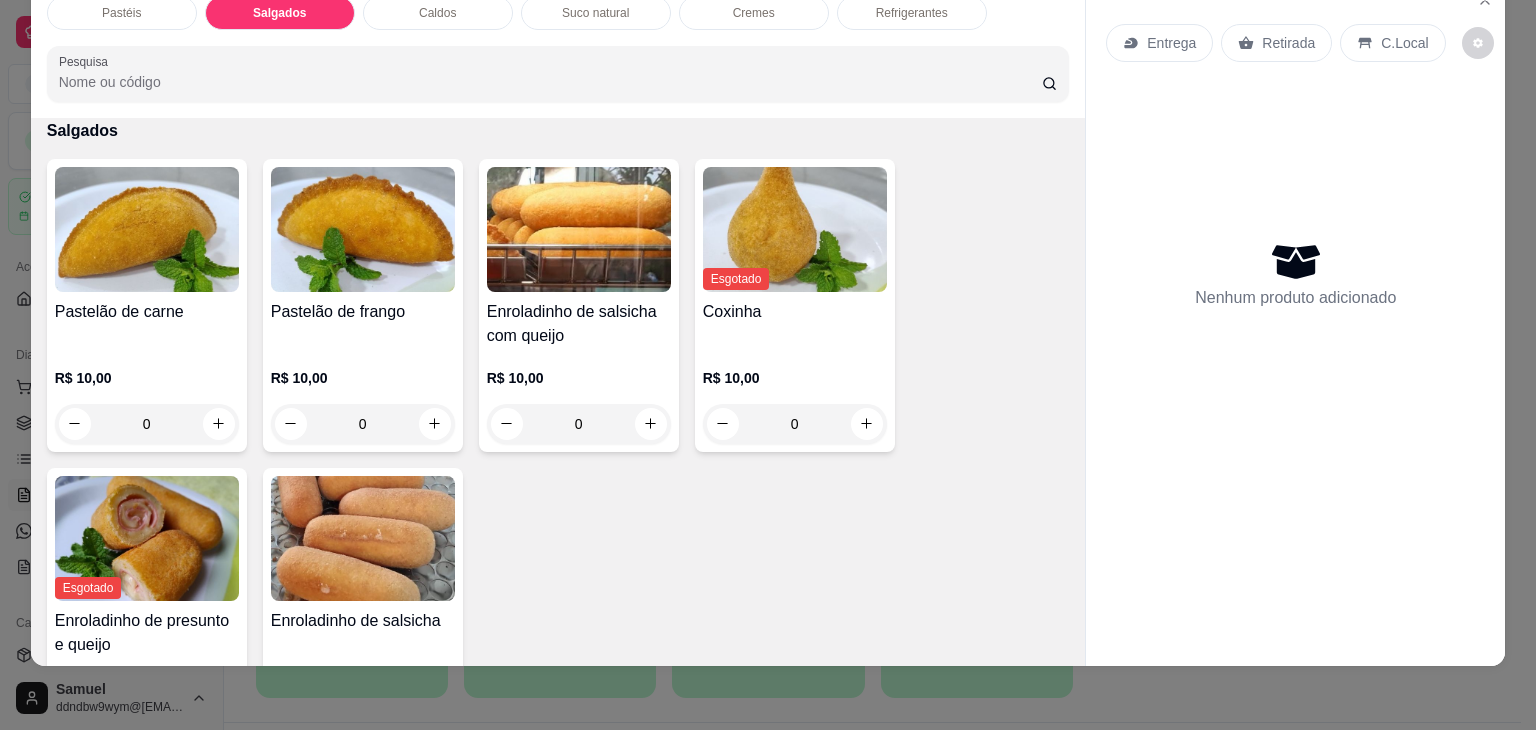 click on "Pastelão de carne    R$ 10,00 0 Pastelão de frango    R$ 10,00 0 Enroladinho de salsicha com queijo    R$ 10,00 0 Esgotado Coxinha   R$ 10,00 0 Esgotado Enroladinho de presunto e queijo    R$ 10,00 0 Enroladinho de salsicha    R$ 10,00 0" at bounding box center (558, 460) 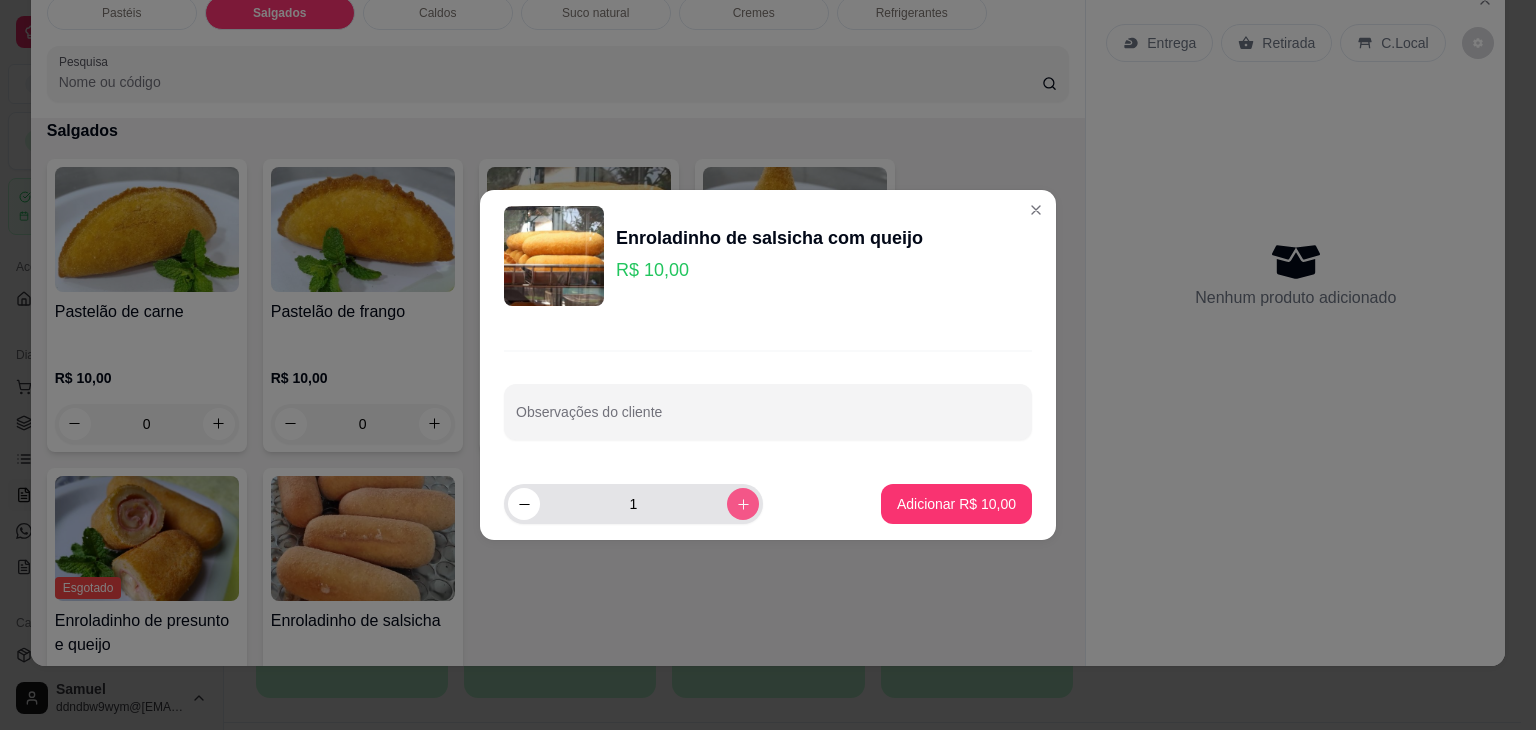 click at bounding box center (743, 504) 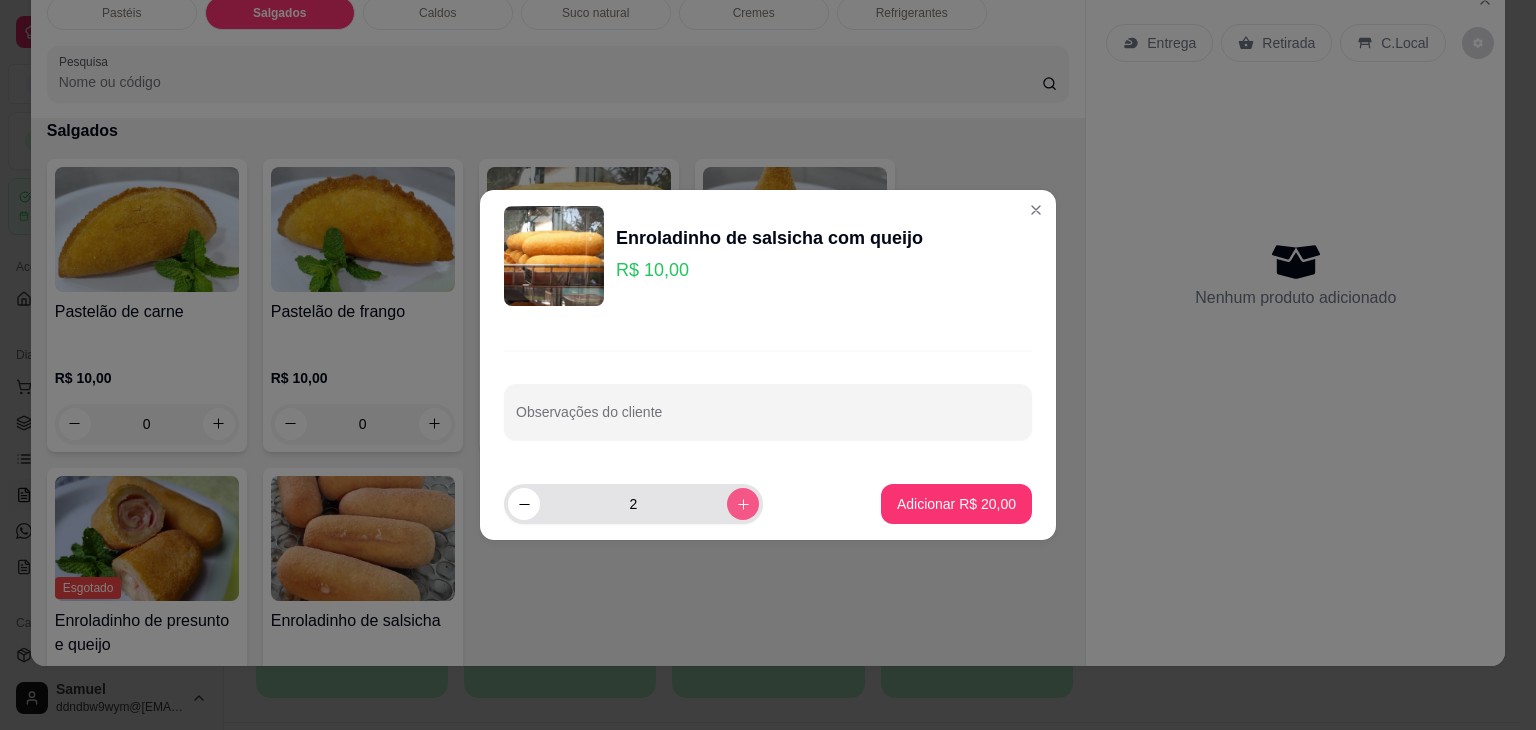 click at bounding box center (743, 504) 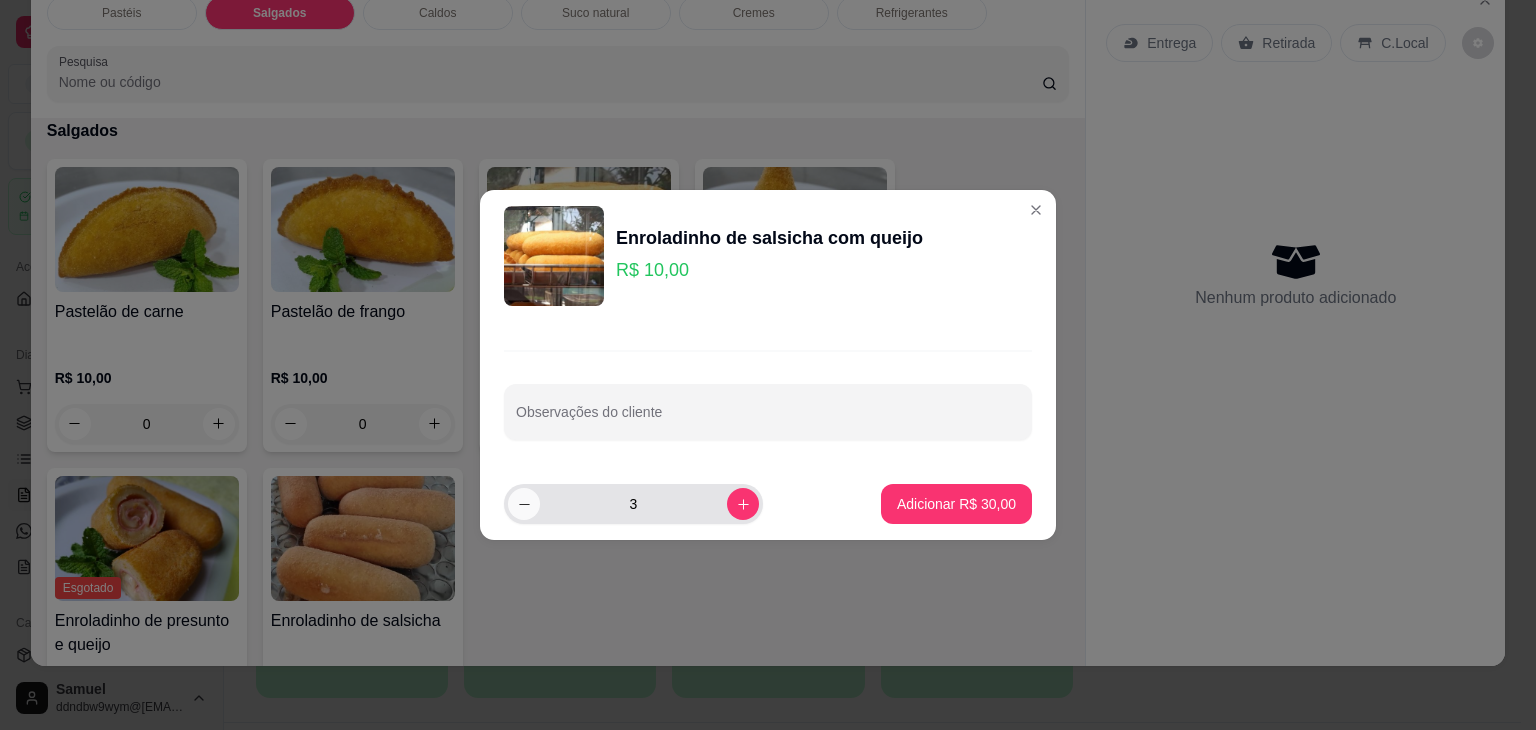 click at bounding box center [524, 504] 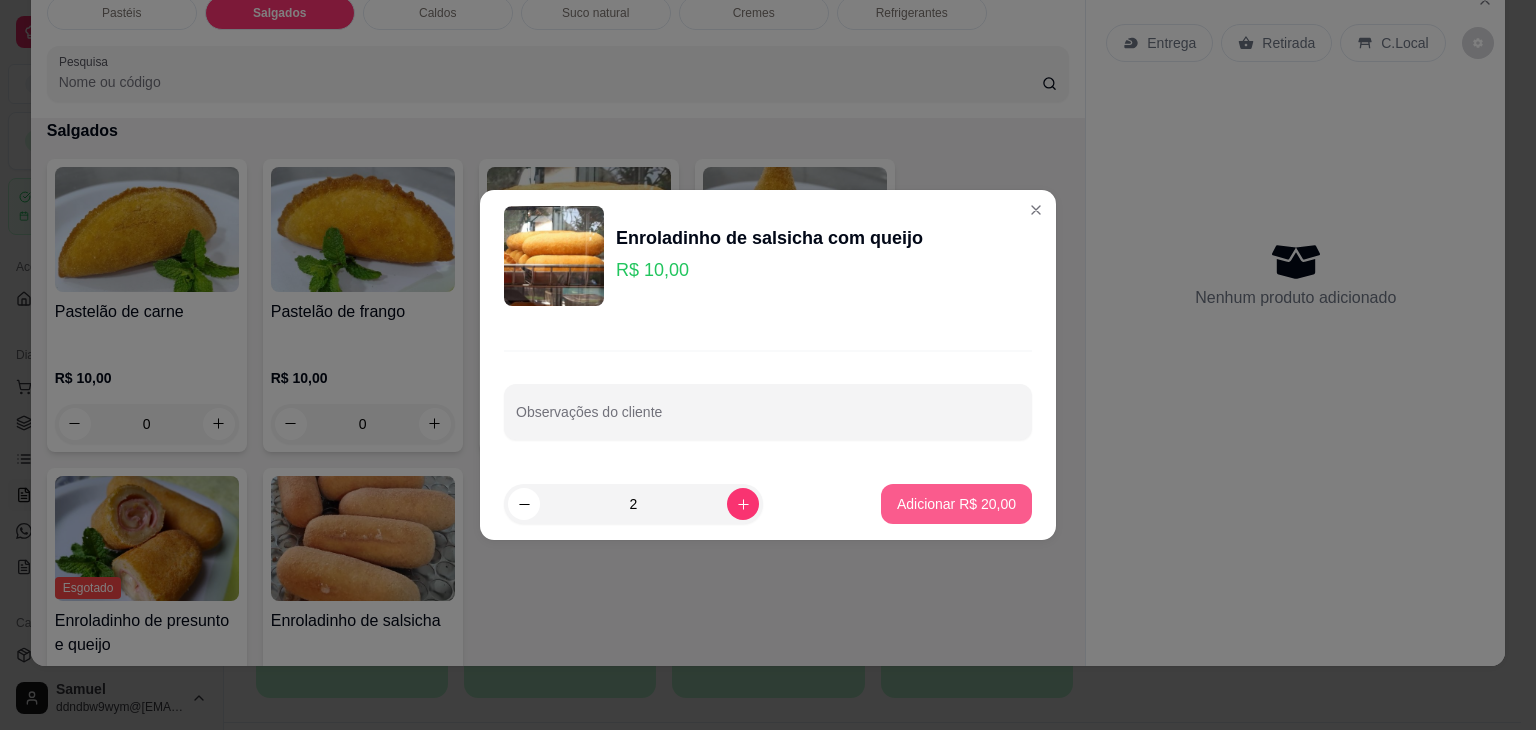 click on "Adicionar   R$ 20,00" at bounding box center (956, 504) 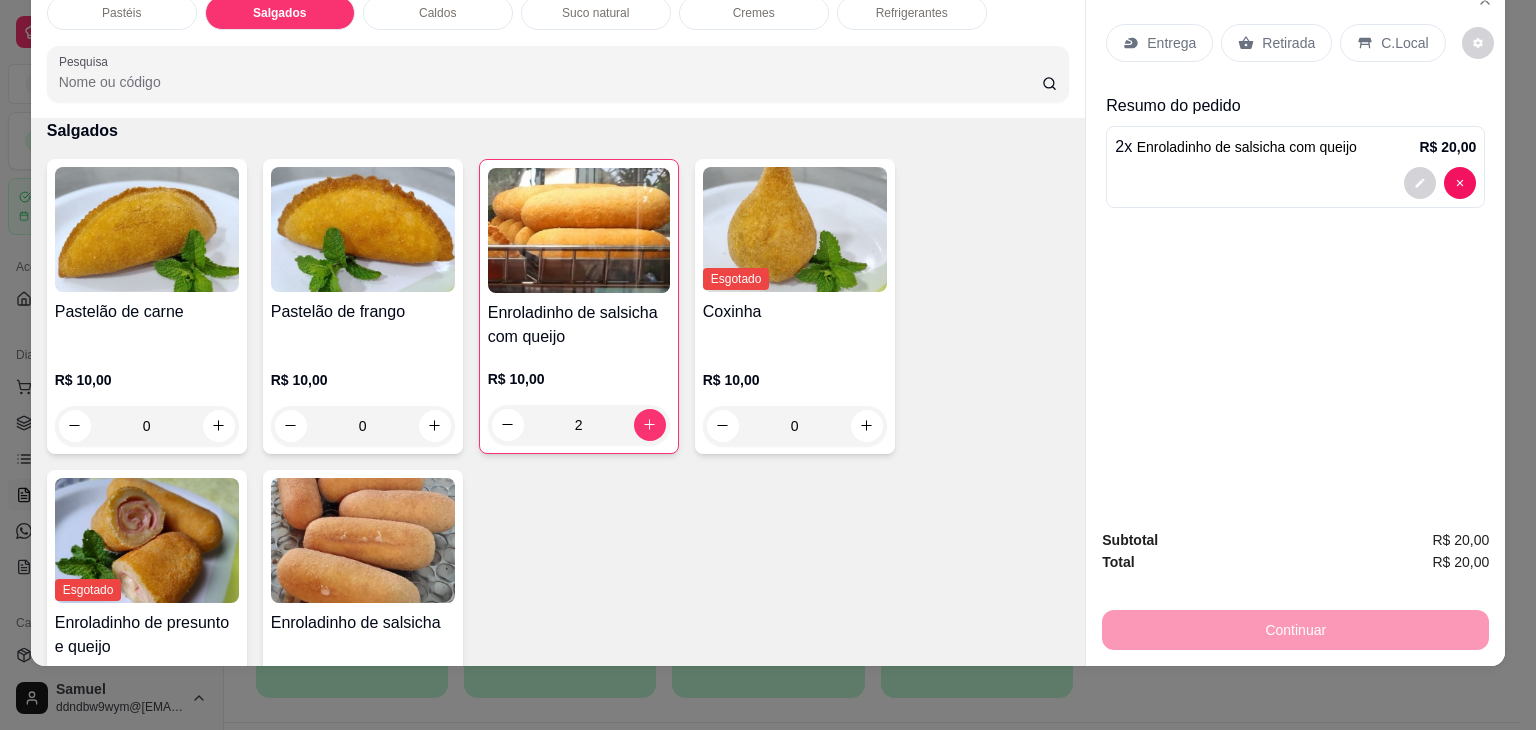 click on "Retirada" at bounding box center (1276, 43) 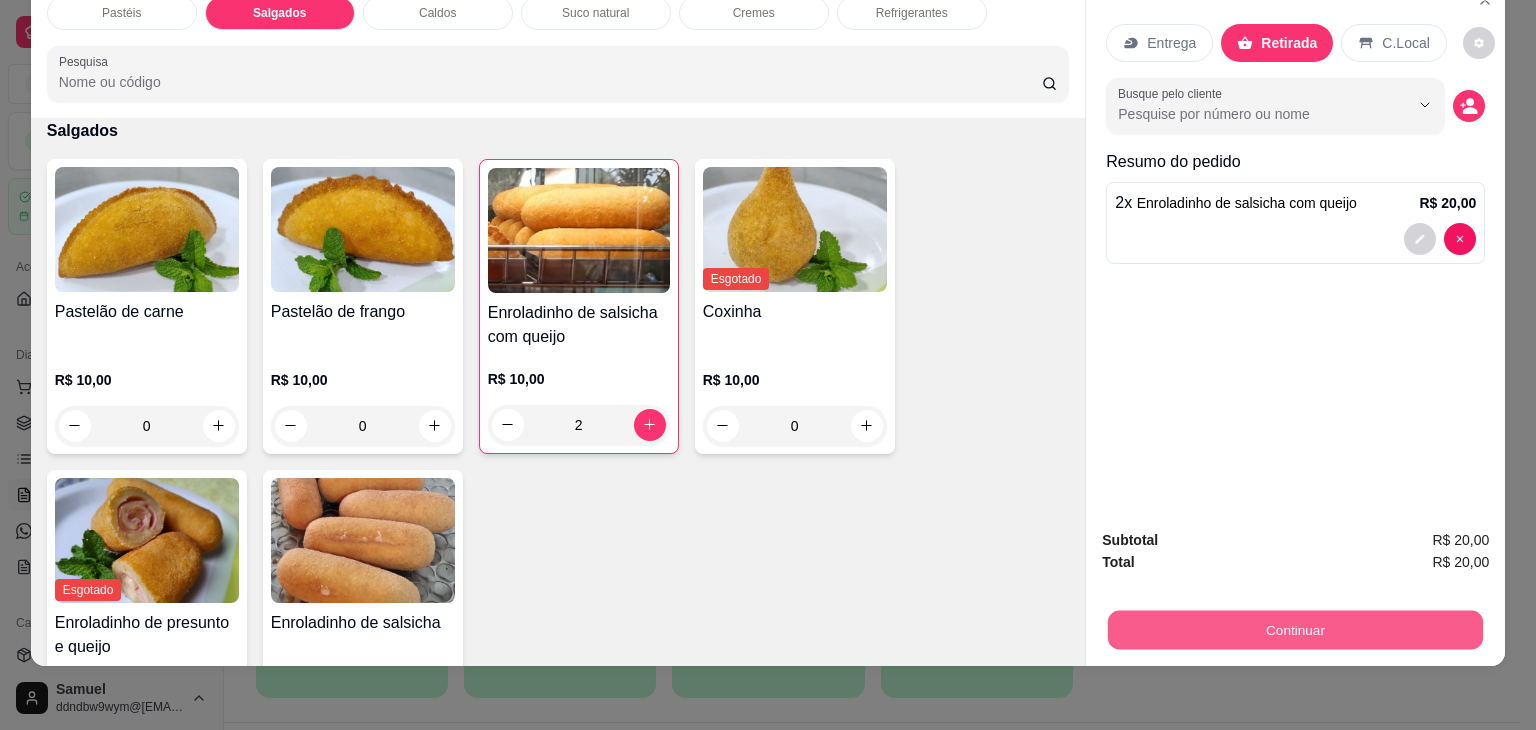 click on "Continuar" at bounding box center (1295, 630) 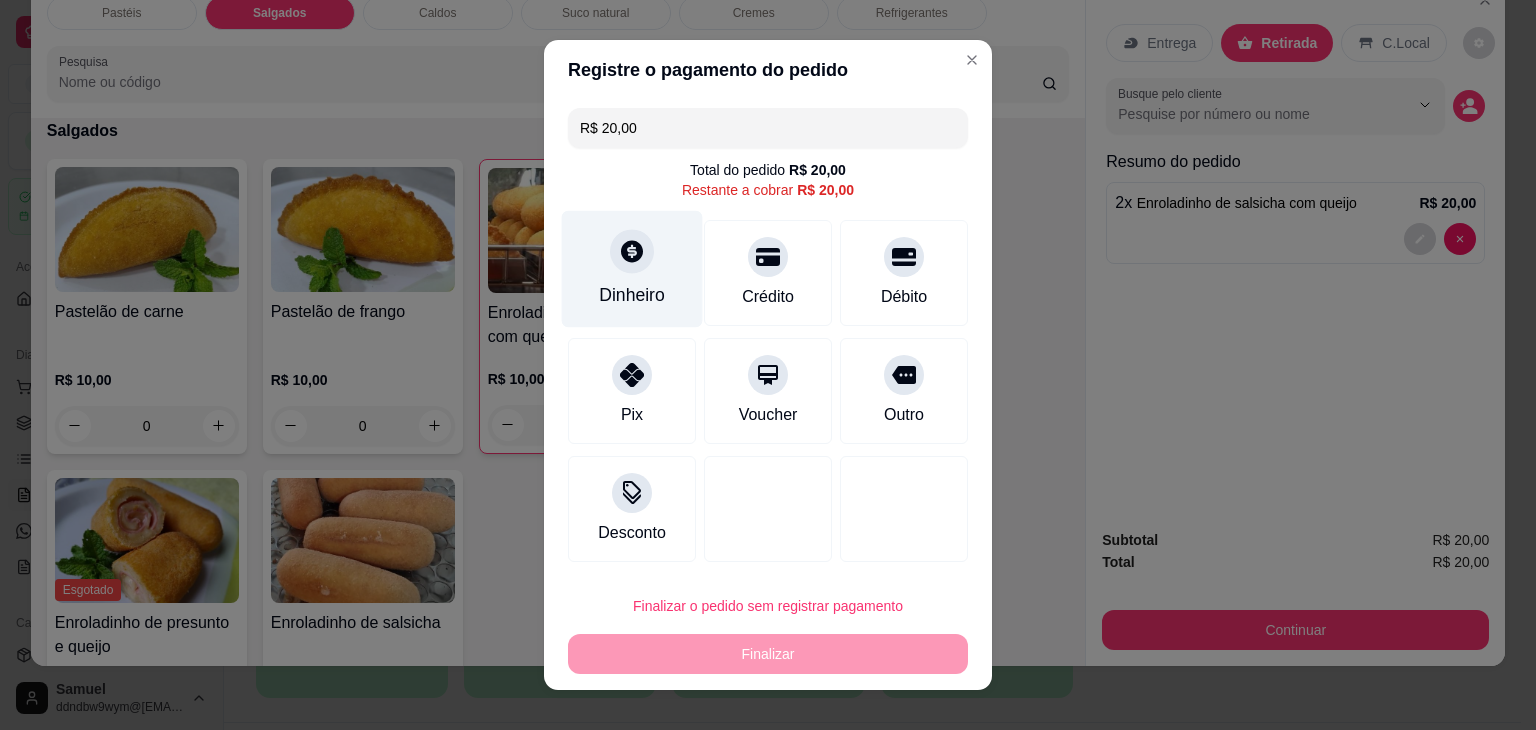 click on "Dinheiro" at bounding box center [632, 269] 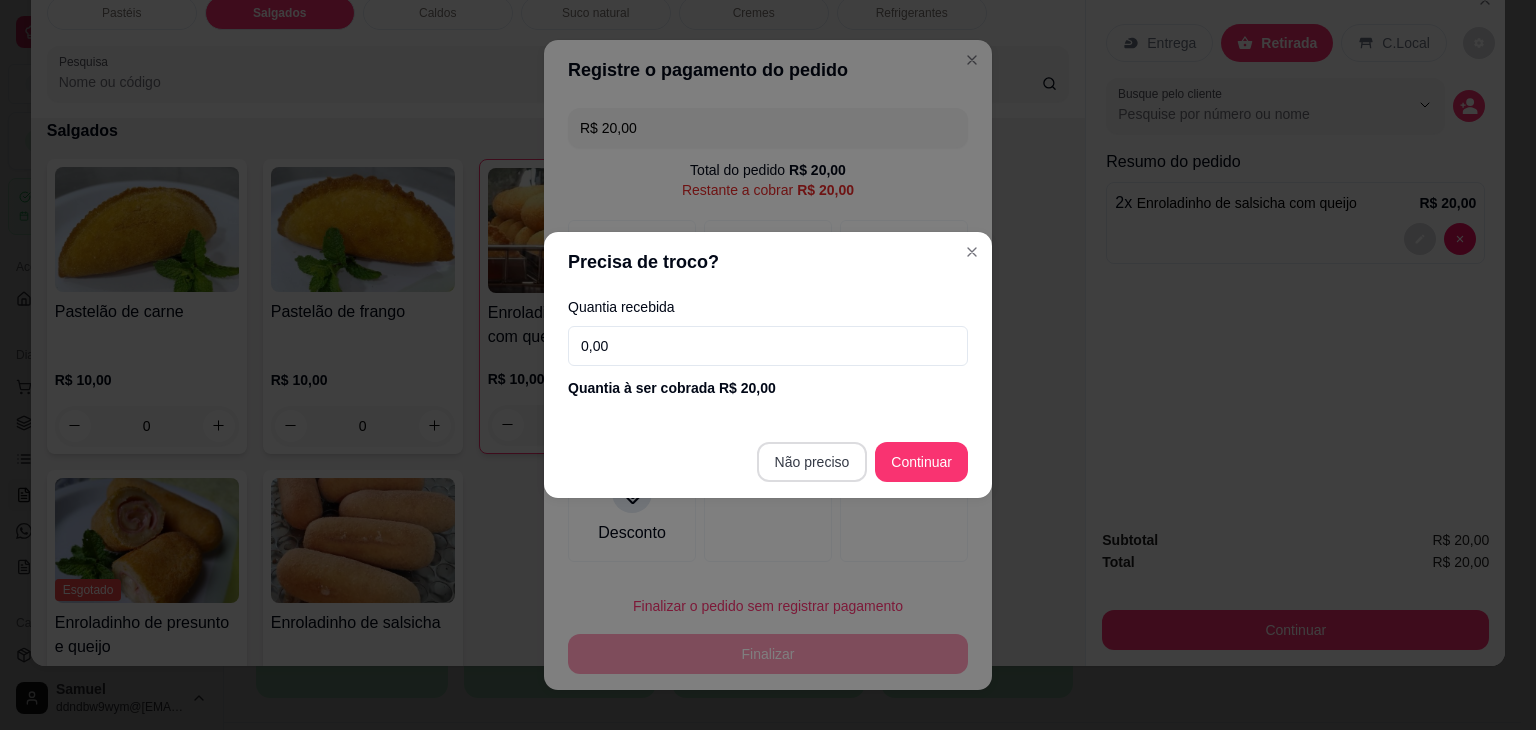type on "R$ 0,00" 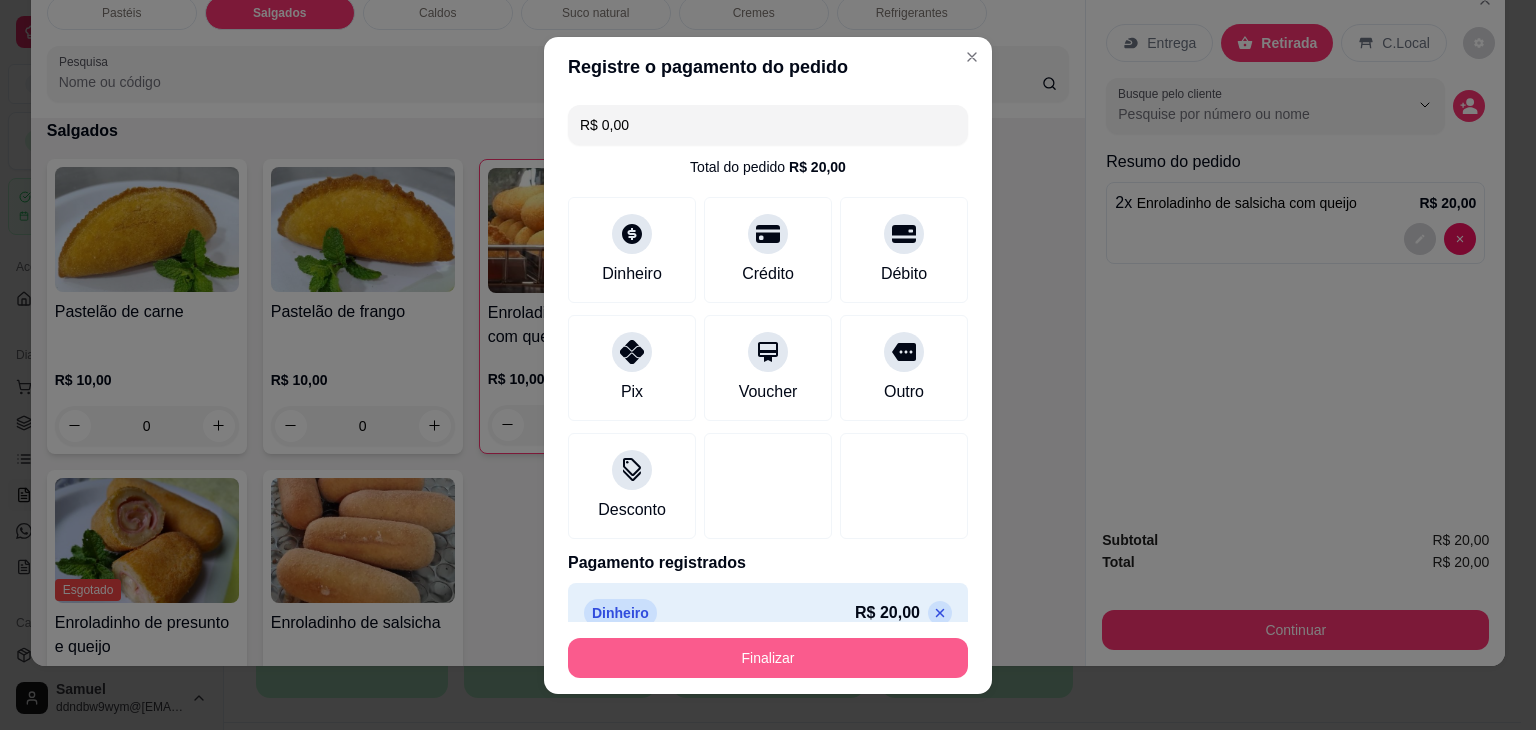 click on "Finalizar" at bounding box center (768, 658) 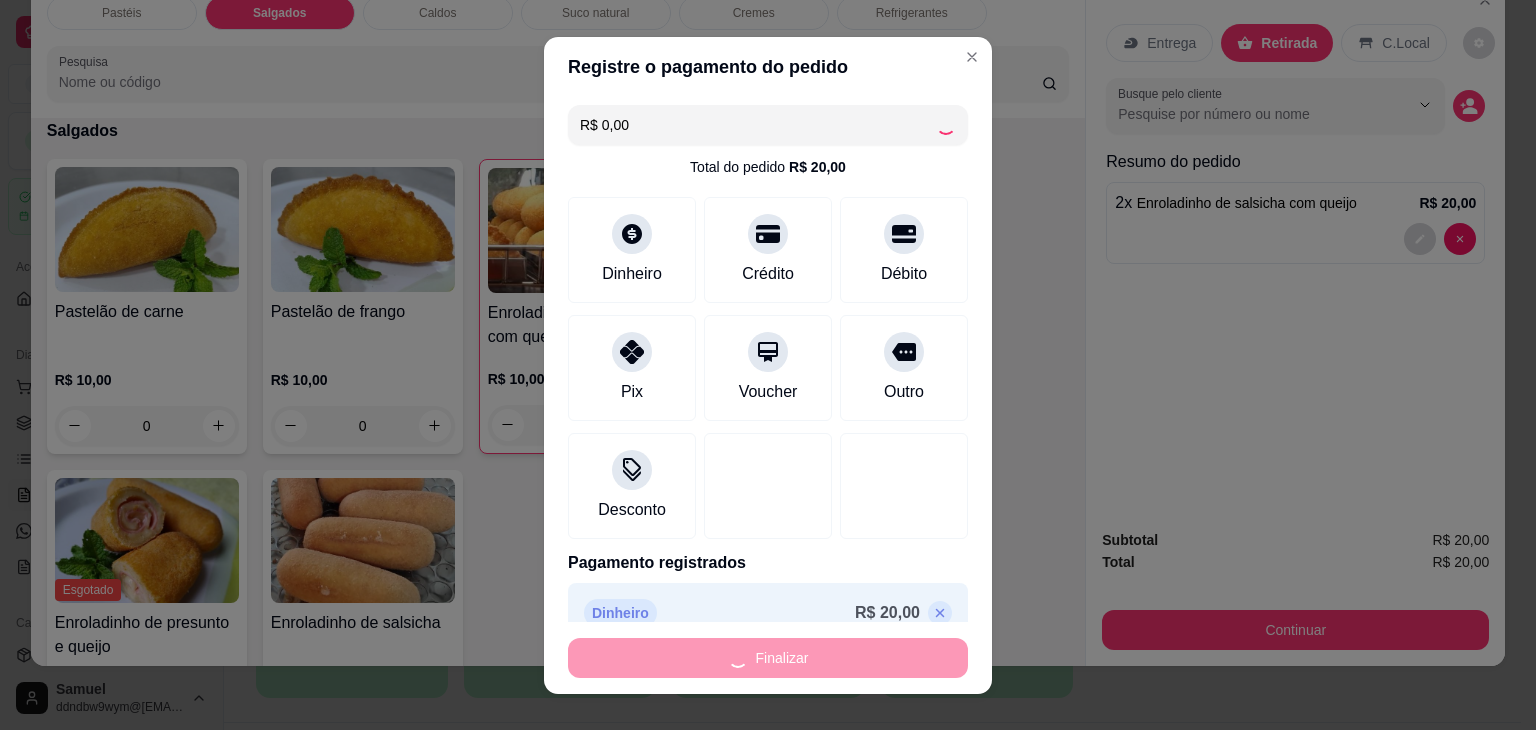 type on "0" 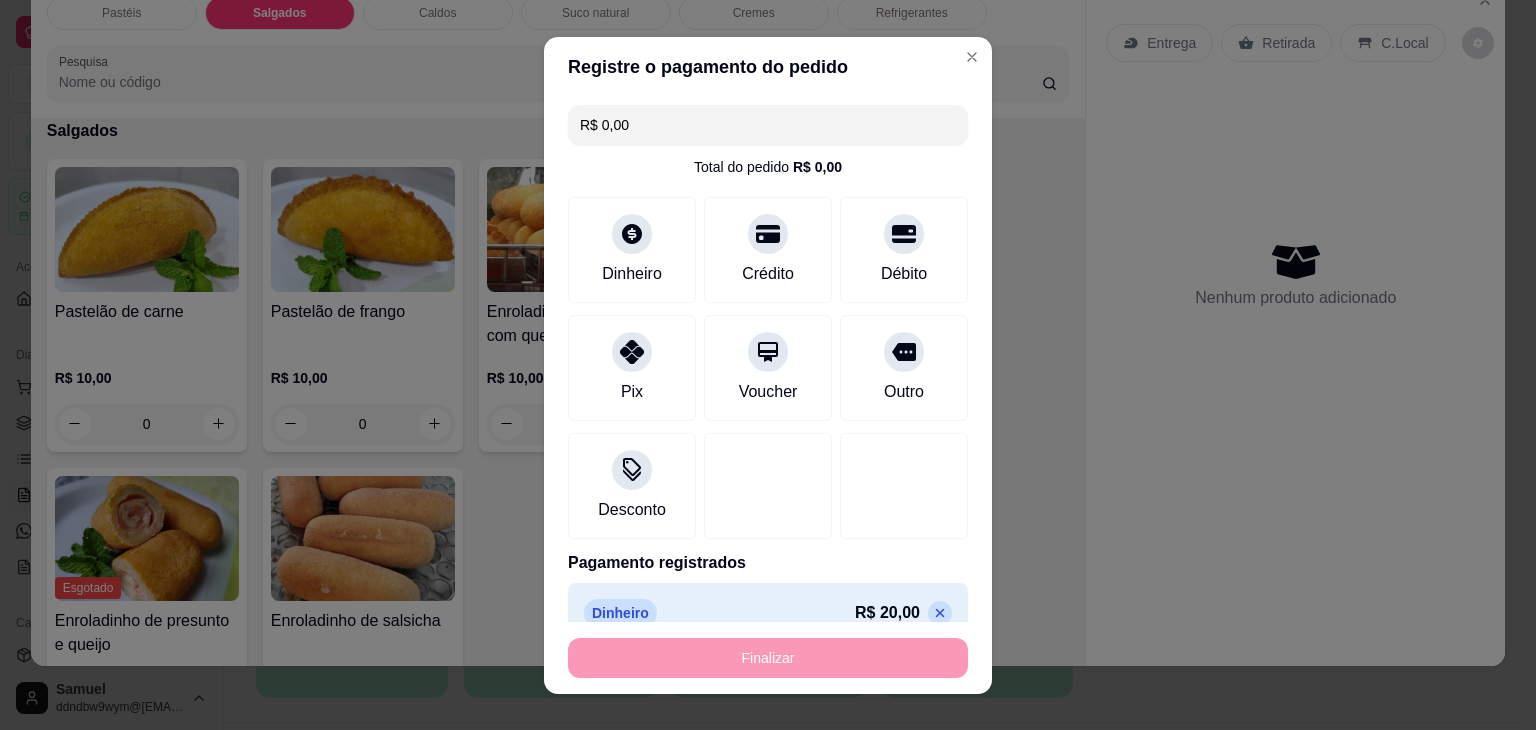 type on "-R$ 20,00" 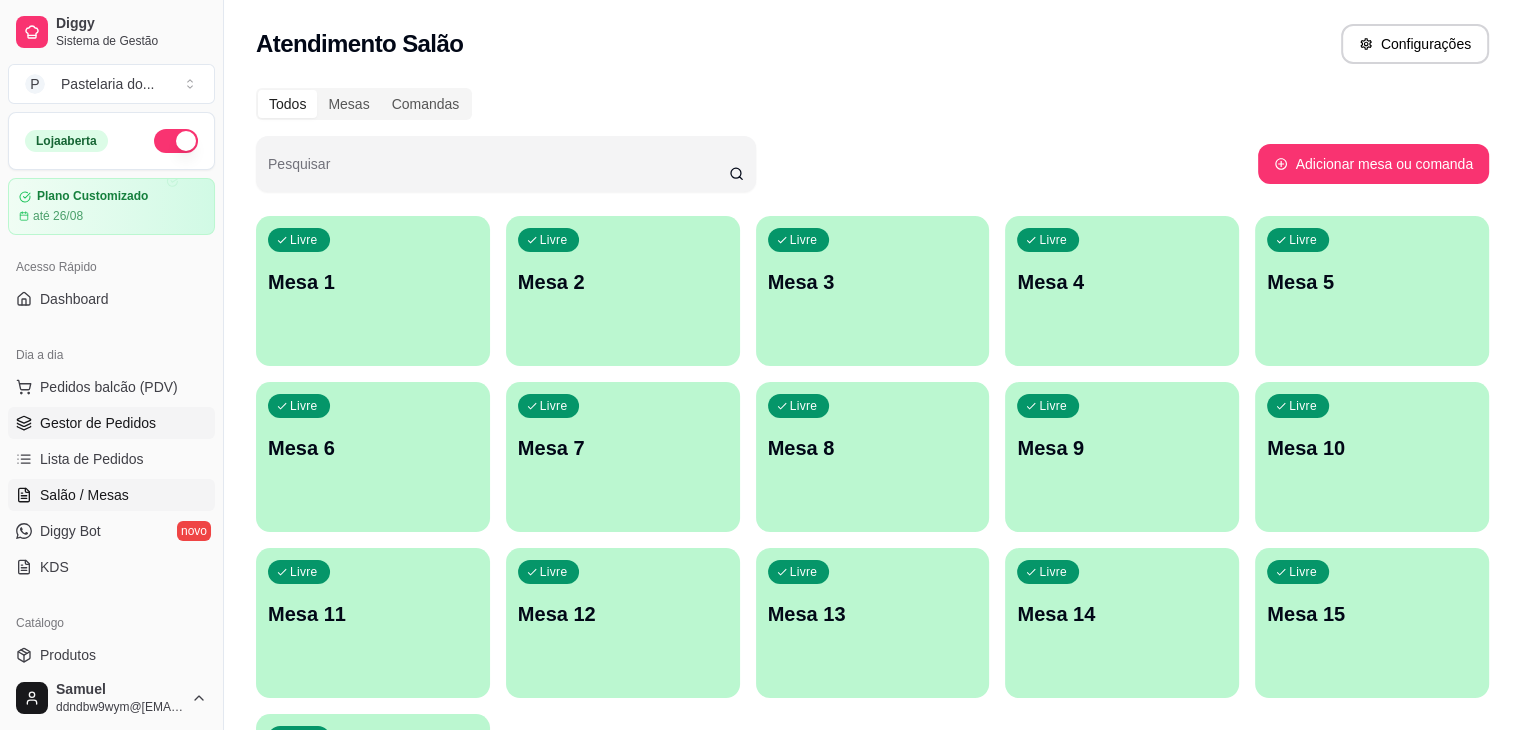 click on "Gestor de Pedidos" at bounding box center (111, 423) 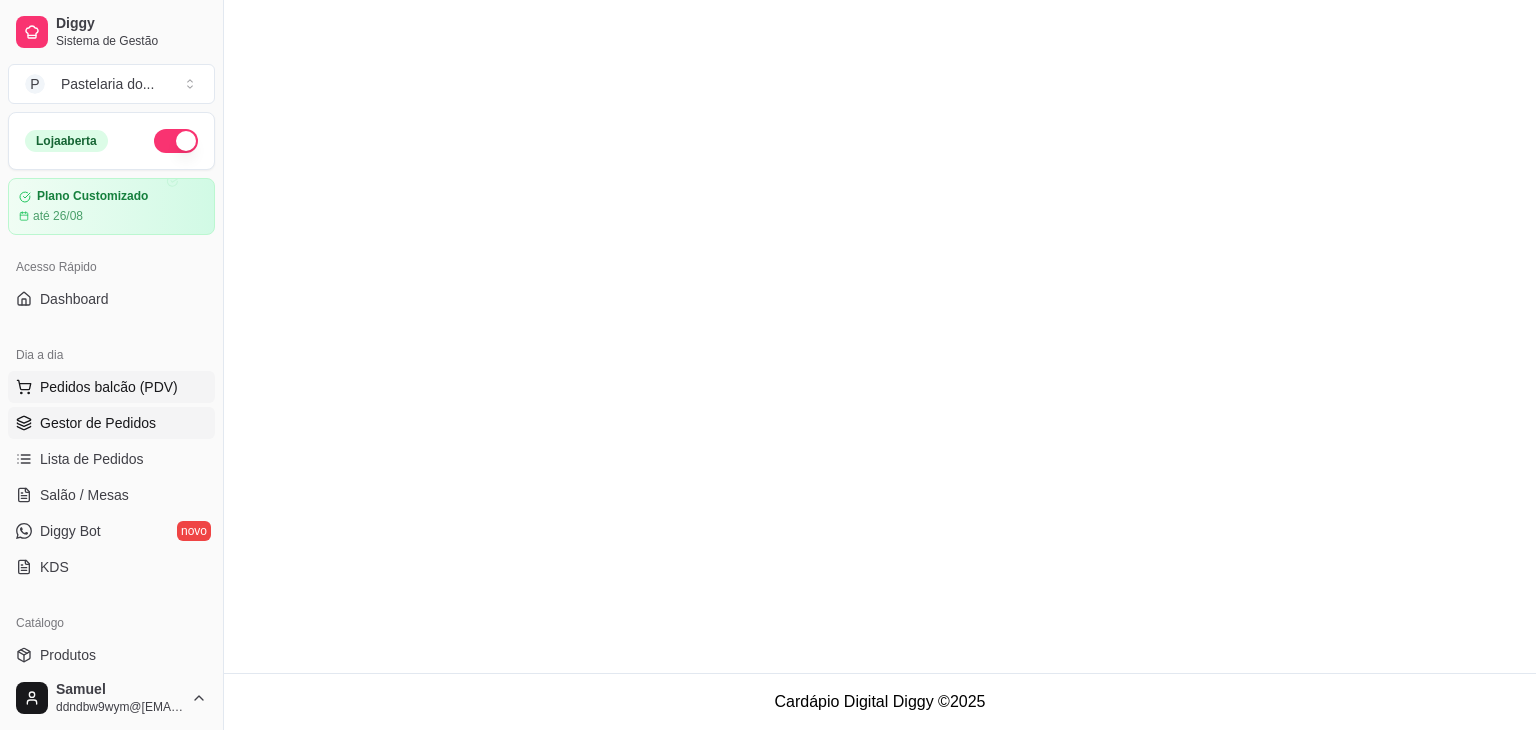 click on "Pedidos balcão (PDV)" at bounding box center [109, 387] 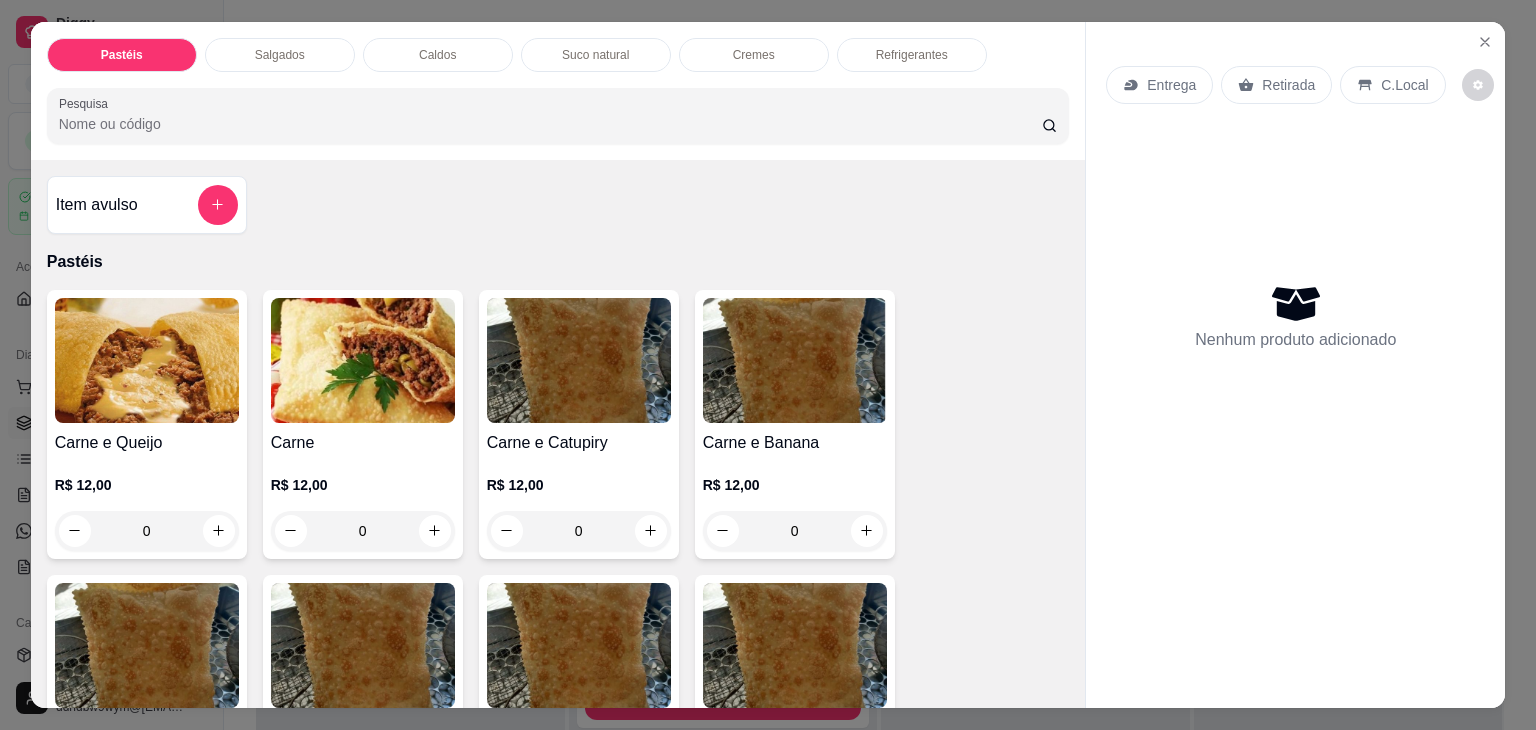 click on "Pastéis  Salgados  Caldos Suco natural Cremes Refrigerantes Pesquisa Item avulso Pastéis  Carne e Queijo    R$ 12,00 0 Carne    R$ 12,00 0 Carne e Catupiry    R$ 12,00 0 Carne e Banana    R$ 12,00 0 Carne e Guariroba   R$ 12,00 0 Carne e Bacon    R$ 12,00 0 Carne e Cheddar    R$ 12,00 0 Carne e Milho    R$ 12,00 0 Frango e Queijo    R$ 12,00 0 Frango    R$ 12,00 0 Frango e Catupiry   R$ 12,00 0 Frango e Bacon    R$ 12,00 0 Frango e Milho   R$ 12,00 0 Frango e Cheddar    R$ 12,00 0 Frango e Guariroba     R$ 12,00 0 Presunto e Queijo   R$ 12,00 0 Queijo    R$ 12,00 0 Pizza   R$ 12,00 0 Àrabe   R$ 12,00 0 Chocolate   R$ 15,00 0 Banana Real   R$ 12,00 0 Cachorro Quente   R$ 15,00 0  X - tudo   R$ 18,00 0 Banana com Chocolate   R$ 15,00 0 Gueroba e Queijo   R$ 12,00 0 Salgados  Pastelão de carne    R$ 10,00 0 Pastelão de frango    R$ 10,00 0 Enroladinho de salsicha com queijo    R$ 10,00 0 Esgotado Coxinha   R$ 10,00 0 Esgotado Enroladinho de presunto e queijo    R$ 10,00 0   0" at bounding box center [768, 365] 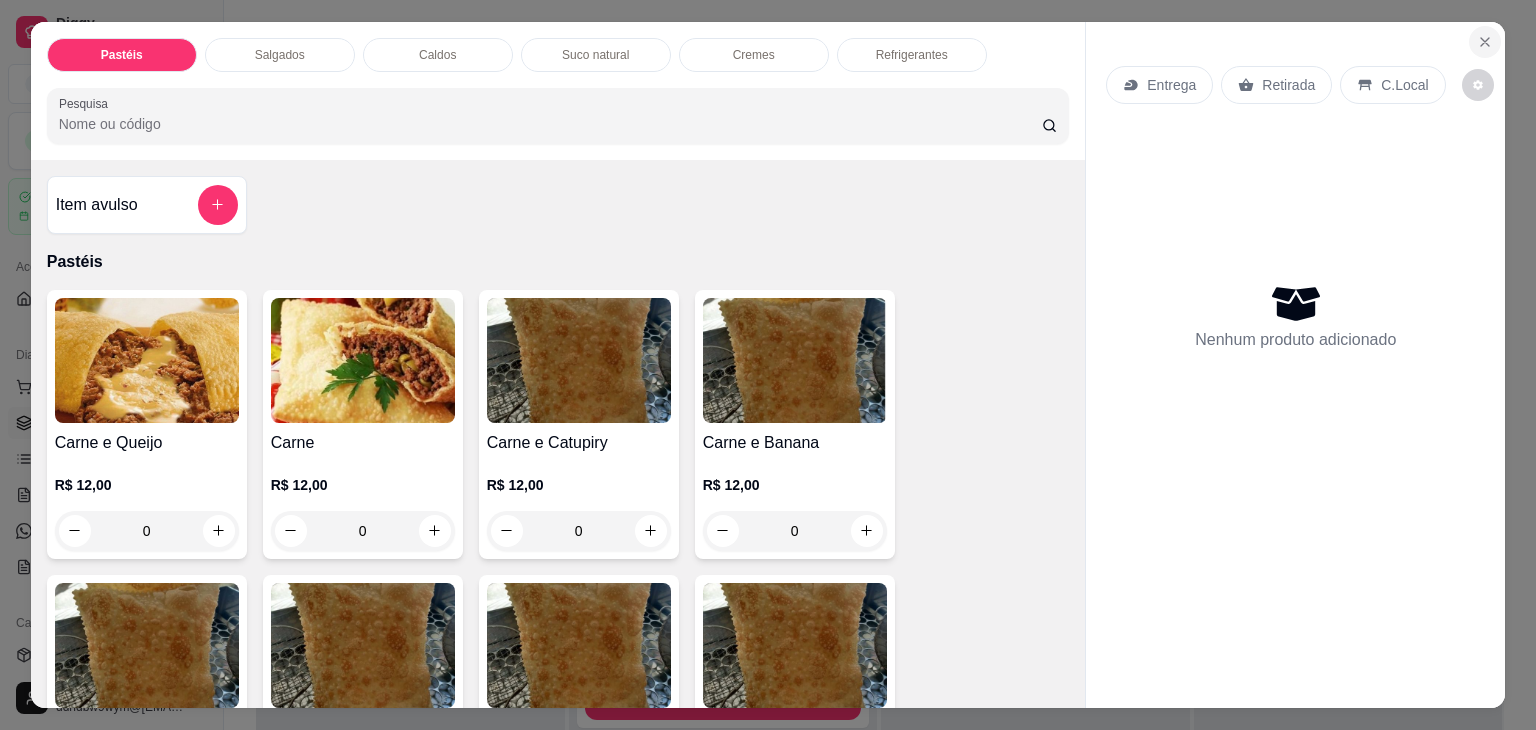 click at bounding box center (1485, 42) 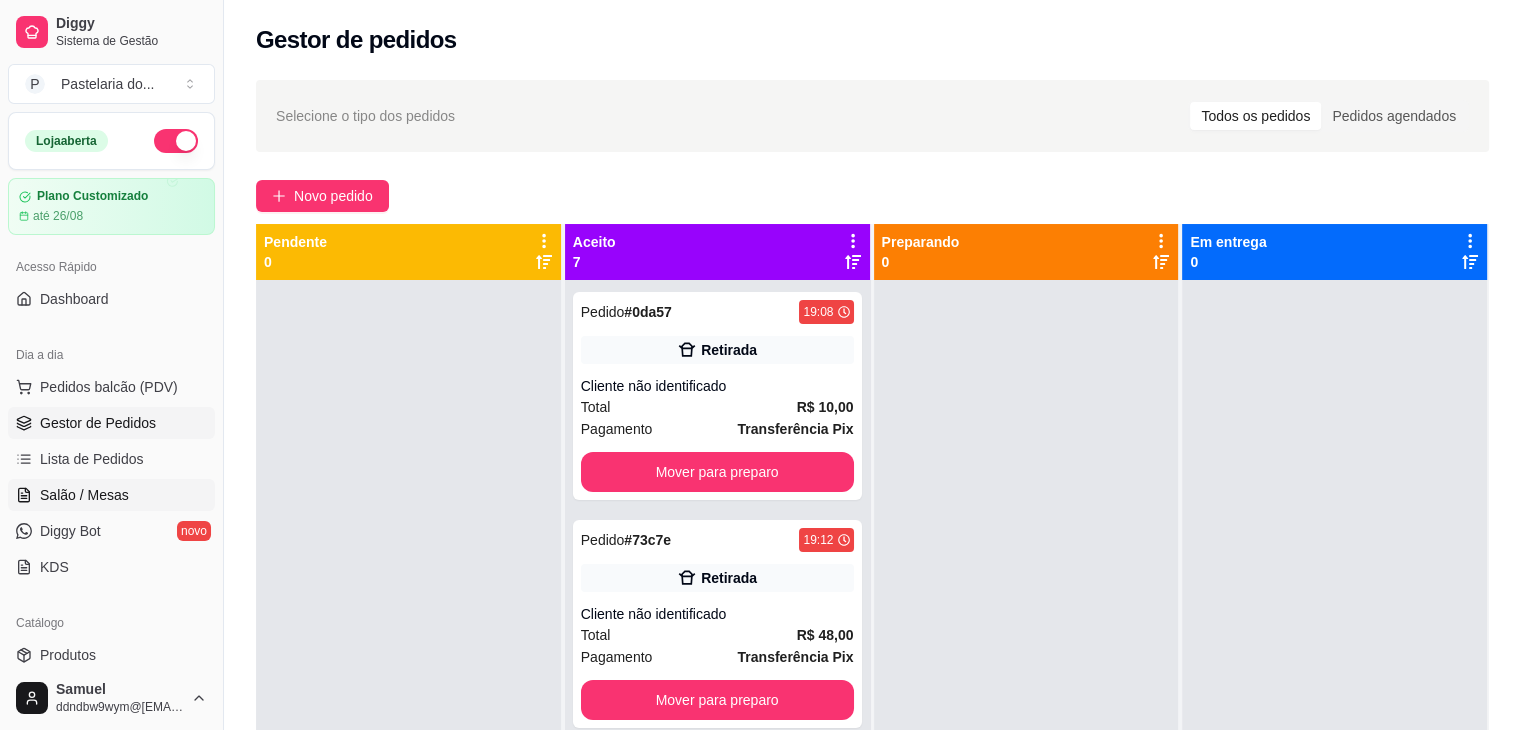 click on "Salão / Mesas" at bounding box center (84, 495) 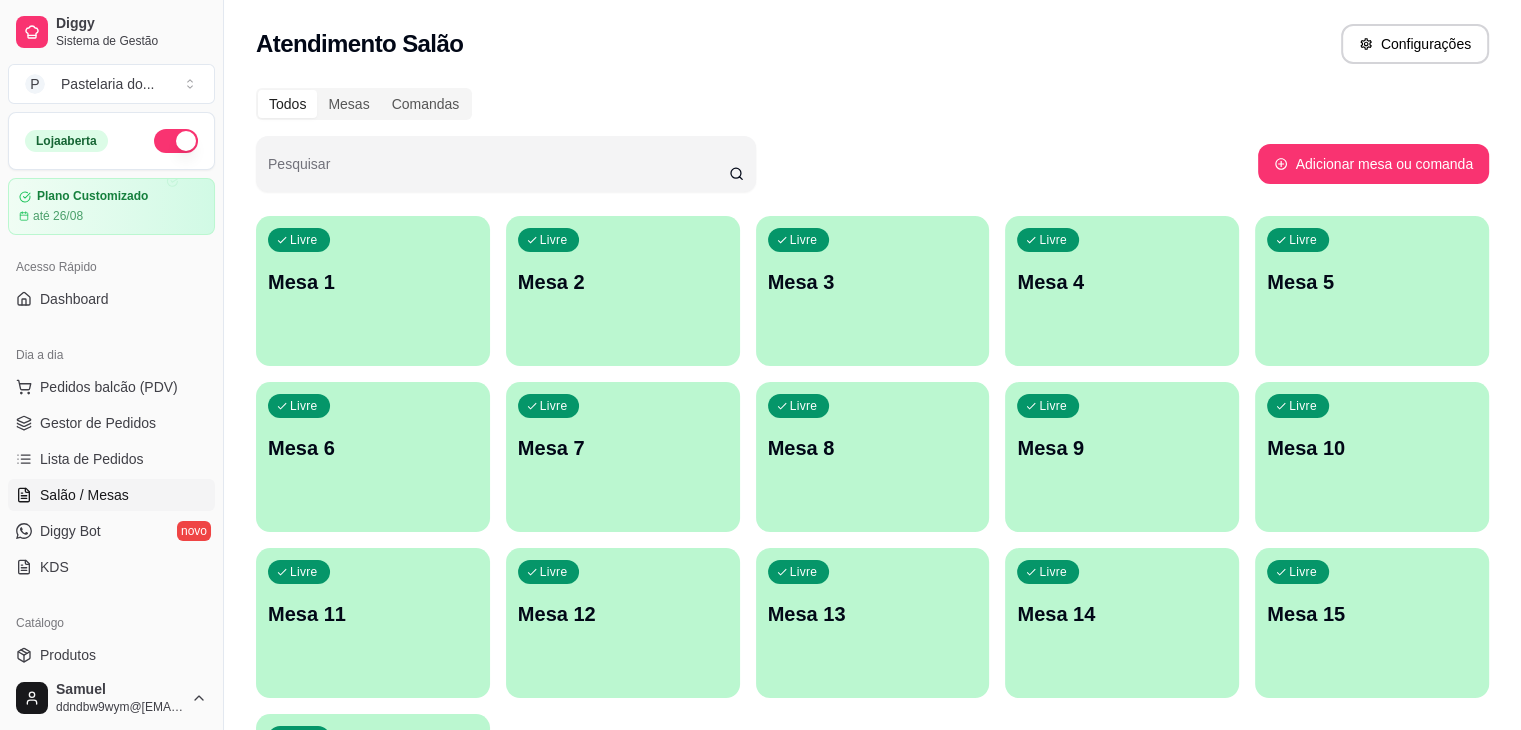 click on "Livre" at bounding box center (804, 572) 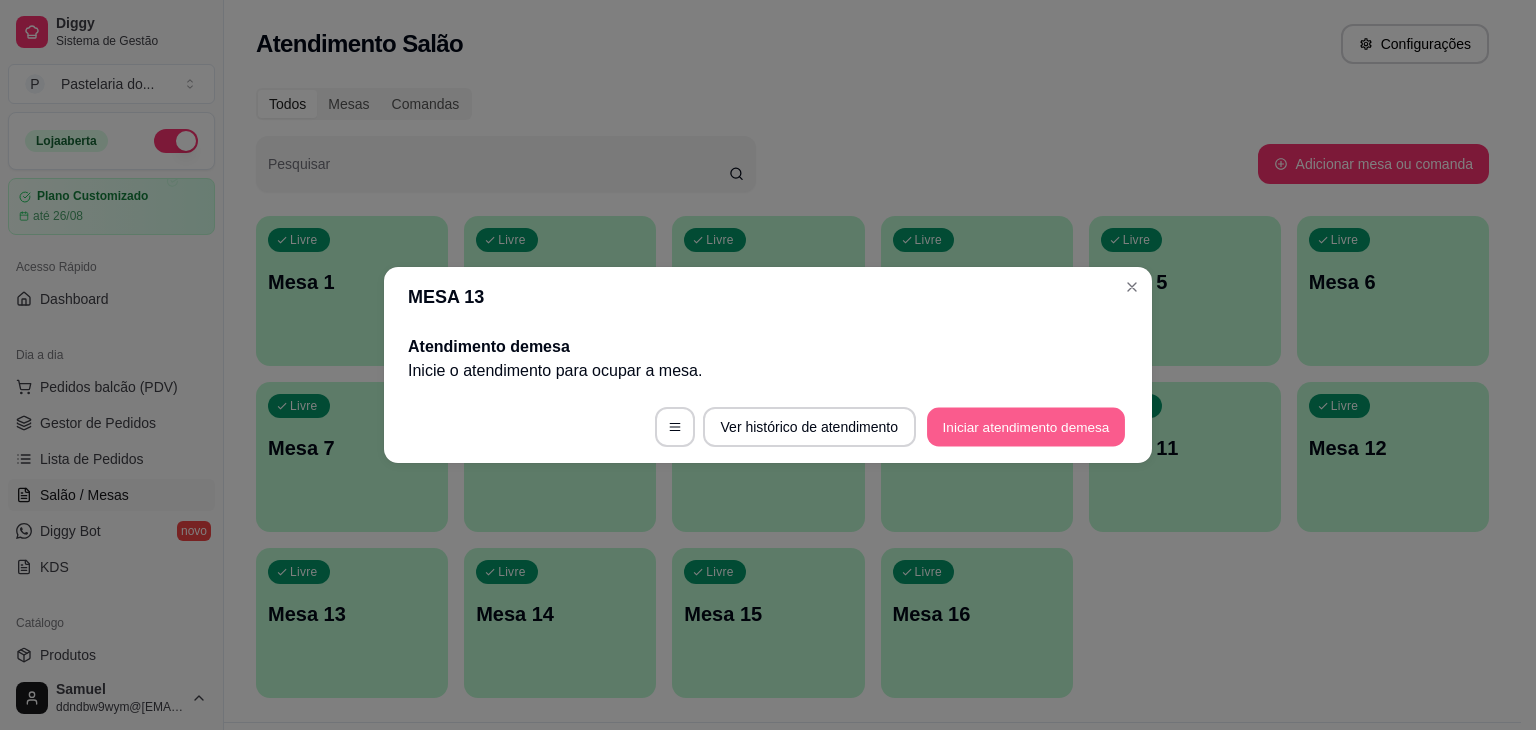 click on "Iniciar atendimento de  mesa" at bounding box center [1026, 427] 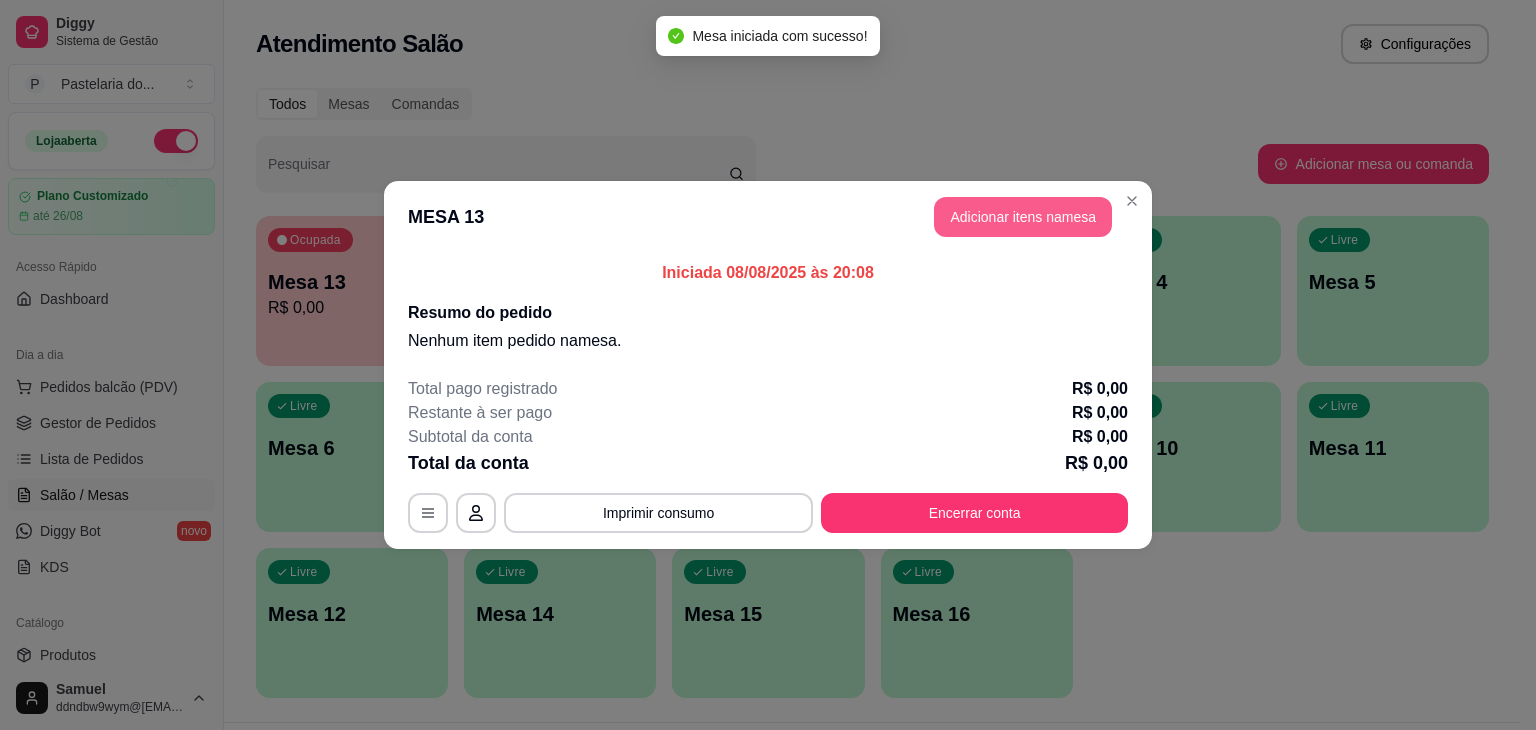 click on "Adicionar itens na  mesa" at bounding box center [1023, 217] 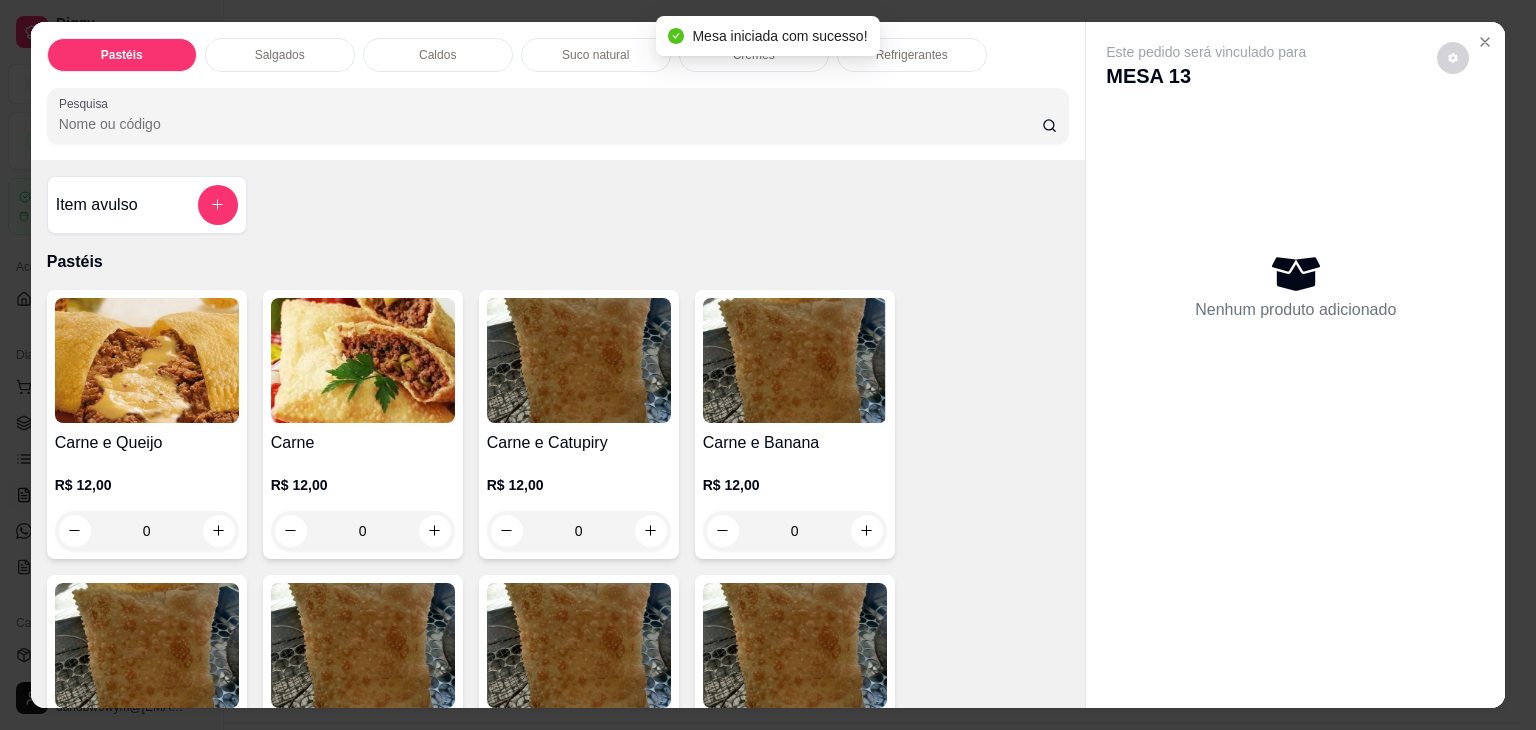 click on "Caldos" at bounding box center [438, 55] 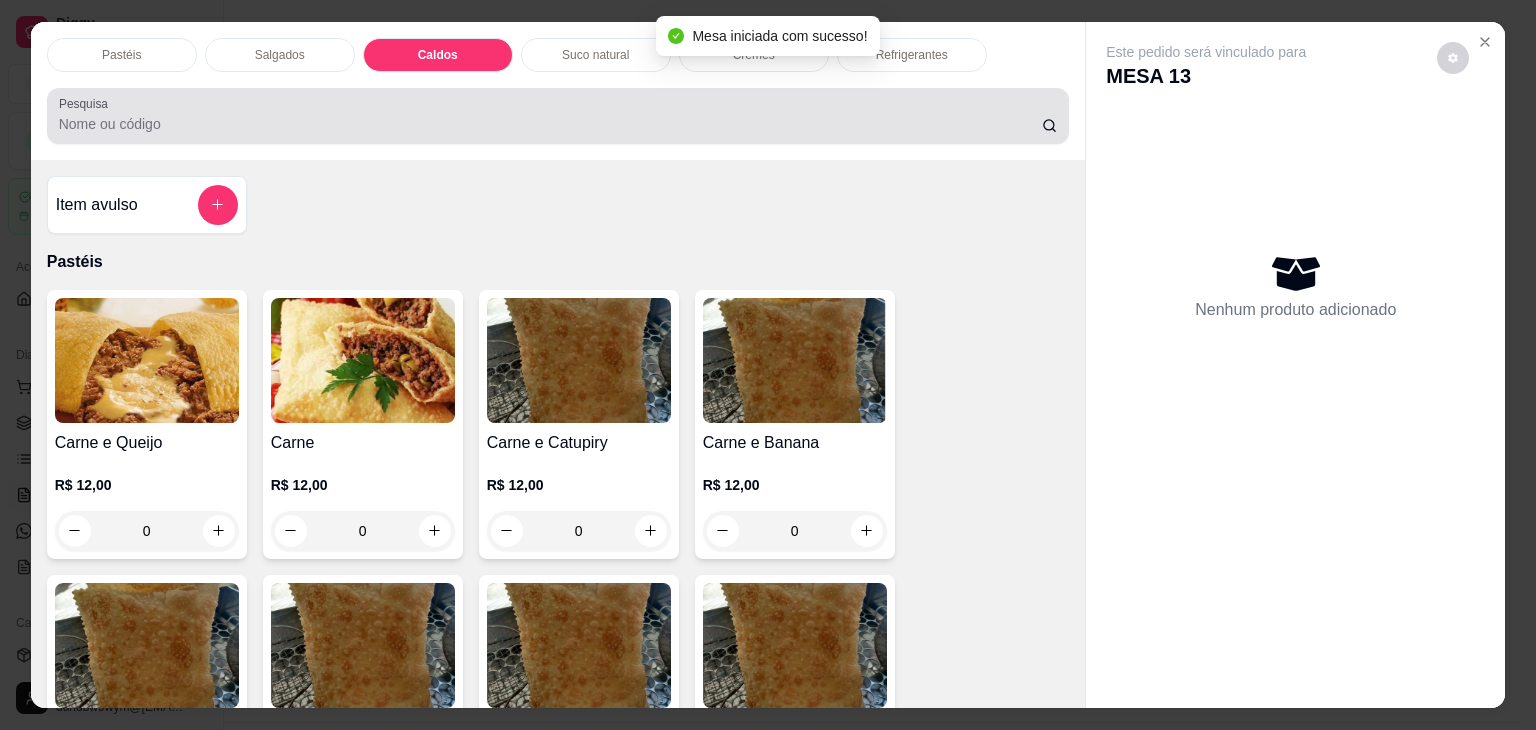 scroll, scrollTop: 2782, scrollLeft: 0, axis: vertical 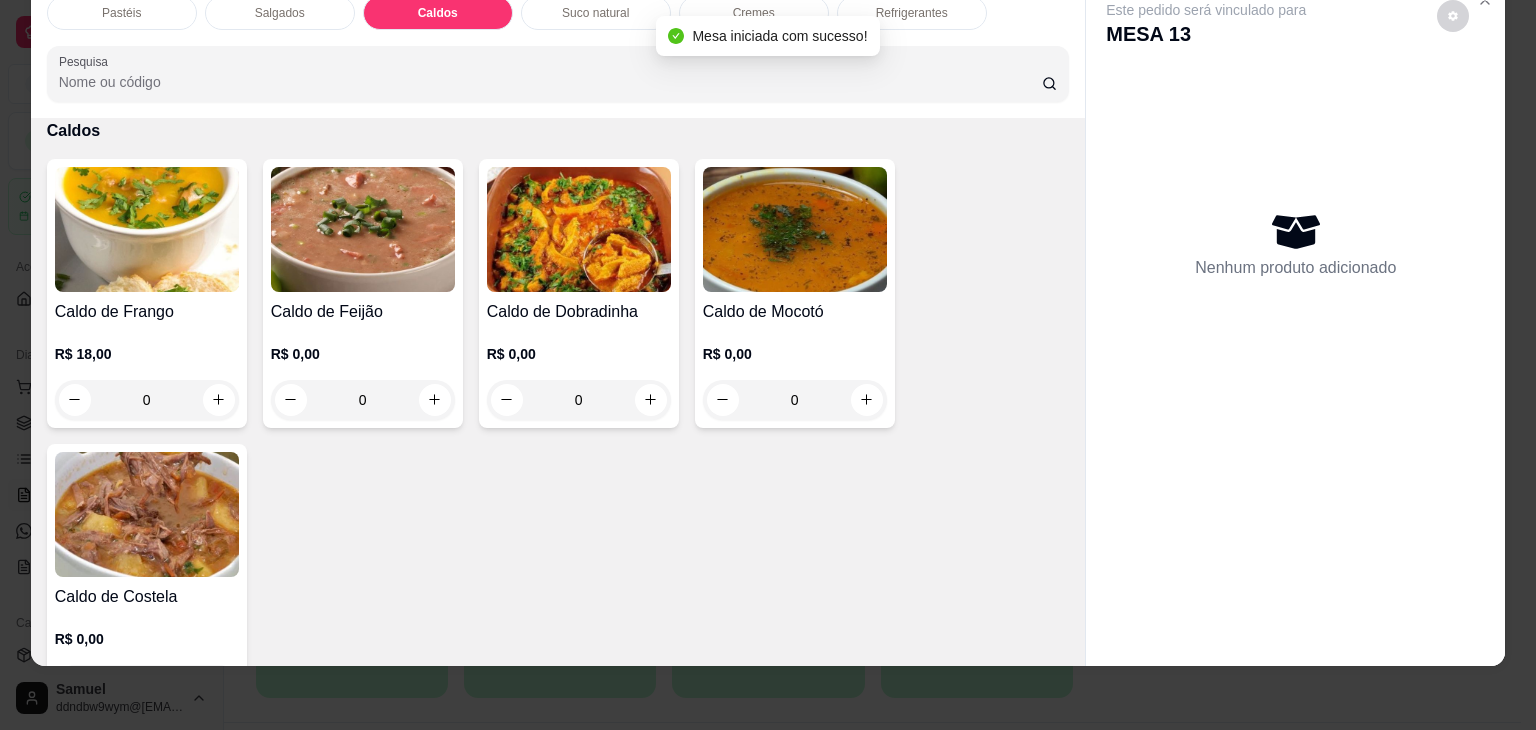 click on "0" at bounding box center (579, 400) 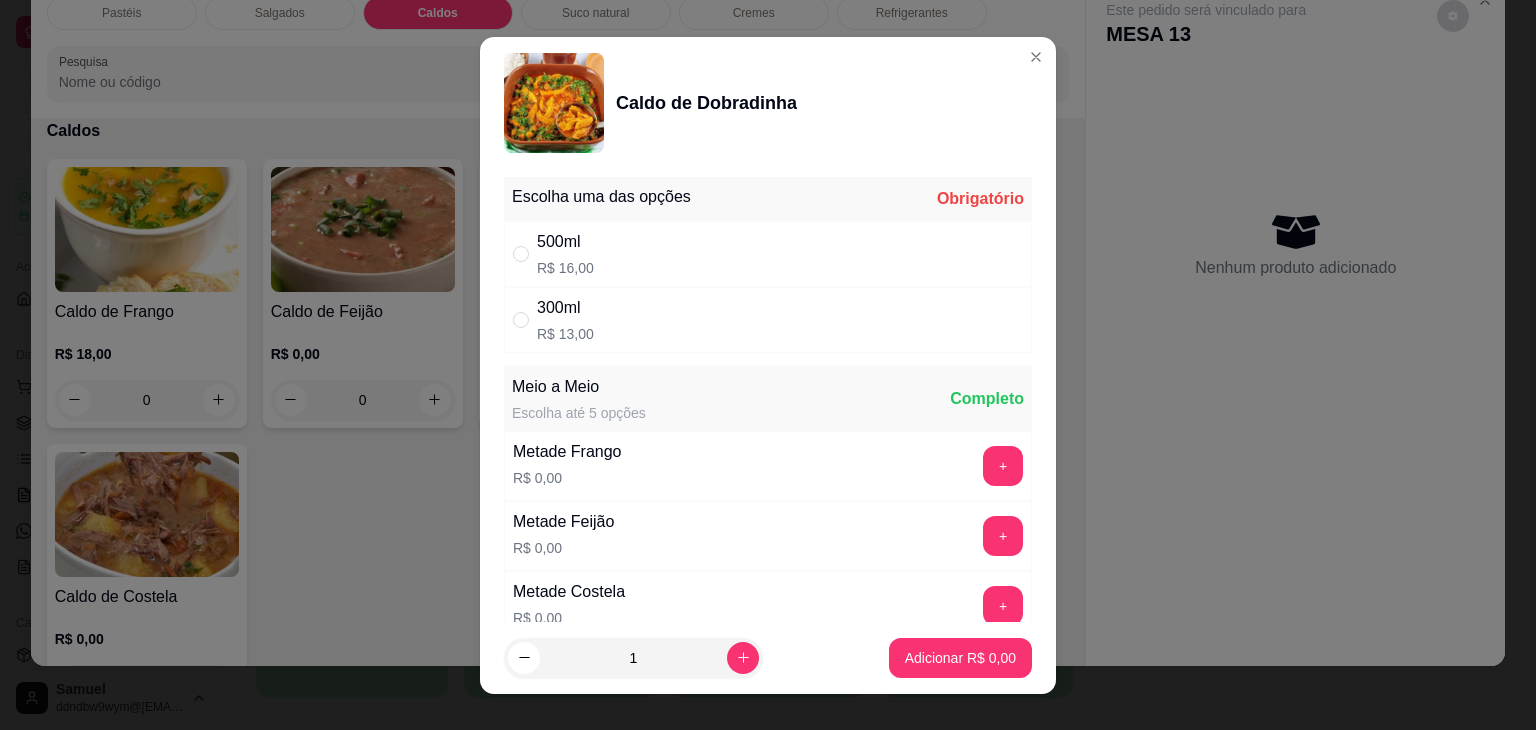 click on "500ml R$ 16,00" at bounding box center [768, 254] 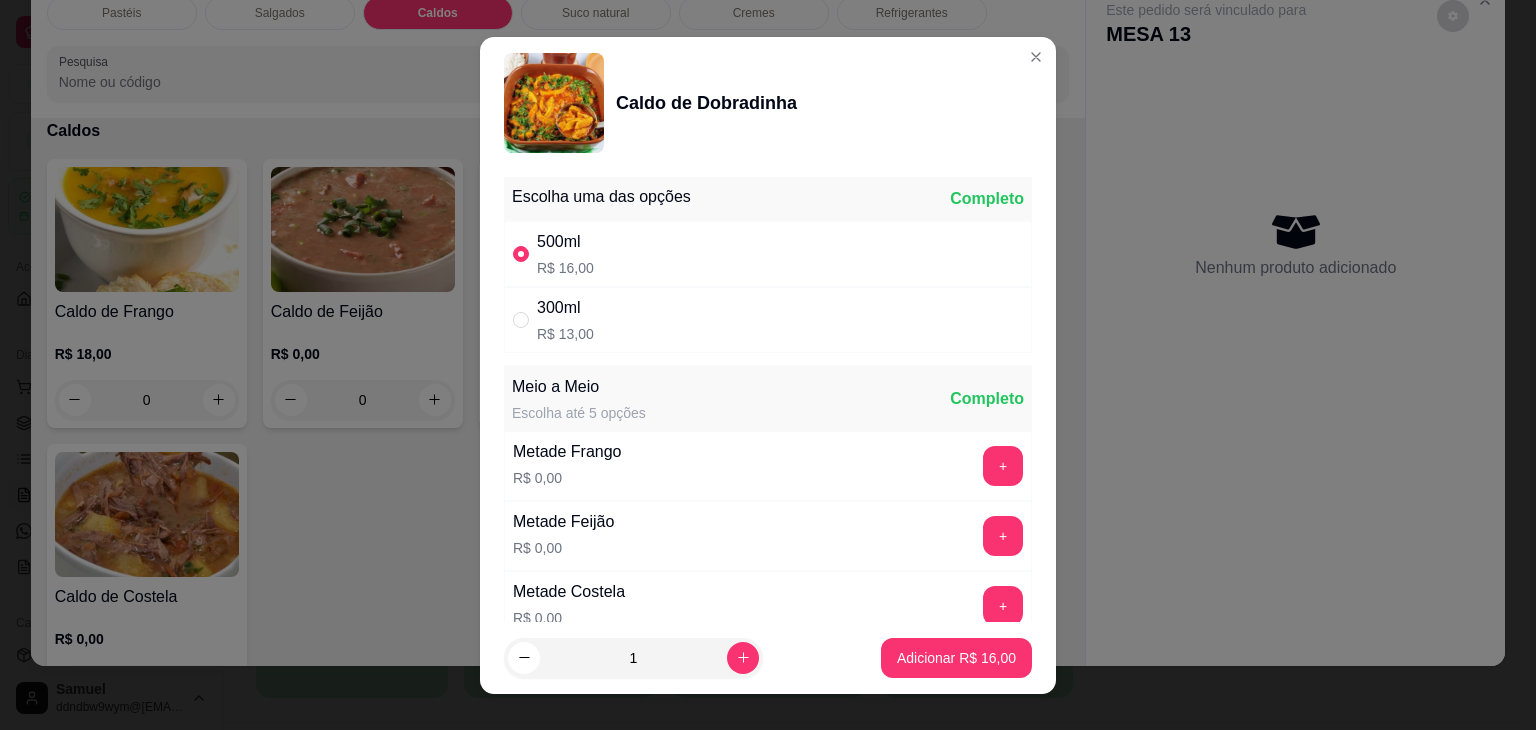 click on "1 Adicionar R$ 16,00" at bounding box center [768, 658] 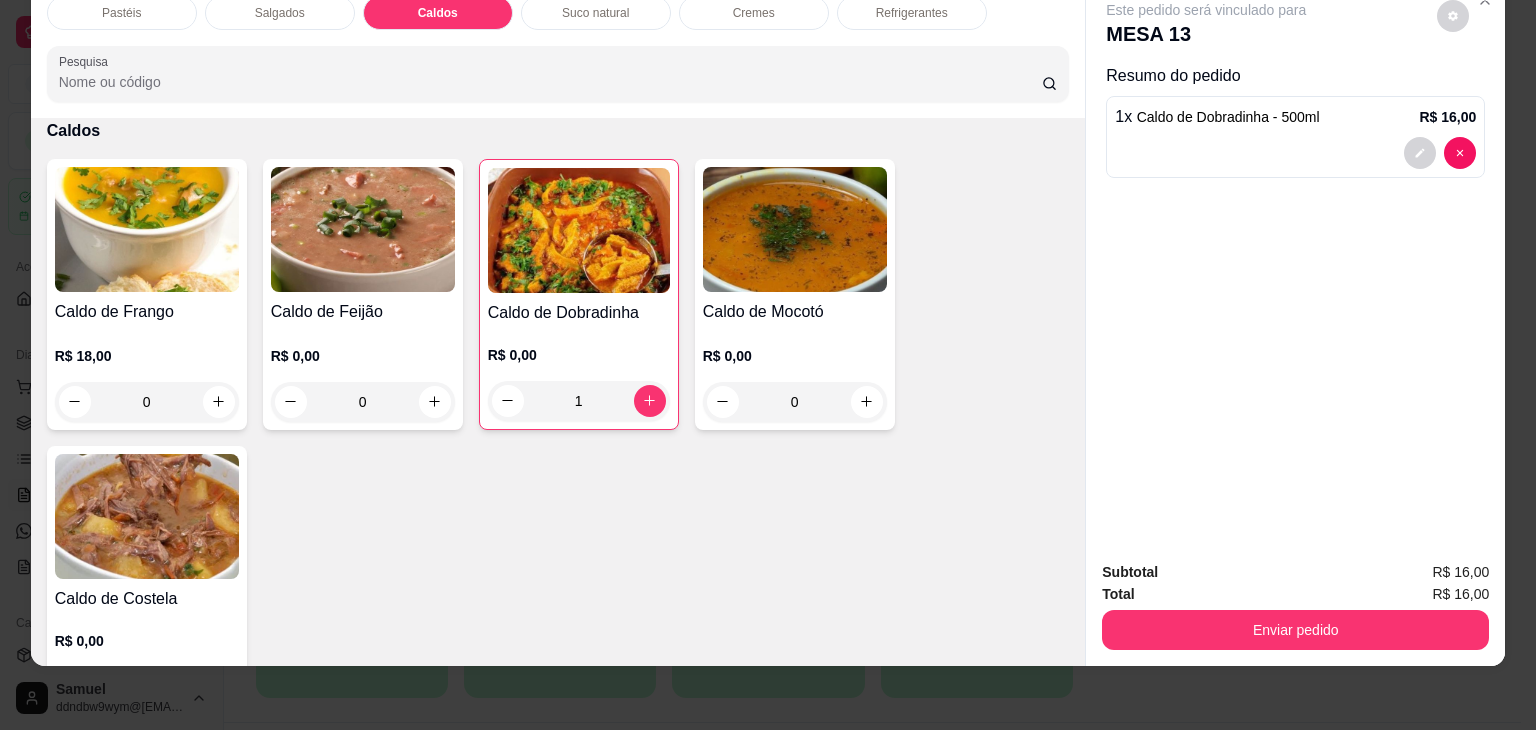 type on "1" 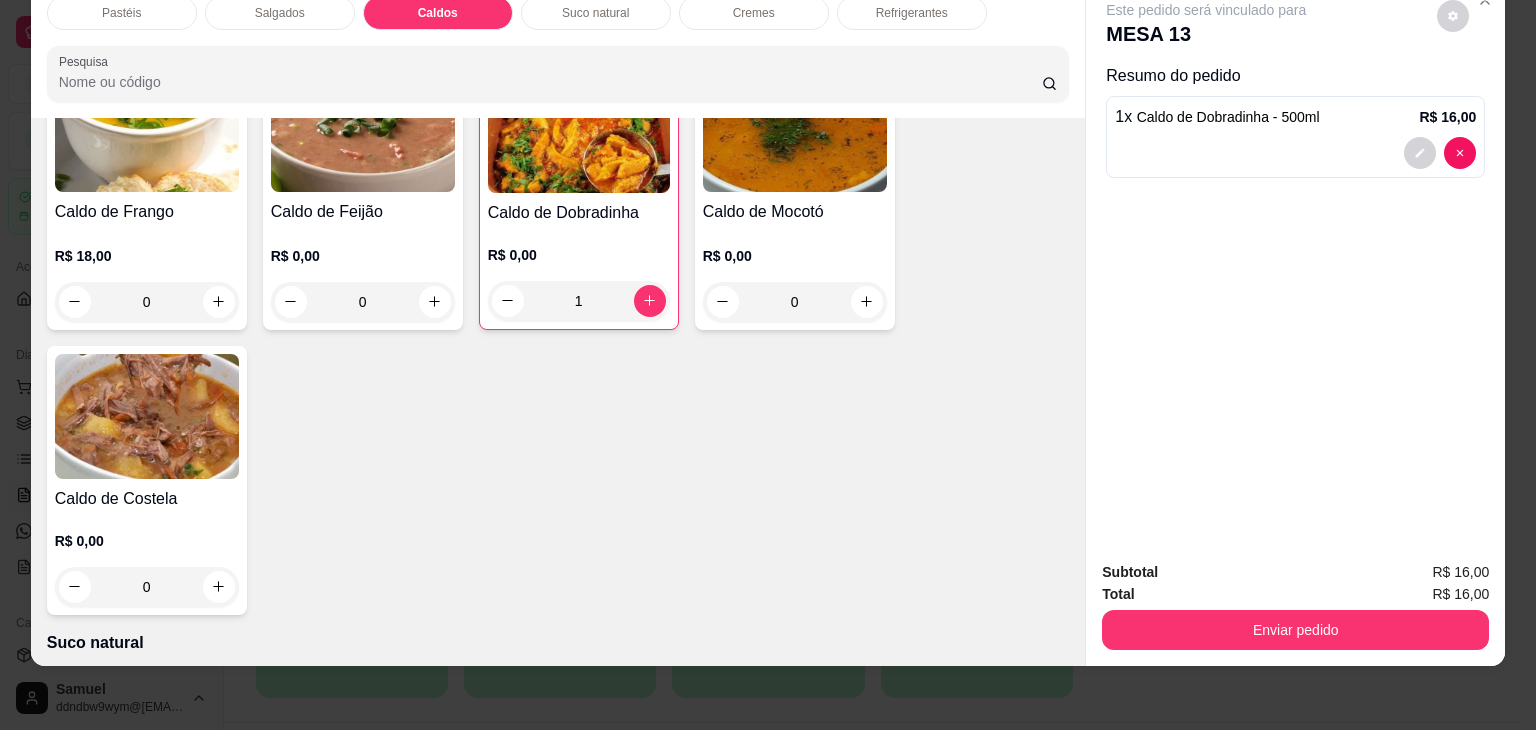 click on "0" at bounding box center (147, 587) 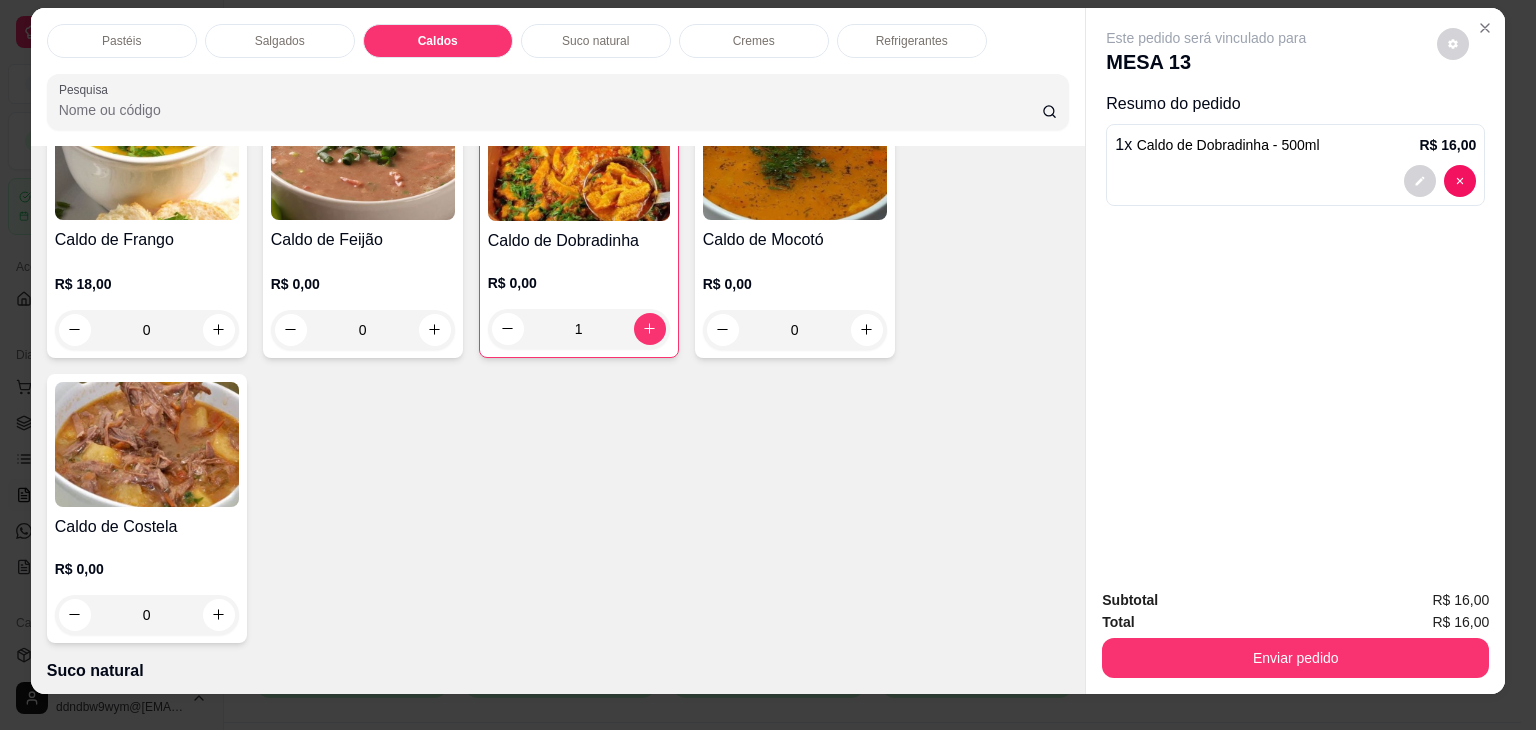 click on "0" at bounding box center (147, 615) 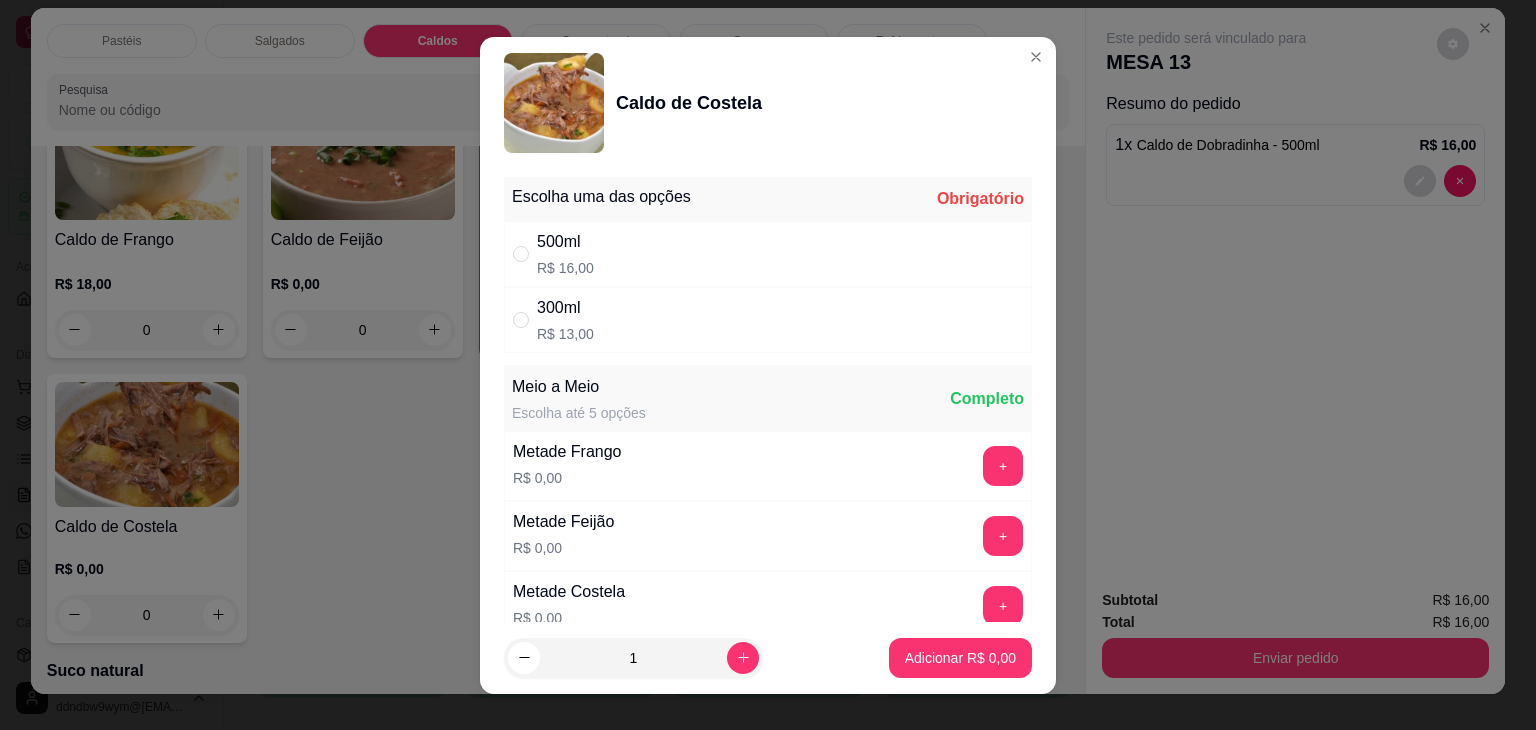 click on "500ml R$ 16,00" at bounding box center [768, 254] 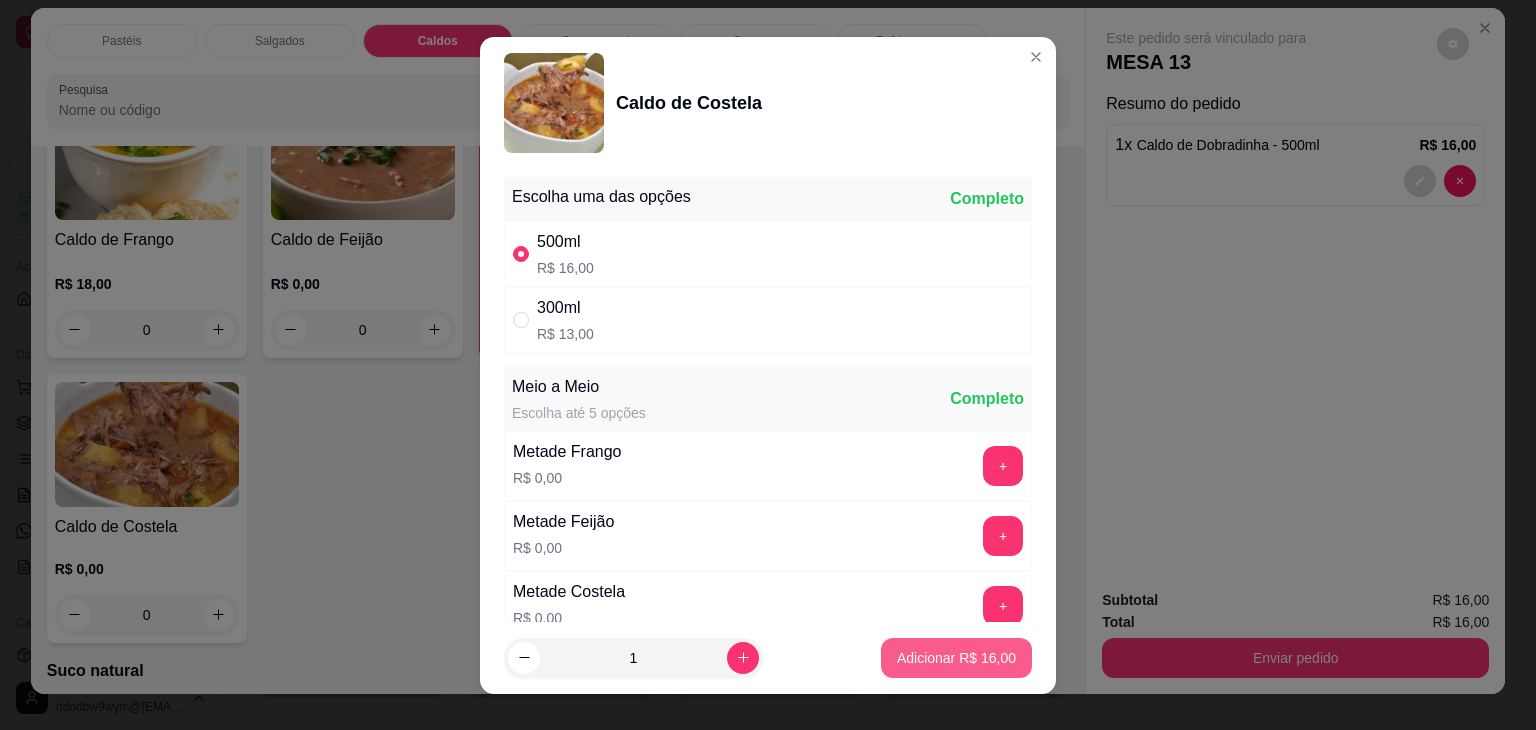 click on "Adicionar   R$ 16,00" at bounding box center (956, 658) 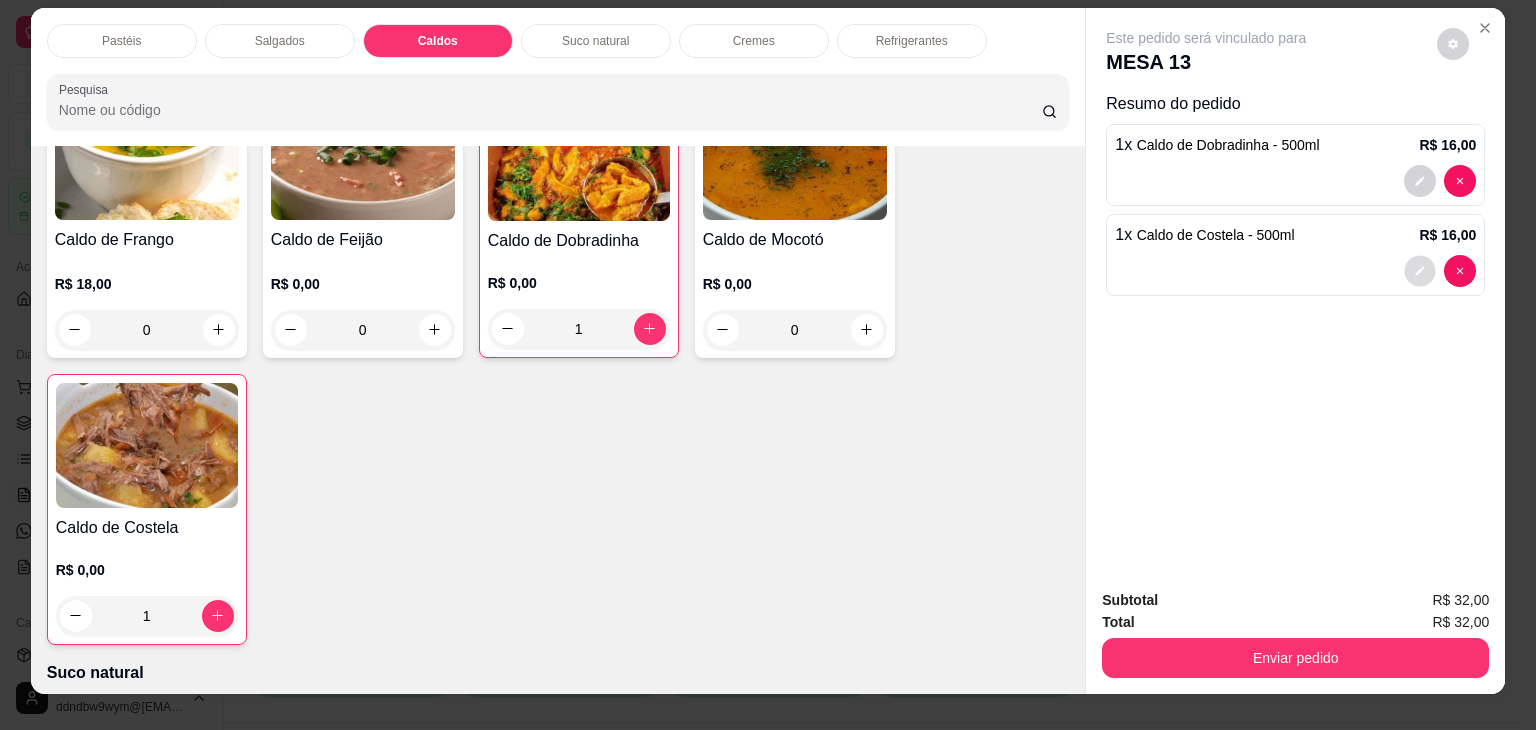 click 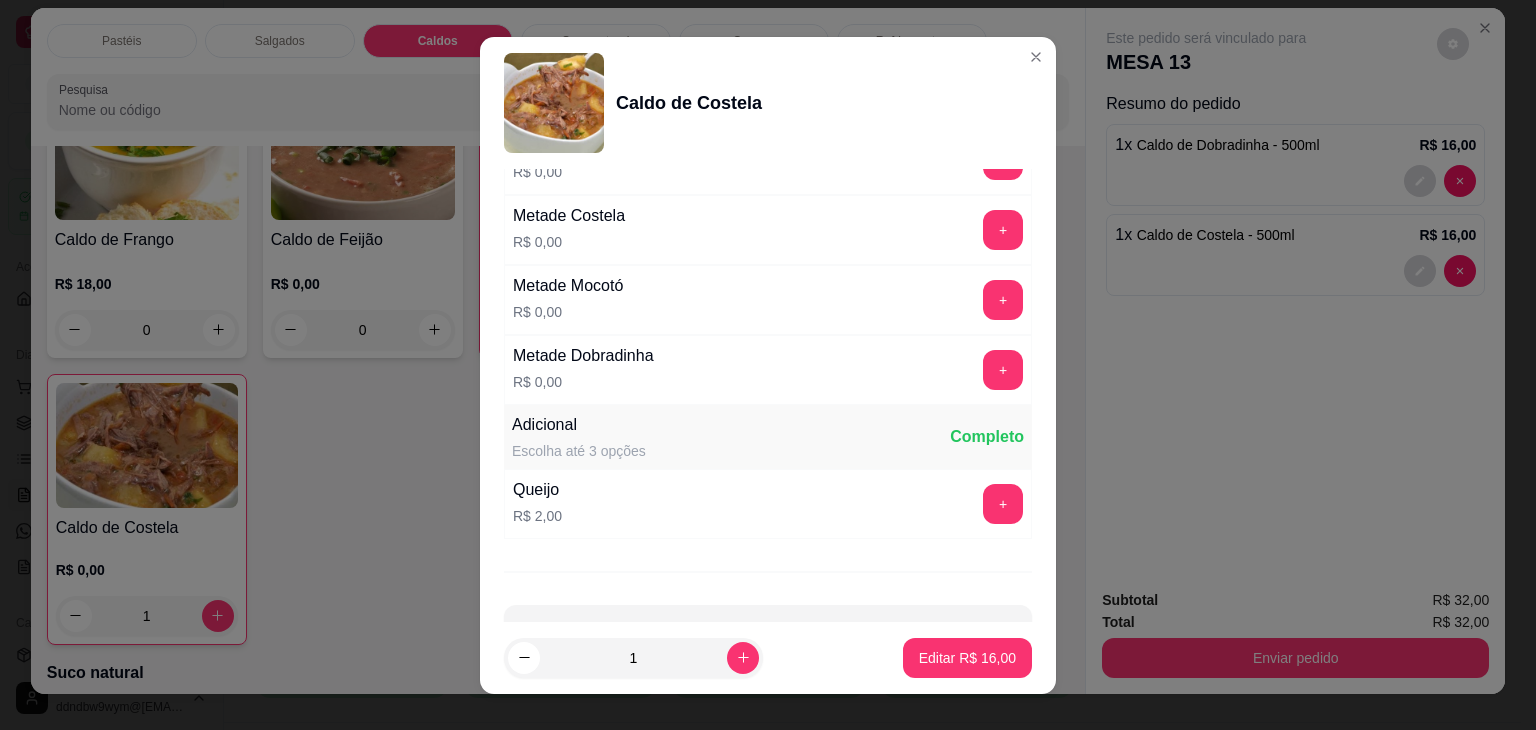 scroll, scrollTop: 400, scrollLeft: 0, axis: vertical 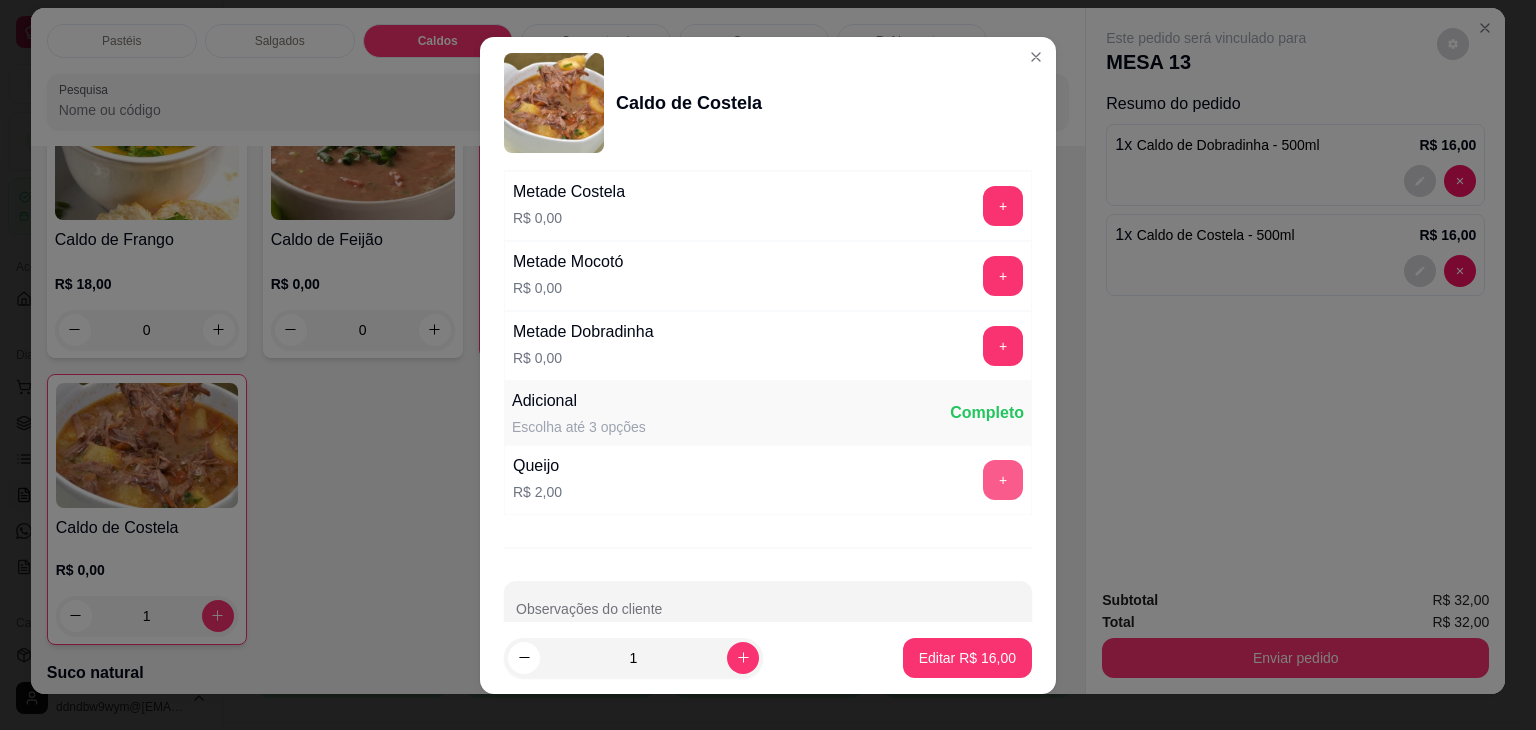 click on "+" at bounding box center (1003, 480) 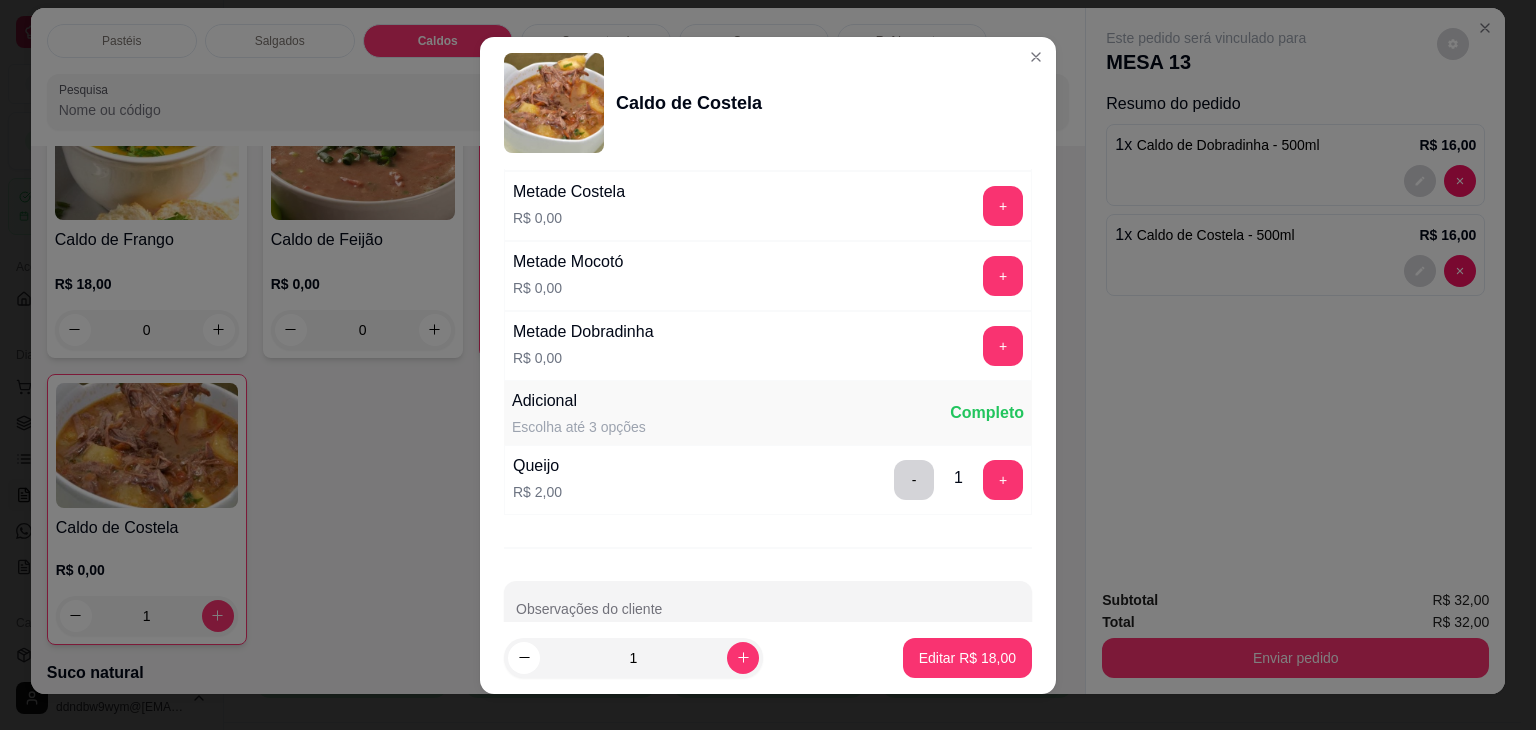 click on "Editar   R$ 18,00" at bounding box center (967, 658) 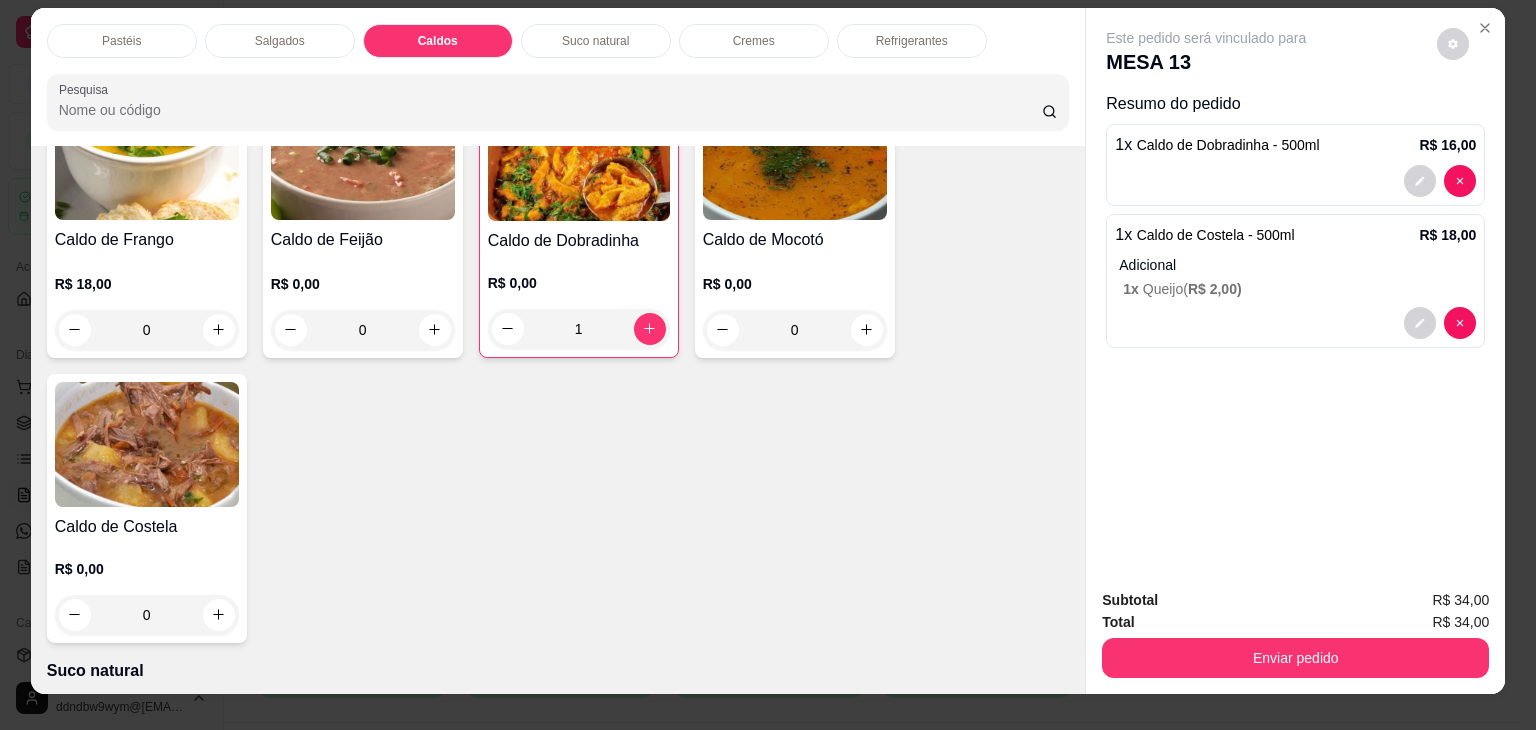 click on "Enviar pedido" at bounding box center (1295, 658) 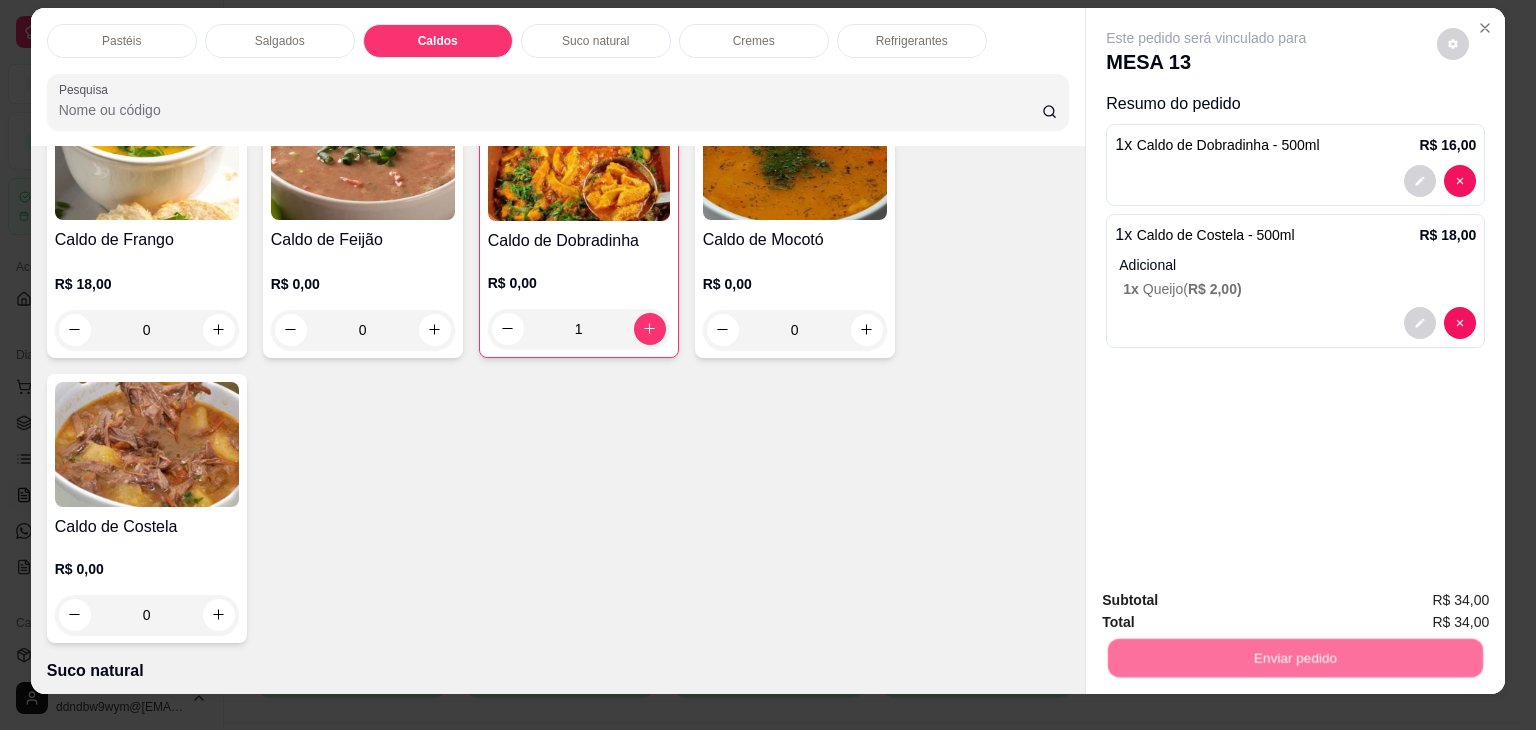 click on "Não registrar e enviar pedido" at bounding box center (1229, 601) 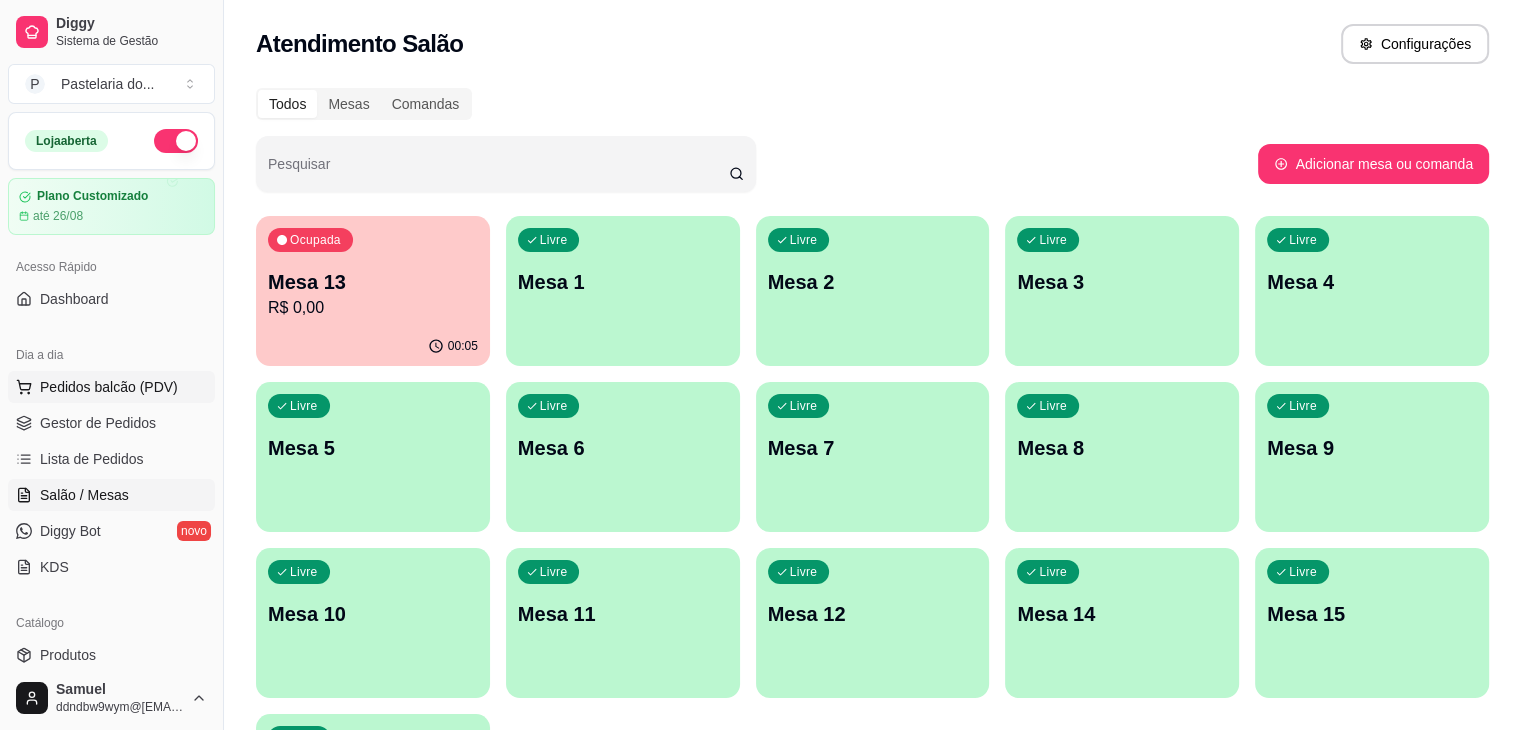 click on "Pedidos balcão (PDV)" at bounding box center [109, 387] 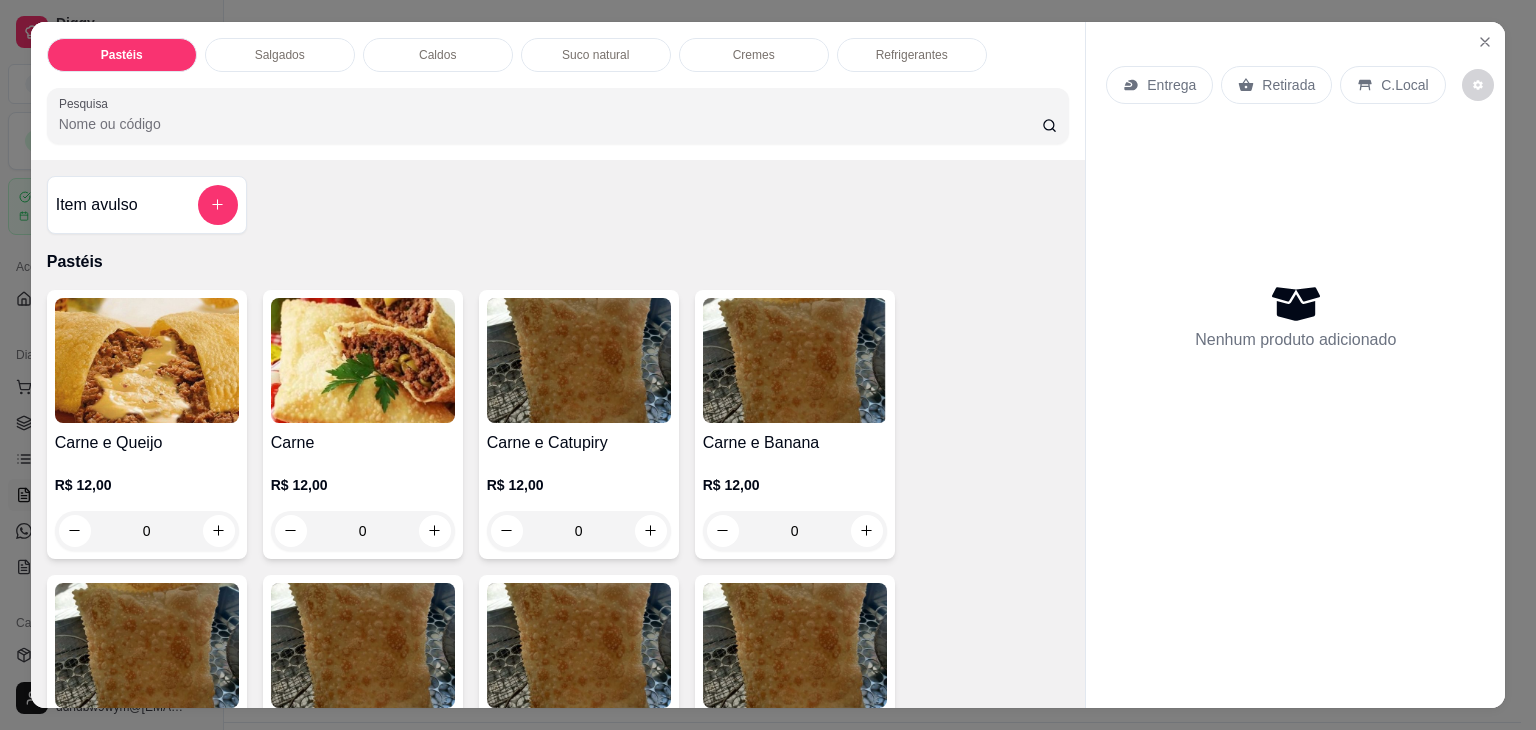click on "Salgados" at bounding box center [280, 55] 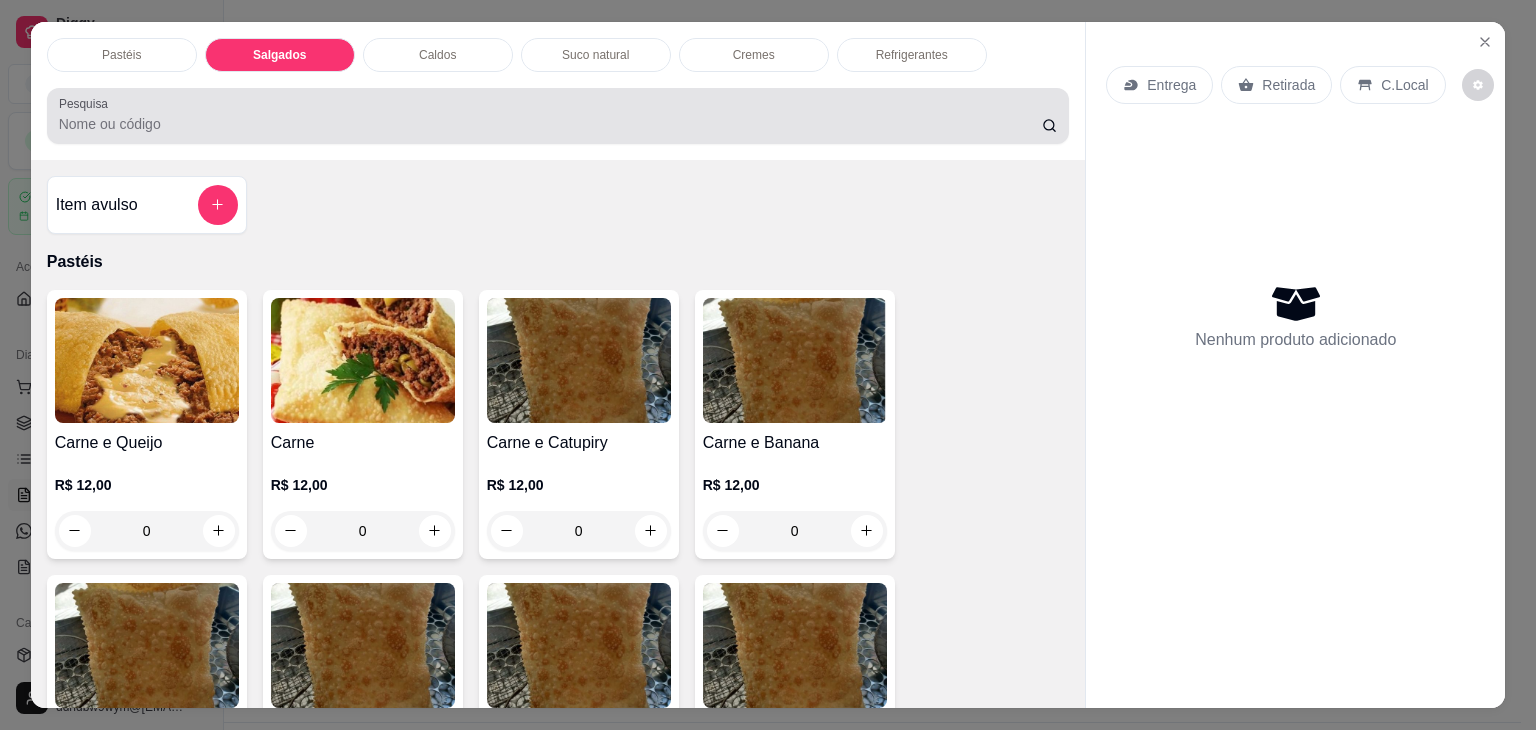 scroll, scrollTop: 2124, scrollLeft: 0, axis: vertical 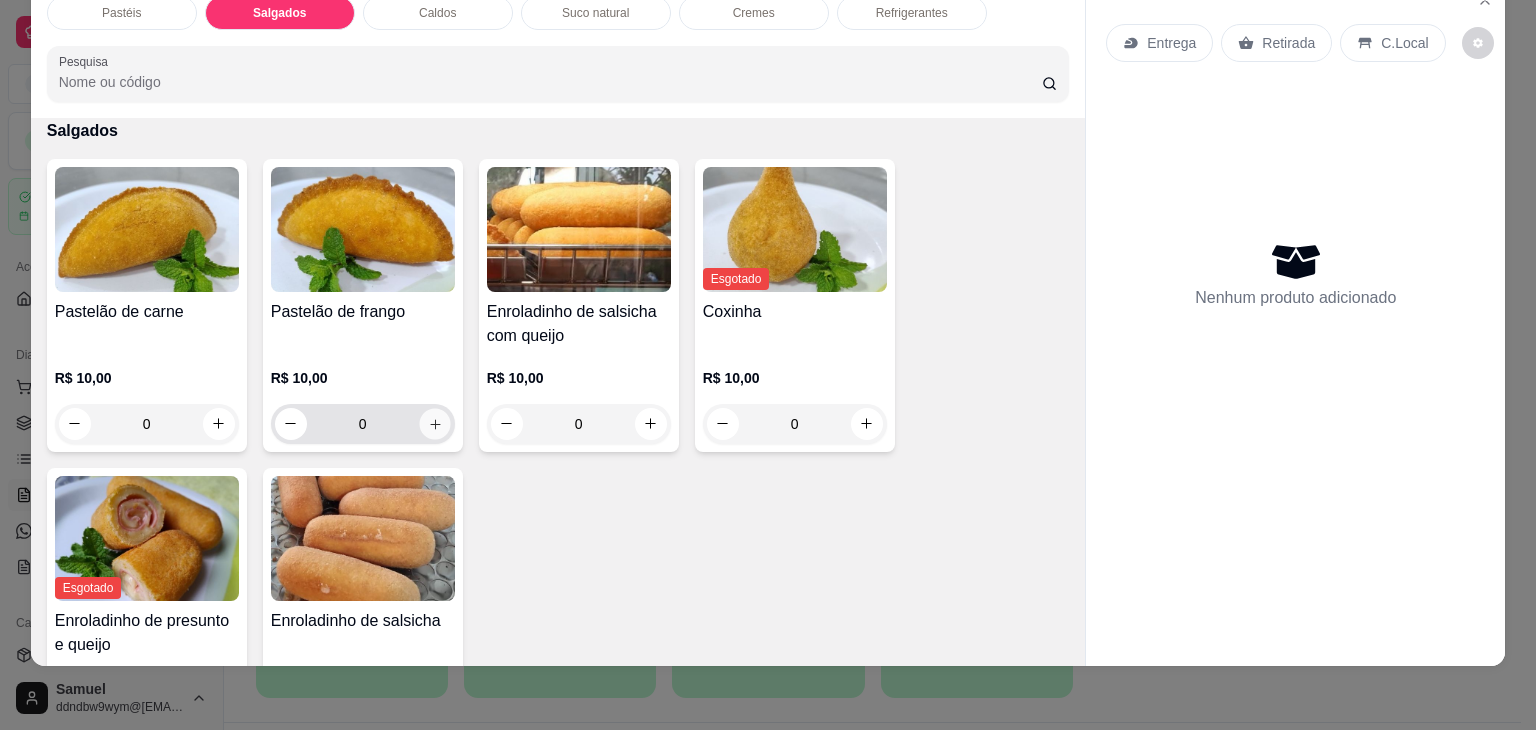 click at bounding box center [434, 423] 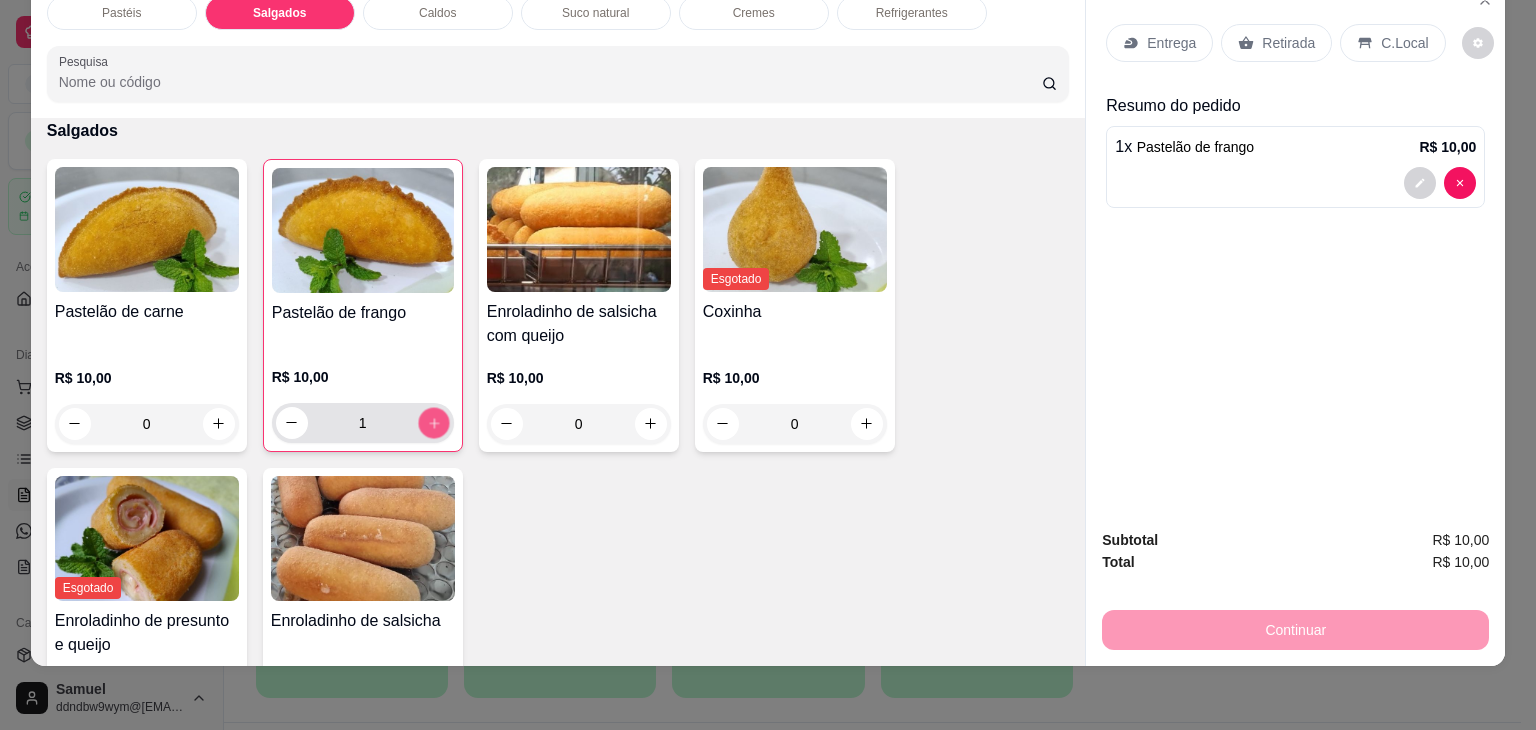 click at bounding box center [433, 422] 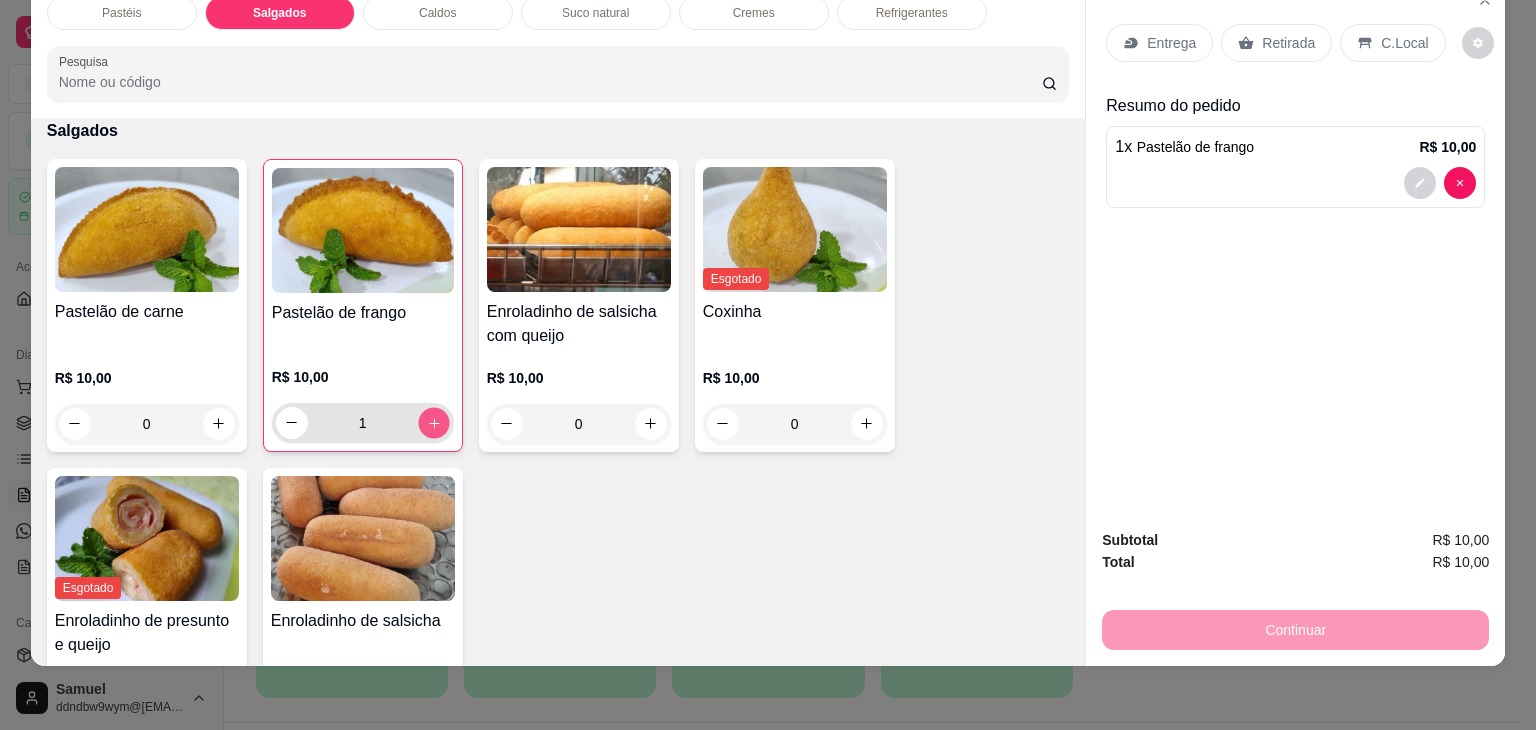 type on "2" 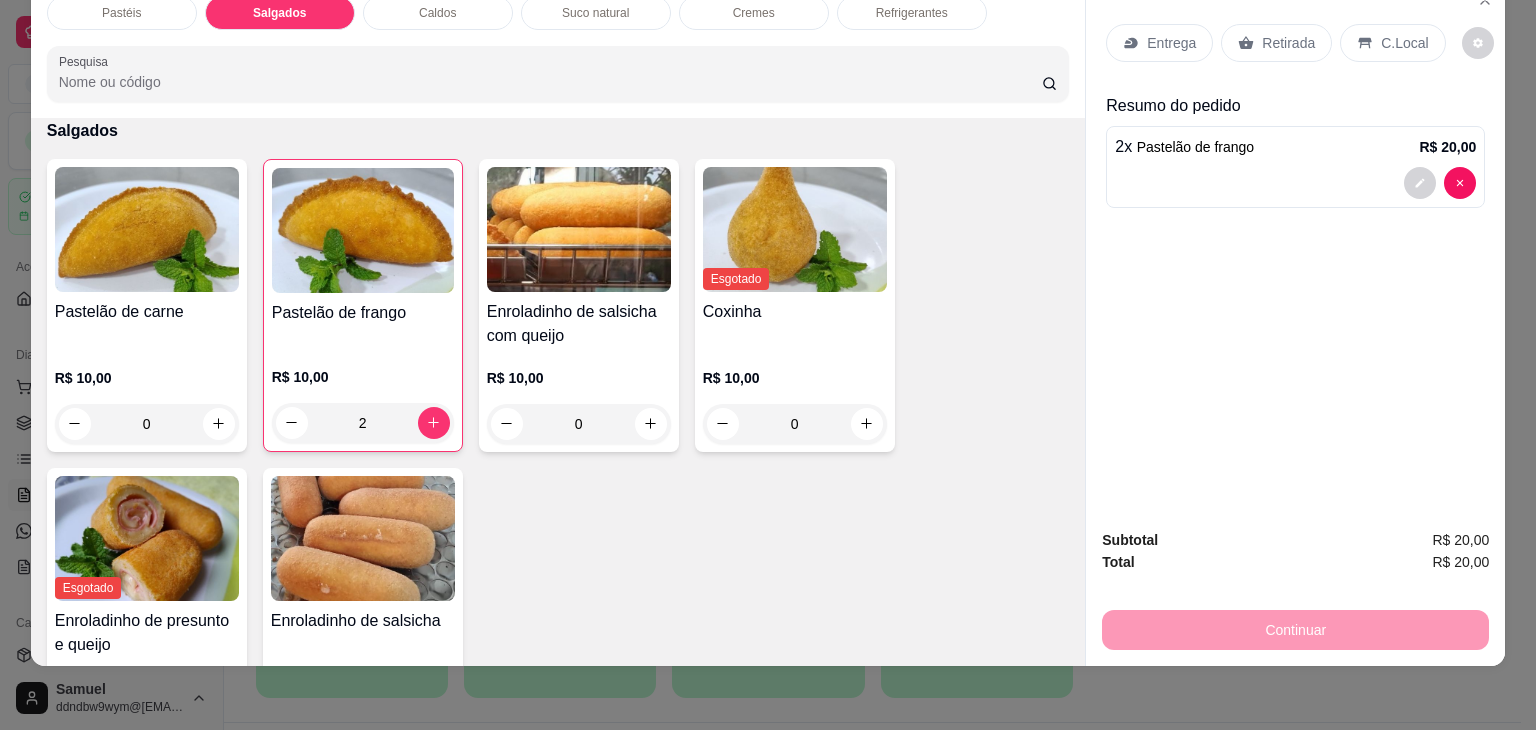 click on "Retirada" at bounding box center [1276, 43] 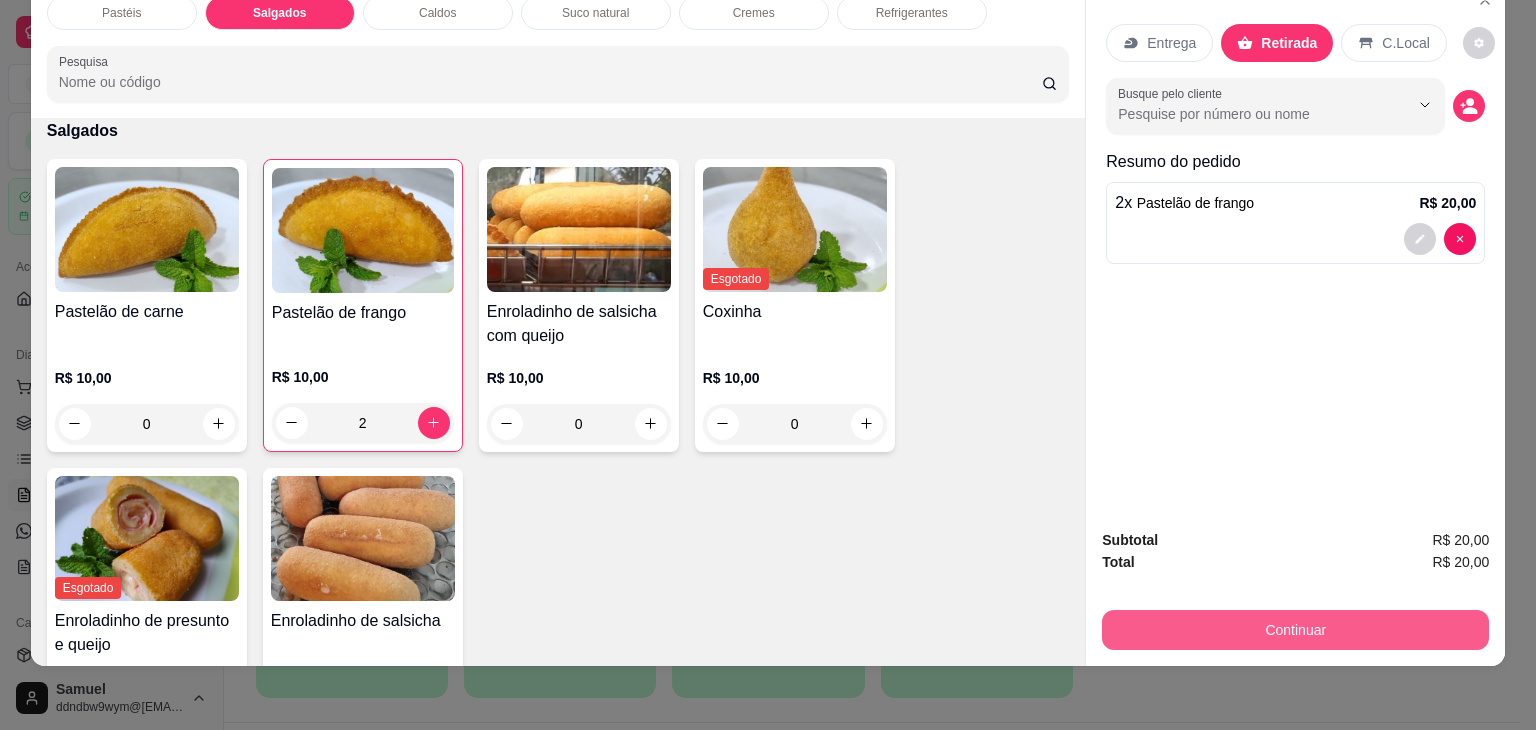 click on "Continuar" at bounding box center [1295, 630] 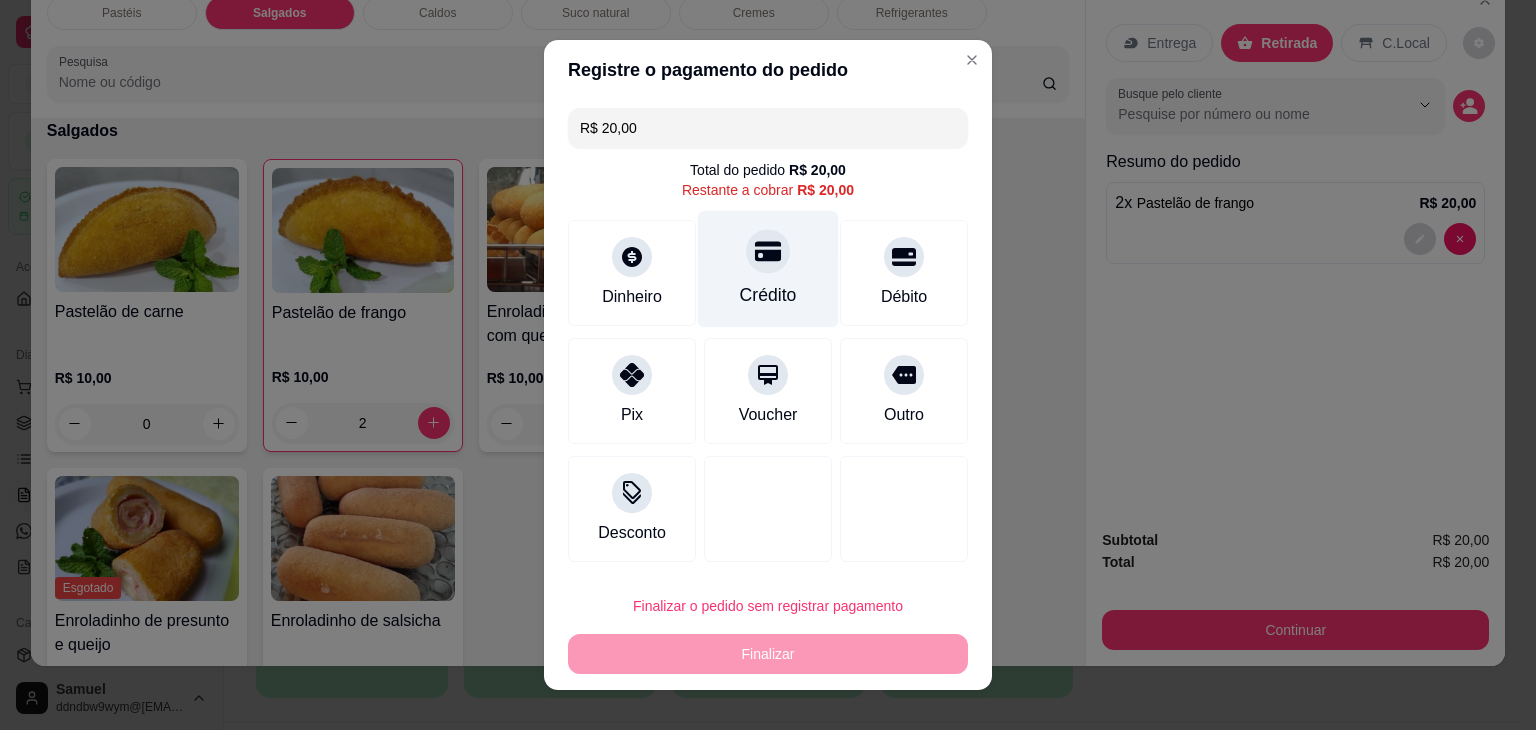 click at bounding box center [768, 251] 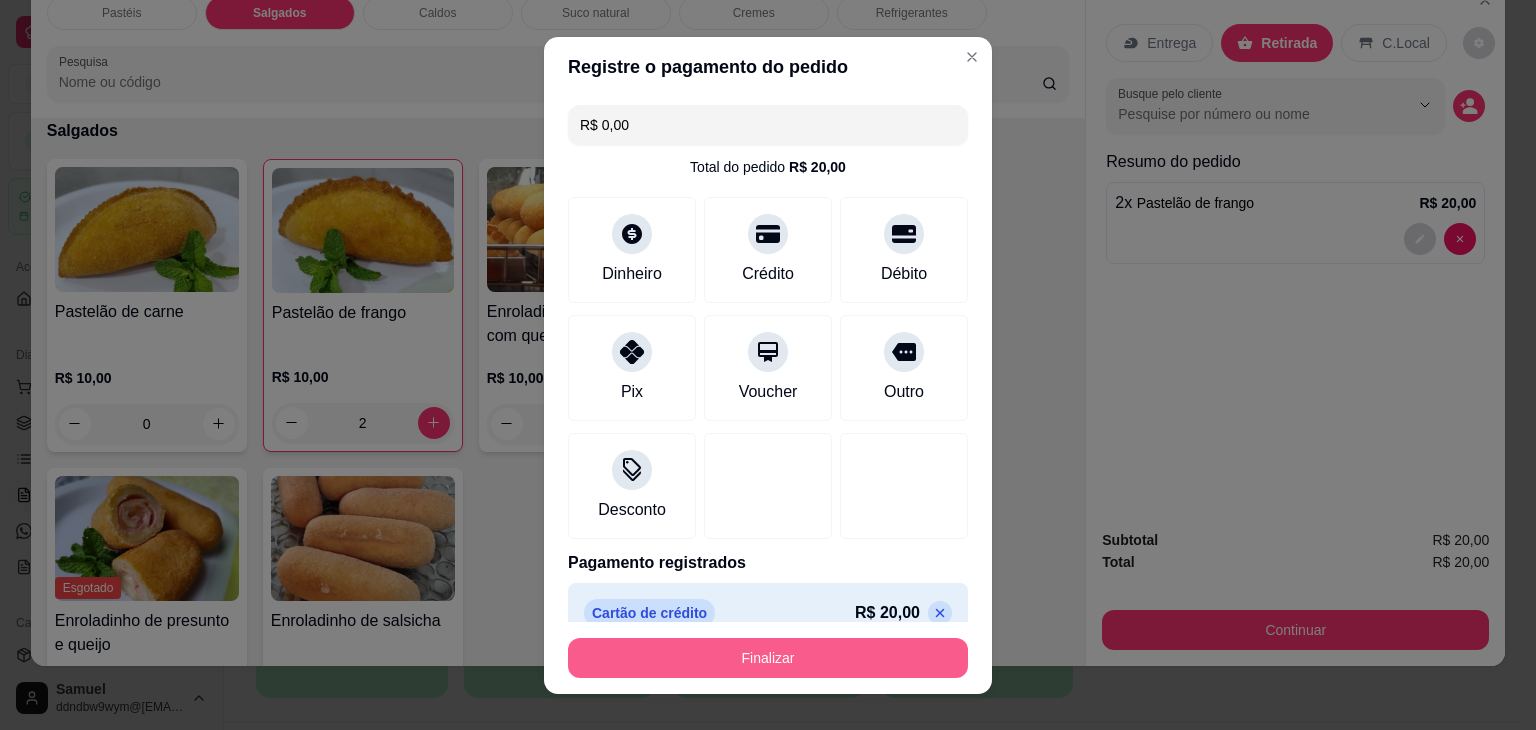 click on "Finalizar" at bounding box center (768, 658) 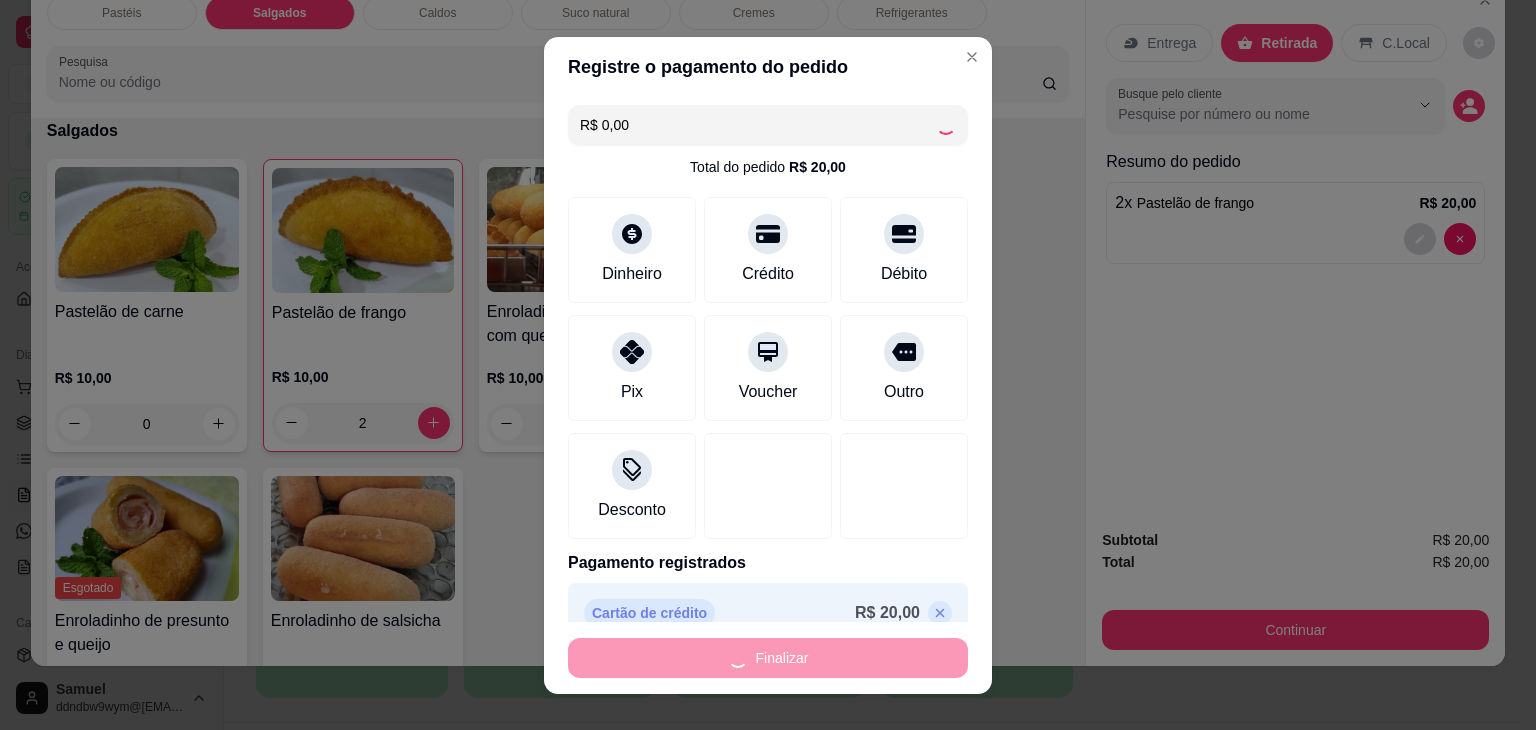 type on "0" 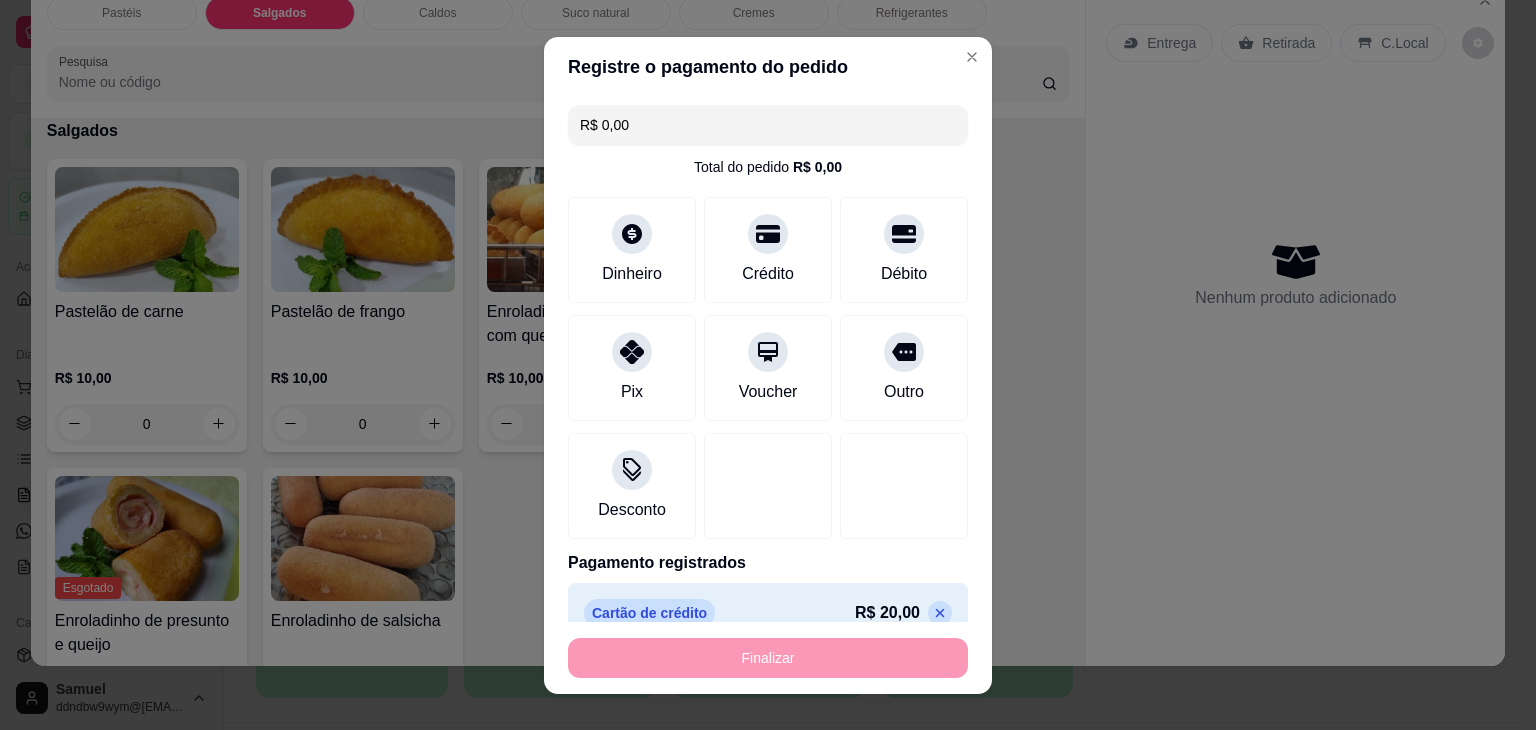 type on "-R$ 20,00" 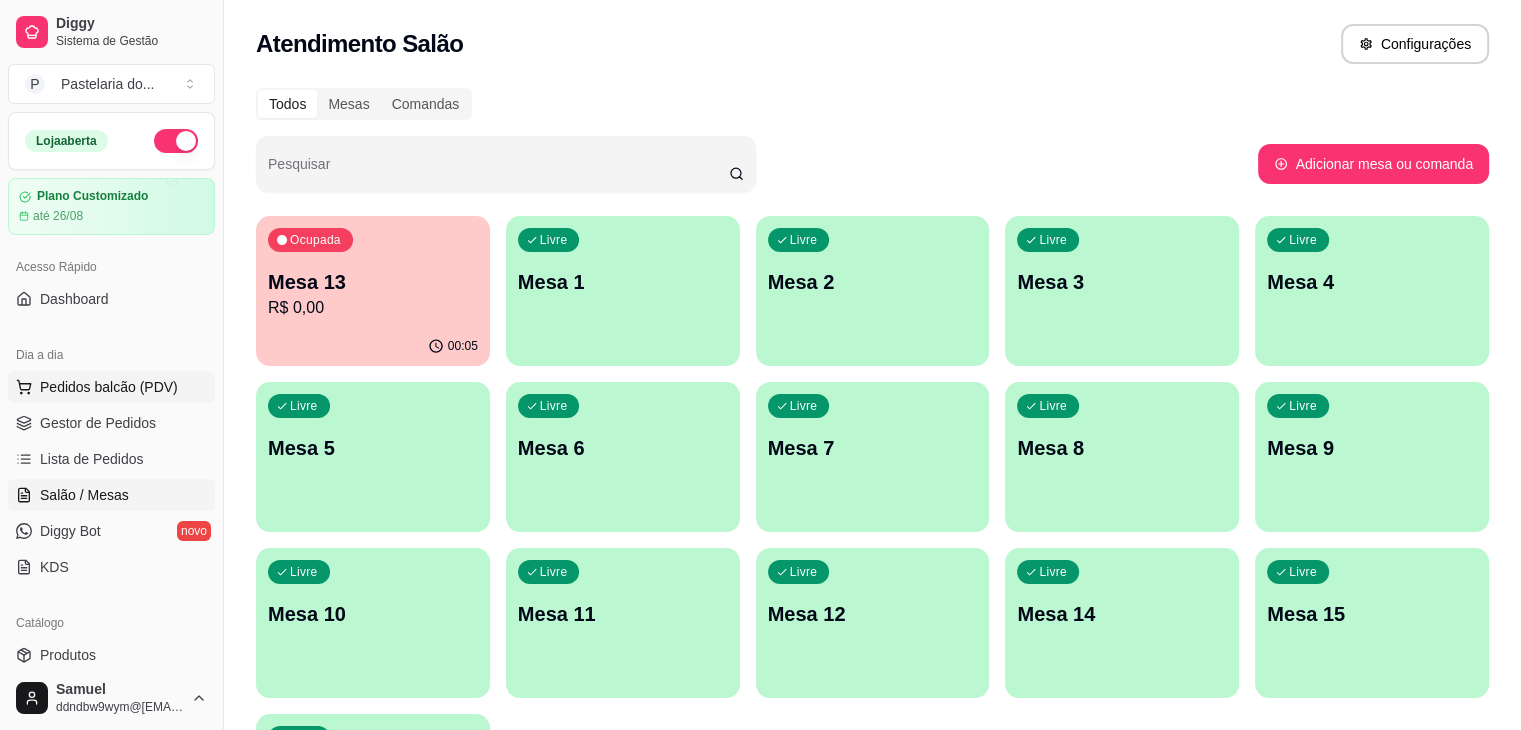 click on "Pedidos balcão (PDV)" at bounding box center [109, 387] 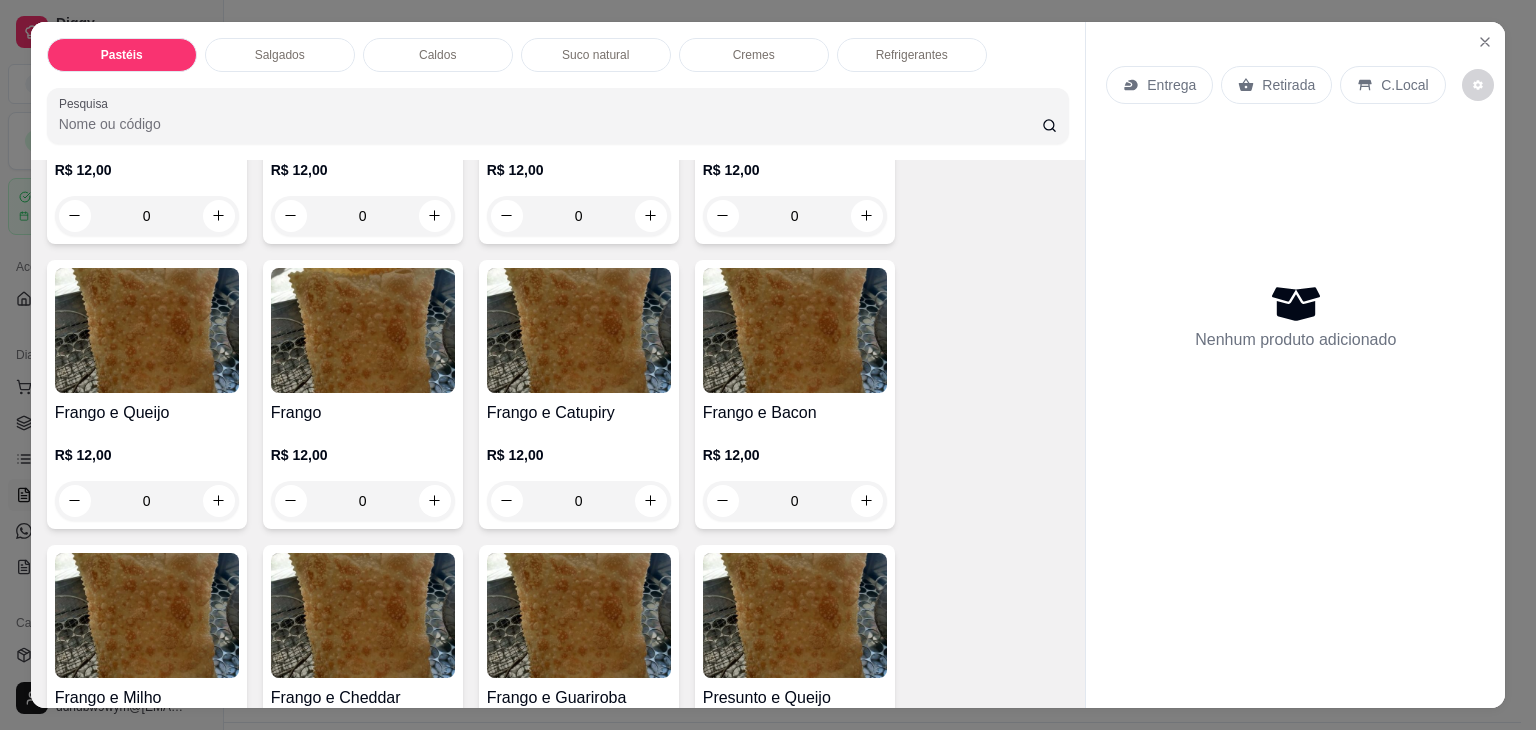 scroll, scrollTop: 700, scrollLeft: 0, axis: vertical 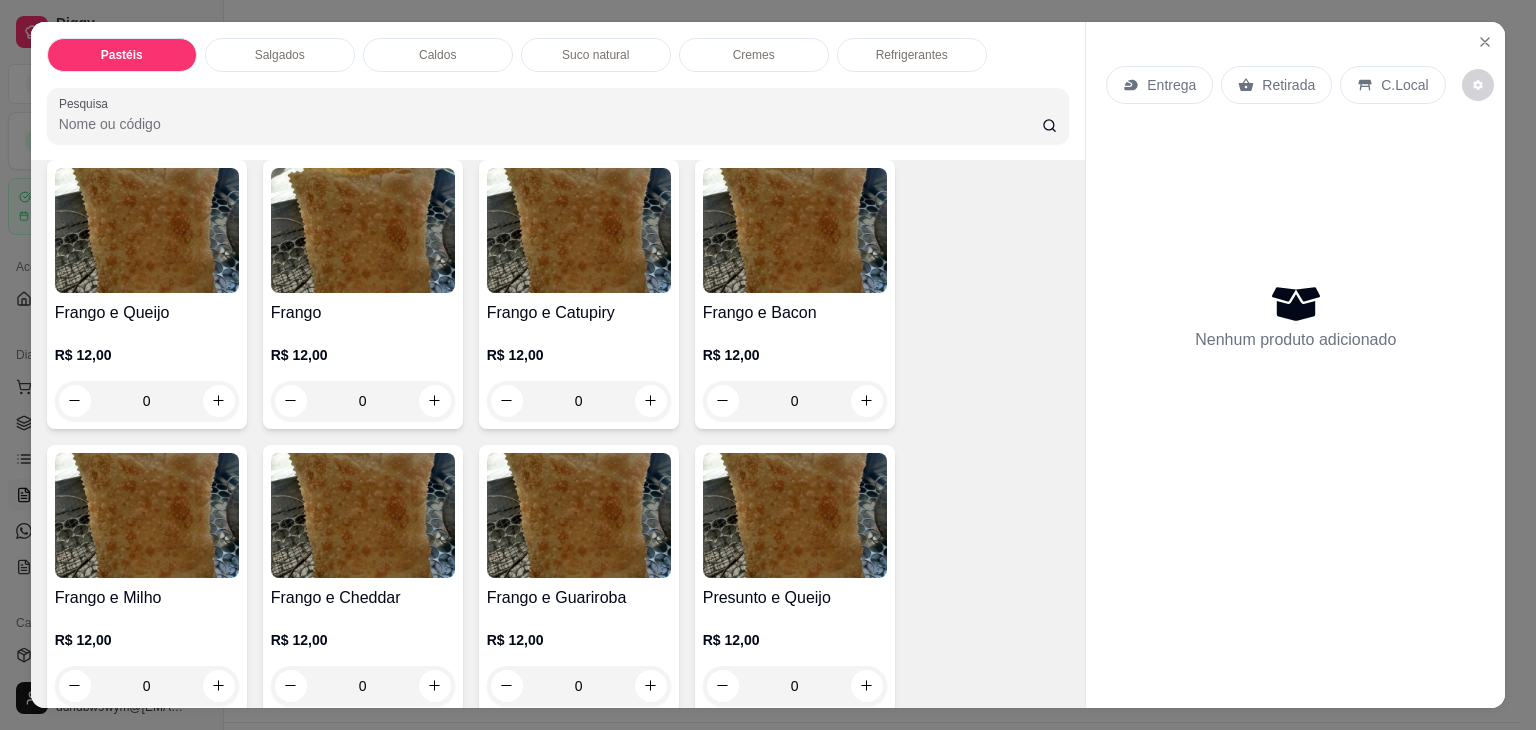 click on "0" at bounding box center [147, 401] 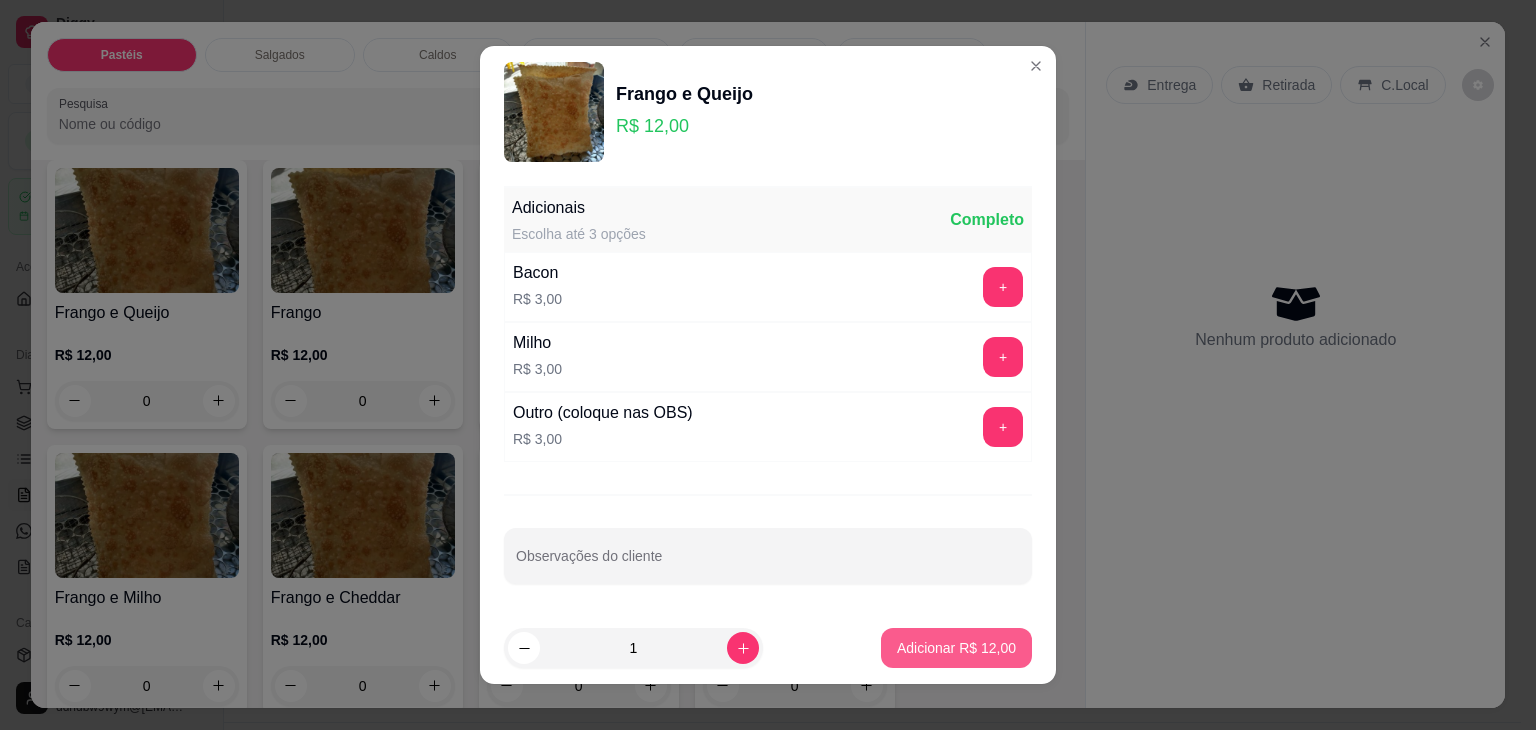 click on "Adicionar   R$ 12,00" at bounding box center (956, 648) 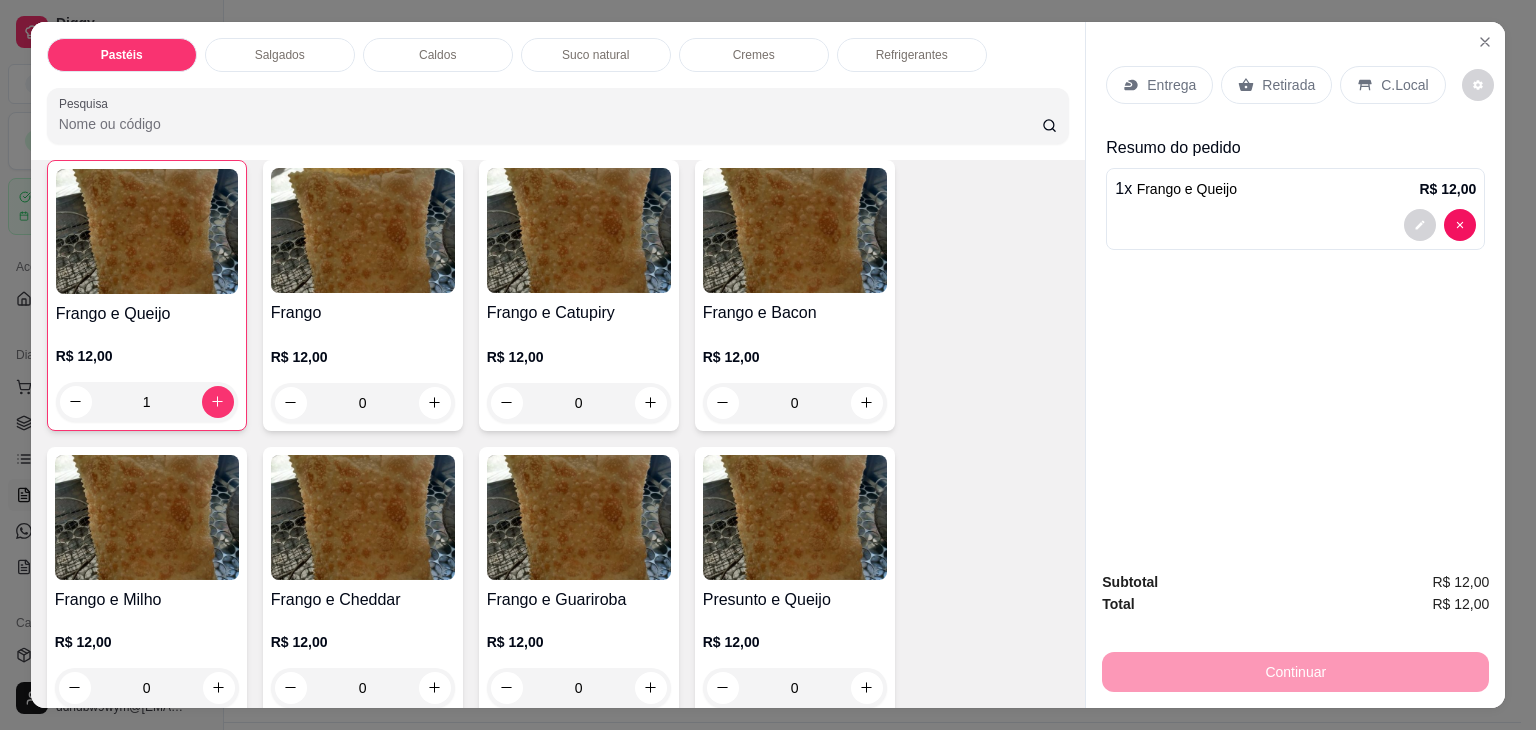 scroll, scrollTop: 700, scrollLeft: 0, axis: vertical 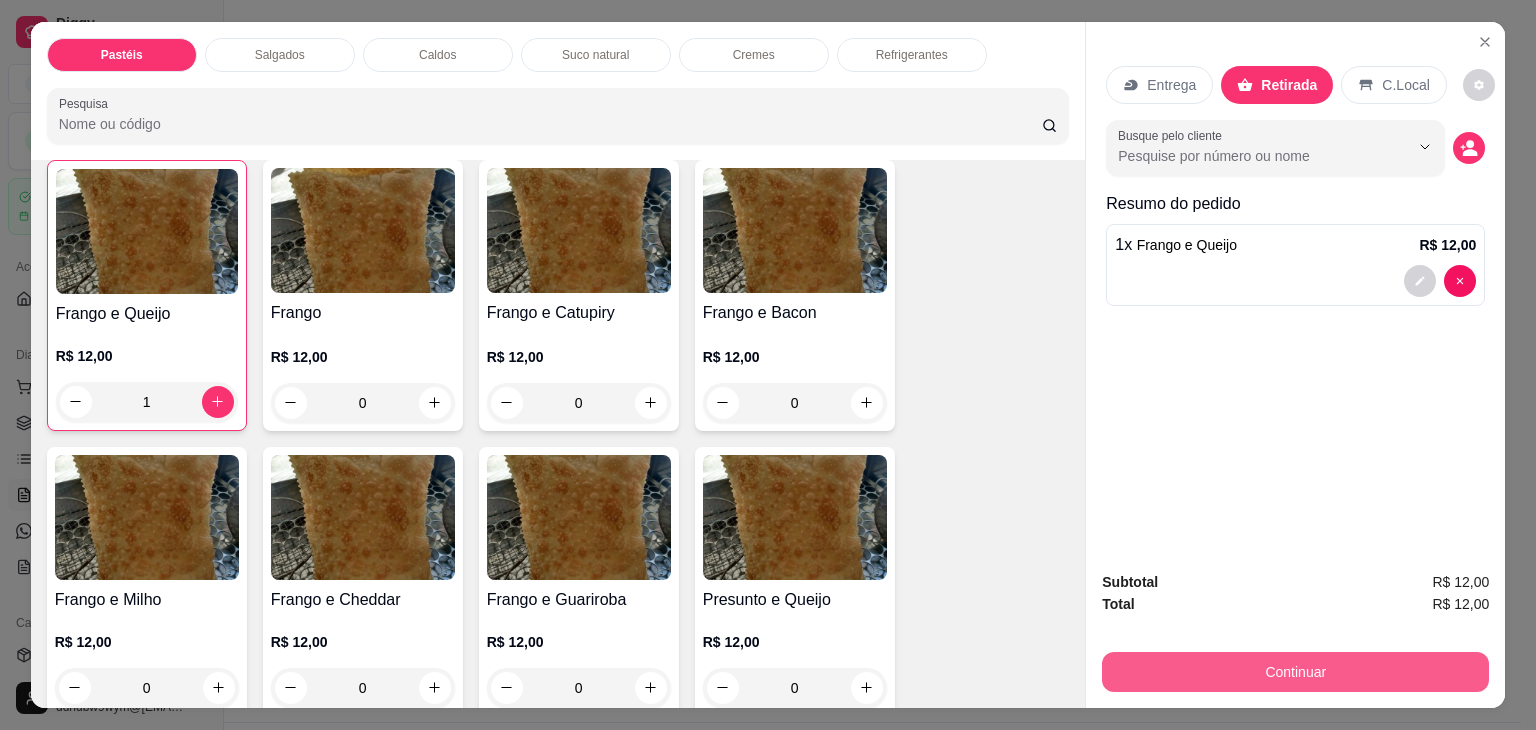 click on "Continuar" at bounding box center [1295, 672] 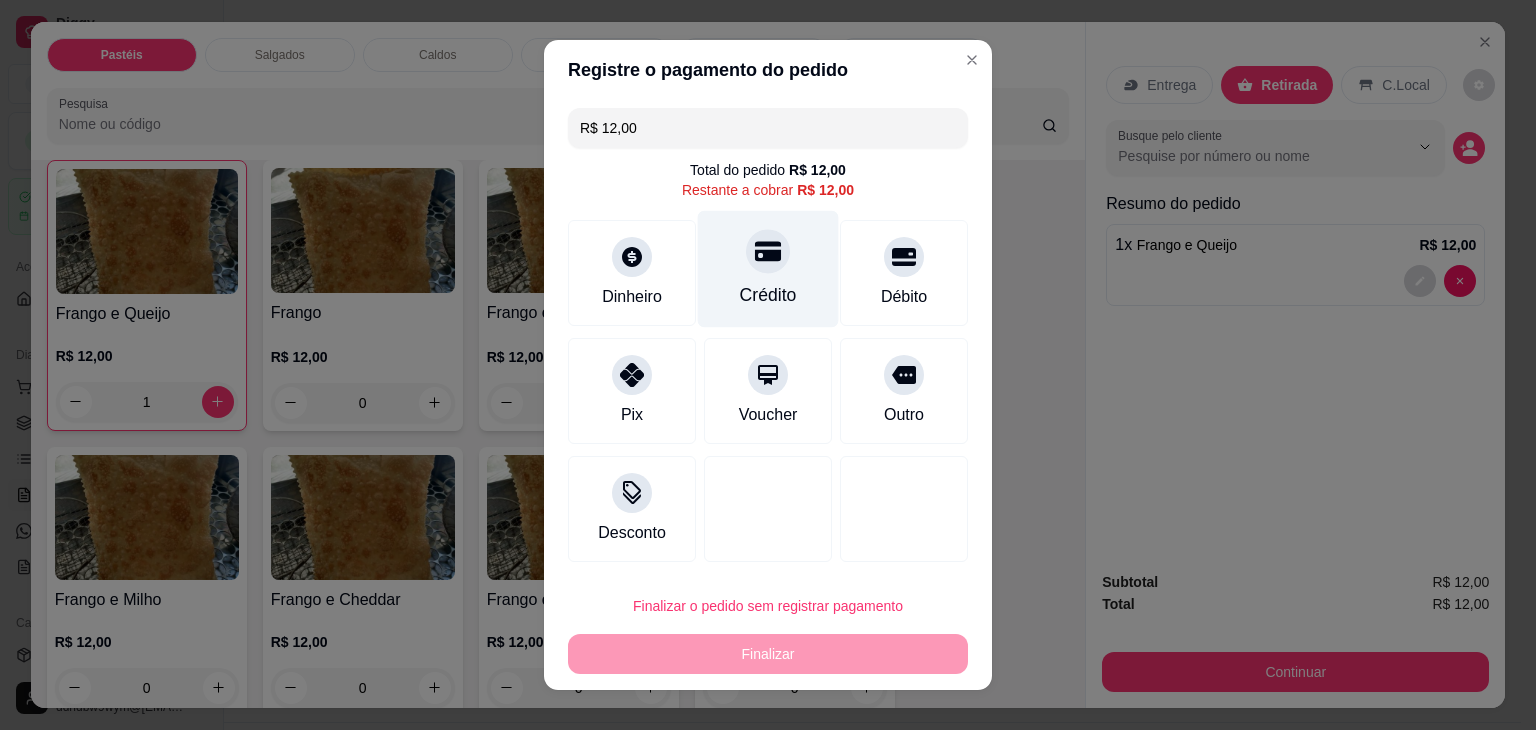 click on "Crédito" at bounding box center (768, 269) 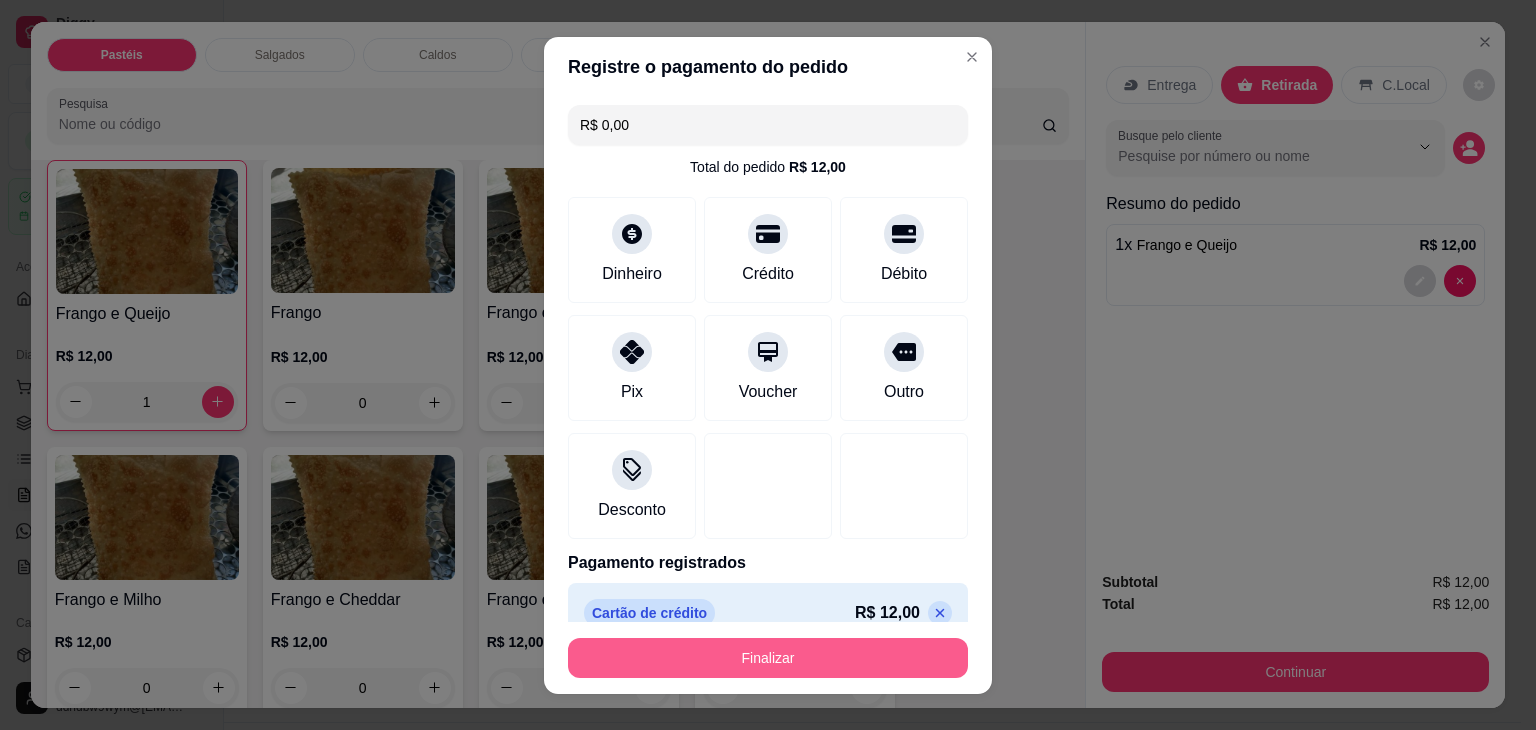 click on "Finalizar" at bounding box center (768, 658) 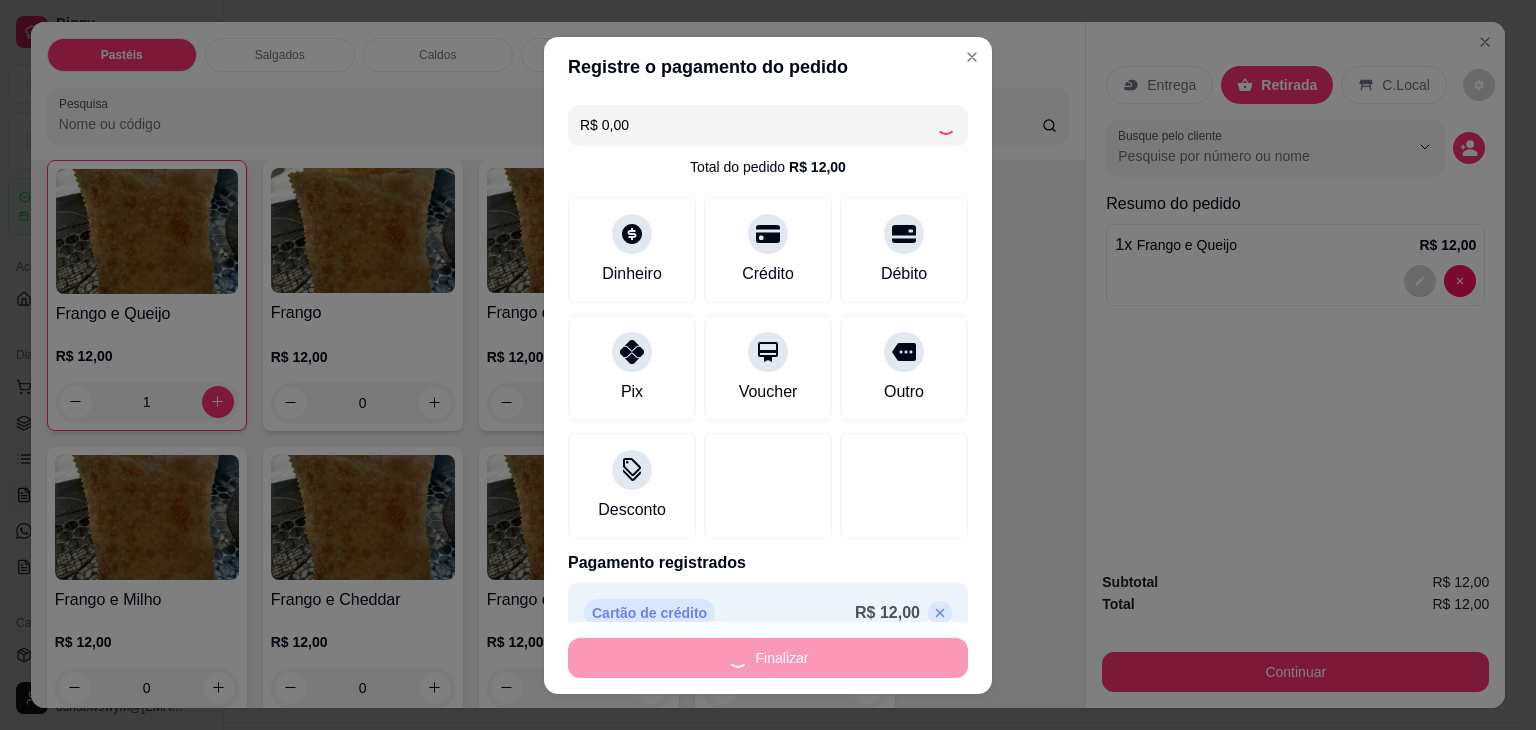 type on "0" 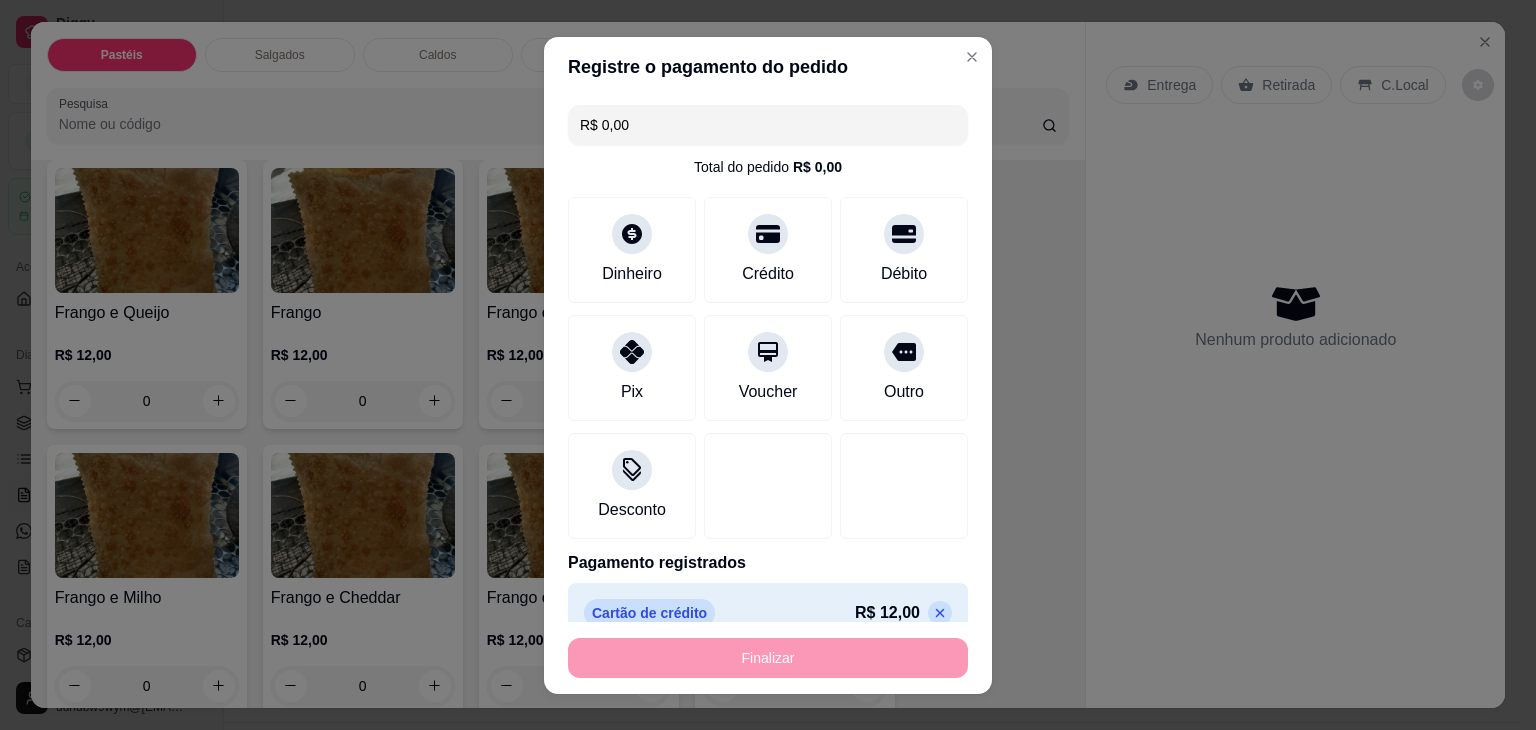 type on "-R$ 12,00" 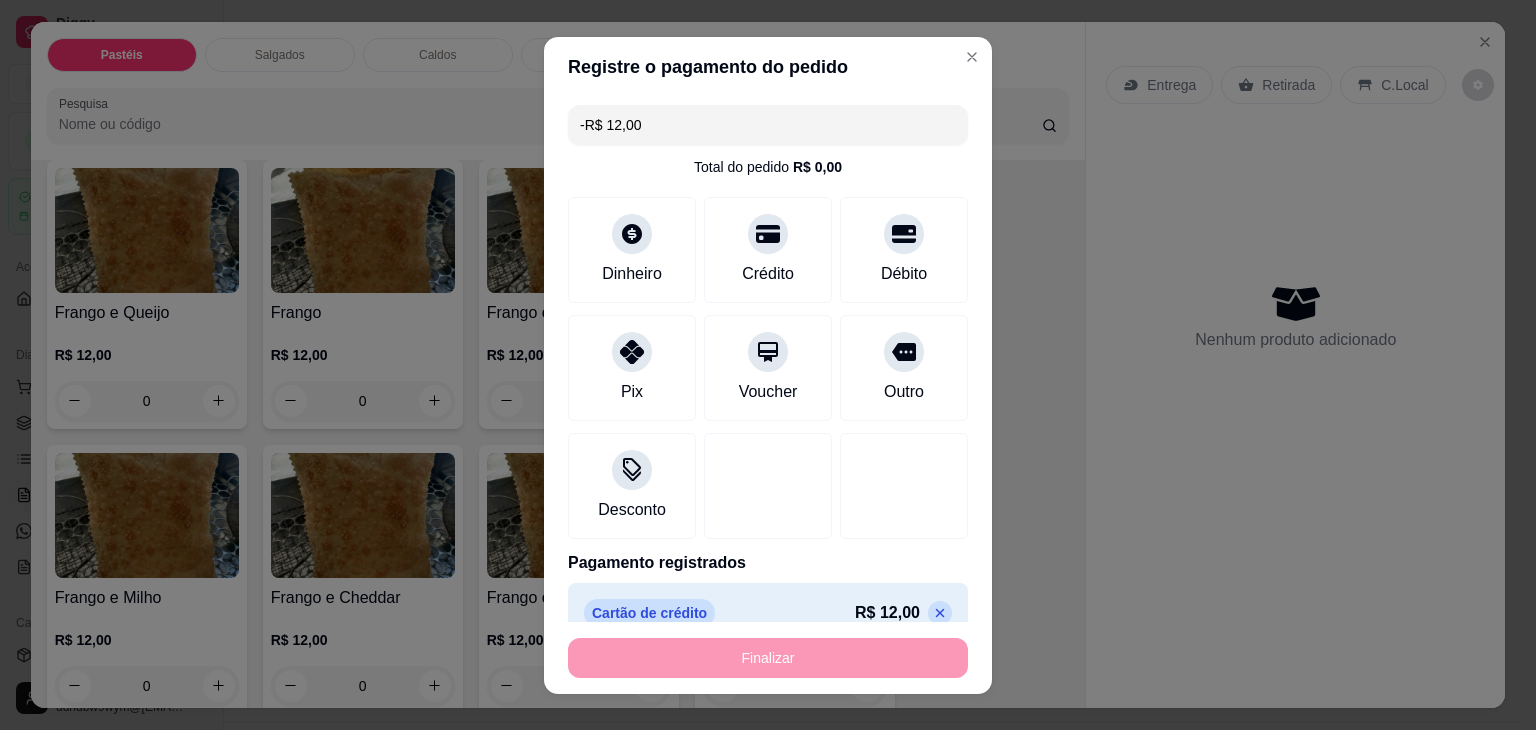 scroll, scrollTop: 700, scrollLeft: 0, axis: vertical 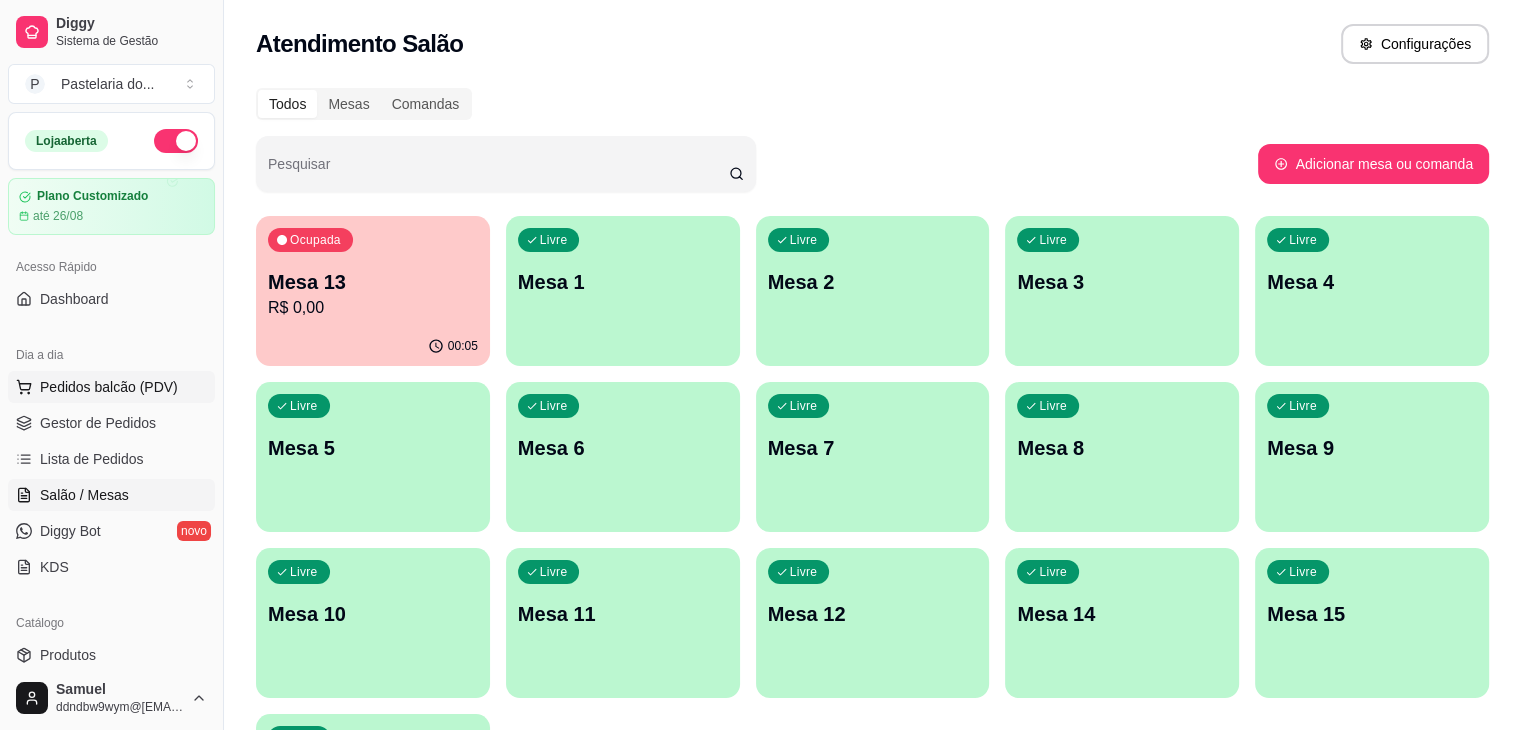 click on "Pedidos balcão (PDV)" at bounding box center [109, 387] 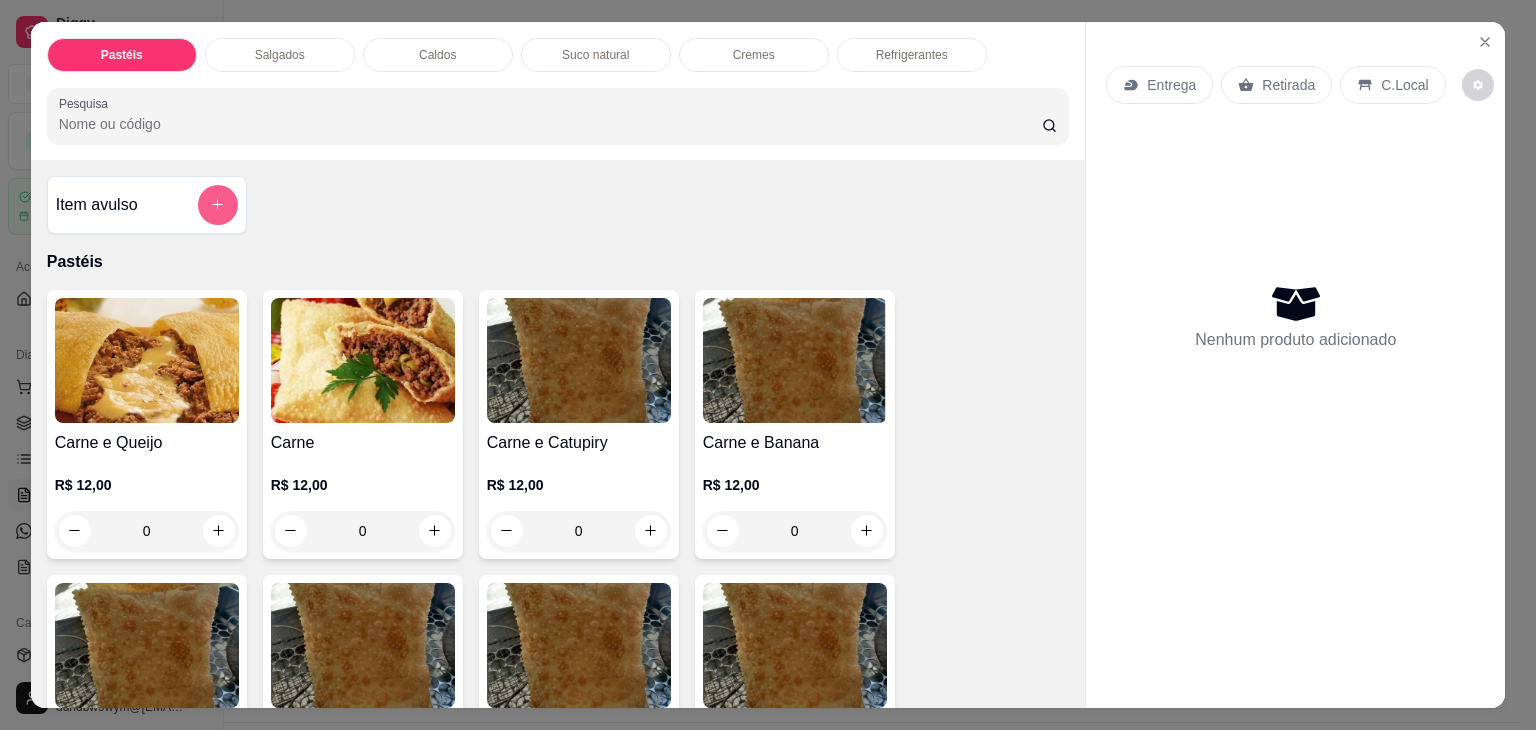 click 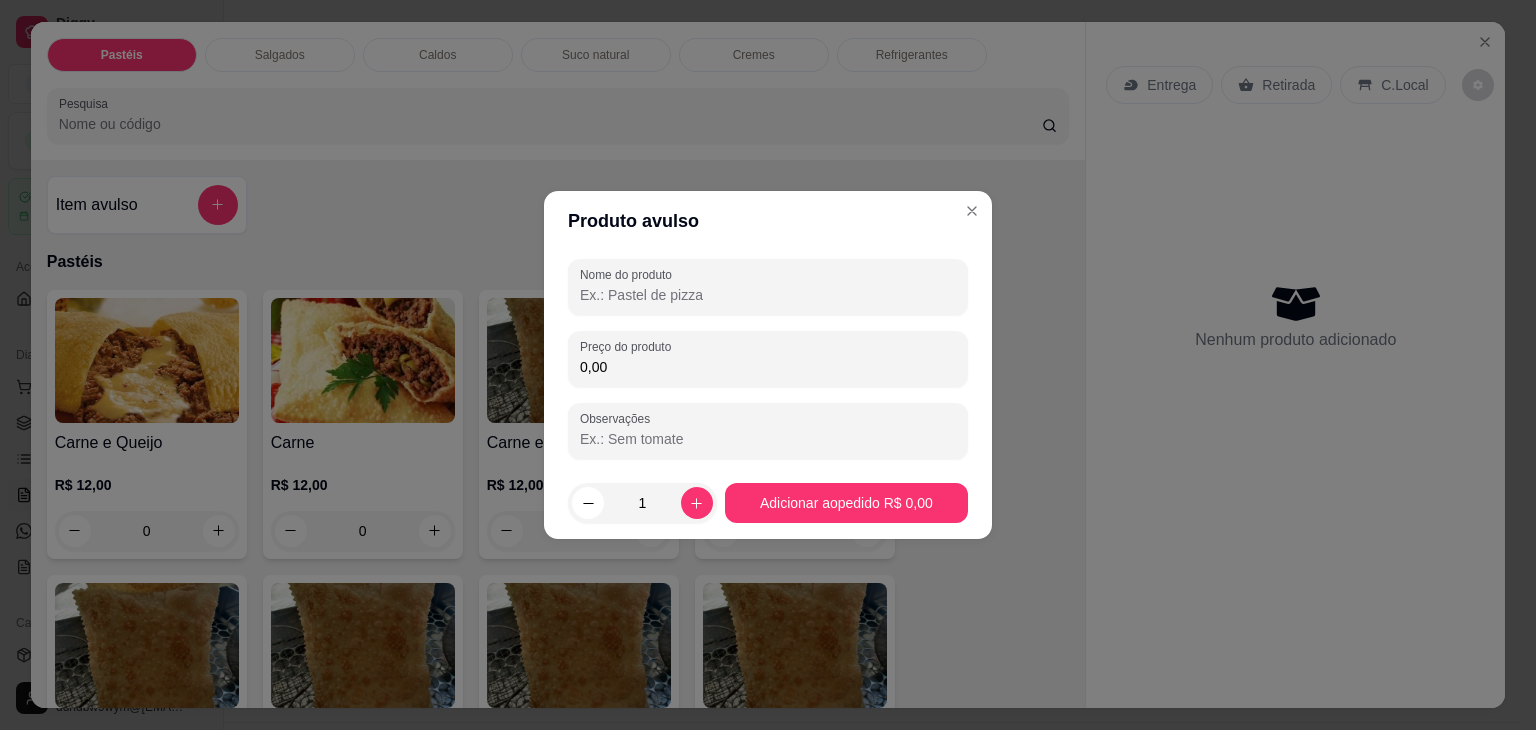 click on "Nome do produto" at bounding box center [768, 295] 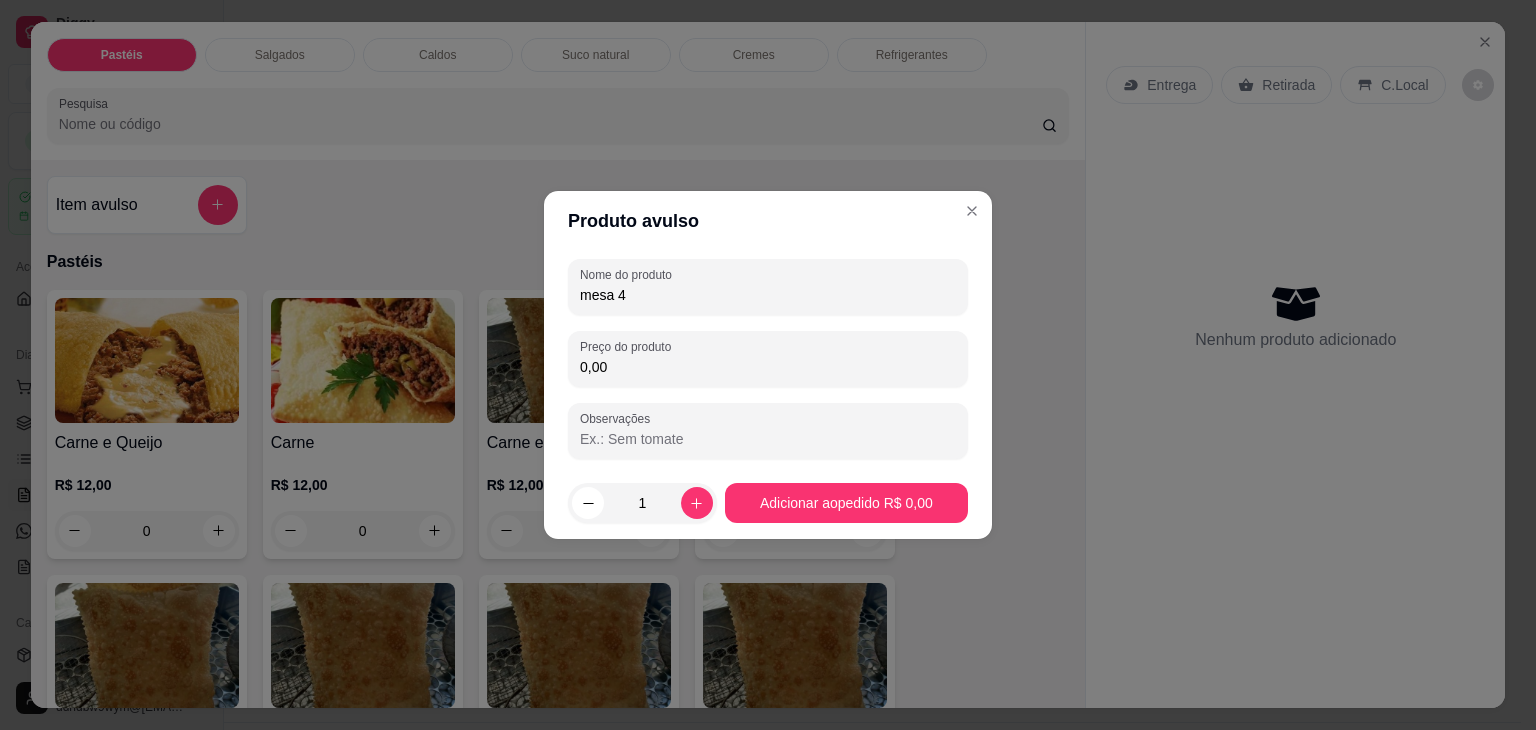 type on "mesa 4" 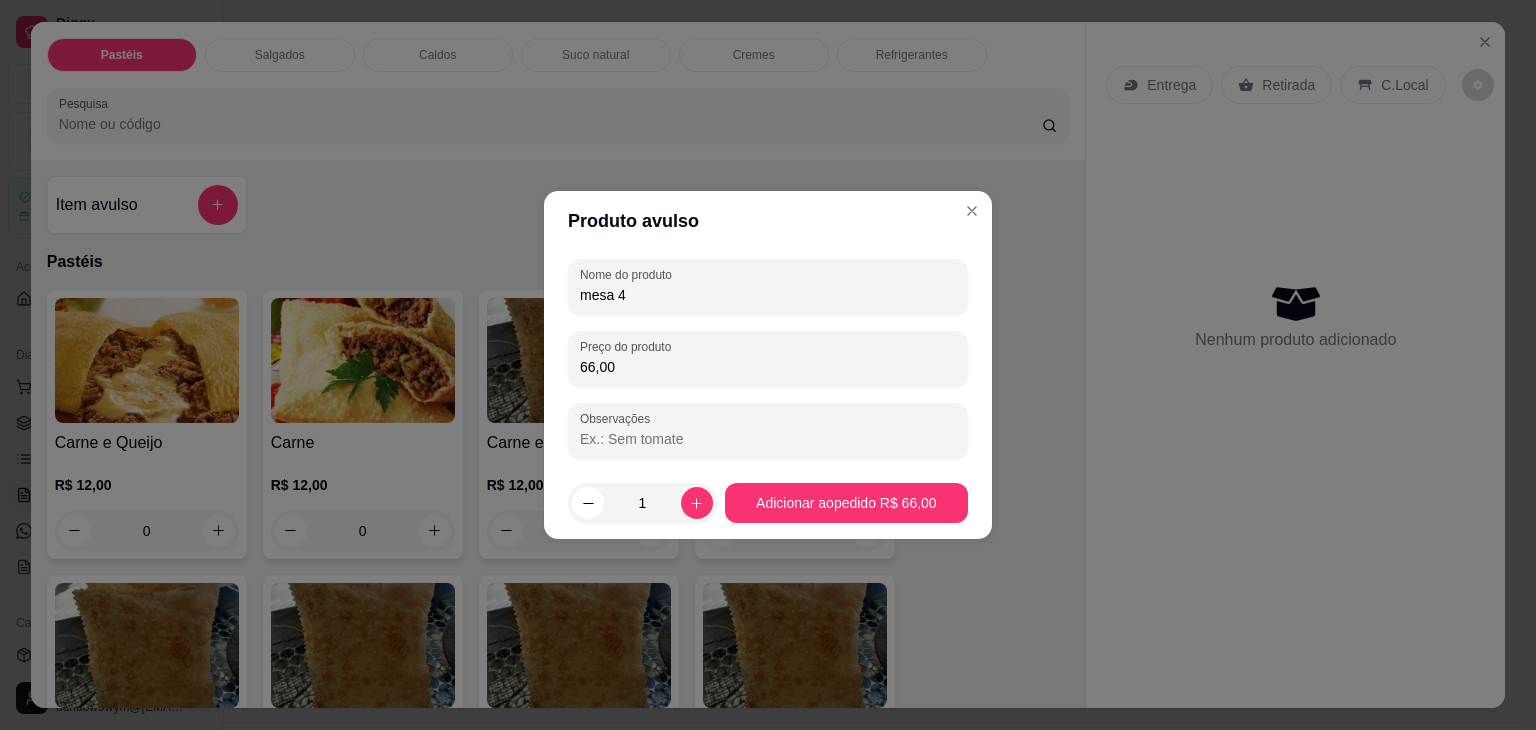 type on "66,00" 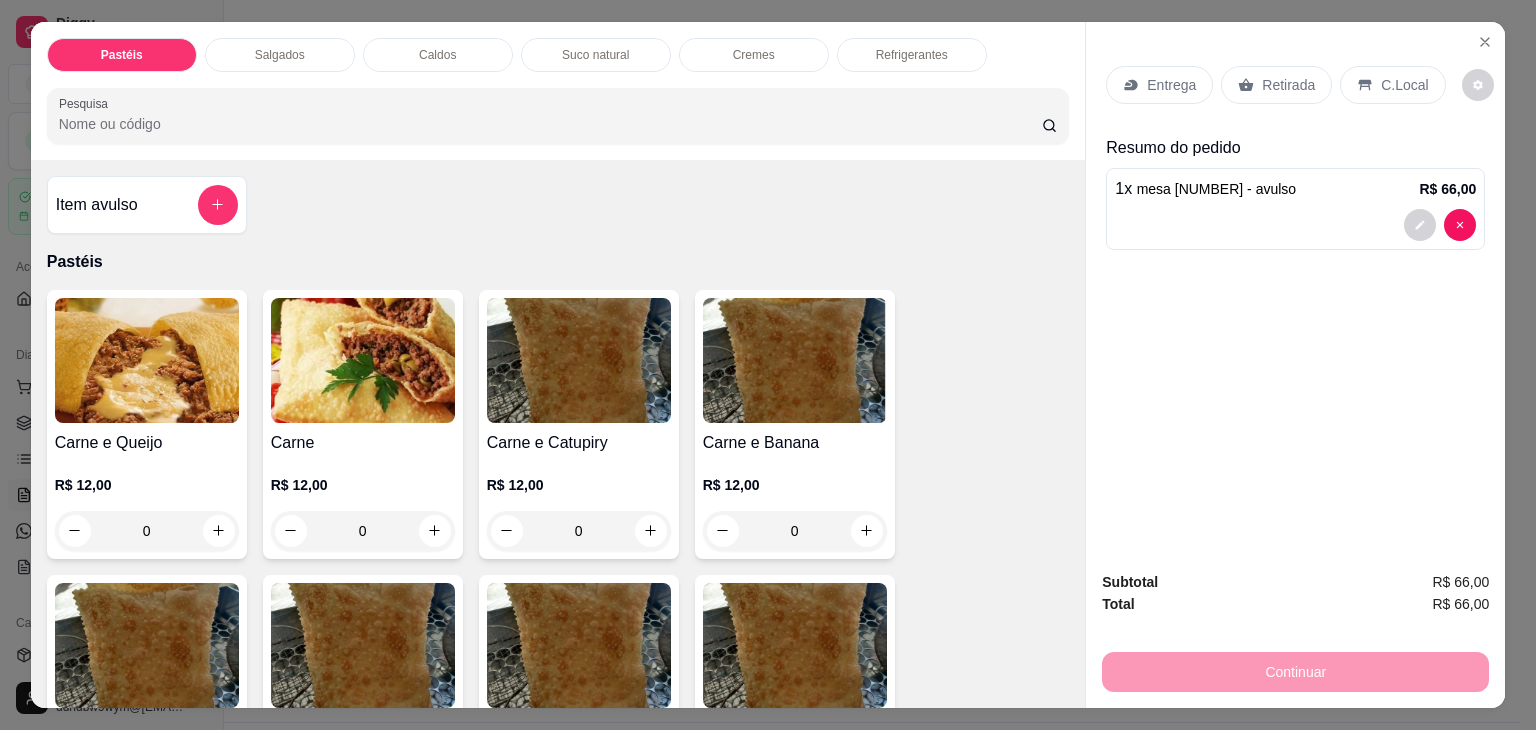 drag, startPoint x: 1282, startPoint y: 86, endPoint x: 1287, endPoint y: 185, distance: 99.12618 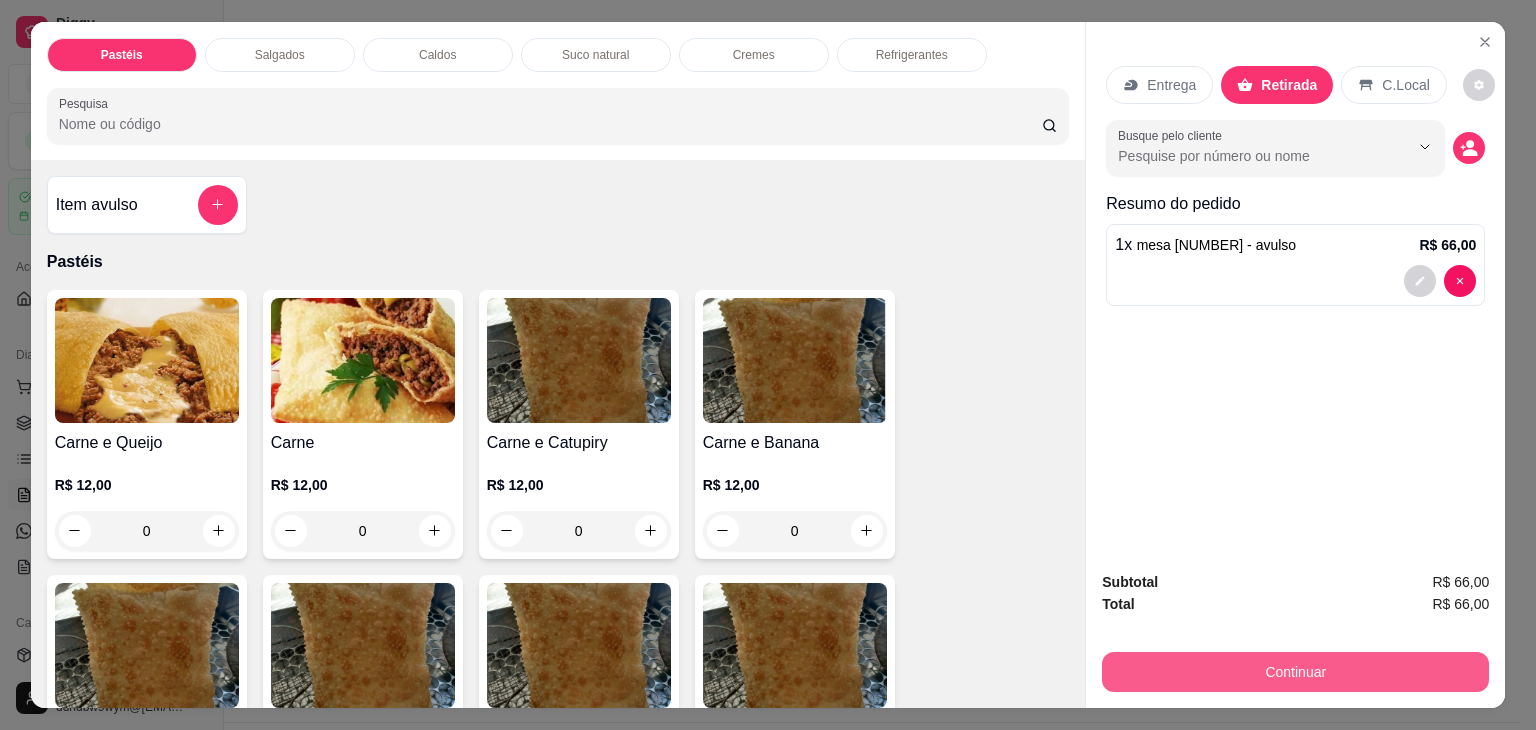 click on "Continuar" at bounding box center (1295, 672) 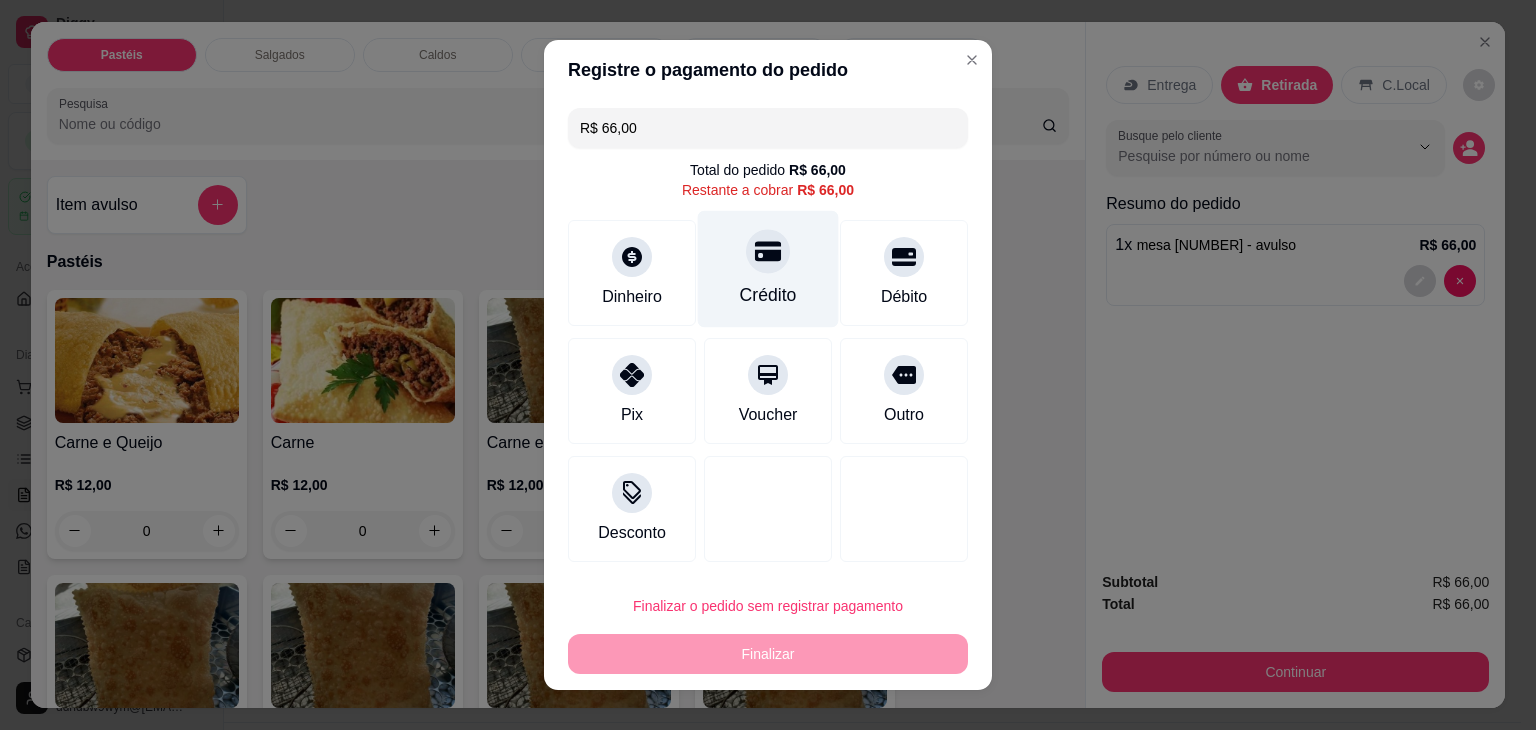 click on "Crédito" at bounding box center [768, 269] 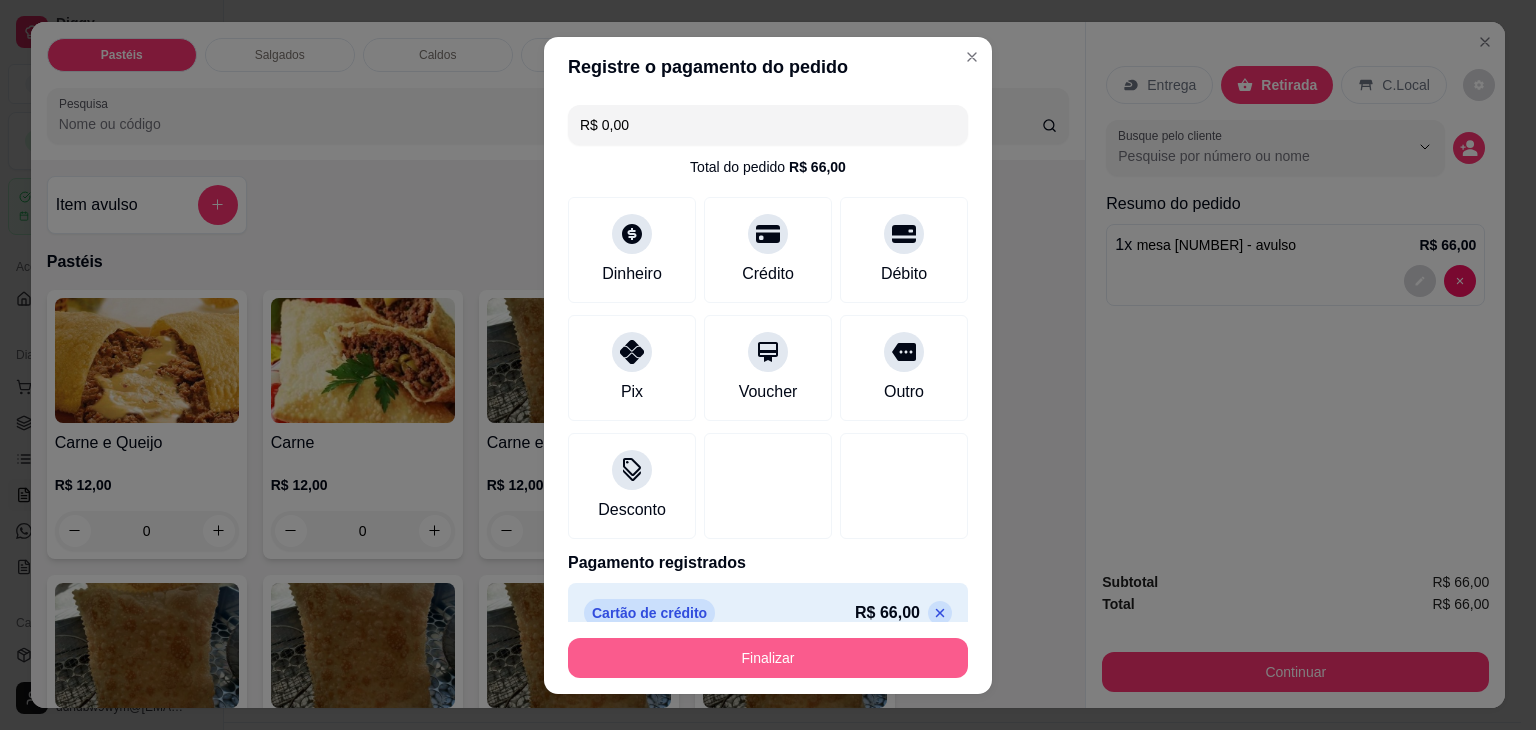 click on "Finalizar" at bounding box center [768, 658] 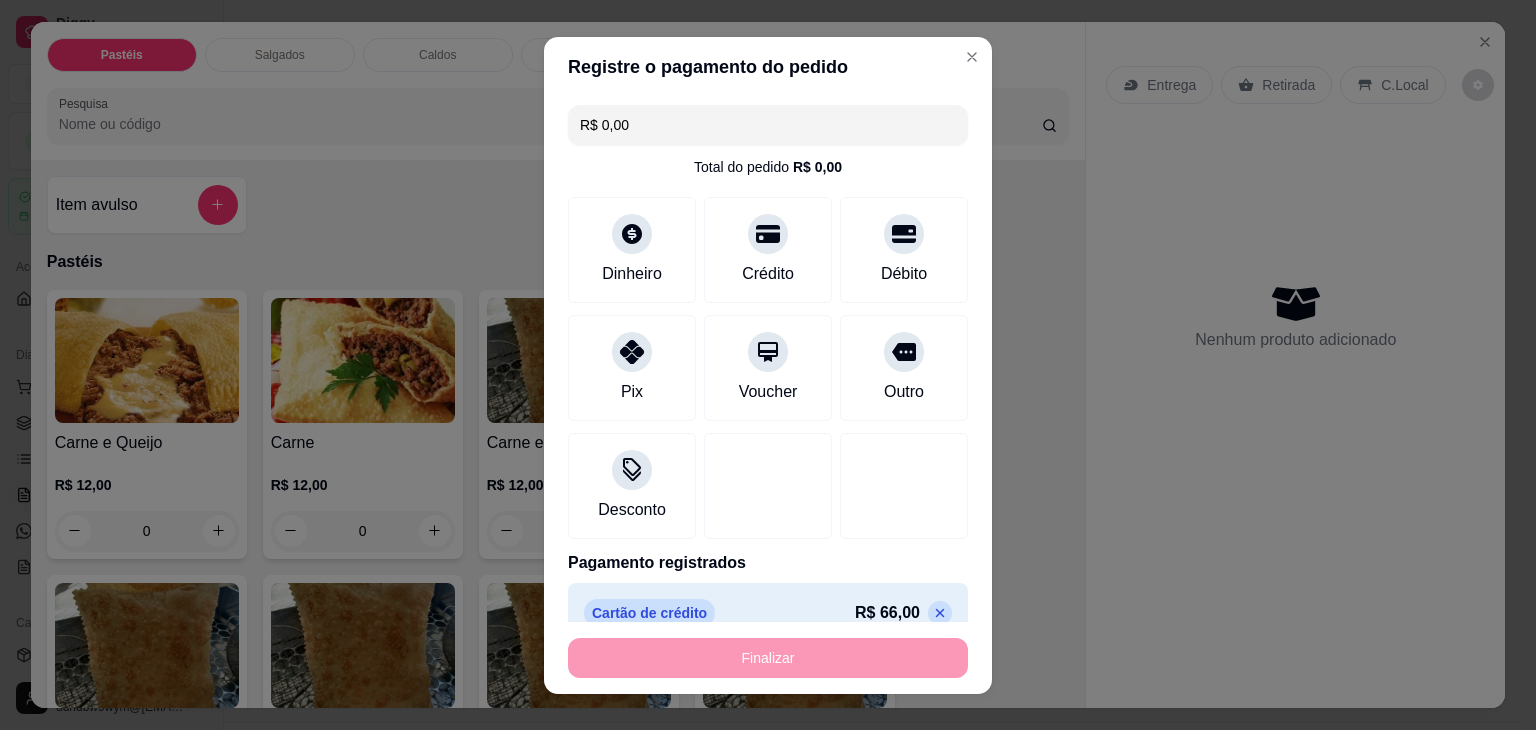 type on "-R$ 66,00" 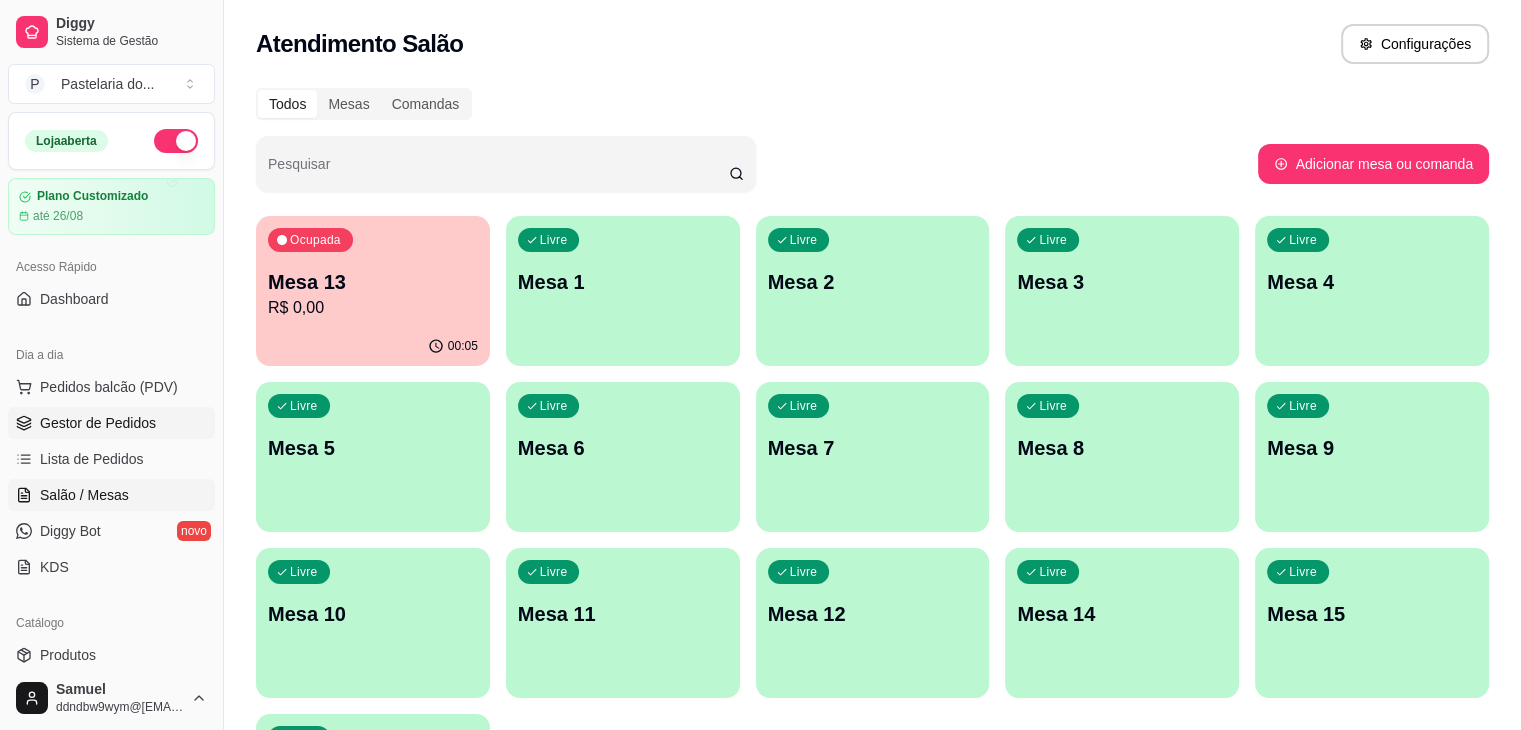 click on "Gestor de Pedidos" at bounding box center (98, 423) 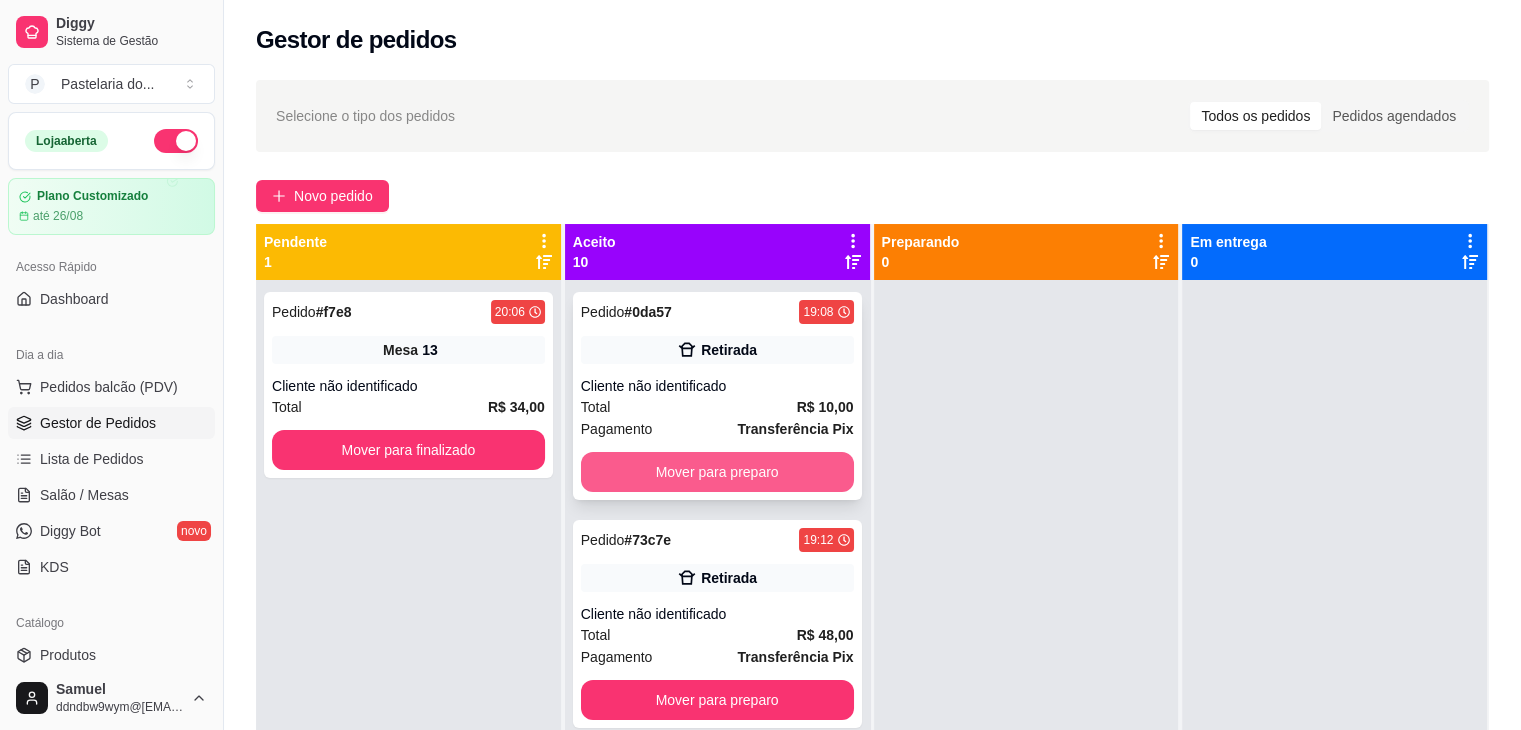click on "Mover para preparo" at bounding box center (717, 472) 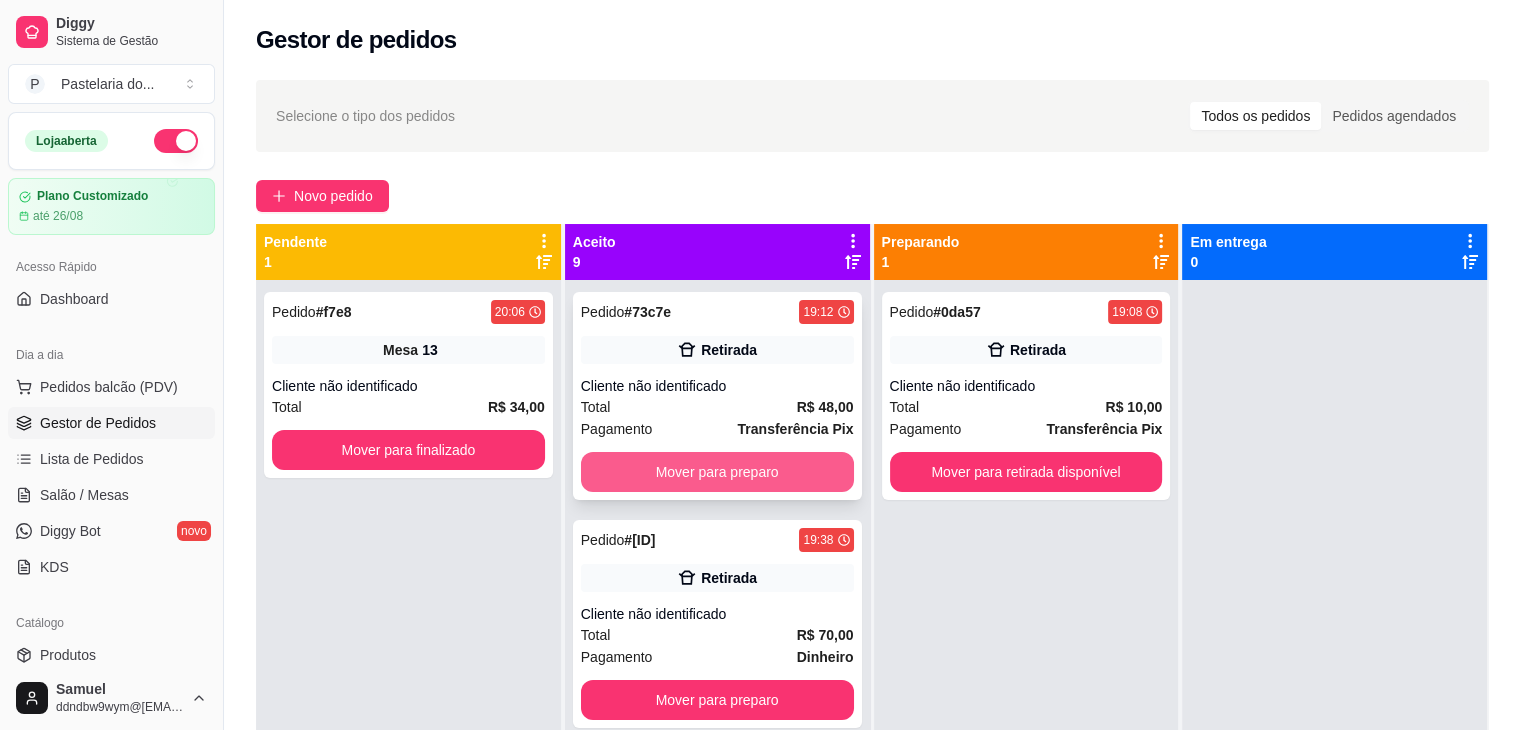 click on "Mover para preparo" at bounding box center (717, 472) 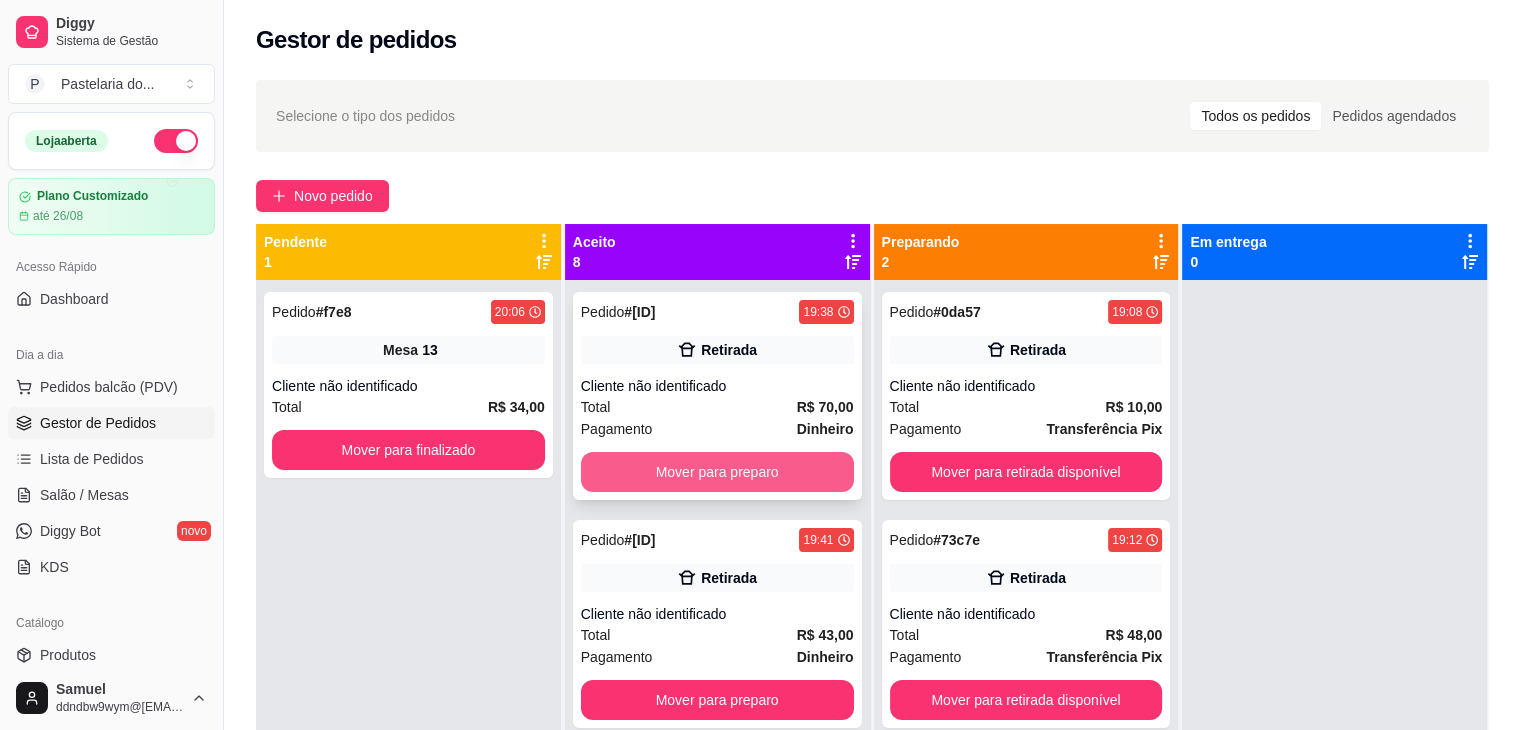 click on "Mover para preparo" at bounding box center [717, 472] 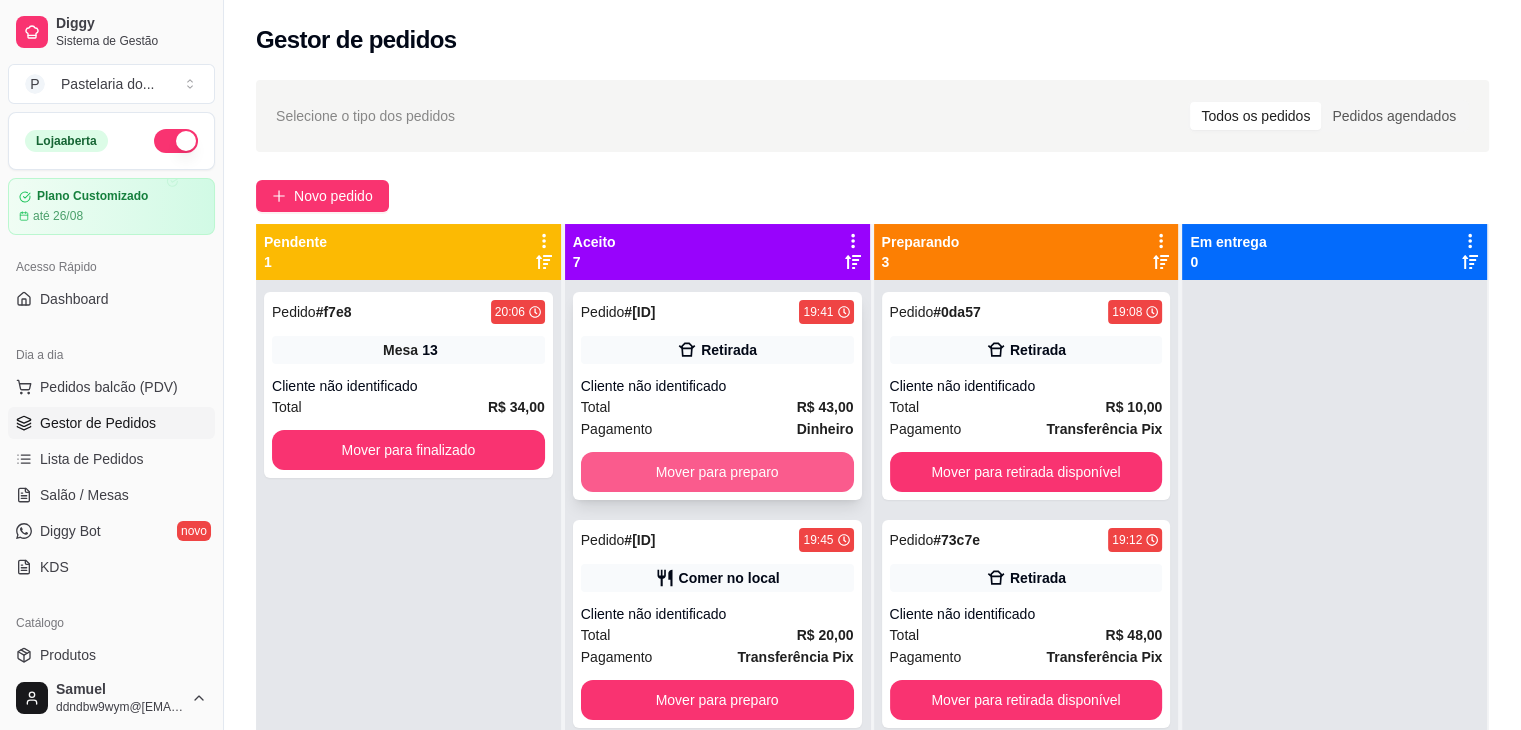 click on "Mover para preparo" at bounding box center (717, 472) 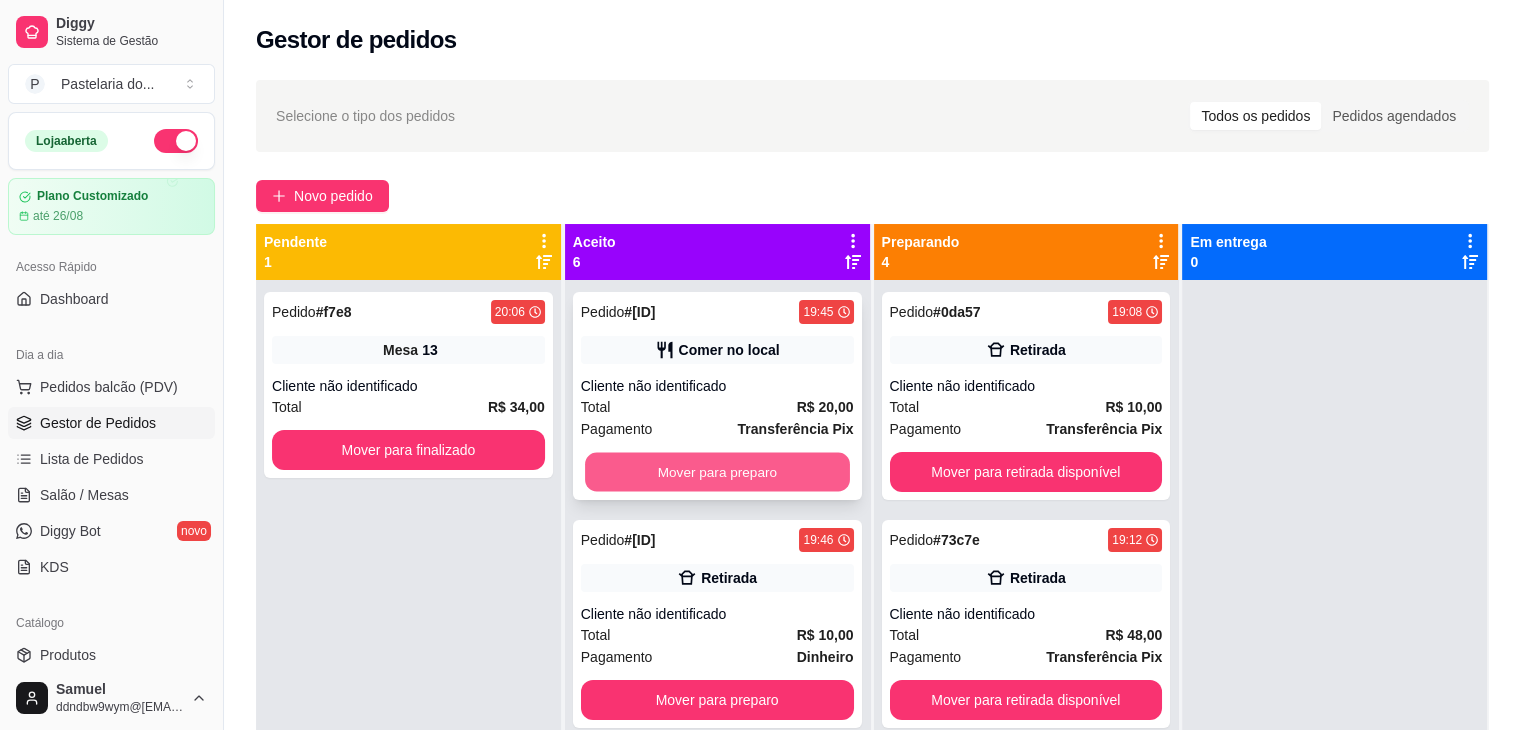 click on "Mover para preparo" at bounding box center (717, 472) 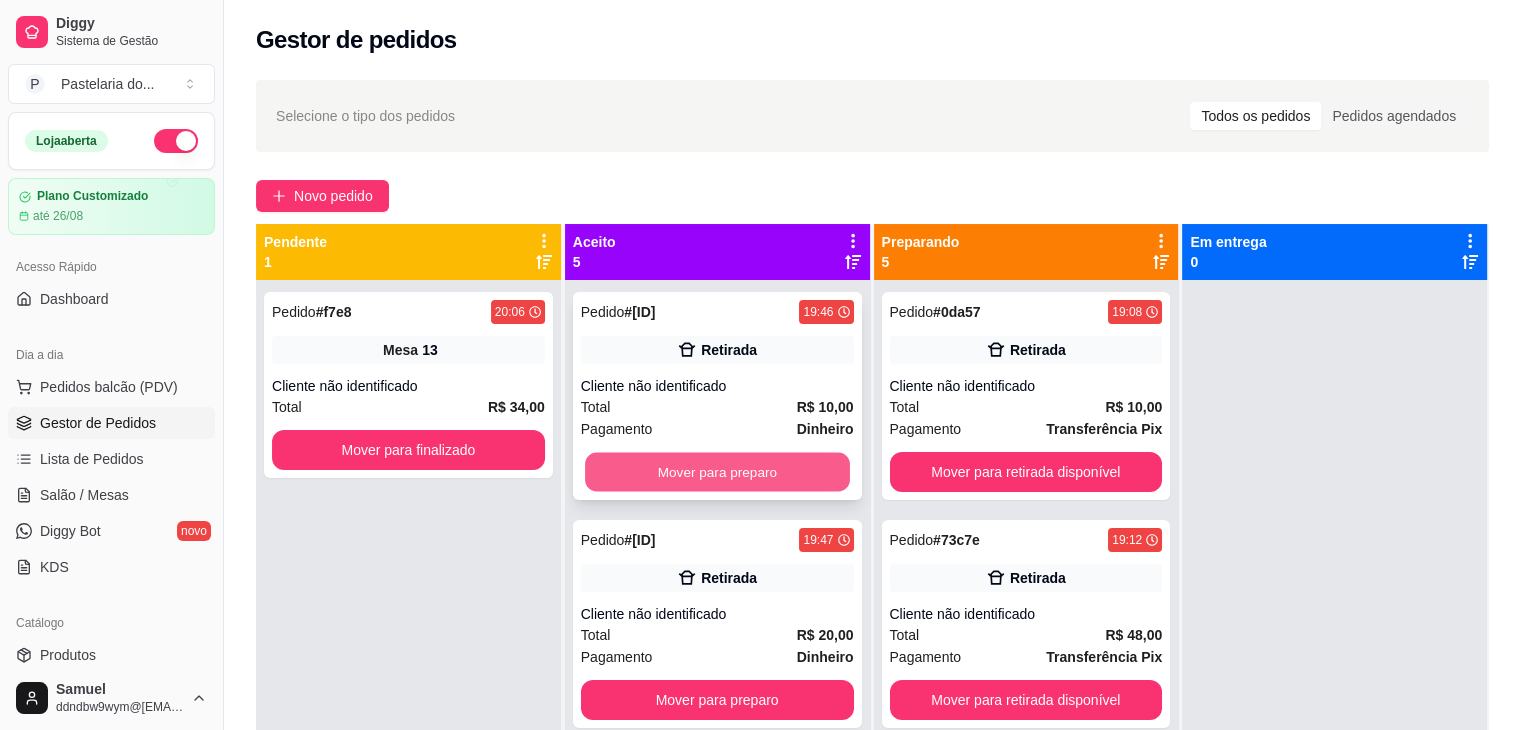 click on "Mover para preparo" at bounding box center [717, 472] 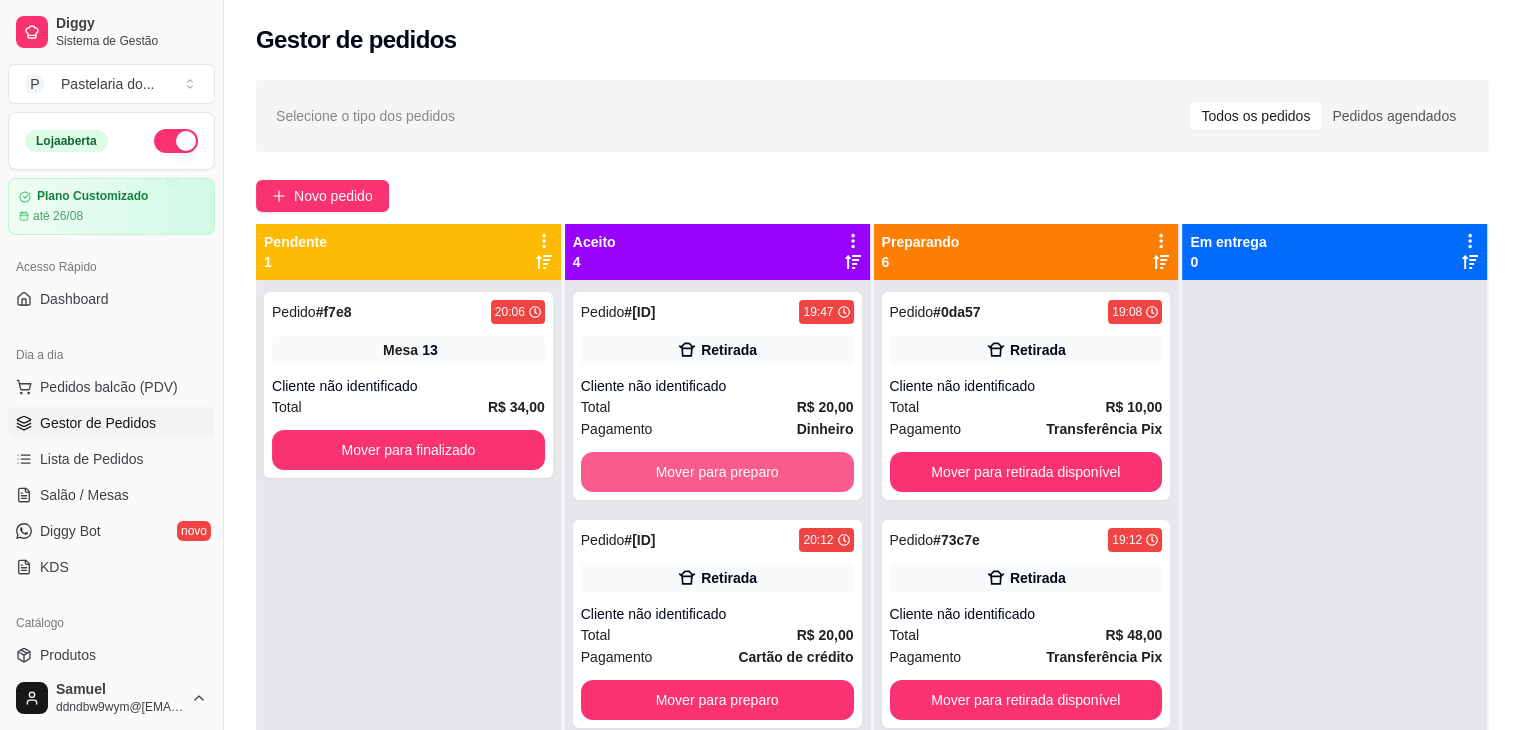 click on "Mover para preparo" at bounding box center (717, 472) 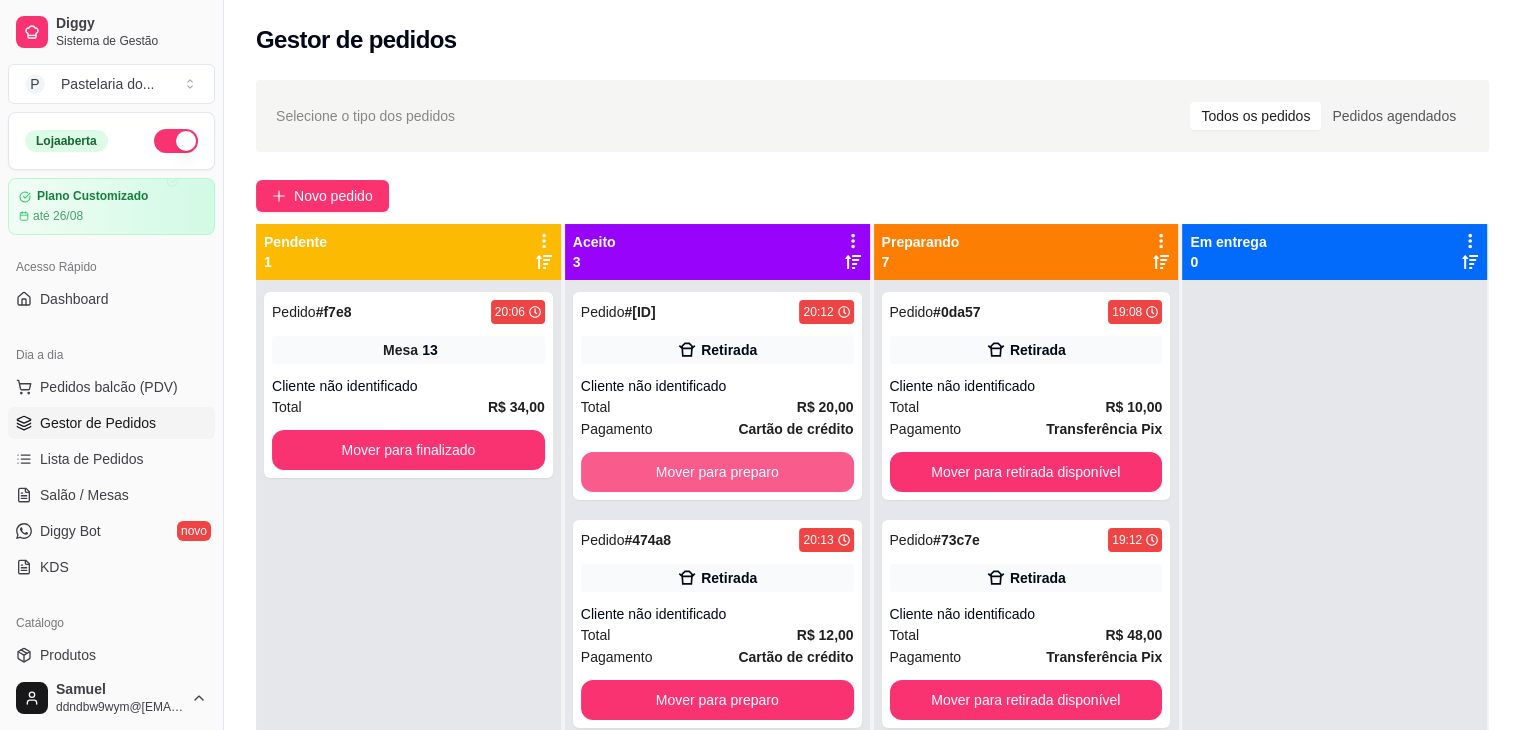 click on "Mover para preparo" at bounding box center [717, 472] 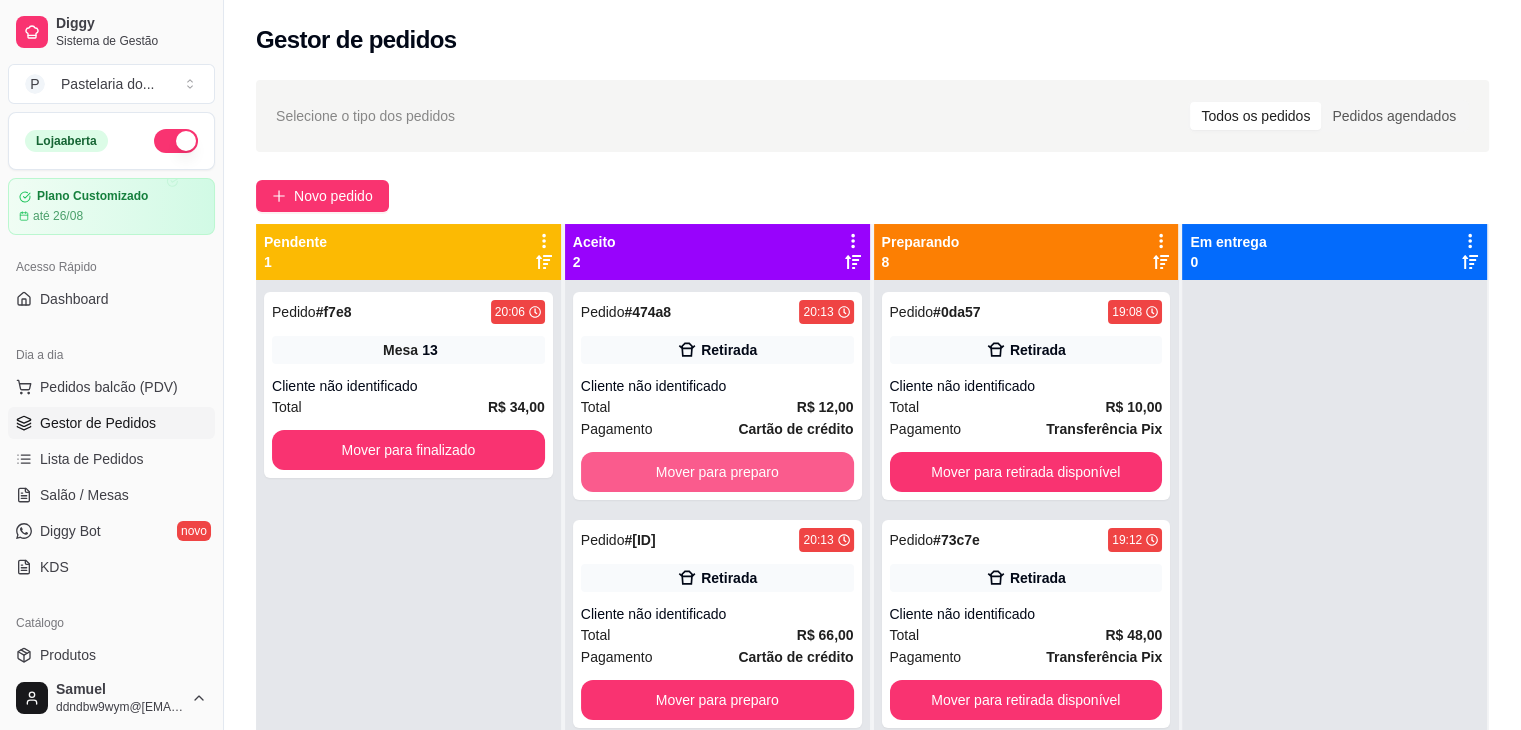 click on "Mover para preparo" at bounding box center (717, 472) 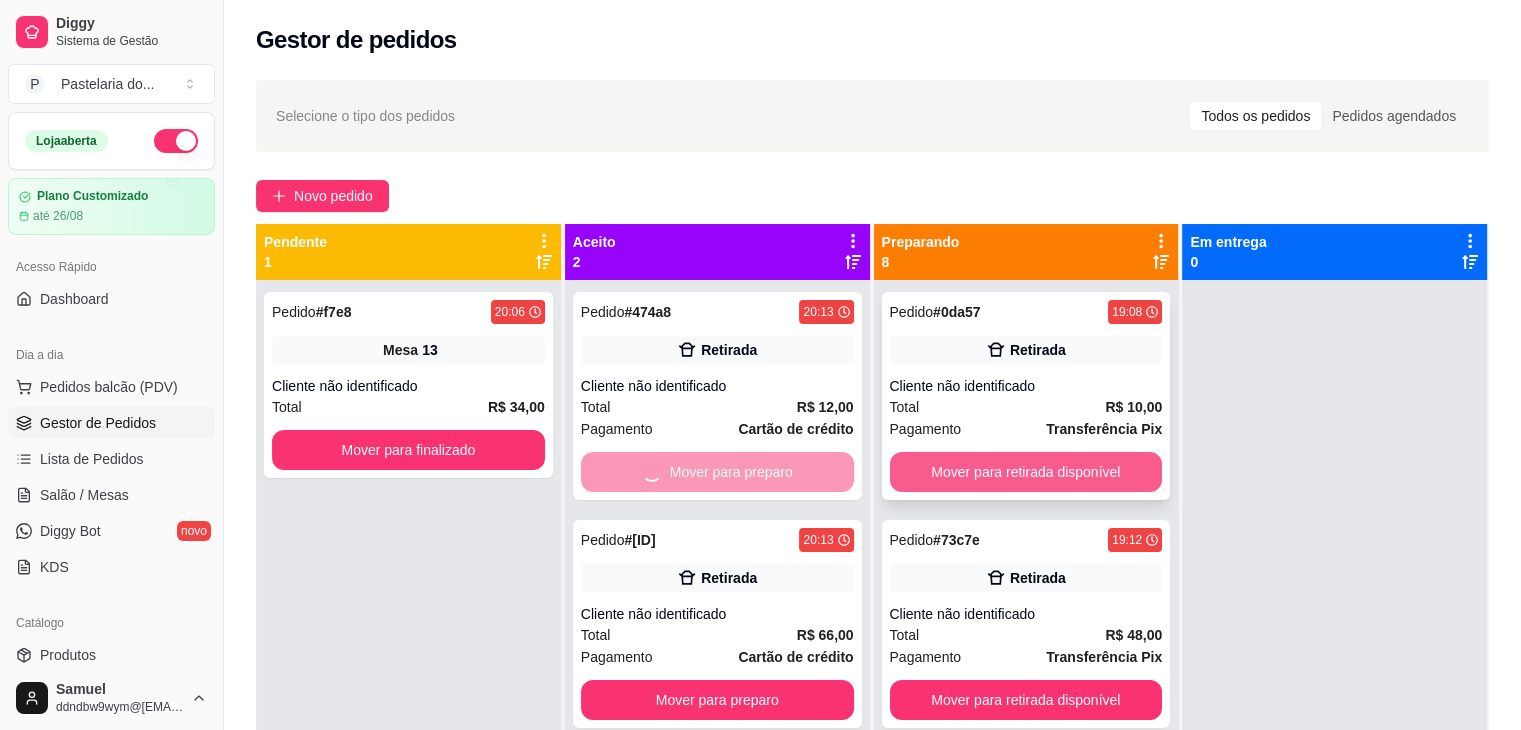 click on "Mover para retirada disponível" at bounding box center [1026, 472] 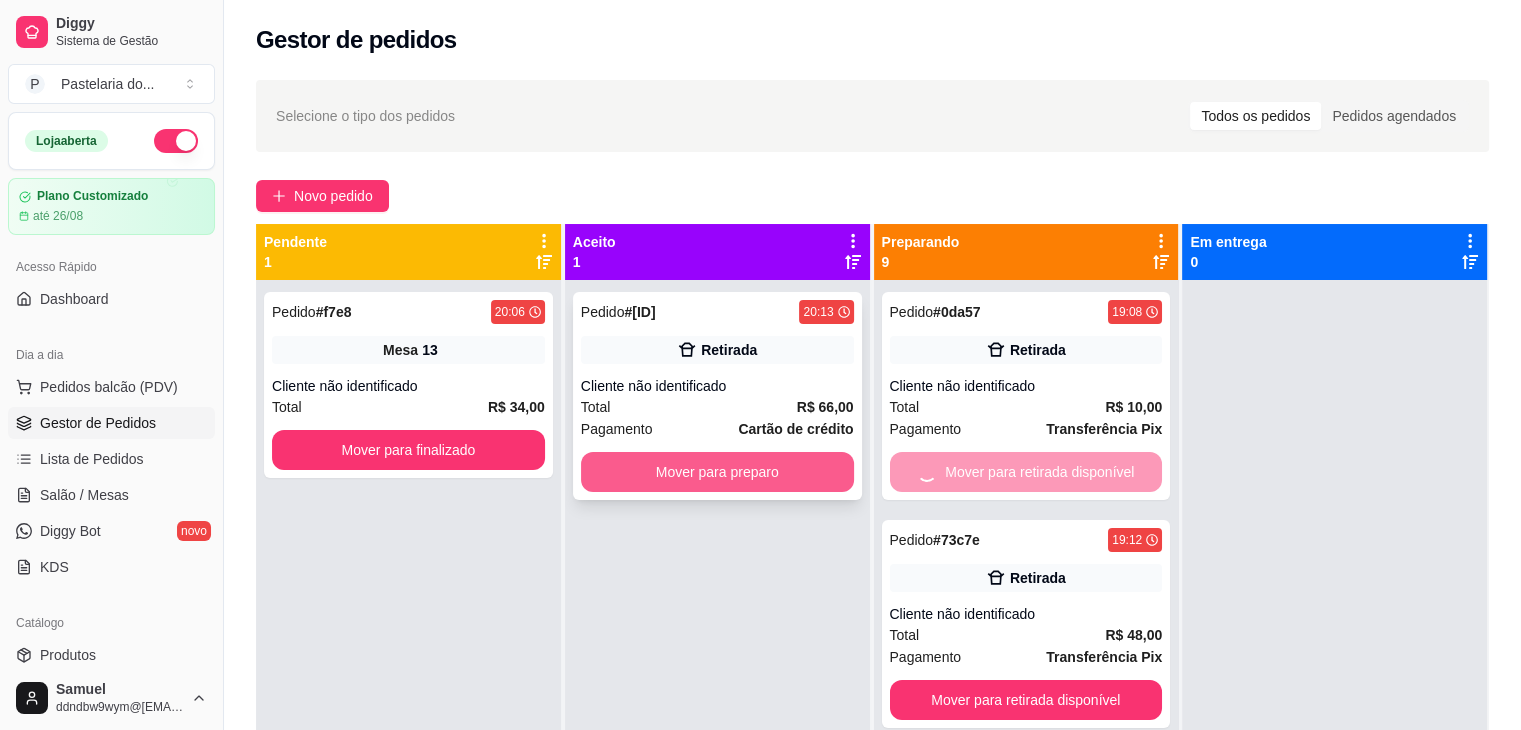click on "Mover para preparo" at bounding box center [717, 472] 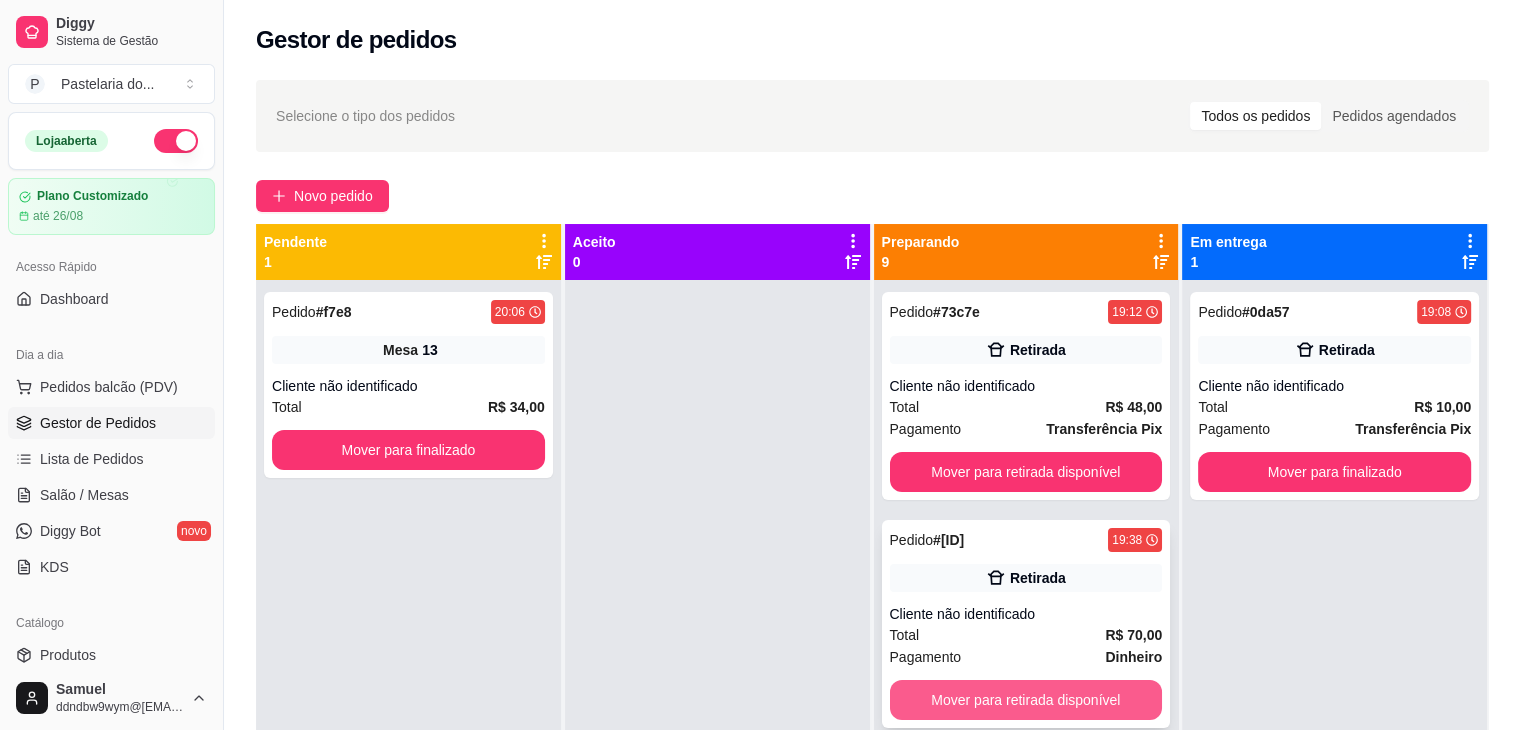 click on "Mover para retirada disponível" at bounding box center [1026, 700] 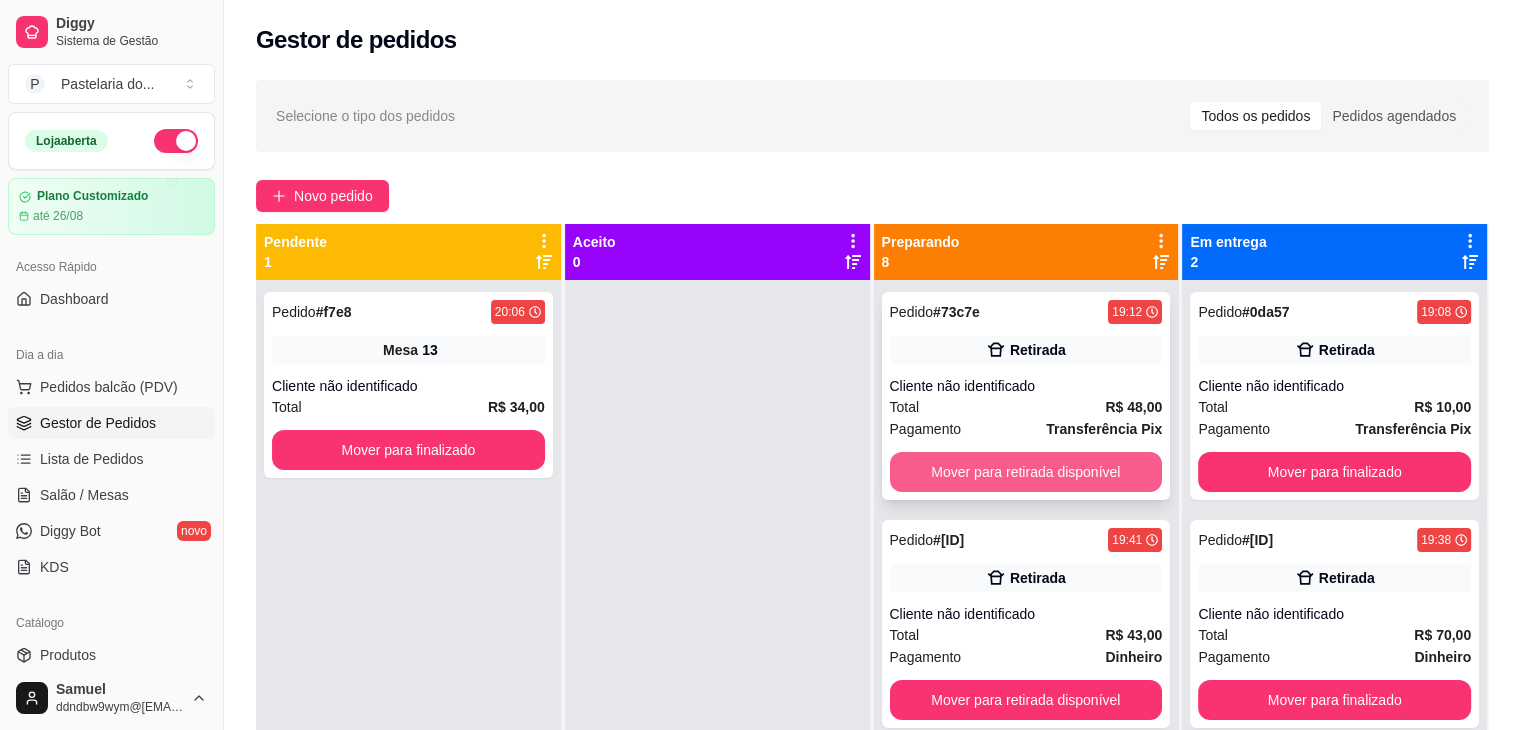 click on "Mover para retirada disponível" at bounding box center [1026, 472] 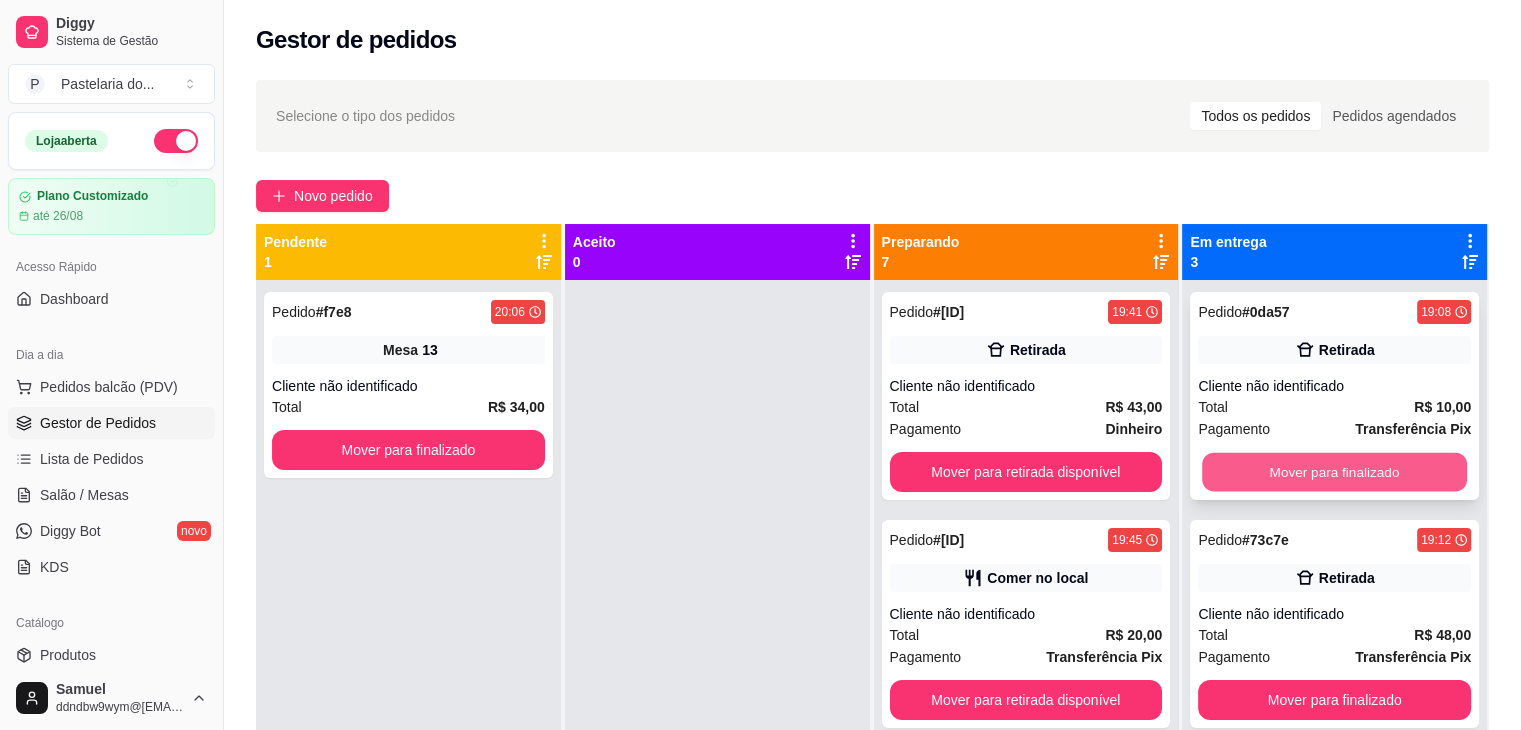 click on "Mover para finalizado" at bounding box center [1334, 472] 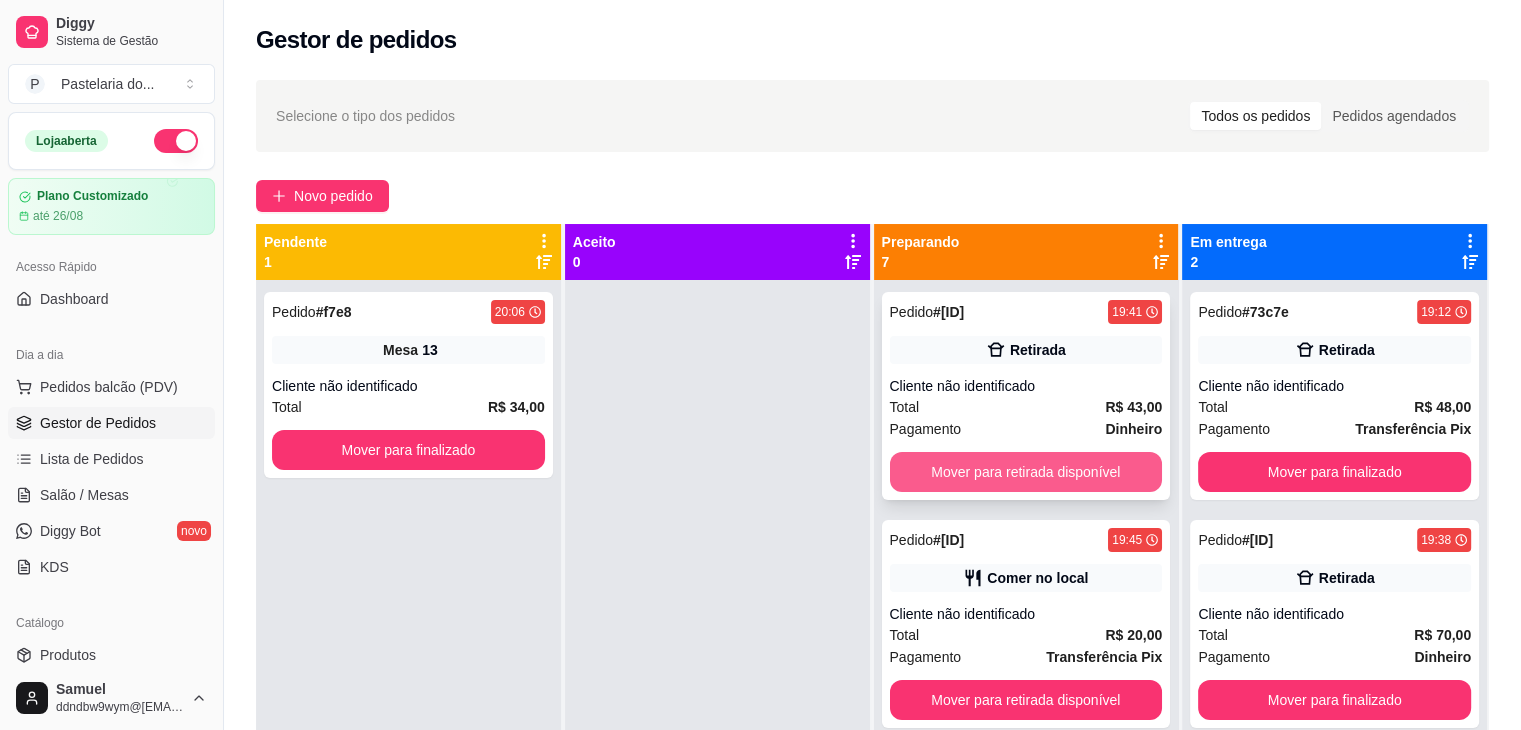 click on "Mover para retirada disponível" at bounding box center (1026, 472) 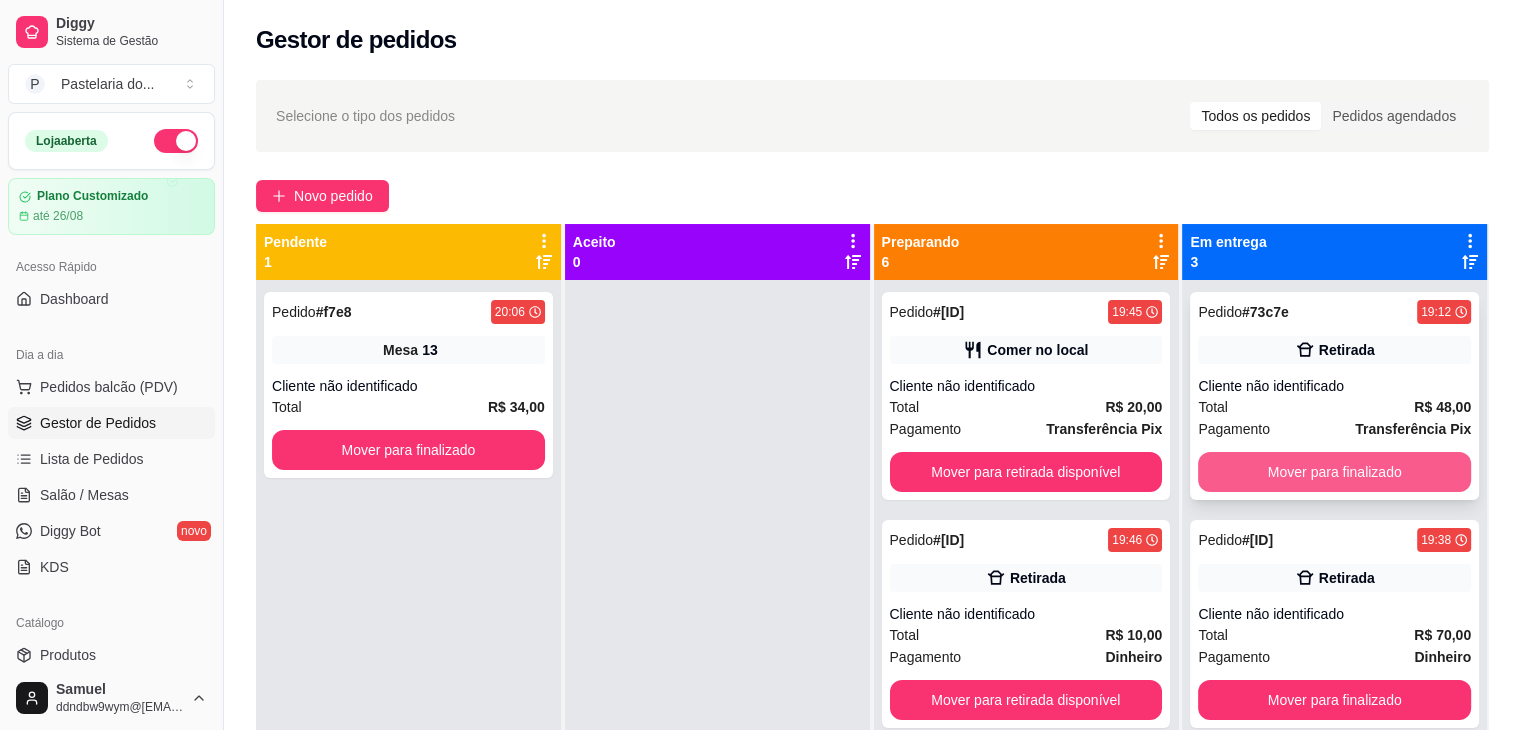 click on "Mover para finalizado" at bounding box center [1334, 472] 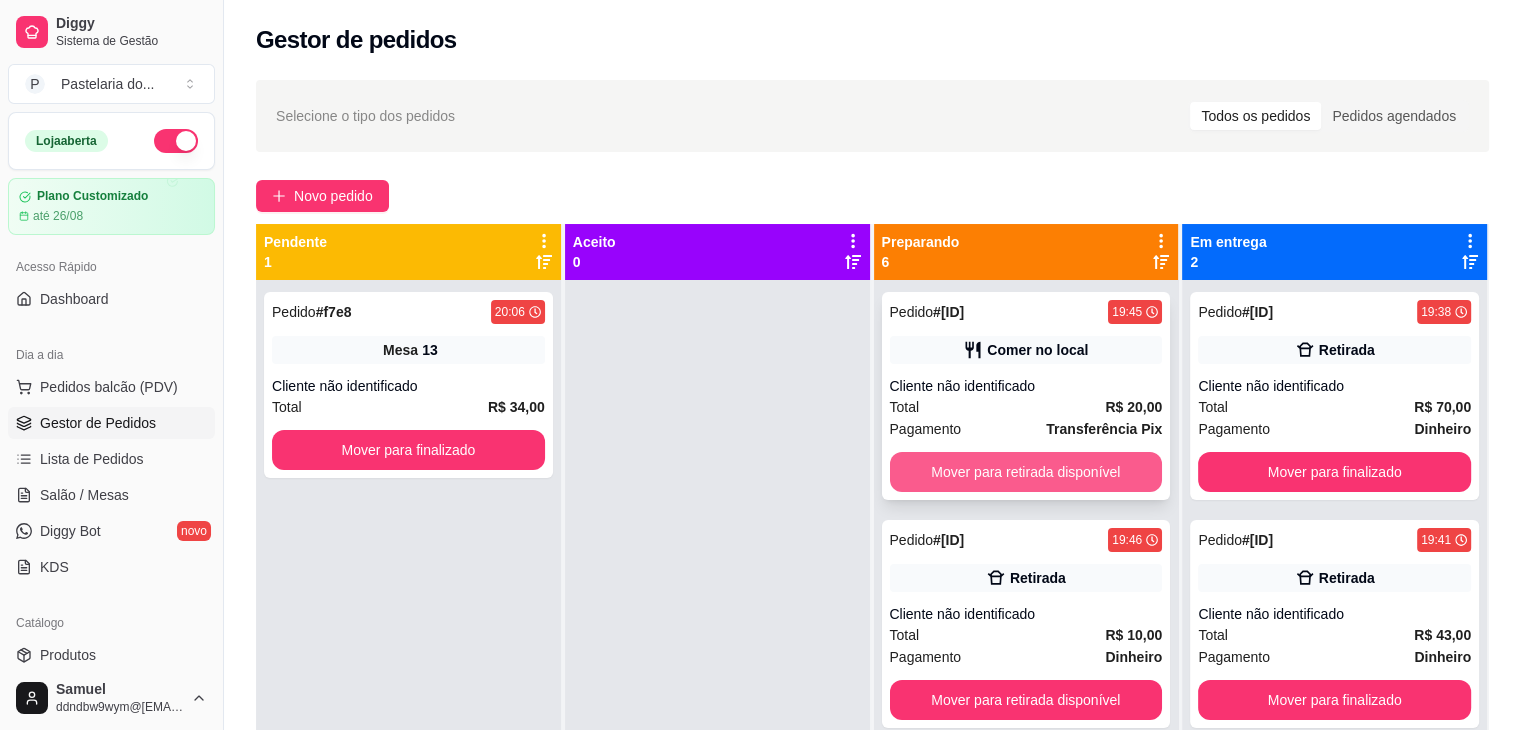 click on "Mover para retirada disponível" at bounding box center [1026, 472] 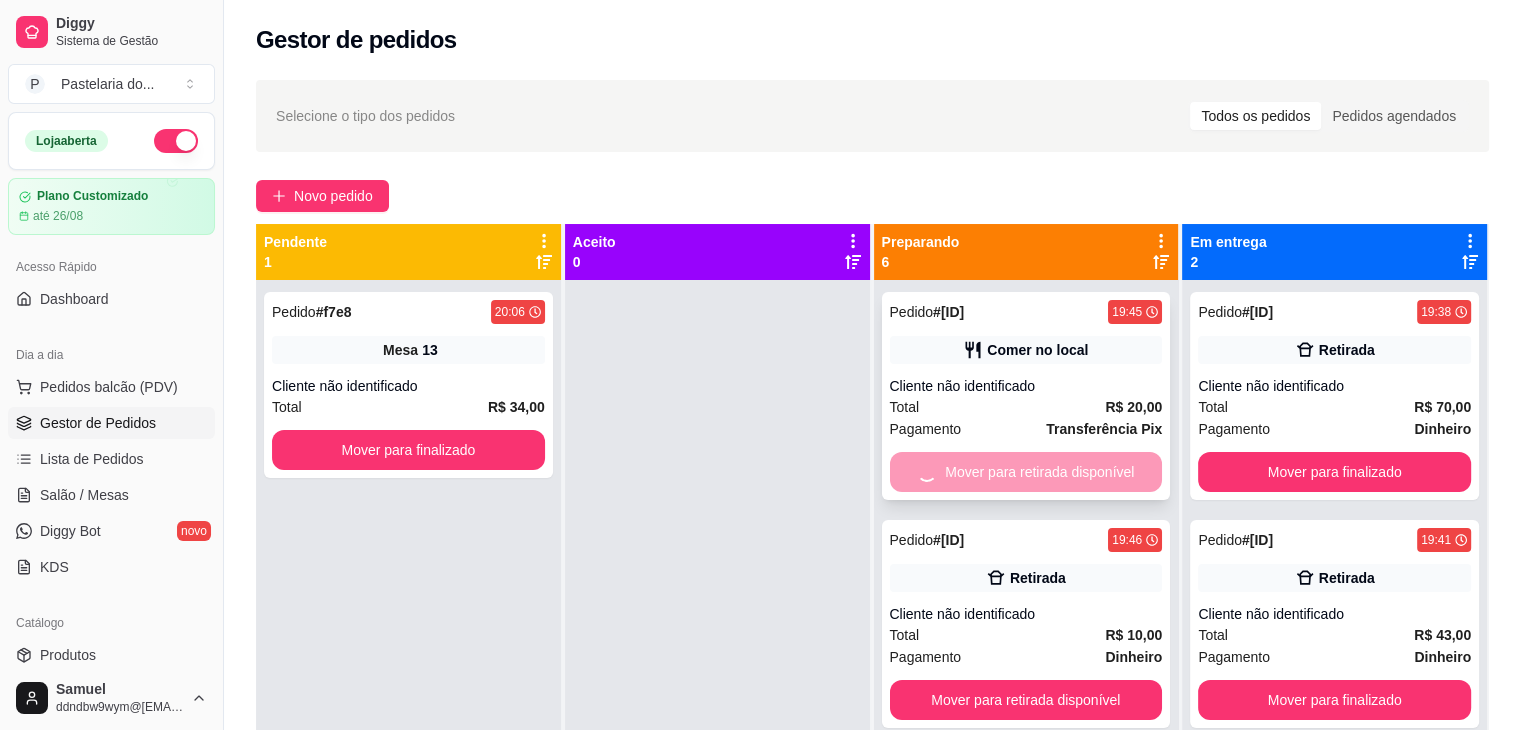 click on "Mover para retirada disponível" at bounding box center (1026, 472) 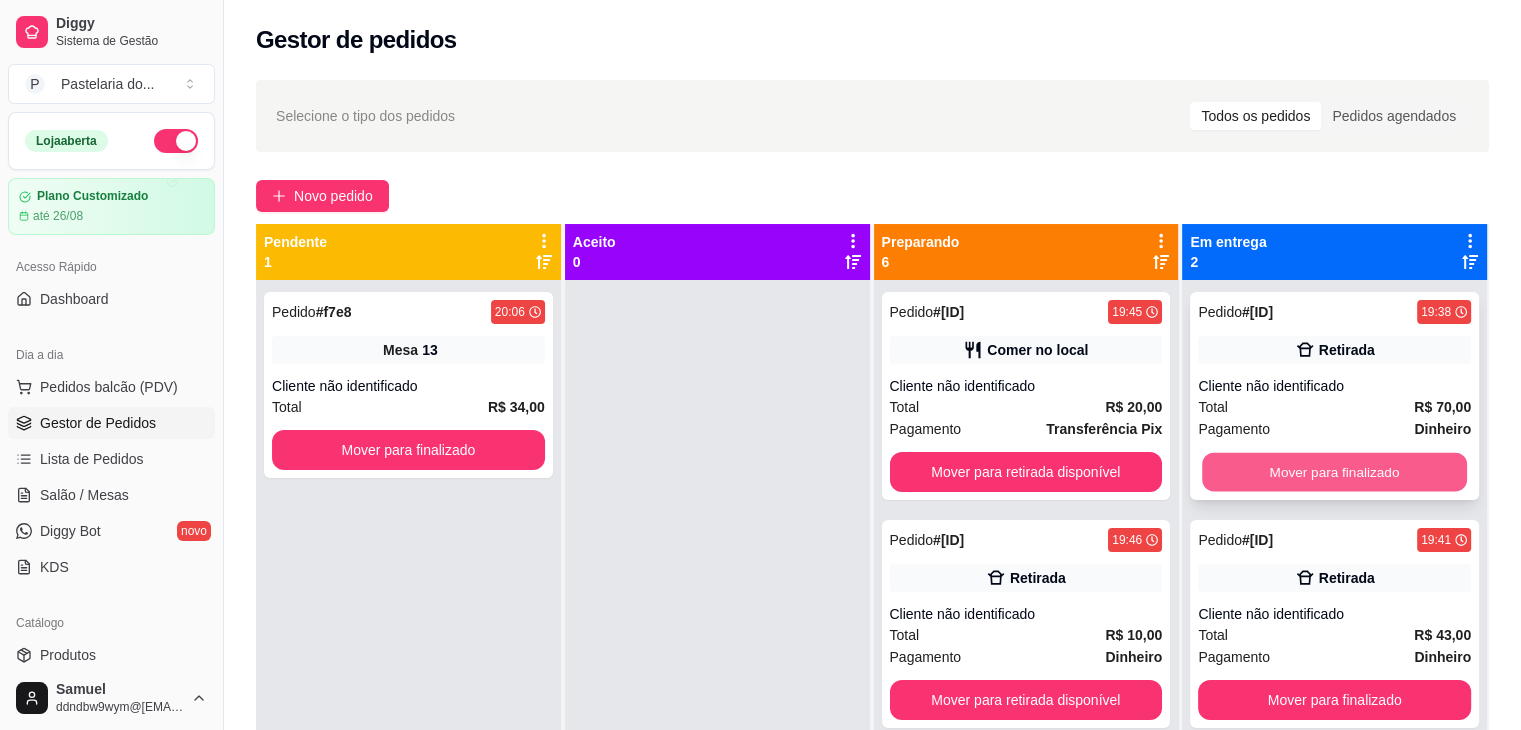 click on "Mover para finalizado" at bounding box center (1334, 472) 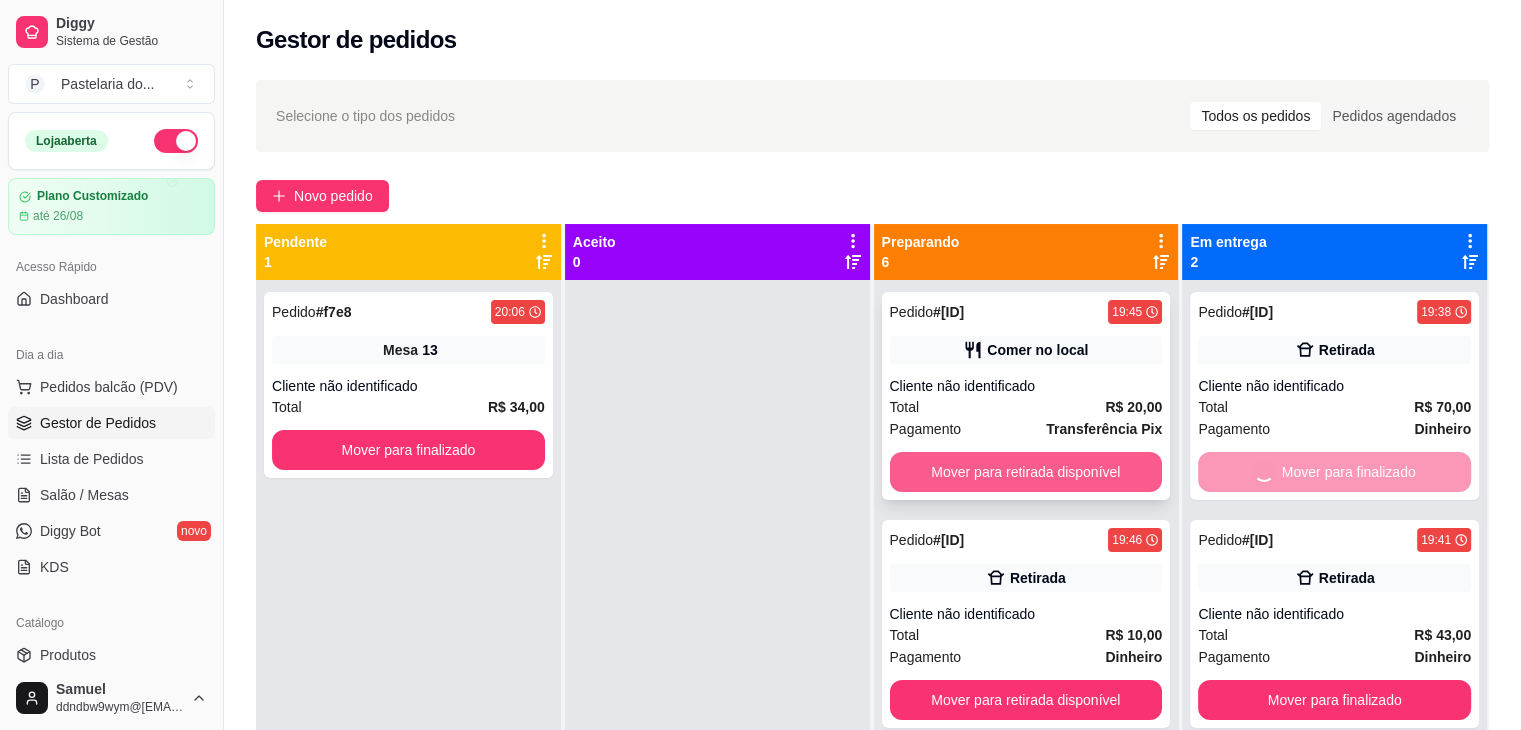 click on "Mover para retirada disponível" at bounding box center (1026, 472) 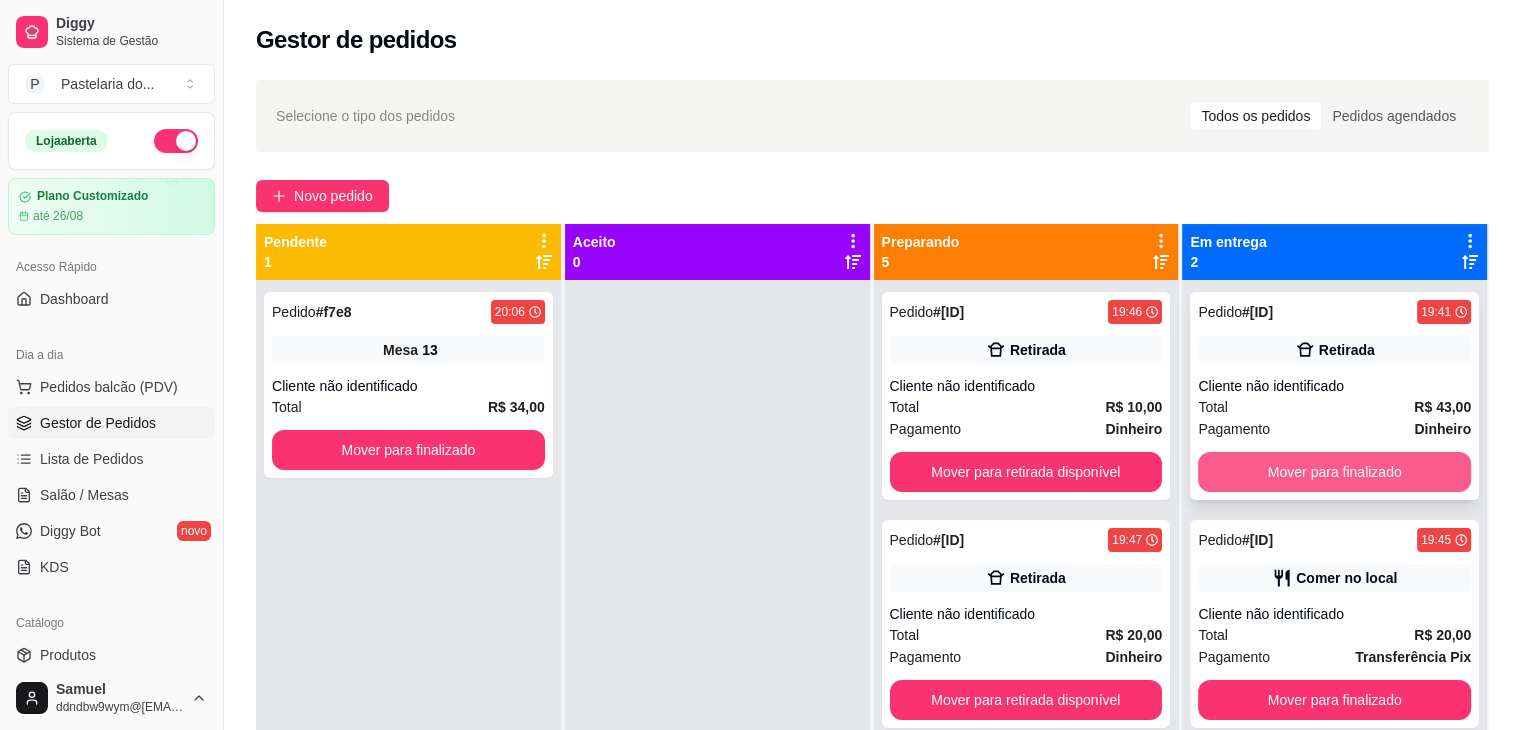 click on "Mover para finalizado" at bounding box center [1334, 472] 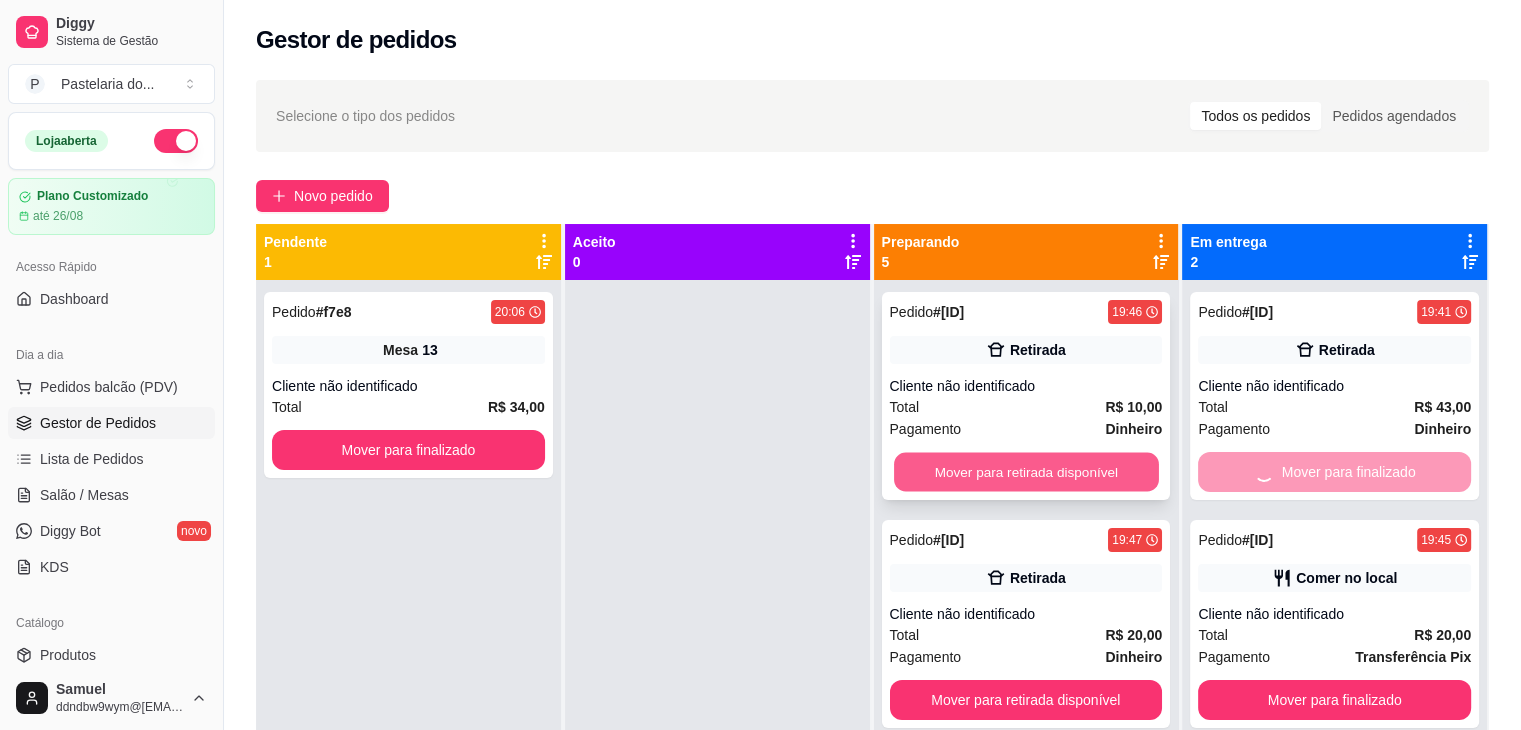 click on "Mover para retirada disponível" at bounding box center (1026, 472) 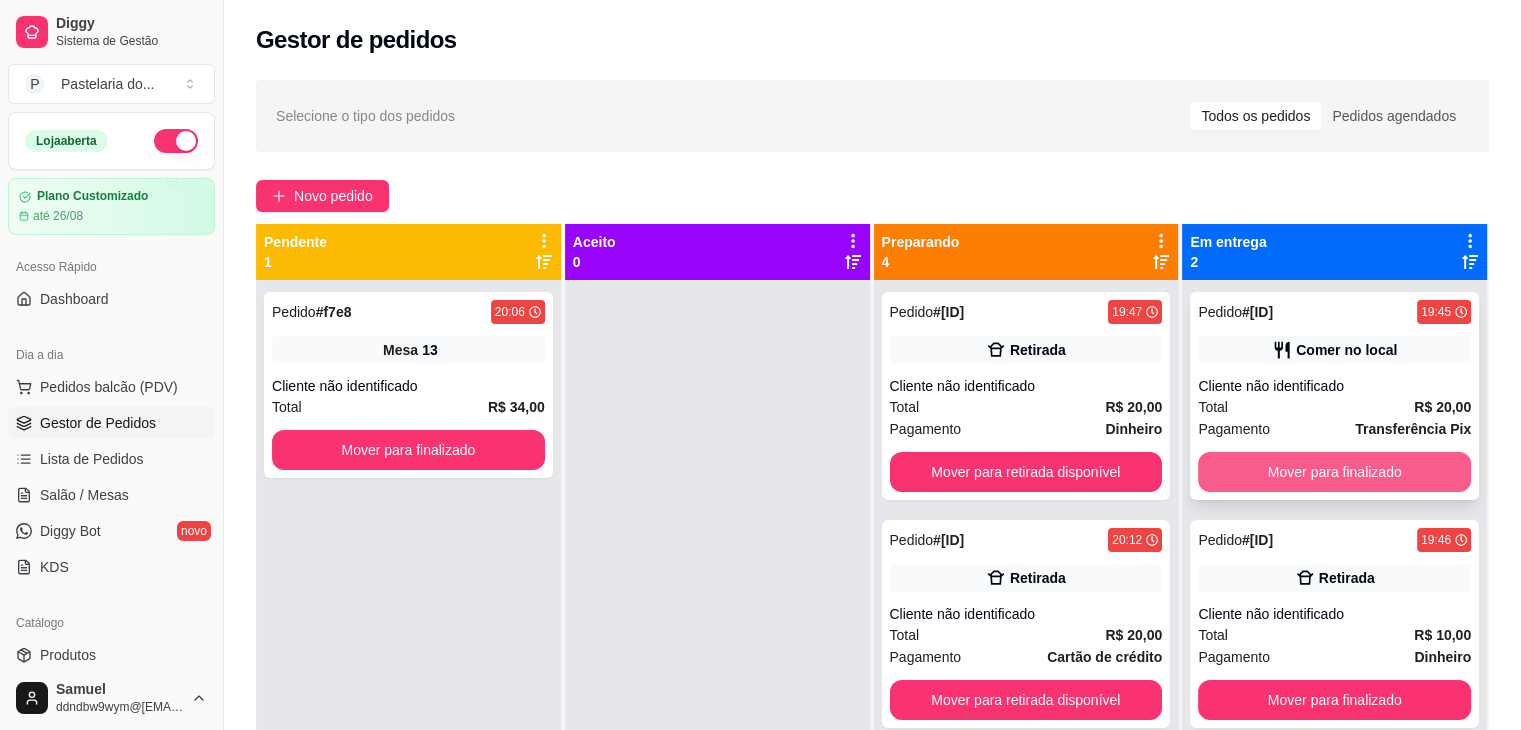 click on "Mover para finalizado" at bounding box center [1334, 472] 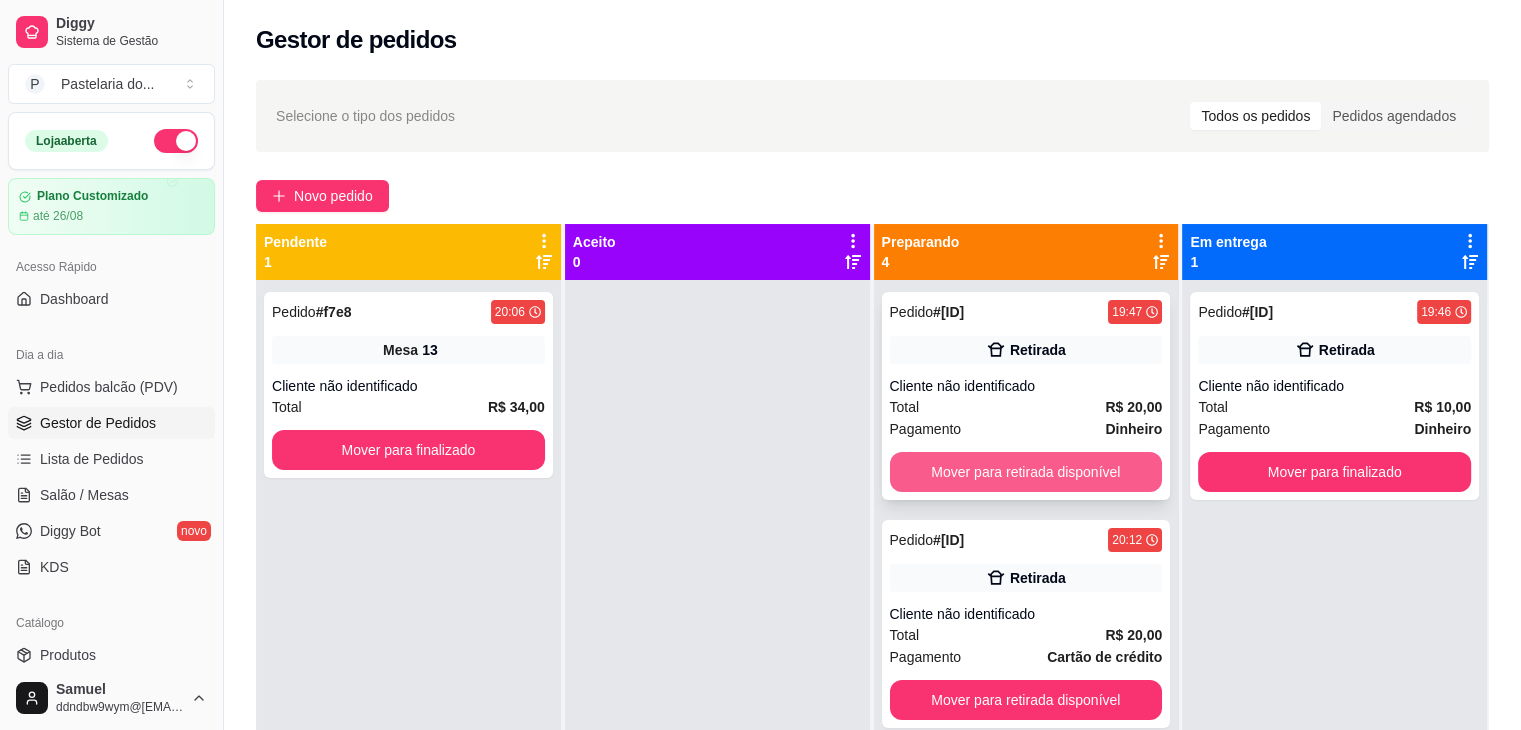 click on "Mover para retirada disponível" at bounding box center (1026, 472) 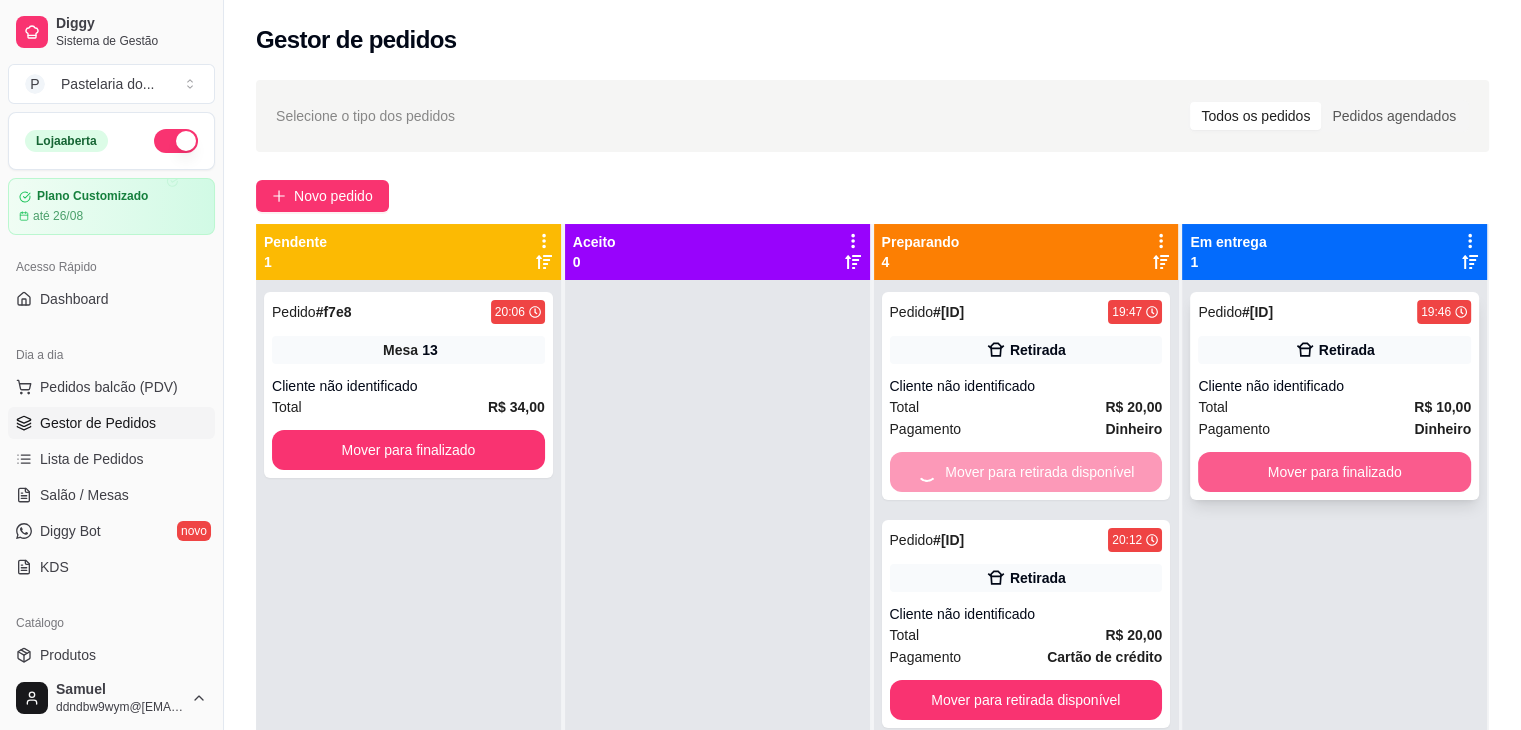 click on "Mover para finalizado" at bounding box center (1334, 472) 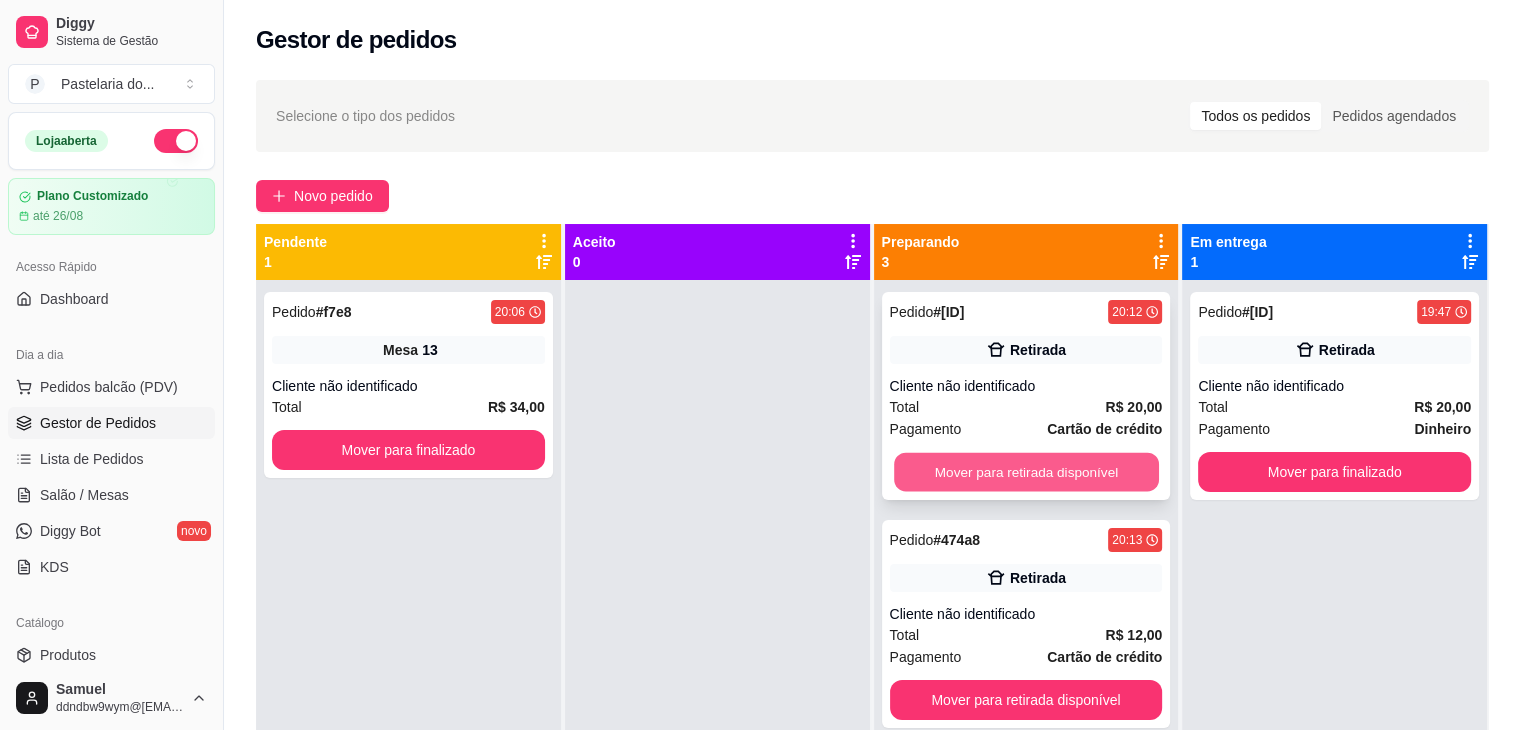 click on "Mover para retirada disponível" at bounding box center [1026, 472] 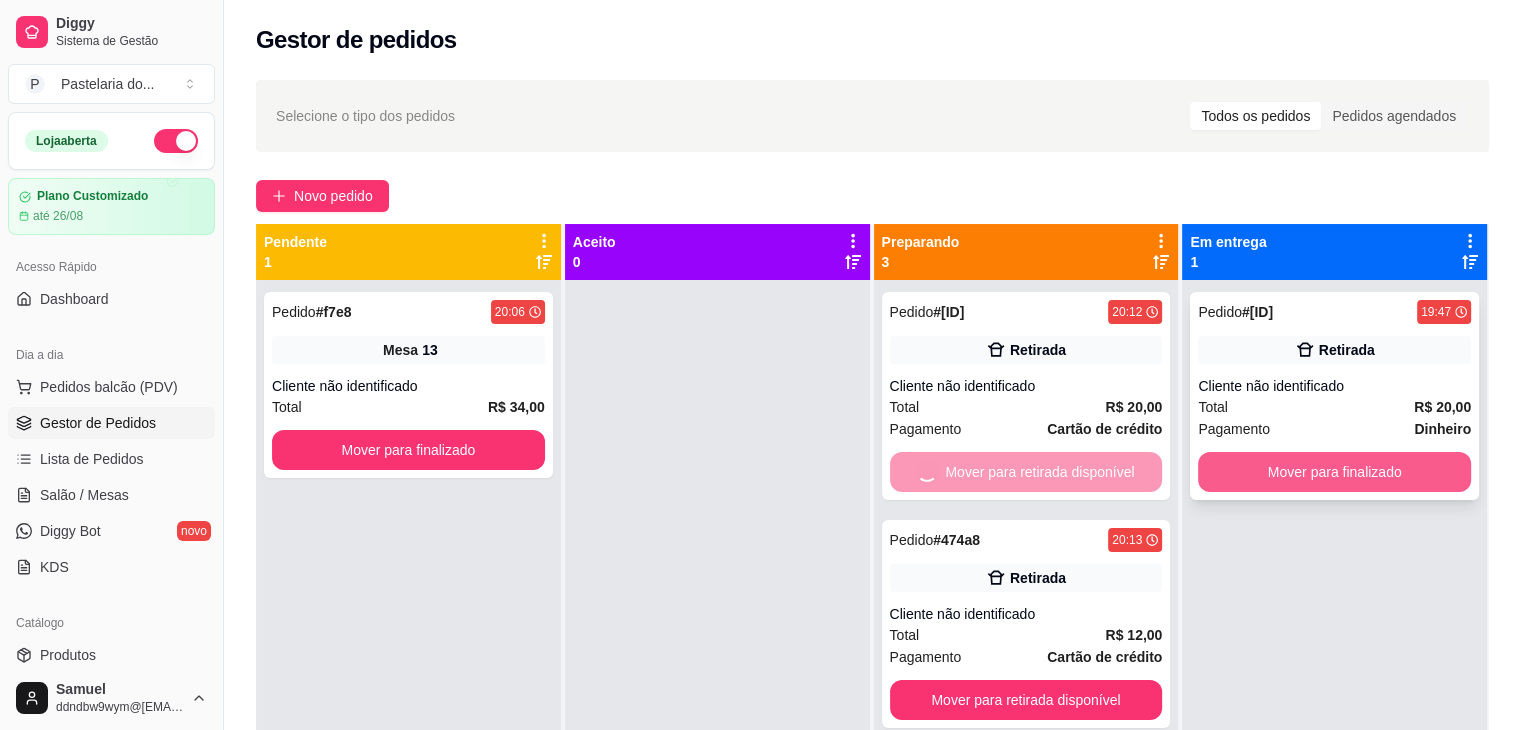 click on "Mover para finalizado" at bounding box center [1334, 472] 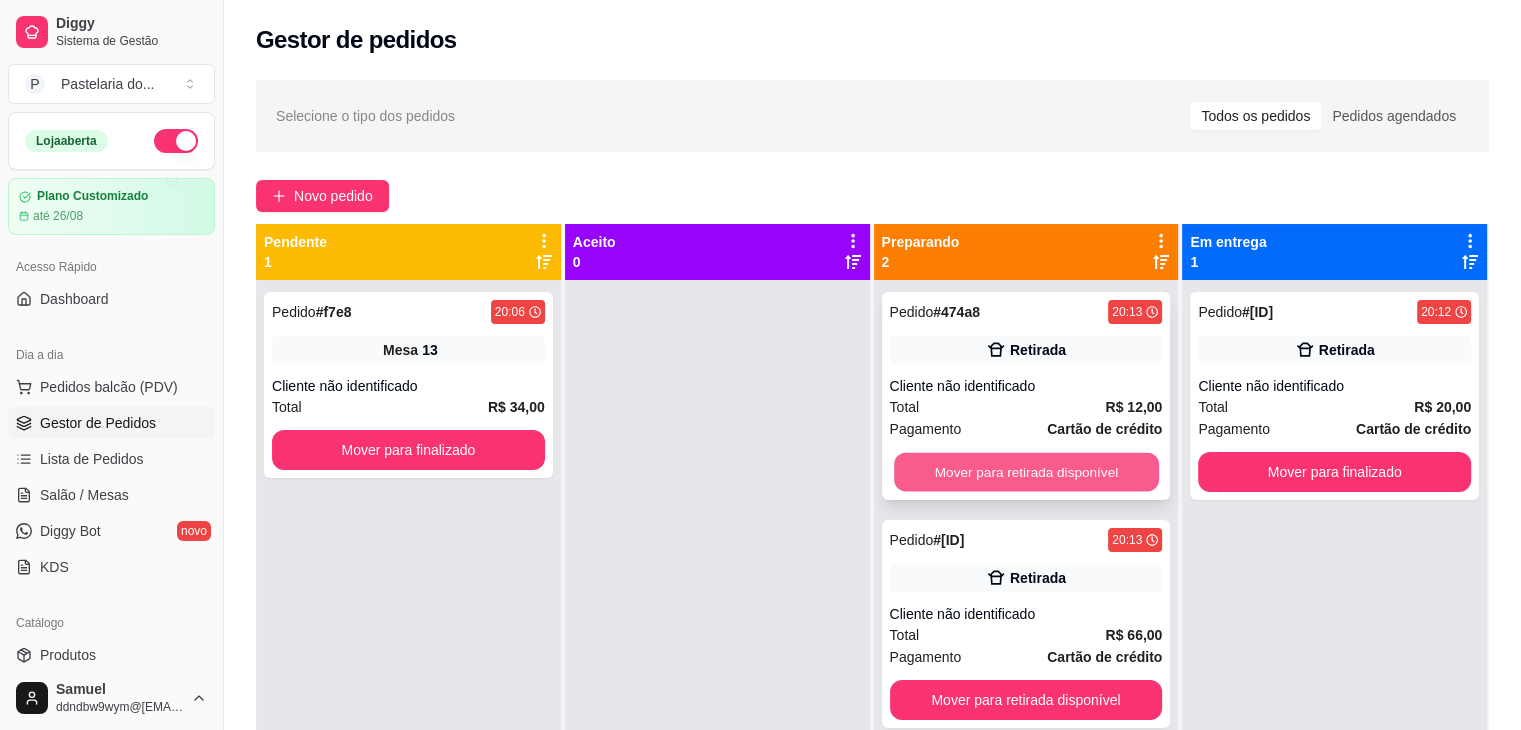 click on "Mover para retirada disponível" at bounding box center (1026, 472) 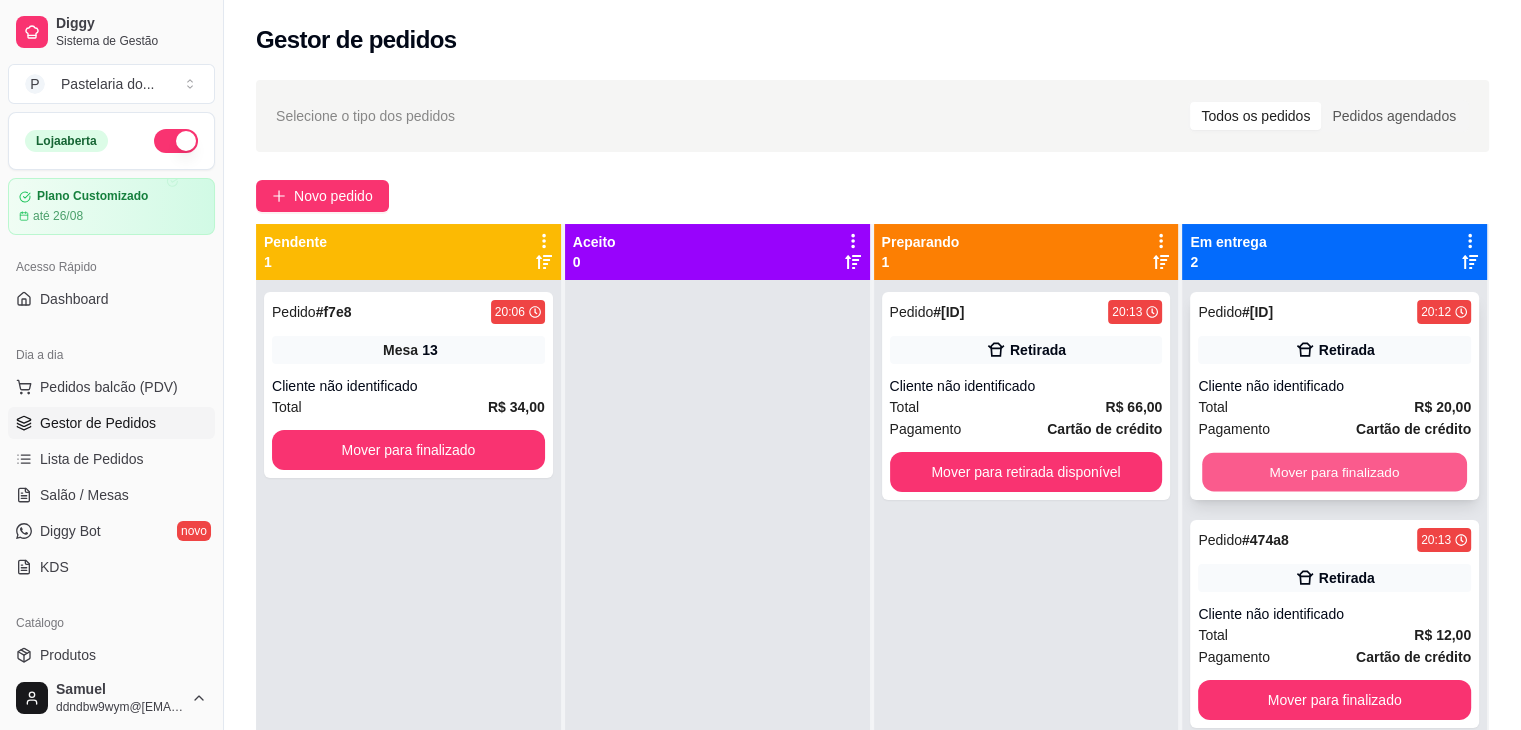 click on "Mover para finalizado" at bounding box center (1334, 472) 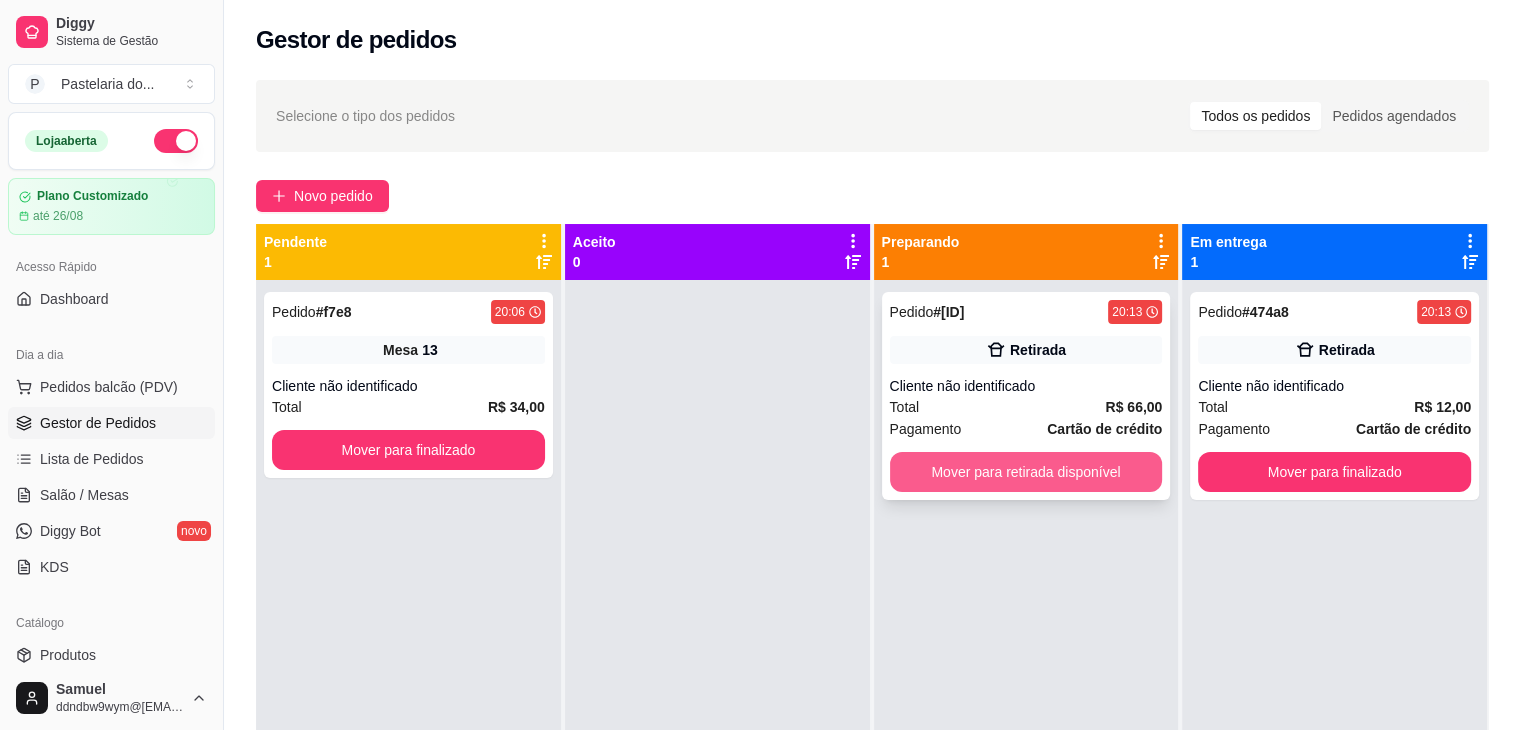 click on "Mover para retirada disponível" at bounding box center [1026, 472] 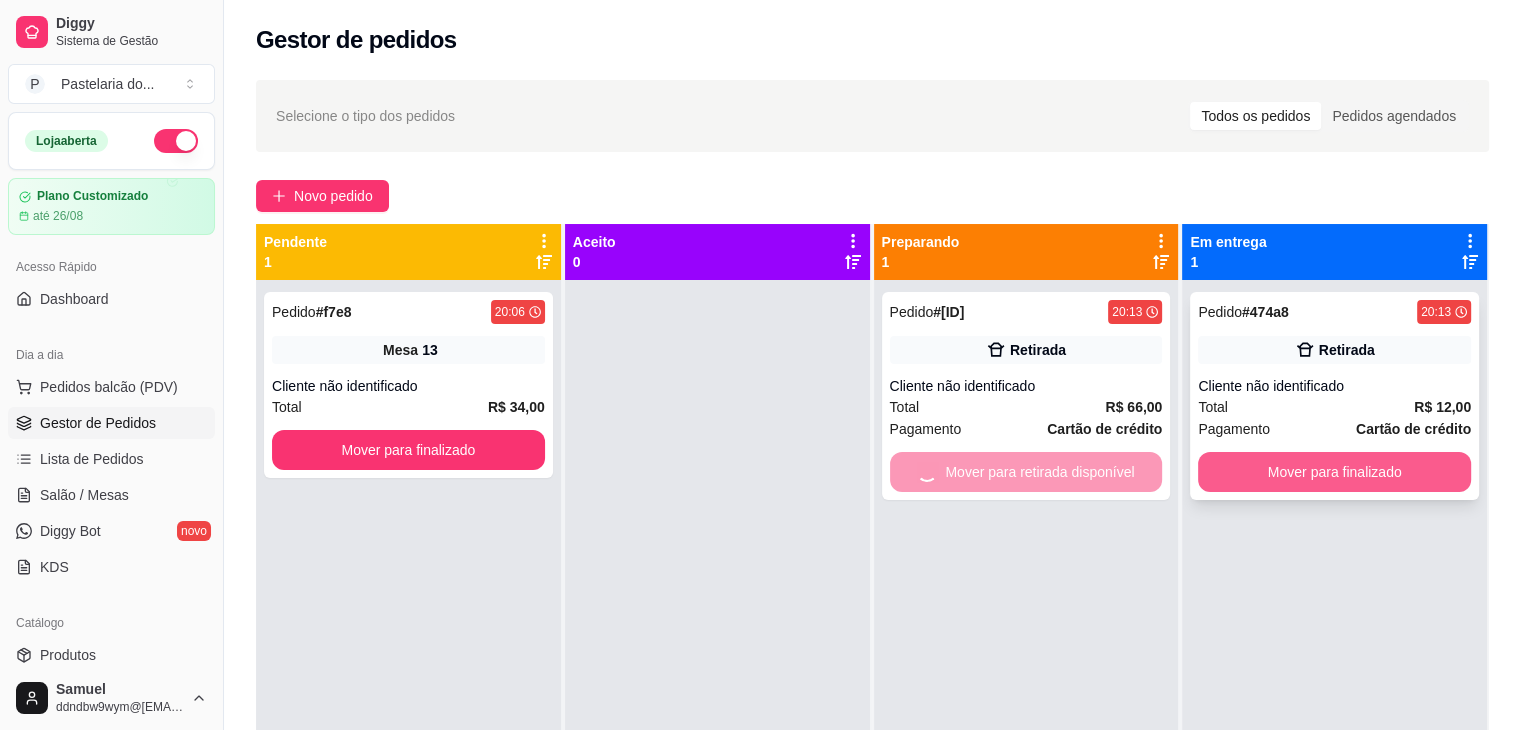 click on "Mover para finalizado" at bounding box center (1334, 472) 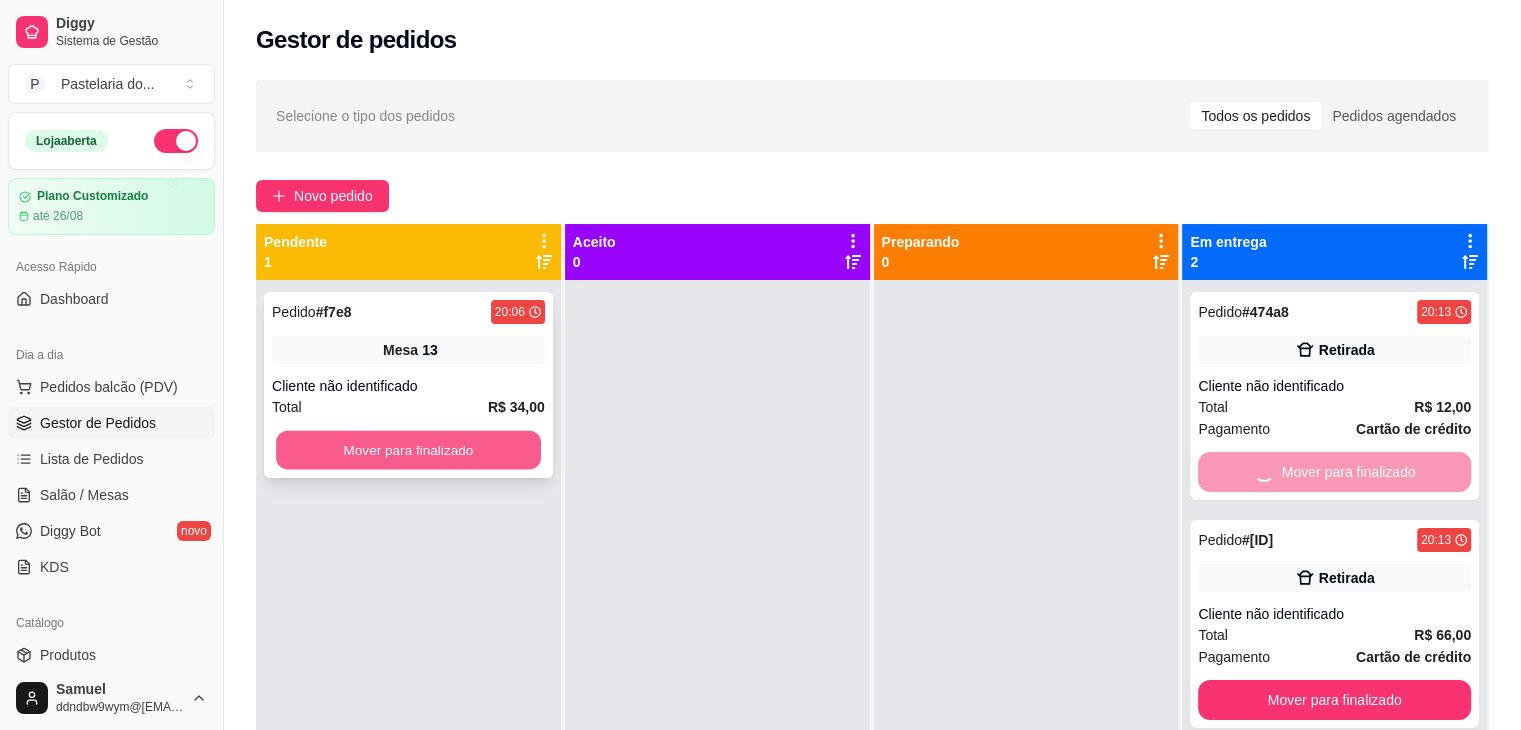 click on "Mover para finalizado" at bounding box center [408, 450] 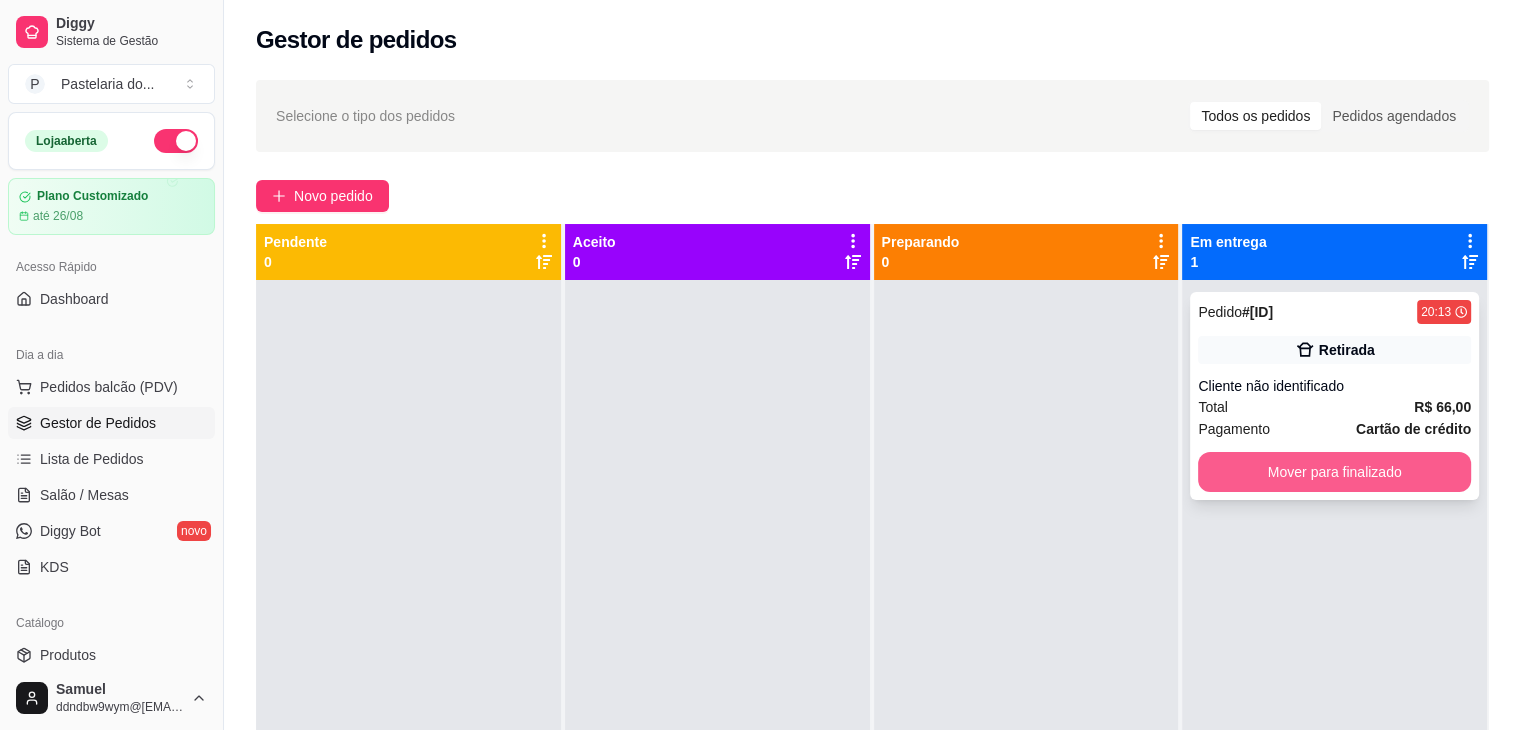 click on "Mover para finalizado" at bounding box center (1334, 472) 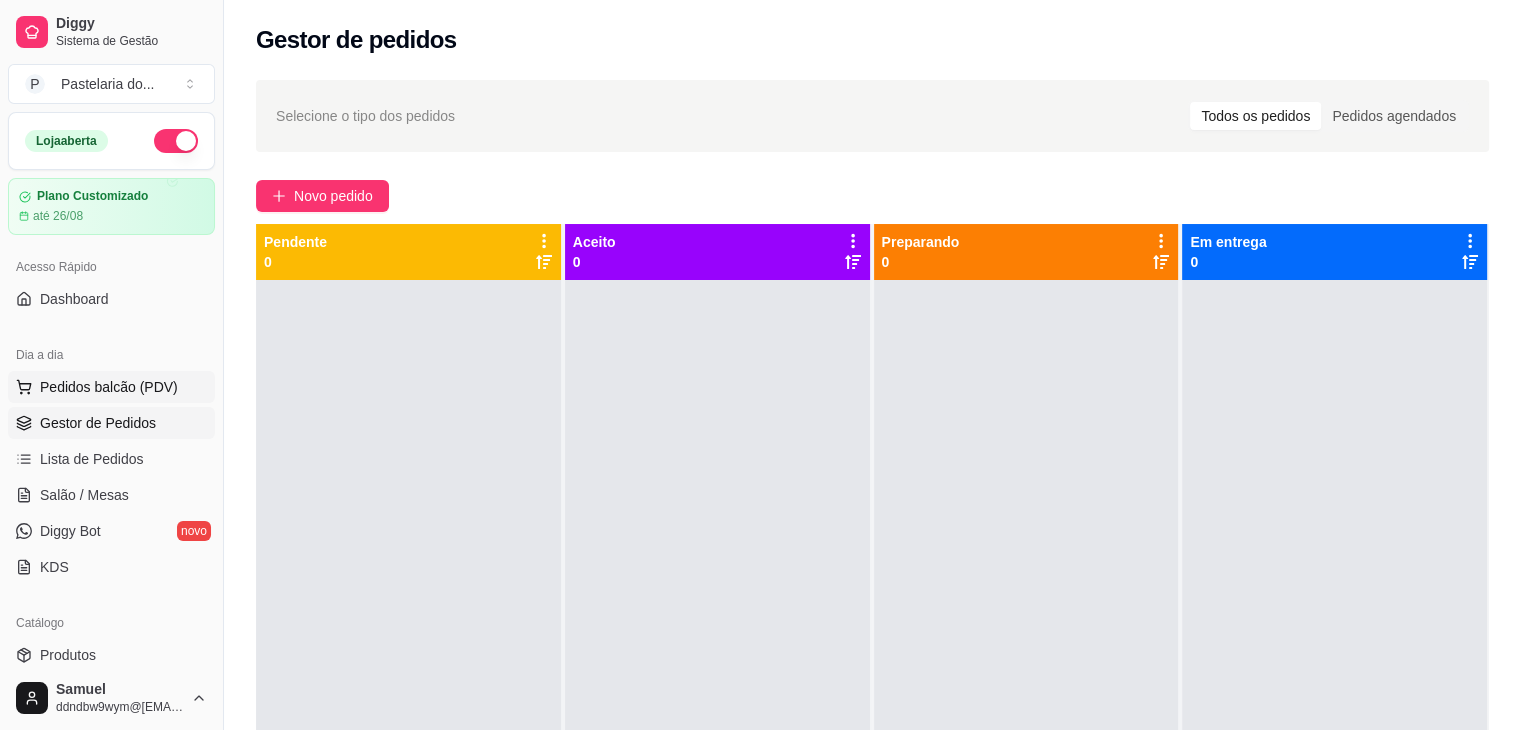 click on "Pedidos balcão (PDV)" at bounding box center (109, 387) 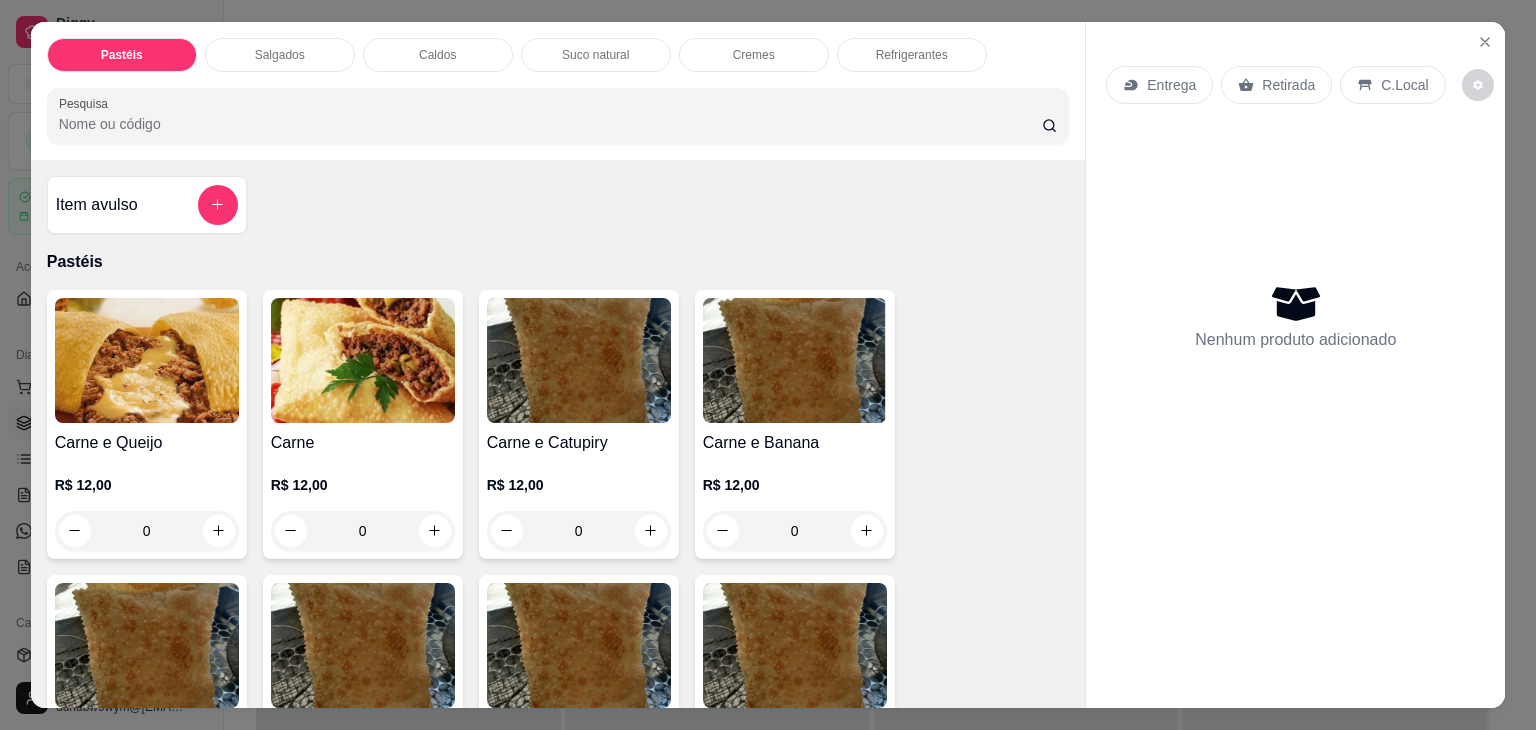 click on "Caldos" at bounding box center (438, 55) 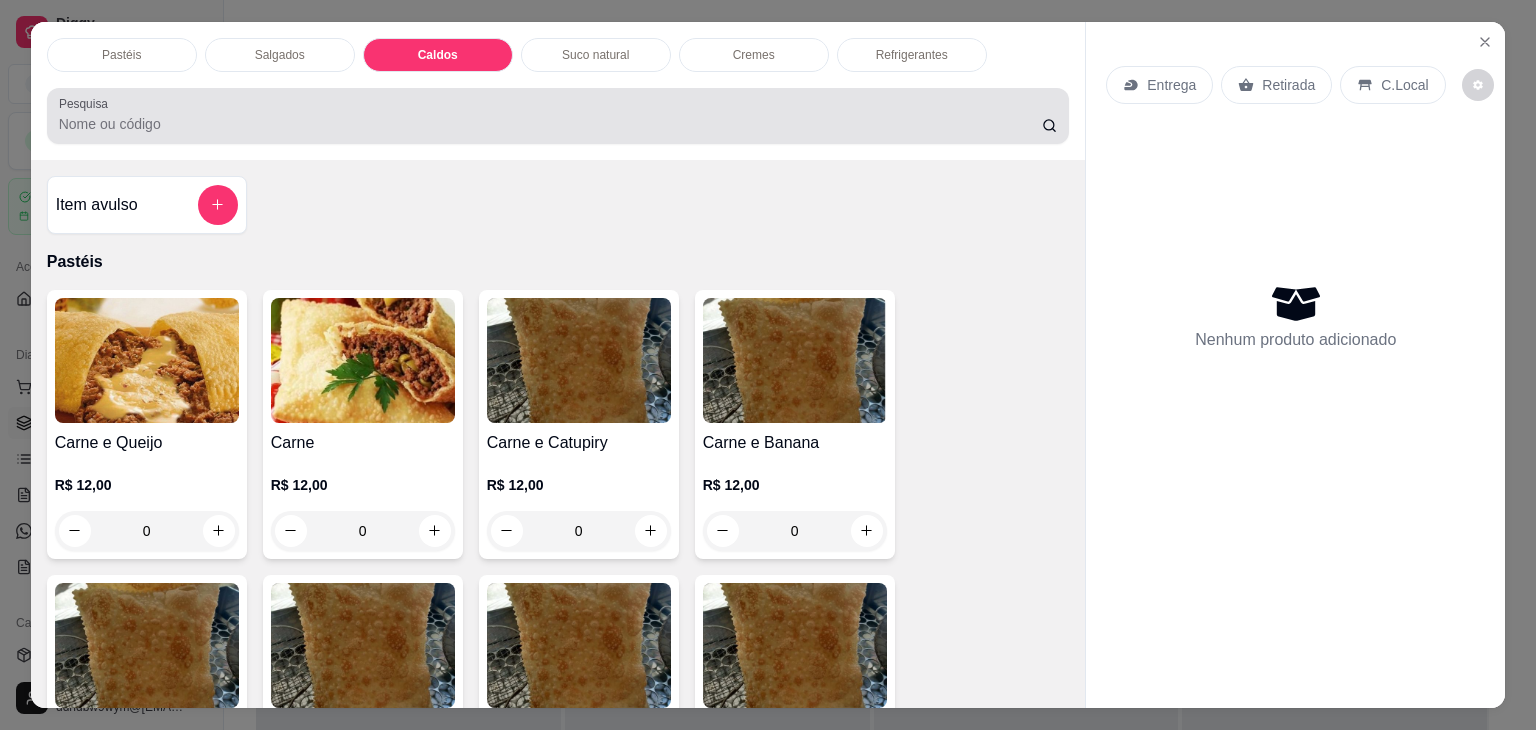 scroll, scrollTop: 2782, scrollLeft: 0, axis: vertical 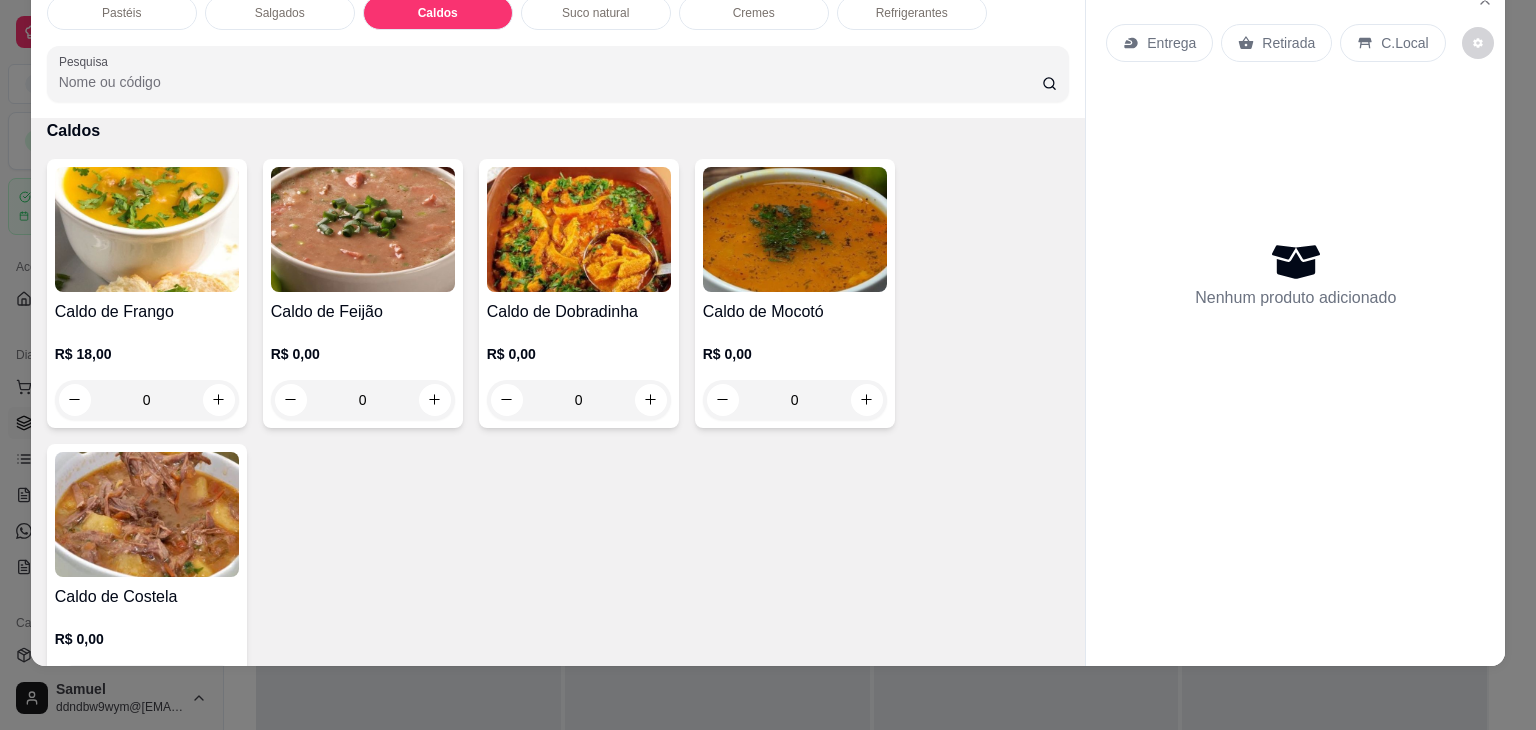 click on "0" at bounding box center (147, 400) 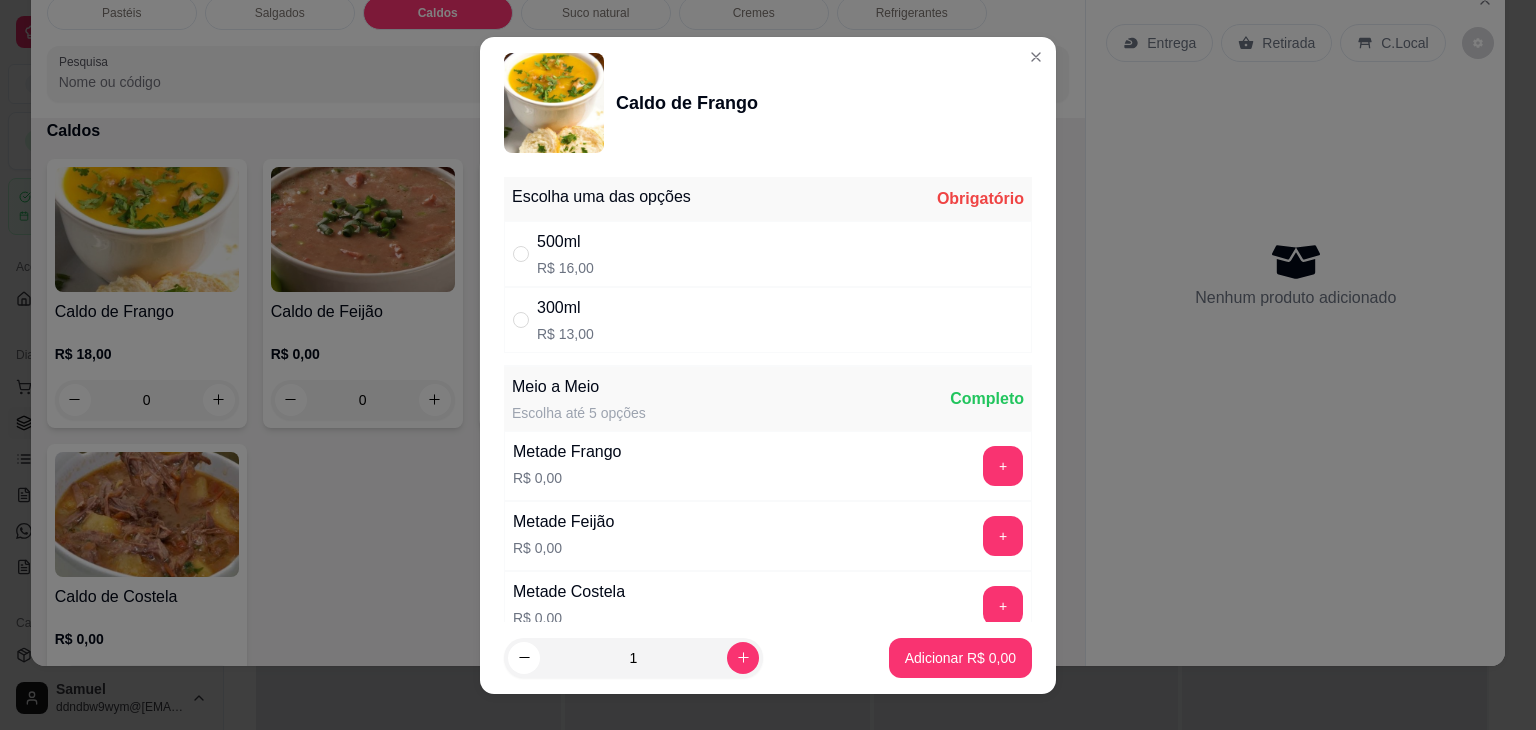 click on "500ml R$ 16,00" at bounding box center (768, 254) 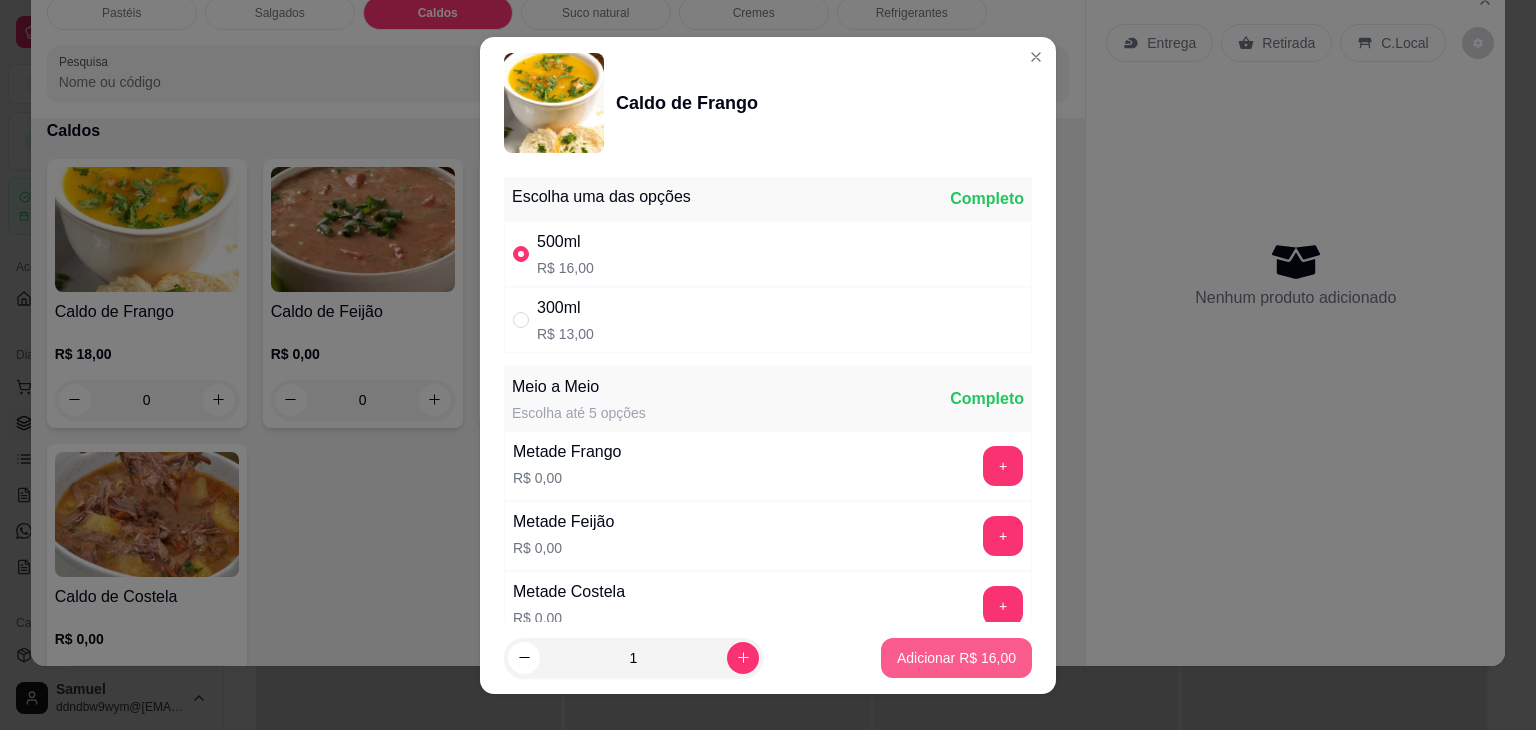 click on "Adicionar   R$ 16,00" at bounding box center [956, 658] 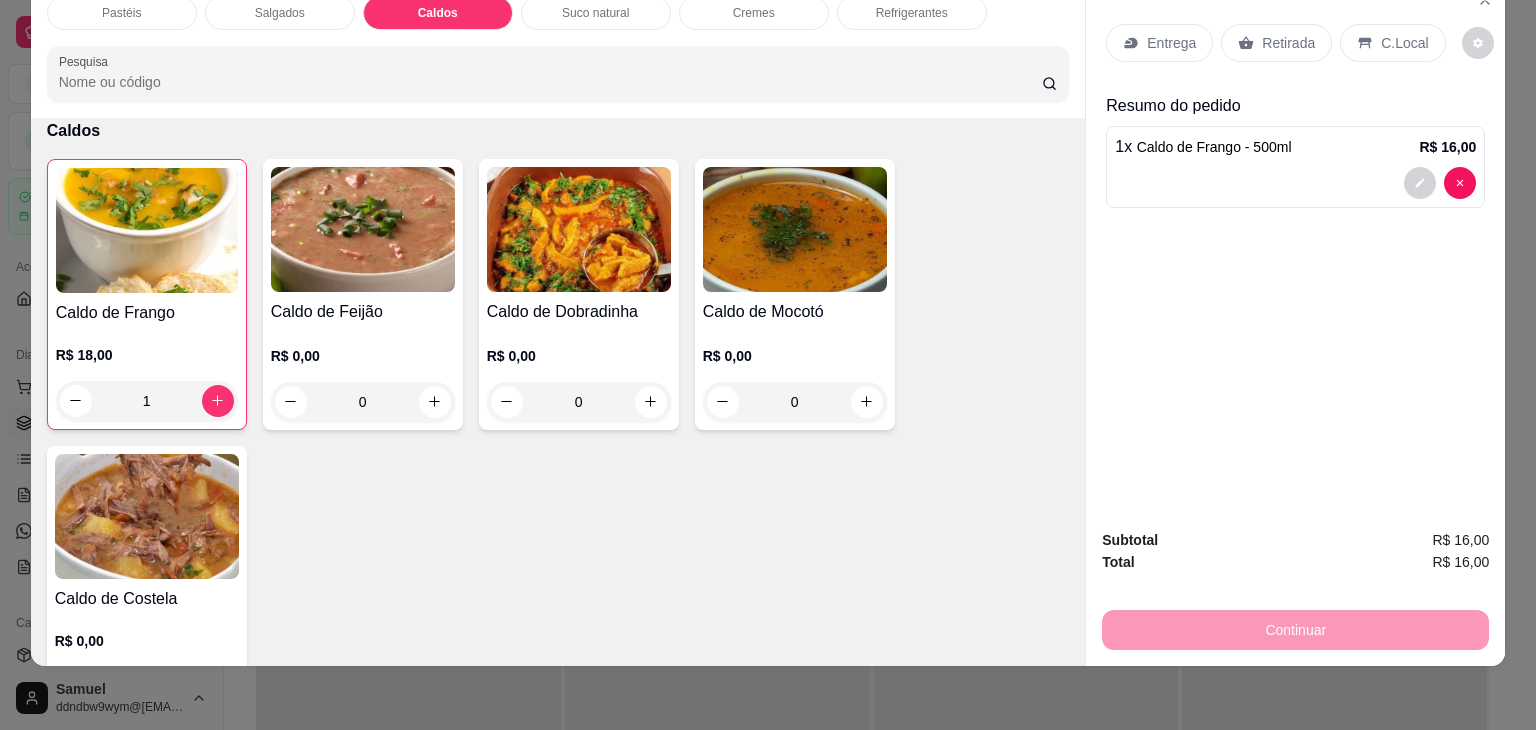 click on "Retirada" at bounding box center [1288, 43] 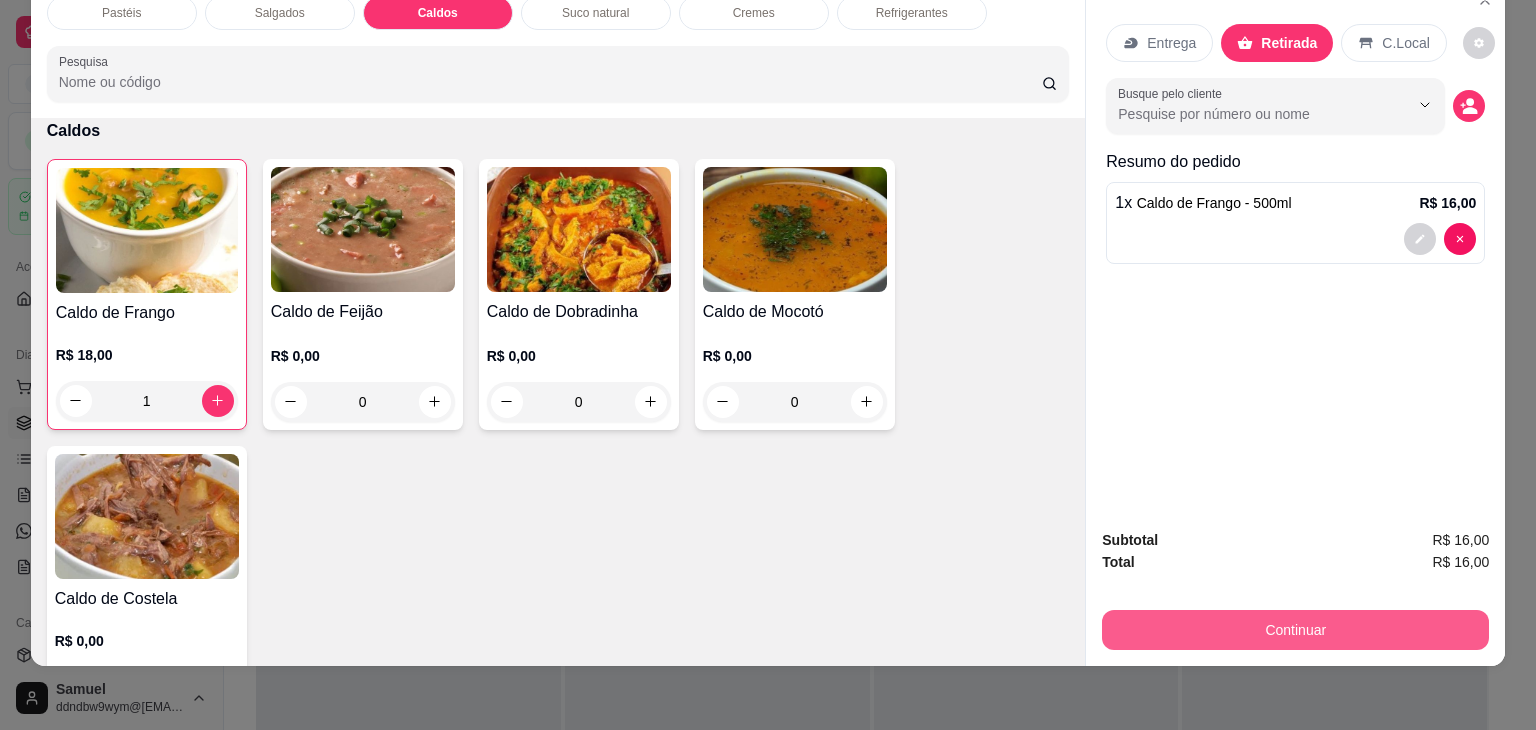 click on "Continuar" at bounding box center [1295, 630] 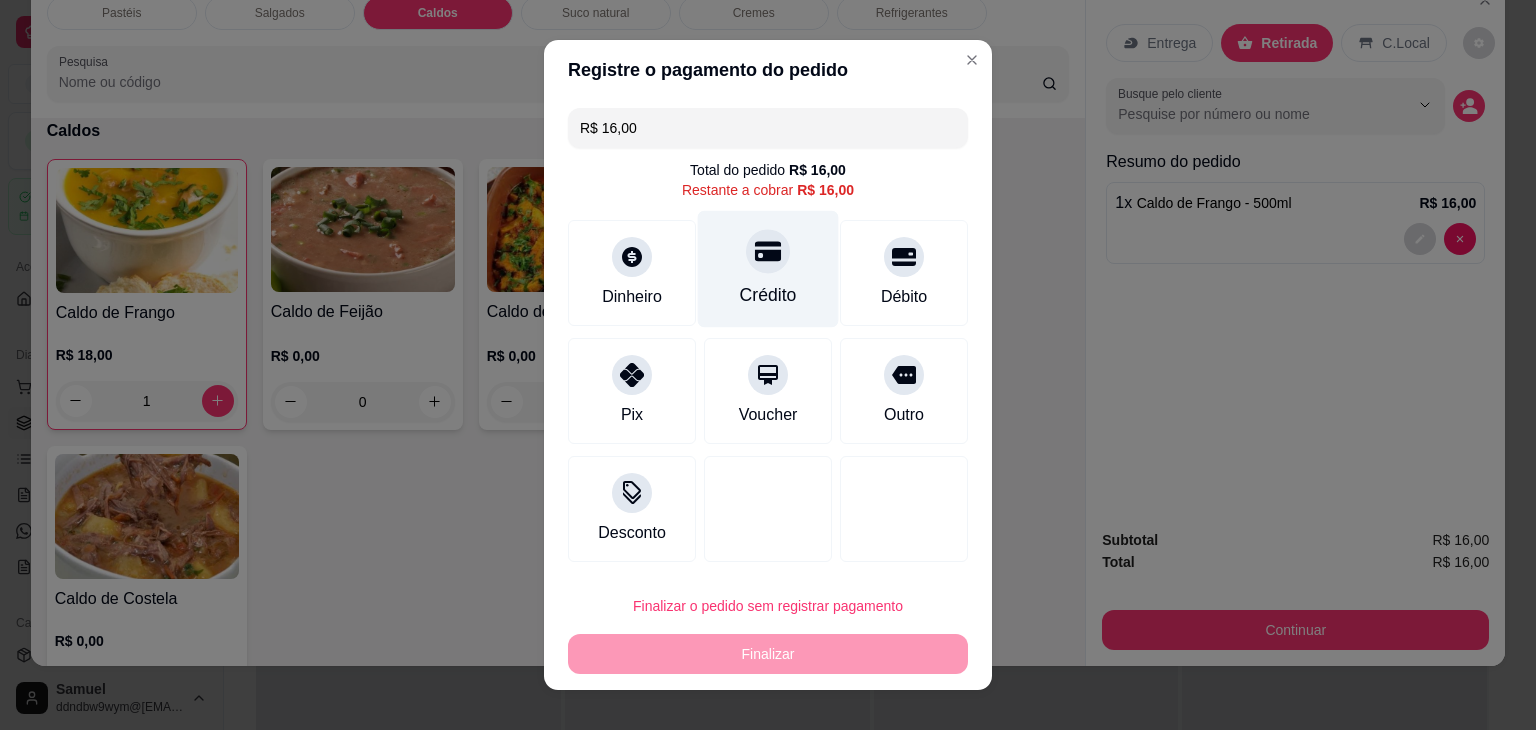 click 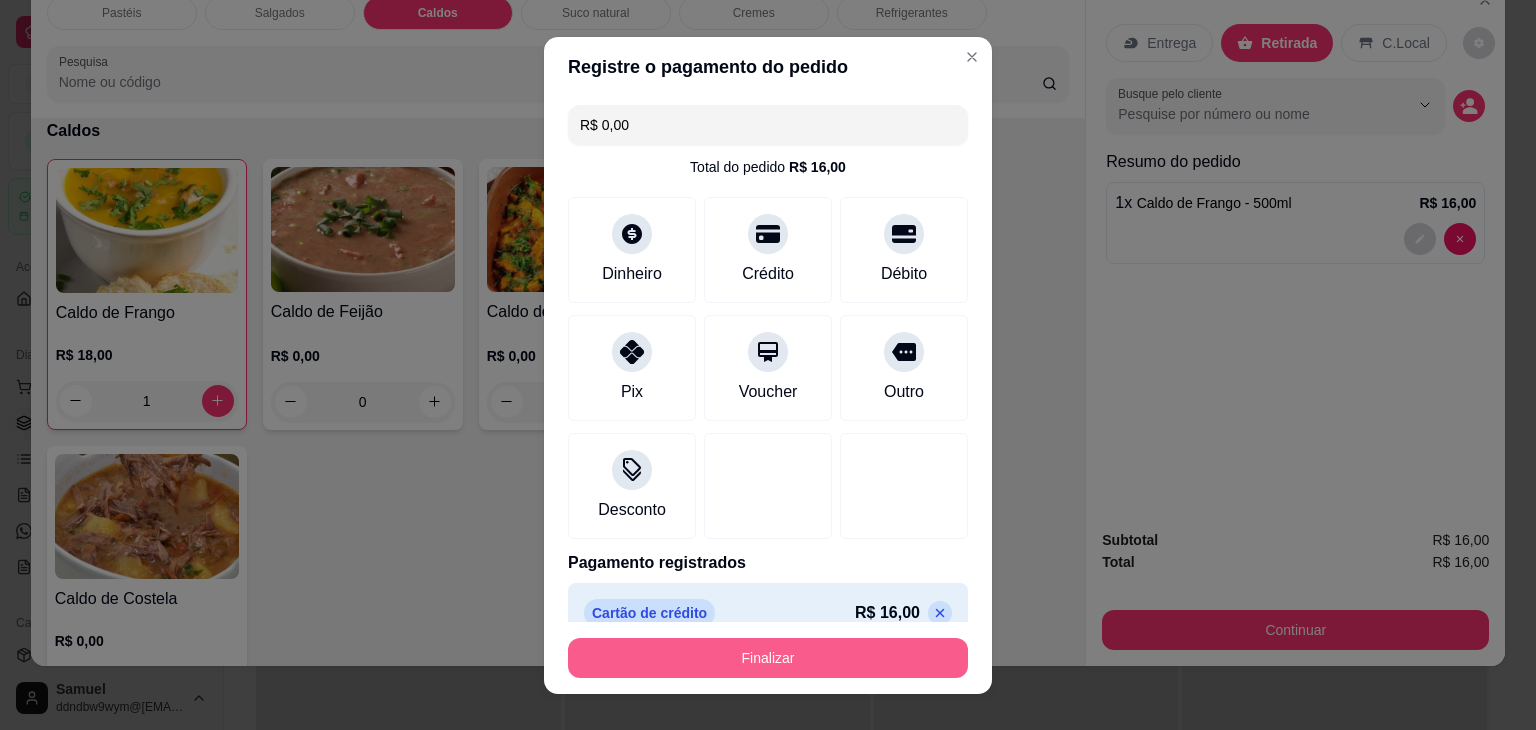 click on "Finalizar" at bounding box center (768, 658) 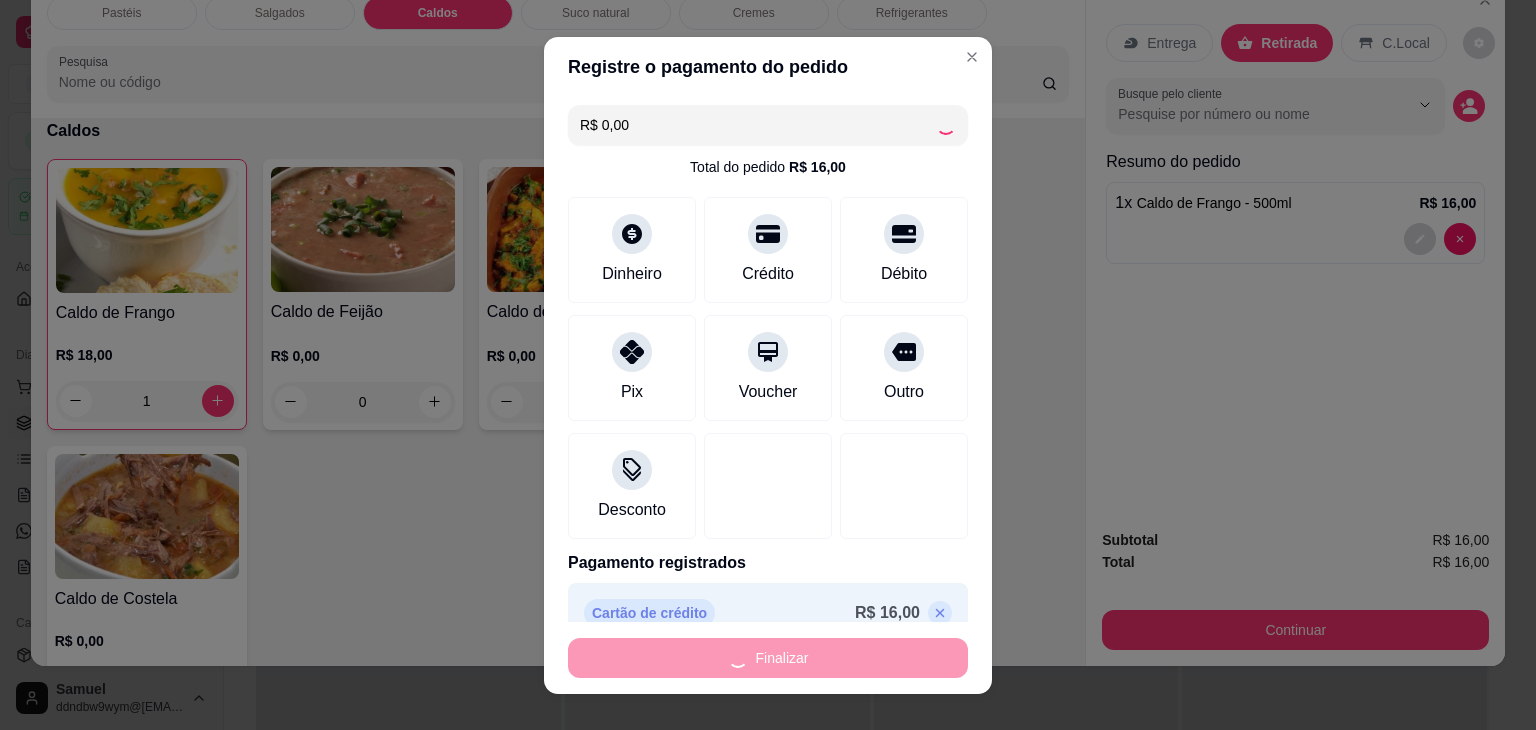 type on "0" 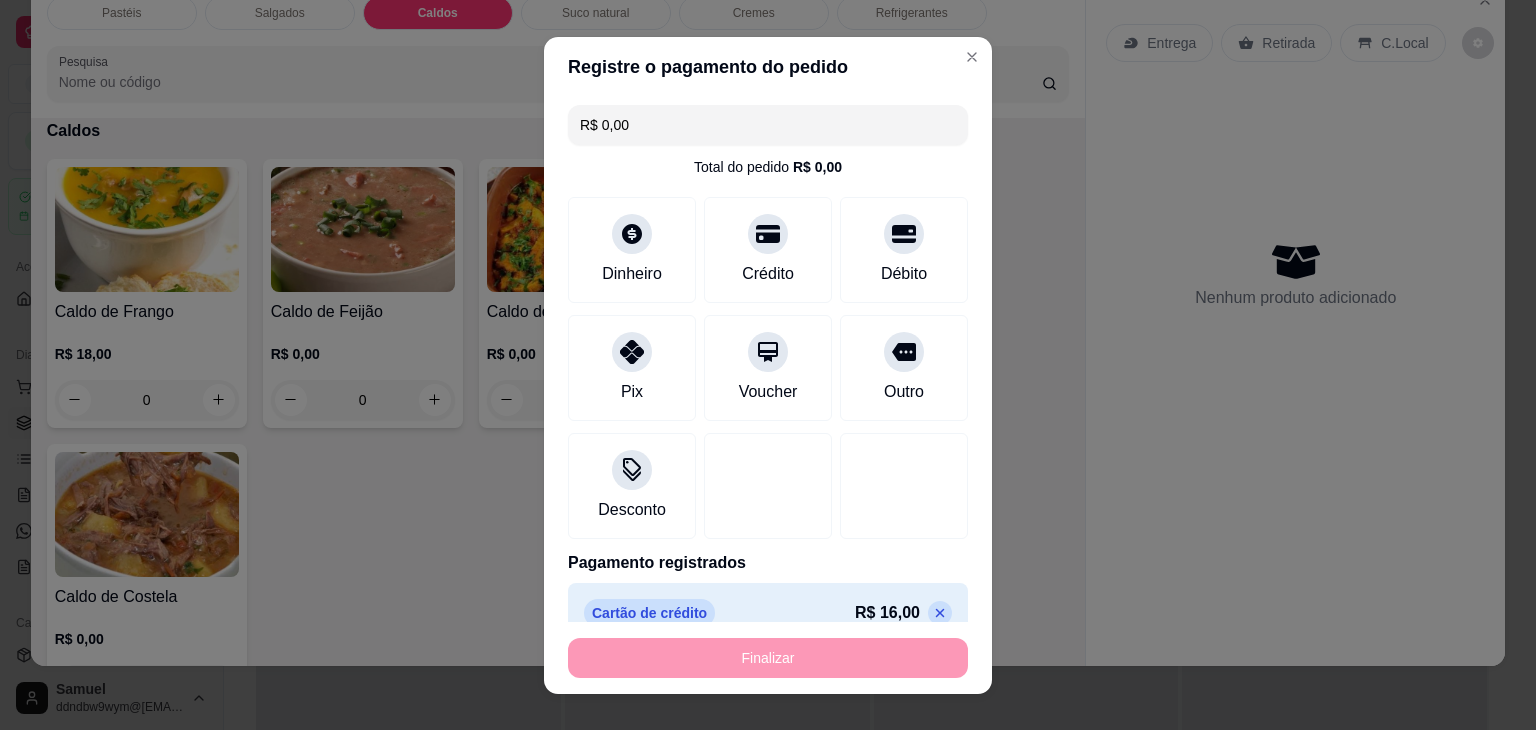type on "-R$ 16,00" 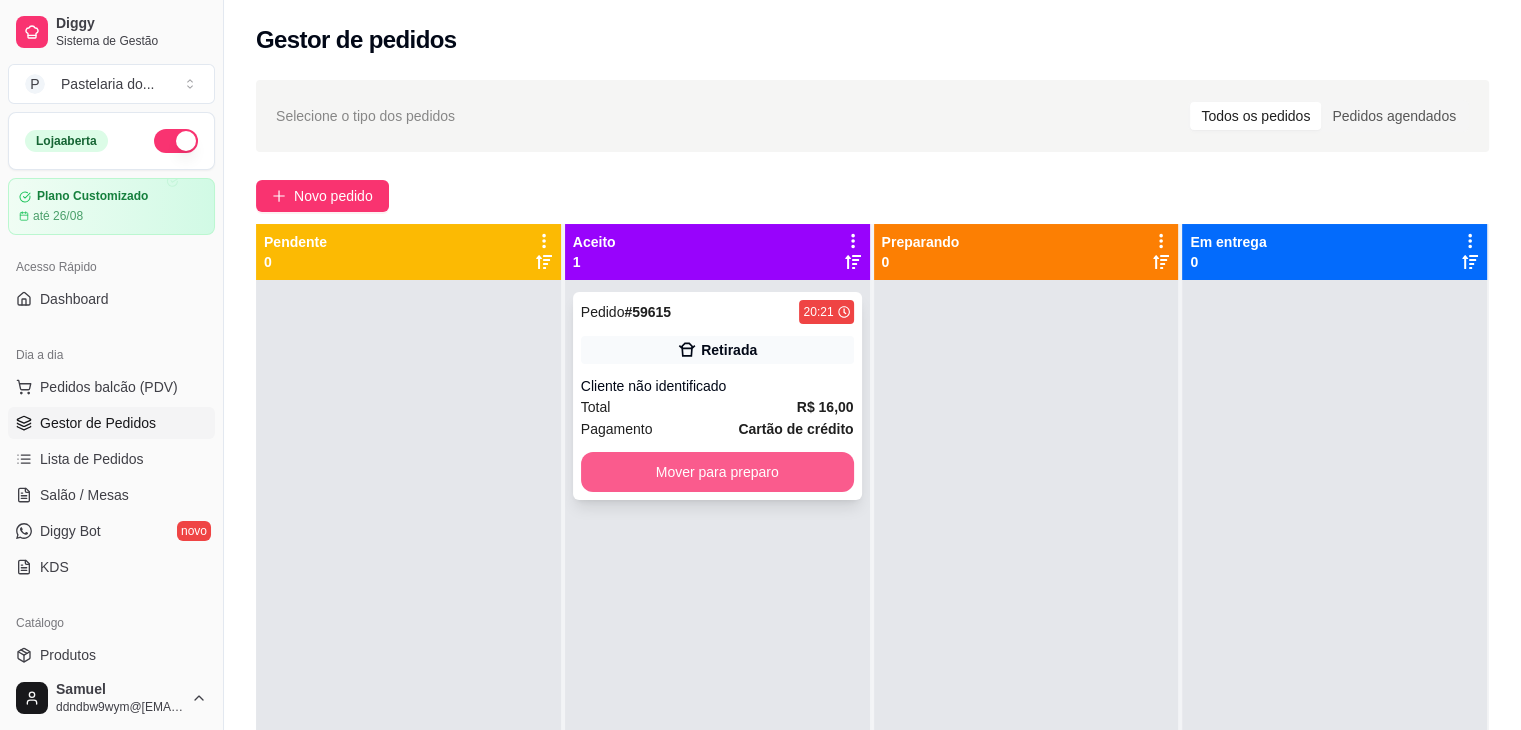 click on "Mover para preparo" at bounding box center [717, 472] 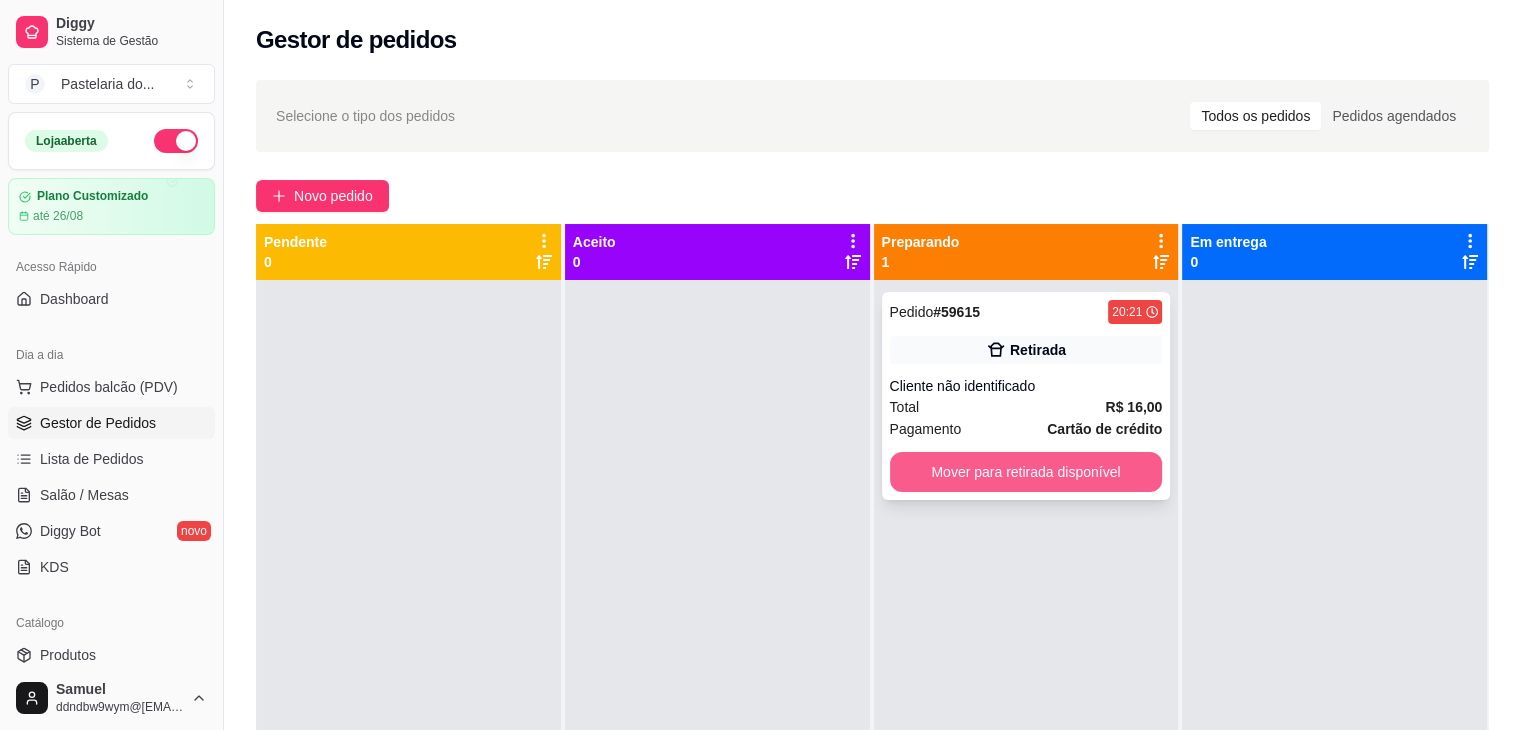 click on "Mover para retirada disponível" at bounding box center [1026, 472] 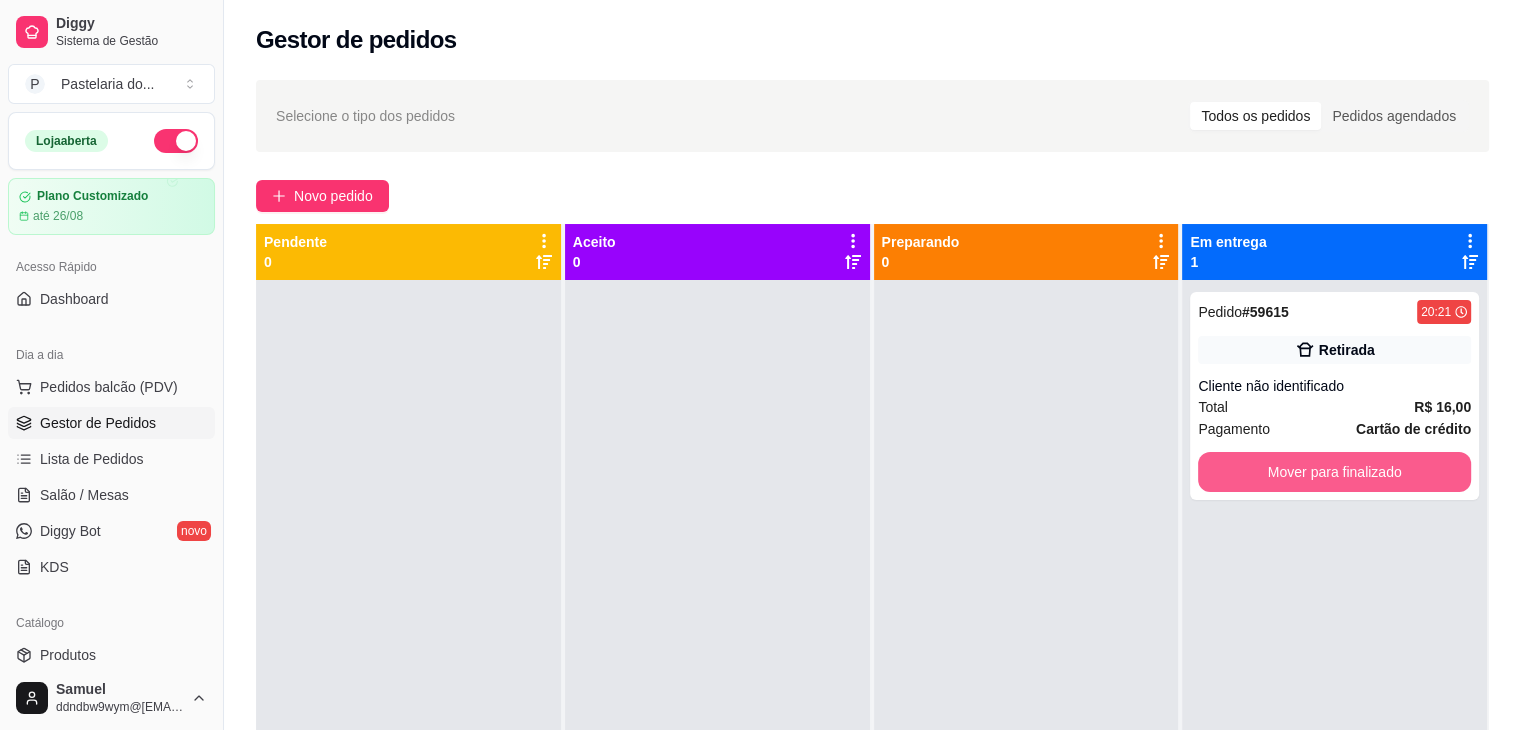 click on "Mover para finalizado" at bounding box center [1334, 472] 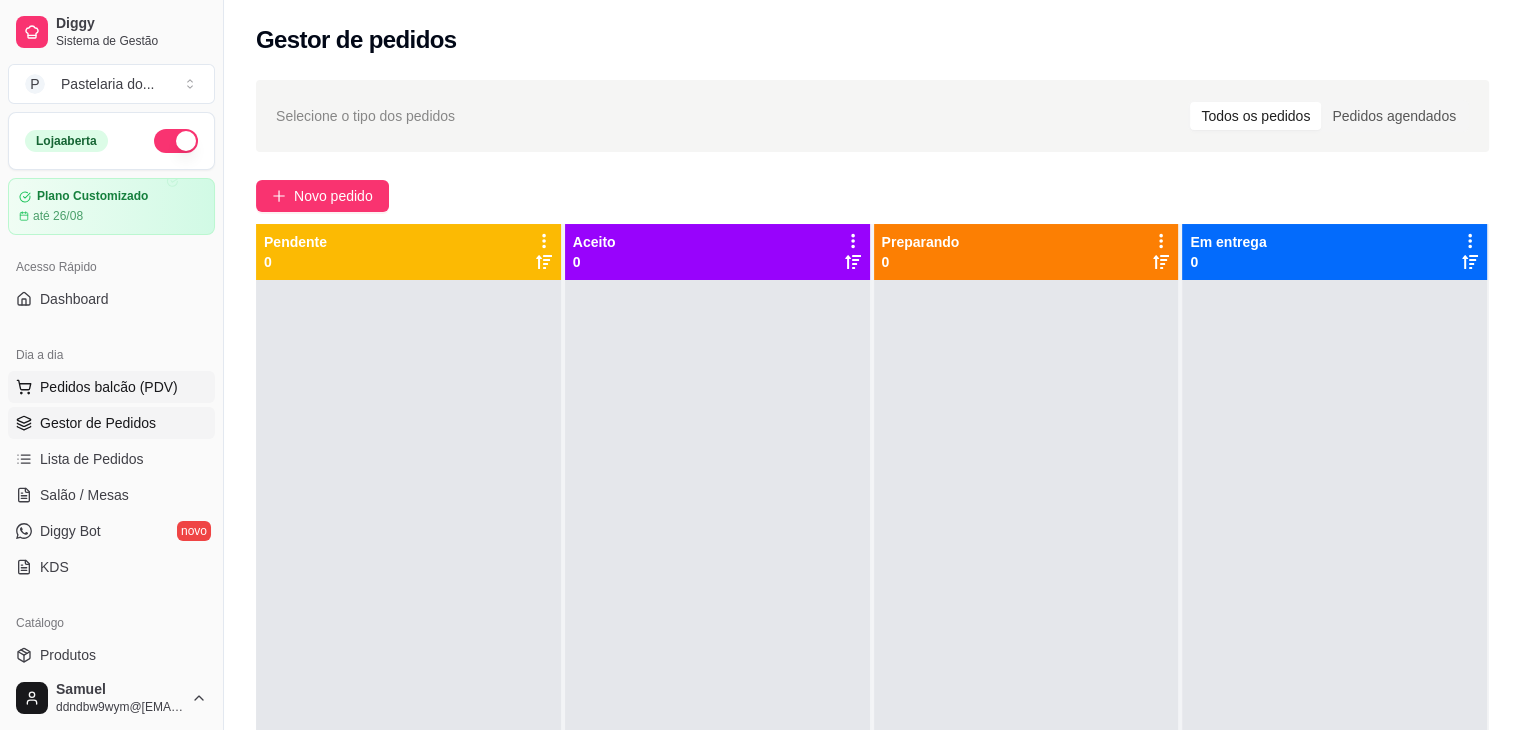 click on "Pedidos balcão (PDV)" at bounding box center [109, 387] 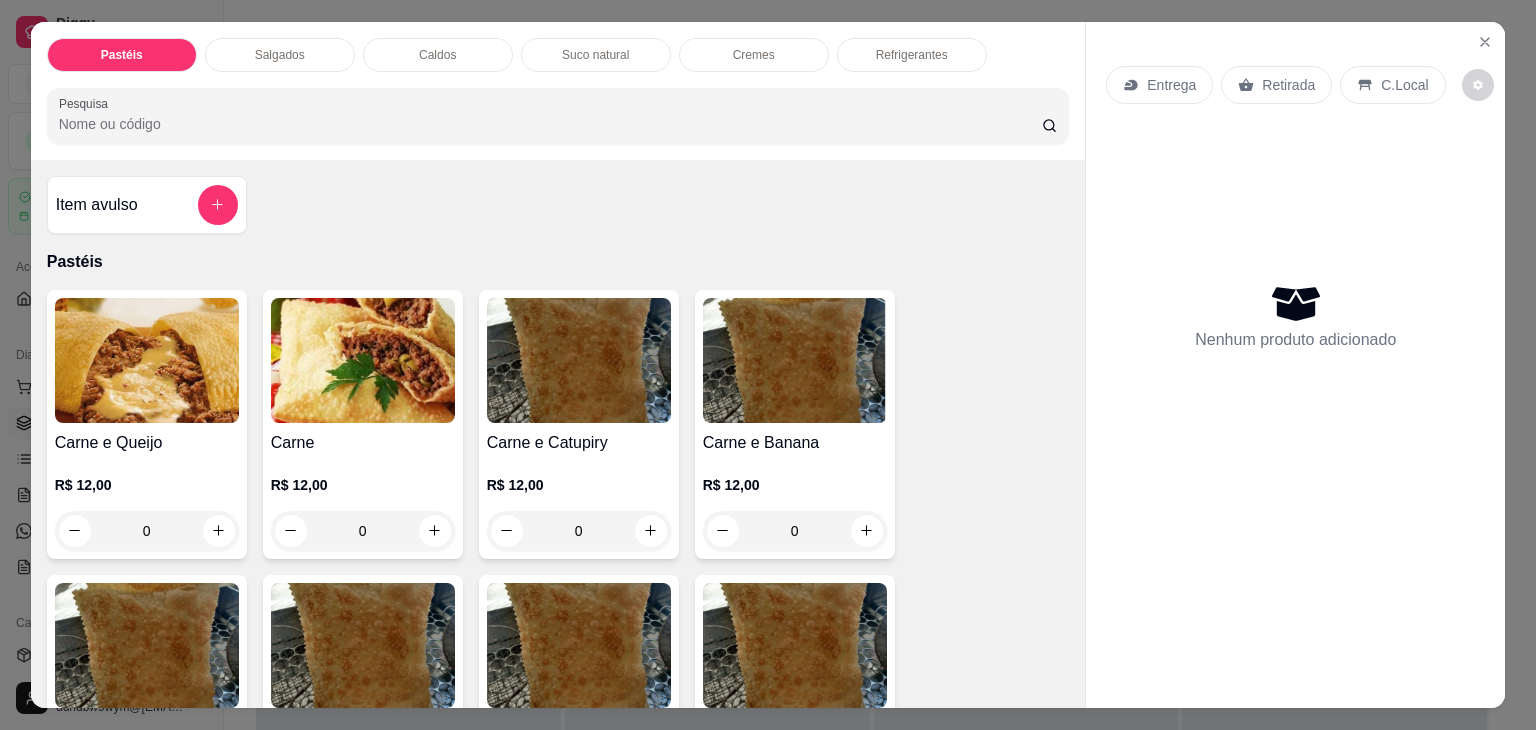 click on "Salgados" at bounding box center (280, 55) 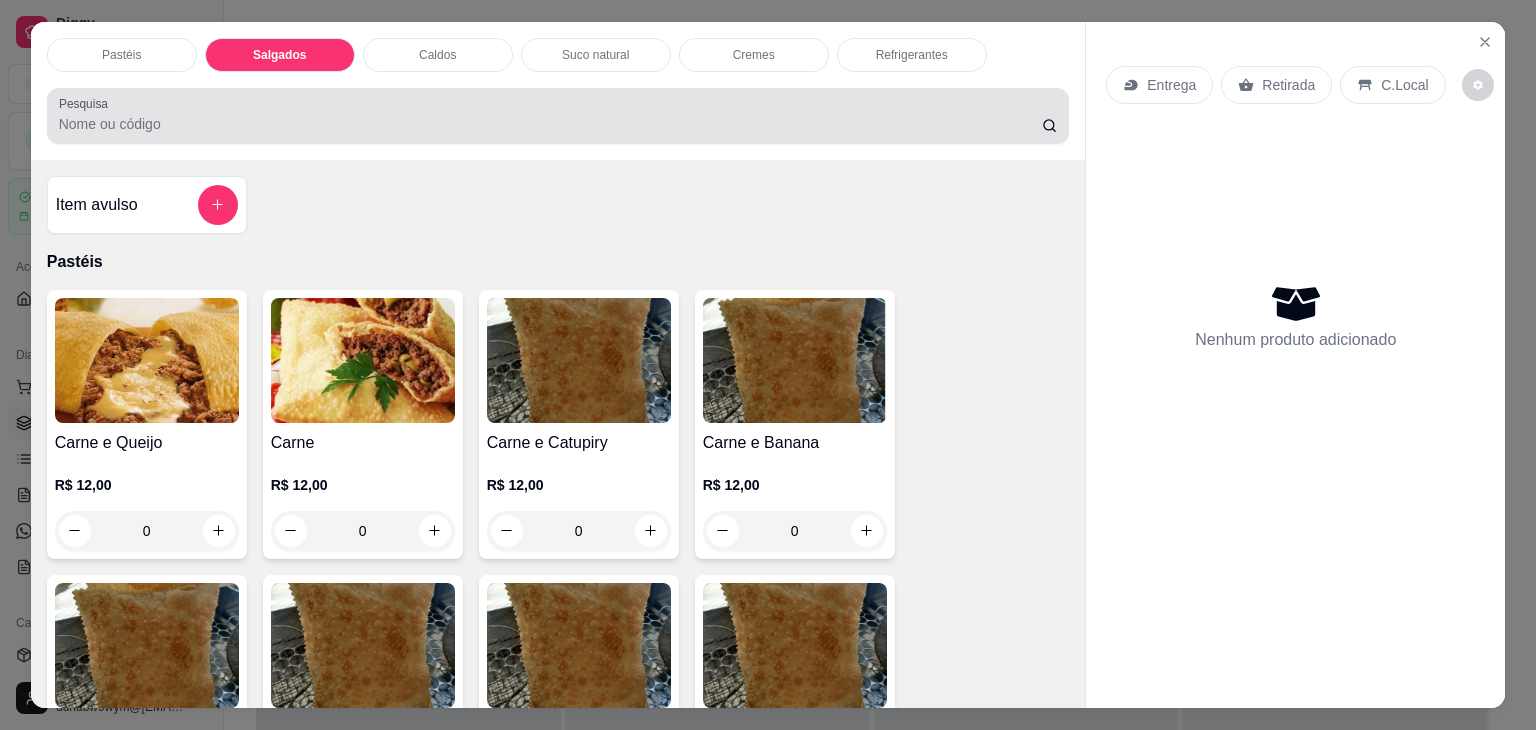 scroll, scrollTop: 2124, scrollLeft: 0, axis: vertical 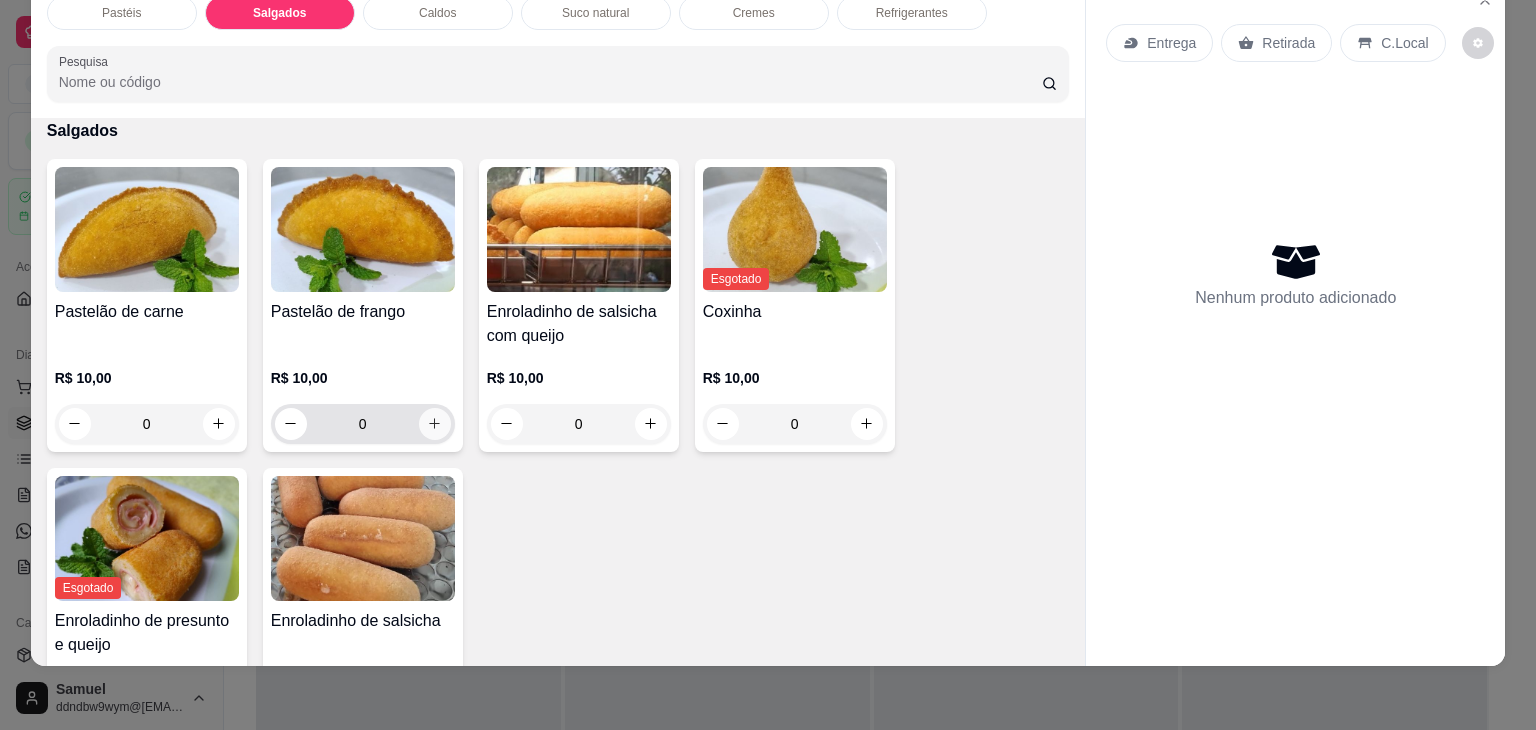 click at bounding box center (435, 424) 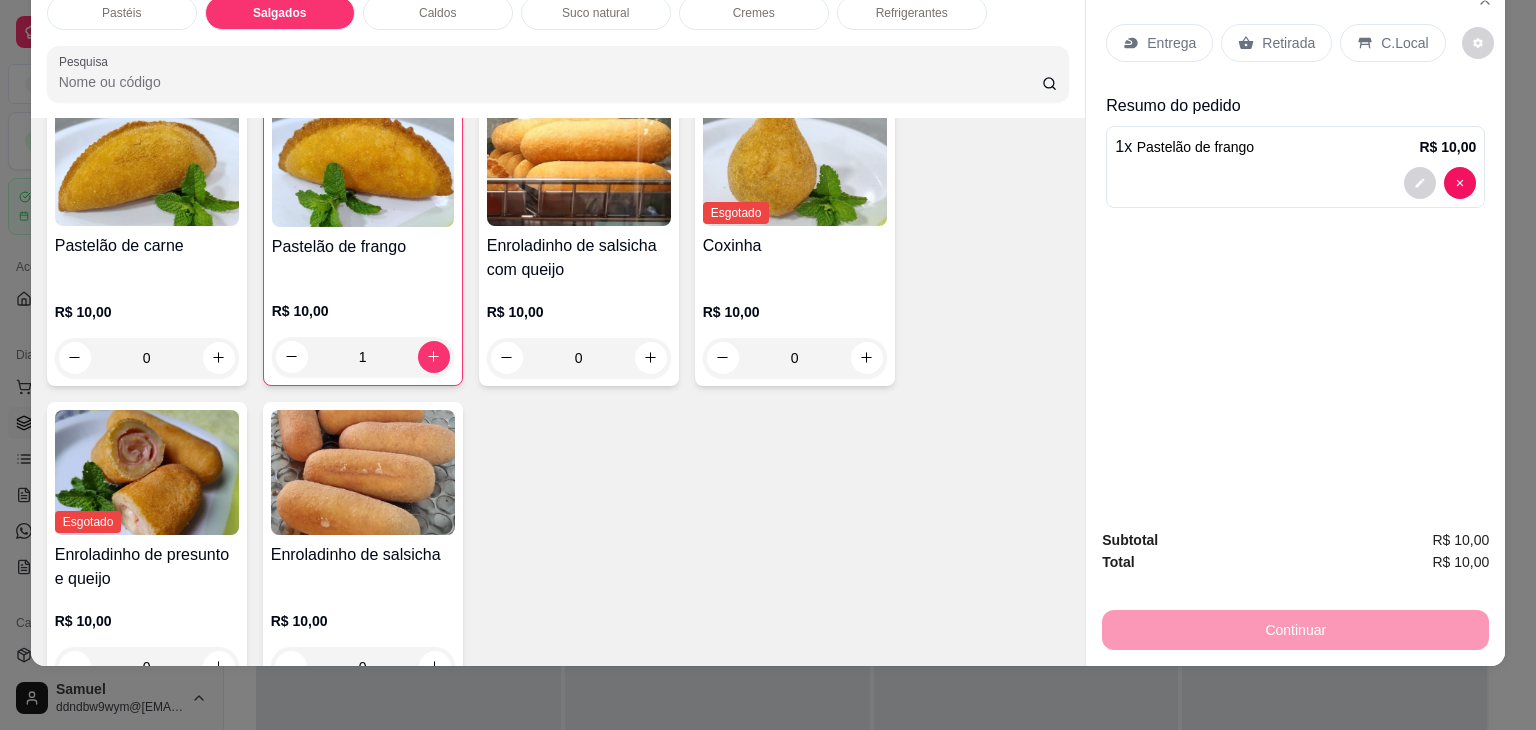 scroll, scrollTop: 2224, scrollLeft: 0, axis: vertical 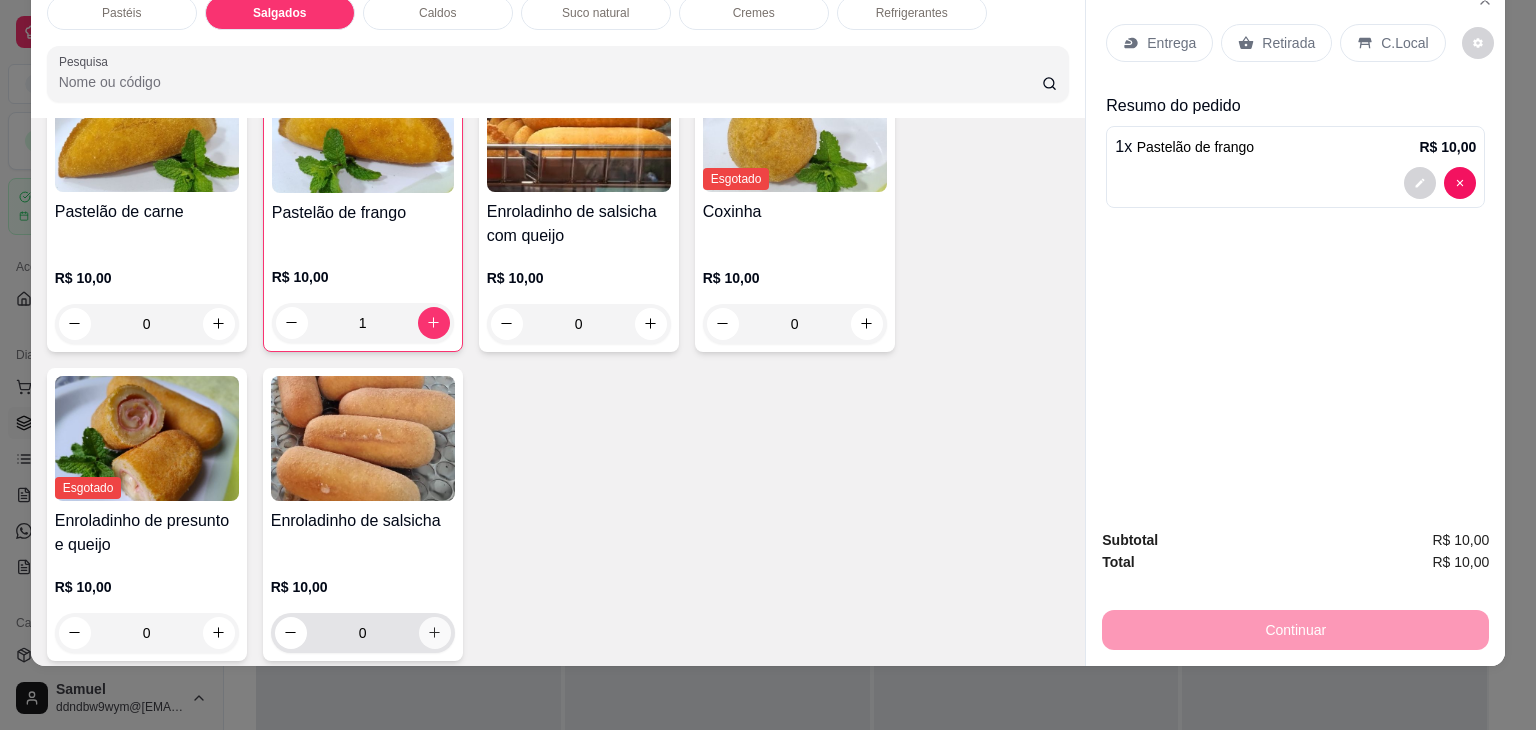 click at bounding box center (435, 633) 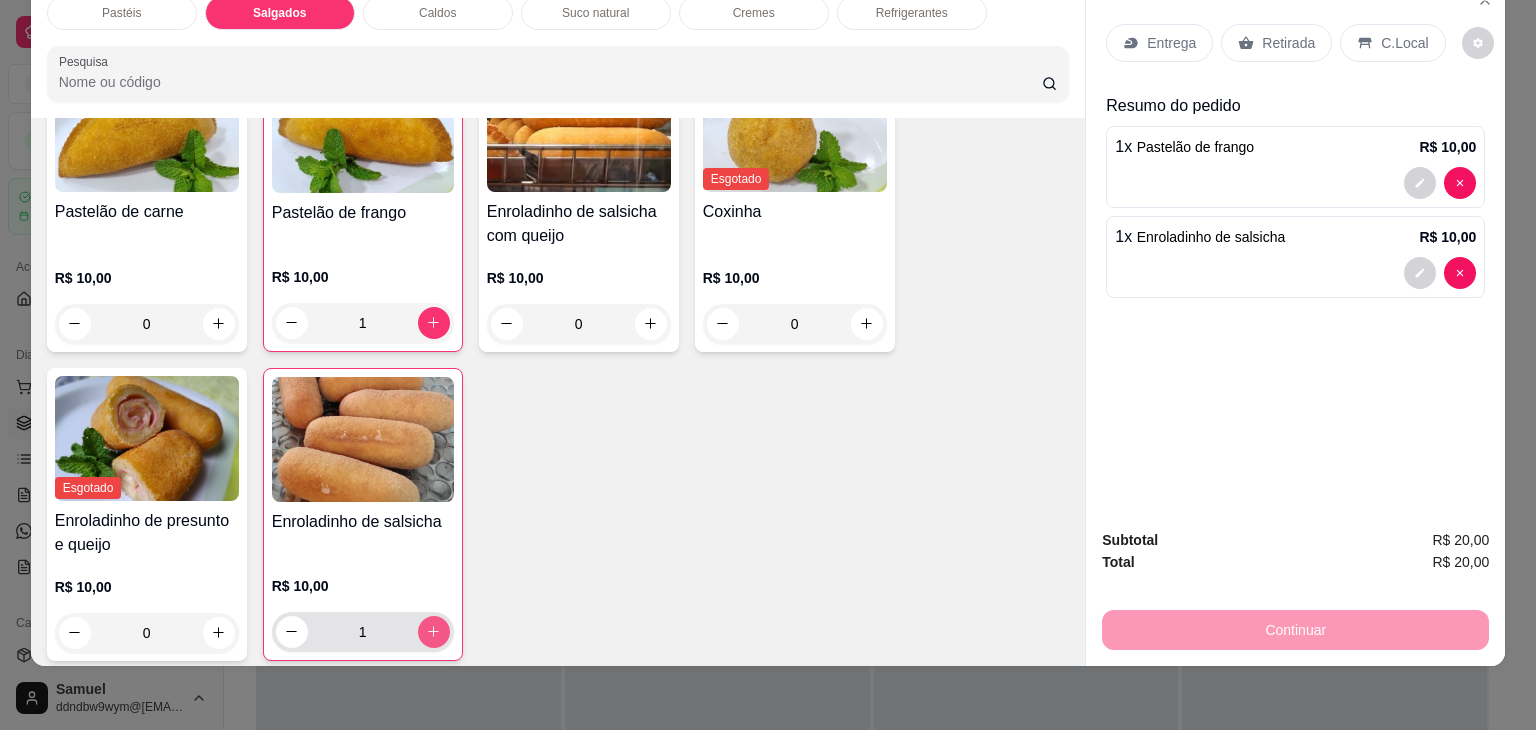 type on "1" 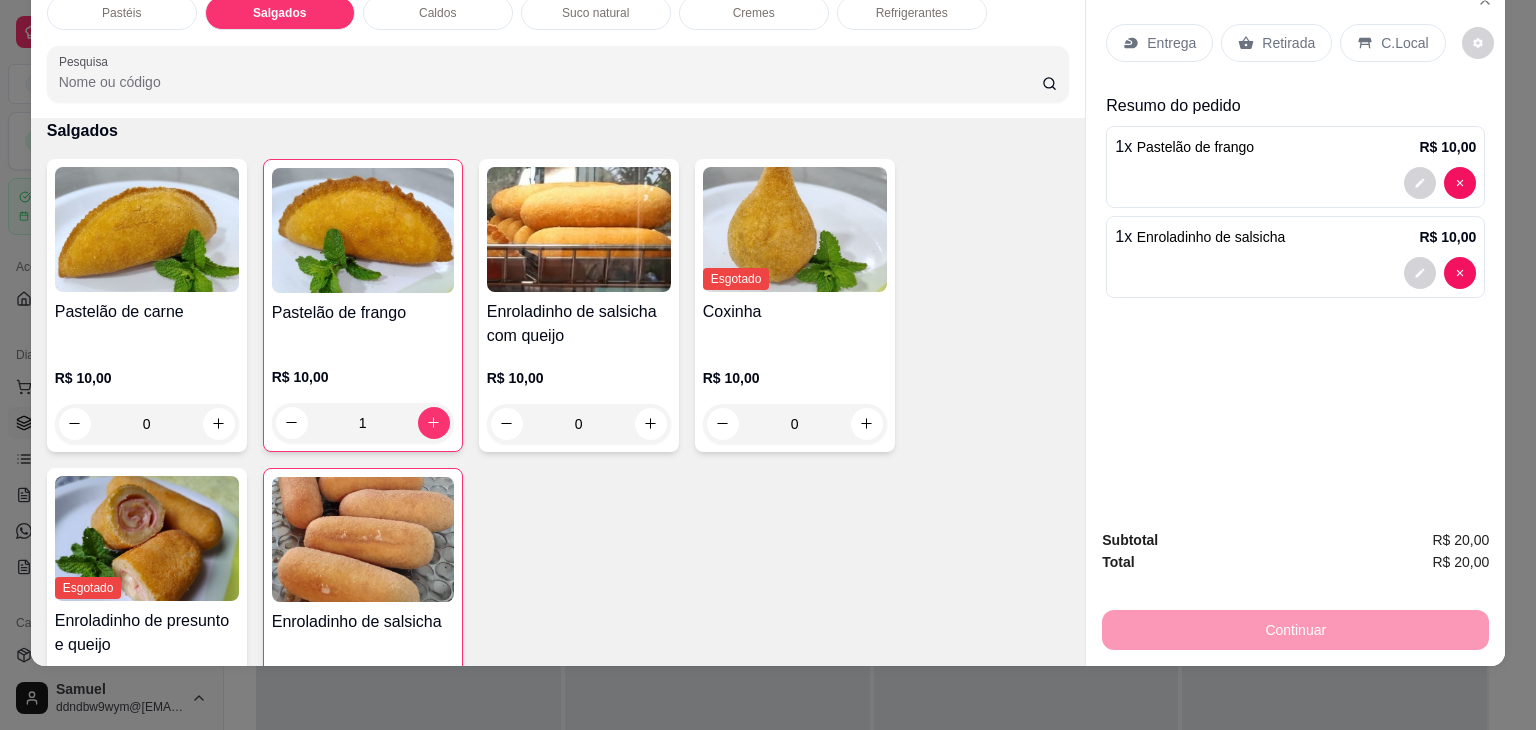 click on "Refrigerantes" at bounding box center (912, 13) 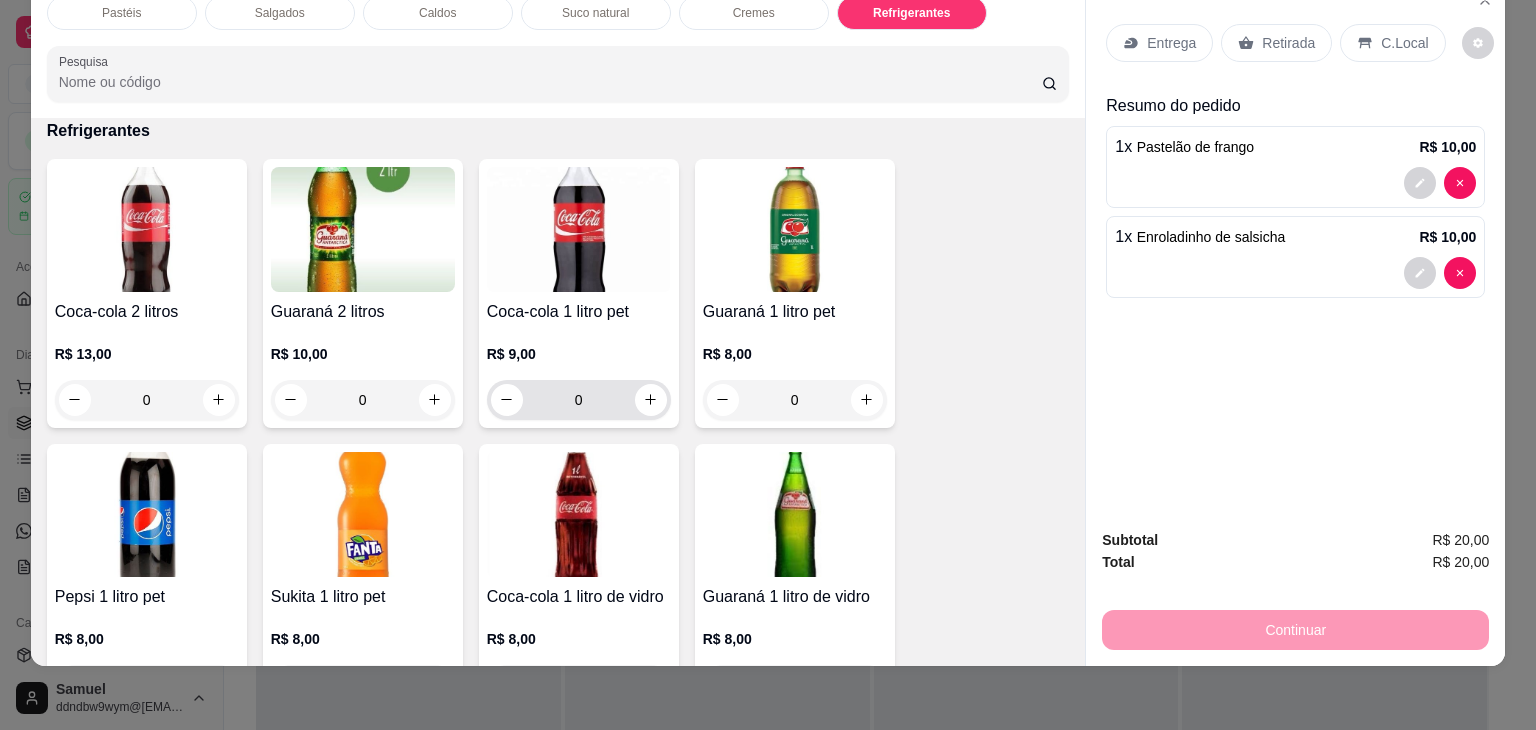 scroll, scrollTop: 5630, scrollLeft: 0, axis: vertical 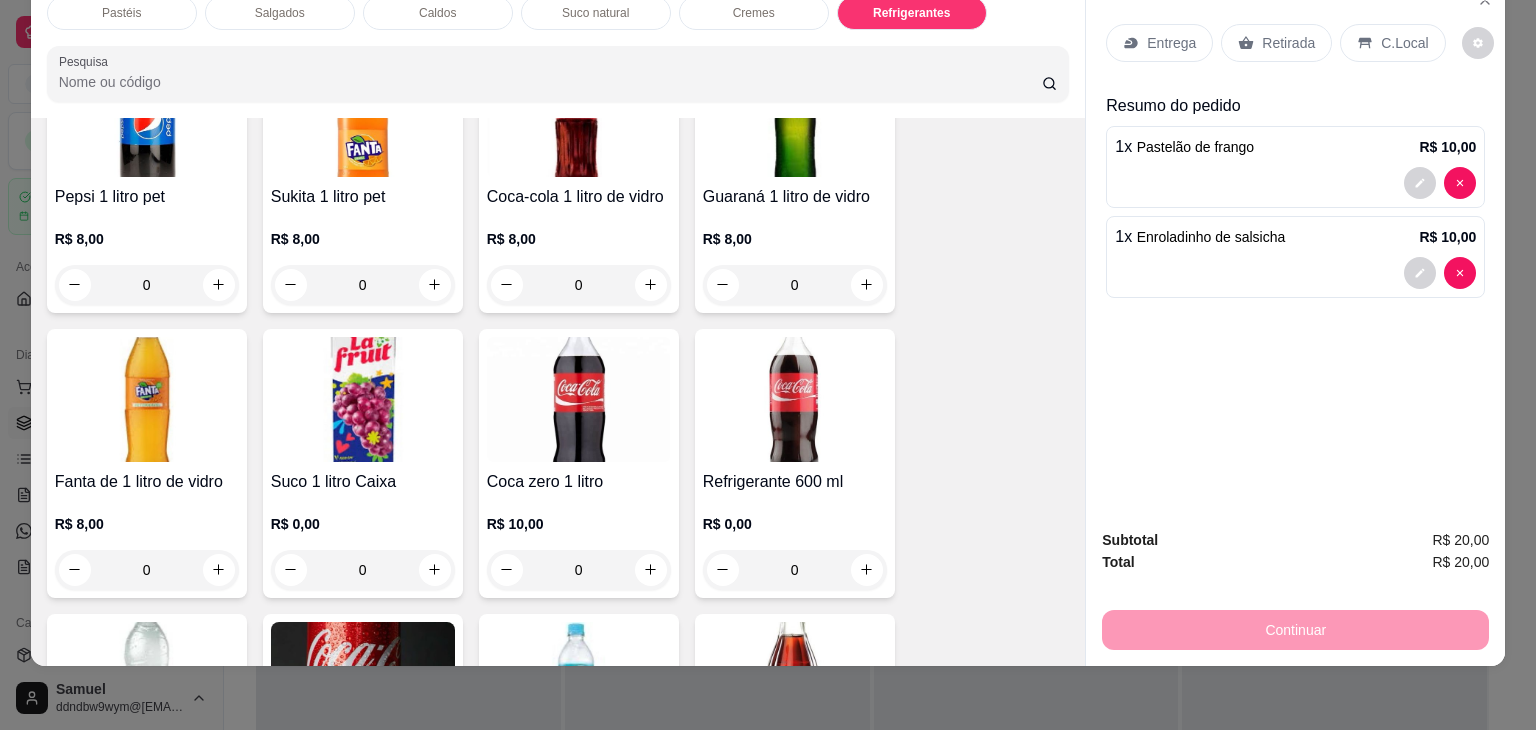 click on "0" at bounding box center (795, 570) 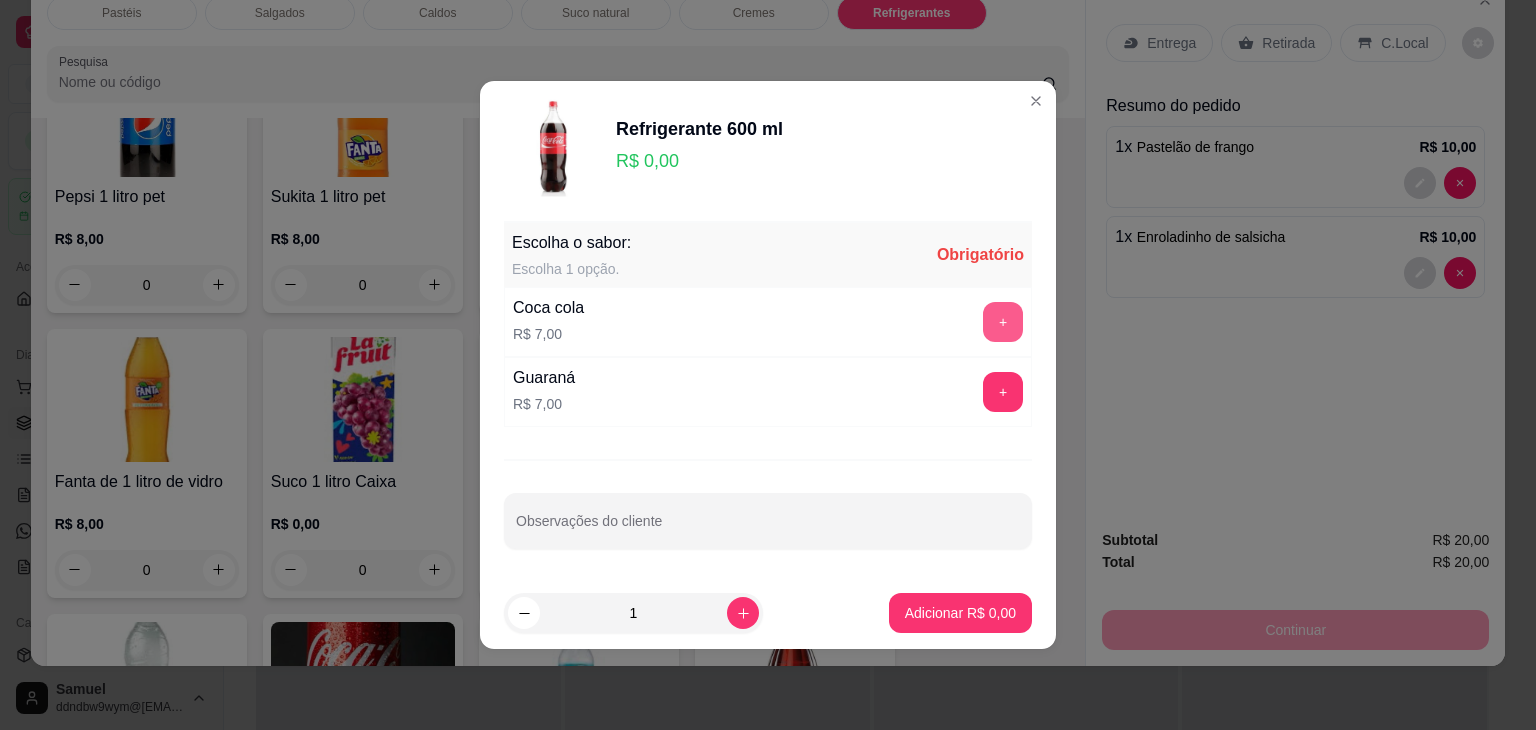 click on "+" at bounding box center [1003, 322] 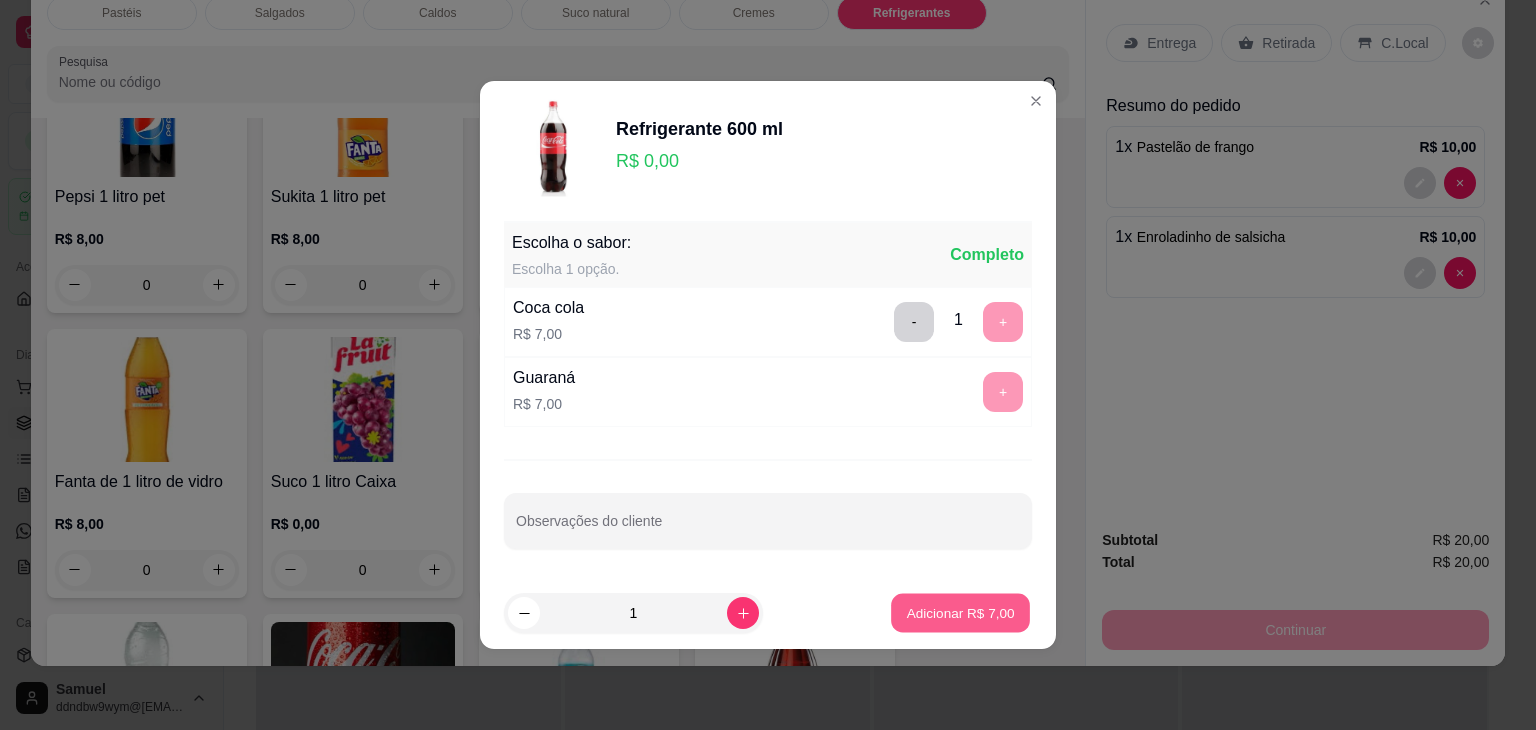 click on "Adicionar   R$ 7,00" at bounding box center [960, 612] 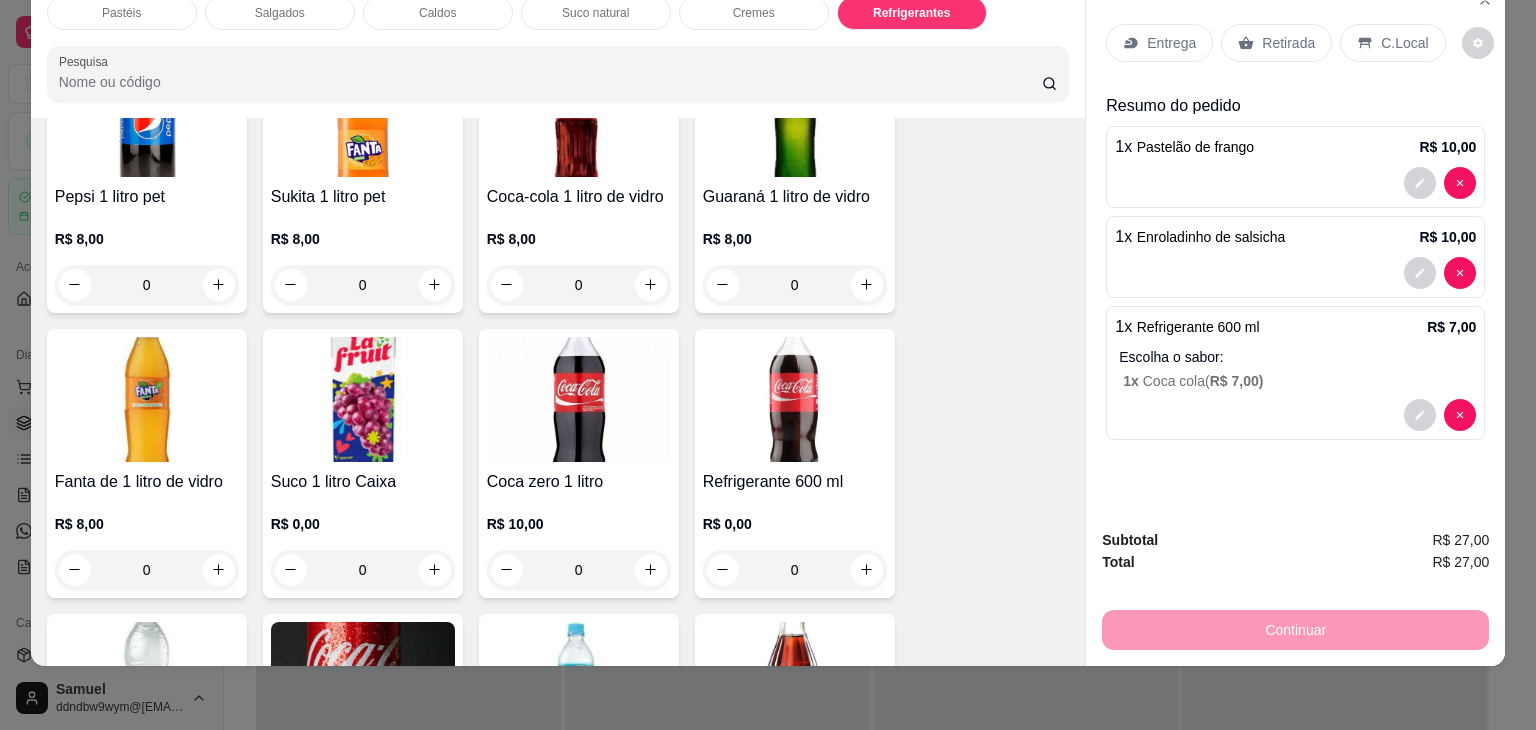 click on "Retirada" at bounding box center [1288, 43] 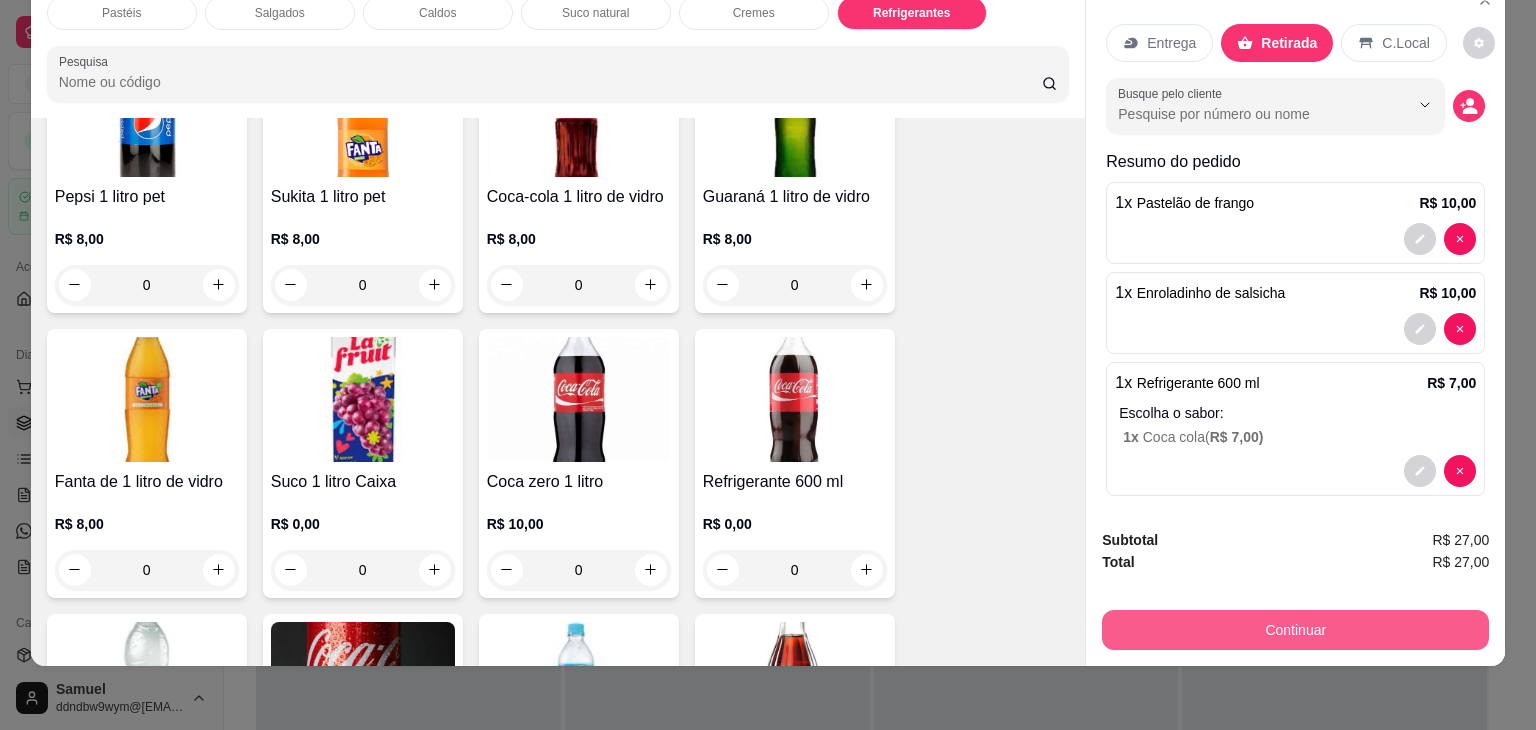 click on "Continuar" at bounding box center (1295, 630) 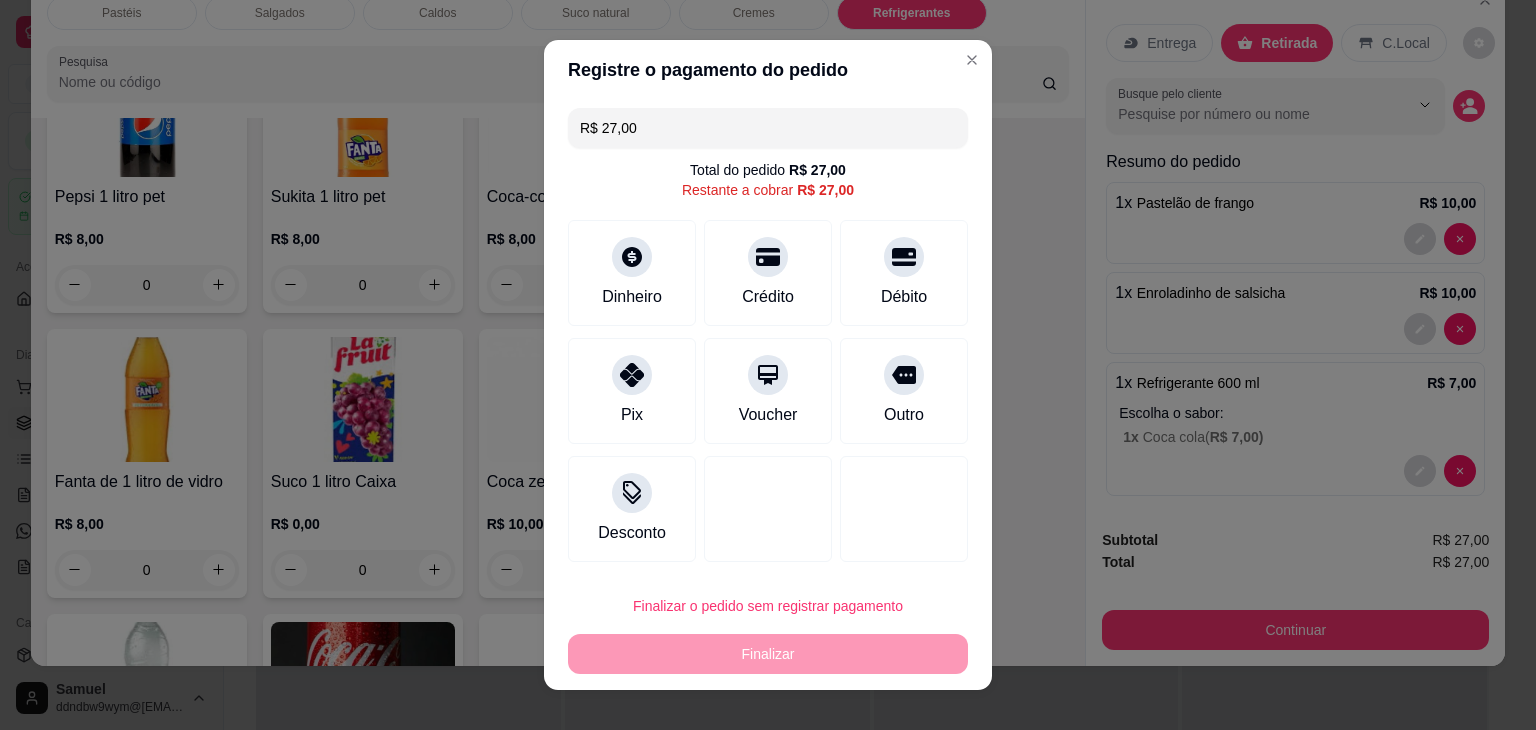 drag, startPoint x: 736, startPoint y: 277, endPoint x: 744, endPoint y: 306, distance: 30.083218 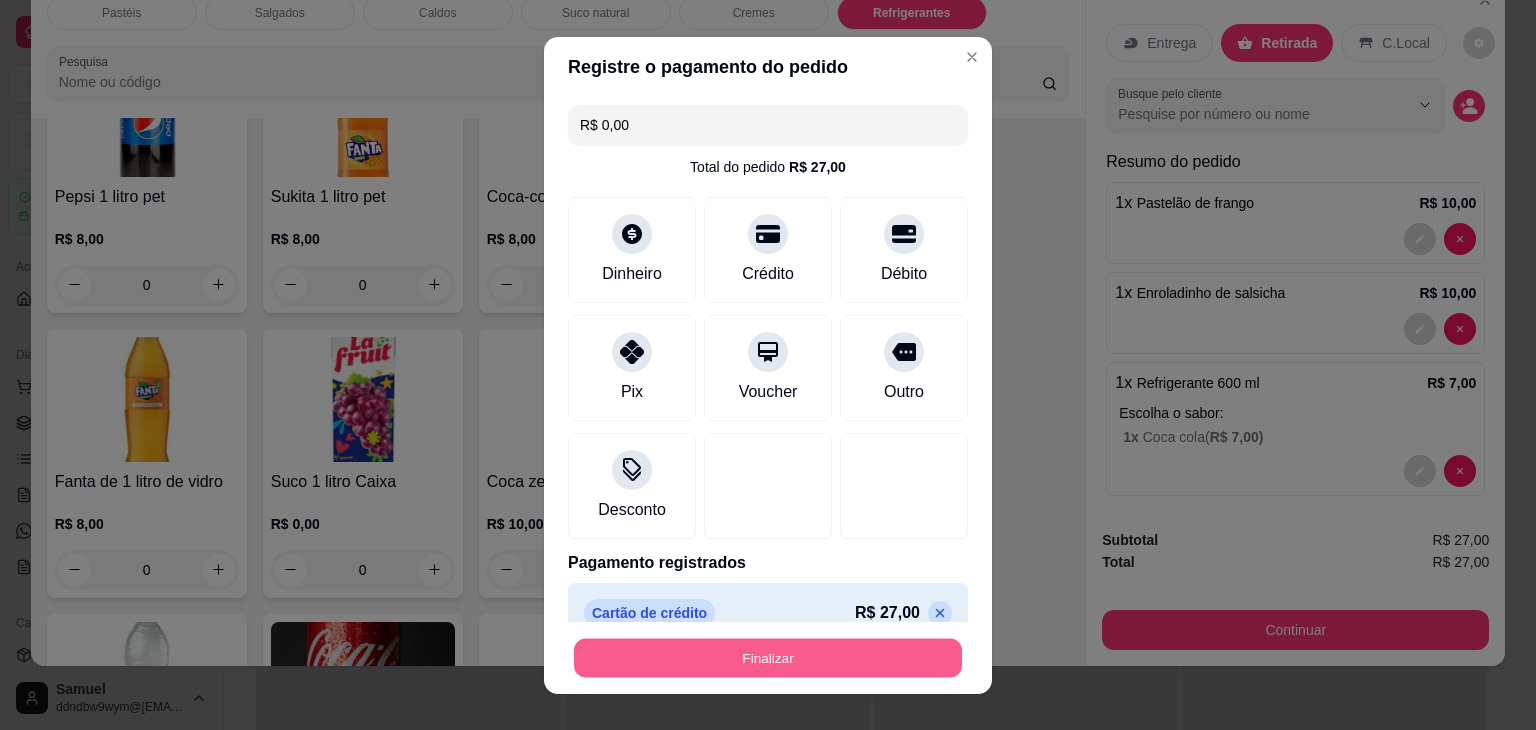 click on "Finalizar" at bounding box center (768, 657) 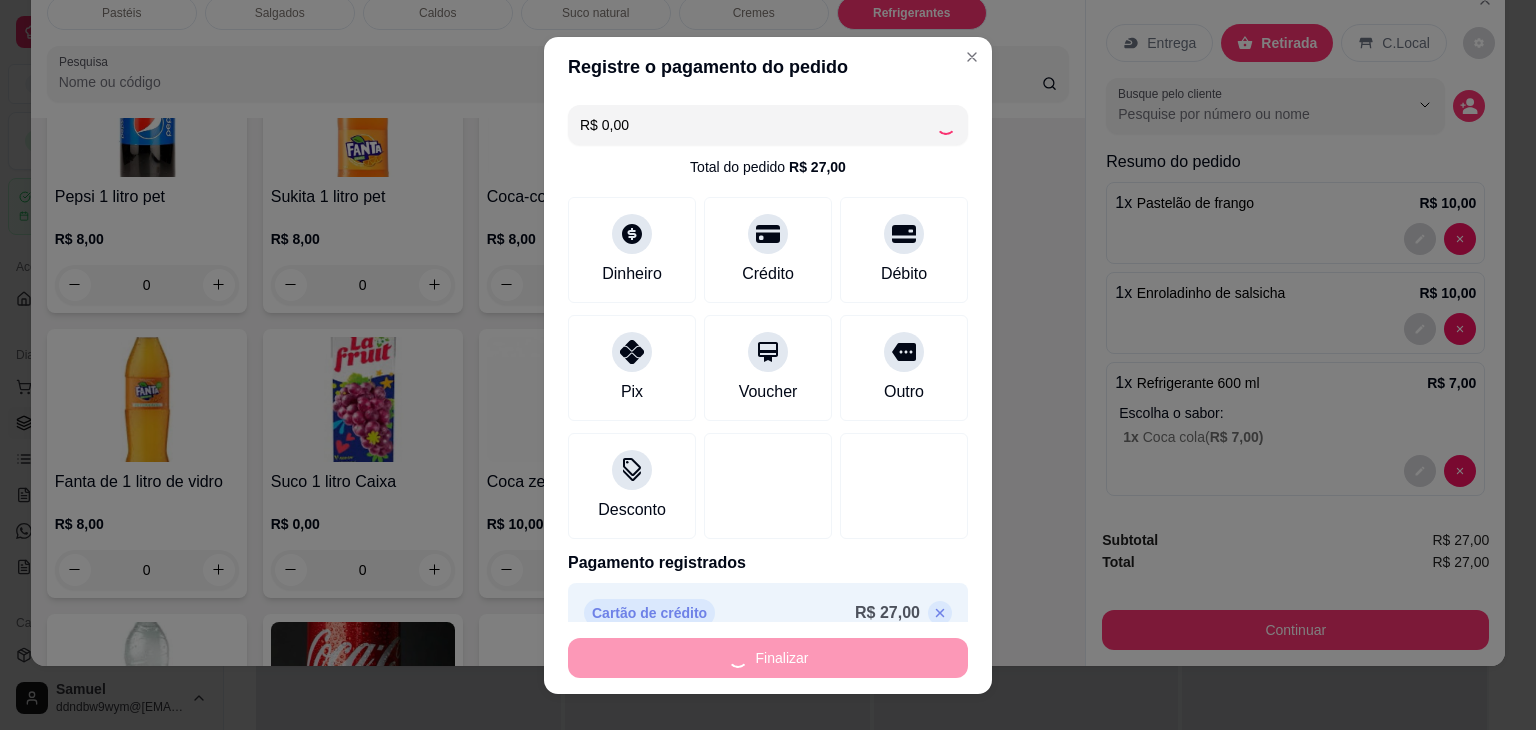 type on "0" 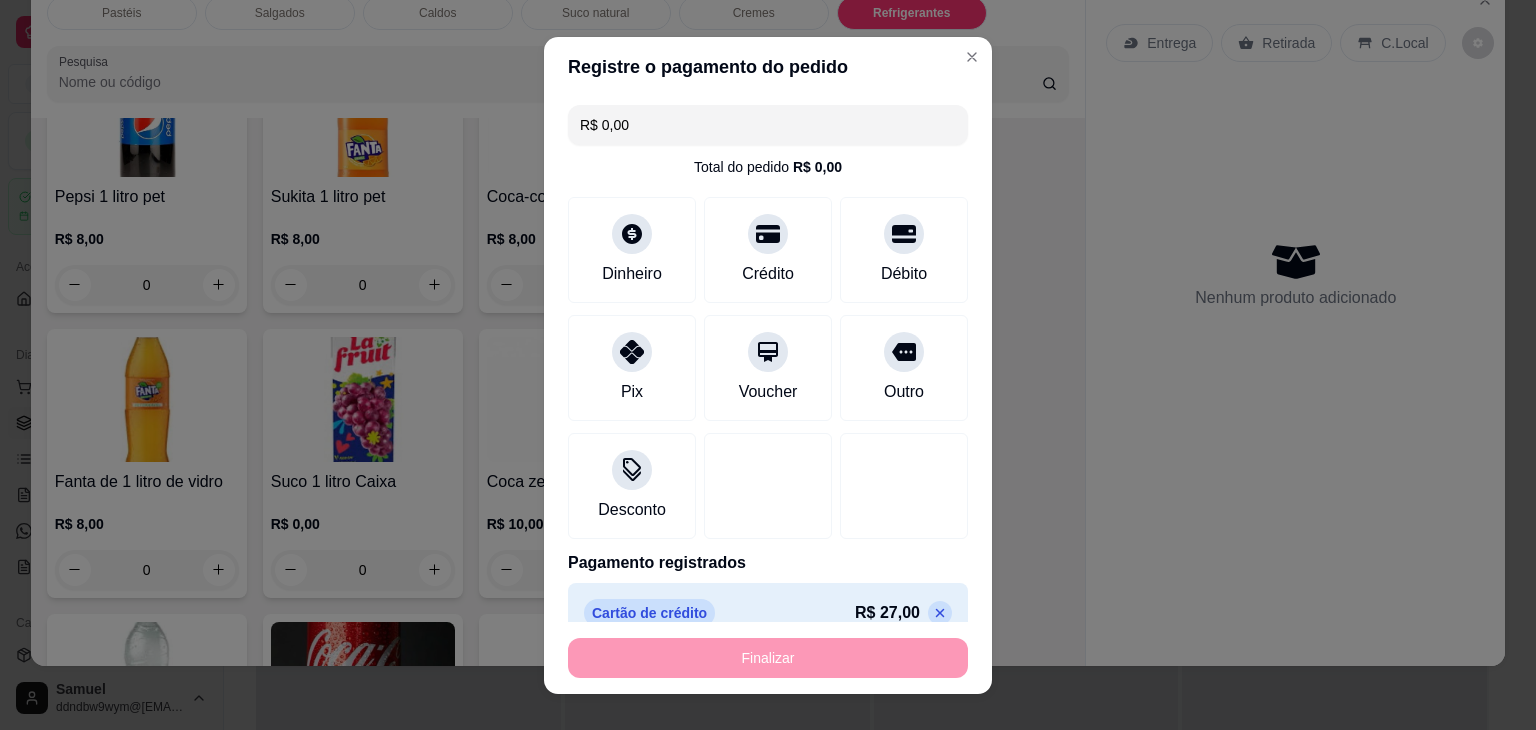 type on "-R$ 27,00" 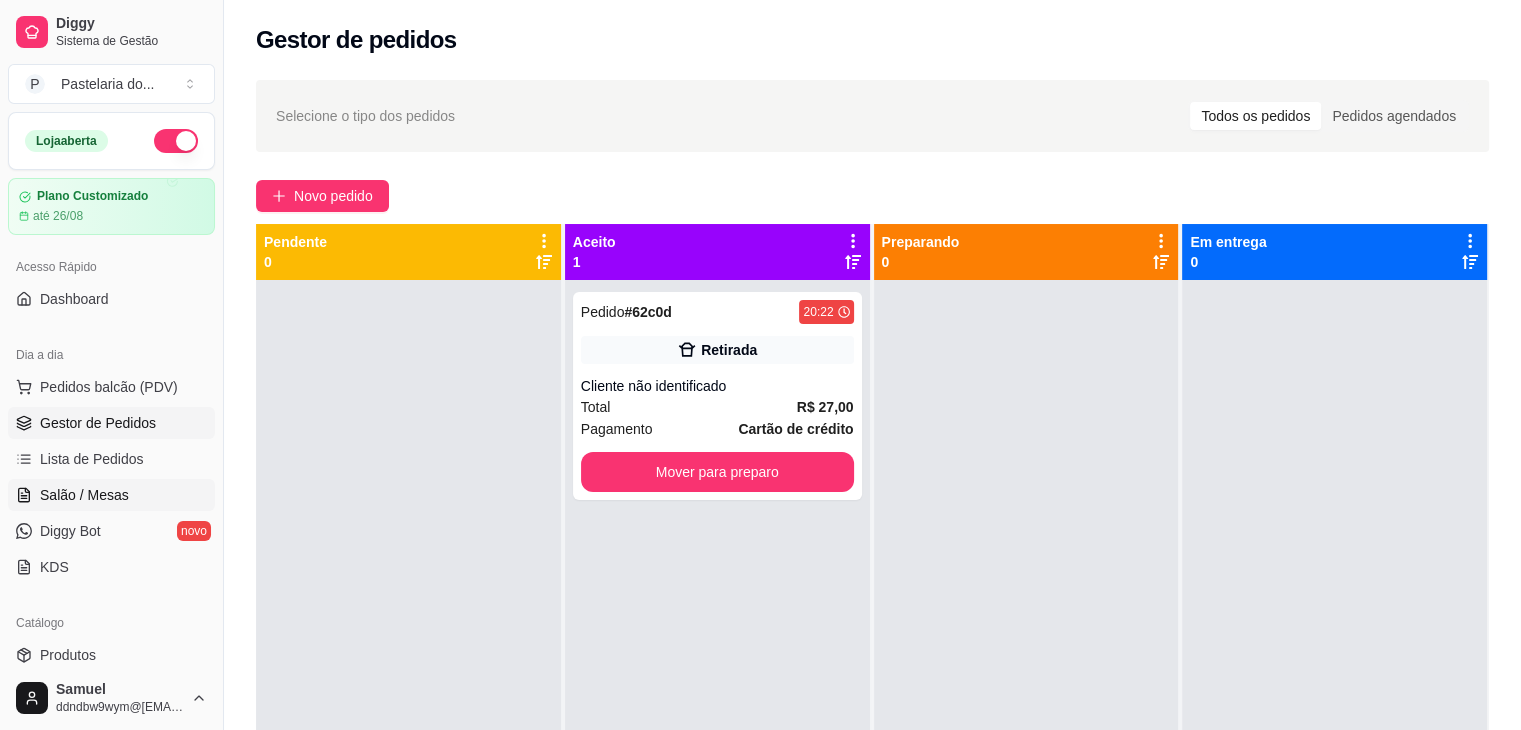 click on "Salão / Mesas" at bounding box center [84, 495] 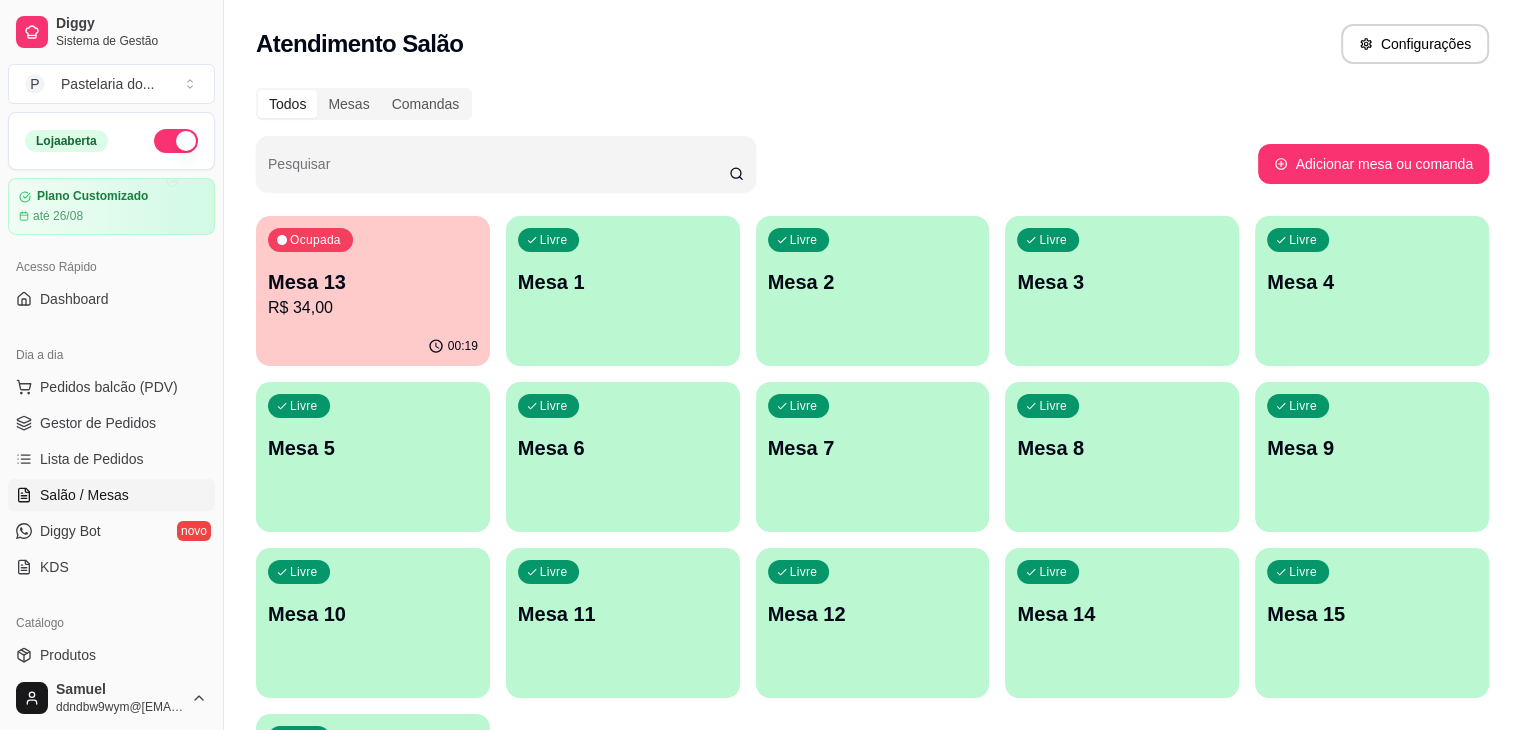 click on "Livre Mesa 1" at bounding box center (623, 279) 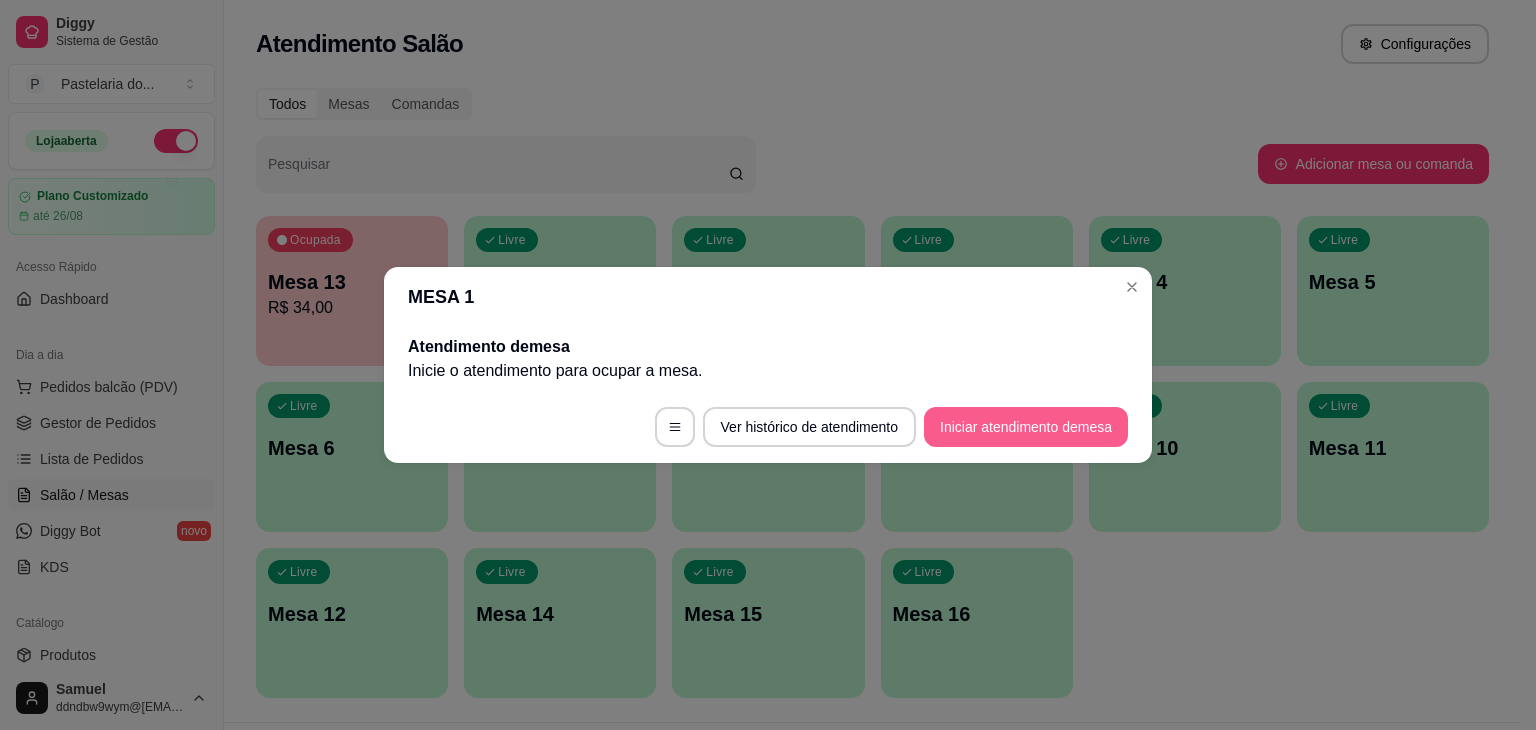 click on "Iniciar atendimento de  mesa" at bounding box center [1026, 427] 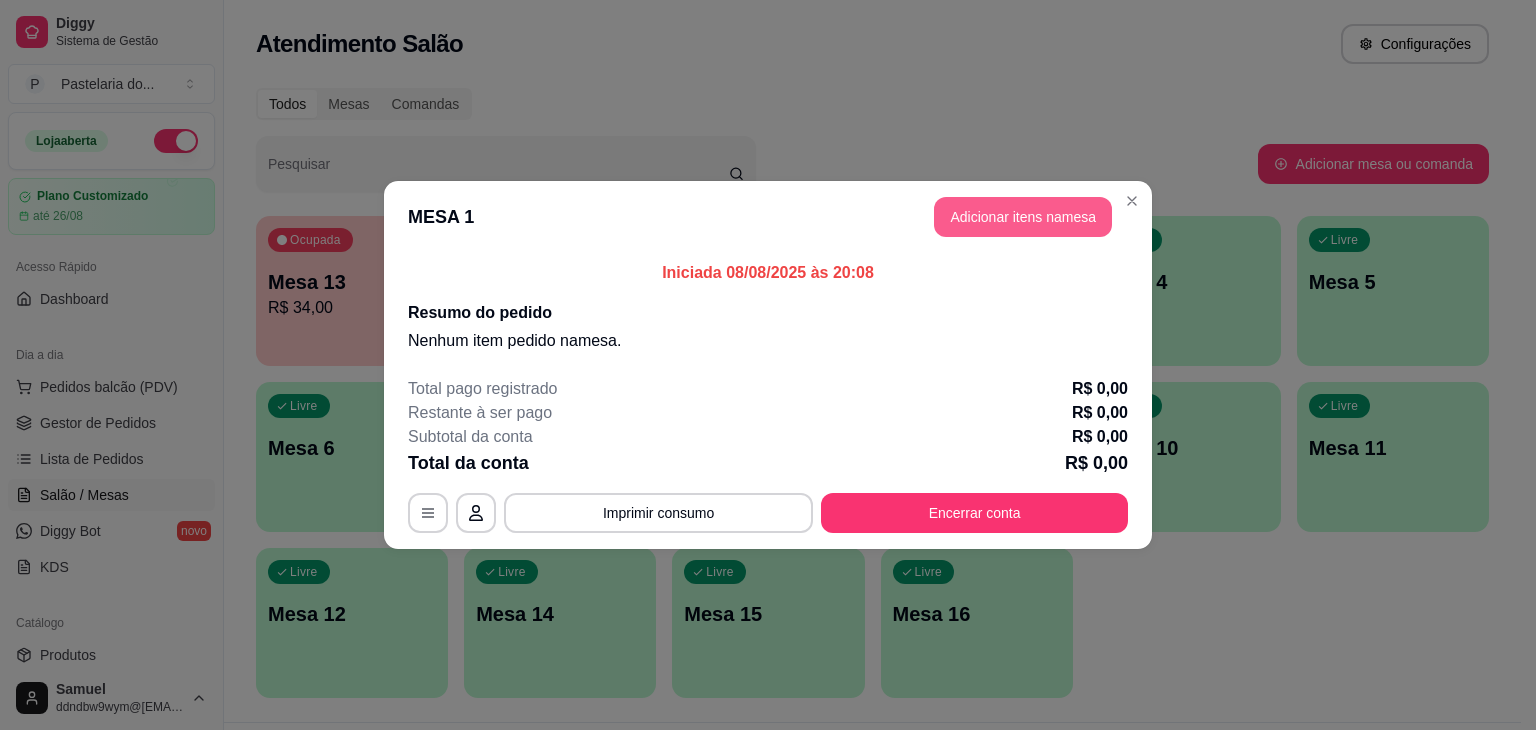 click on "Adicionar itens na  mesa" at bounding box center [1023, 217] 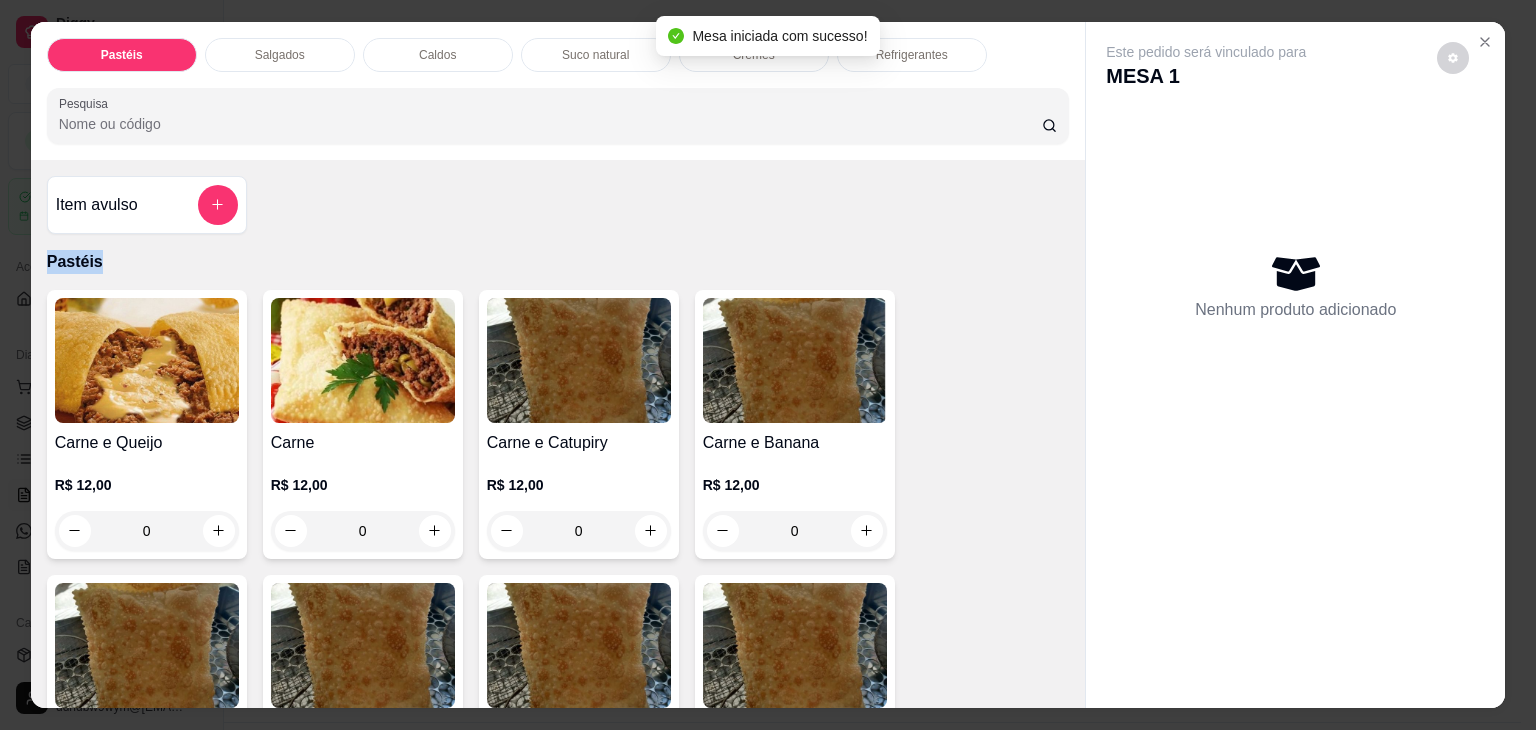 click on "Salgados" at bounding box center [280, 55] 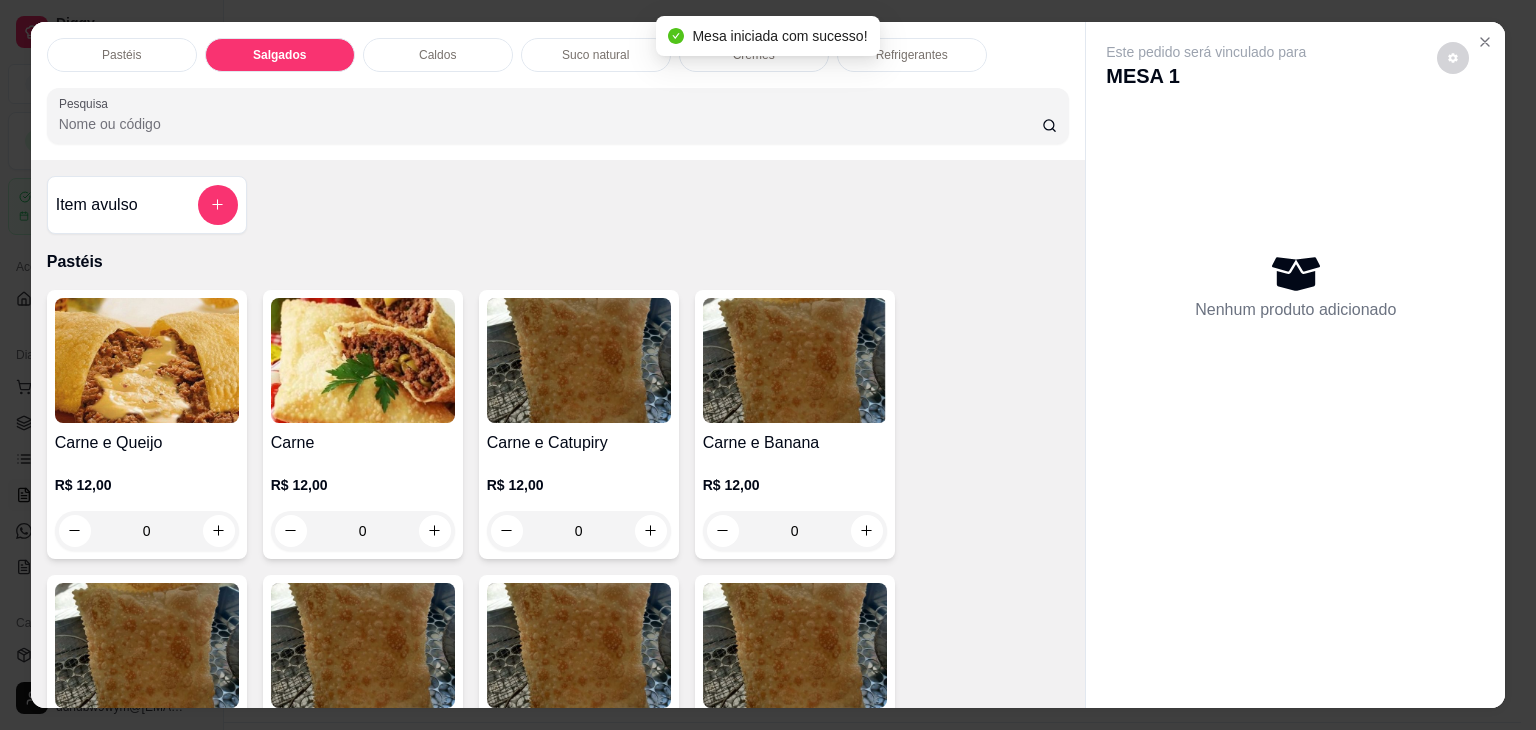 scroll, scrollTop: 2124, scrollLeft: 0, axis: vertical 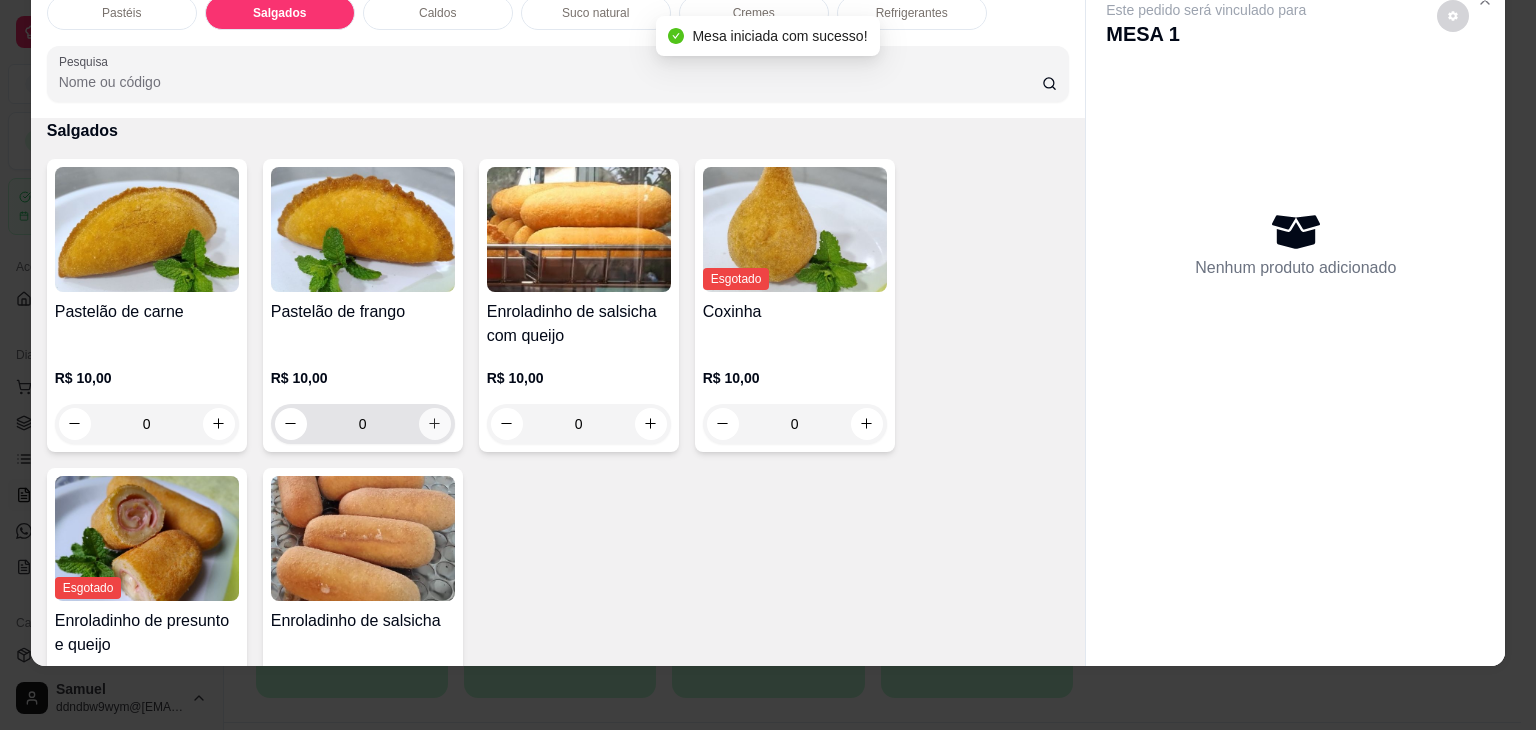 click 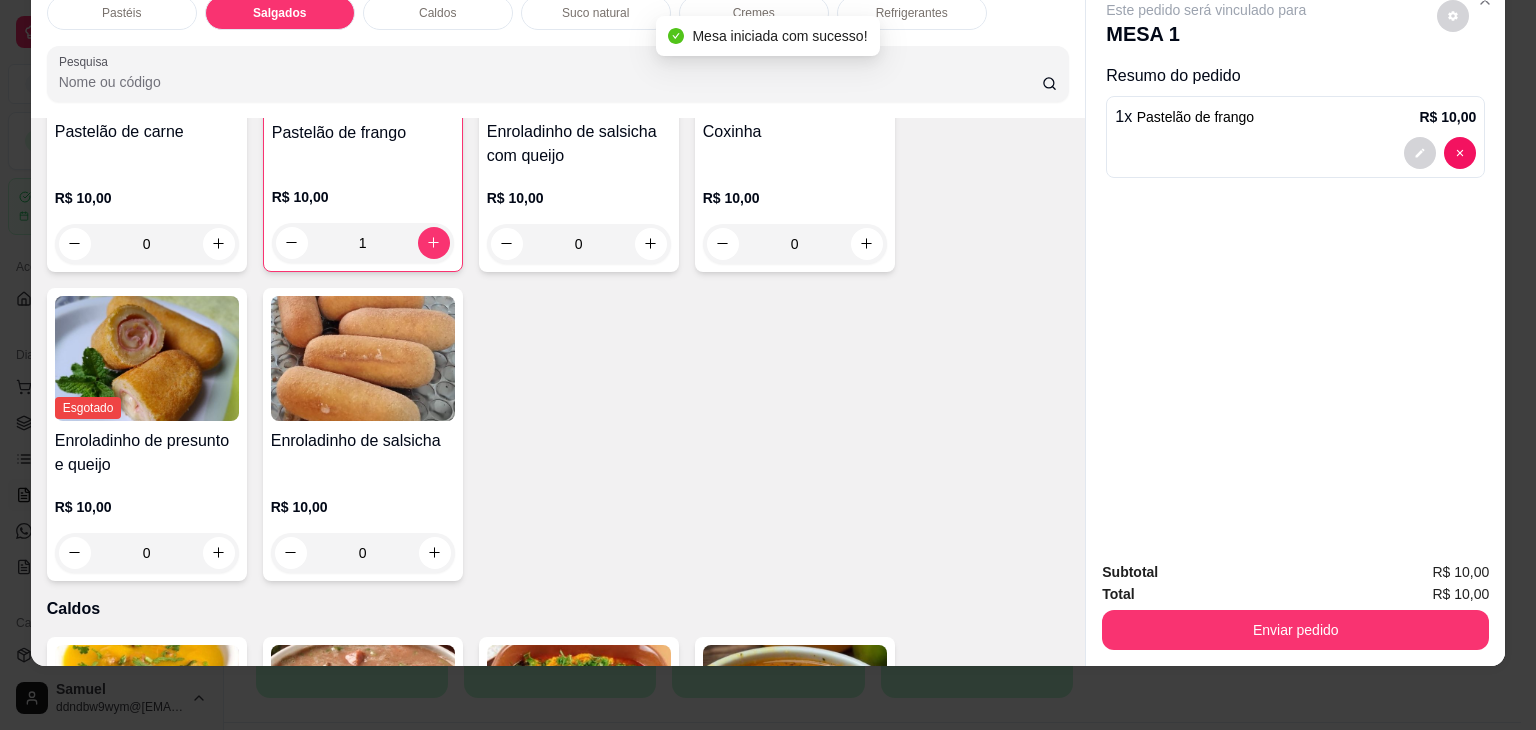 scroll, scrollTop: 2324, scrollLeft: 0, axis: vertical 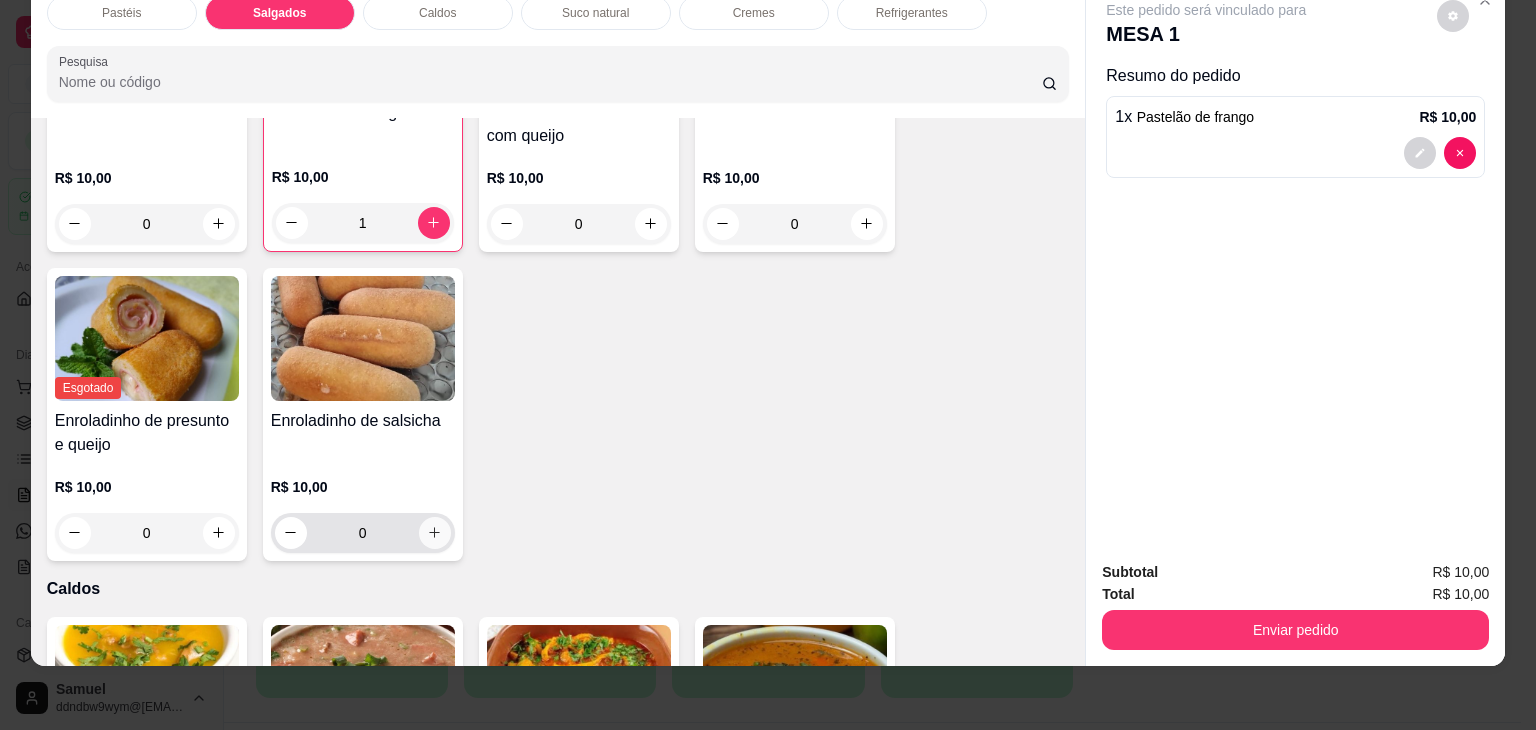 click 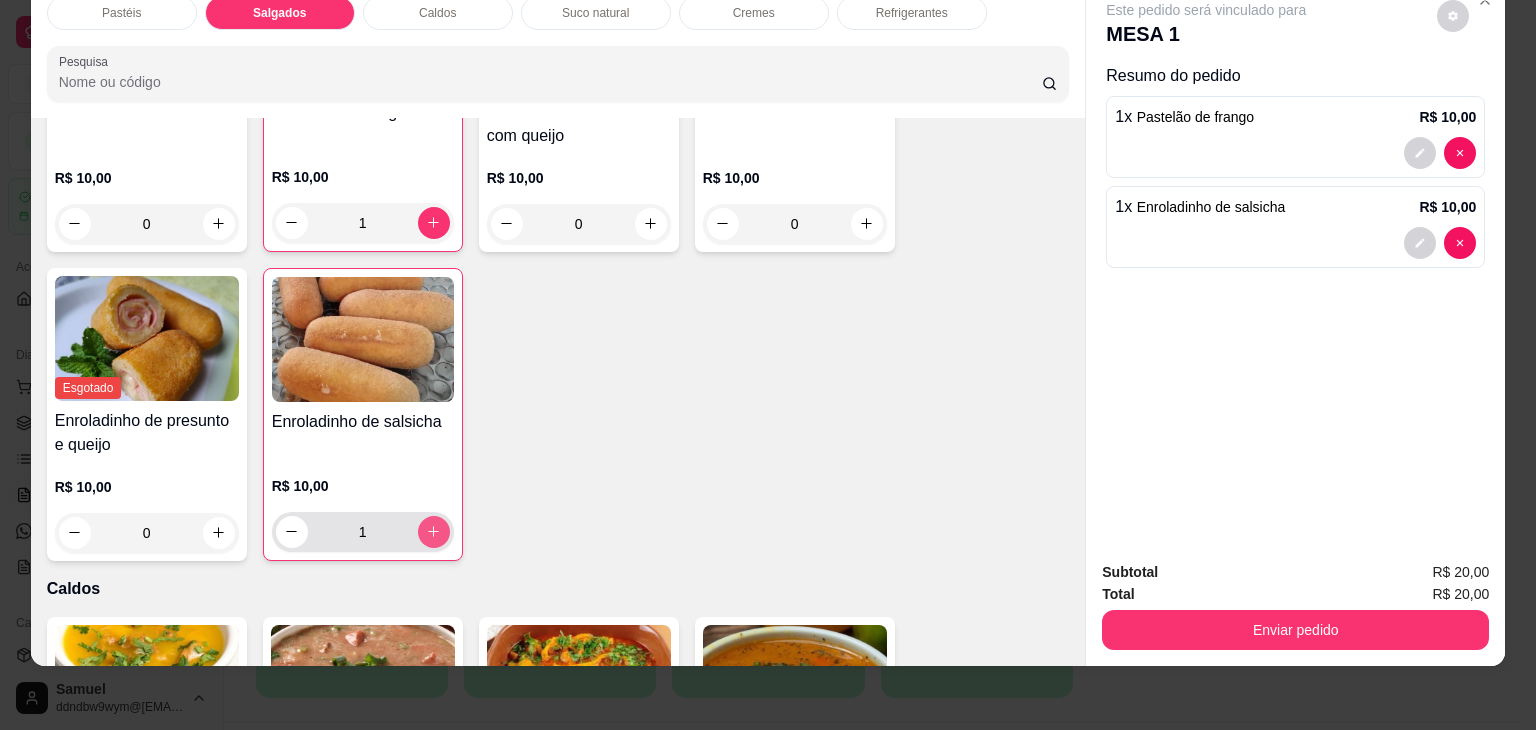 type on "1" 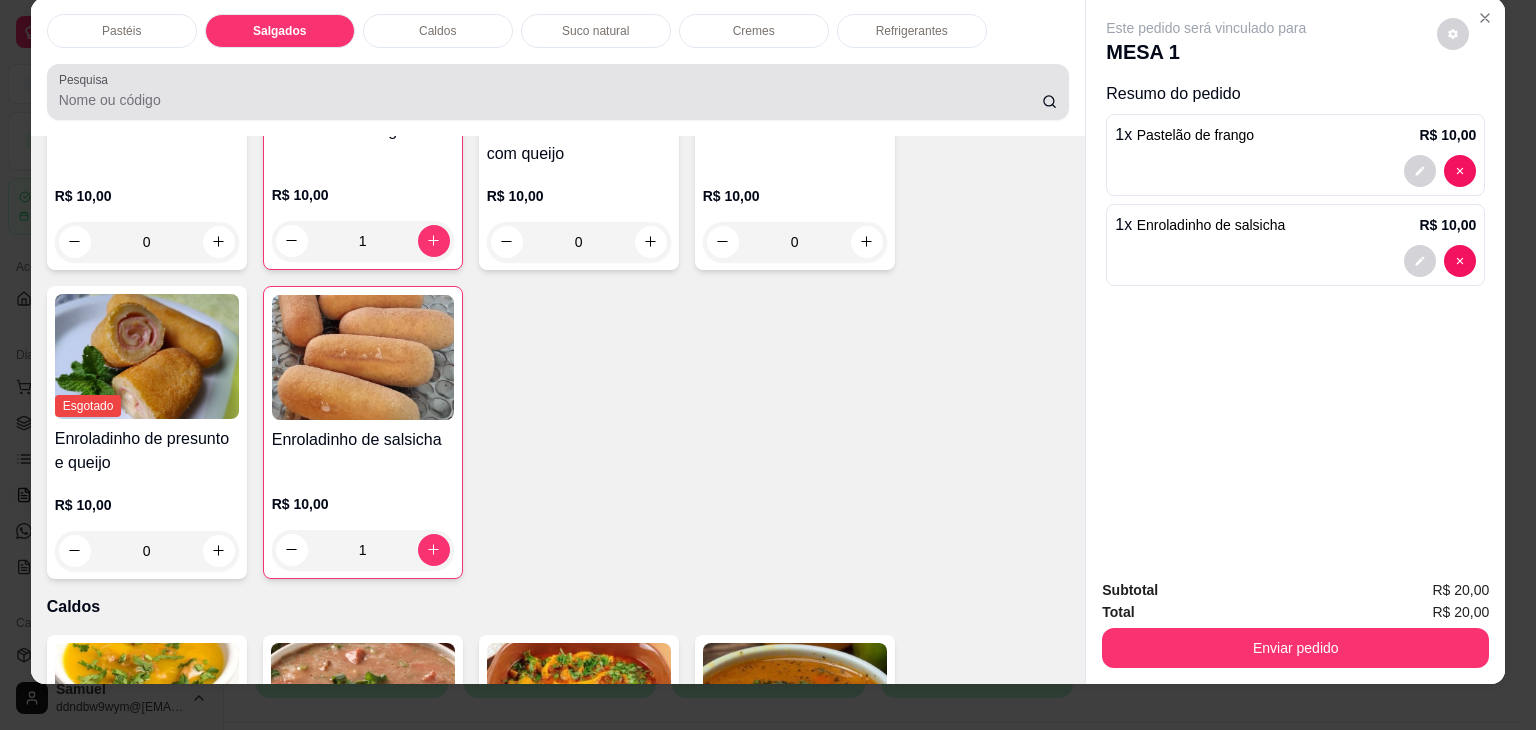 scroll, scrollTop: 0, scrollLeft: 0, axis: both 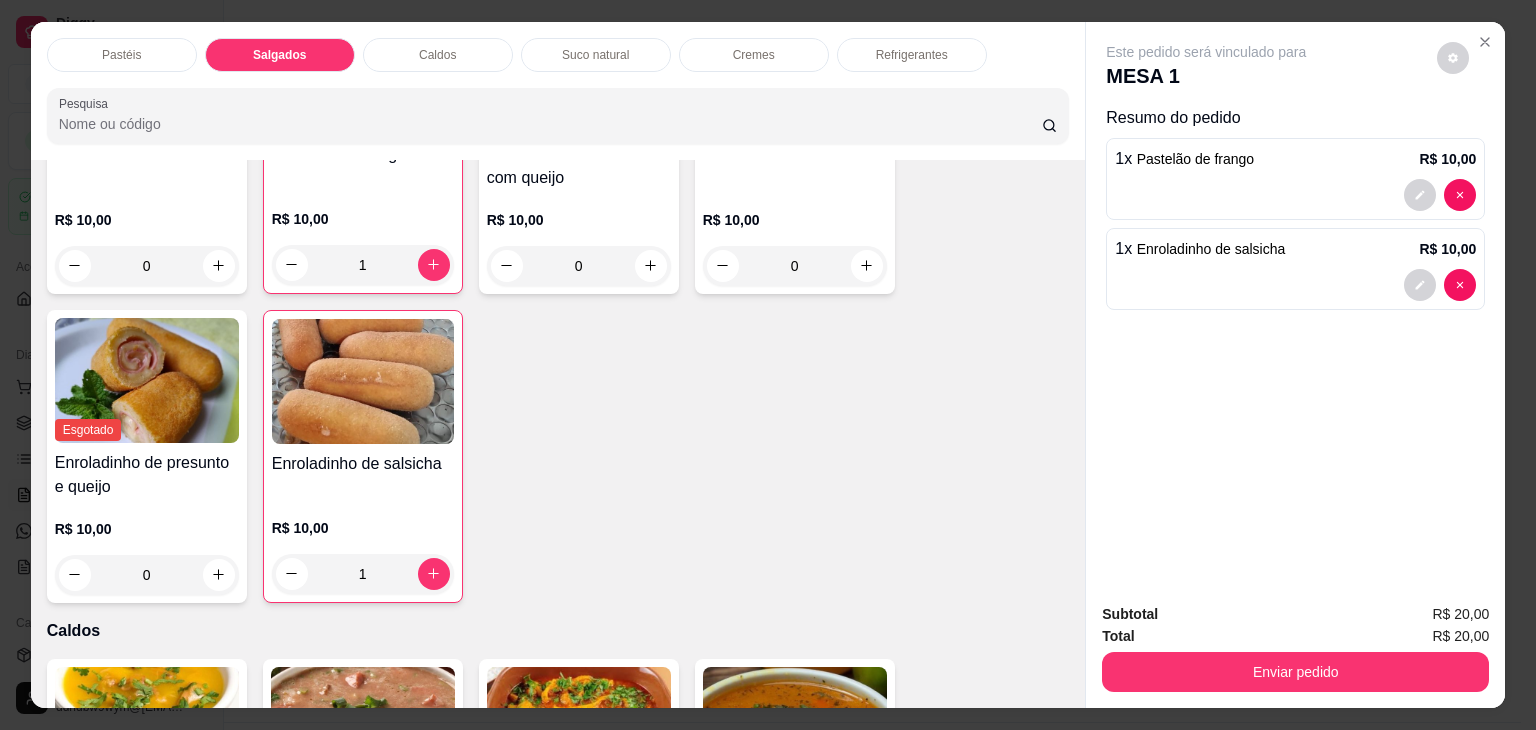 click on "Refrigerantes" at bounding box center (912, 55) 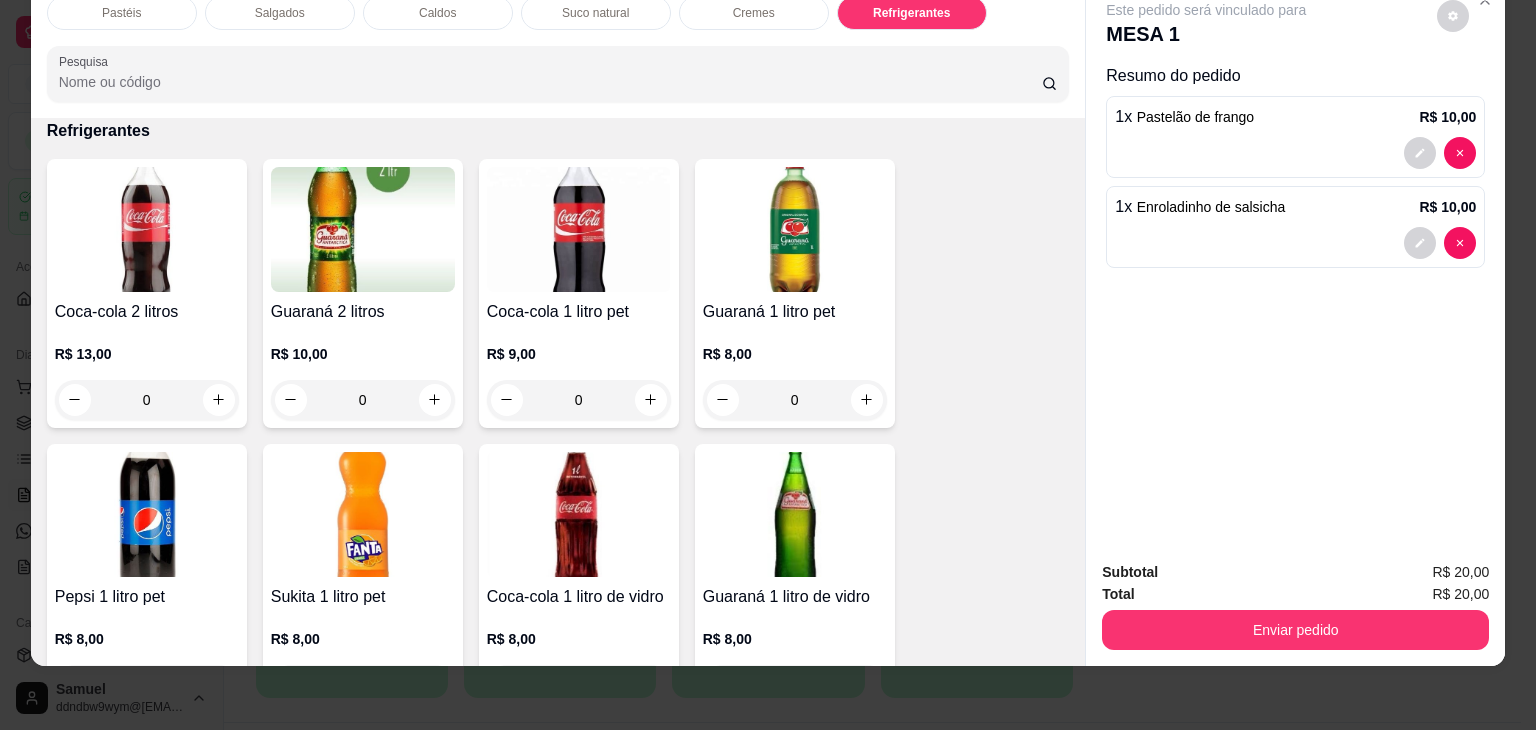 click on "Pastéis  Salgados  Caldos Suco natural Cremes Refrigerantes Pesquisa Item avulso Pastéis  Carne e Queijo    R$ 12,00 0 Carne    R$ 12,00 0 Carne e Catupiry    R$ 12,00 0 Carne e Banana    R$ 12,00 0 Carne e Guariroba   R$ 12,00 0 Carne e Bacon    R$ 12,00 0 Carne e Cheddar    R$ 12,00 0 Carne e Milho    R$ 12,00 0 Frango e Queijo    R$ 12,00 0 Frango    R$ 12,00 0 Frango e Catupiry   R$ 12,00 0 Frango e Bacon    R$ 12,00 0 Frango e Milho   R$ 12,00 0 Frango e Cheddar    R$ 12,00 0 Frango e Guariroba     R$ 12,00 0 Presunto e Queijo   R$ 12,00 0 Queijo    R$ 12,00 0 Pizza   R$ 12,00 0 Àrabe   R$ 12,00 0 Chocolate   R$ 15,00 0 Banana Real   R$ 12,00 0 Cachorro Quente   R$ 15,00 0  X - tudo   R$ 18,00 0 Banana com Chocolate   R$ 15,00 0 Gueroba e Queijo   R$ 12,00 0 Salgados  Pastelão de carne    R$ 10,00 0 Pastelão de frango    R$ 10,00 0 Enroladinho de salsicha com queijo    R$ 10,00 0 Coxinha   R$ 10,00 0 Esgotado Enroladinho de presunto e queijo    R$ 10,00 0   1" at bounding box center (768, 365) 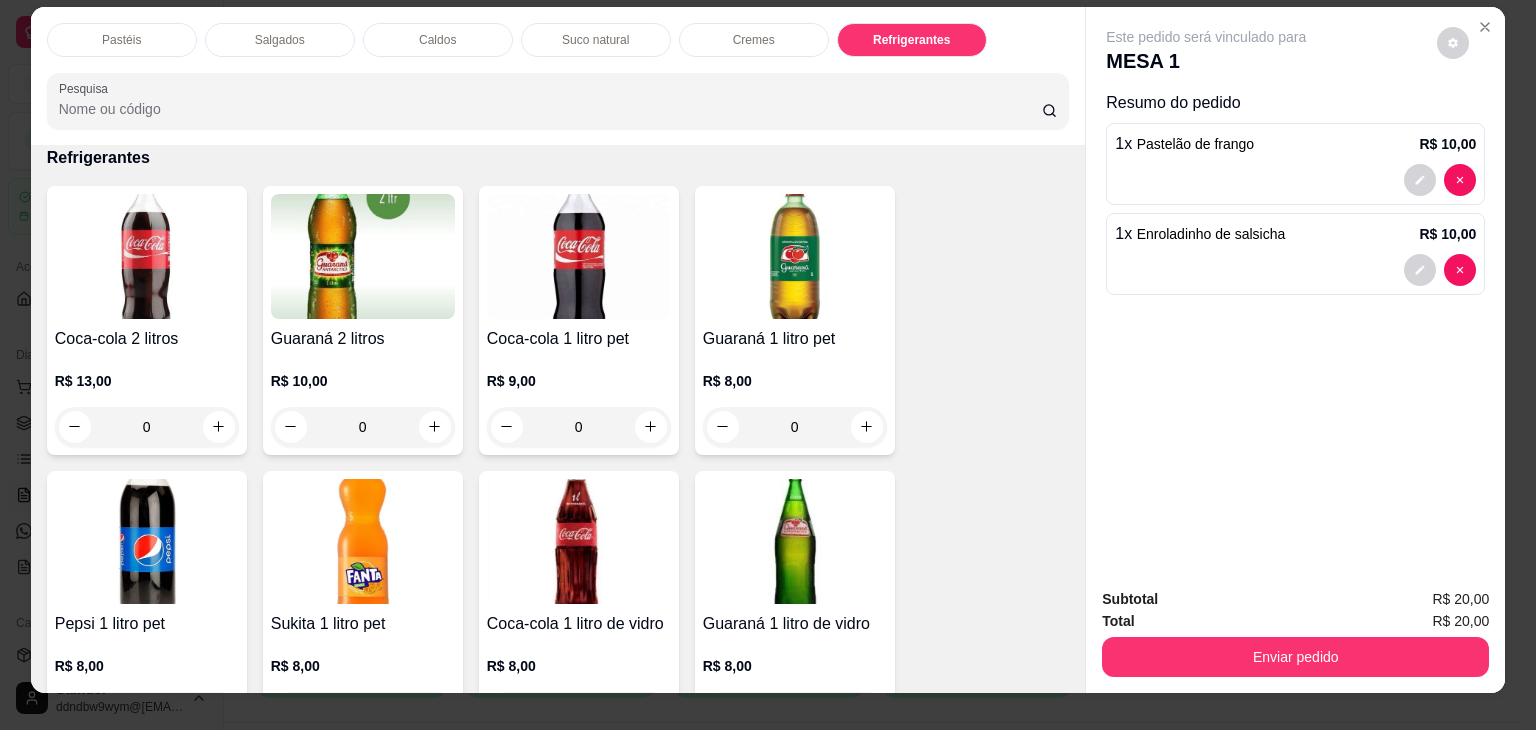 scroll, scrollTop: 0, scrollLeft: 0, axis: both 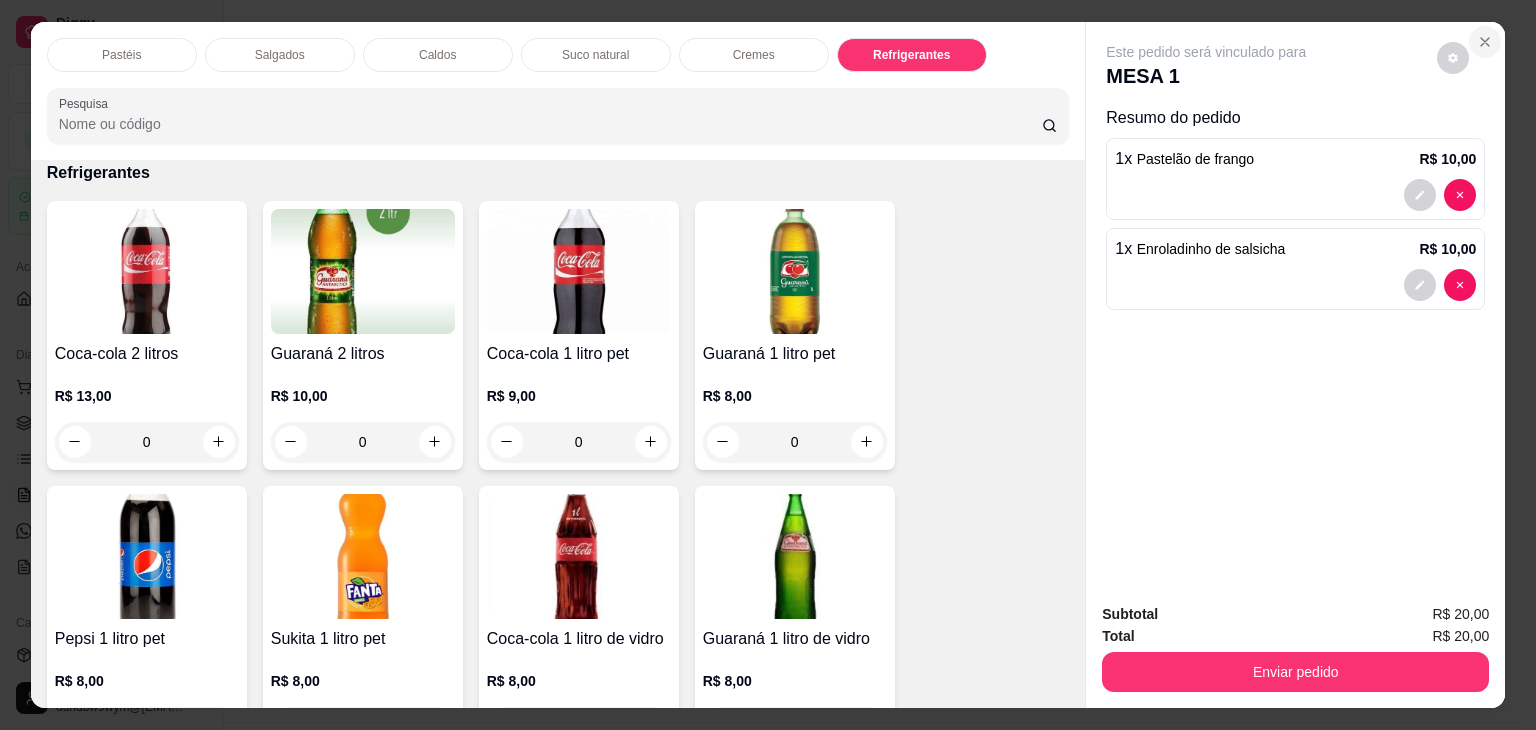 click 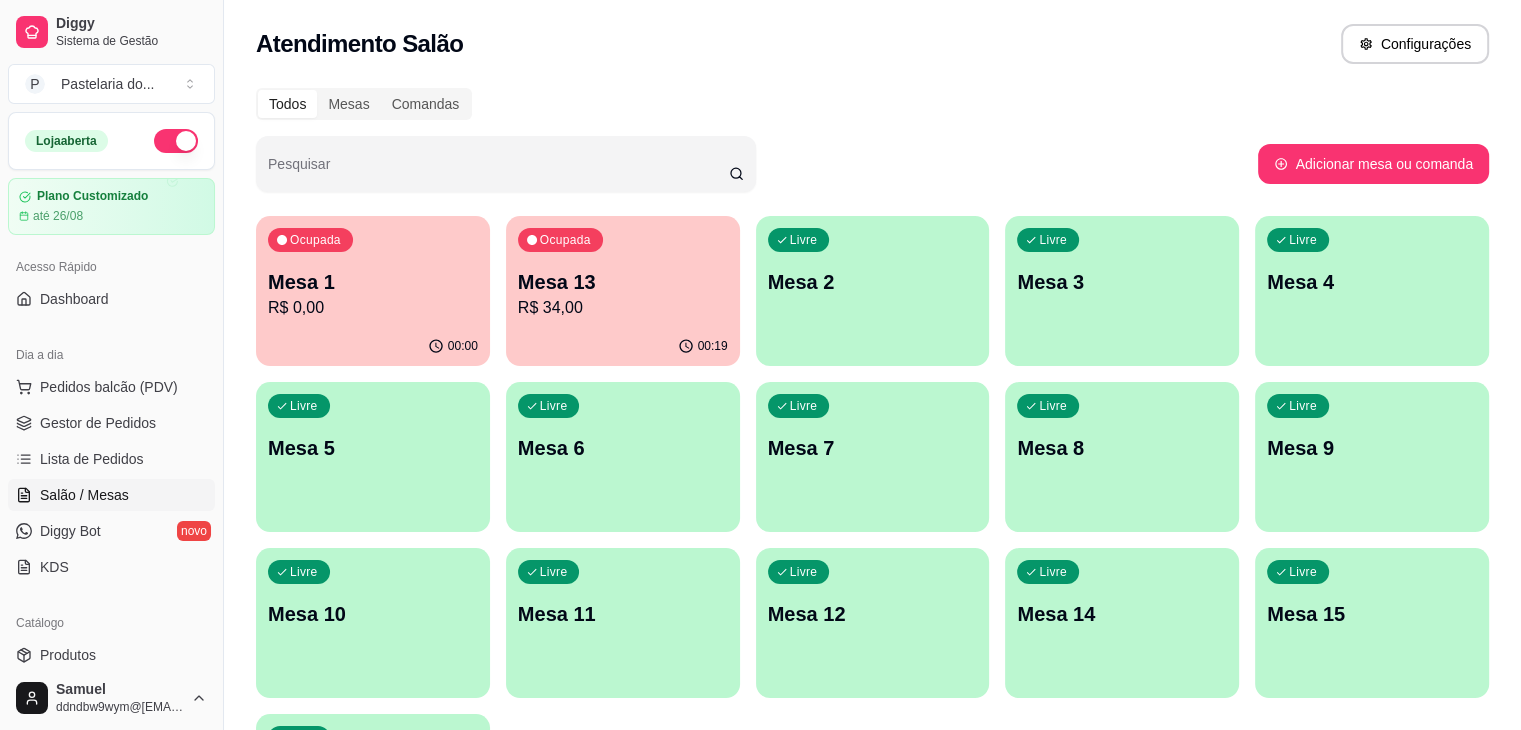 click on "Livre Mesa 5" at bounding box center [373, 445] 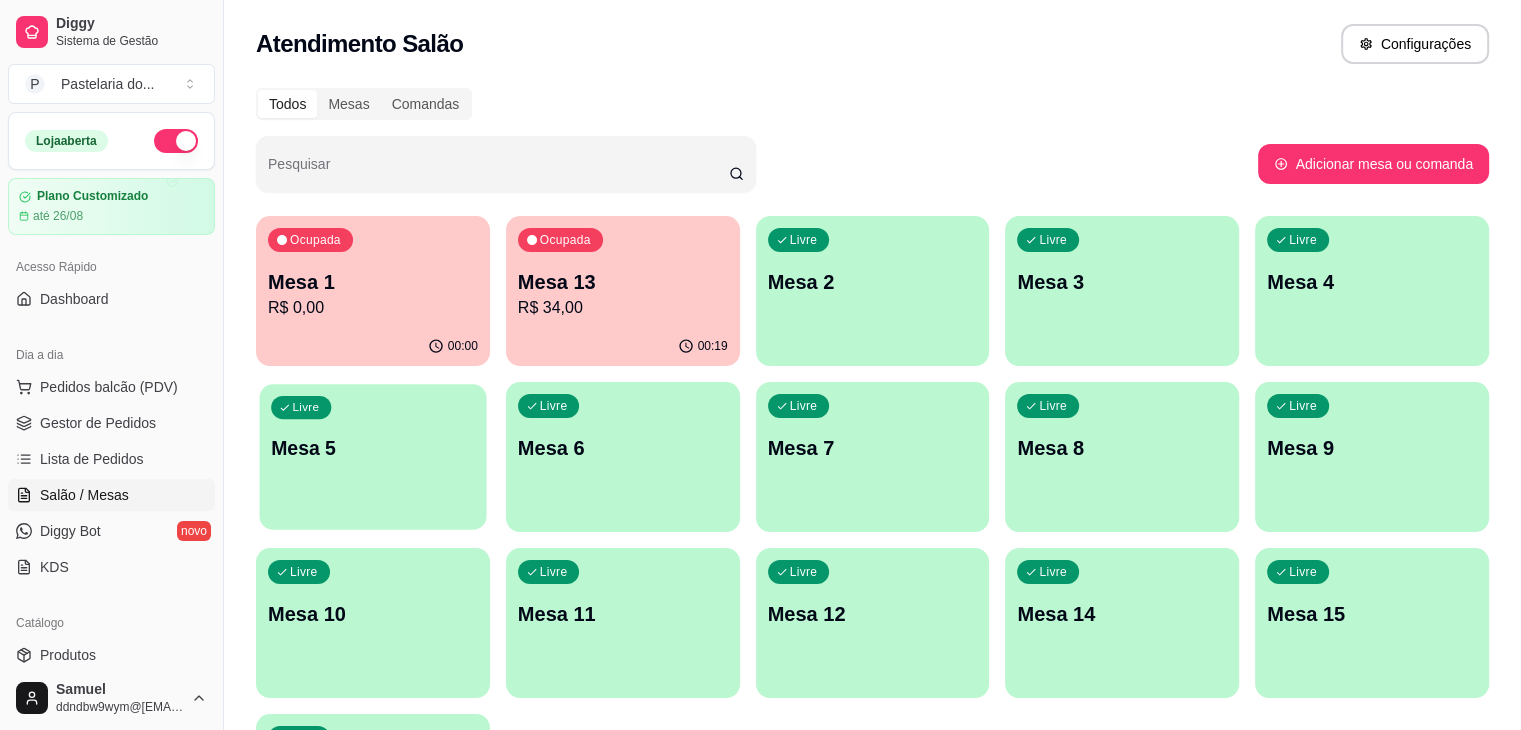 click on "Livre Mesa 5" at bounding box center (373, 445) 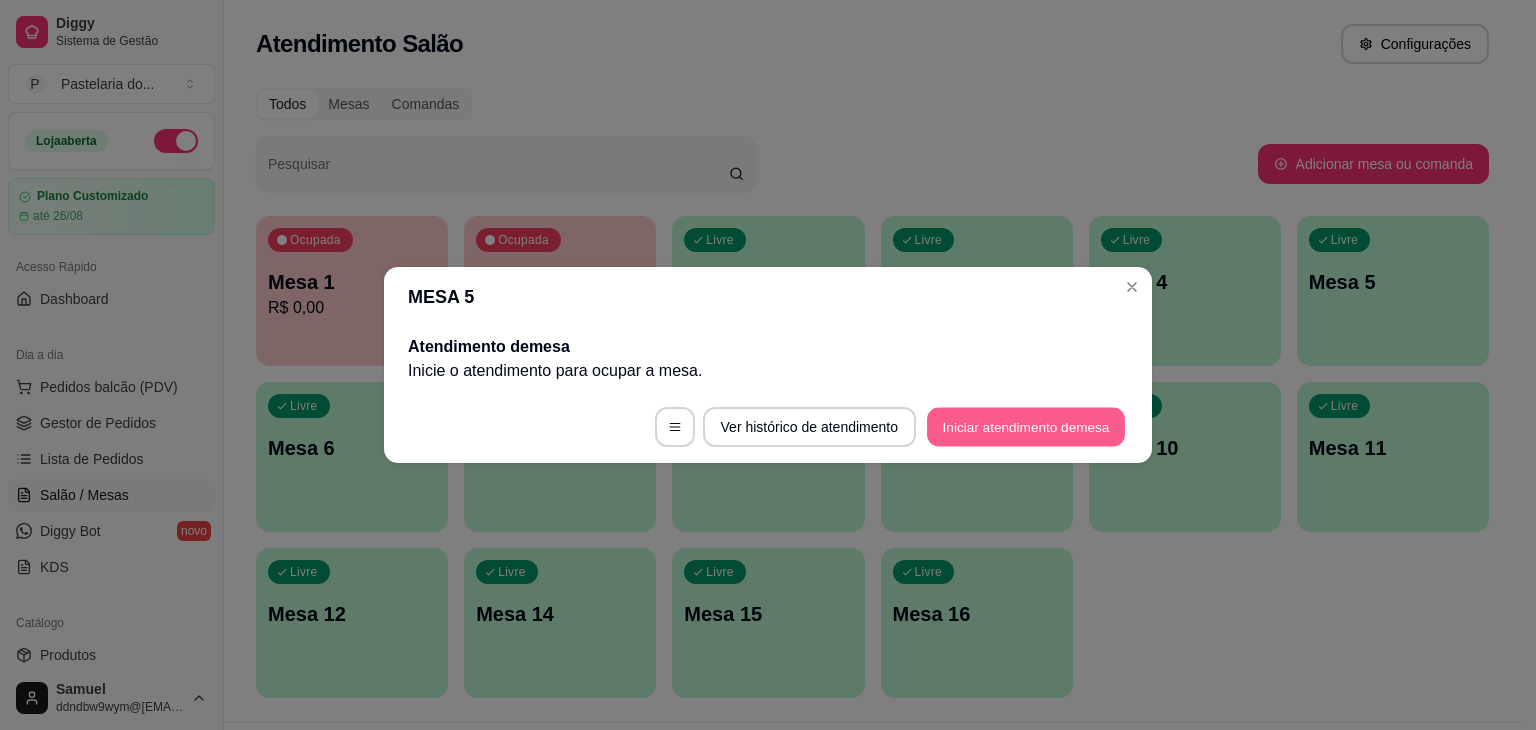 click on "Iniciar atendimento de  mesa" at bounding box center [1026, 427] 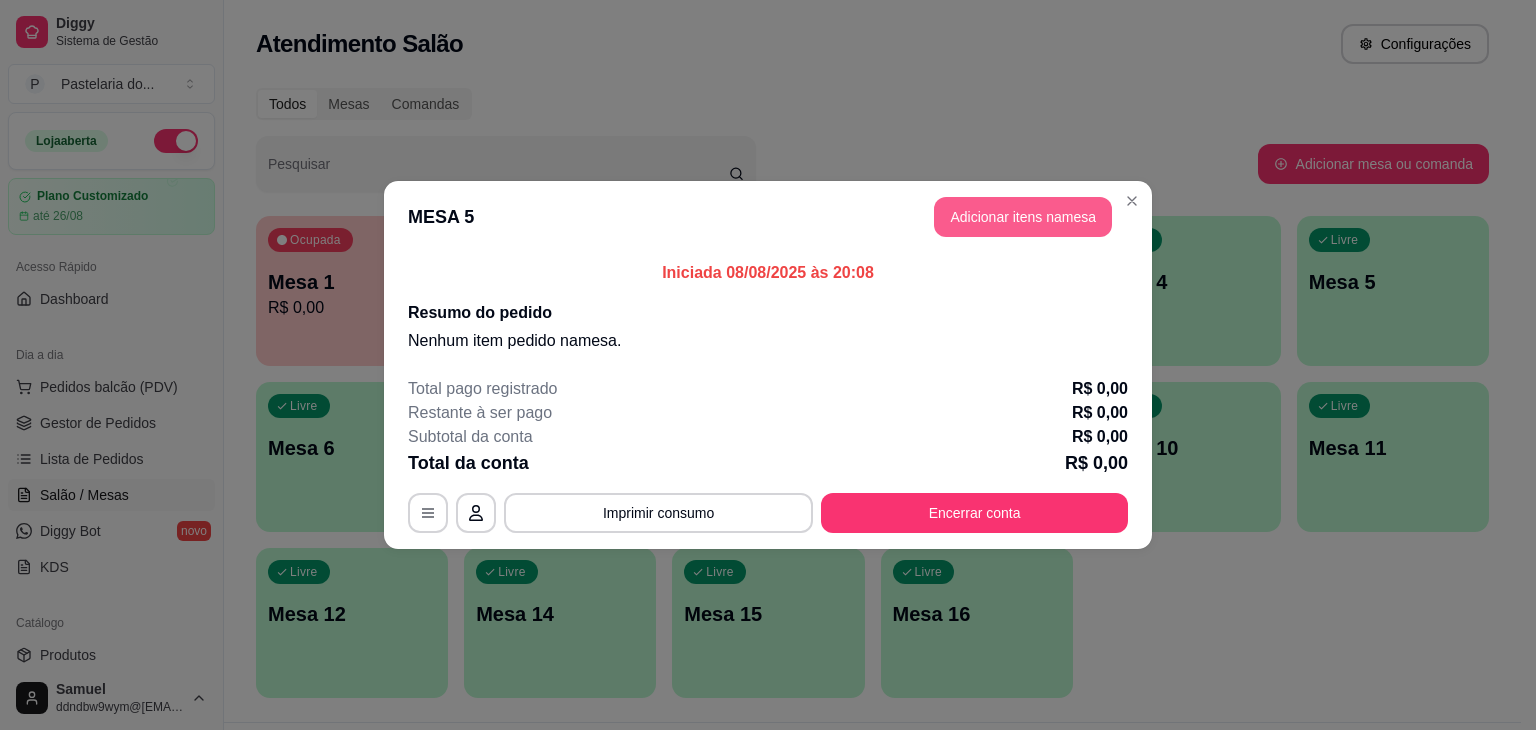 click on "Adicionar itens na  mesa" at bounding box center (1023, 217) 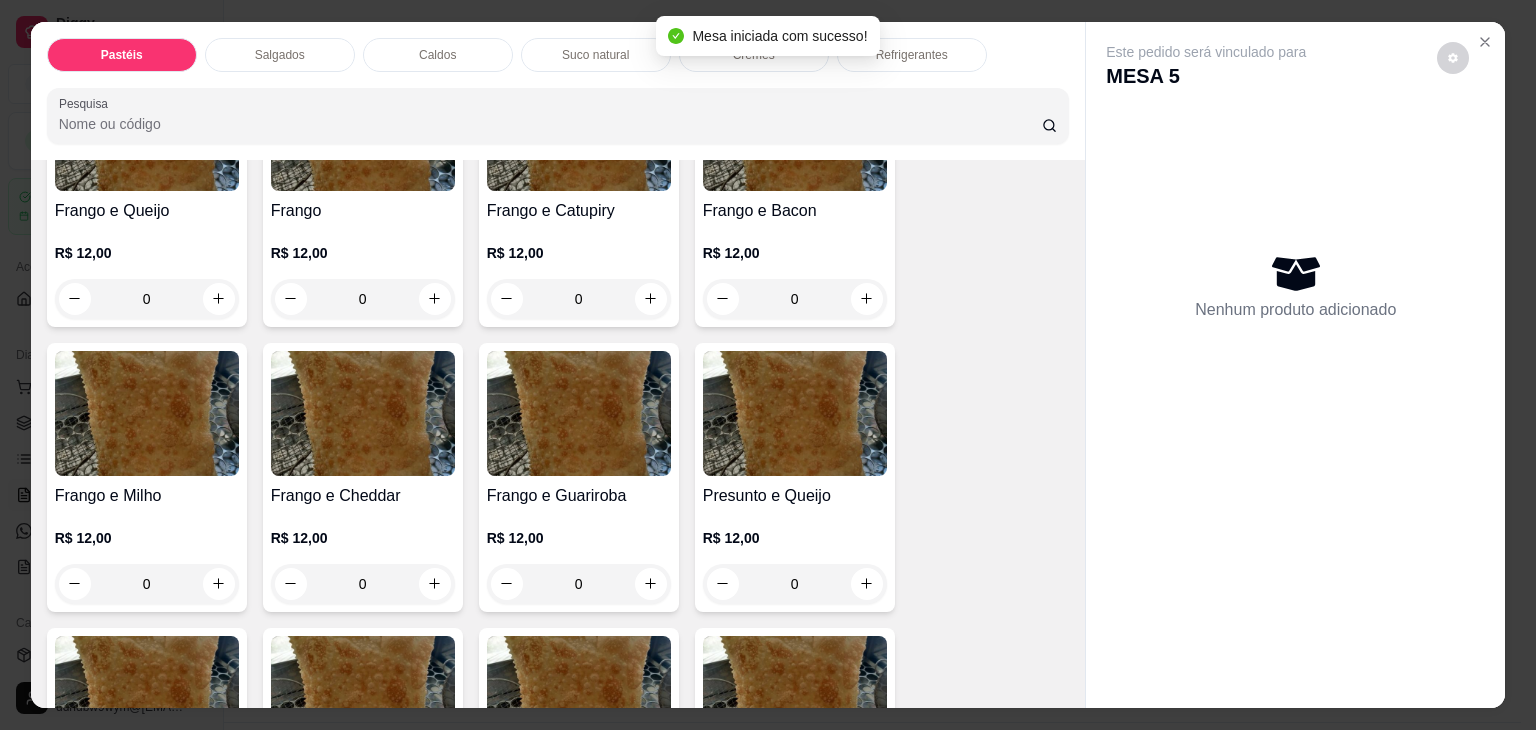 scroll, scrollTop: 900, scrollLeft: 0, axis: vertical 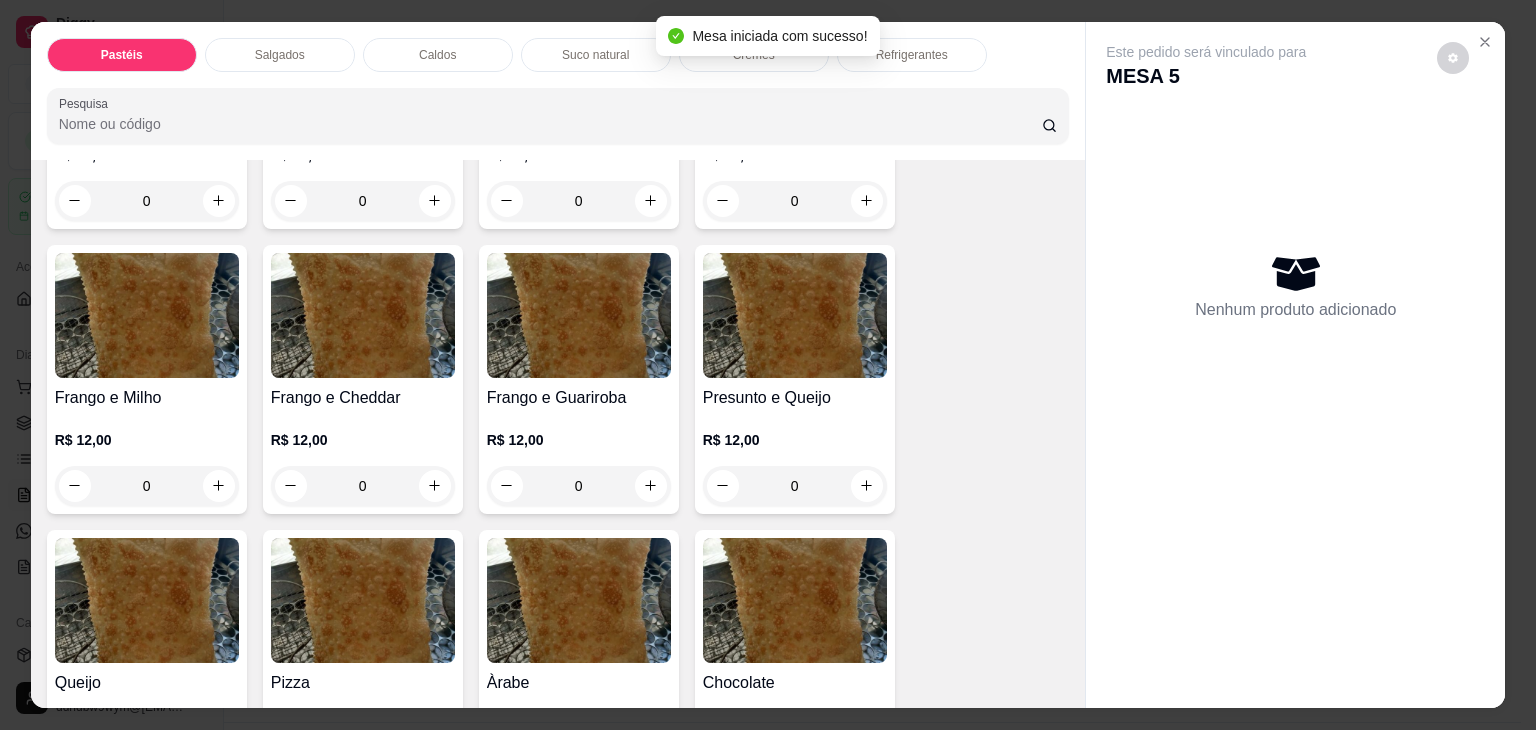 click on "0" at bounding box center (795, 486) 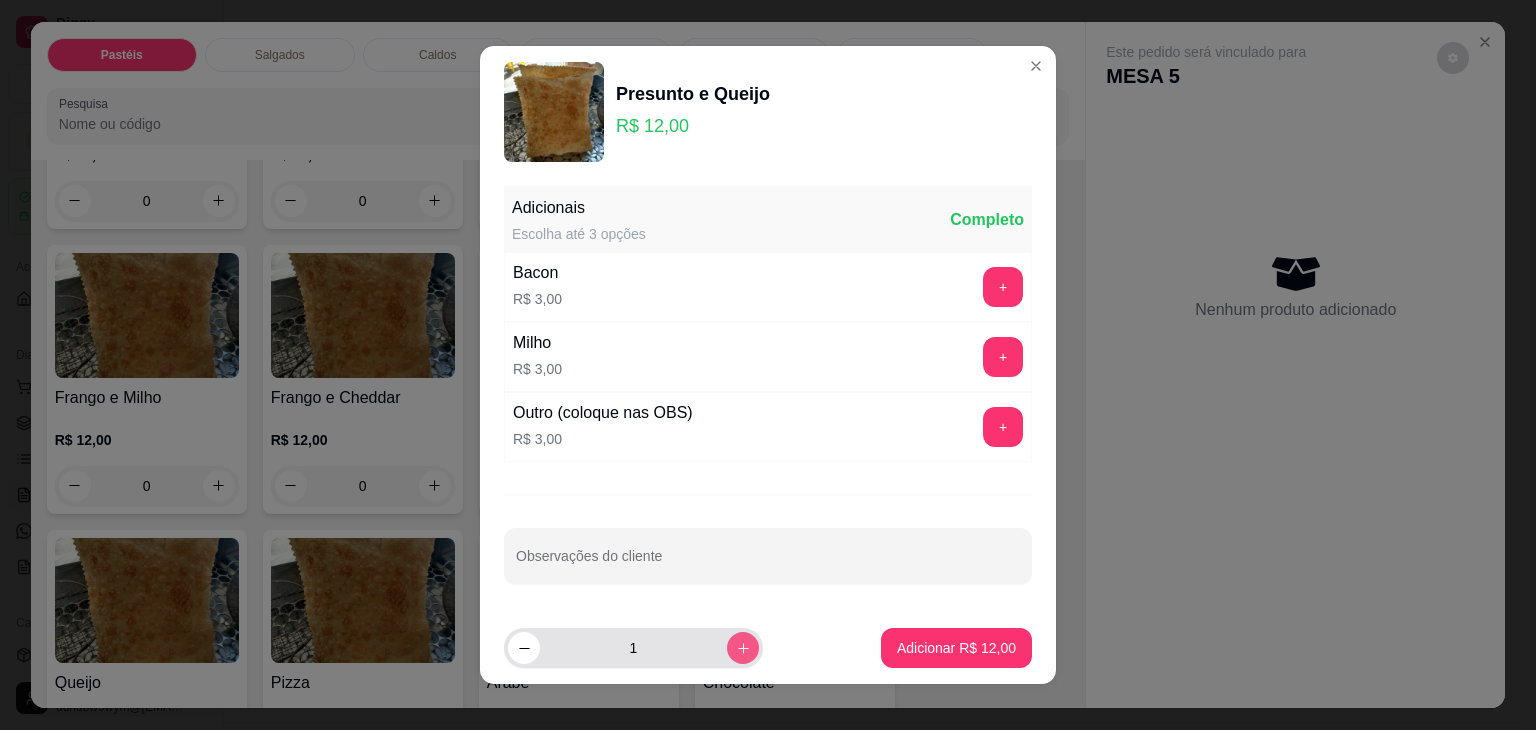 click 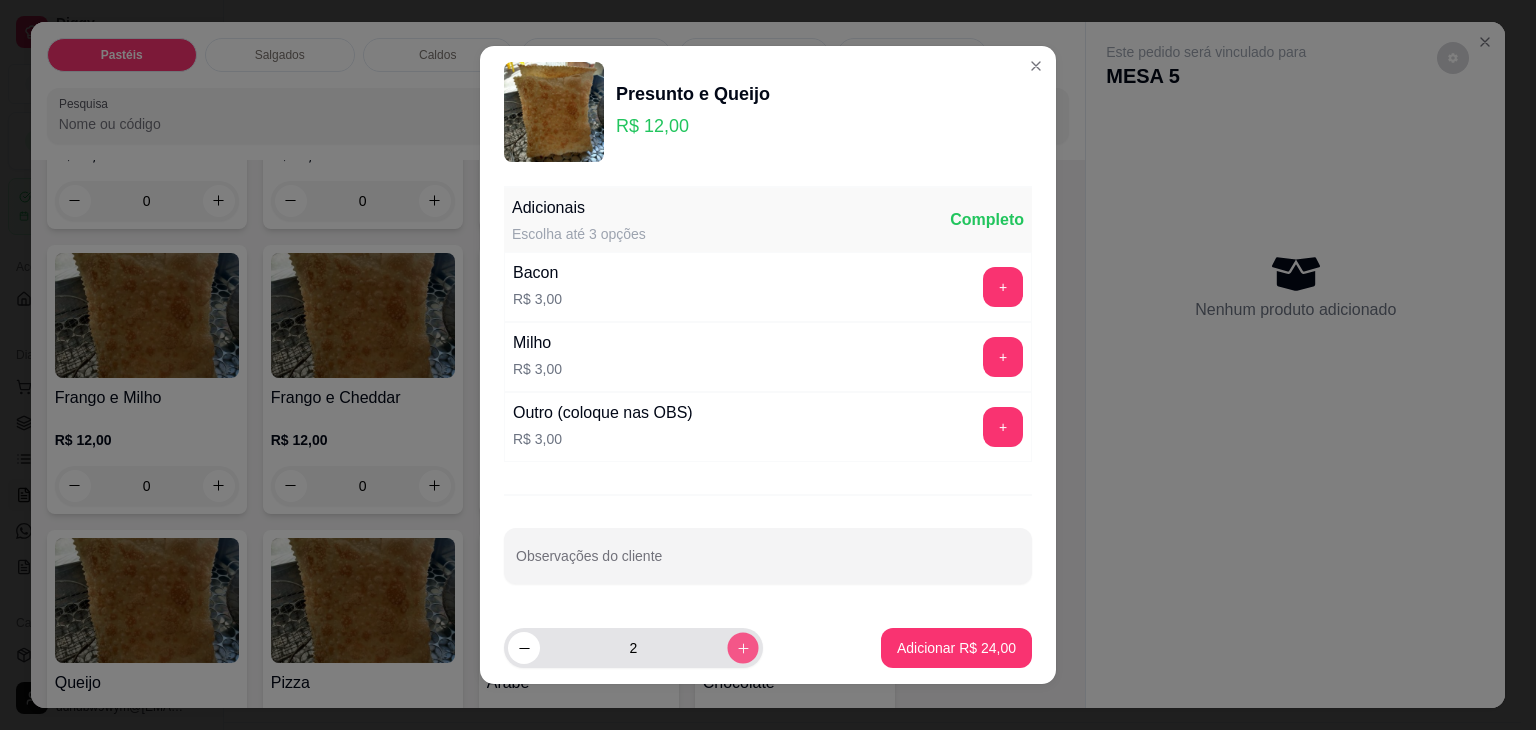click 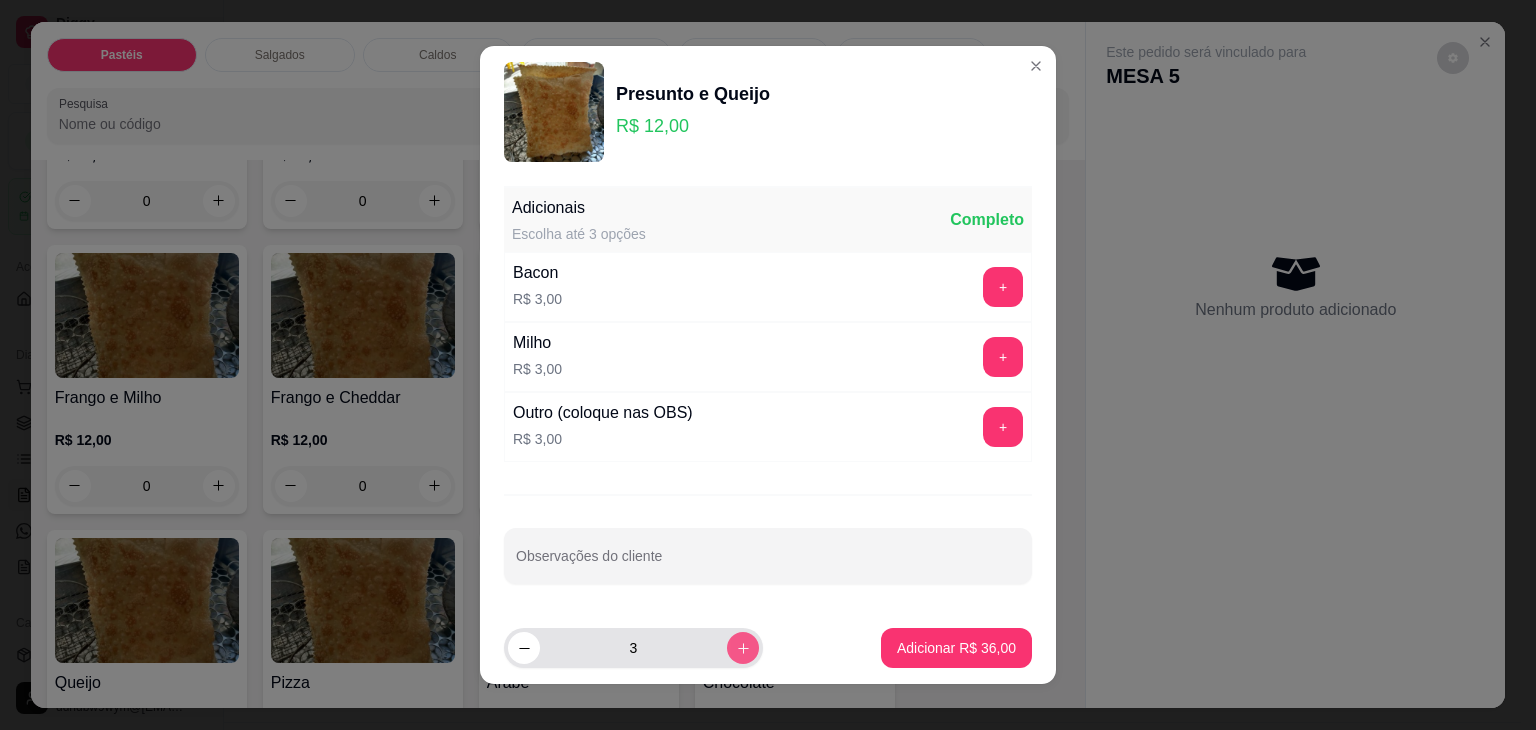 click 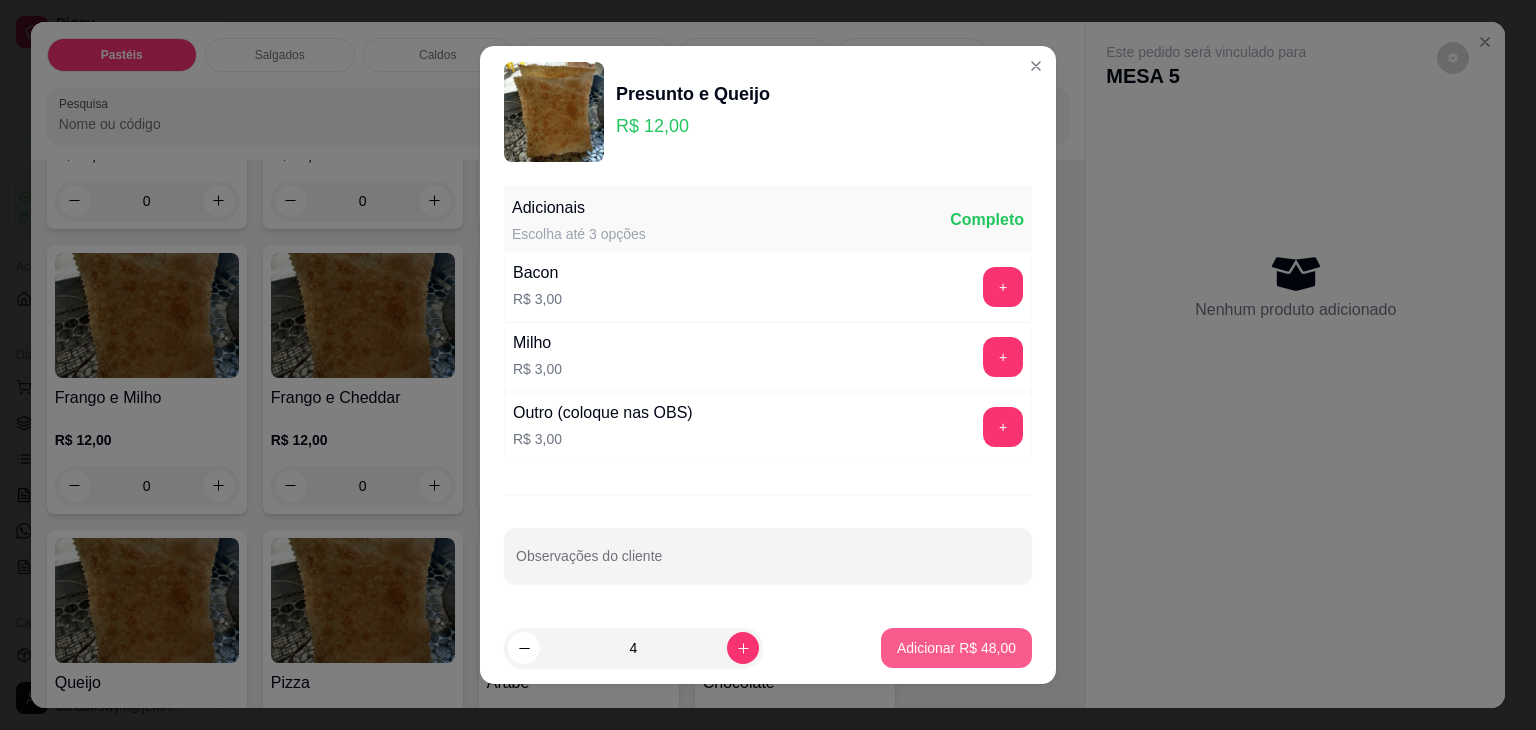 click on "Adicionar R$ 48,00" at bounding box center [956, 648] 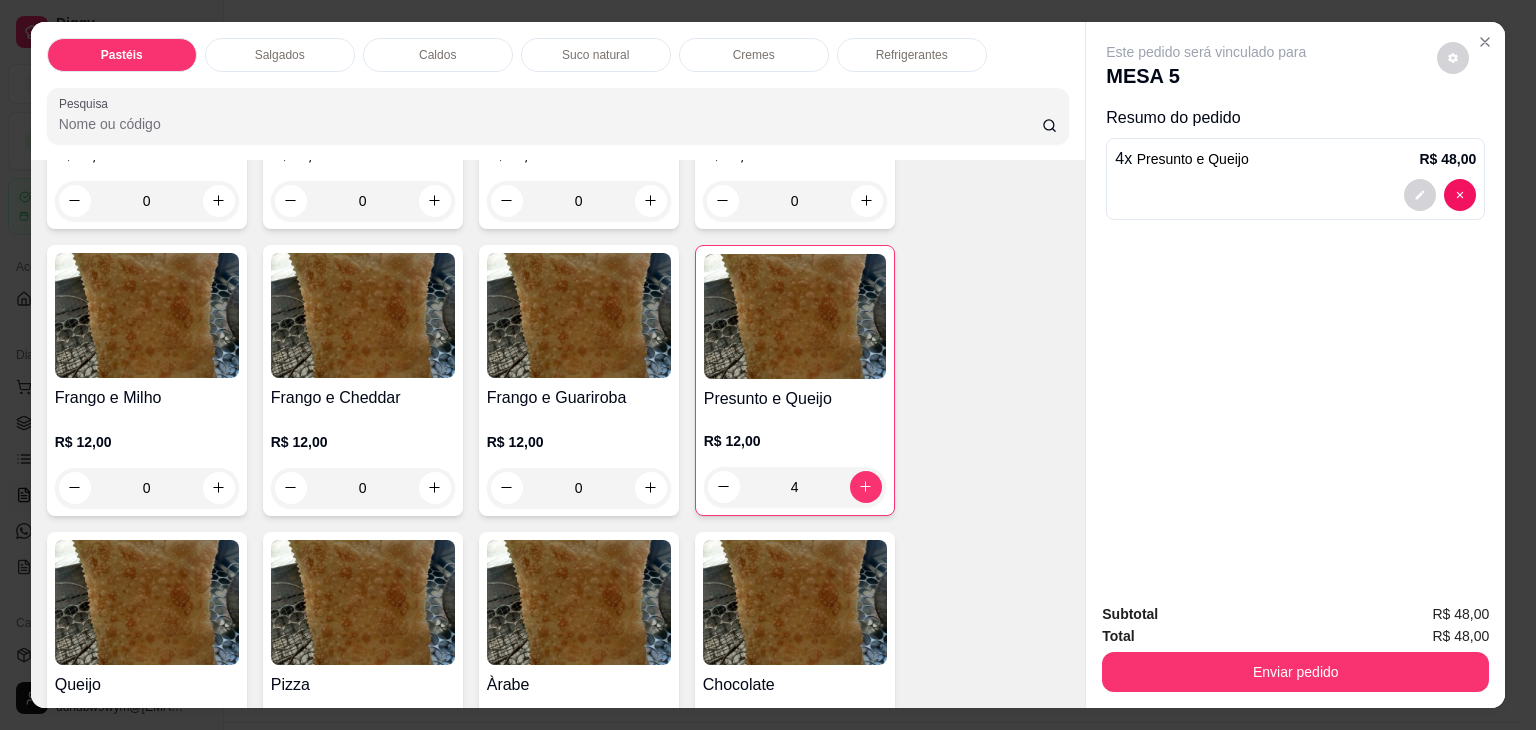 click on "Refrigerantes" at bounding box center [912, 55] 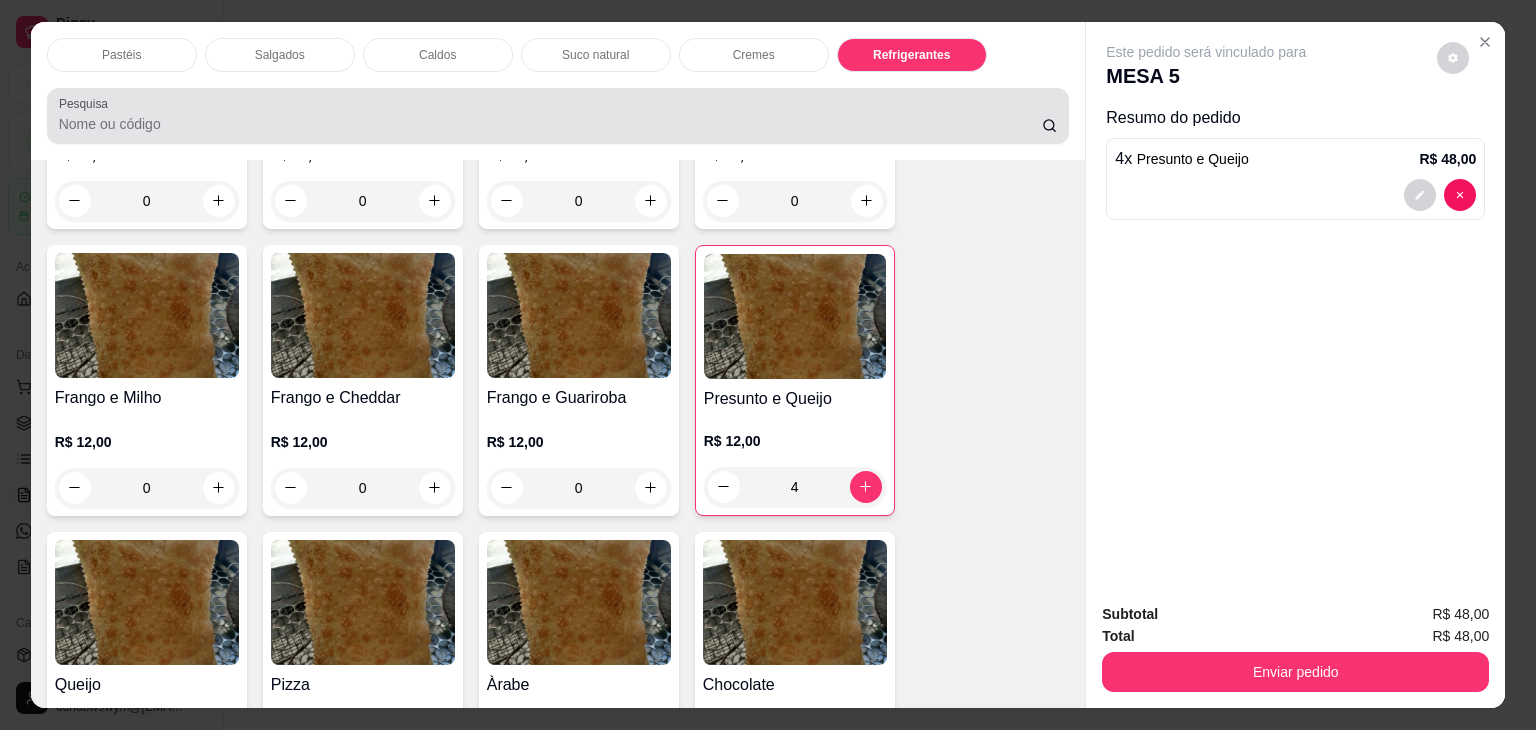 scroll, scrollTop: 5232, scrollLeft: 0, axis: vertical 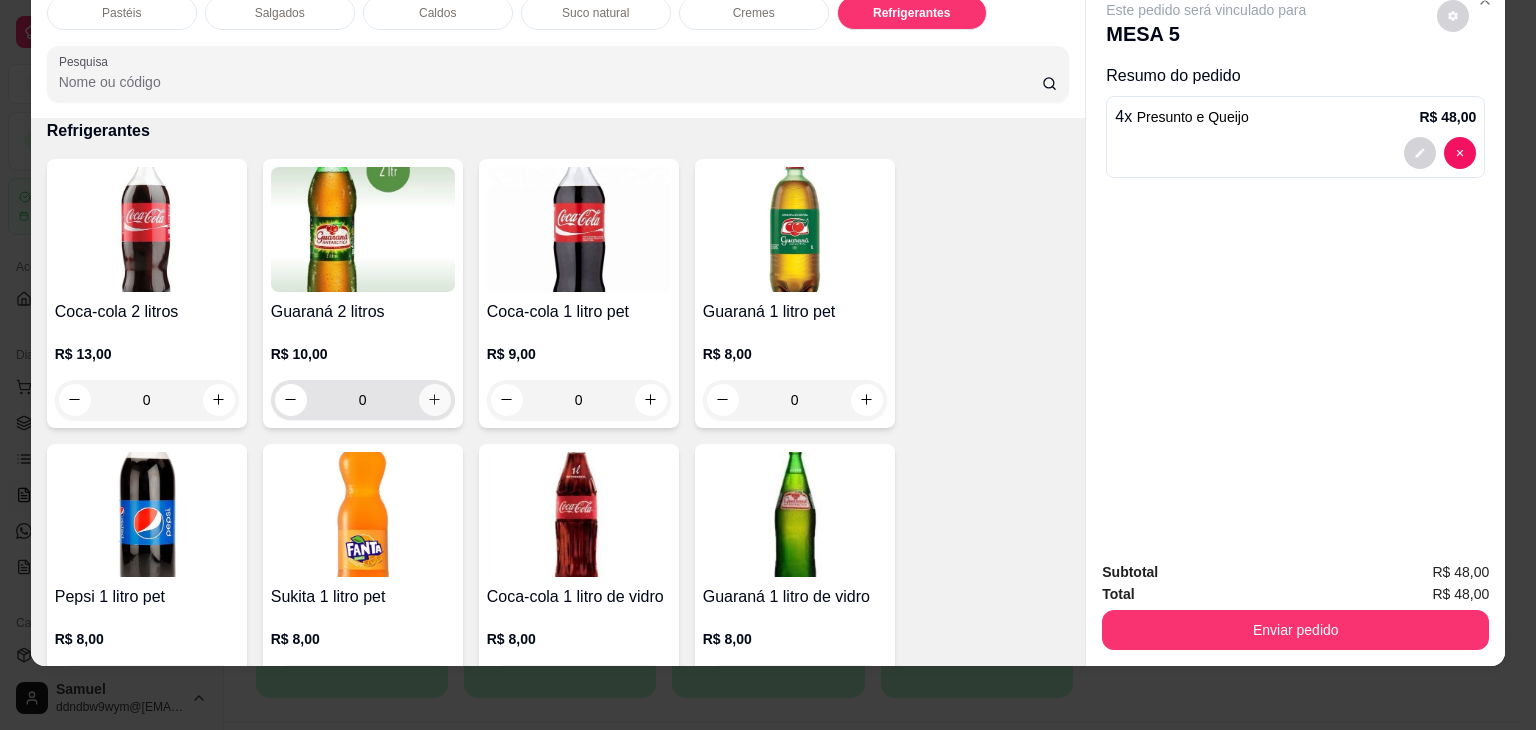 click 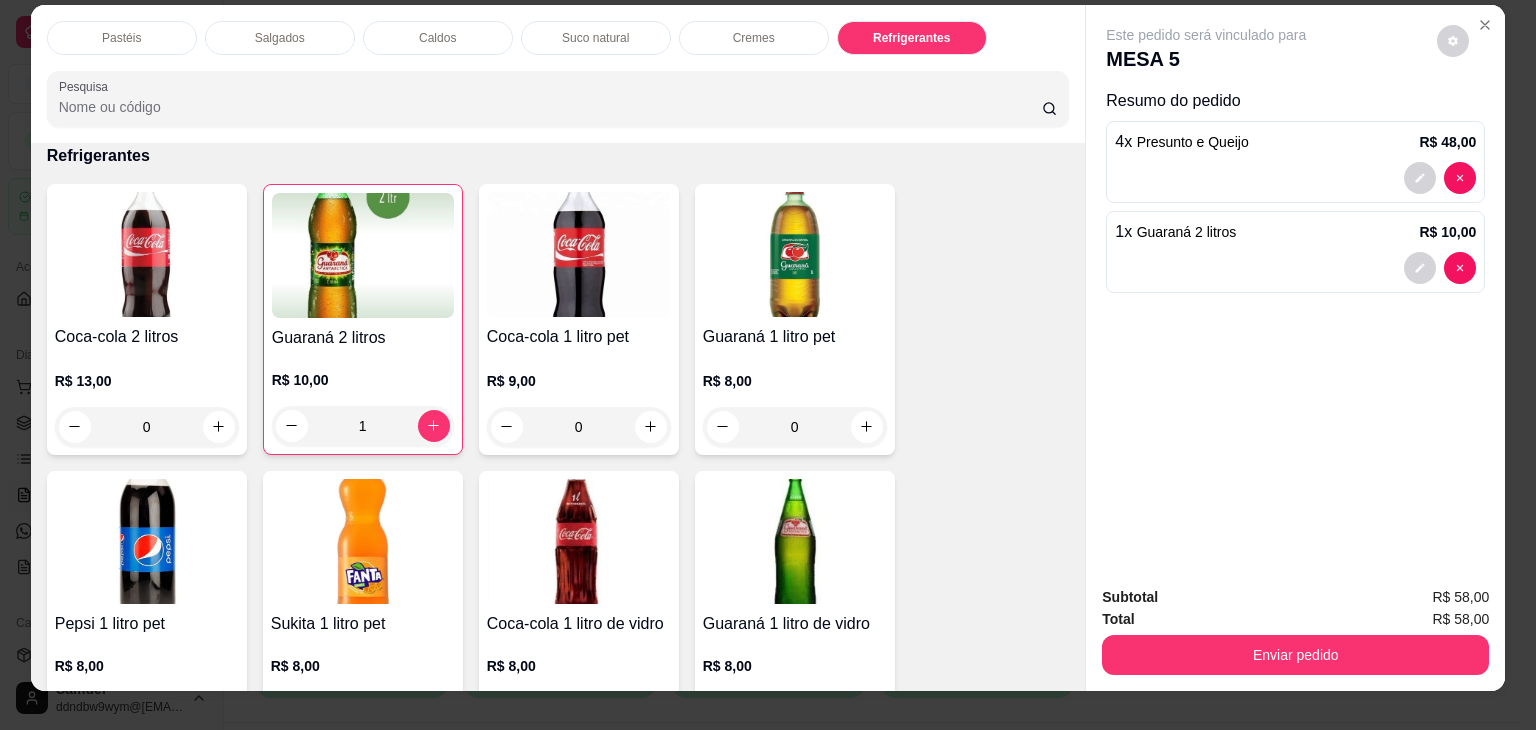 scroll, scrollTop: 0, scrollLeft: 0, axis: both 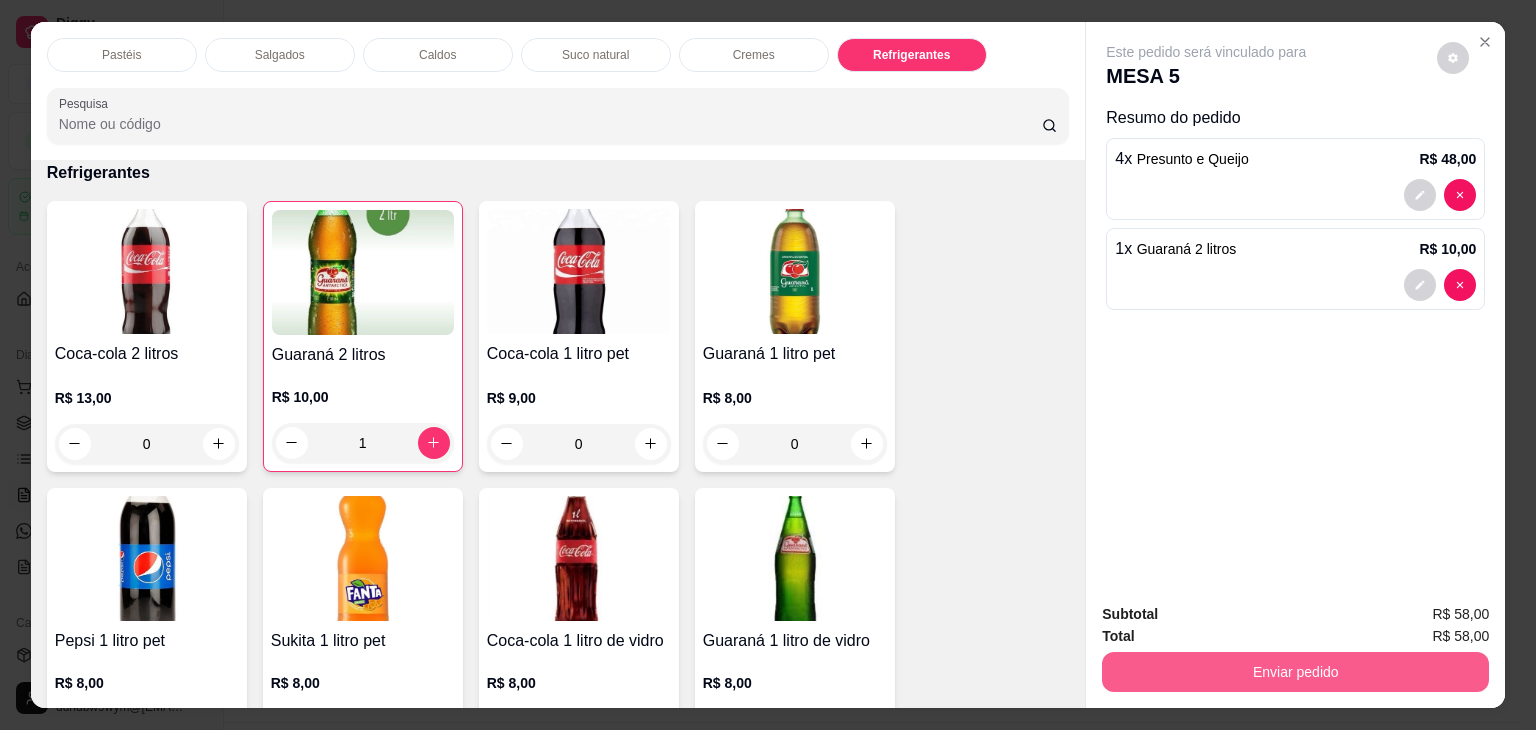 click on "Enviar pedido" at bounding box center [1295, 672] 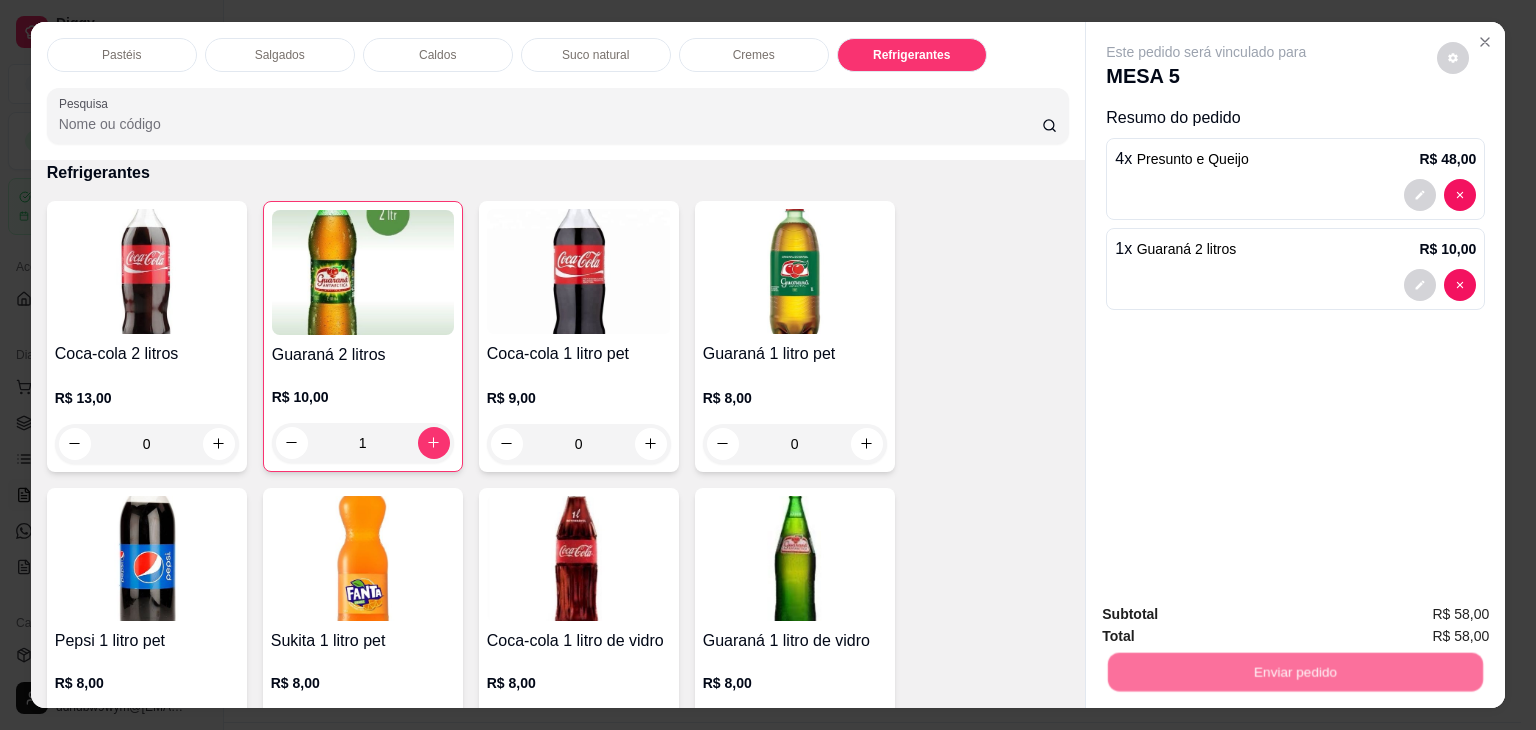 click on "Não registrar e enviar pedido" at bounding box center [1229, 615] 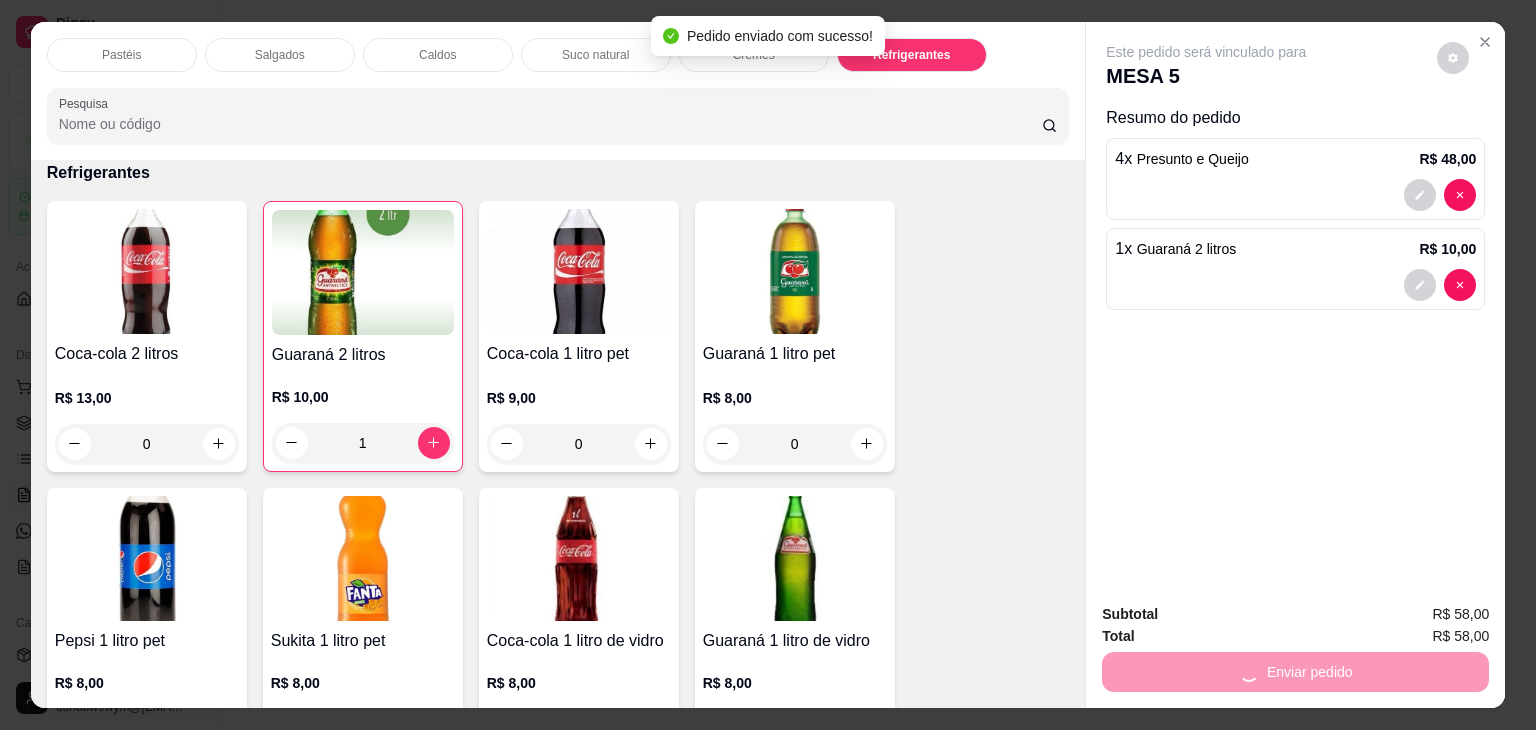 click on "Pastéis Salgados Caldos Suco natural Cremes Refrigerantes Pesquisa Item avulso Pastéis Carne e Queijo R$ 12,00 0 Carne R$ 12,00 0 Carne e Catupiry R$ 12,00 0 Carne e Banana R$ 12,00 0 Carne e Guariroba R$ 12,00 0 Carne e Bacon R$ 12,00 0 Carne e Cheddar R$ 12,00 0 Carne e Milho R$ 12,00 0 Frango e Queijo R$ 12,00 0 Frango R$ 12,00 0 Frango e Catupiry R$ 12,00 0 Frango e Bacon R$ 12,00 0 Frango e Milho R$ 12,00 0 Frango e Cheddar R$ 12,00 0 Frango e Guariroba R$ 12,00 0 Presunto e Queijo R$ 12,00 4 Queijo R$ 12,00 0 Pizza R$ 12,00 0 Àrabe R$ 12,00 0 Chocolate R$ 15,00 0 Banana Real R$ 12,00 0 Cachorro Quente R$ 15,00 0 X - tudo R$ 18,00 0 Banana com Chocolate R$ 15,00 0 Gueroba e Queijo R$ 12,00 0 Salgados Pastelão de carne R$ 10,00 0 Pastelão de frango R$ 10,00 0 Enroladinho de salsicha com queijo R$ 10,00 0 Esgotado Coxinha R$ 10,00 0 Esgotado Enroladinho de presunto e queijo R$ 10,00 0" at bounding box center (768, 365) 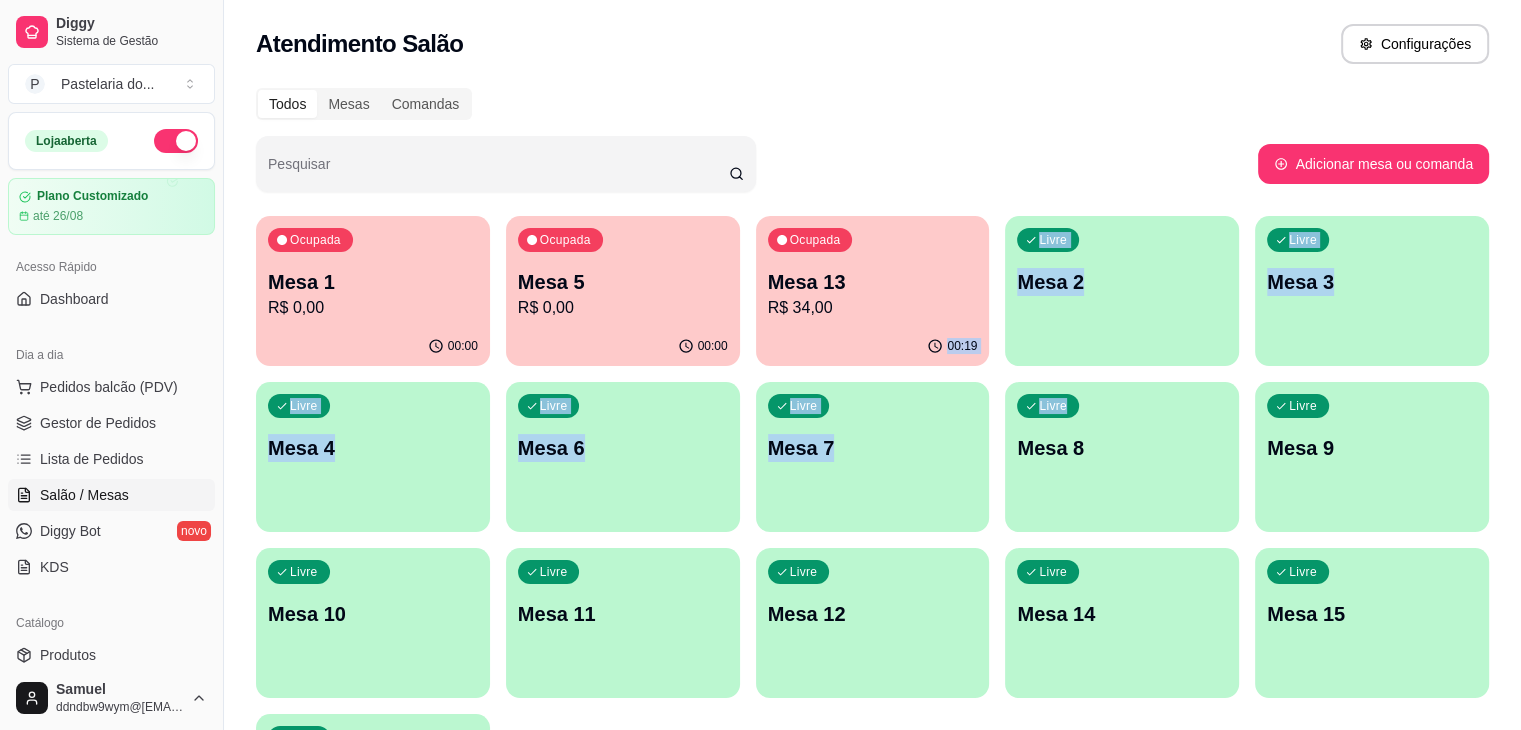 click on "Ocupada Mesa 1 R$ 0,00 00:00 Ocupada Mesa 5 R$ 0,00 00:00 Ocupada Mesa 13 R$ 34,00 00:19 Livre Mesa 2 Livre Mesa 3 Livre Mesa 4 Livre Mesa 6 Livre Mesa 7 Livre Mesa 8 Livre Mesa 9 Livre Mesa 10 Livre Mesa 11 Livre Mesa 12 Livre Mesa 14 Livre Mesa 15 Livre Mesa 16" at bounding box center [872, 540] 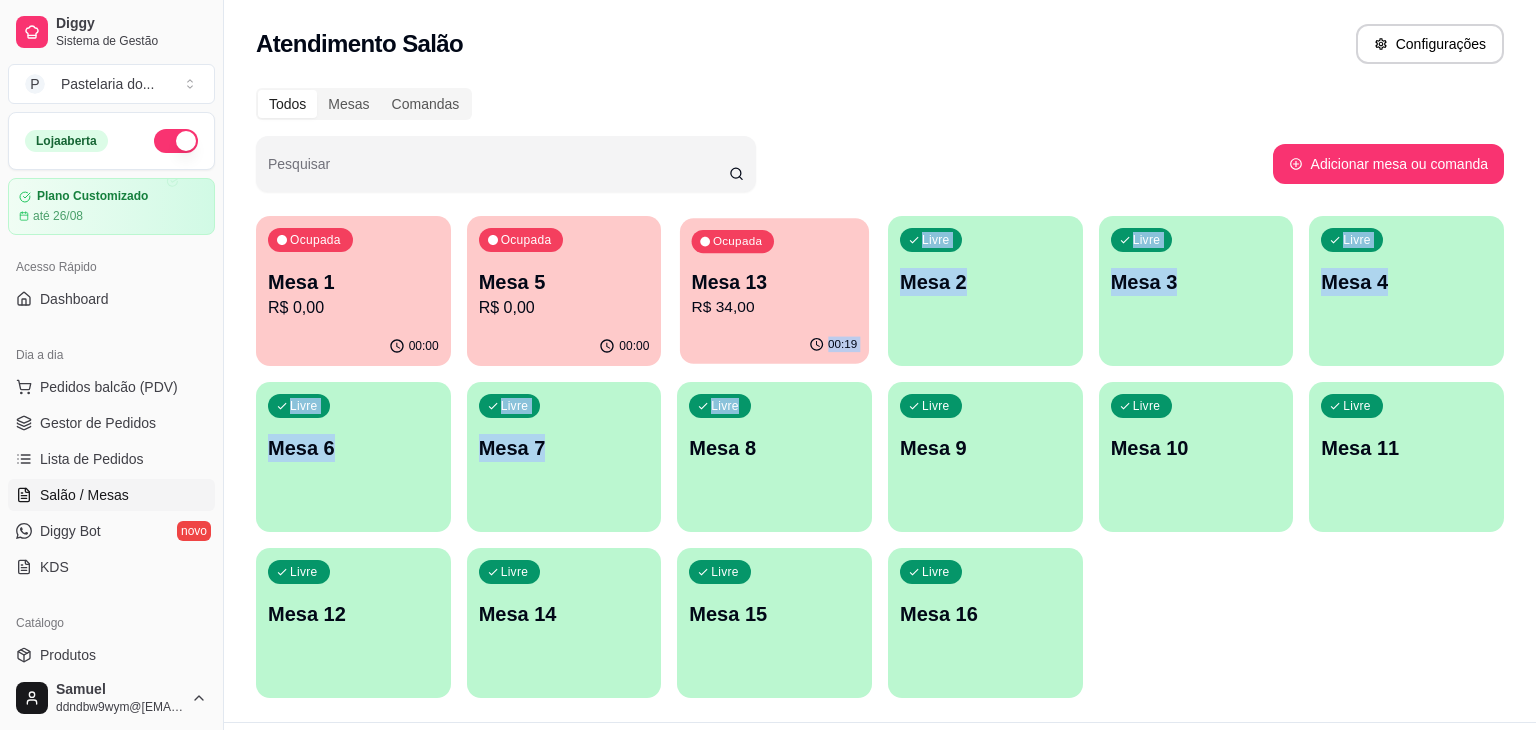 click on "Diggy Sistema de Gestão P Pastelaria do ... Loja  aberta Plano Customizado até [DATE] Acesso Rápido Dashboard Dia a dia Pedidos balcão (PDV) Gestor de Pedidos Lista de Pedidos Salão / Mesas Diggy Bot novo KDS Catálogo Produtos Complementos Relatórios Relatórios de vendas Relatório de clientes Relatório de mesas Relatório de fidelidade novo Gerenciar Entregadores novo Nota Fiscal (NFC-e) Controle de caixa Controle de fiado Cupons Clientes Estoque Configurações Diggy Planos Precisa de ajuda? [NAME]  [EMAIL] Toggle Sidebar Sistema de Gestão Diggy Atendimento Salão Configurações Todos Mesas Comandas Pesquisar Adicionar mesa ou comanda Ocupada Mesa 1 R$ 0,00 00:00 Ocupada Mesa 5 R$ 0,00 00:00 Ocupada Mesa 13 R$ 34,00 00:19 Livre Mesa 2 Livre Mesa 3 Livre Mesa 4 Livre Mesa 6 Livre Mesa 7 Livre Mesa 8 Livre Mesa 9 Livre Mesa 10 Livre Mesa 11 Livre Mesa 12 Livre Mesa 14 Livre Mesa 15 Livre Mesa 16 Cardápio Digital Diggy © 2025" at bounding box center [768, 365] 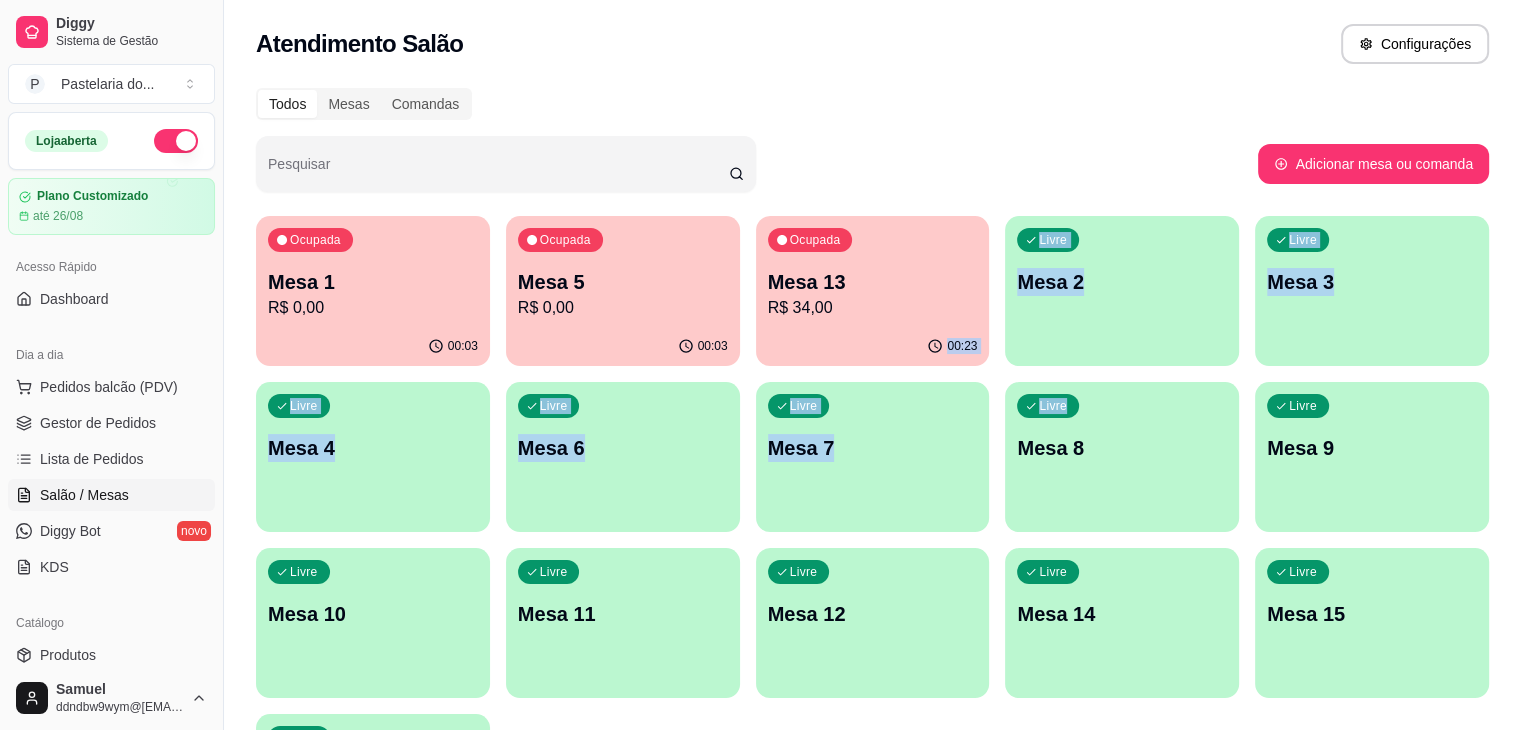 click on "R$ 34,00" at bounding box center [873, 308] 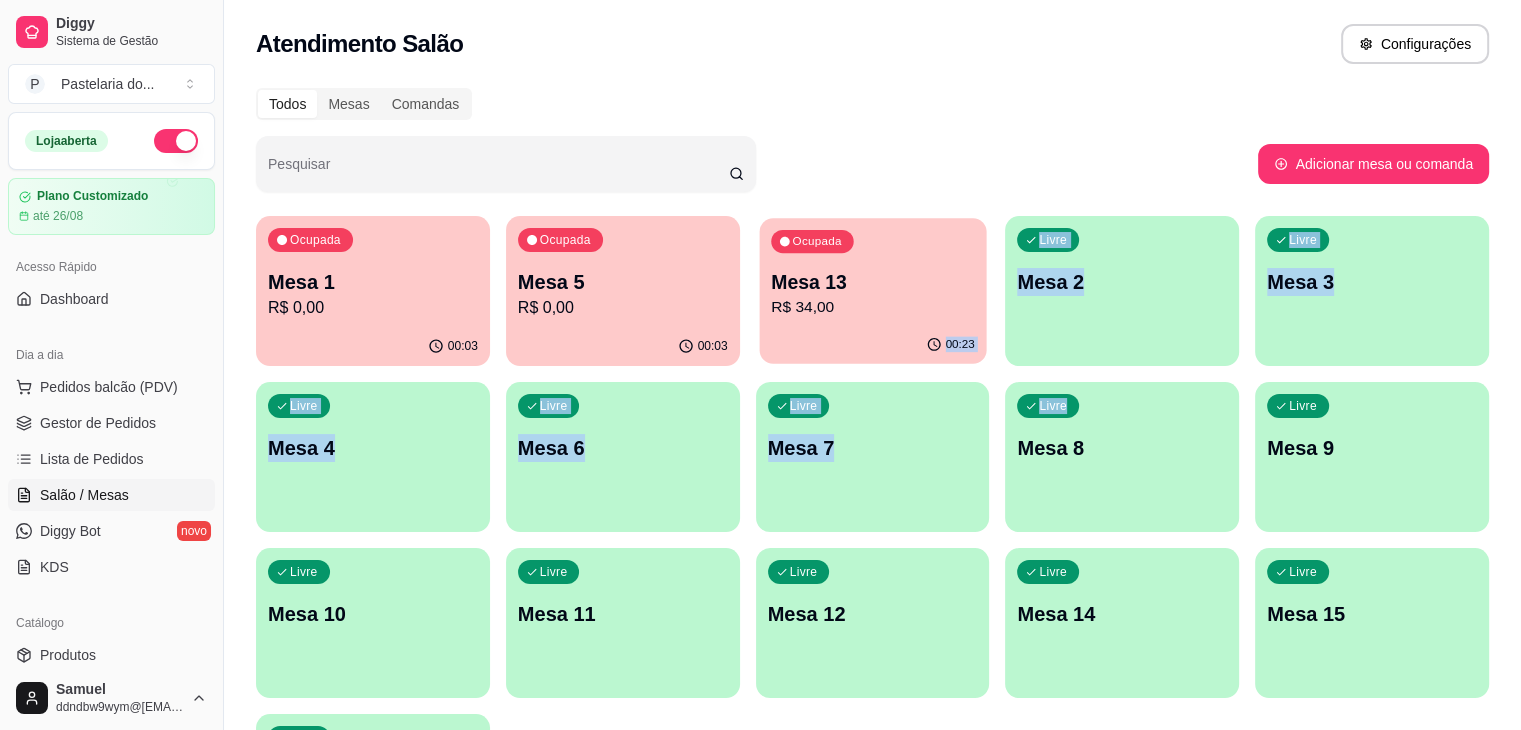 click on "Ocupada" at bounding box center [816, 242] 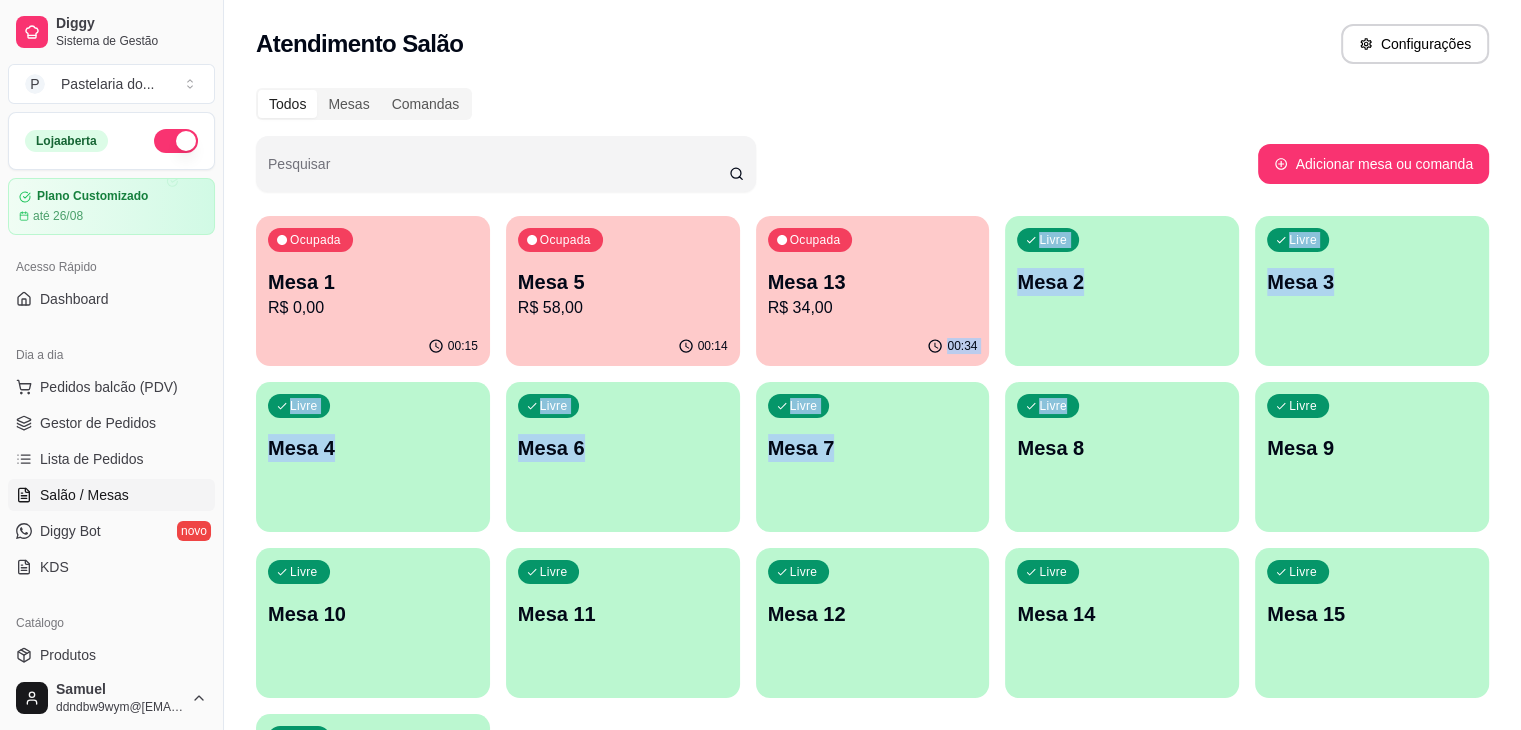 click on "R$ 0,00" at bounding box center [373, 308] 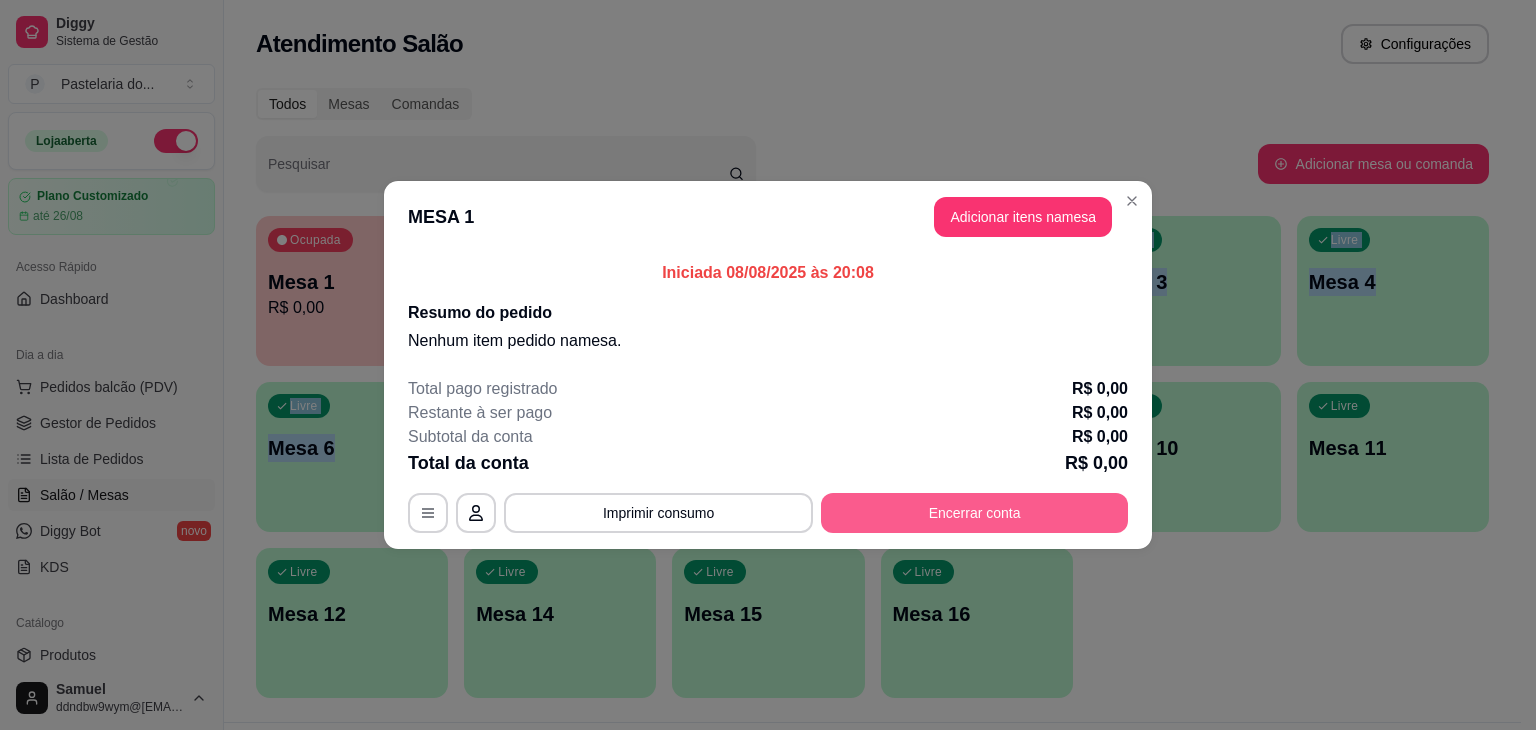 click on "Encerrar conta" at bounding box center (974, 513) 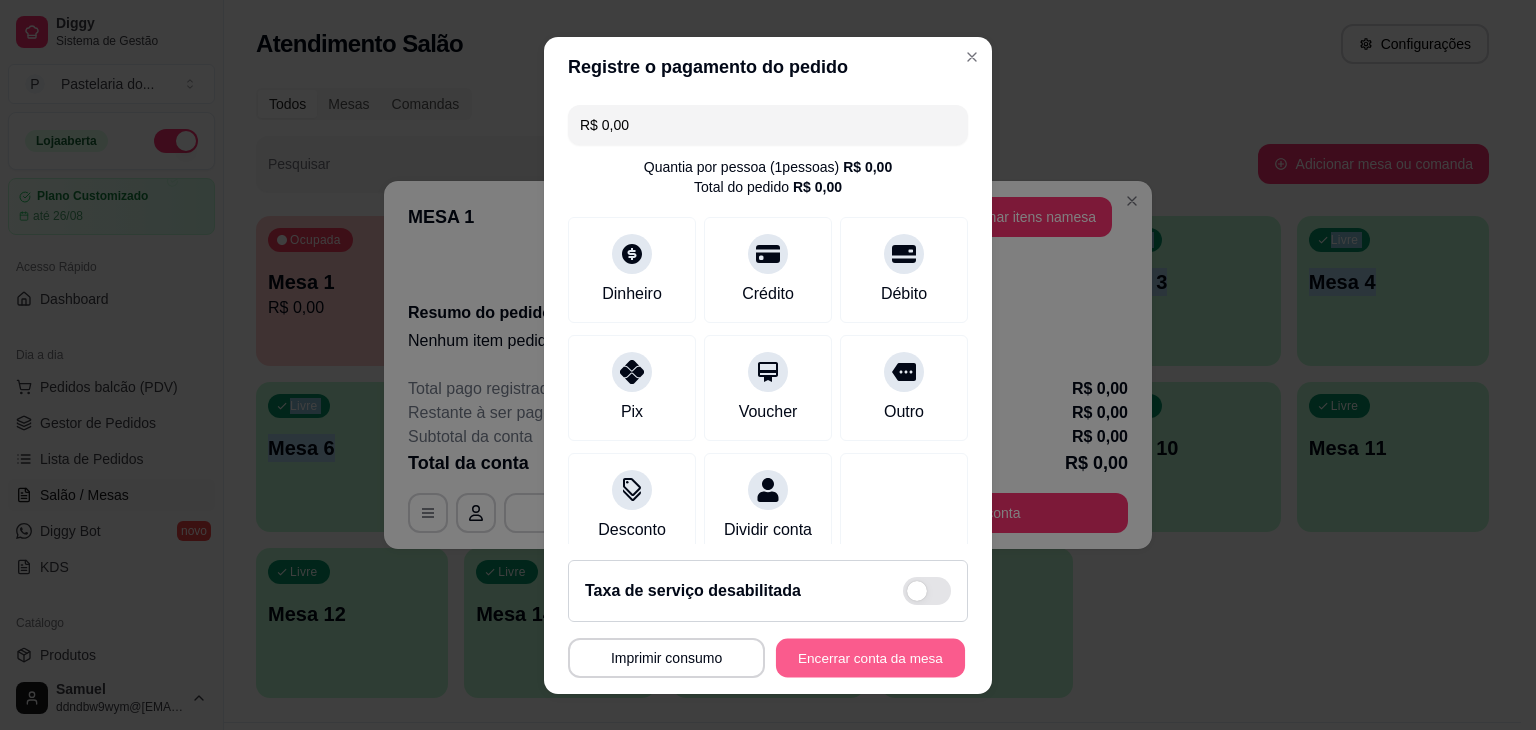 click on "Encerrar conta da mesa" at bounding box center [870, 657] 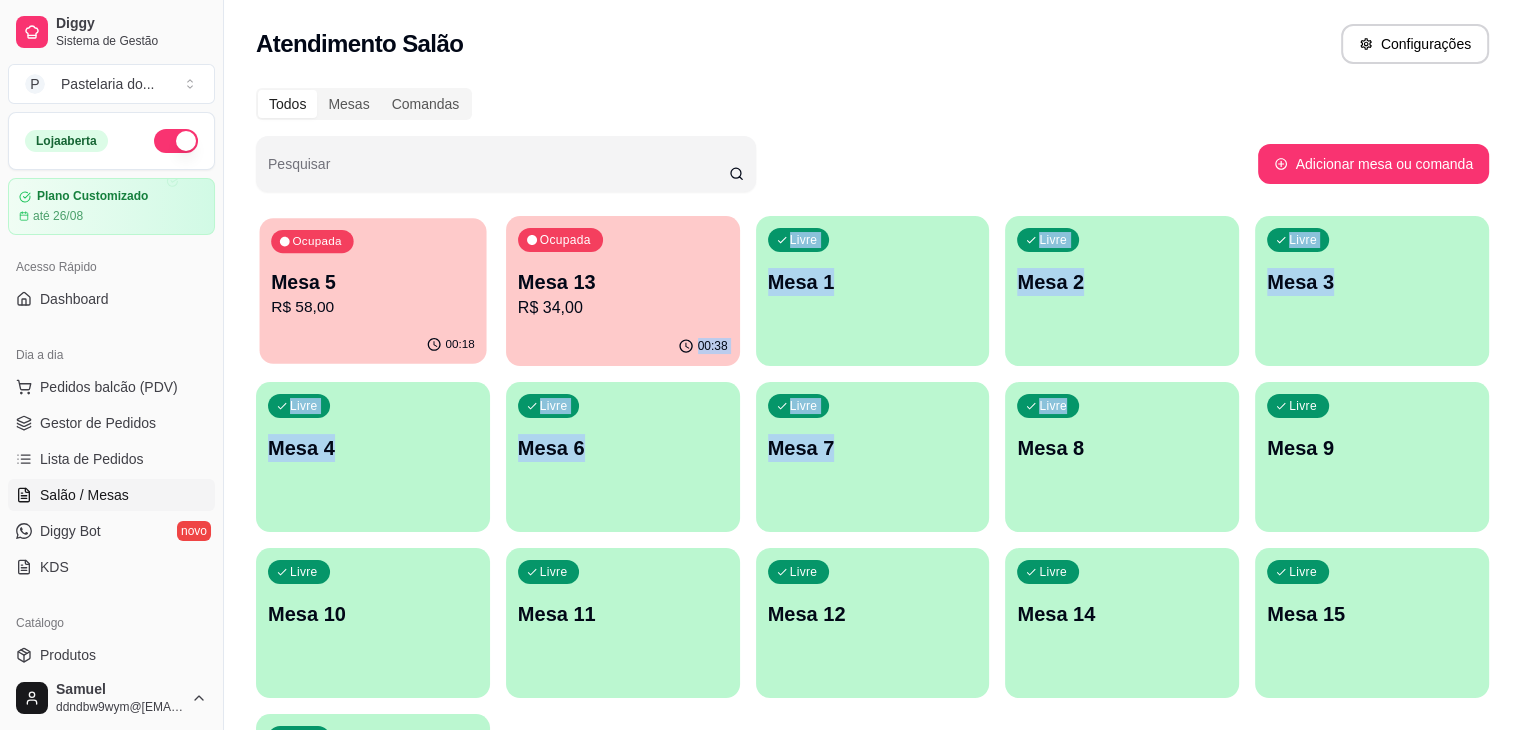 click on "R$ 58,00" at bounding box center [373, 307] 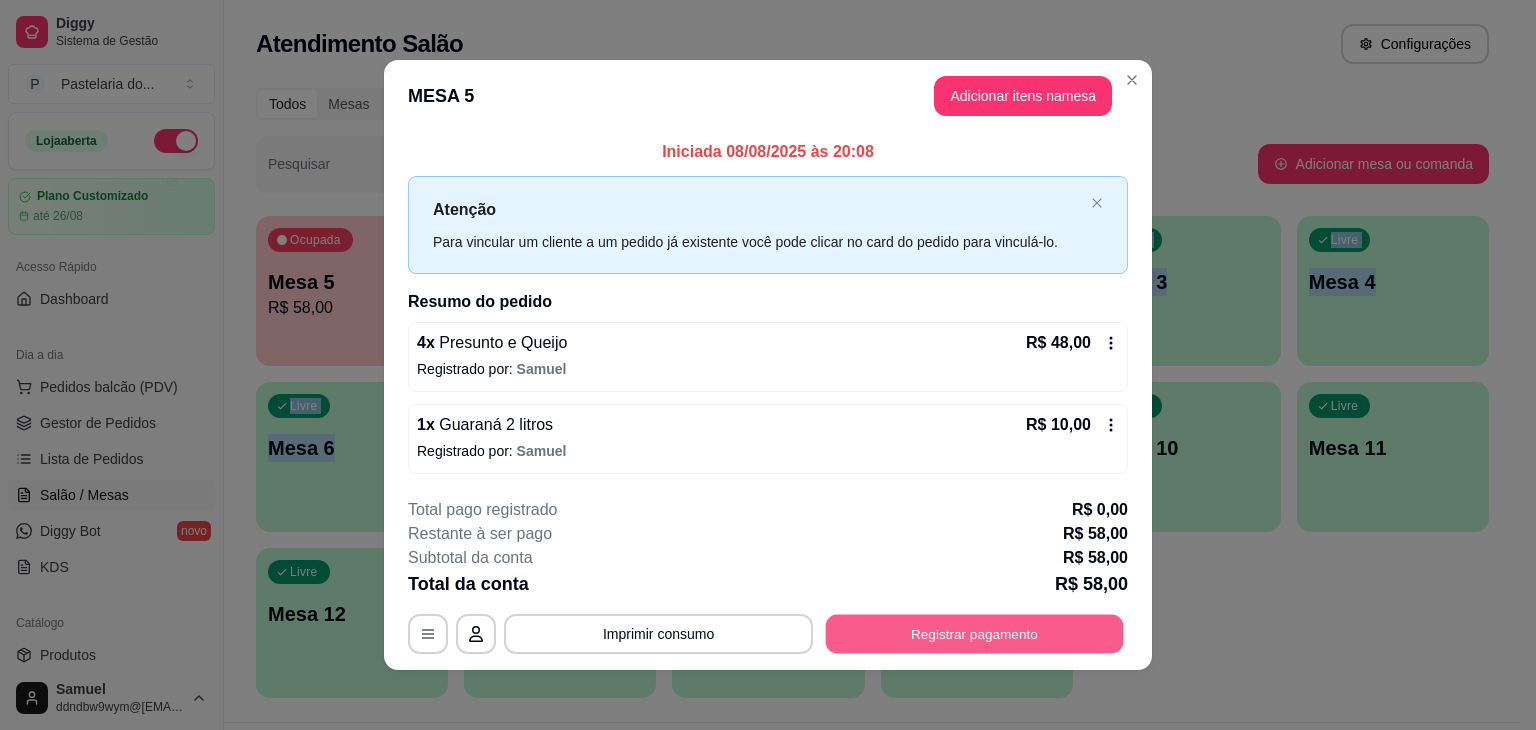 click on "Registrar pagamento" at bounding box center [975, 633] 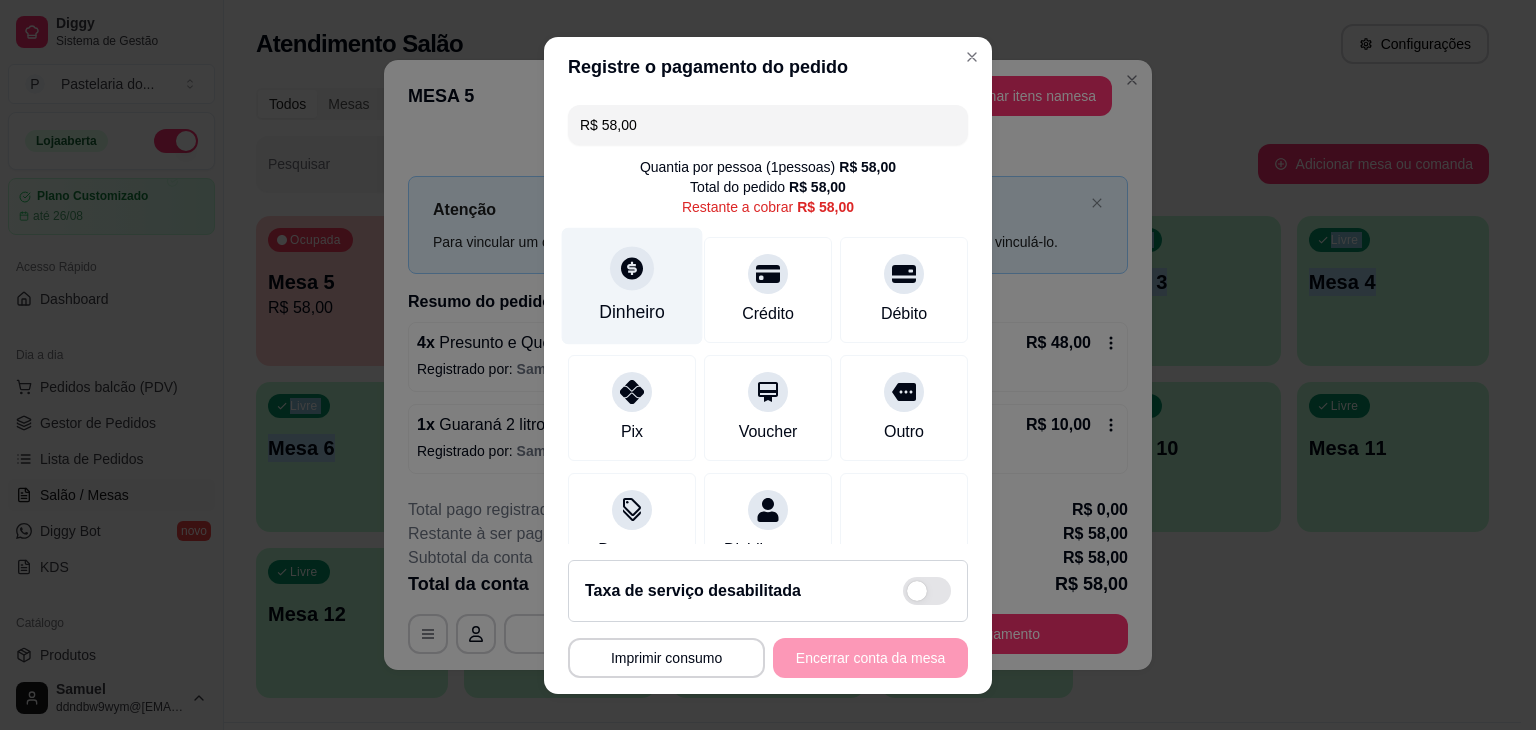 click on "Dinheiro" at bounding box center (632, 285) 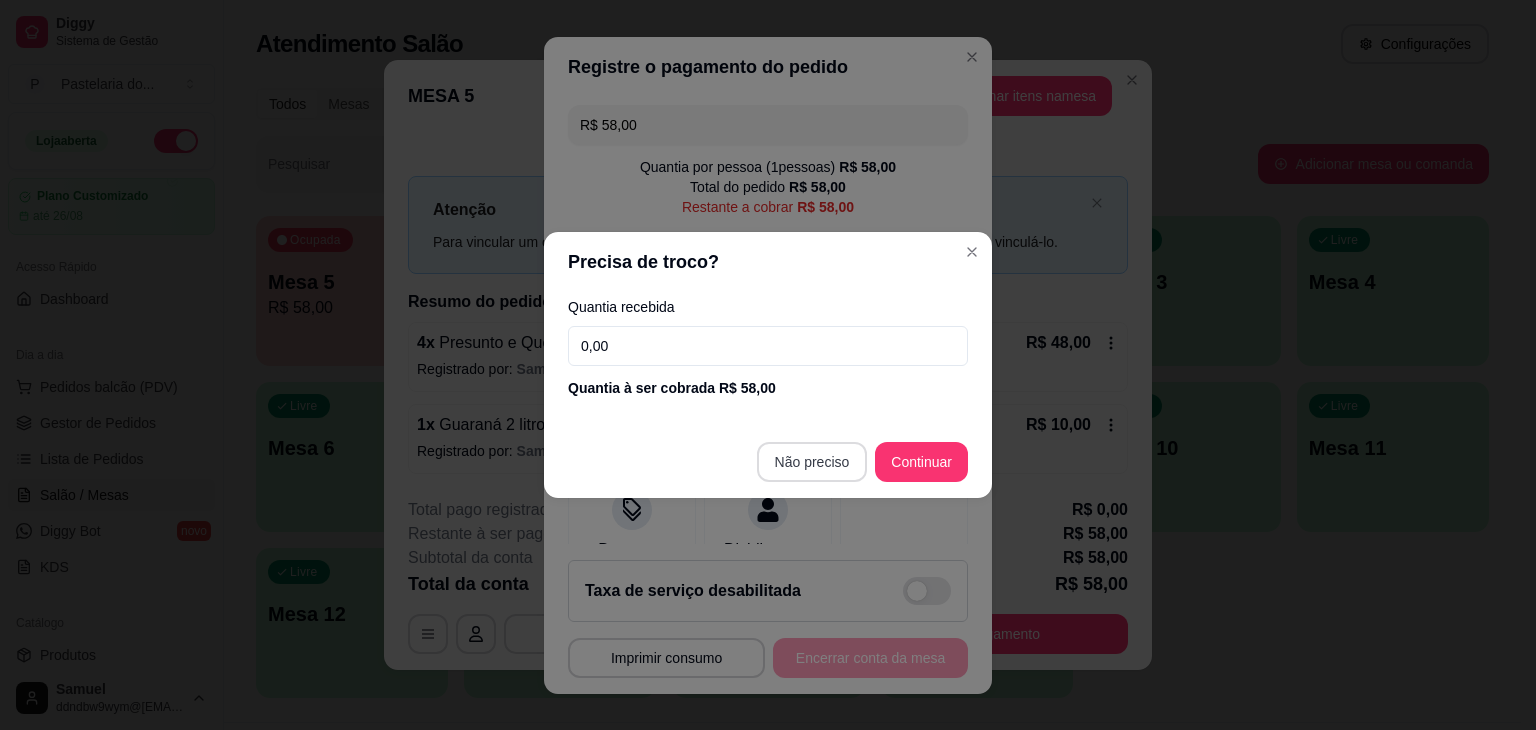 click on "R$ 58,00 Quantia por pessoa ( 1 pessoas) R$ 58,00 Total do pedido R$ 58,00 Restante a cobrar R$ 58,00 Dinheiro Crédito Débito Pix Voucher Outro Desconto Dividir conta" at bounding box center (768, 320) 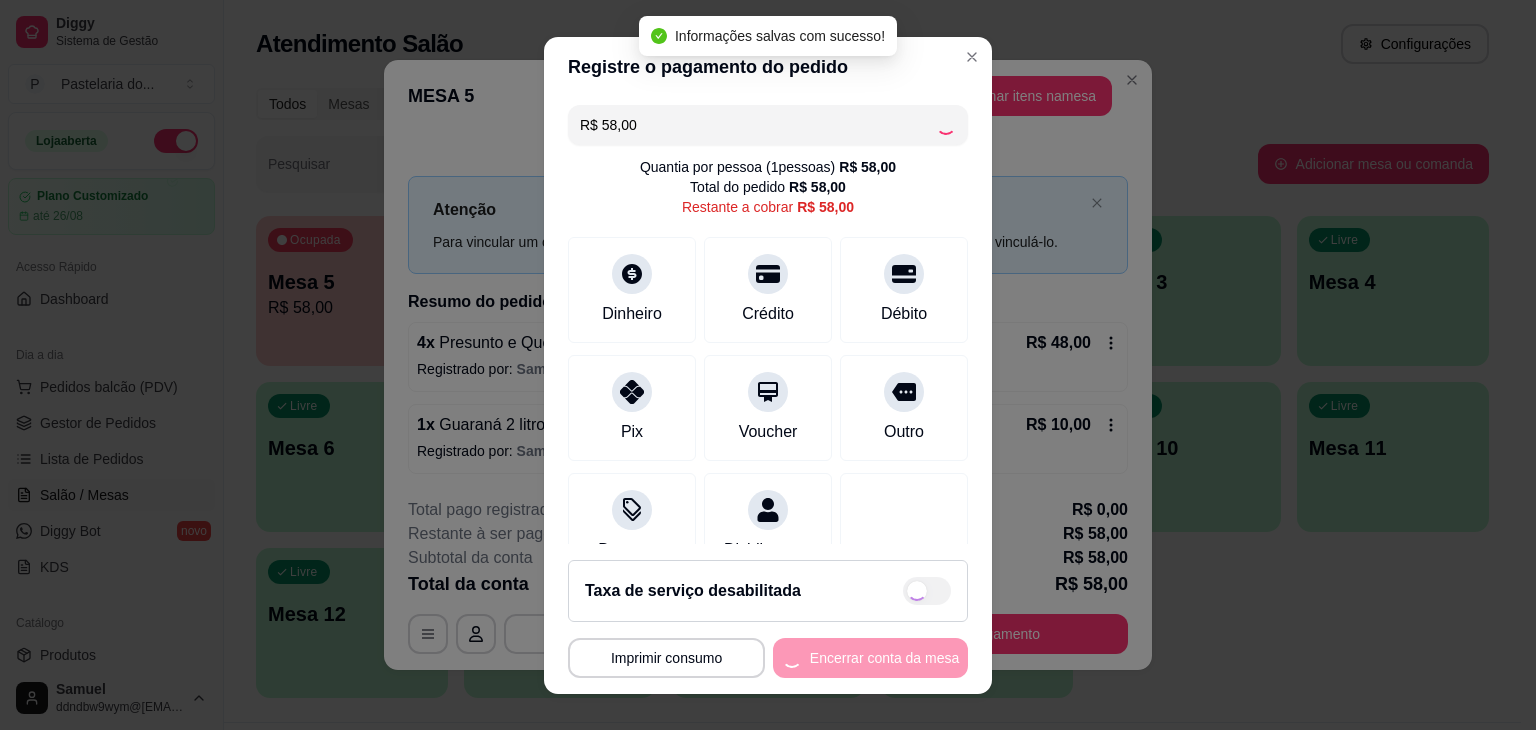 click on "**********" at bounding box center (768, 658) 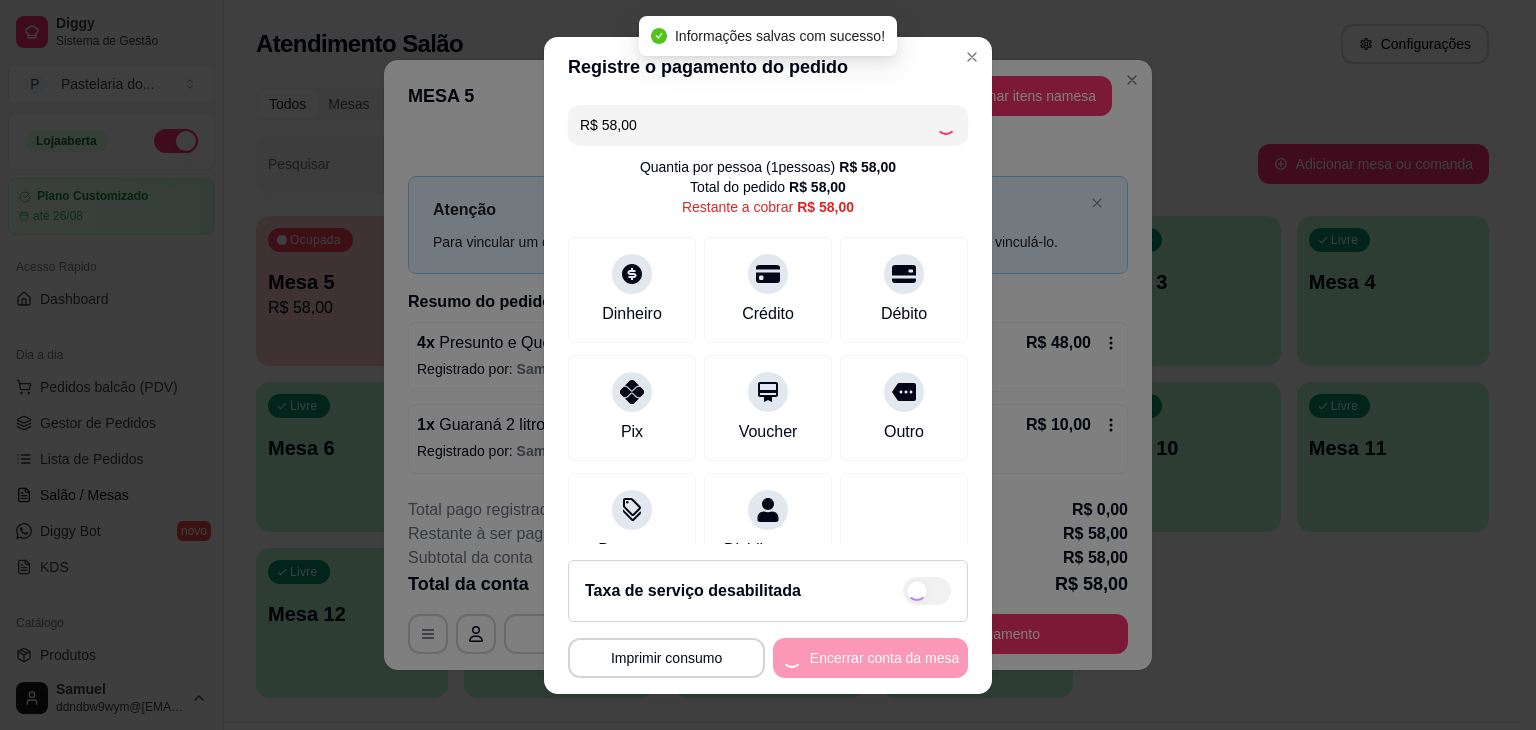 type on "R$ 0,00" 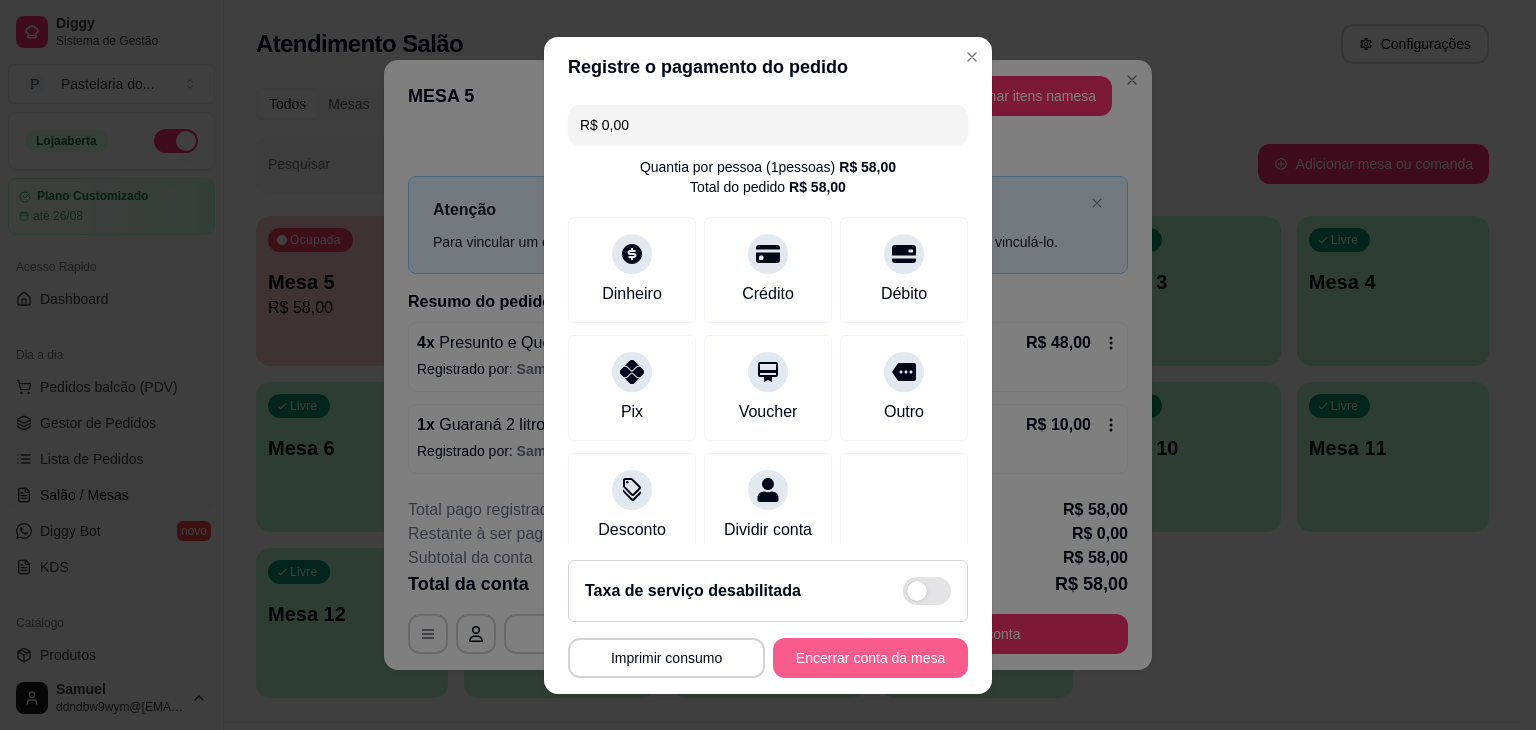 click on "Encerrar conta da mesa" at bounding box center (870, 658) 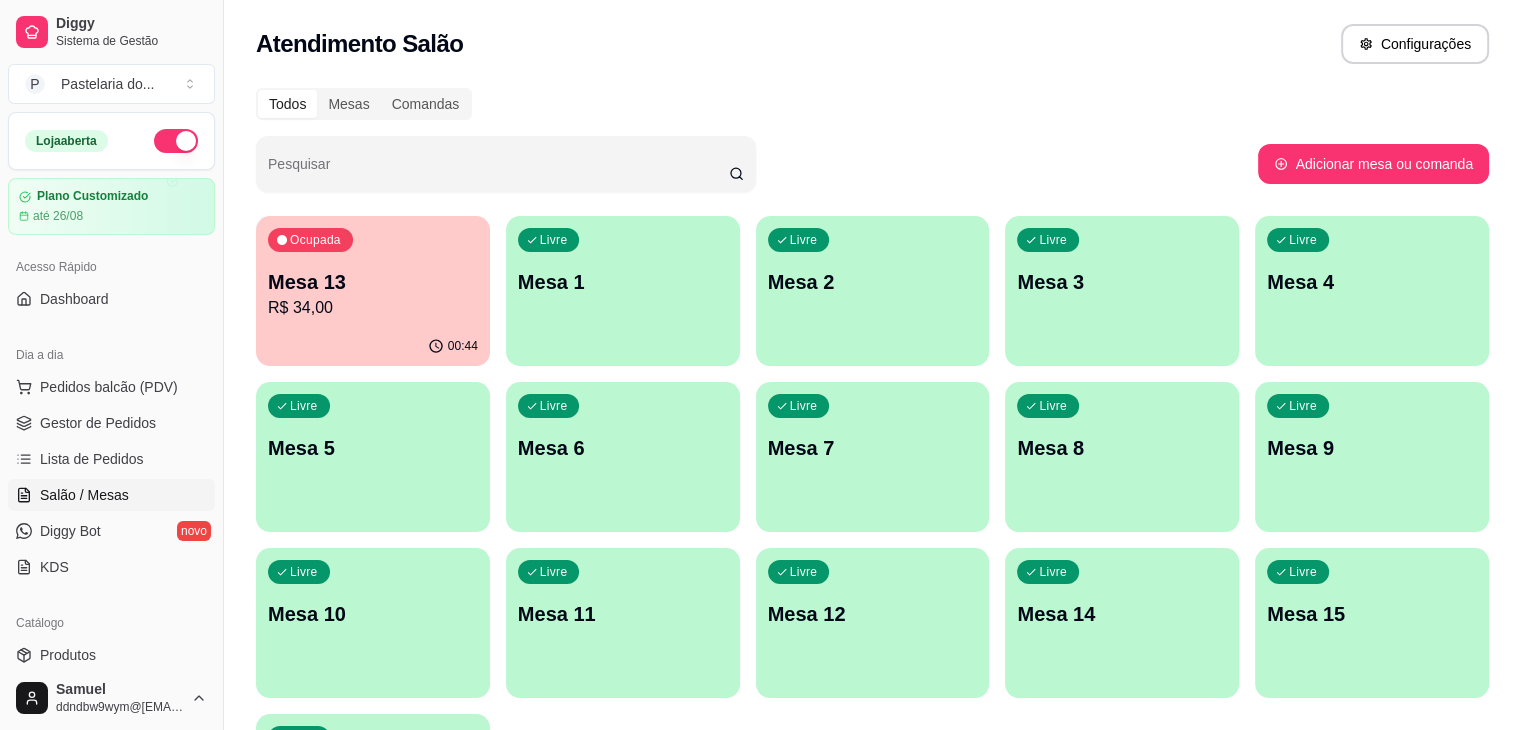 click on "R$ 34,00" at bounding box center [373, 308] 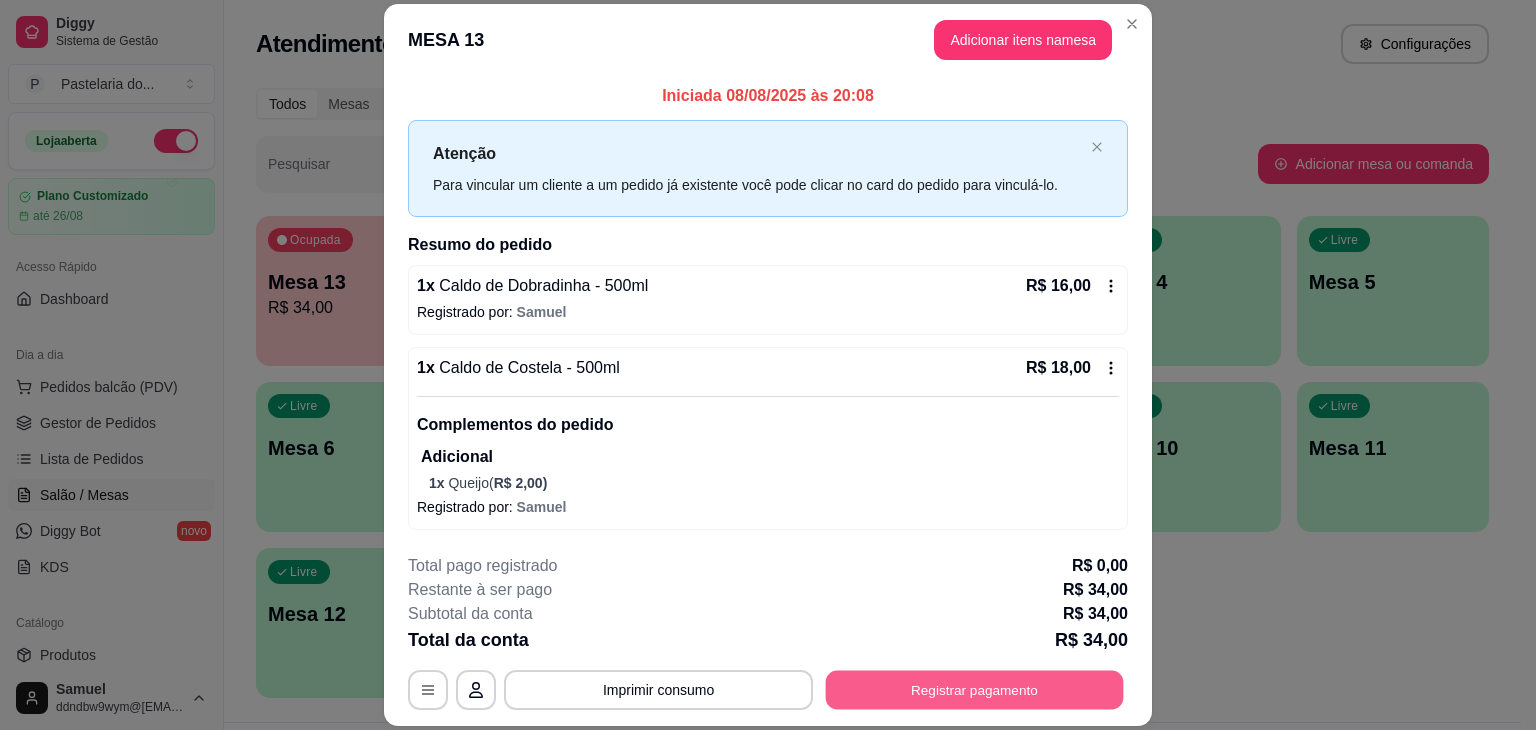 click on "Registrar pagamento" at bounding box center (975, 690) 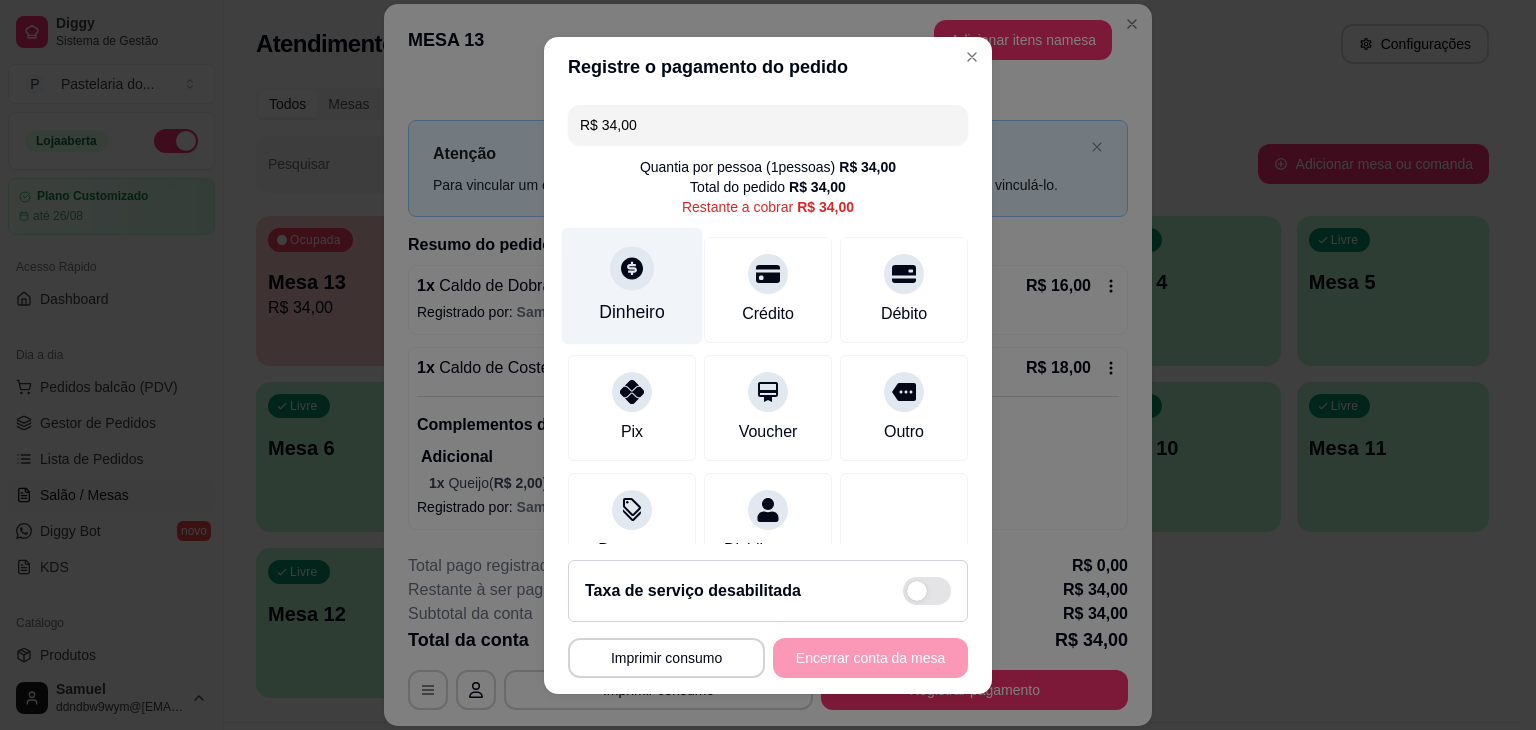 click on "Dinheiro" at bounding box center (632, 312) 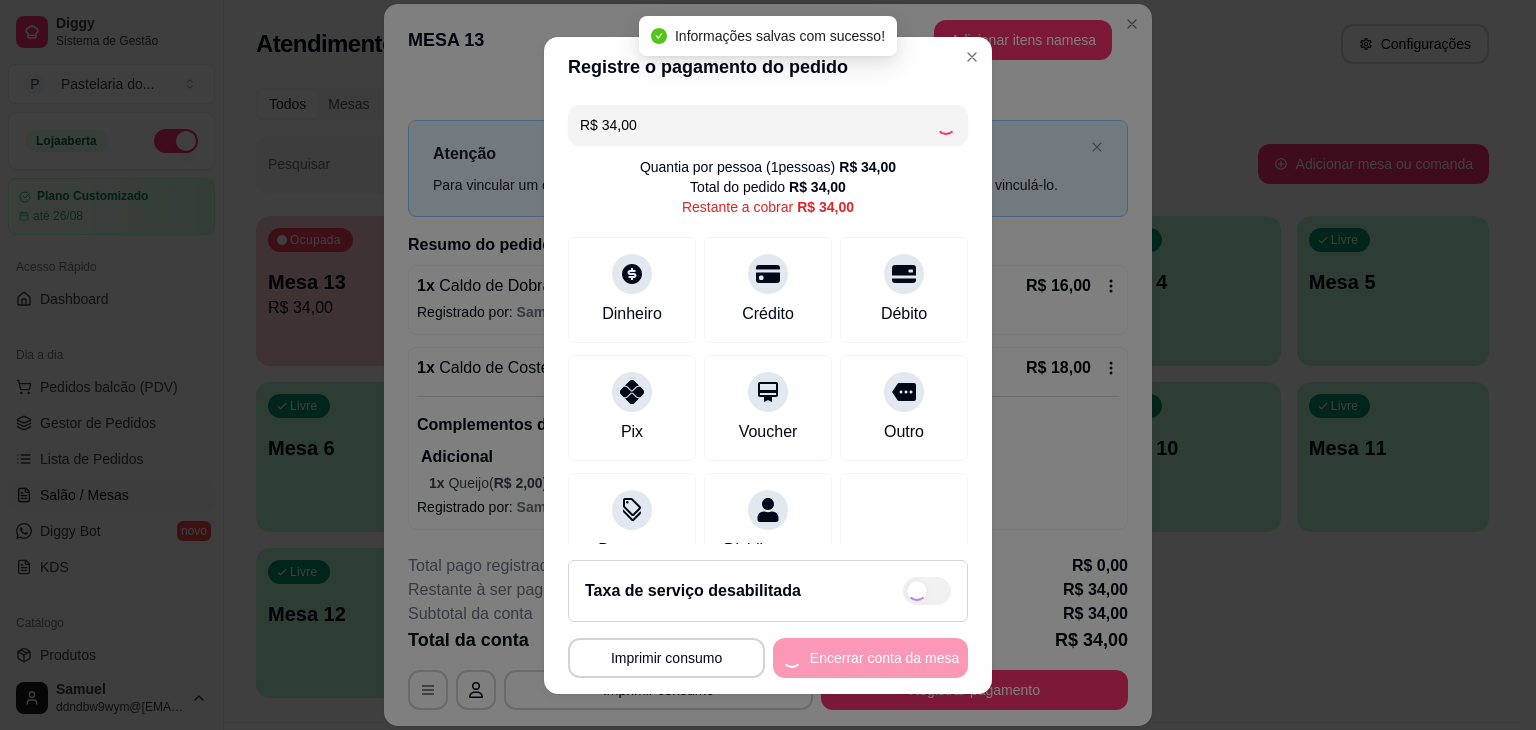 type on "R$ 0,00" 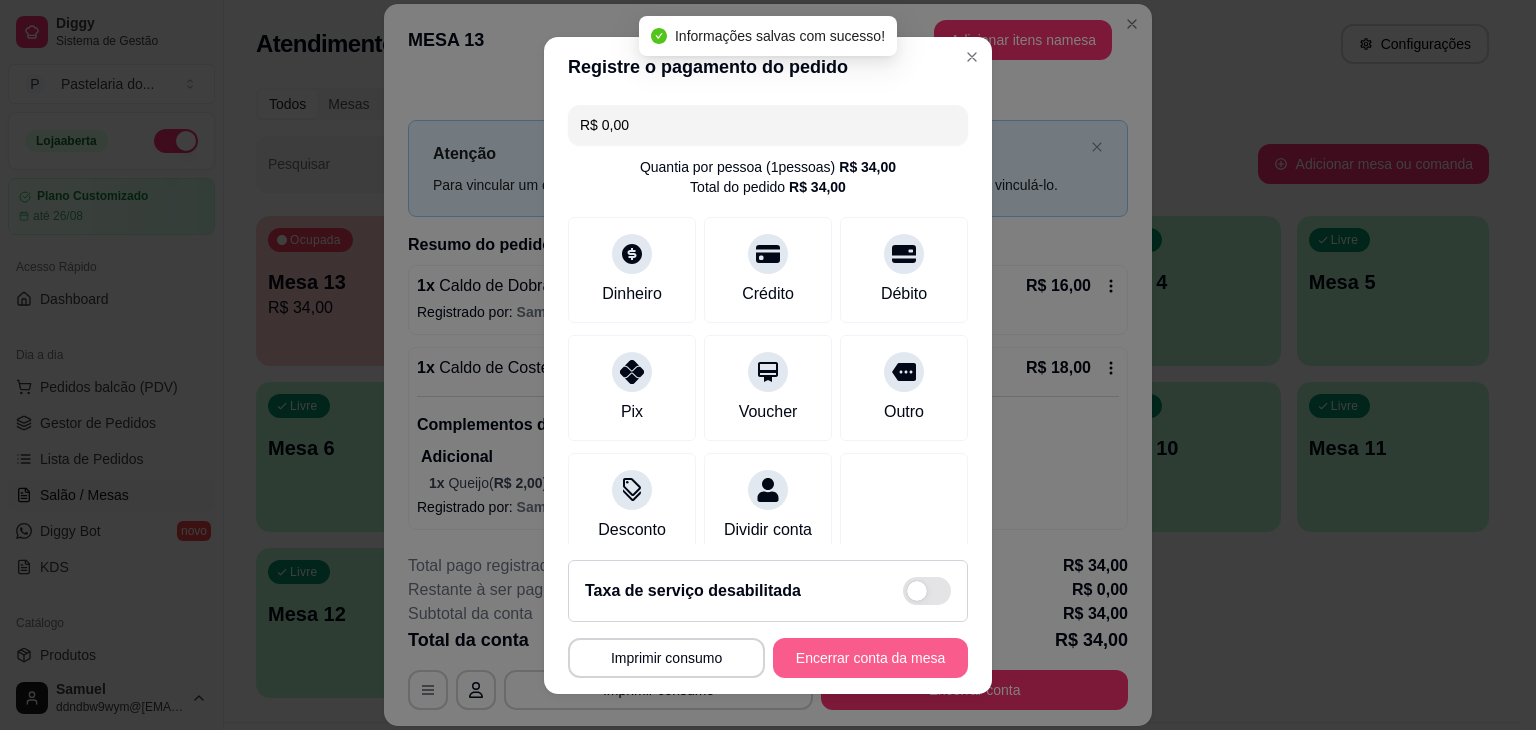 click on "Encerrar conta da mesa" at bounding box center [870, 658] 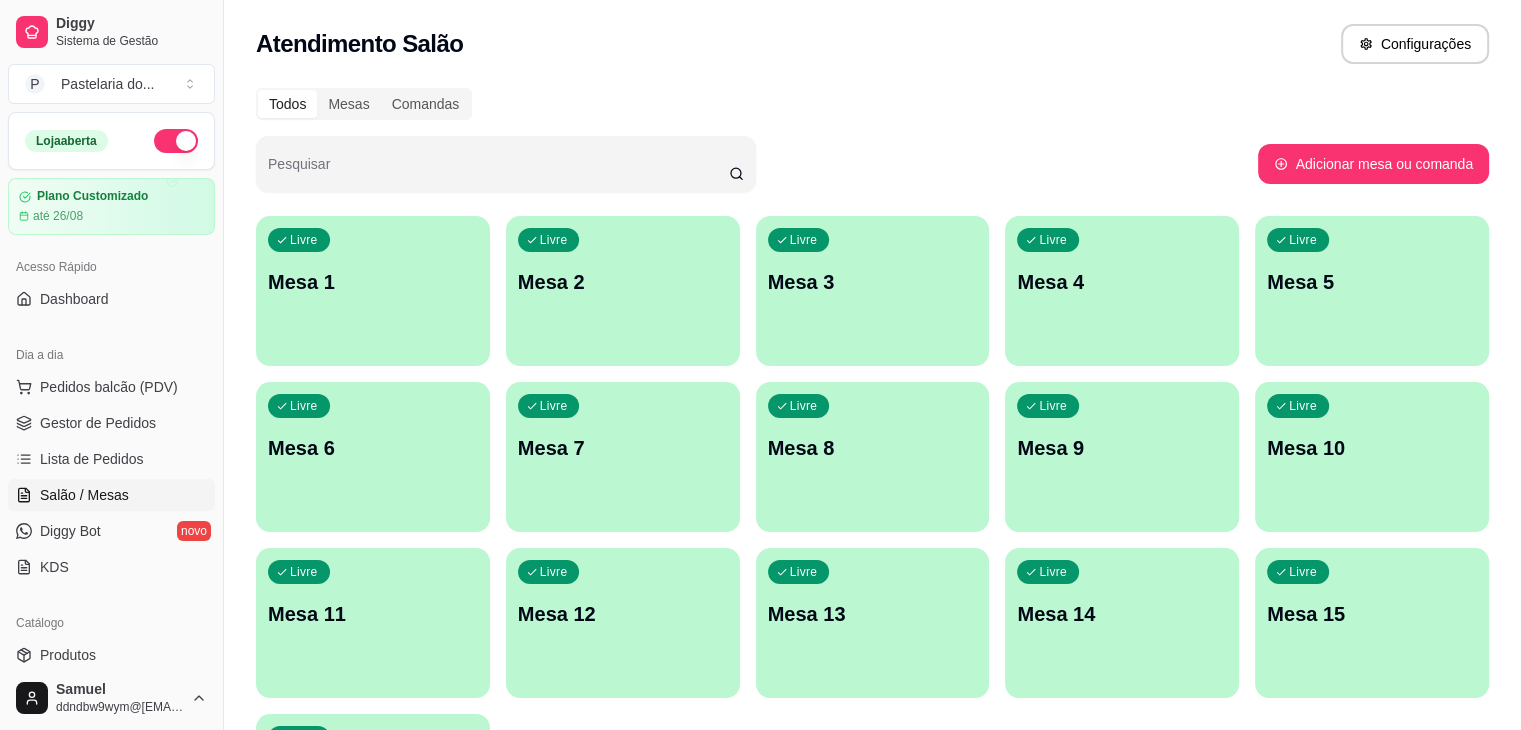 click on "Livre Mesa 11" at bounding box center (373, 611) 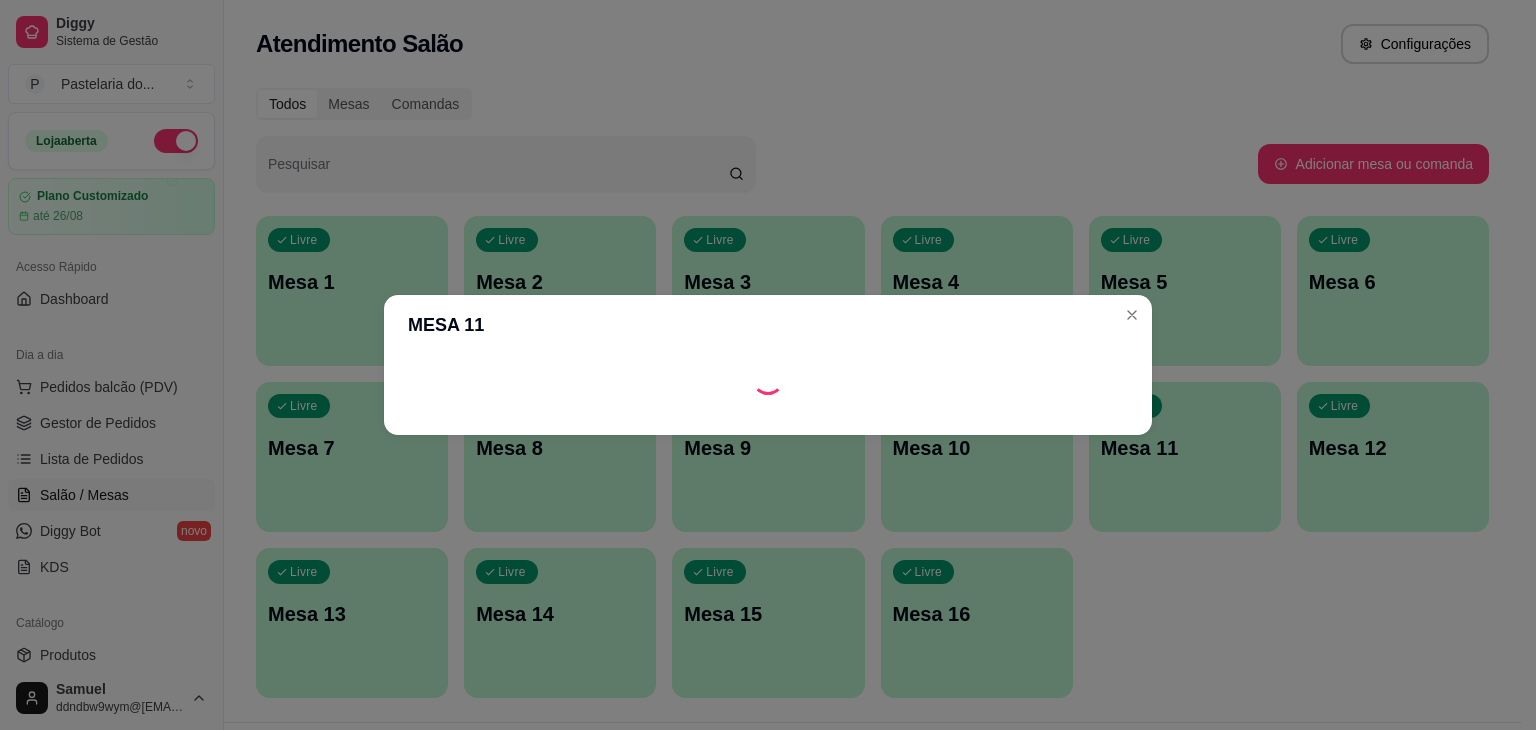 click on "MESA 11" at bounding box center [768, 325] 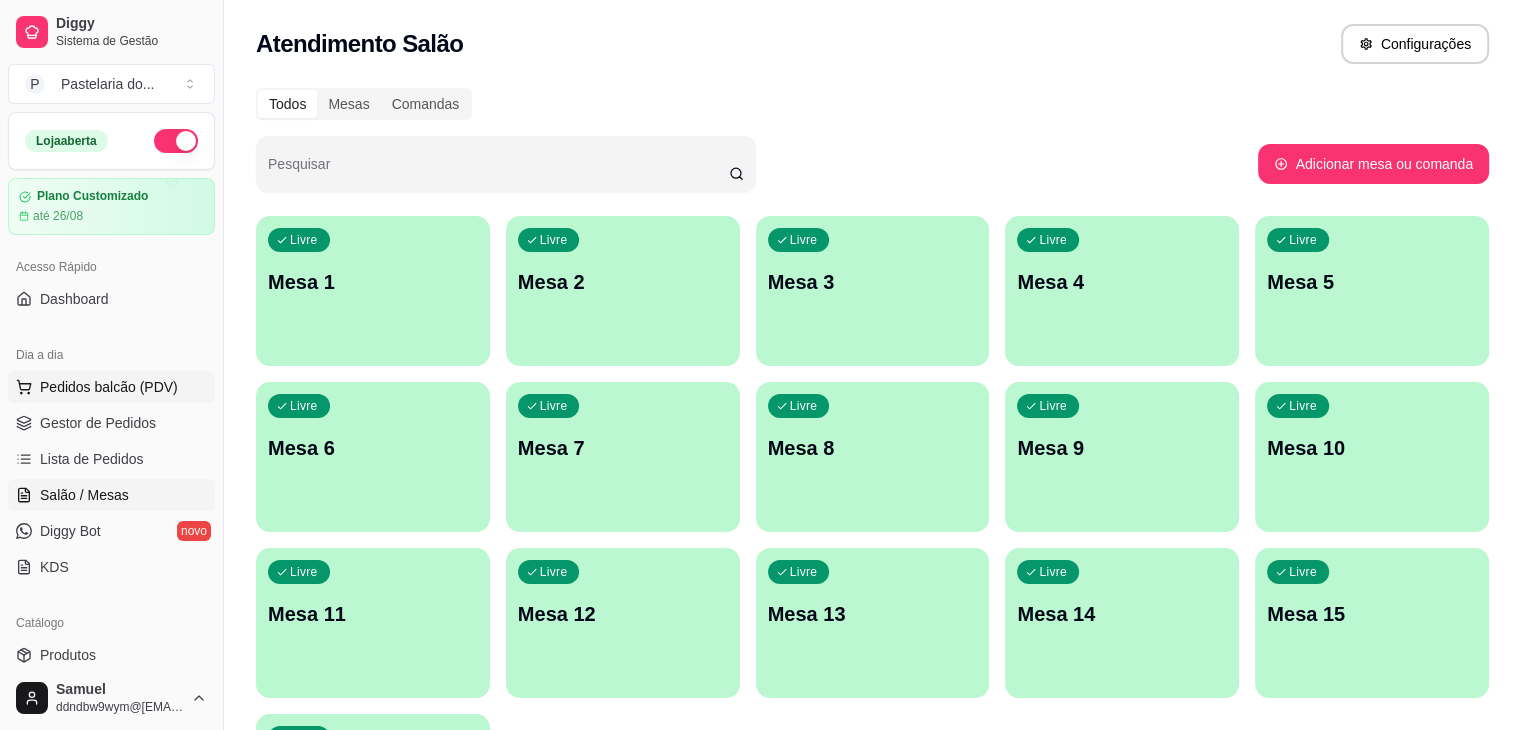 click on "Pedidos balcão (PDV)" at bounding box center (109, 387) 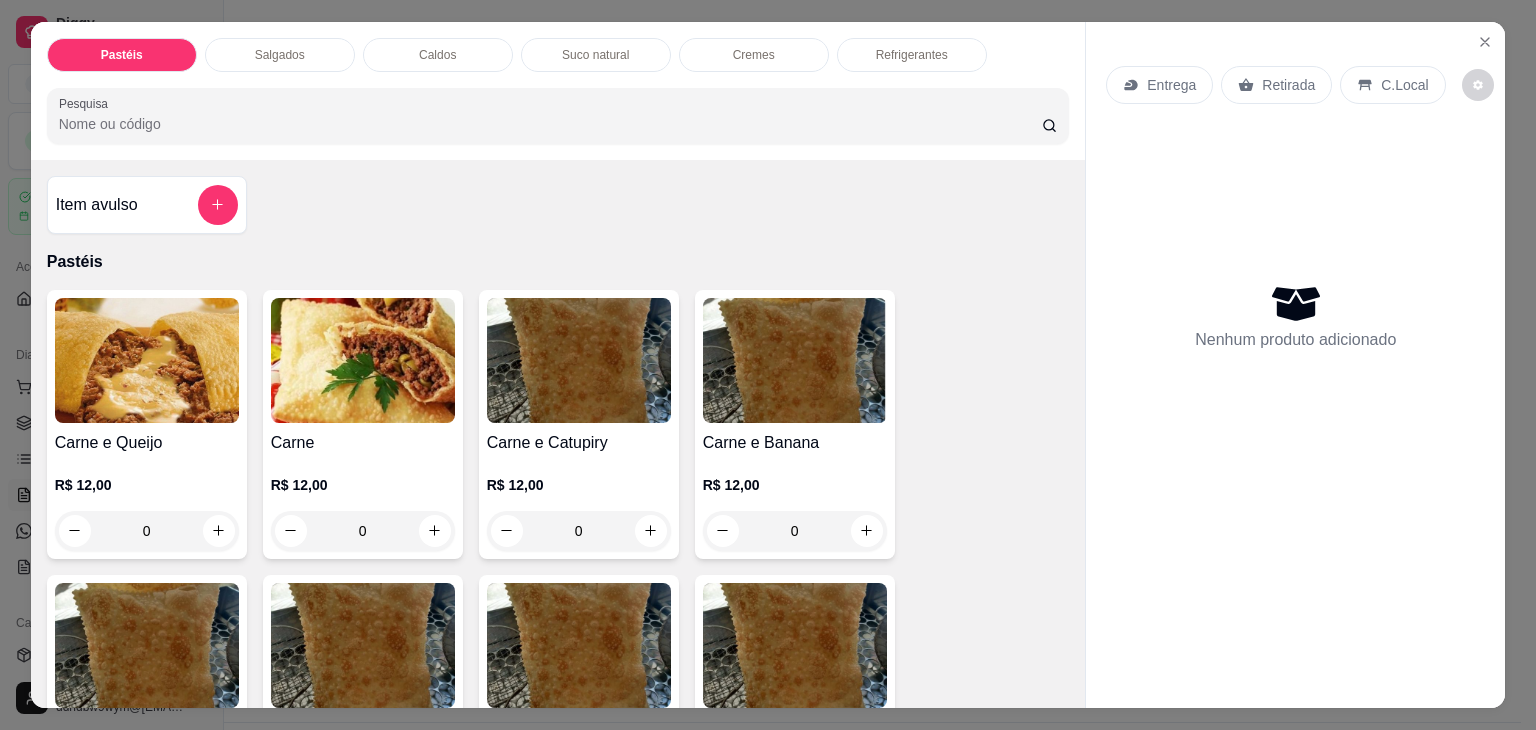 click at bounding box center (147, 360) 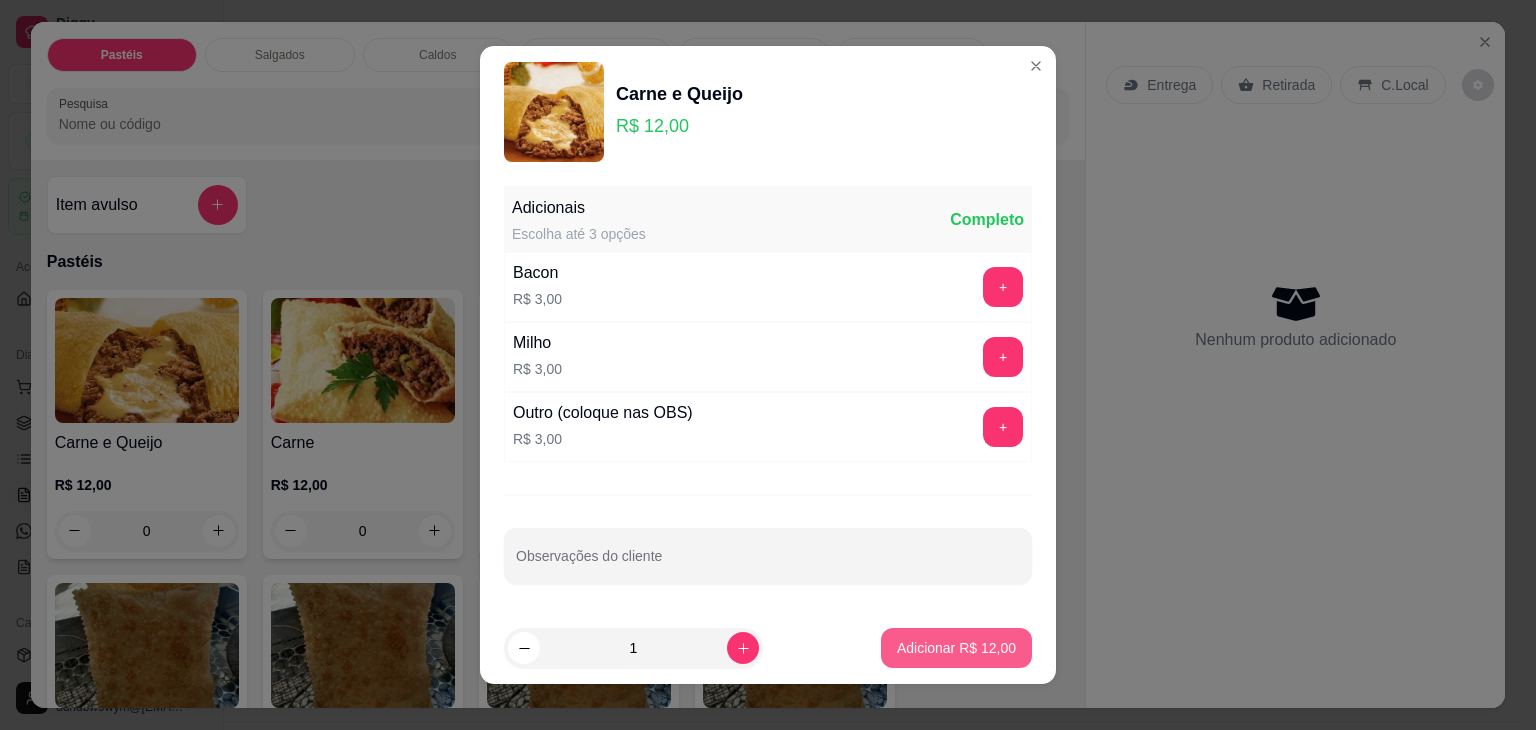 click on "Adicionar   R$ 12,00" at bounding box center [956, 648] 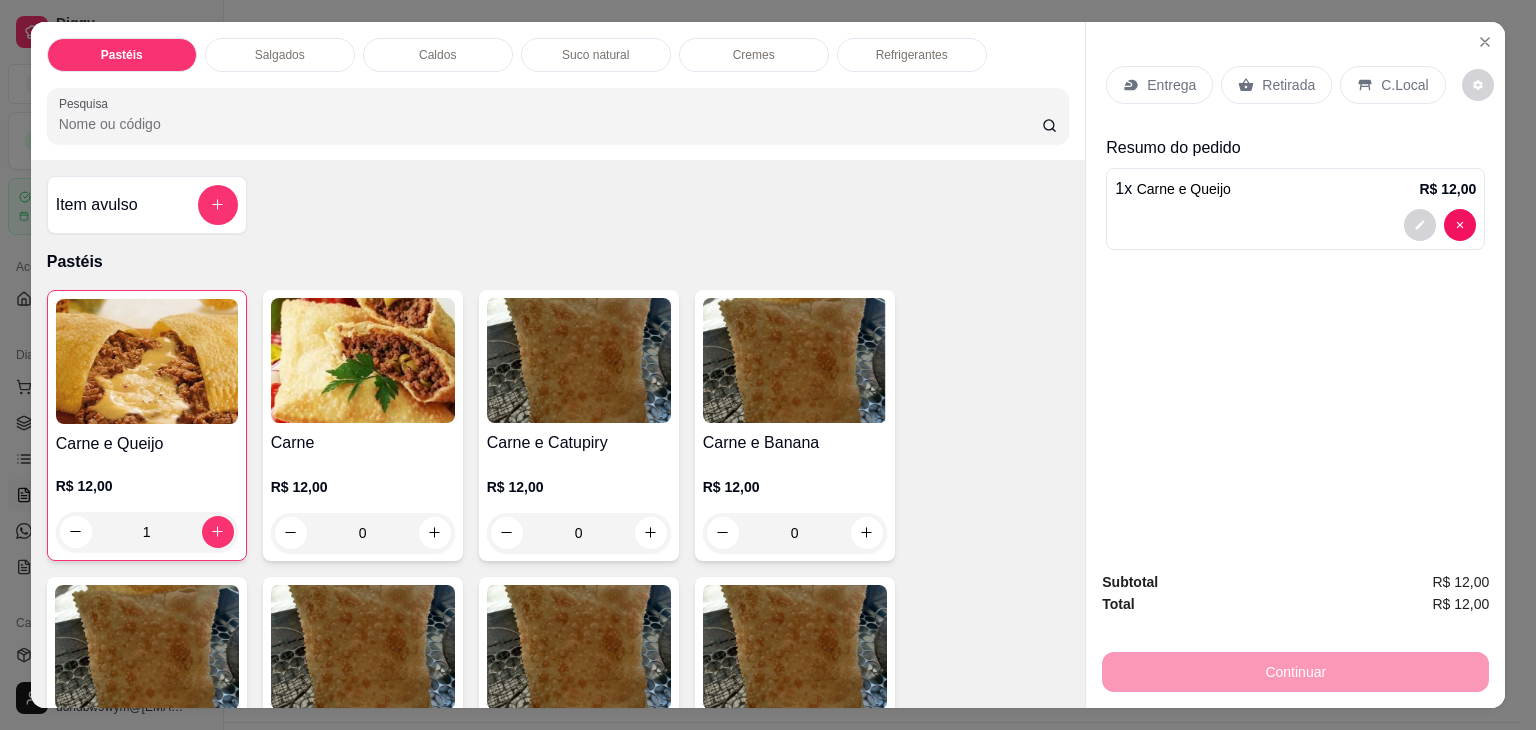 click at bounding box center (363, 360) 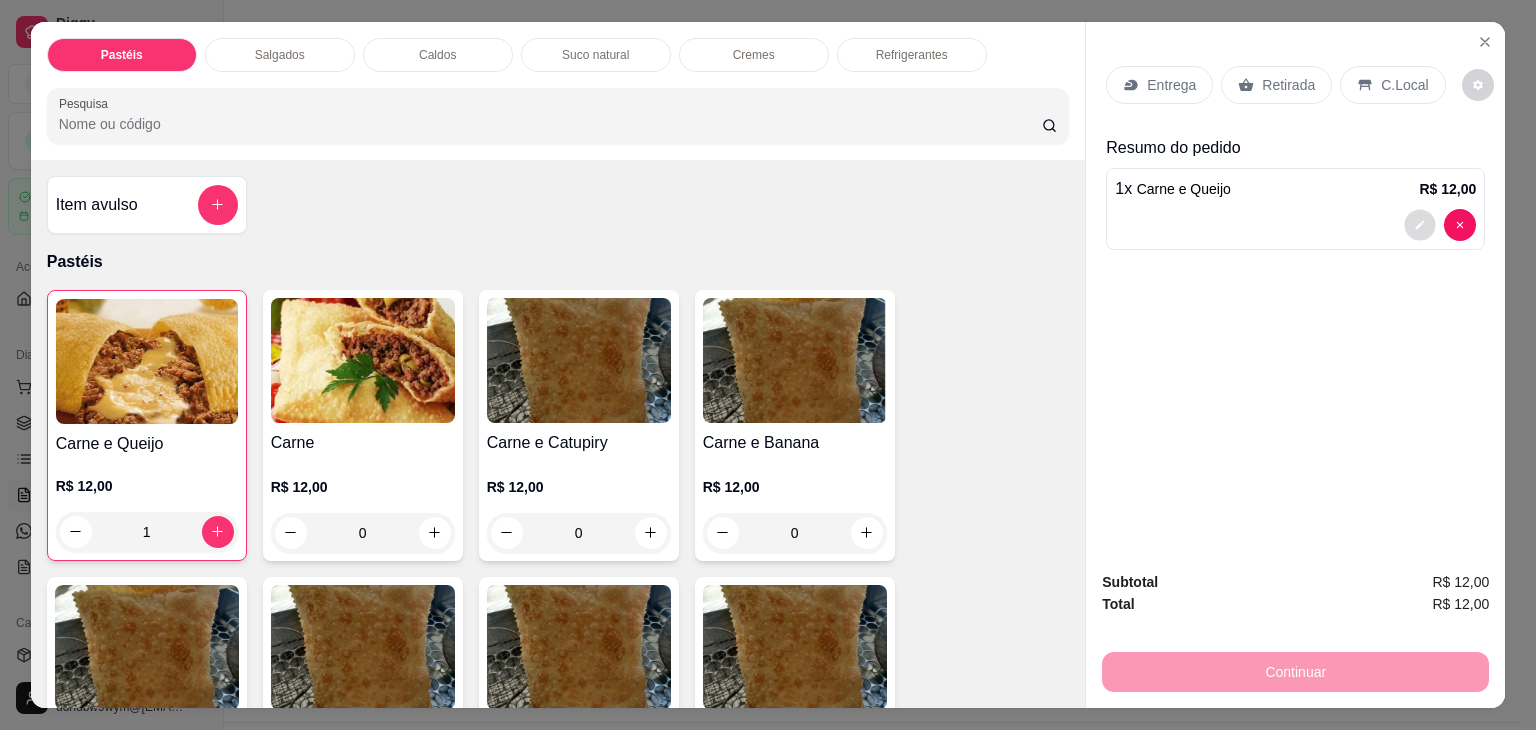 click 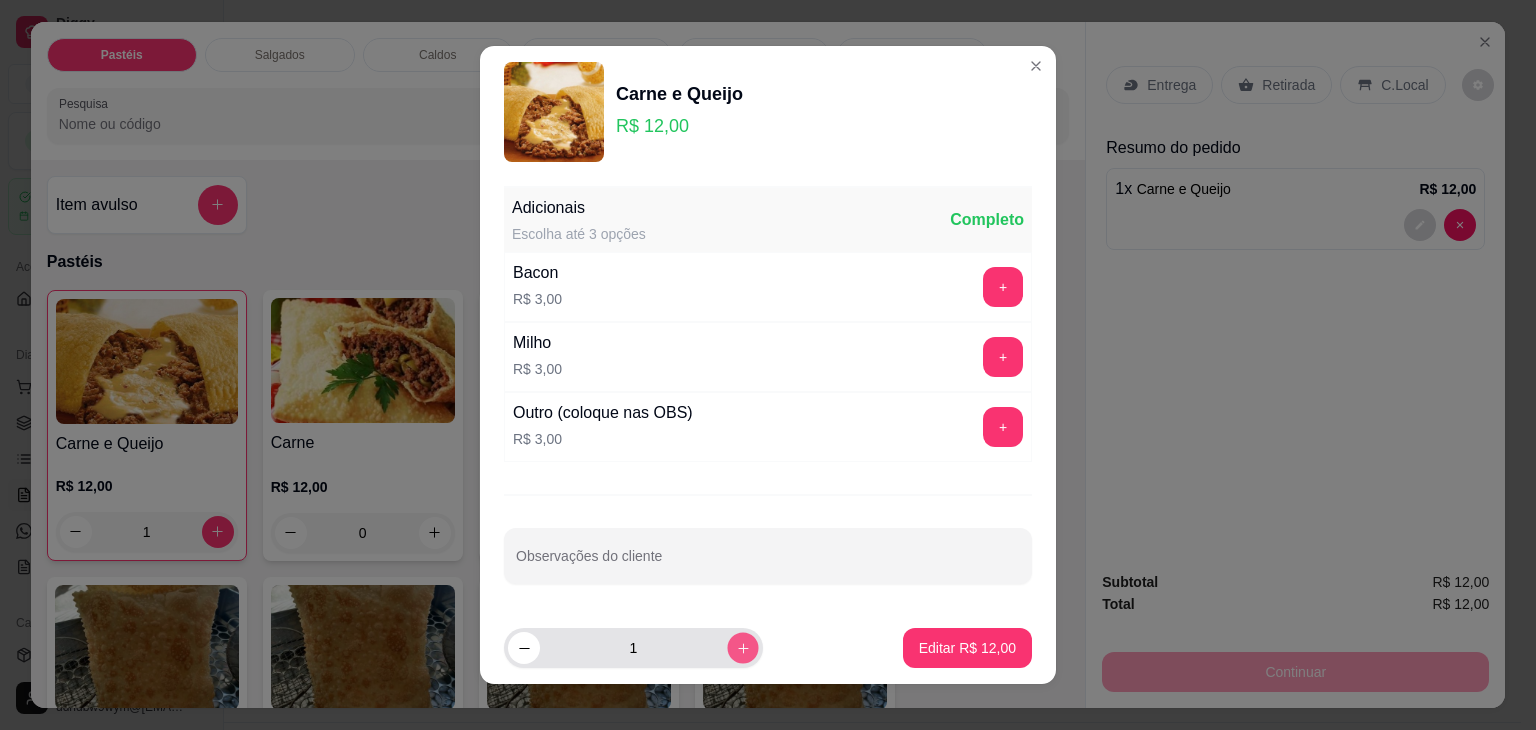 click 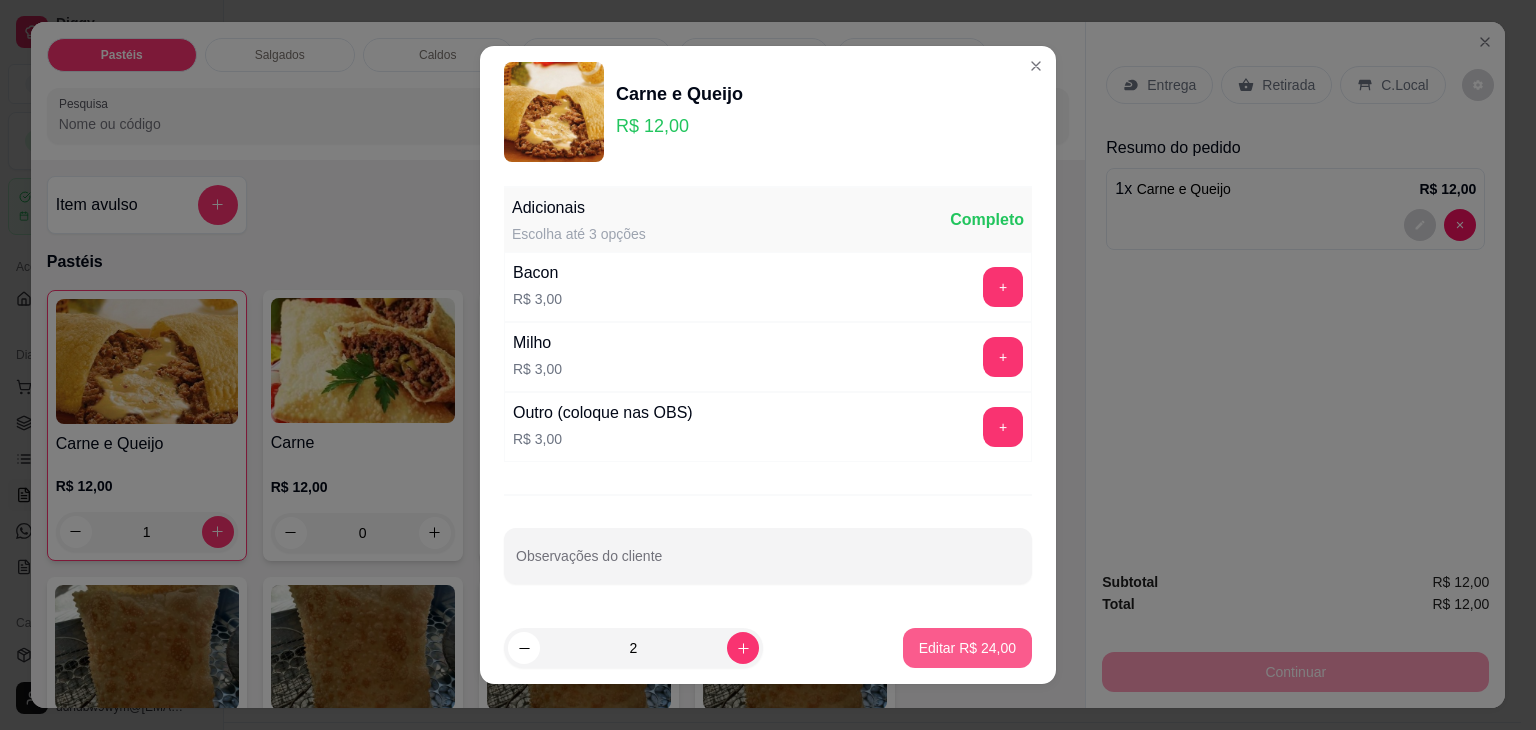 click on "Editar   R$ 24,00" at bounding box center (967, 648) 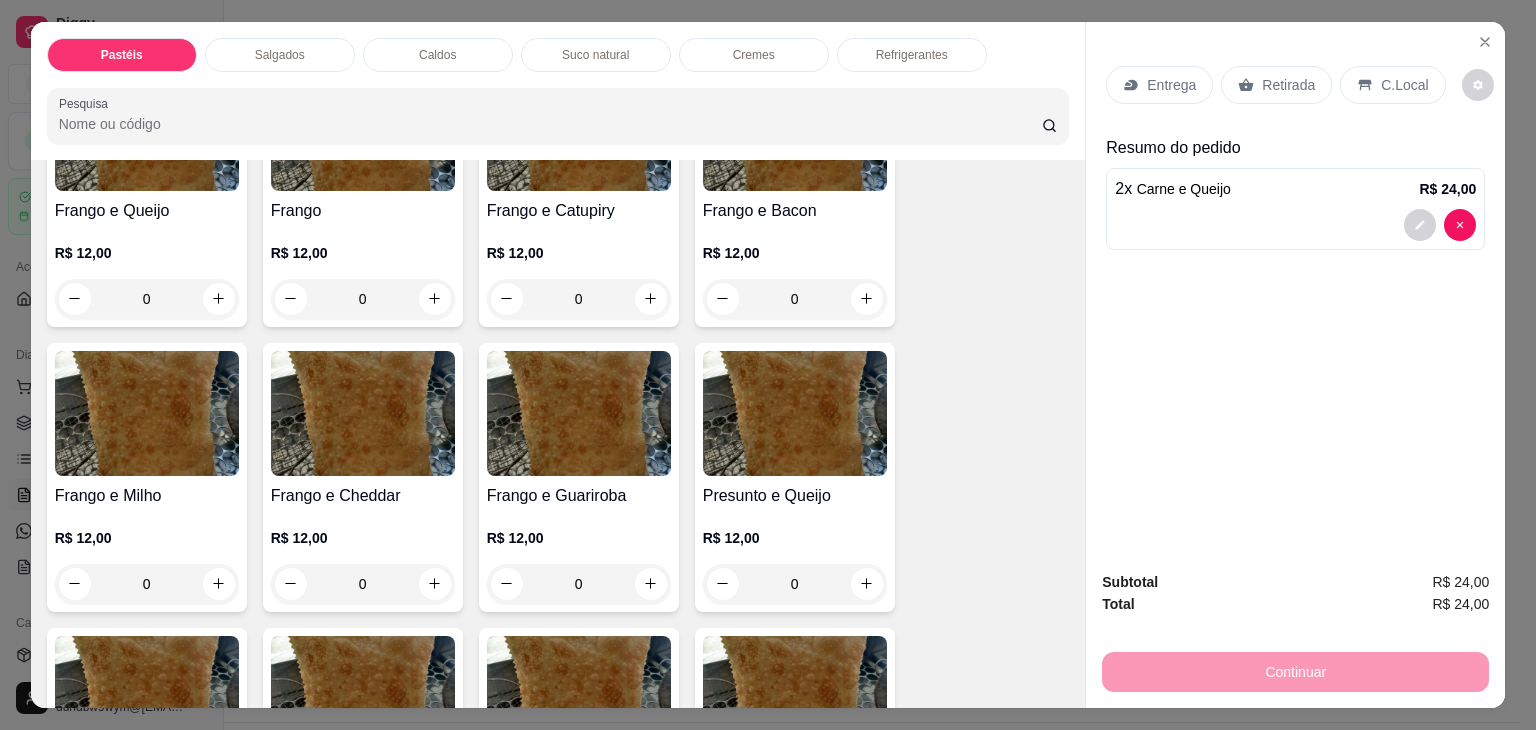 scroll, scrollTop: 900, scrollLeft: 0, axis: vertical 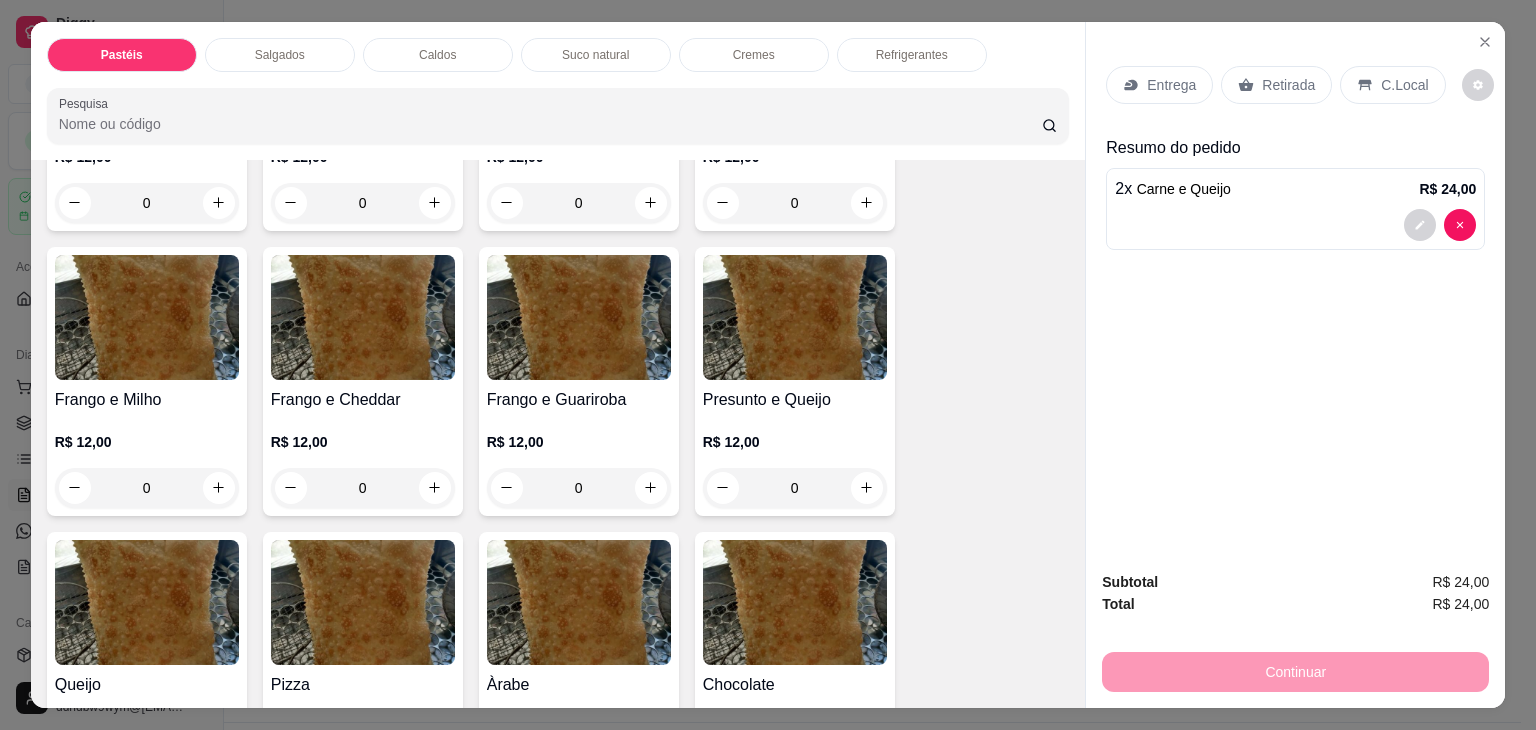 click on "R$ 12,00 0" at bounding box center (795, 460) 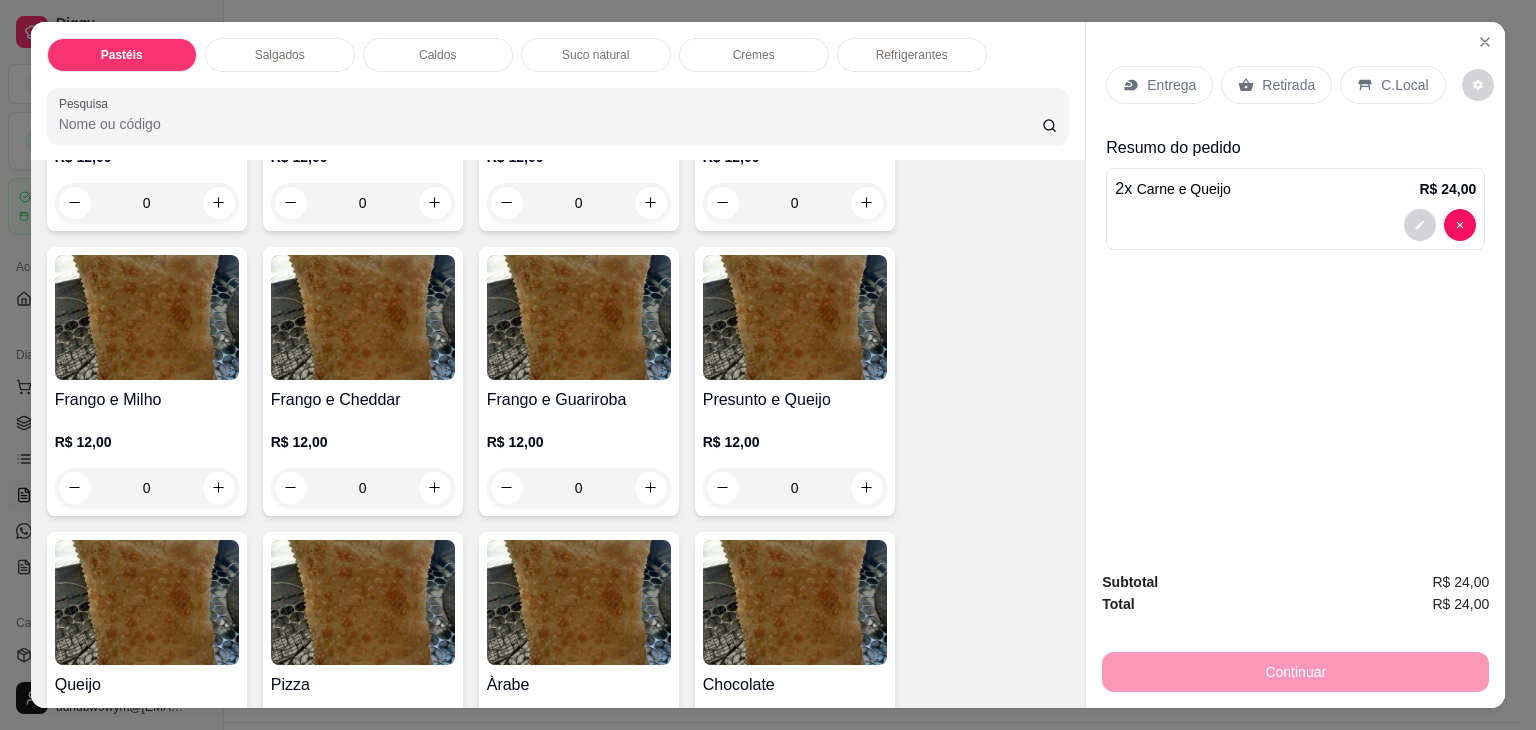 type on "1" 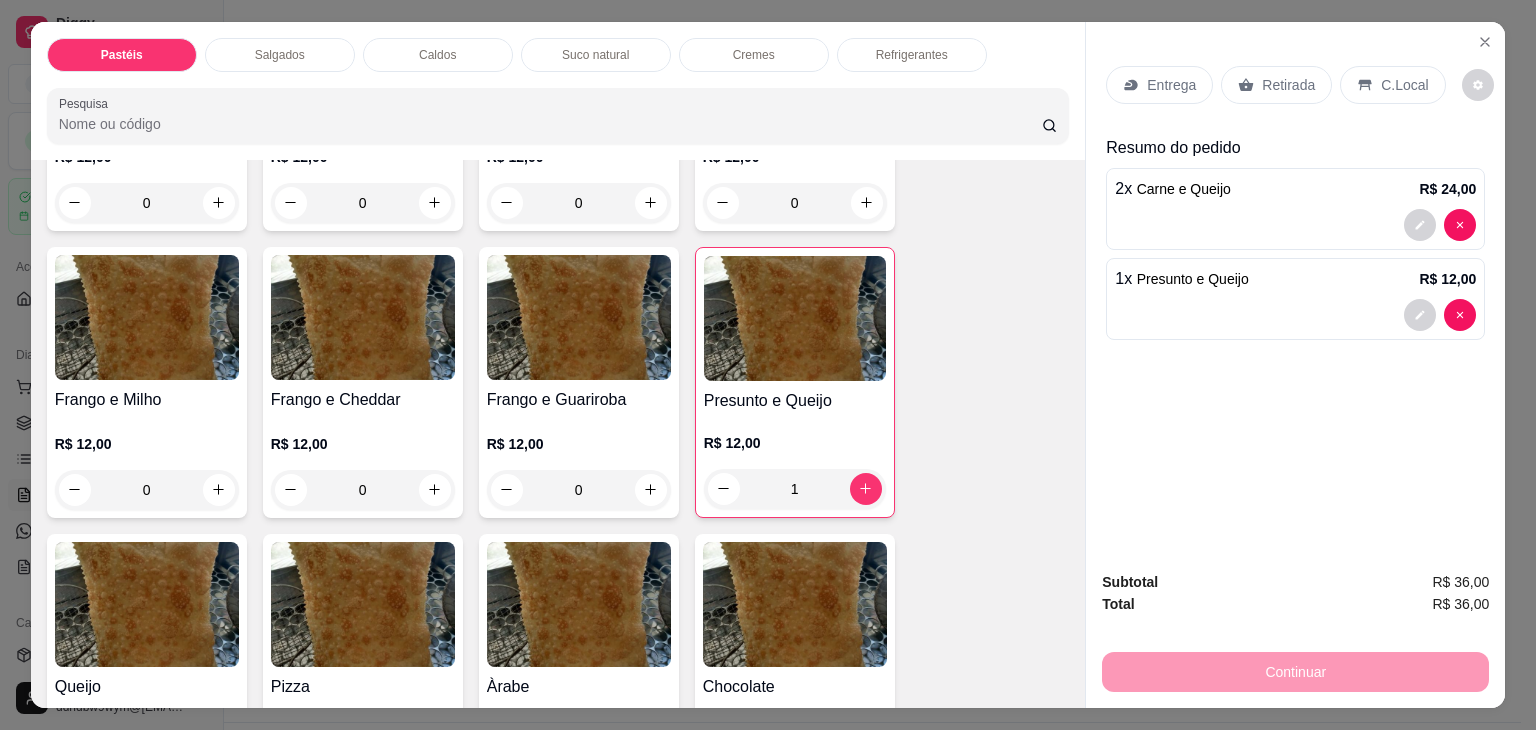 click on "Entrega Retirada C.Local" at bounding box center (1295, 85) 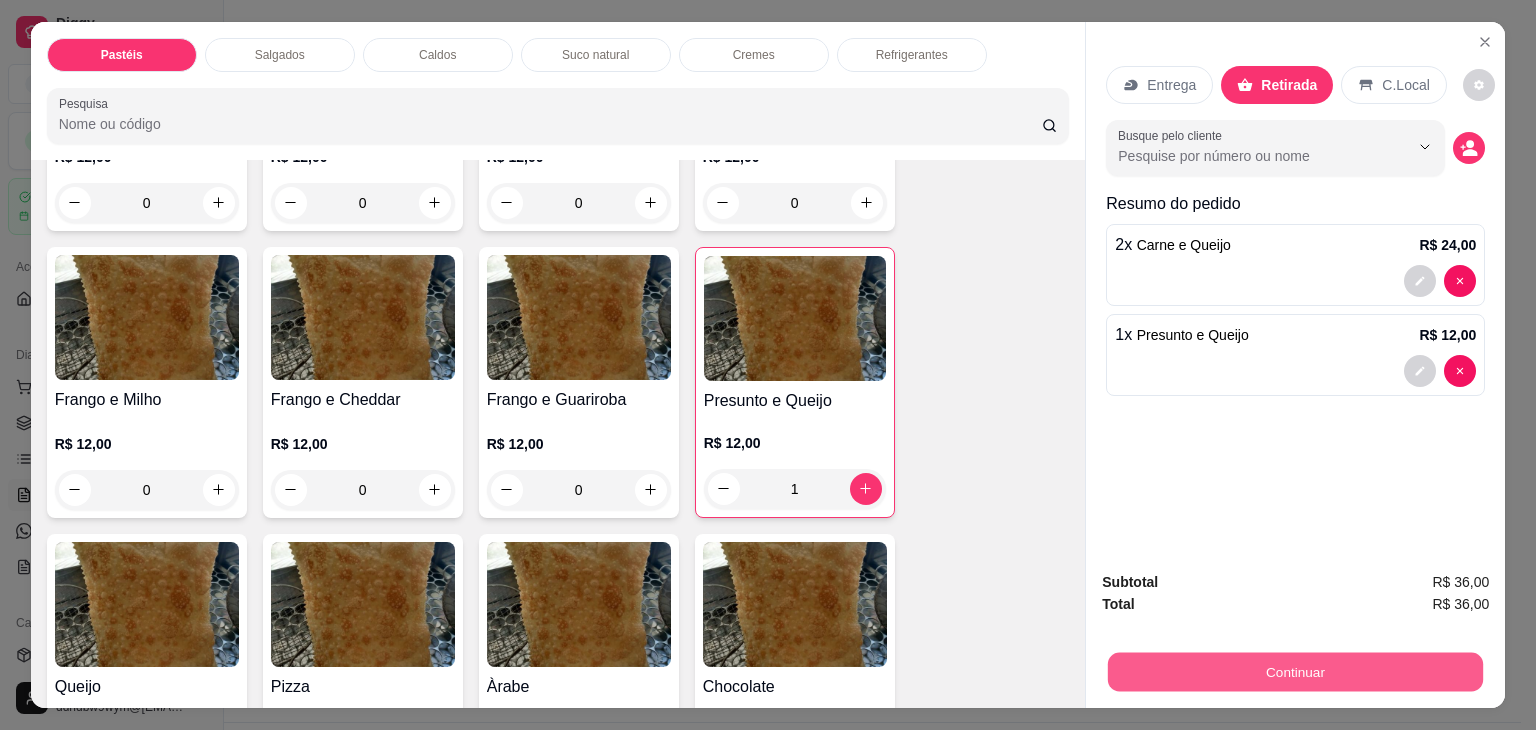 click on "Continuar" at bounding box center (1295, 672) 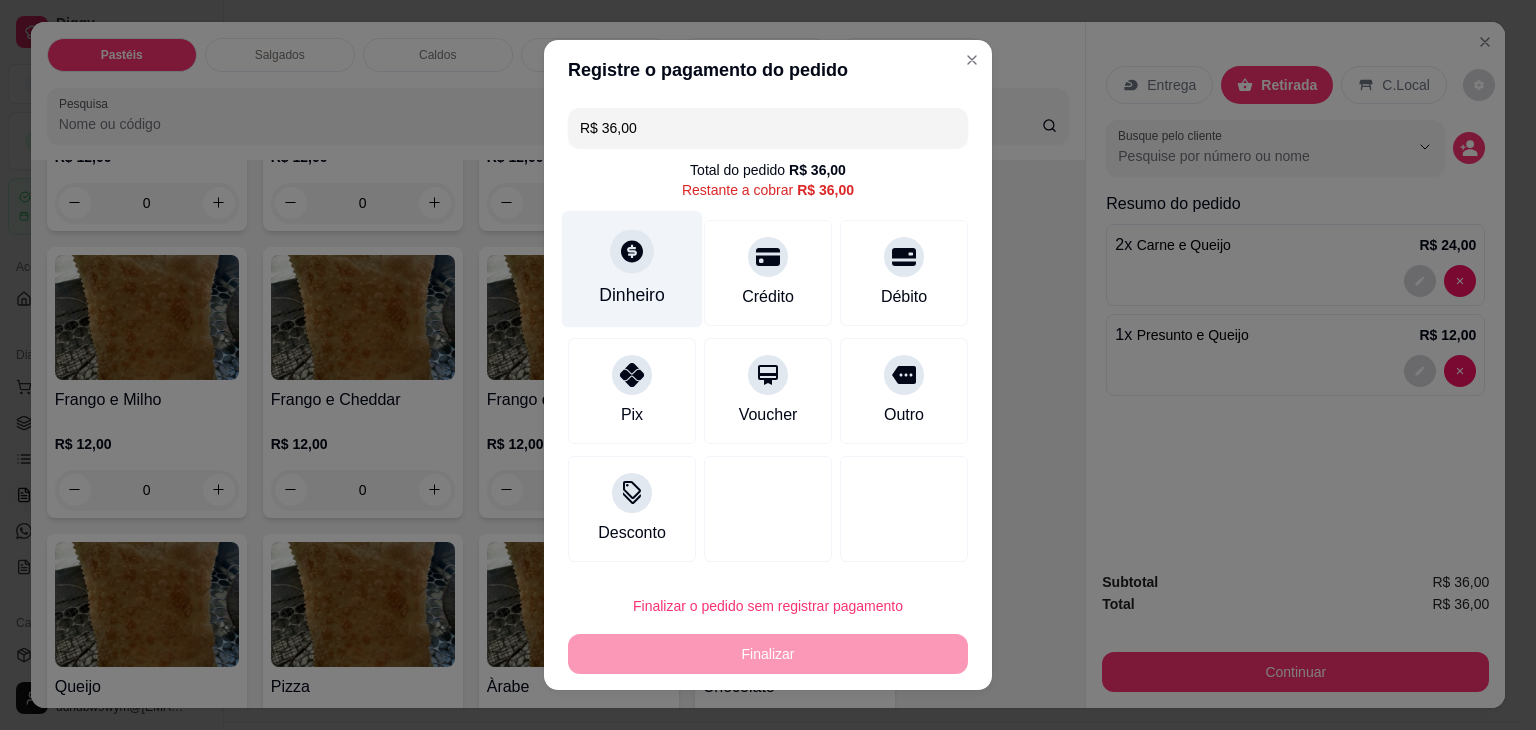 click on "Dinheiro" at bounding box center [632, 269] 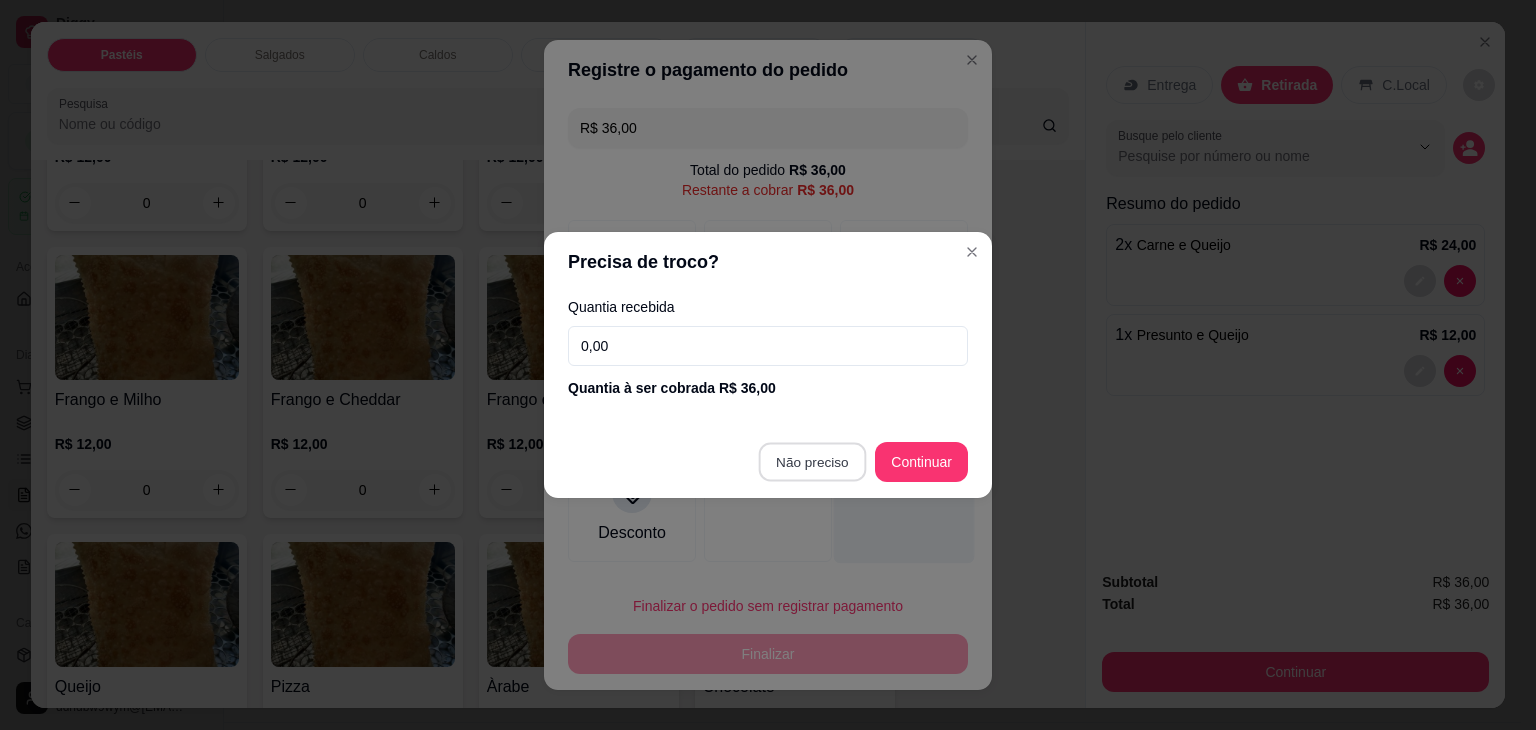 type on "R$ 0,00" 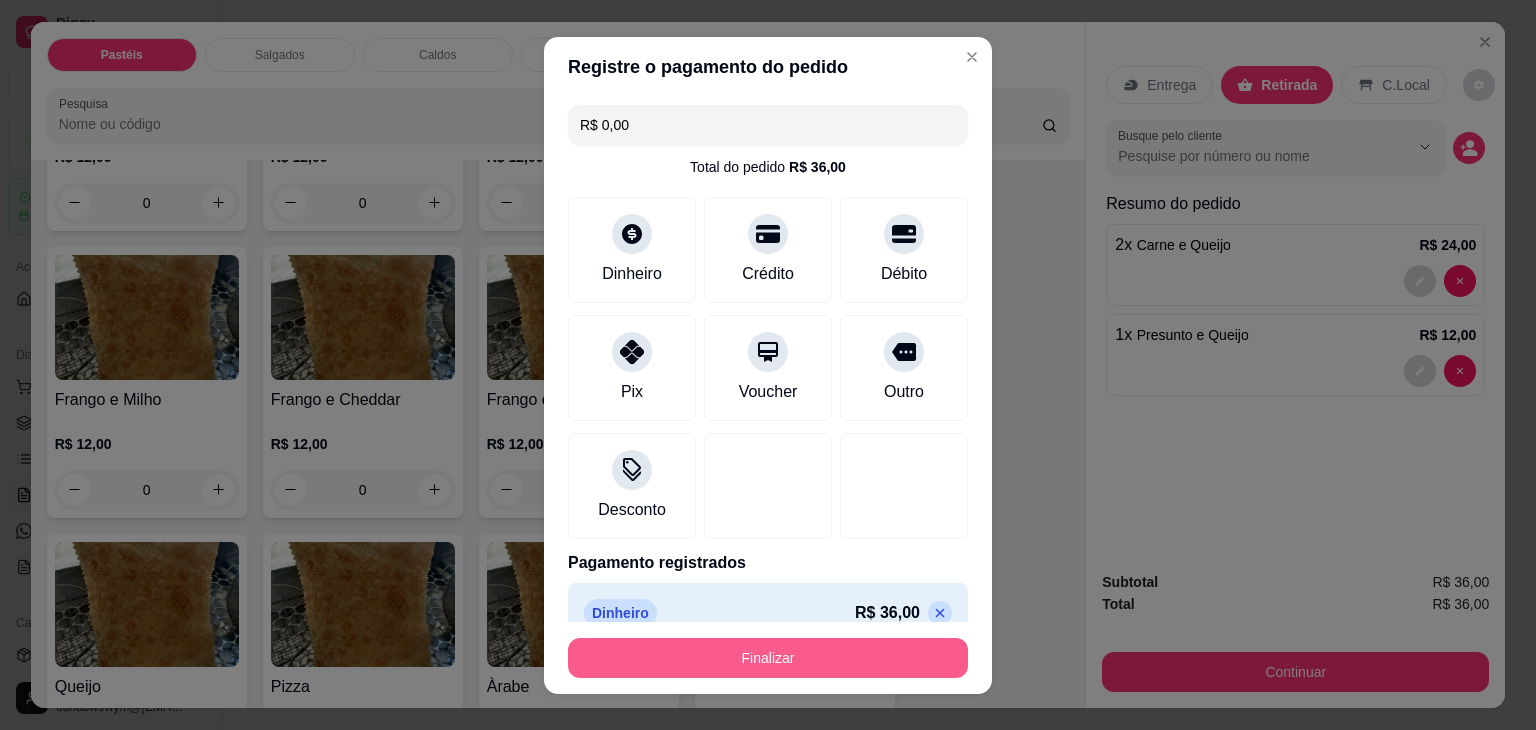 click on "Finalizar" at bounding box center [768, 658] 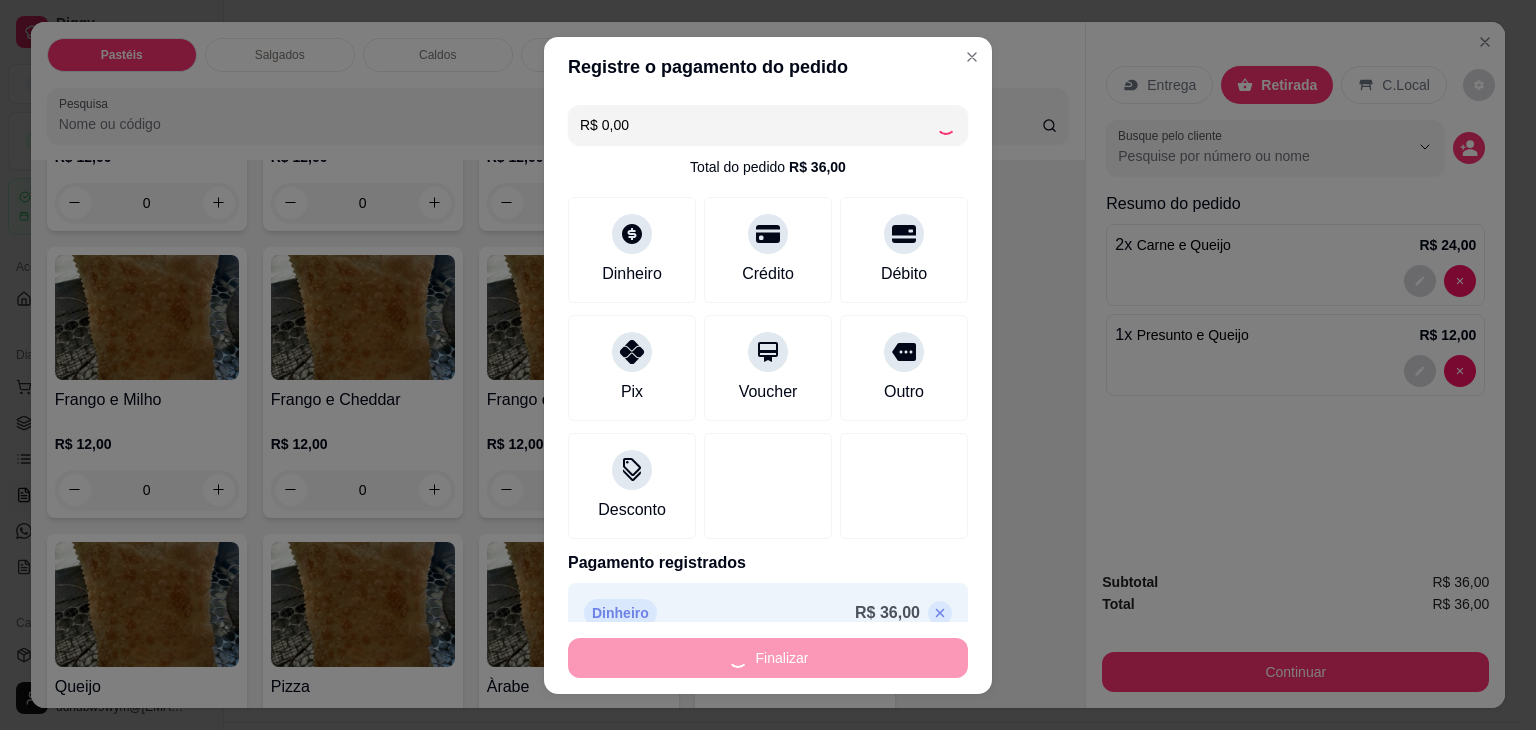 type on "0" 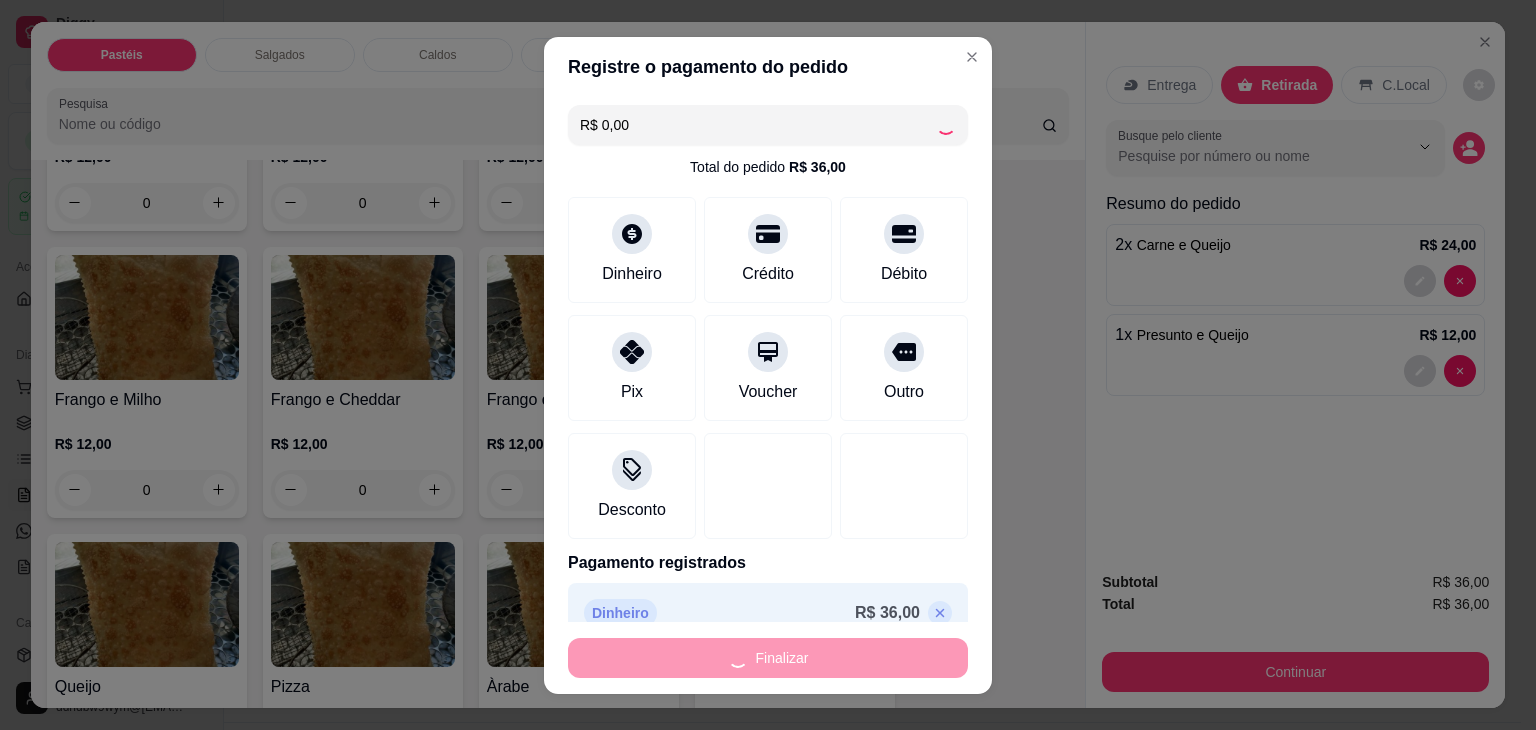 type on "0" 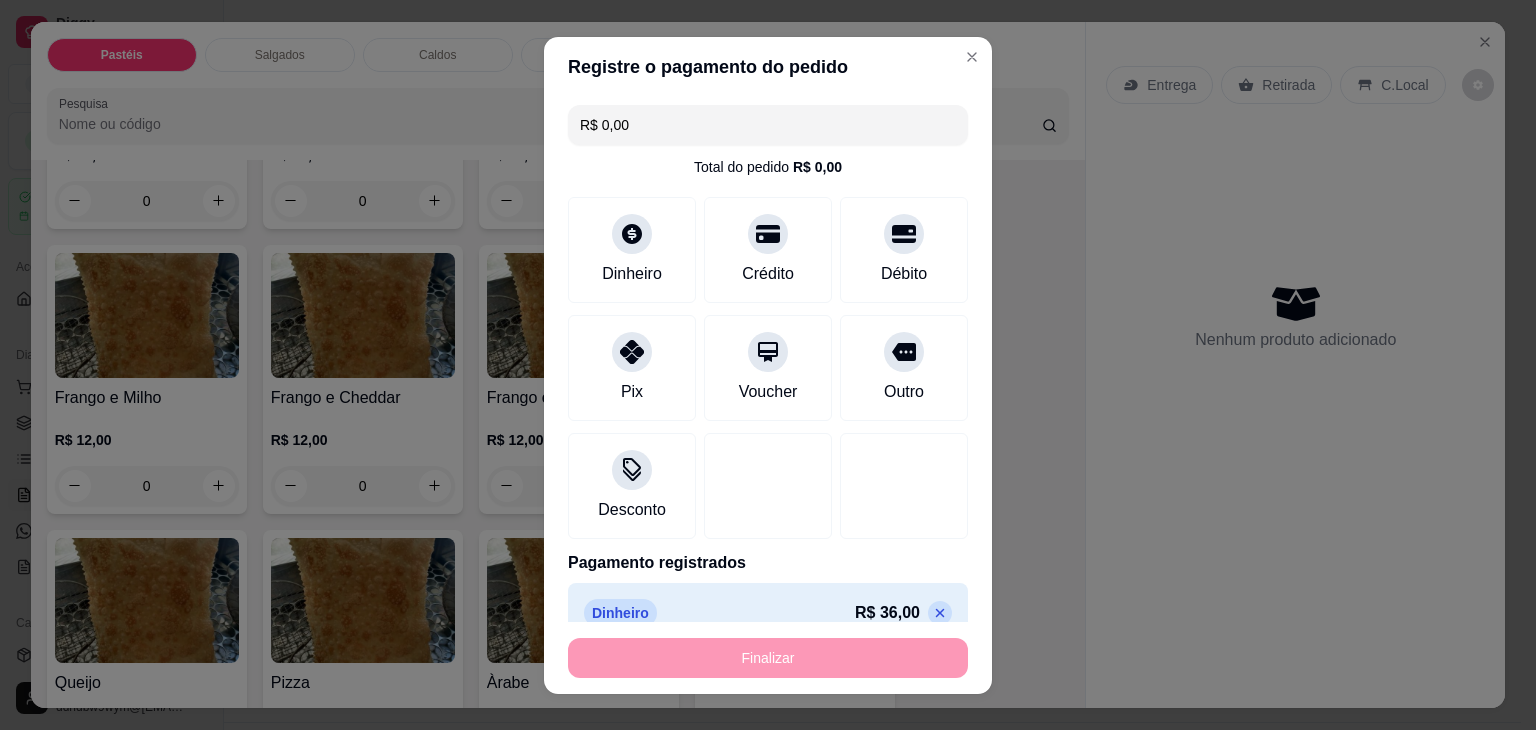 type on "-R$ 36,00" 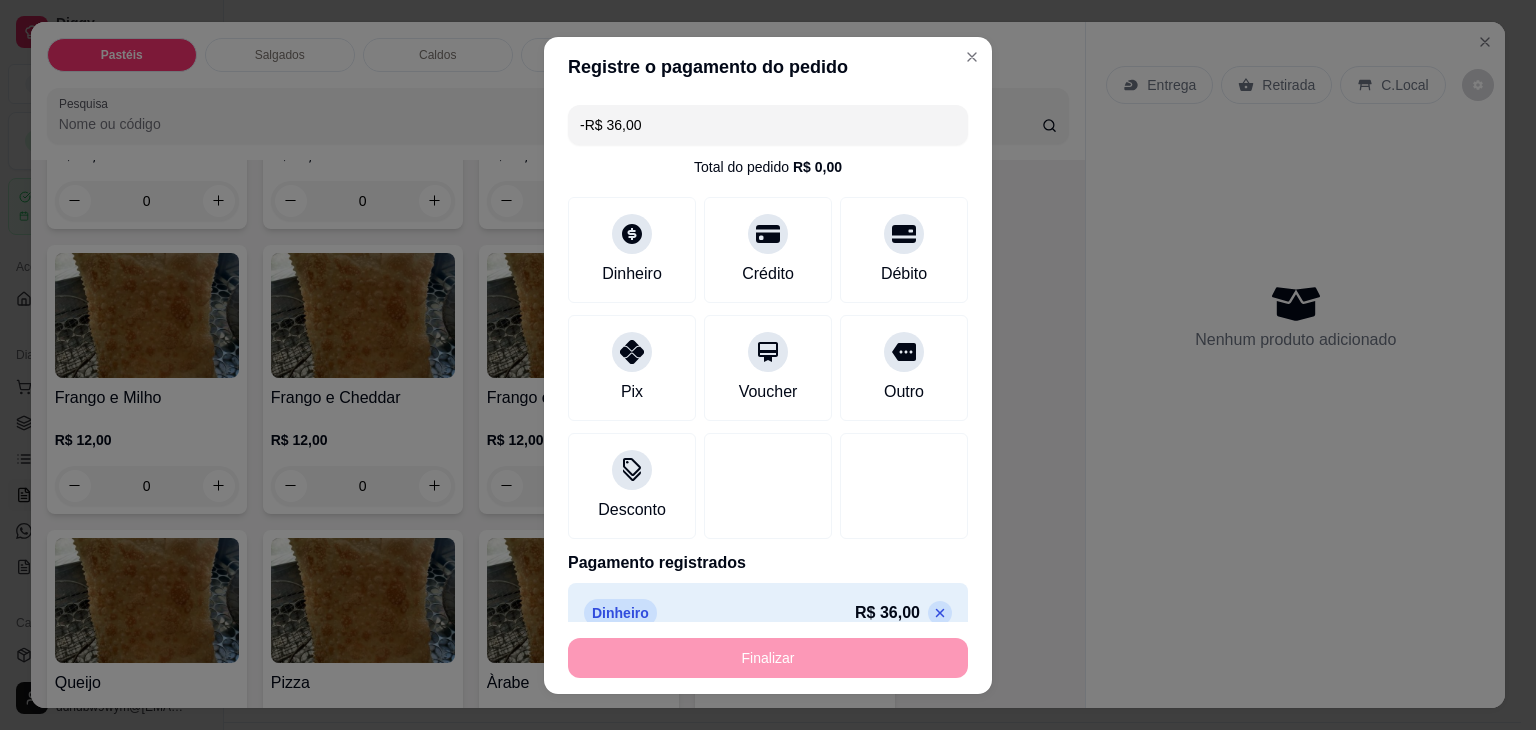 scroll, scrollTop: 898, scrollLeft: 0, axis: vertical 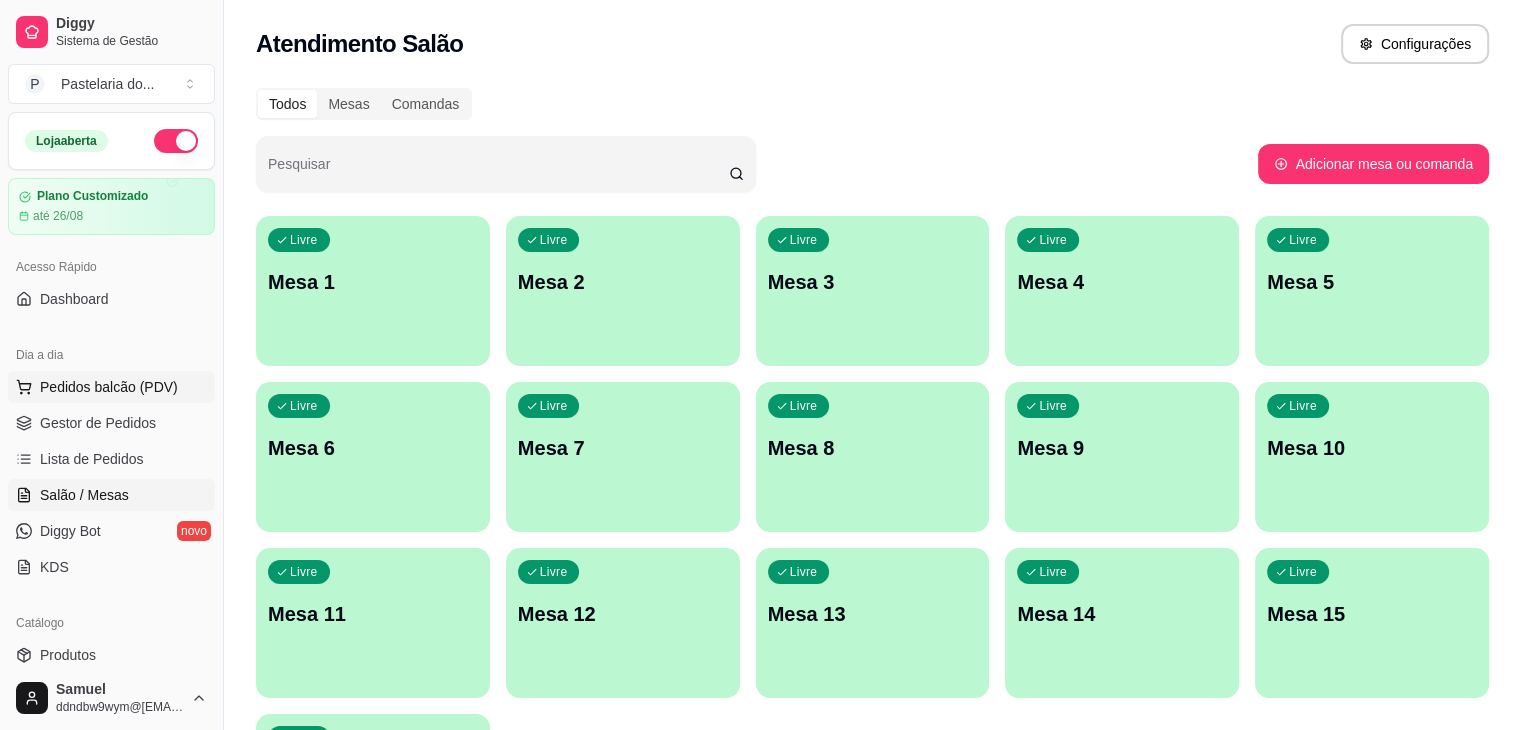 click on "Pedidos balcão (PDV)" at bounding box center [109, 387] 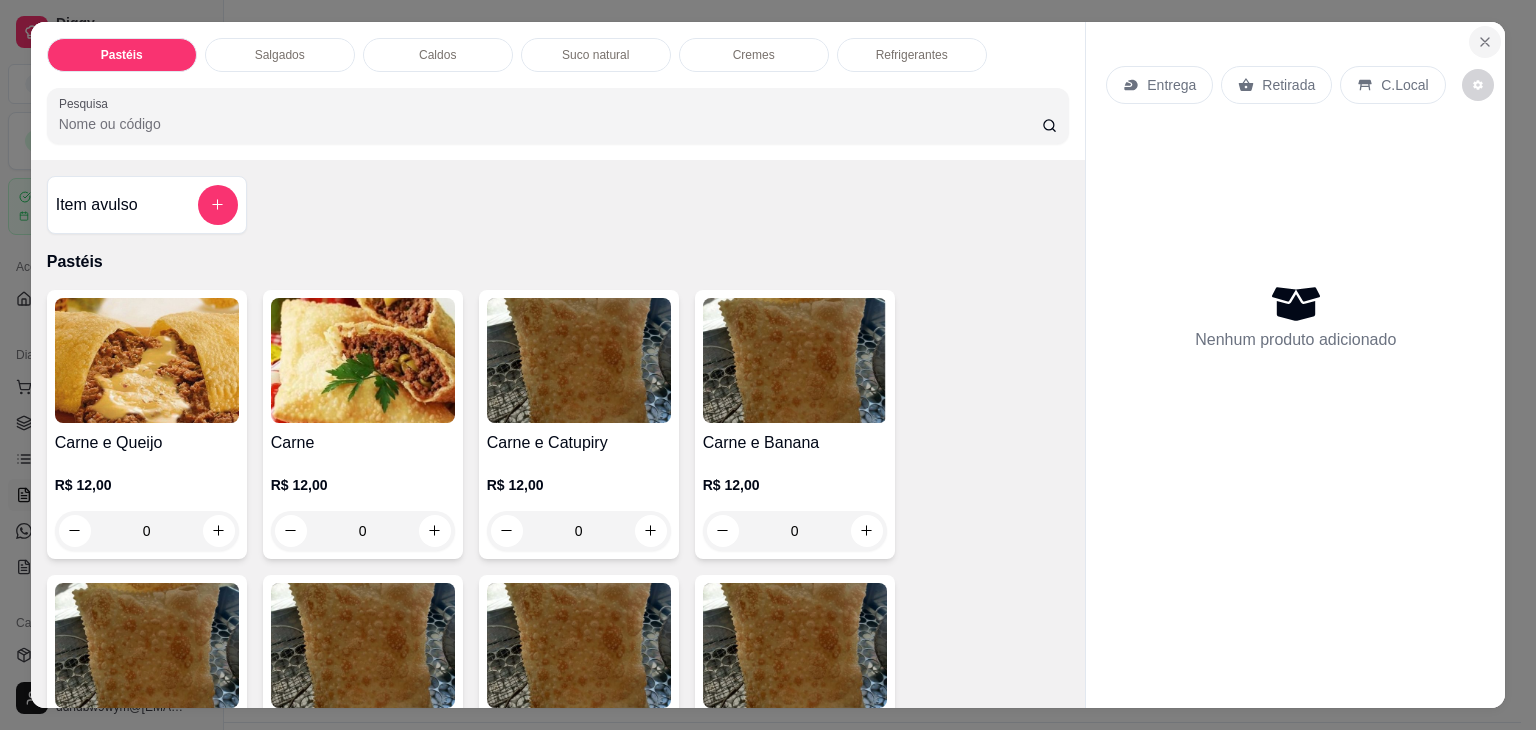 click 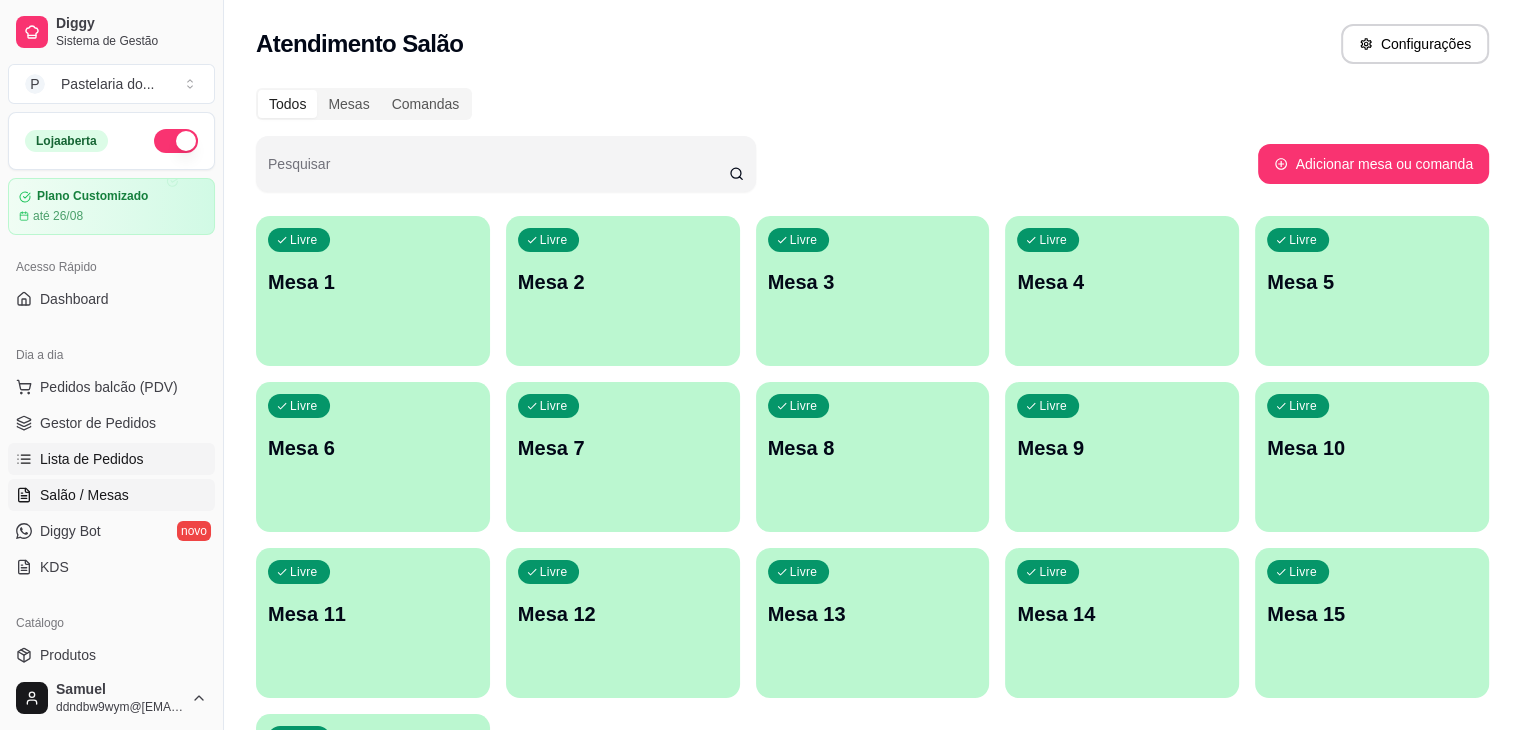 click on "Lista de Pedidos" at bounding box center [92, 459] 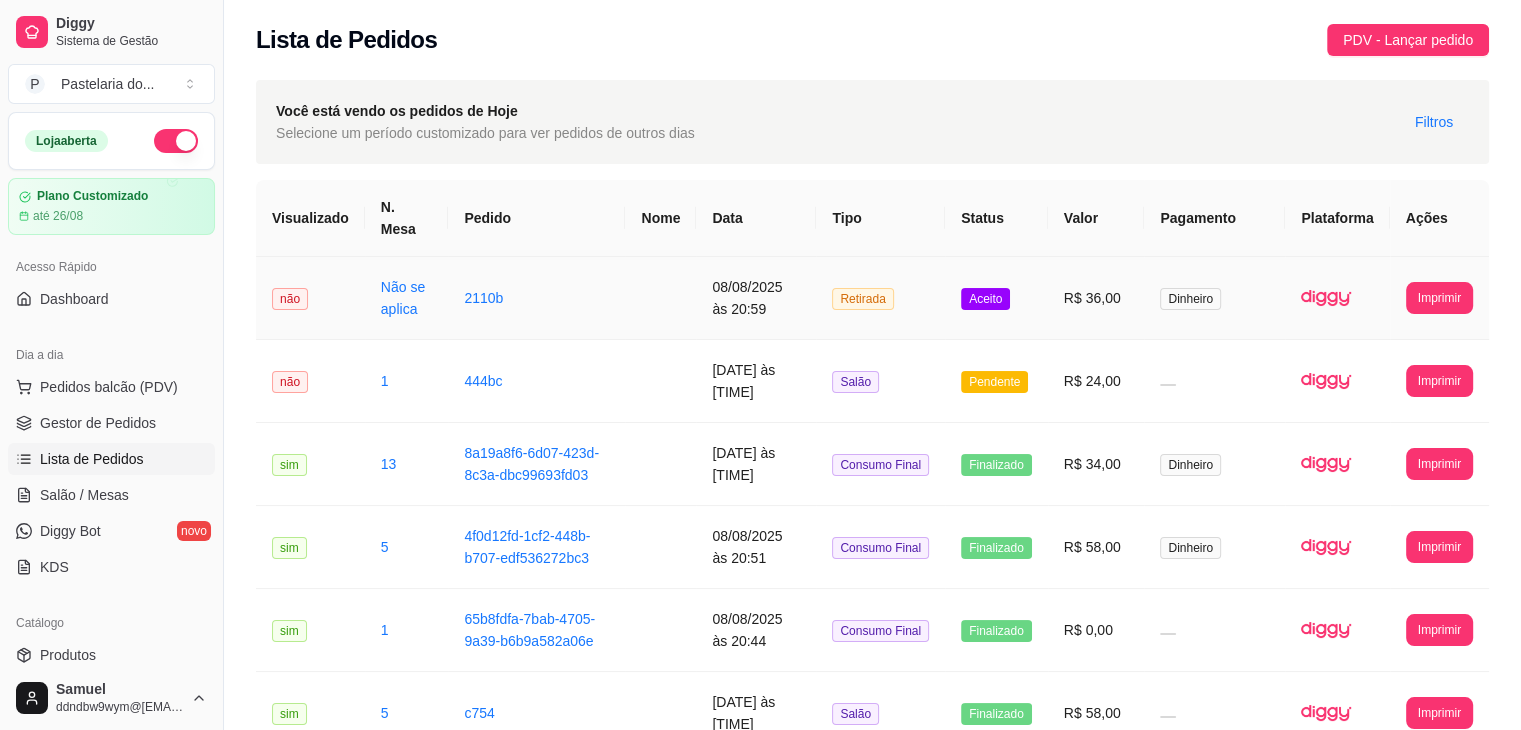 click on "Aceito" at bounding box center [996, 298] 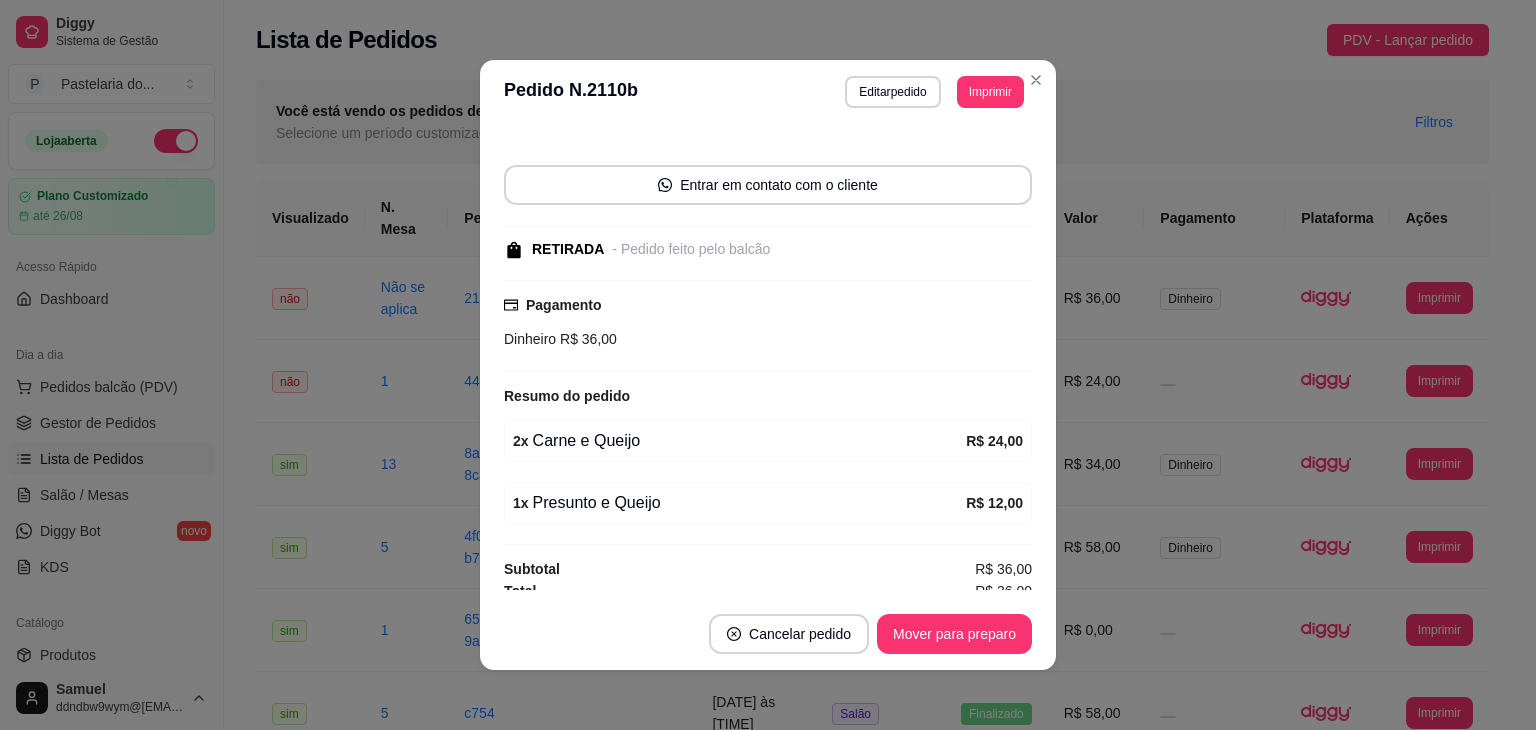 scroll, scrollTop: 118, scrollLeft: 0, axis: vertical 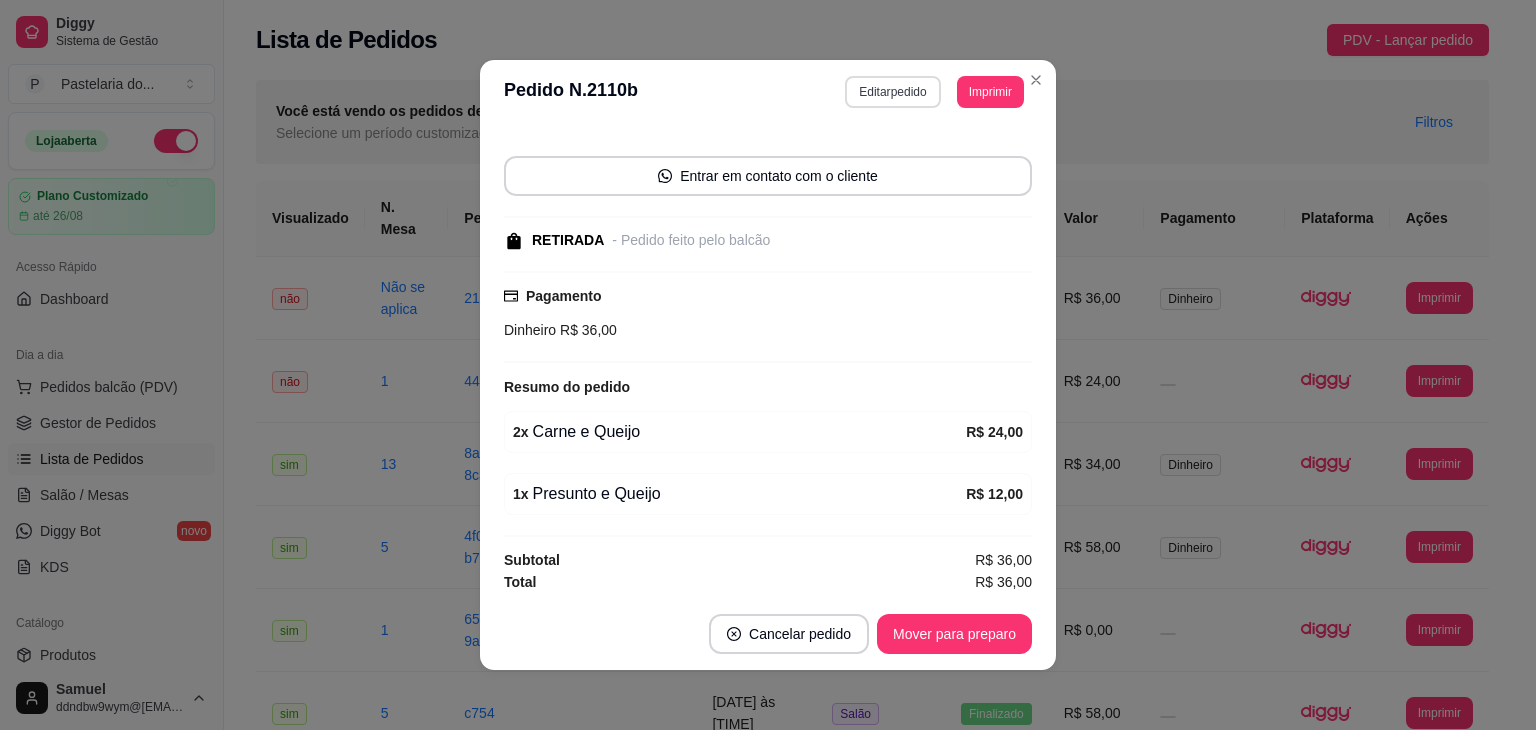 click on "Editar  pedido" at bounding box center (892, 92) 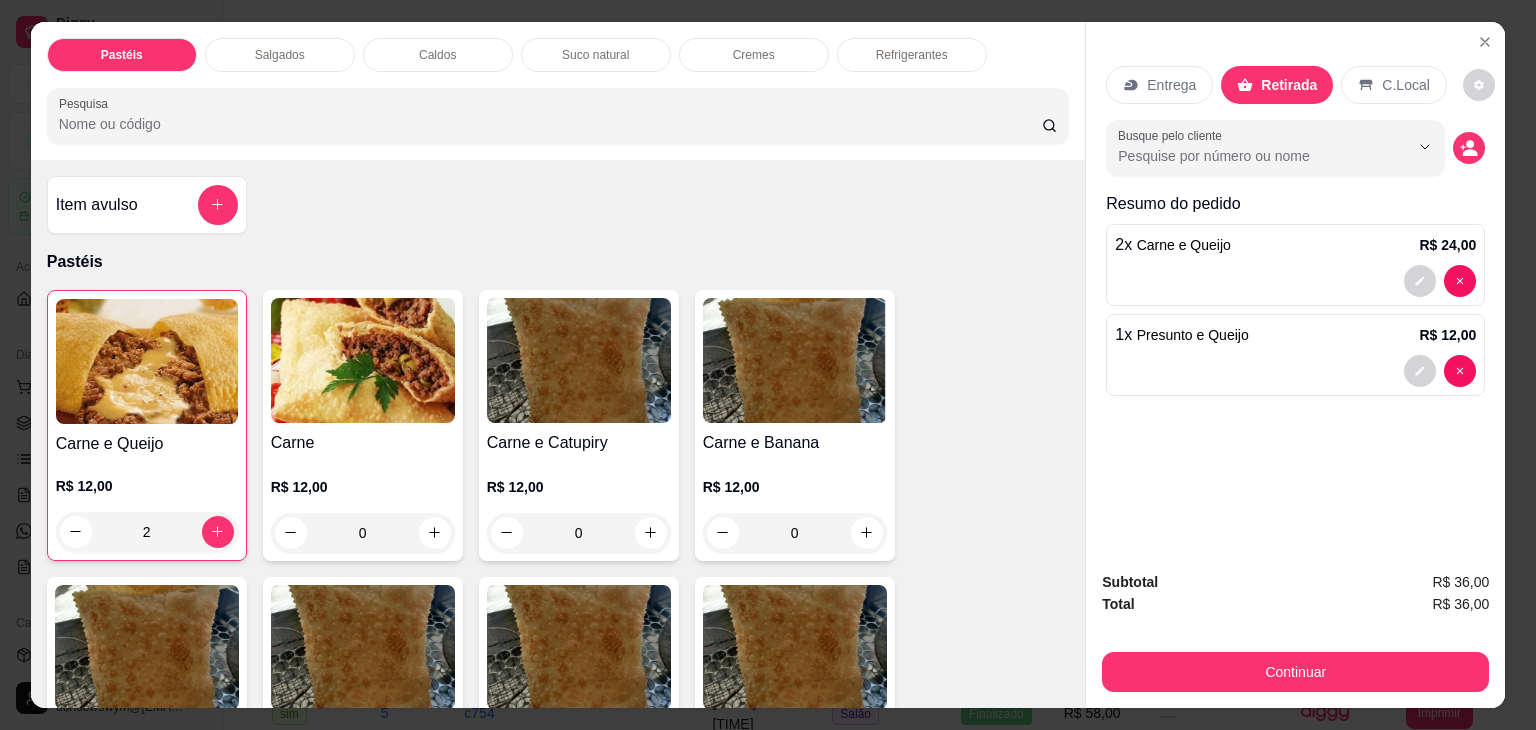 click on "Caldos" at bounding box center (438, 55) 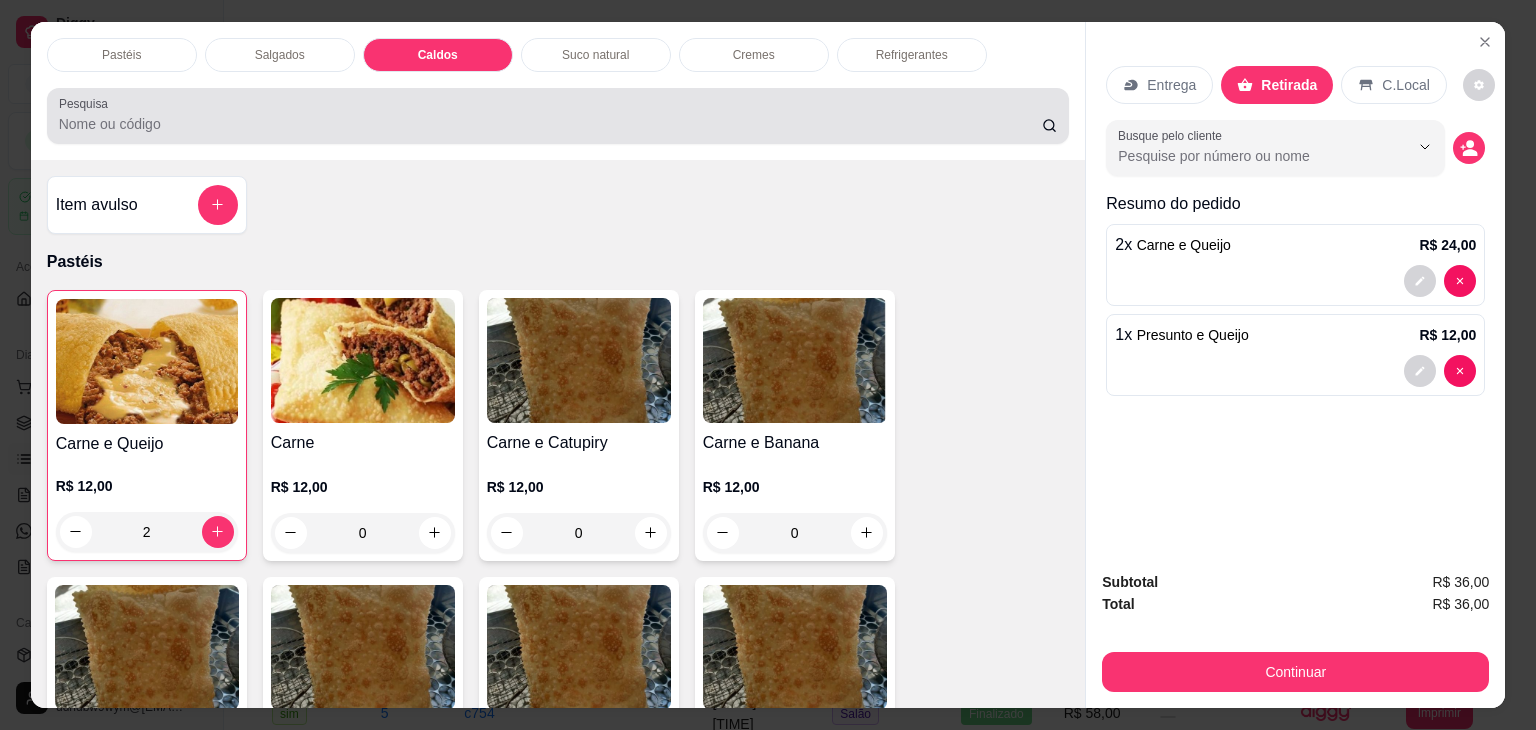 scroll, scrollTop: 2785, scrollLeft: 0, axis: vertical 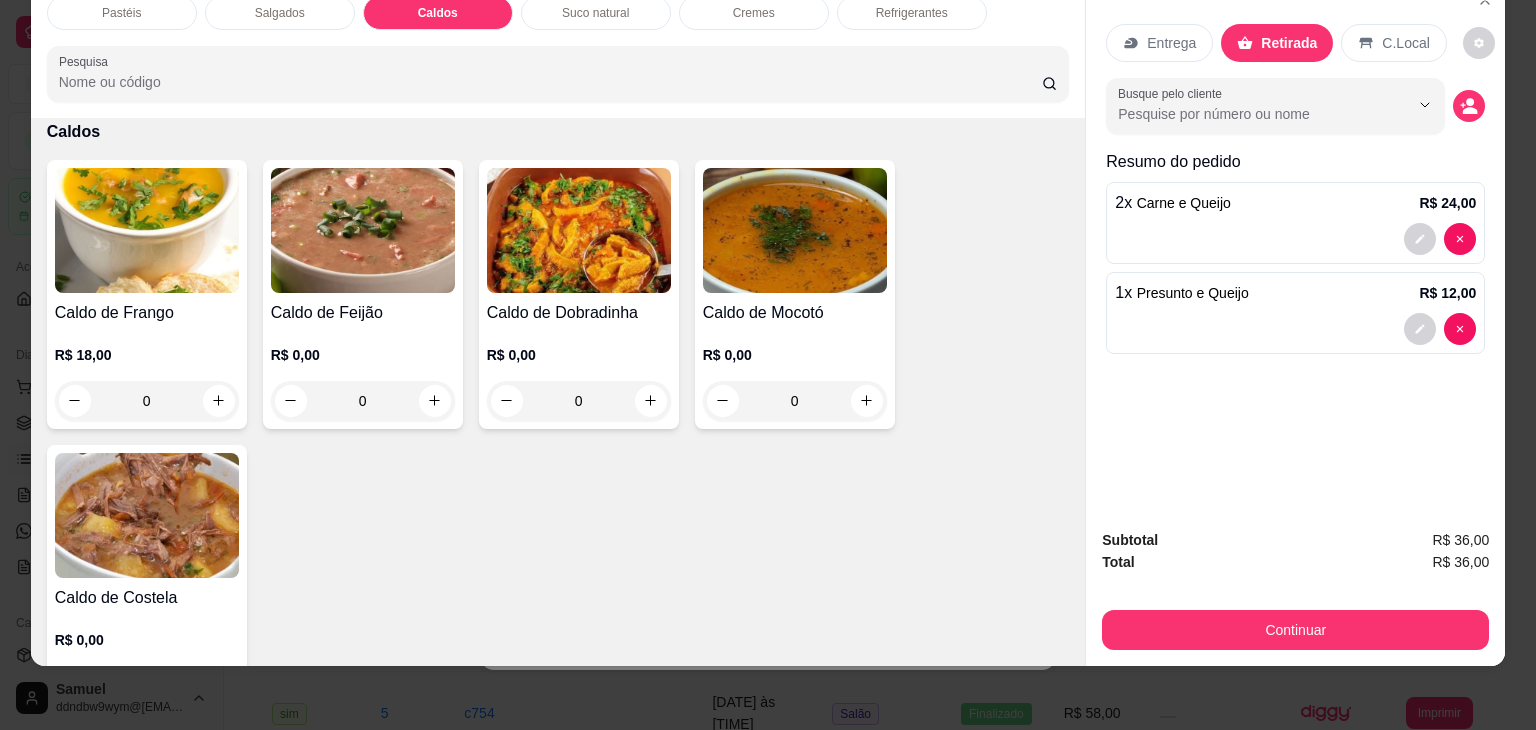click on "0" at bounding box center [147, 401] 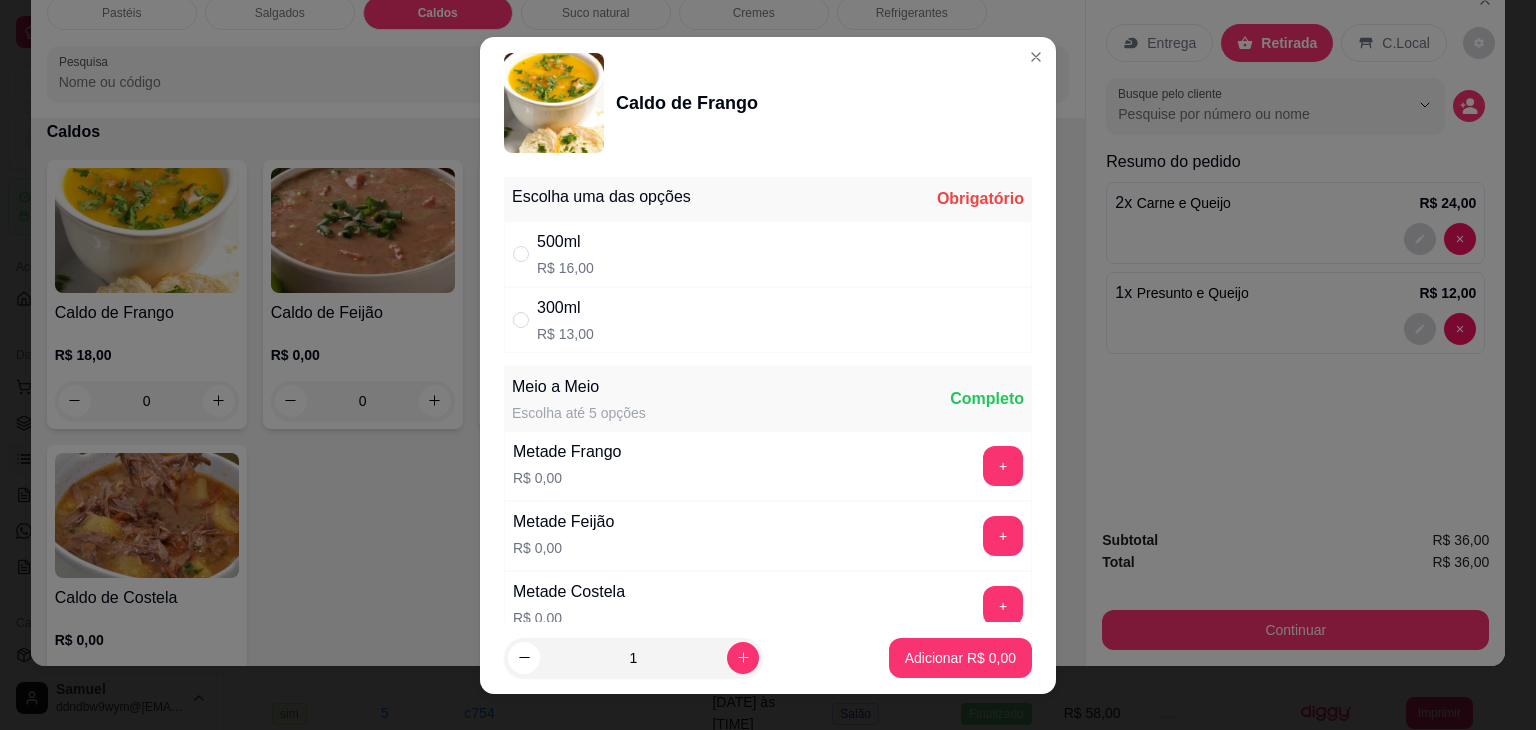 click on "300ml R$ 13,00" at bounding box center [768, 320] 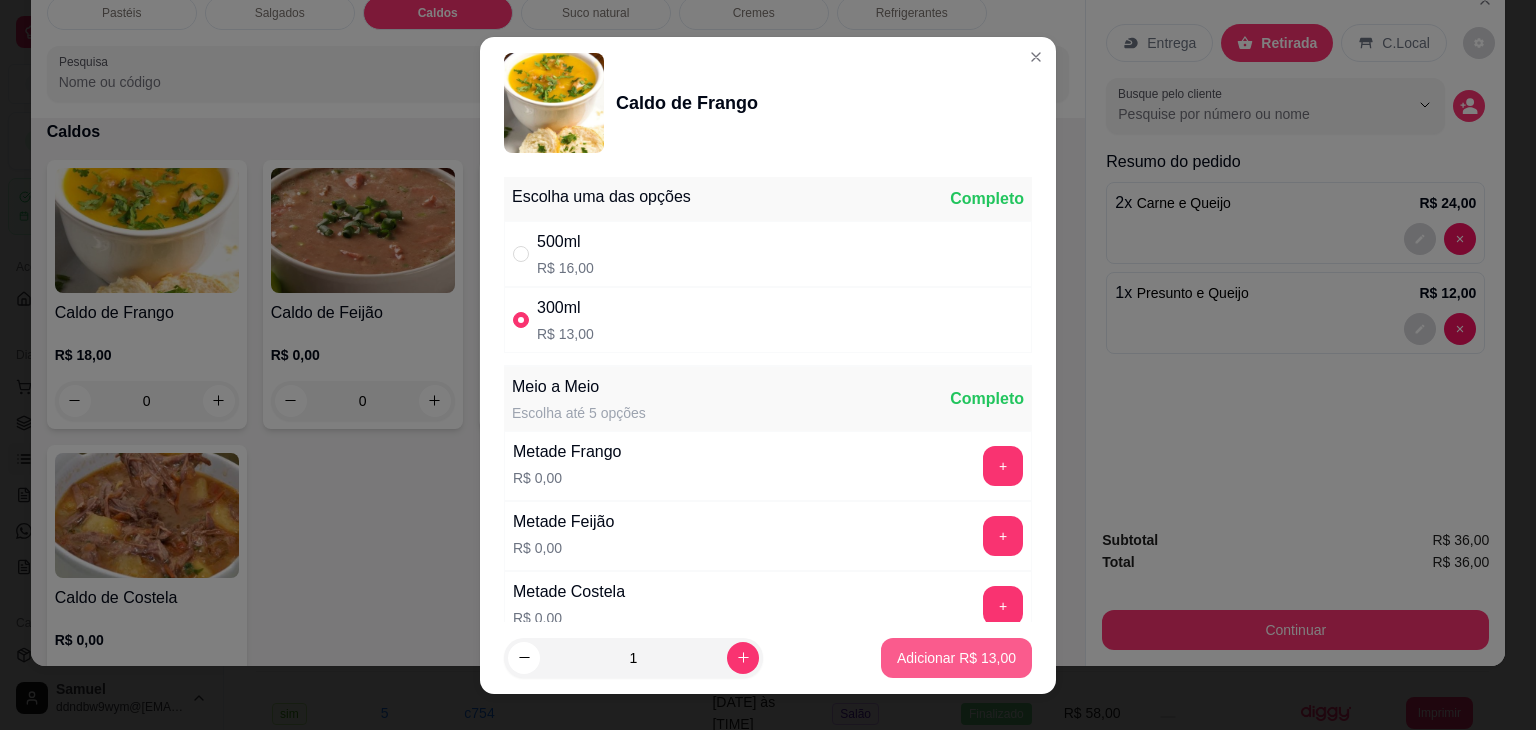 click on "Adicionar   R$ 13,00" at bounding box center (956, 658) 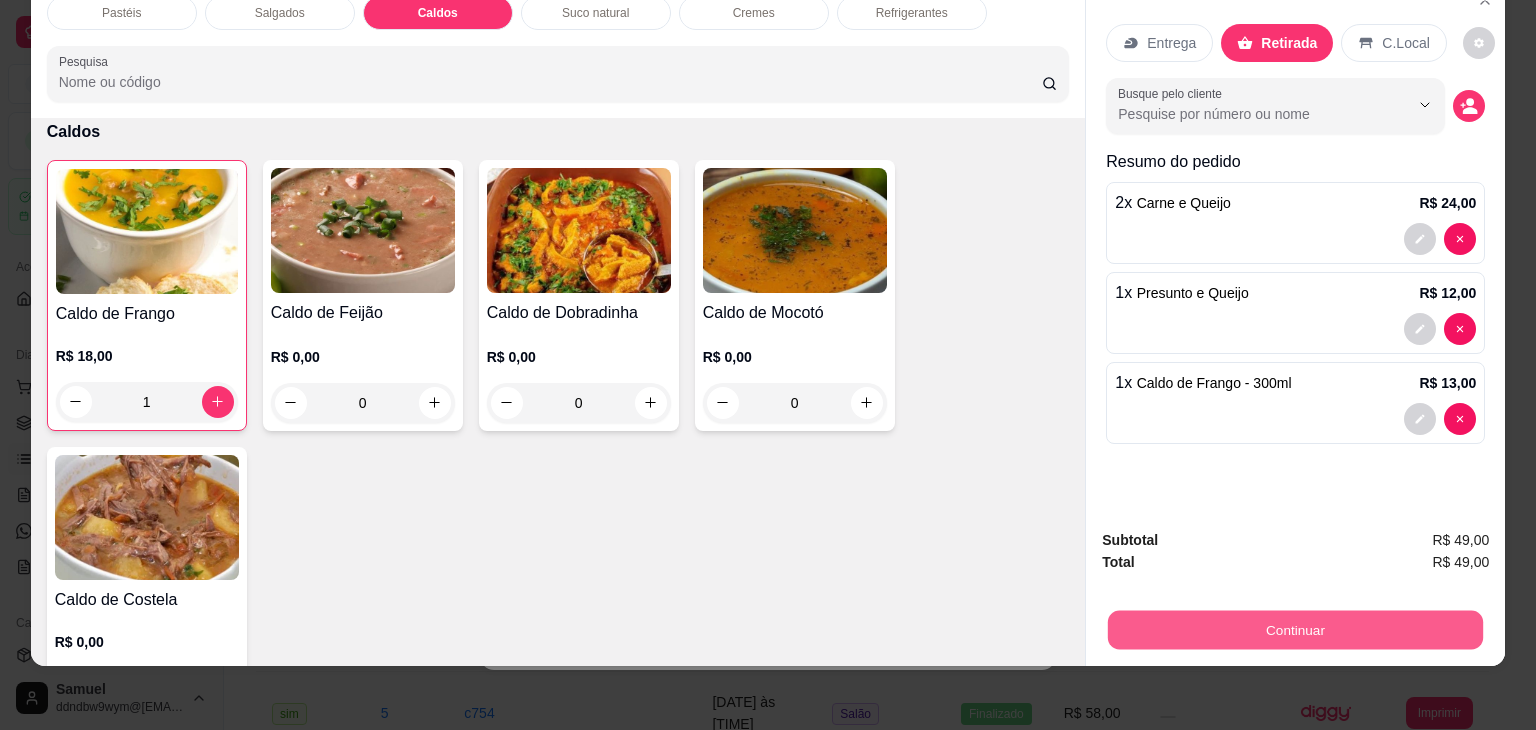 click on "Continuar" at bounding box center [1295, 630] 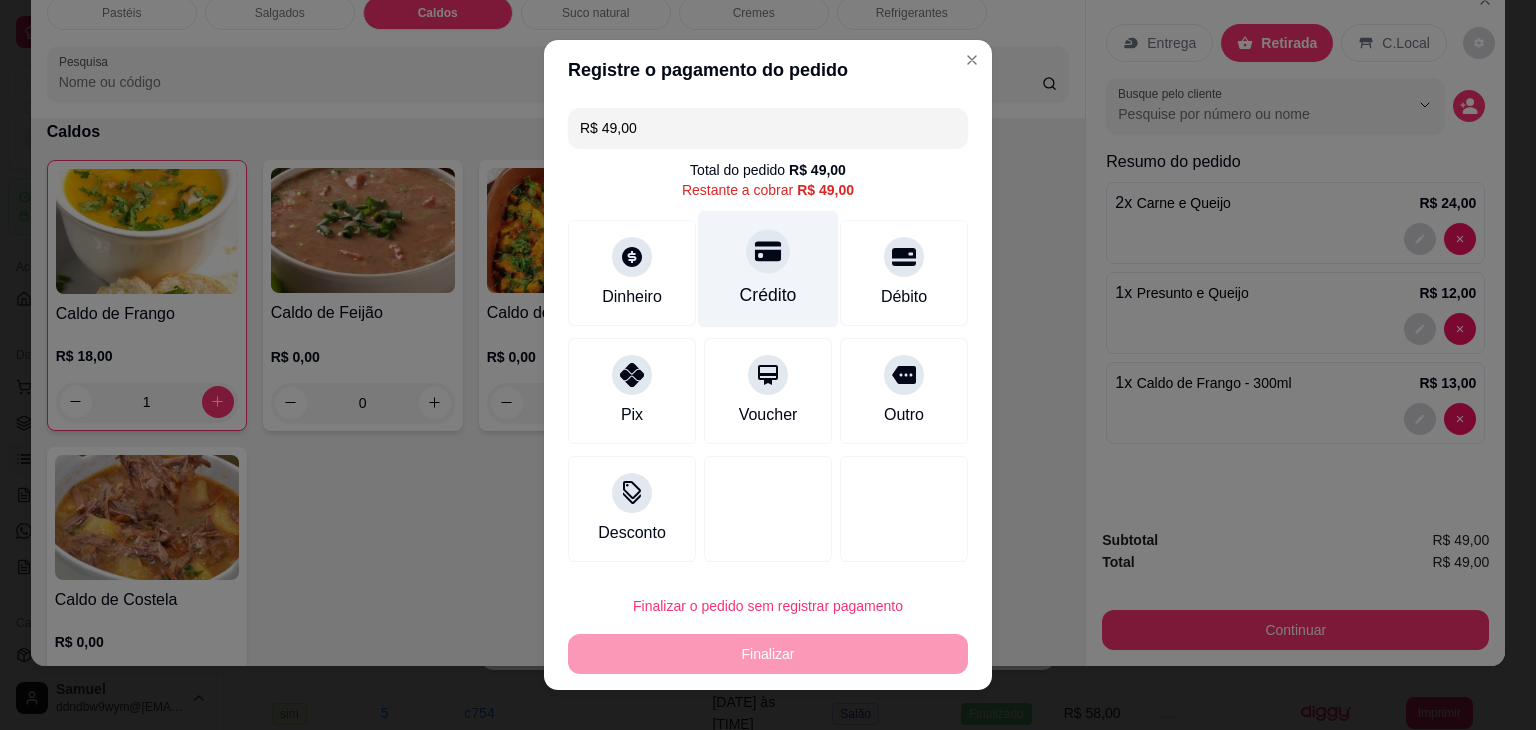 click on "Crédito" at bounding box center (768, 269) 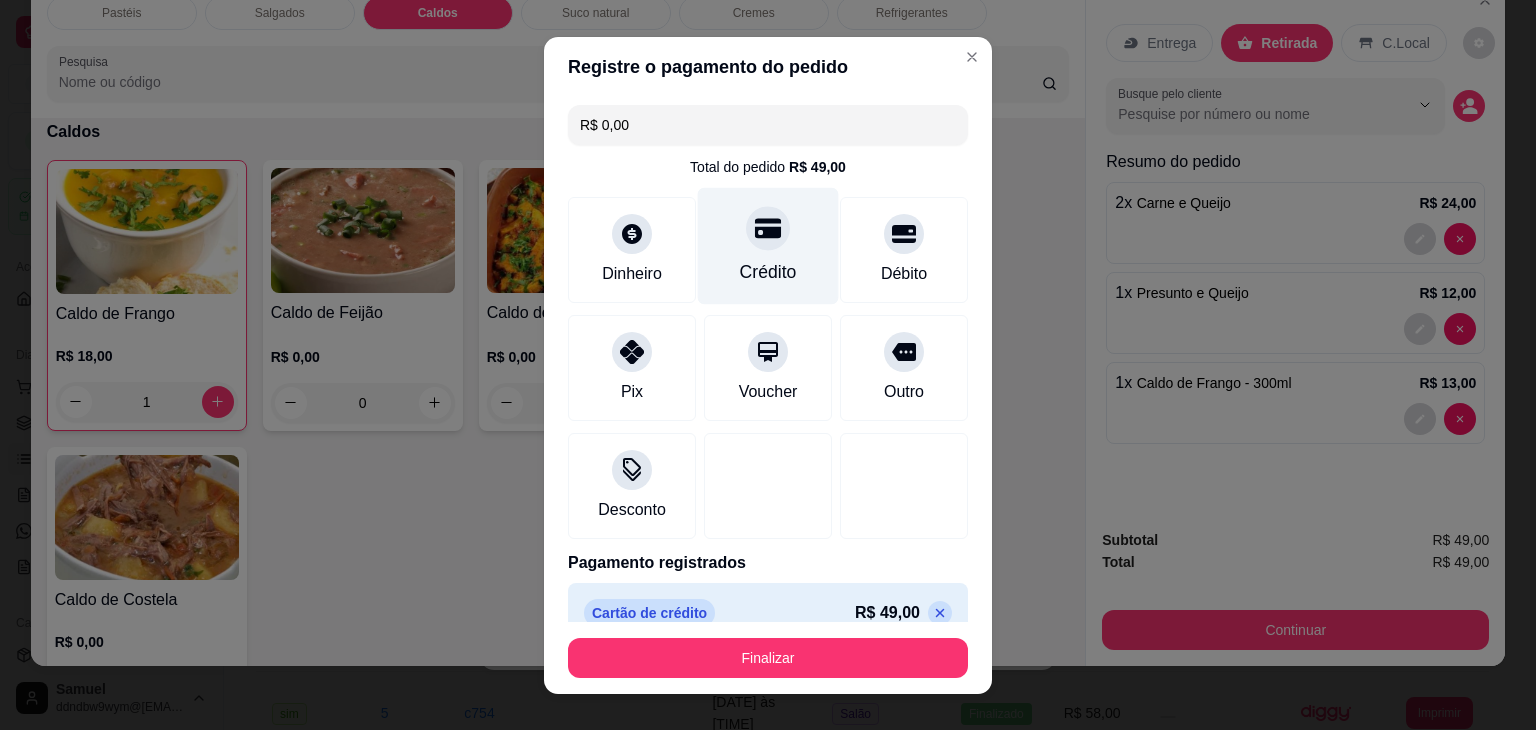 type on "R$ 0,00" 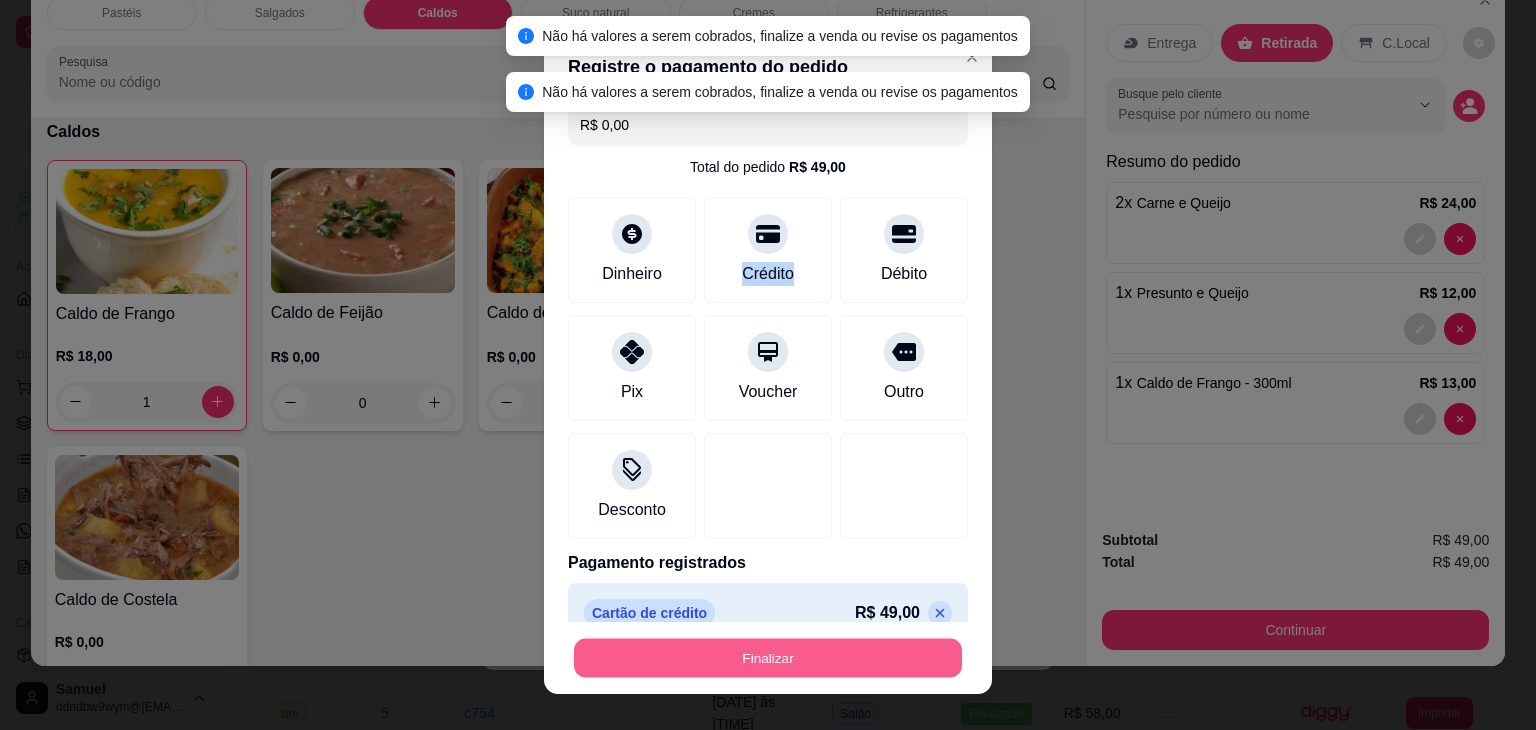 click on "Finalizar" at bounding box center (768, 657) 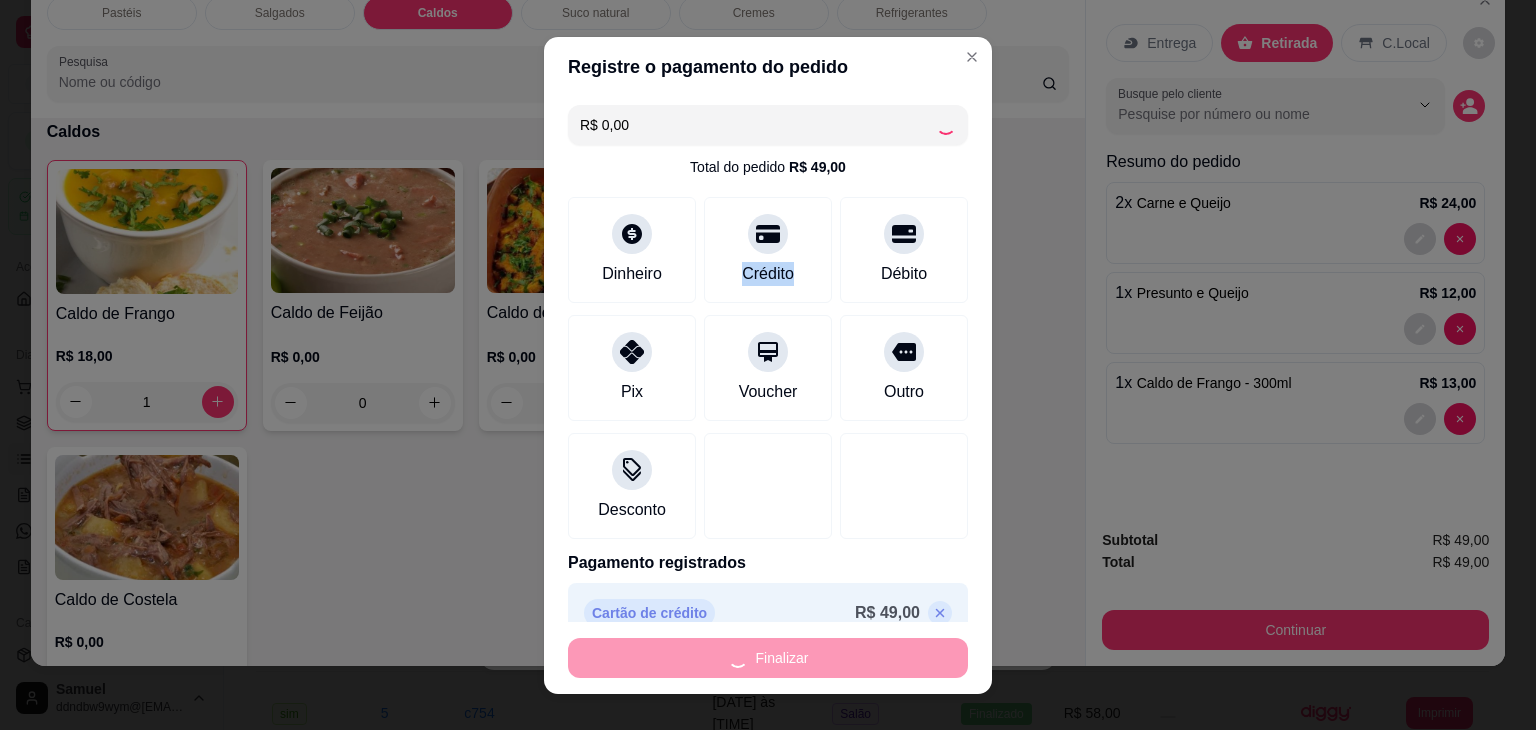 type on "0" 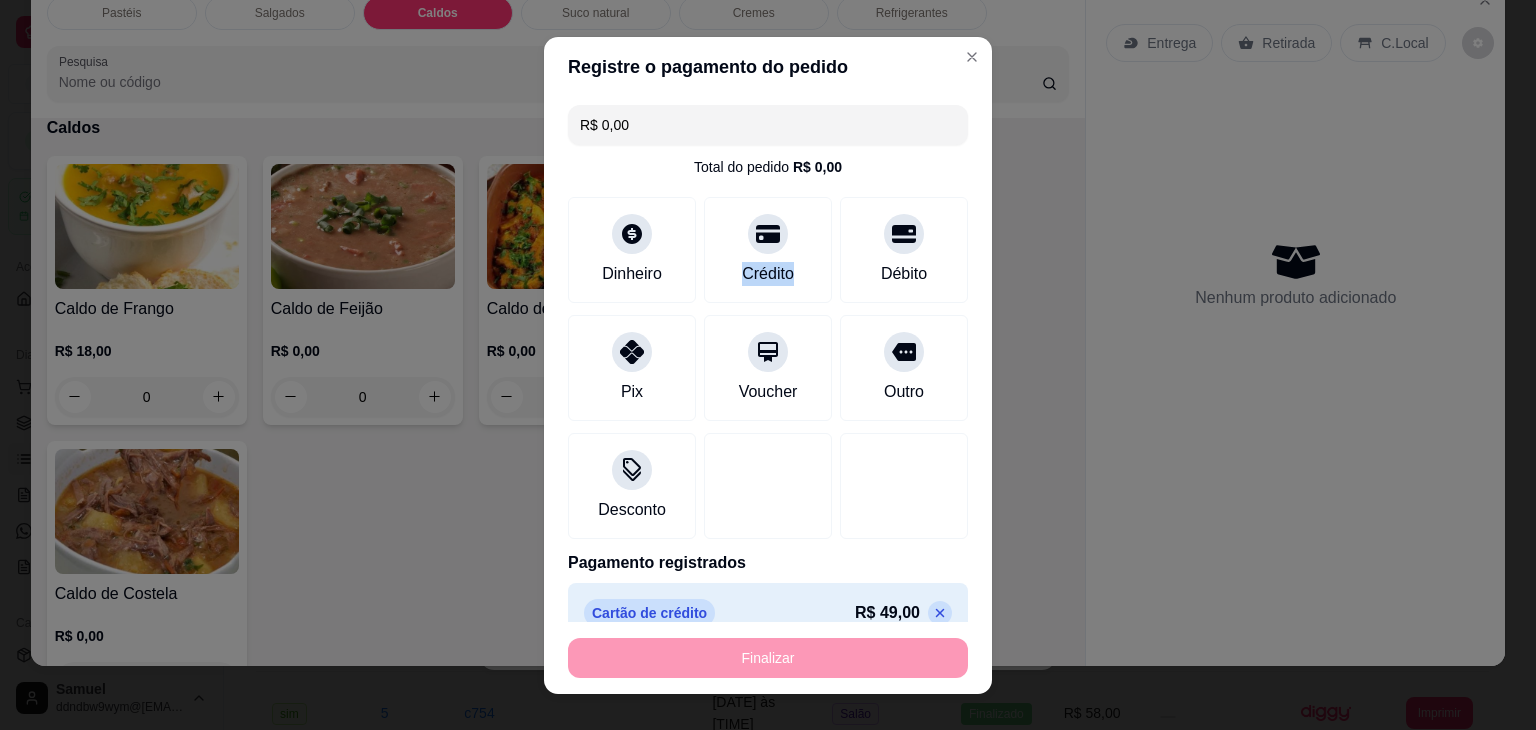 type on "-R$ 49,00" 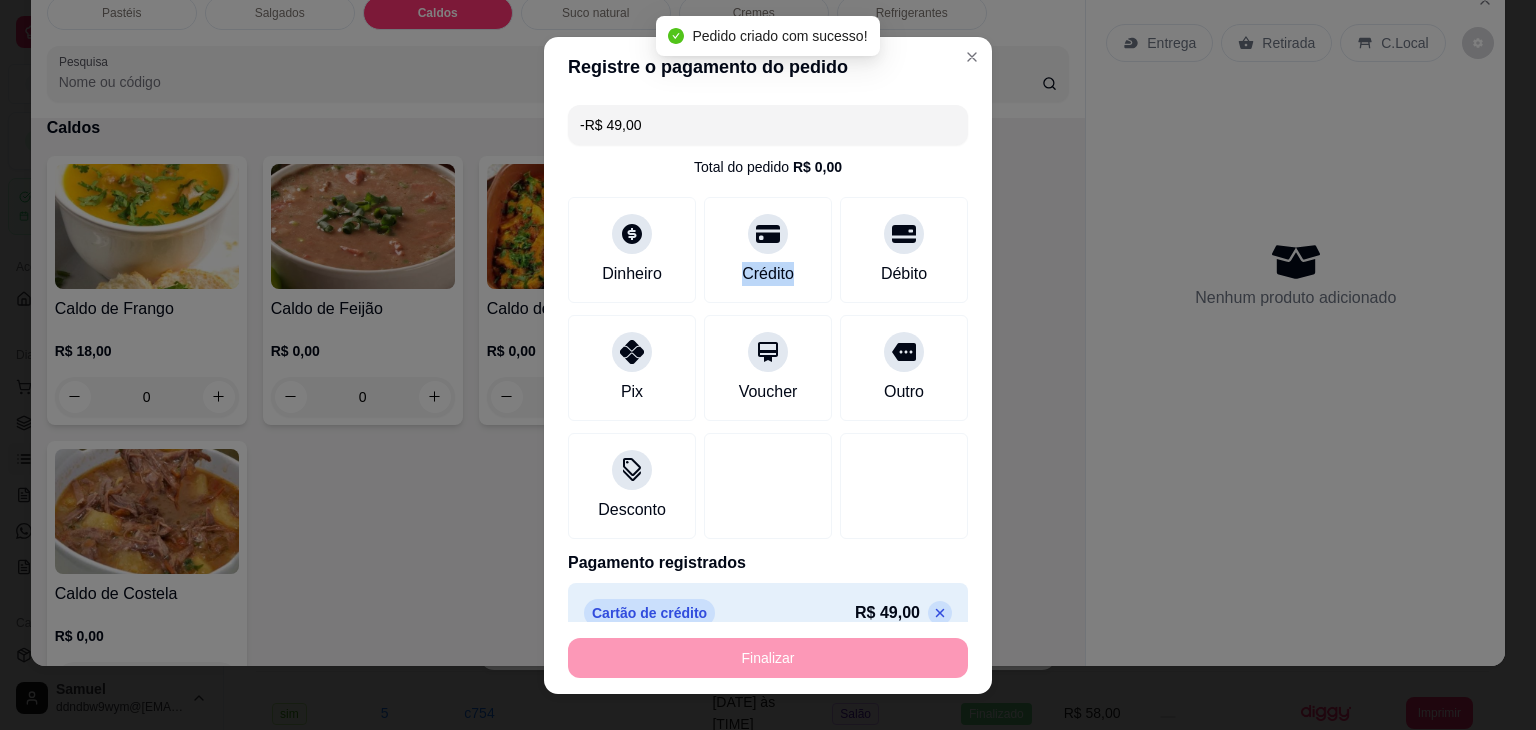scroll, scrollTop: 2782, scrollLeft: 0, axis: vertical 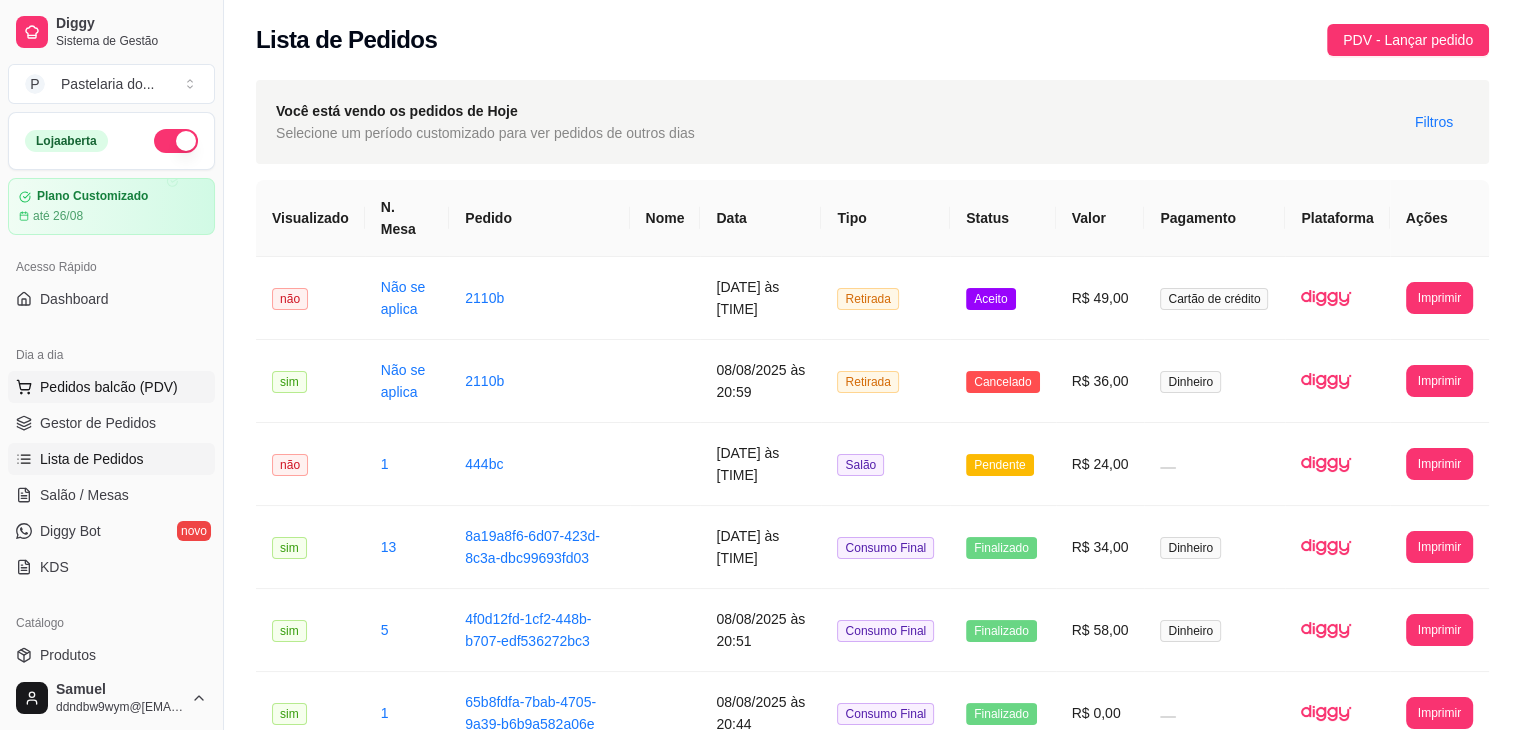click on "Pedidos balcão (PDV)" at bounding box center (111, 387) 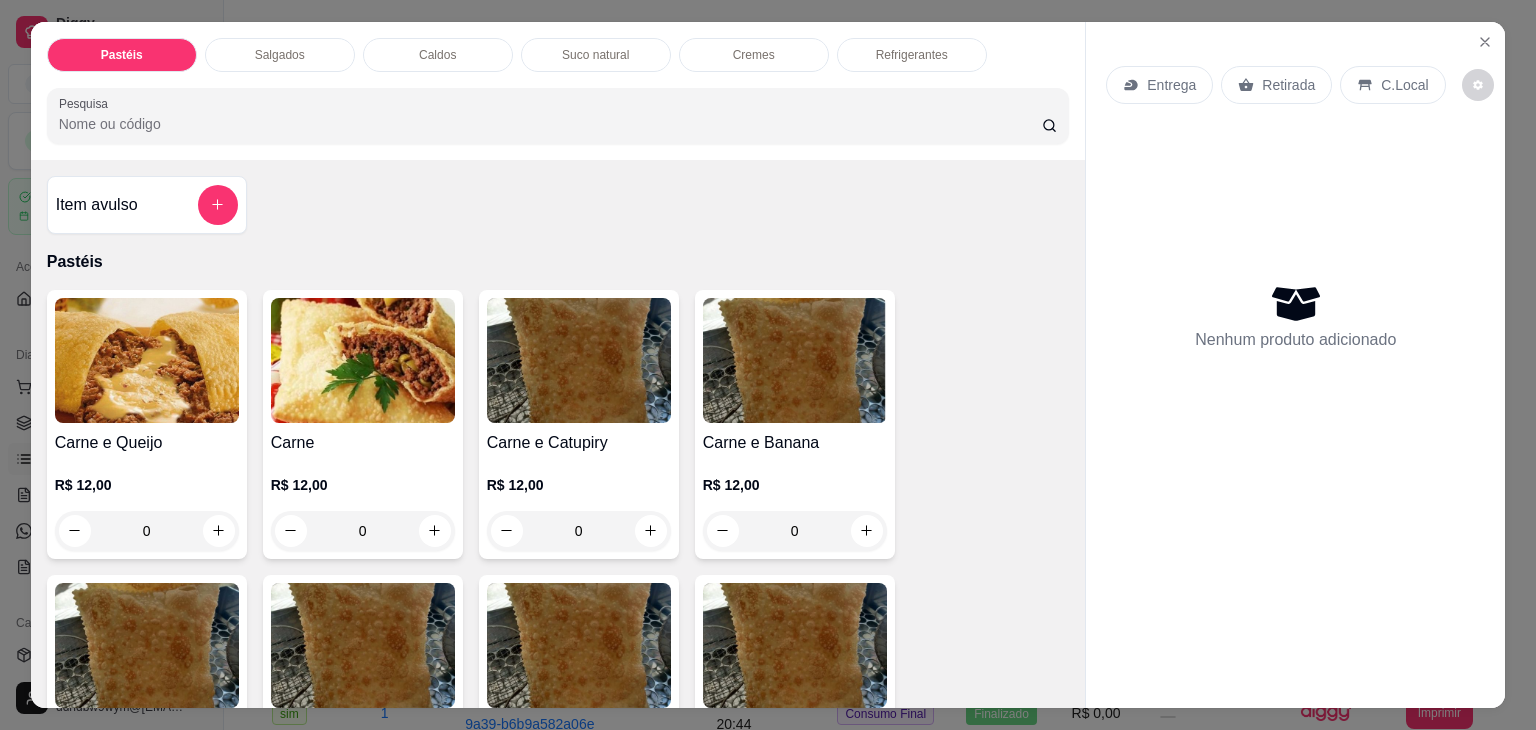 click on "Salgados" at bounding box center (280, 55) 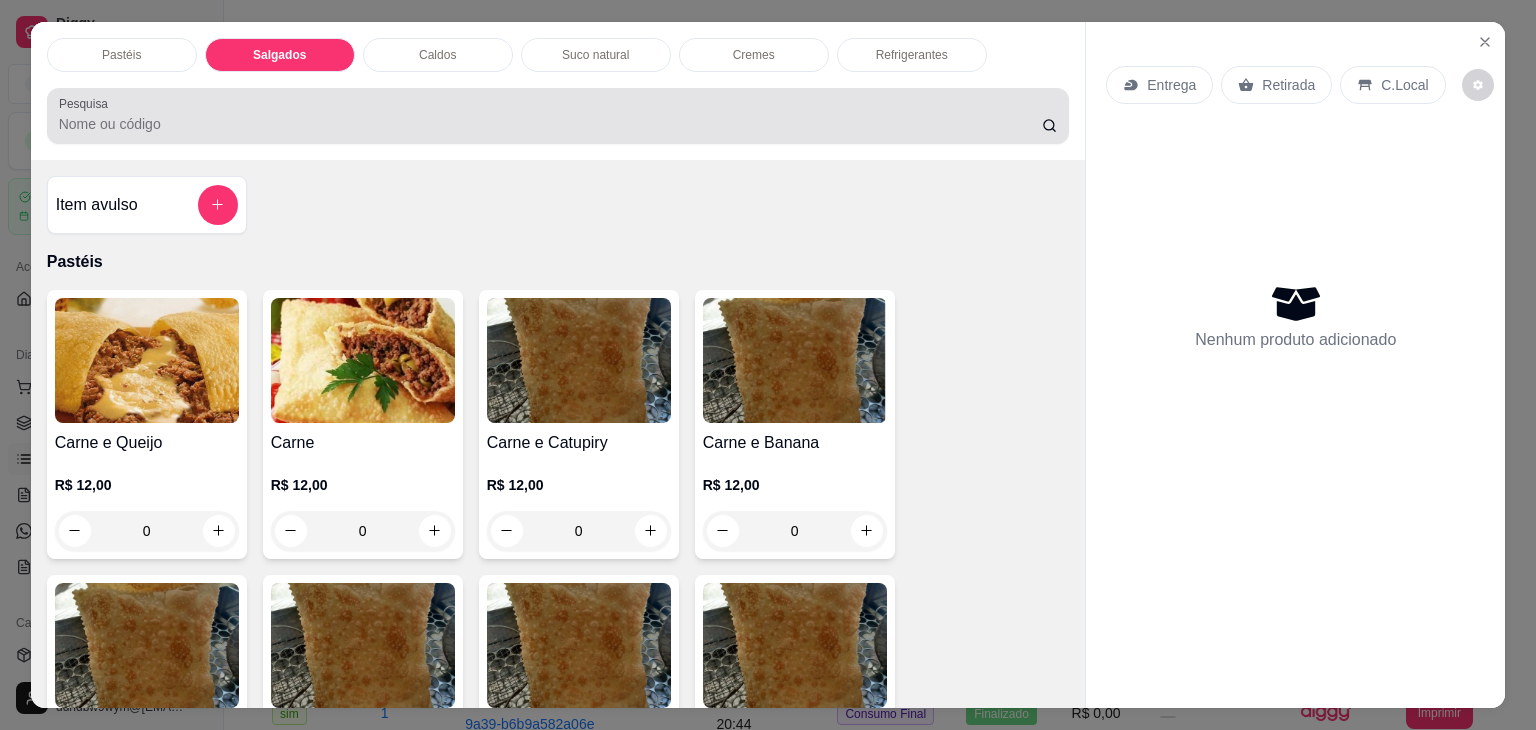 scroll, scrollTop: 2124, scrollLeft: 0, axis: vertical 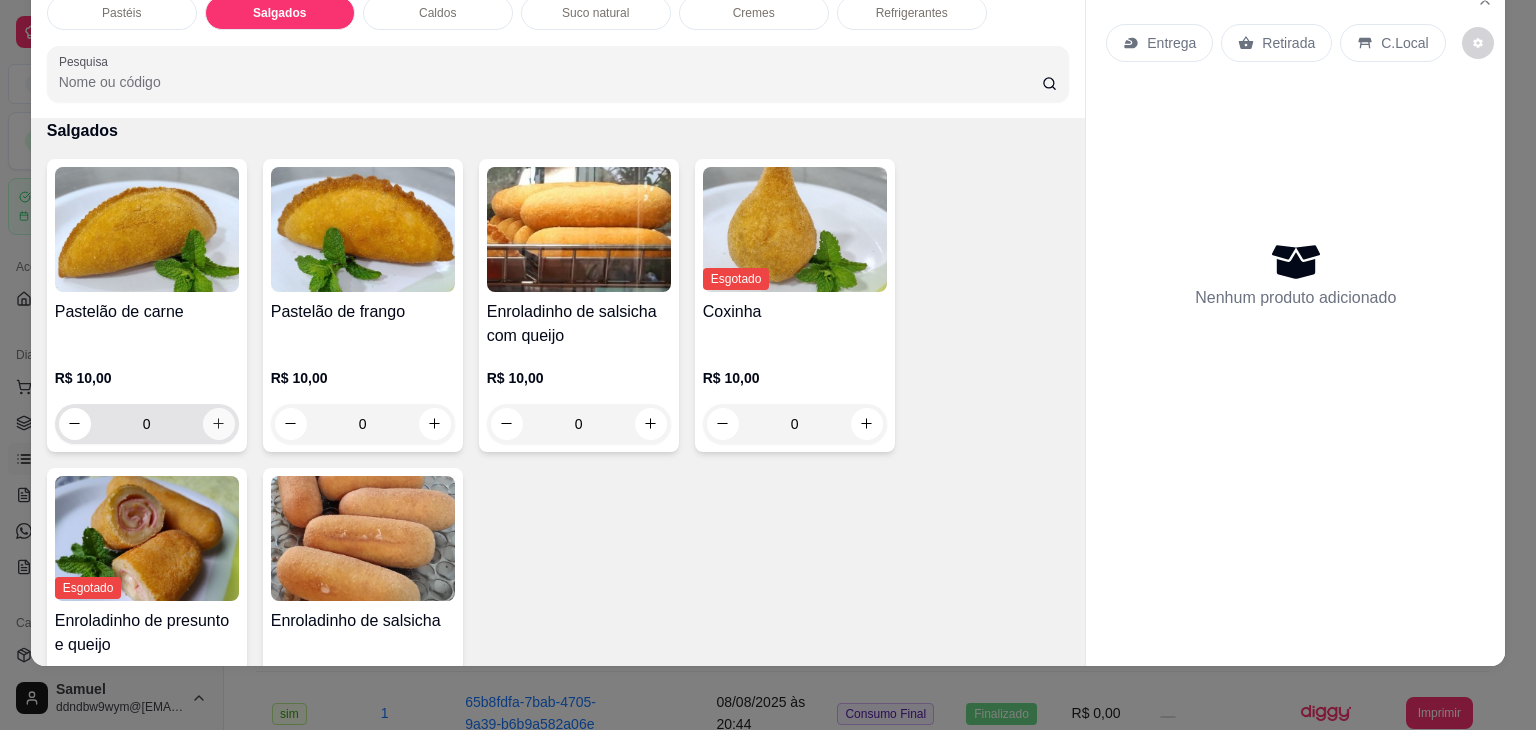 click 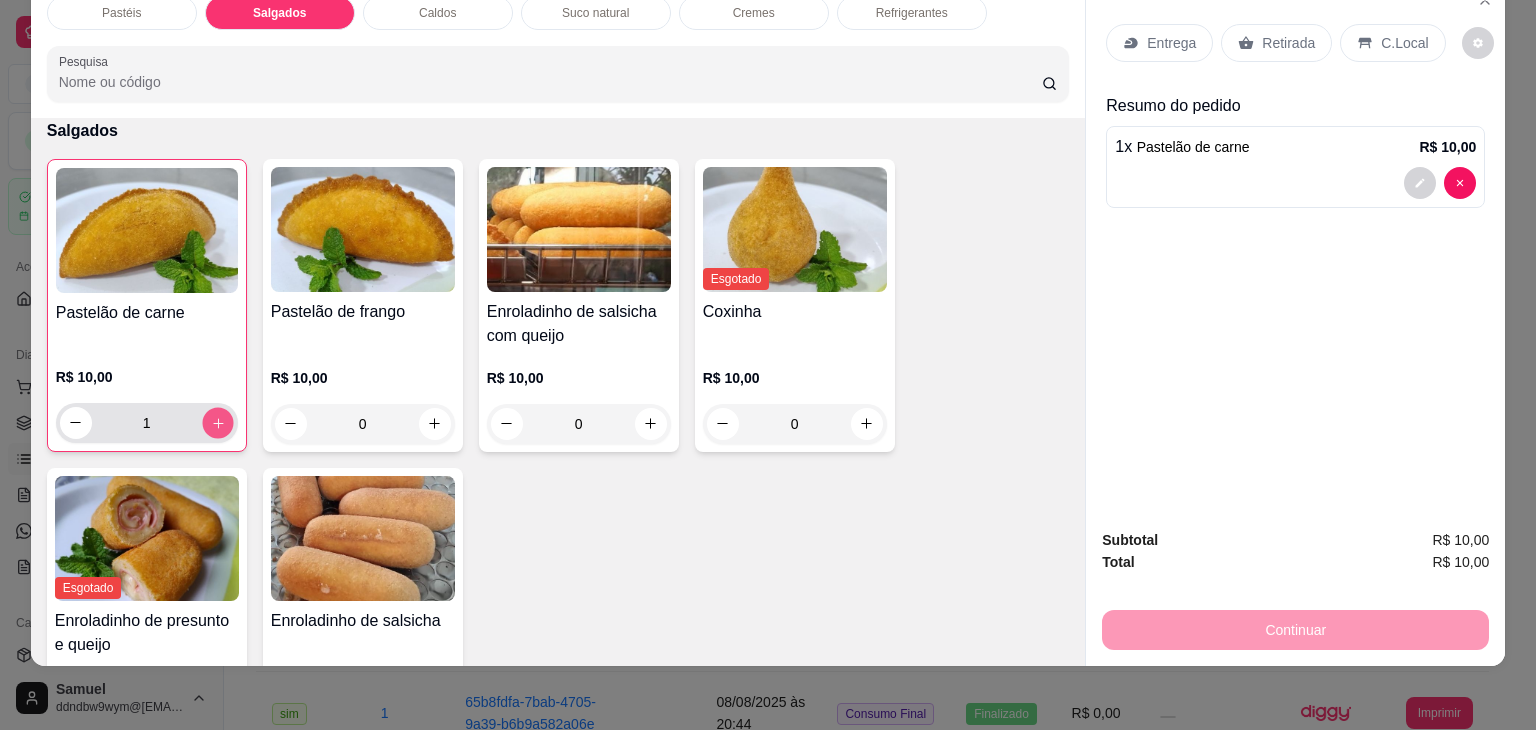 click at bounding box center (217, 422) 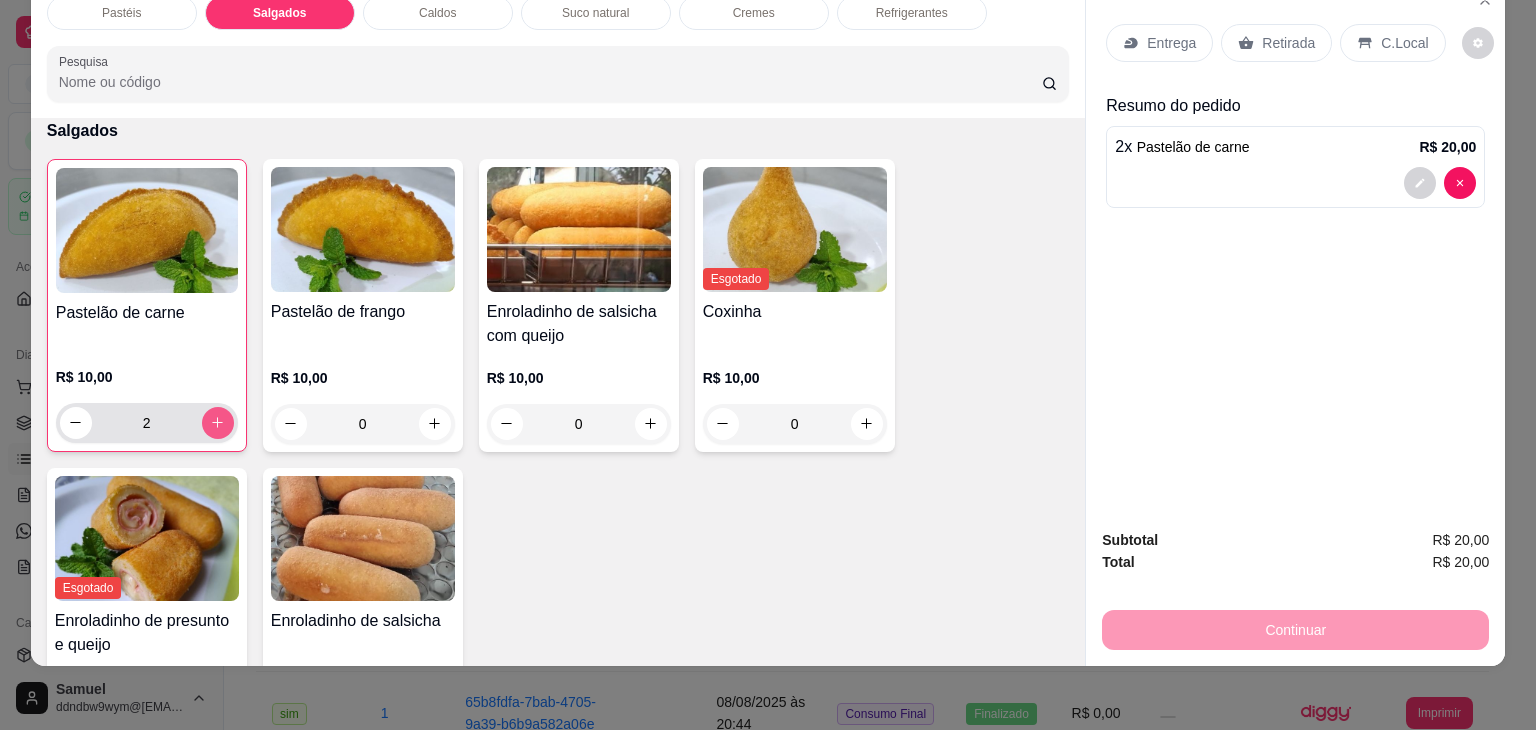 click at bounding box center [218, 423] 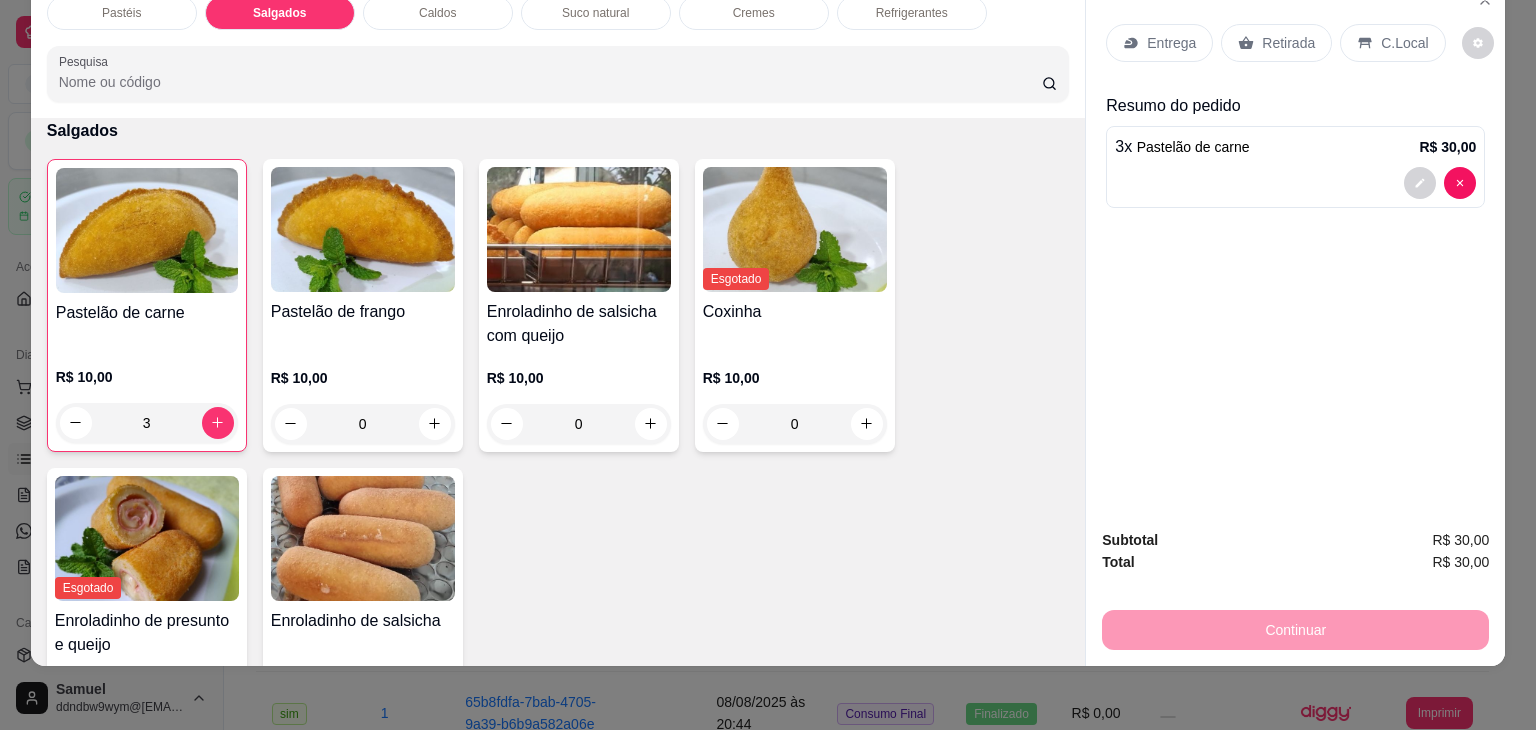 click 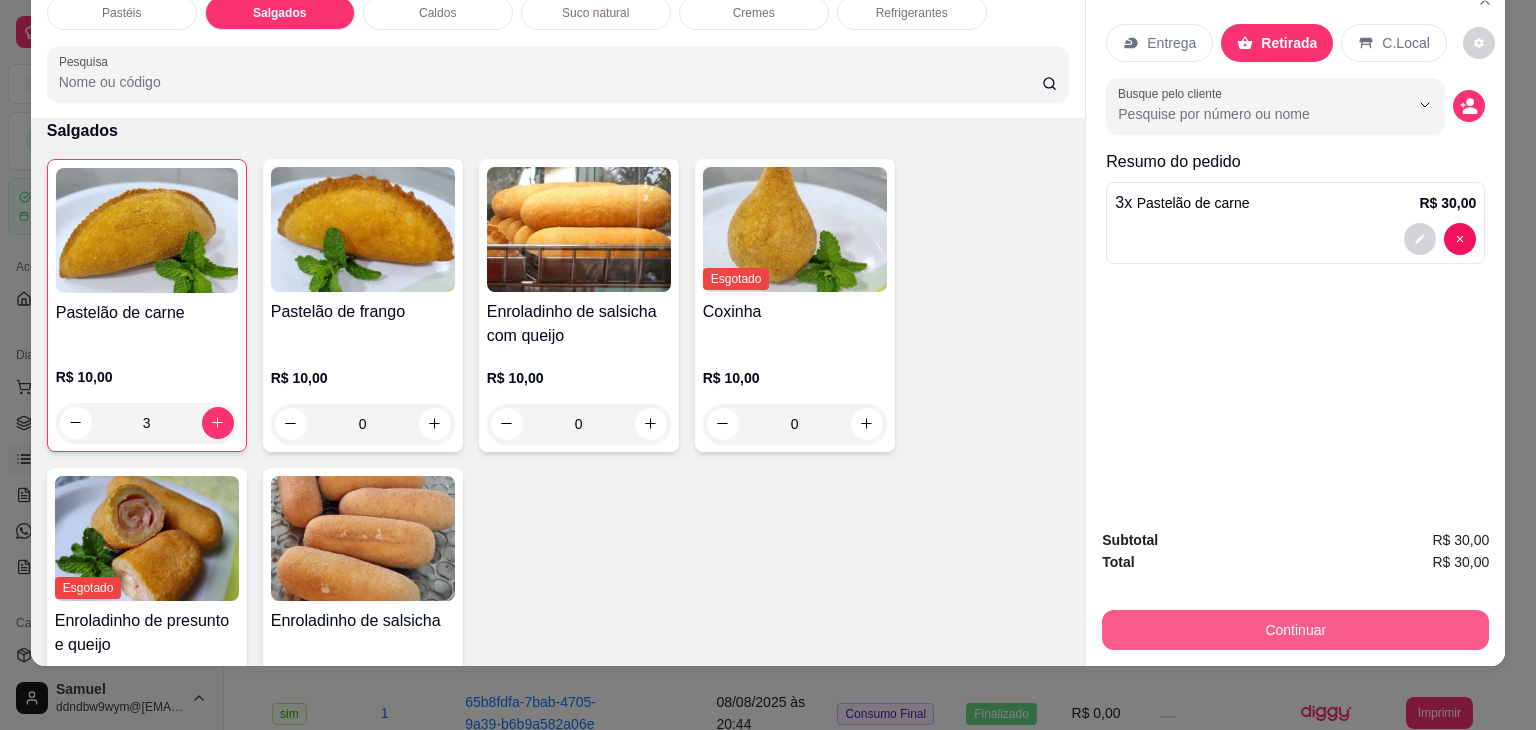 click on "Continuar" at bounding box center (1295, 630) 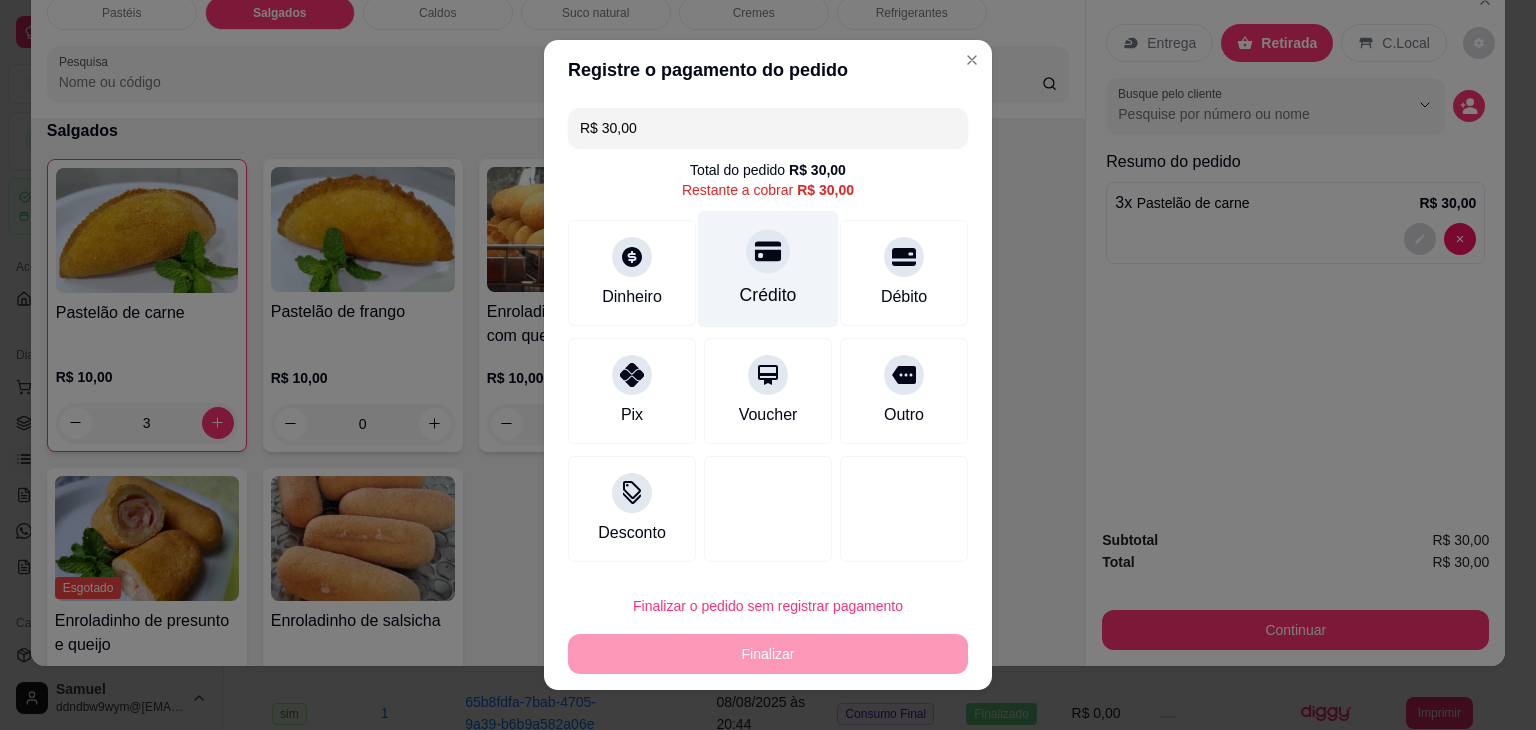click at bounding box center (768, 251) 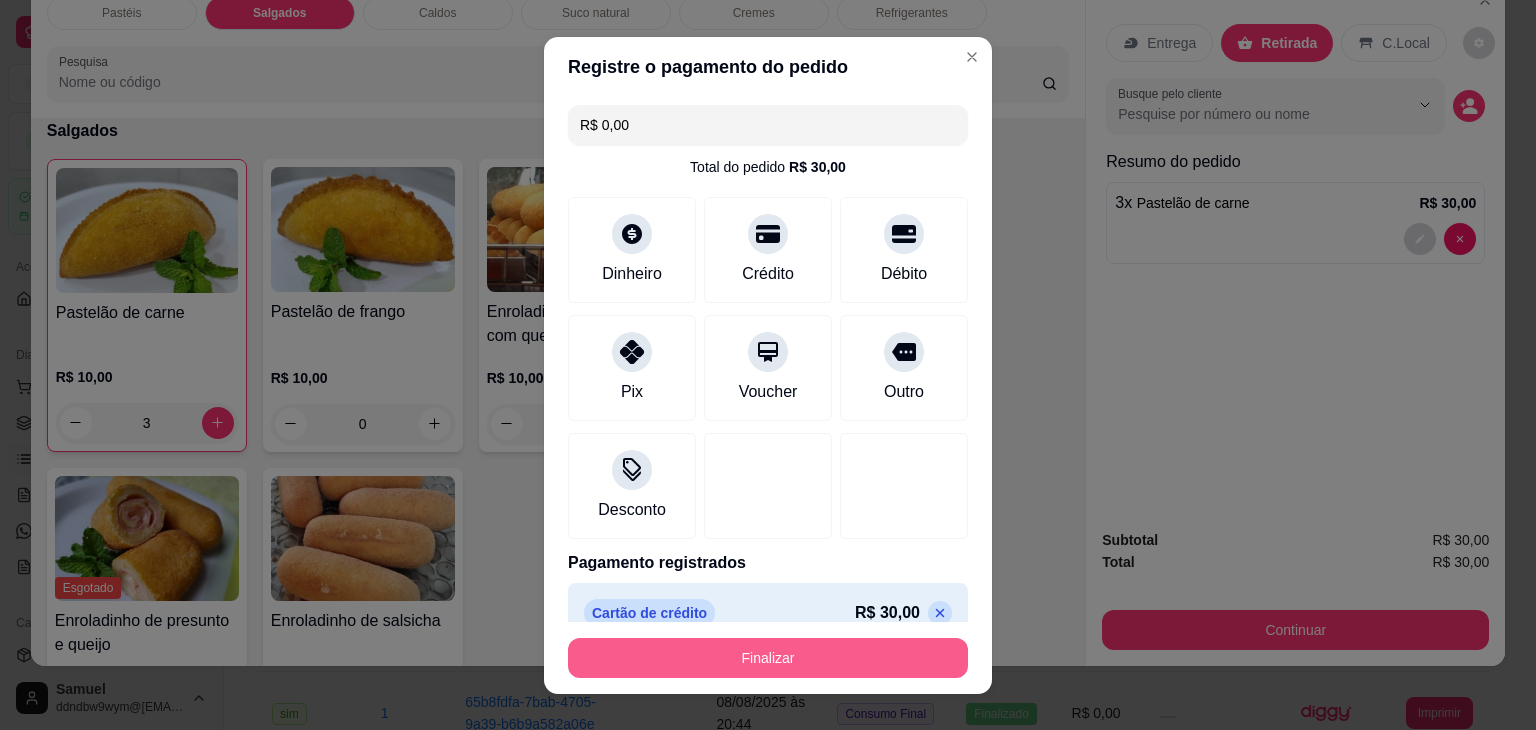 click on "Finalizar" at bounding box center [768, 658] 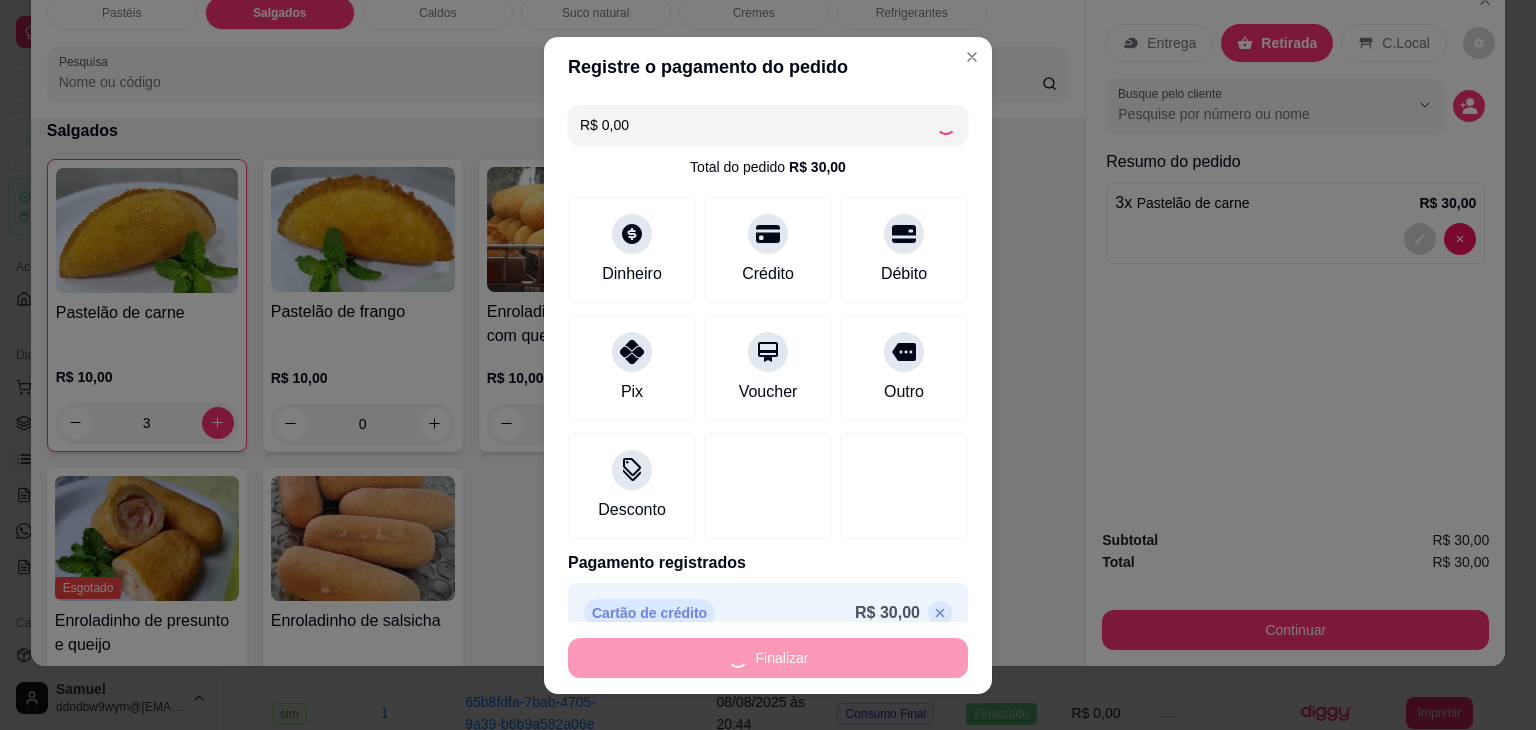 type on "0" 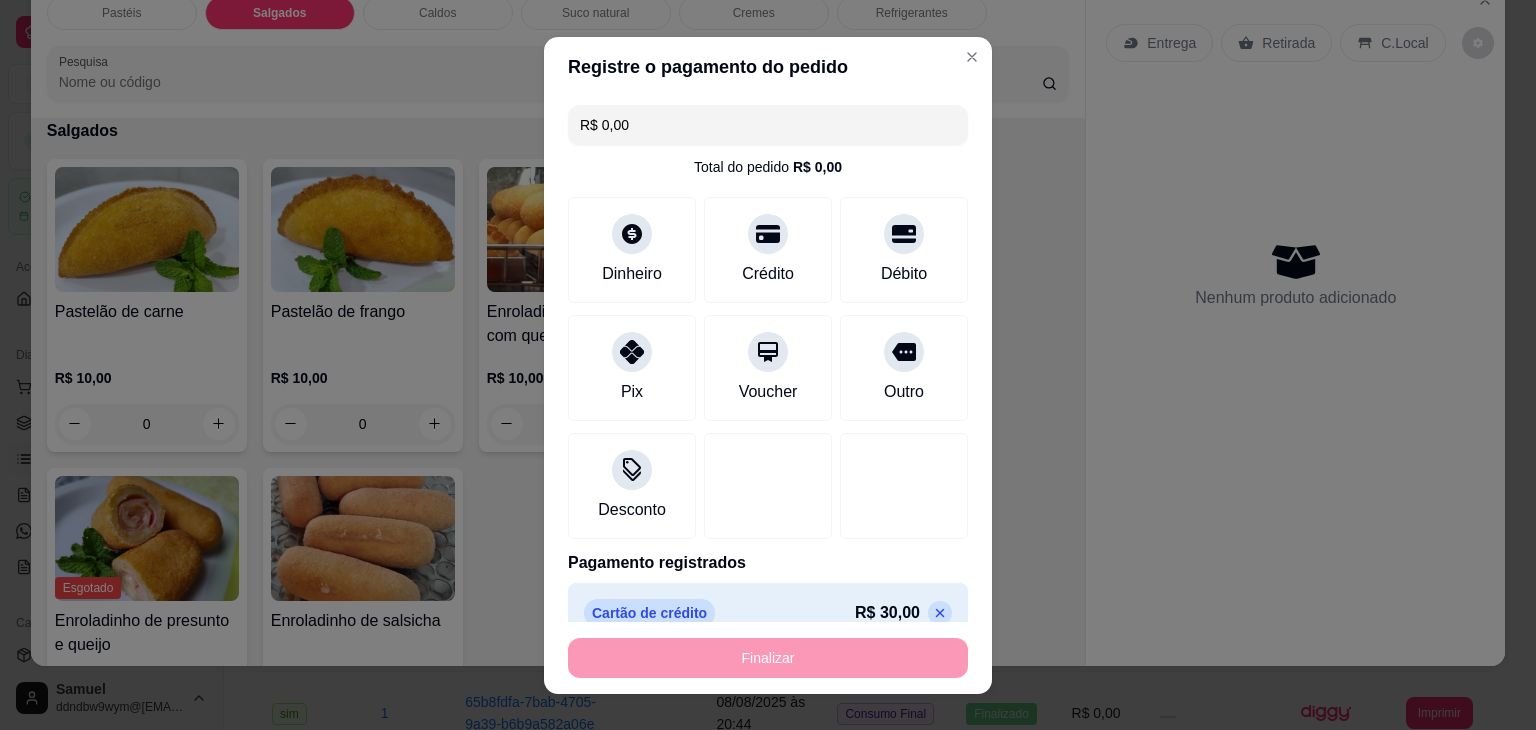 type on "-R$ 30,00" 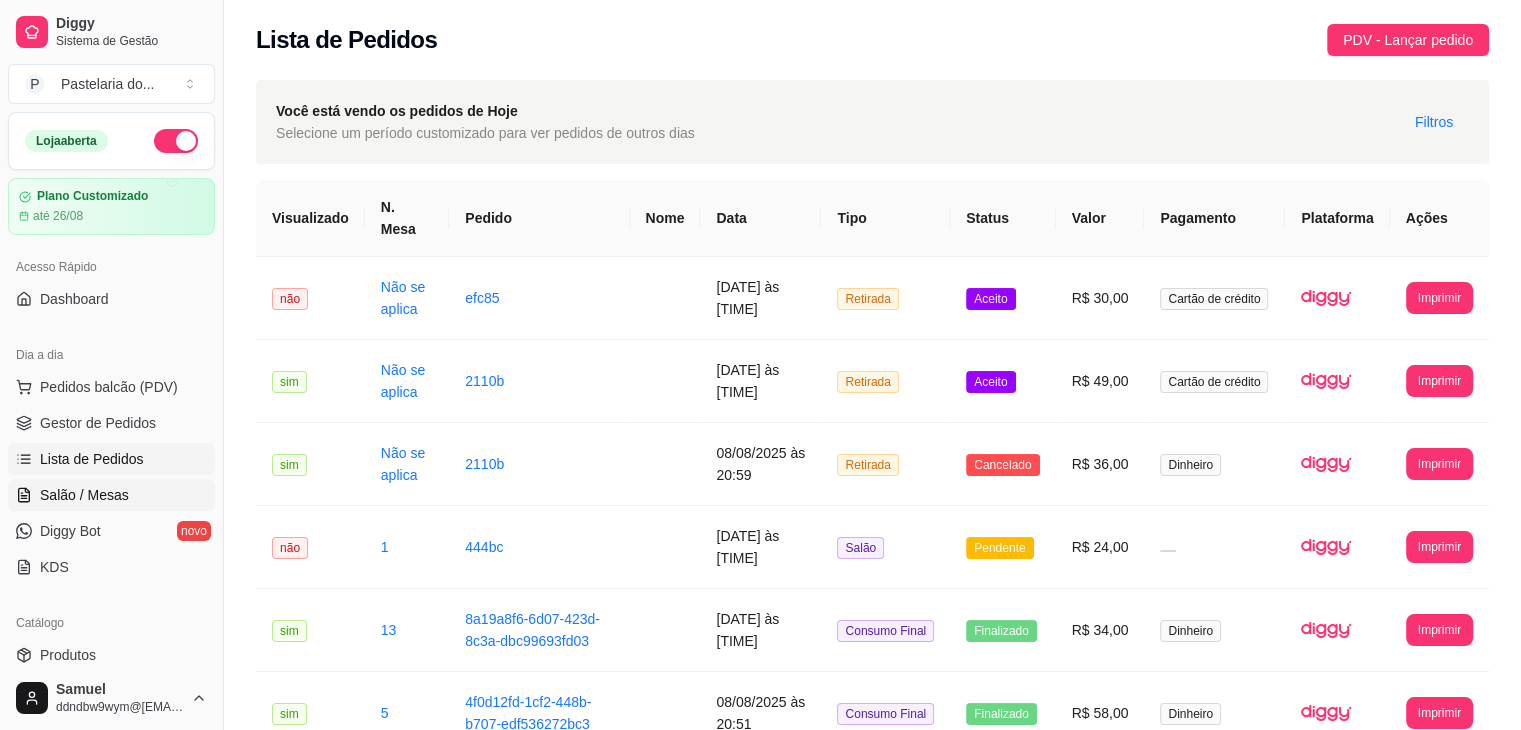 click on "Salão / Mesas" at bounding box center [84, 495] 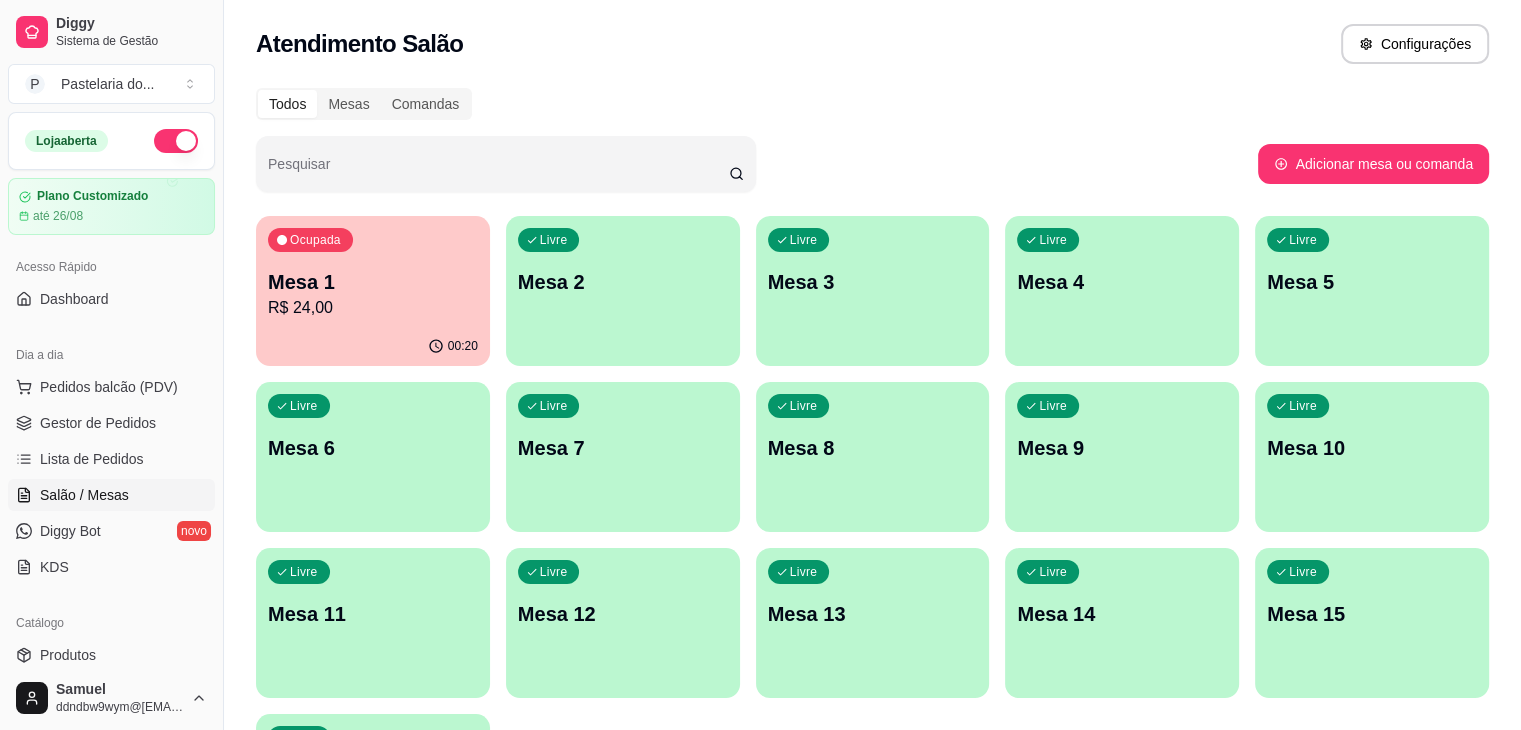 click on "Mesa 3" at bounding box center (873, 282) 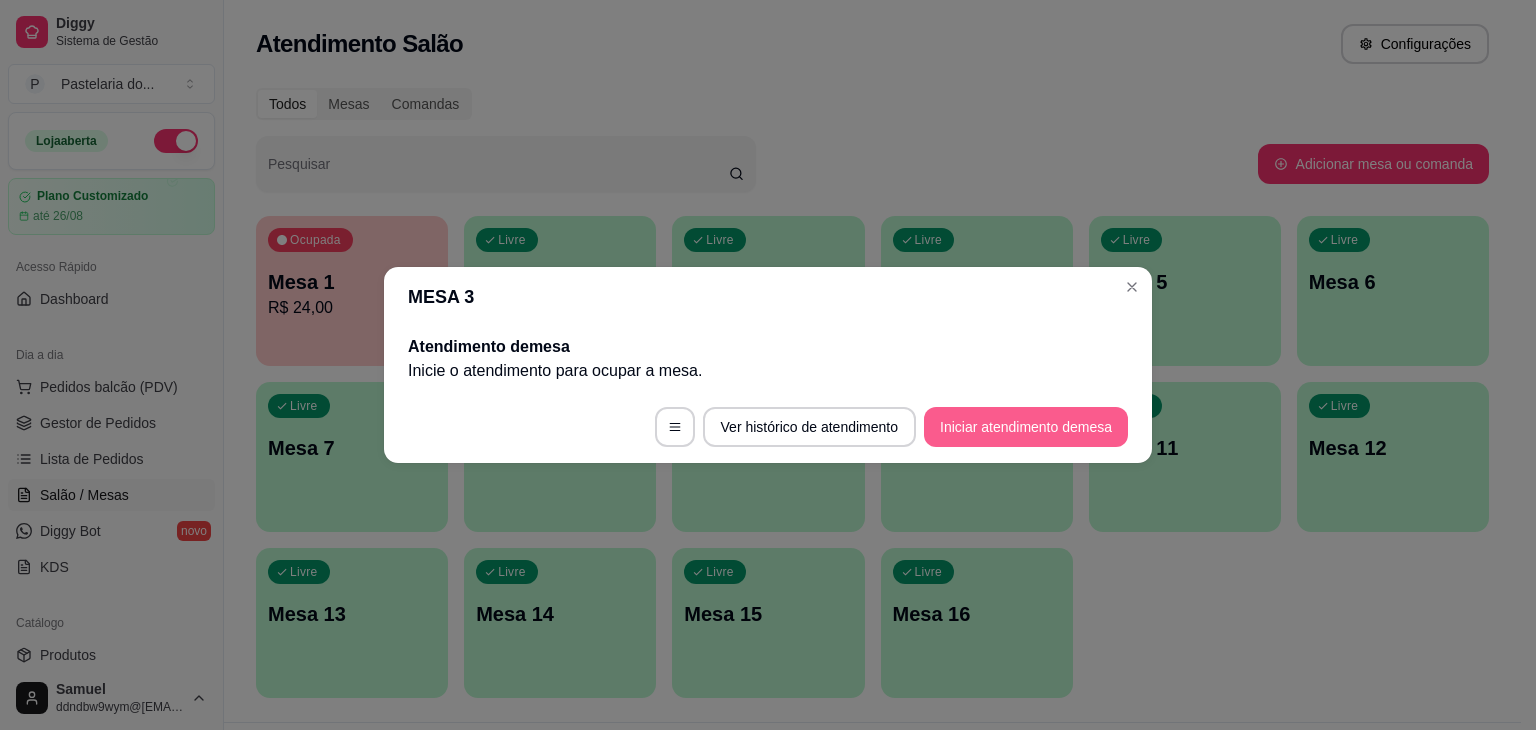 click on "Iniciar atendimento de  mesa" at bounding box center [1026, 427] 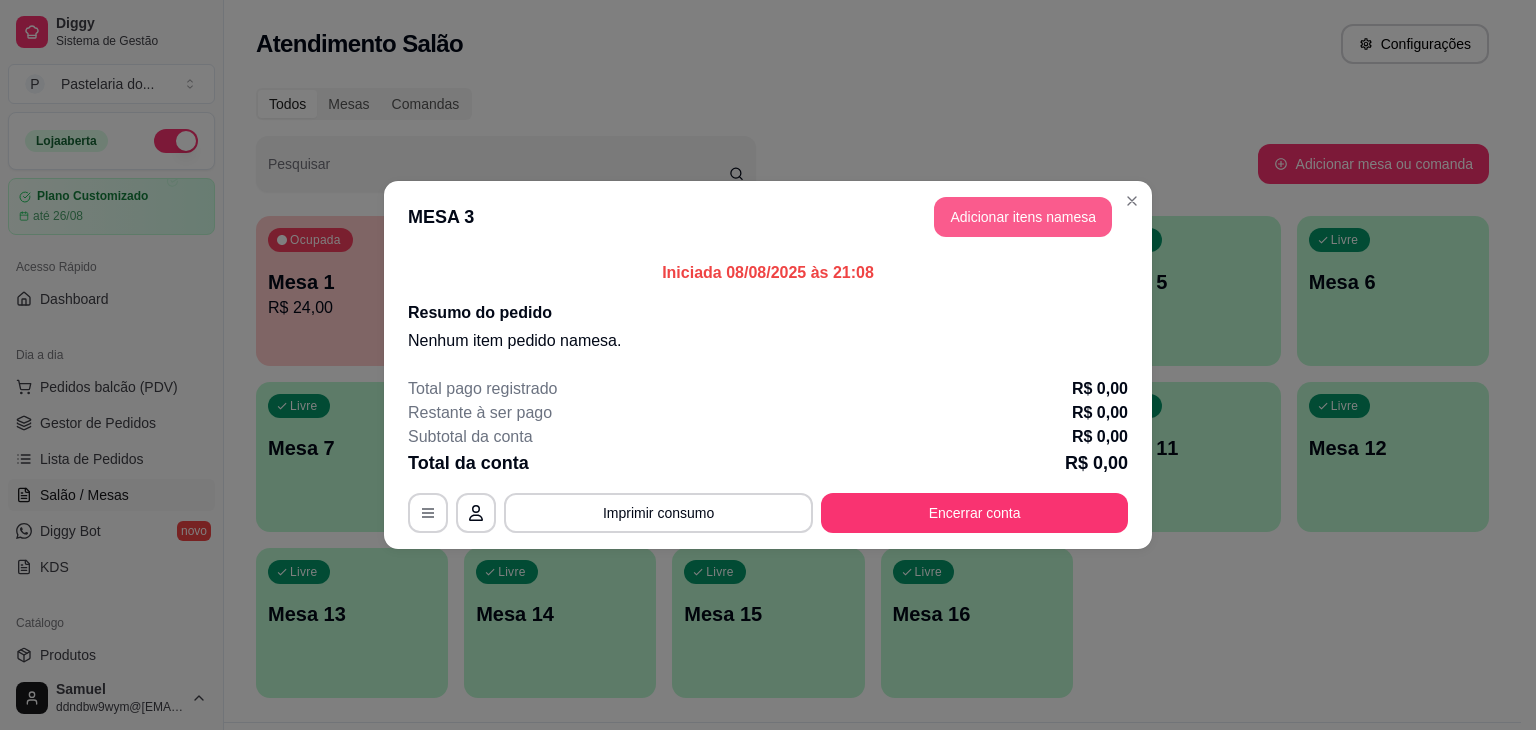 click on "Adicionar itens na  mesa" at bounding box center (1023, 217) 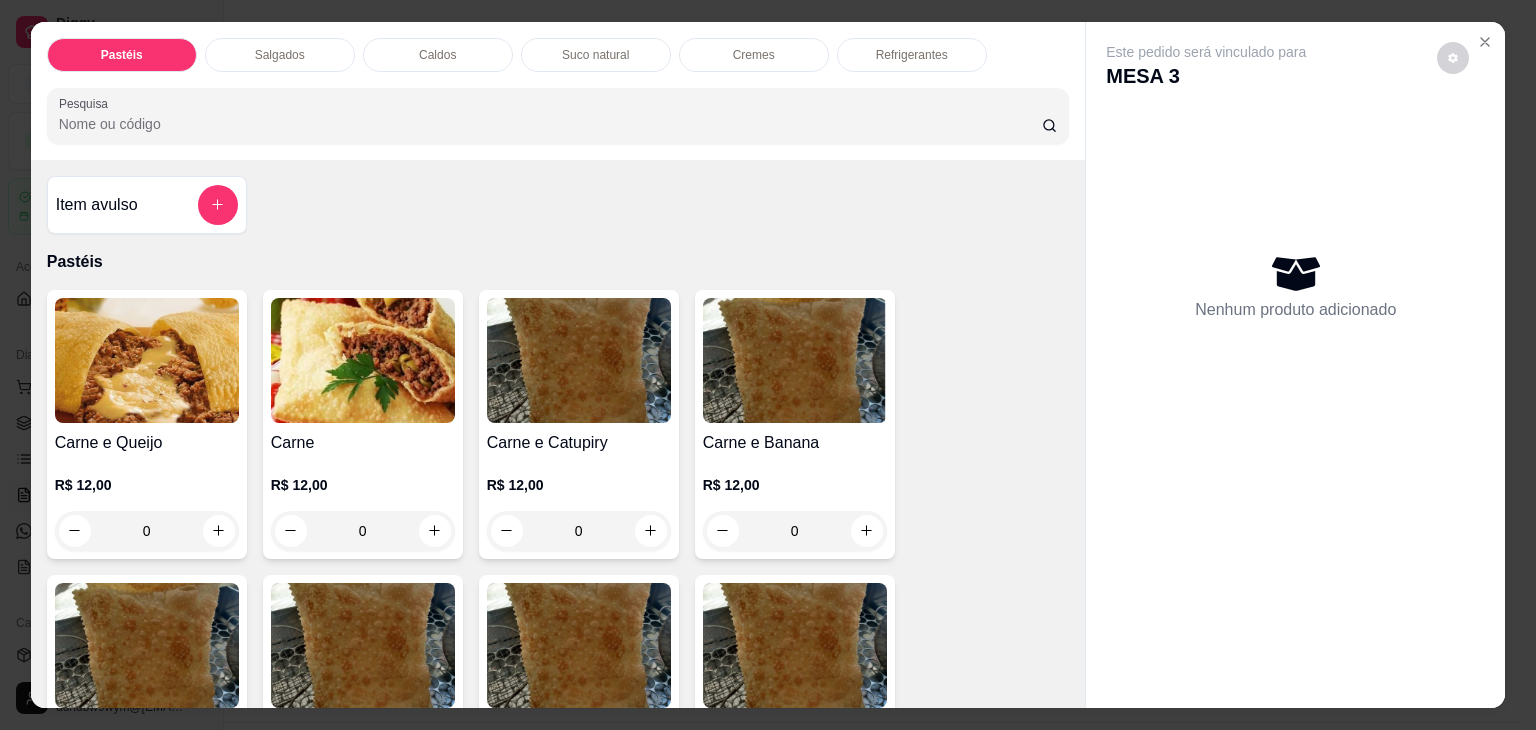 click on "Caldos" at bounding box center [438, 55] 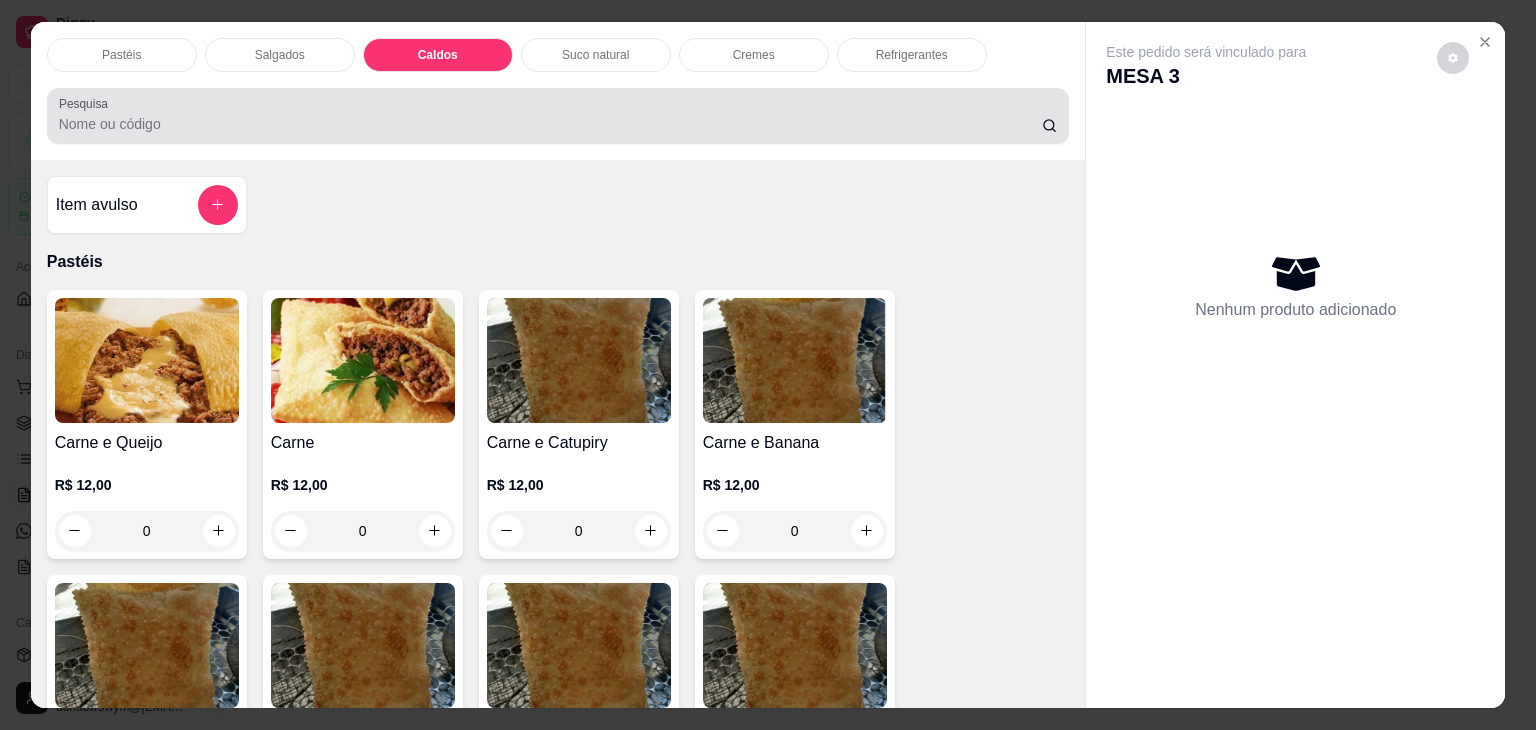 scroll, scrollTop: 2782, scrollLeft: 0, axis: vertical 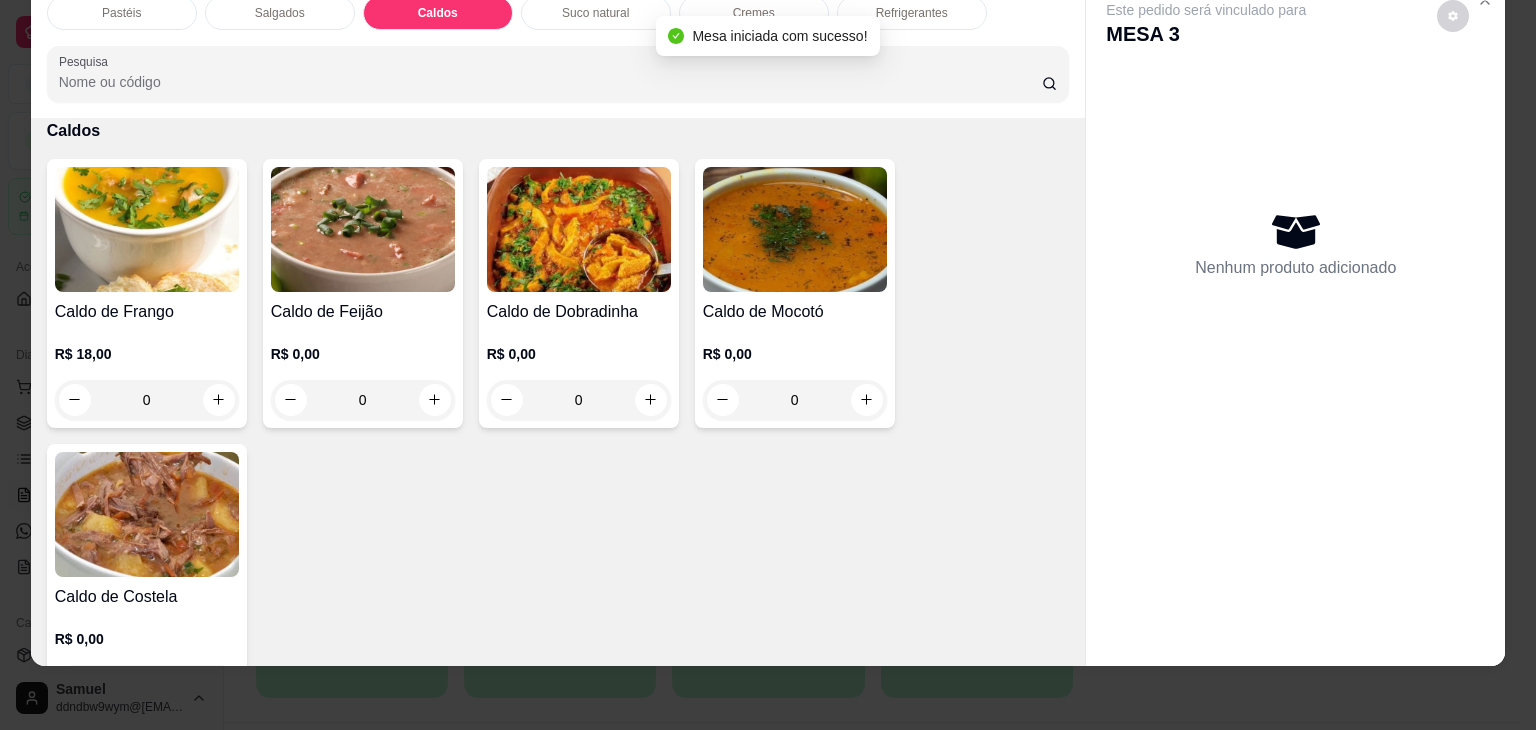 click on "0" at bounding box center [795, 400] 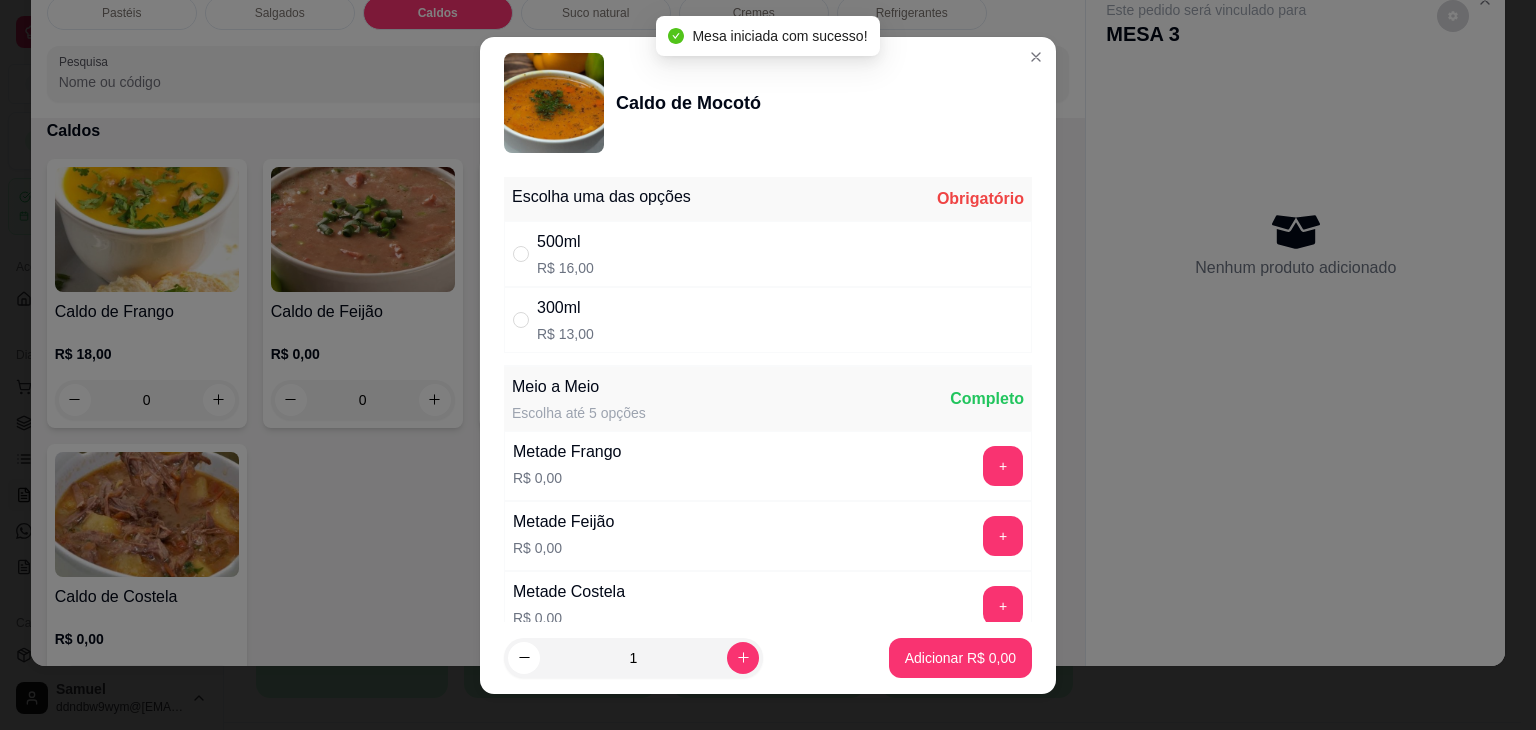 click on "500ml R$ 16,00" at bounding box center (768, 254) 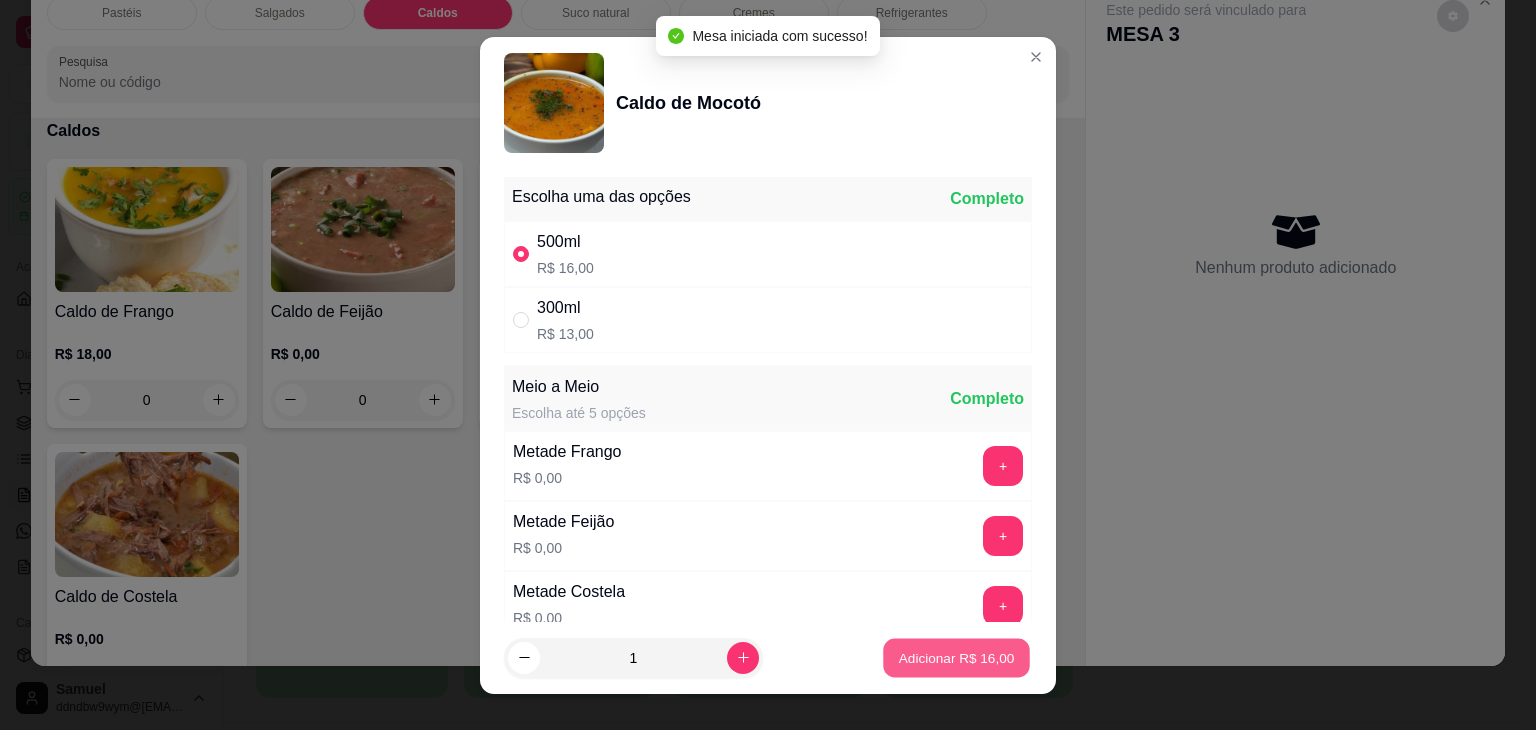 click on "Adicionar   R$ 16,00" at bounding box center [957, 657] 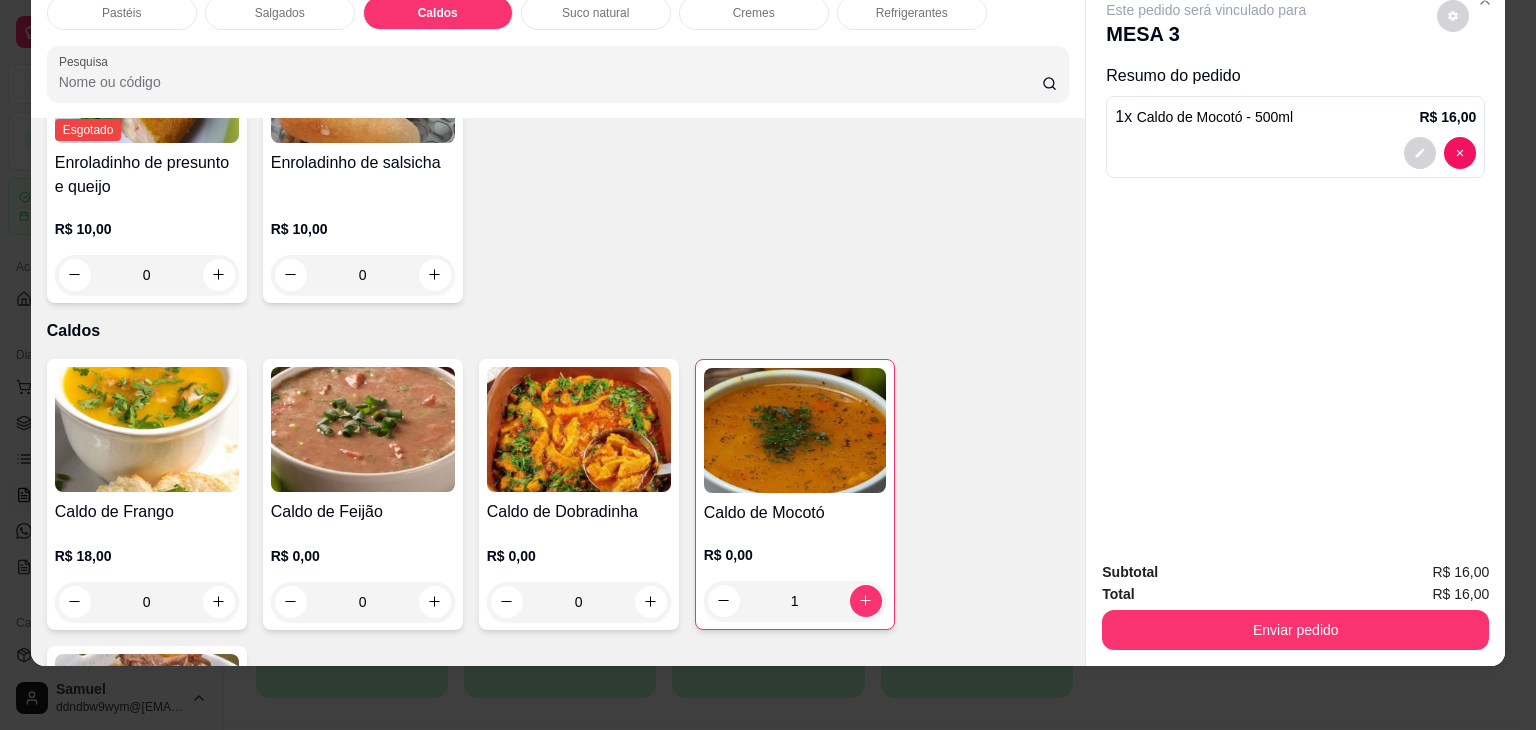 click on "Pastéis" at bounding box center (122, 13) 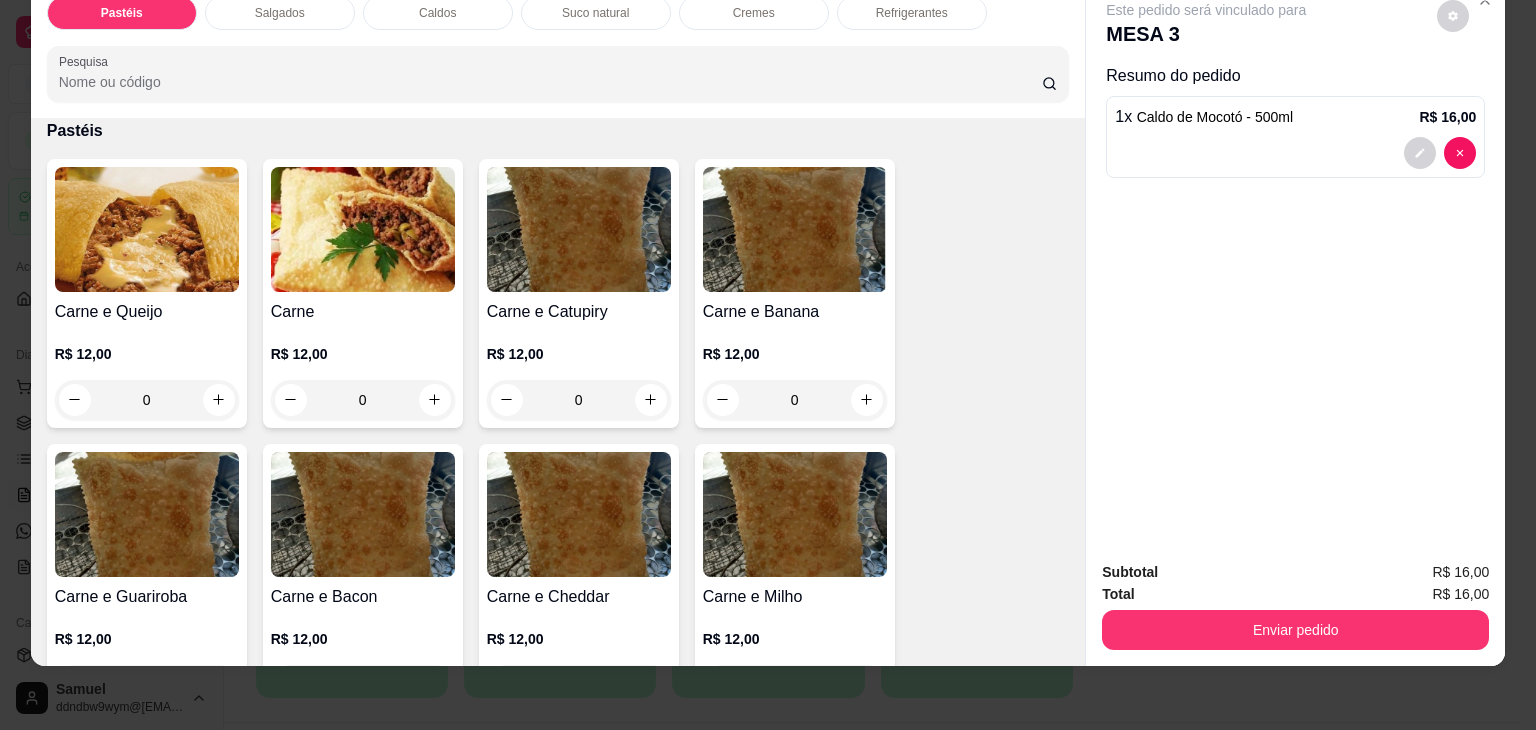 scroll, scrollTop: 289, scrollLeft: 0, axis: vertical 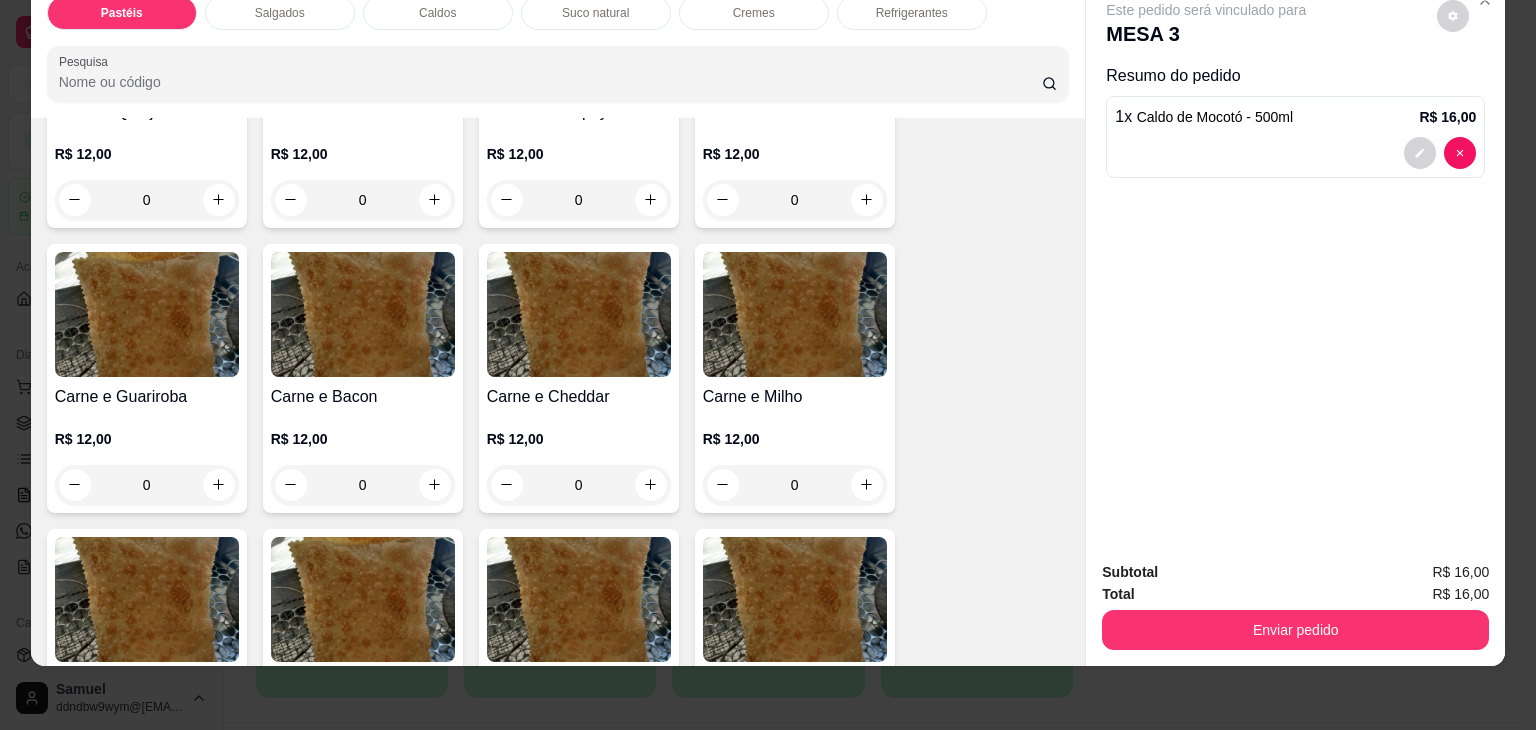 click on "0" at bounding box center [579, 200] 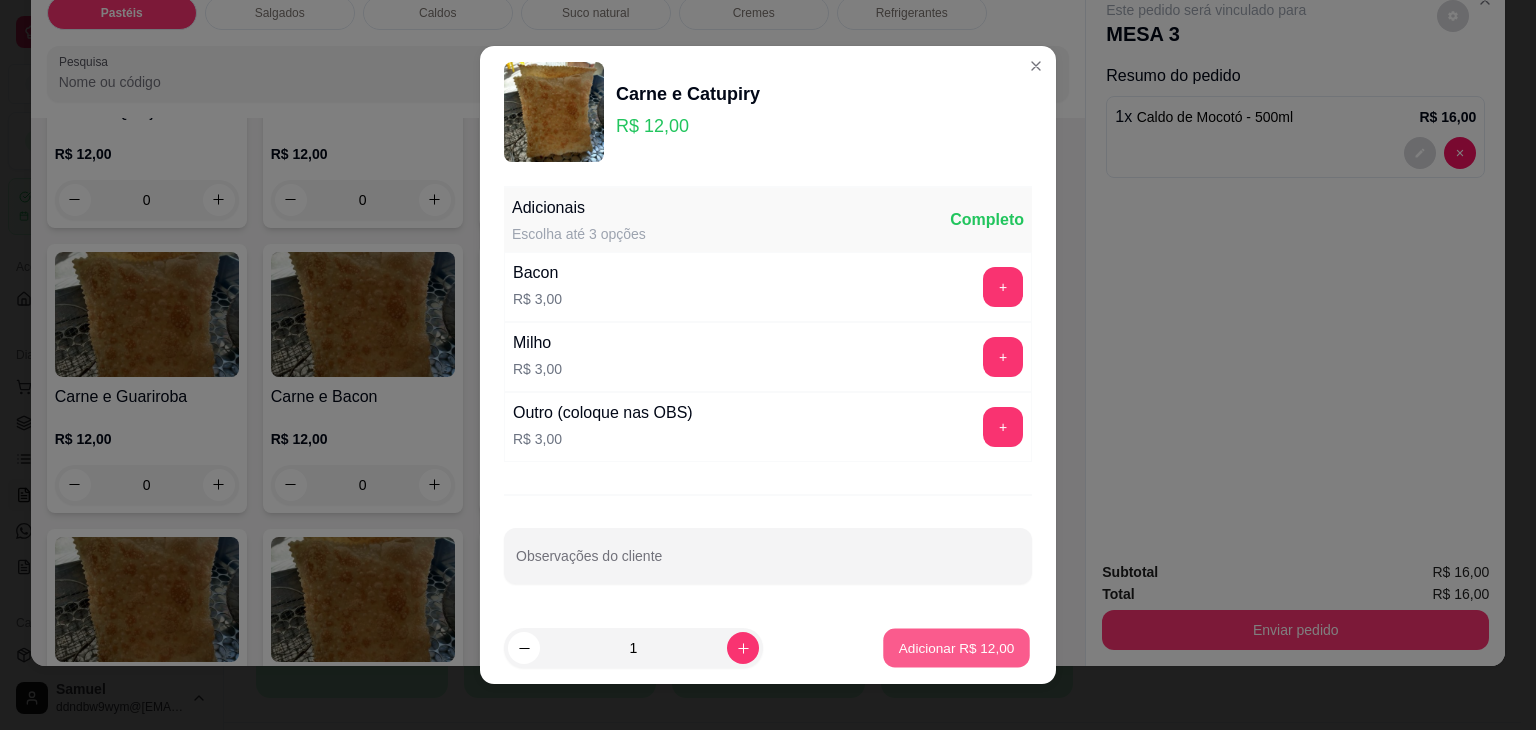 click on "Adicionar   R$ 12,00" at bounding box center [957, 647] 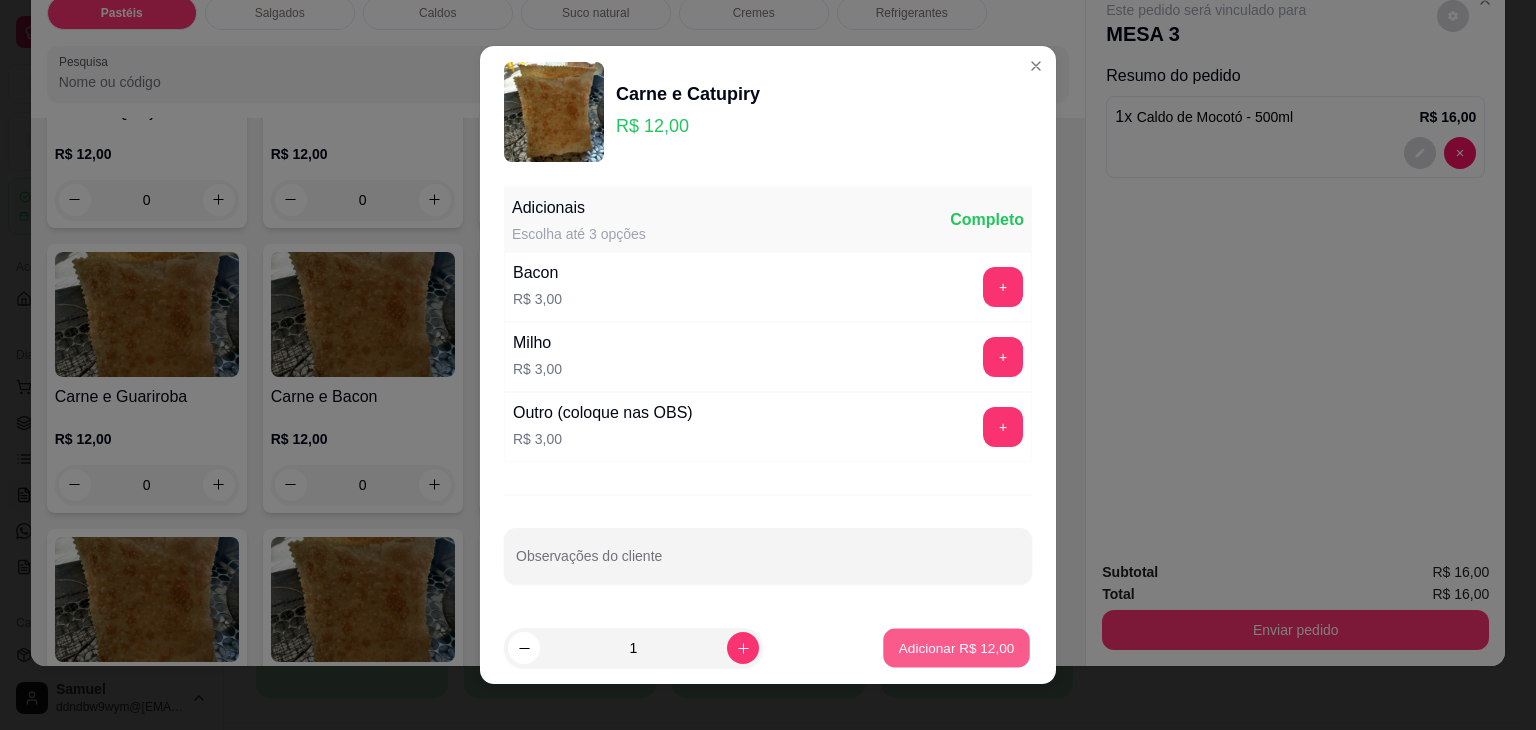 type on "1" 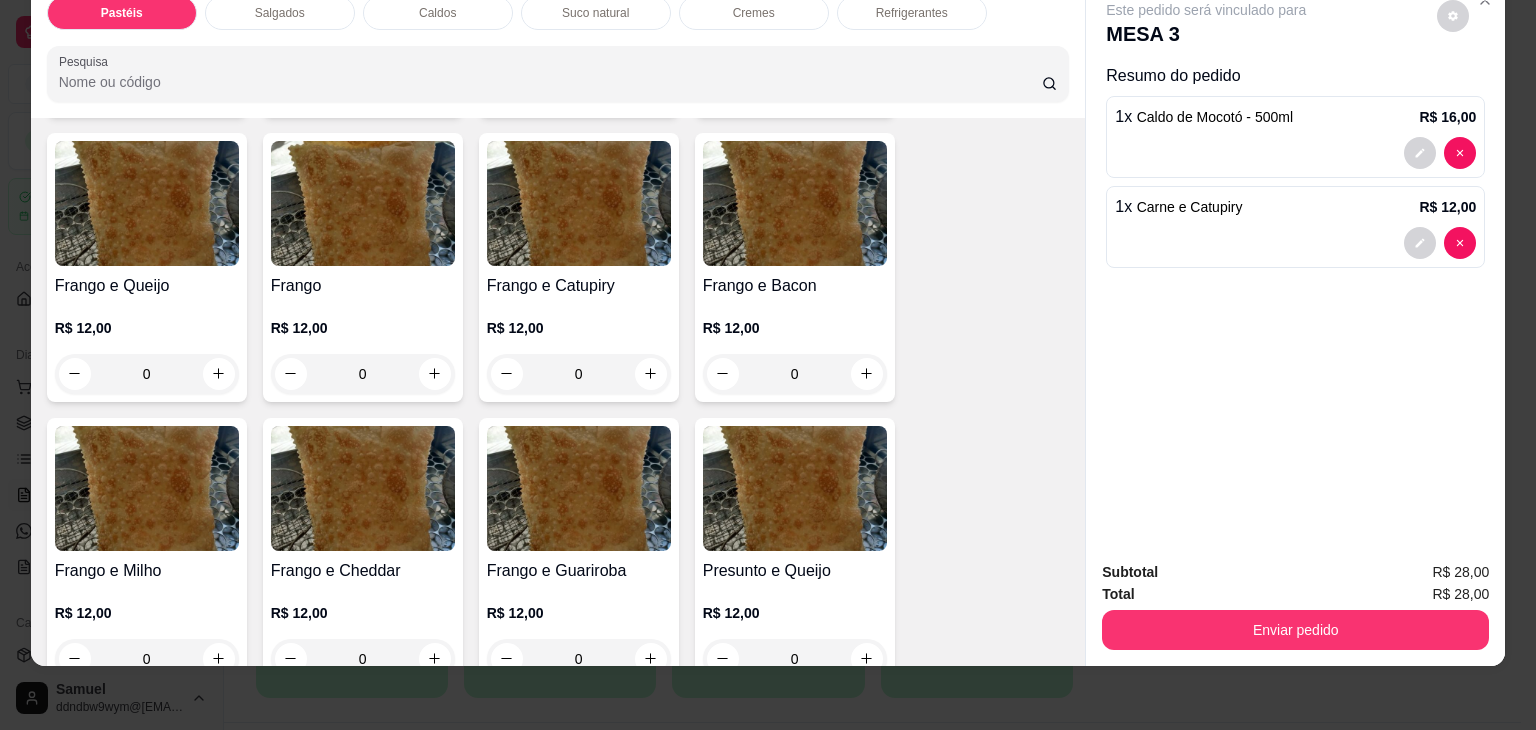 scroll, scrollTop: 689, scrollLeft: 0, axis: vertical 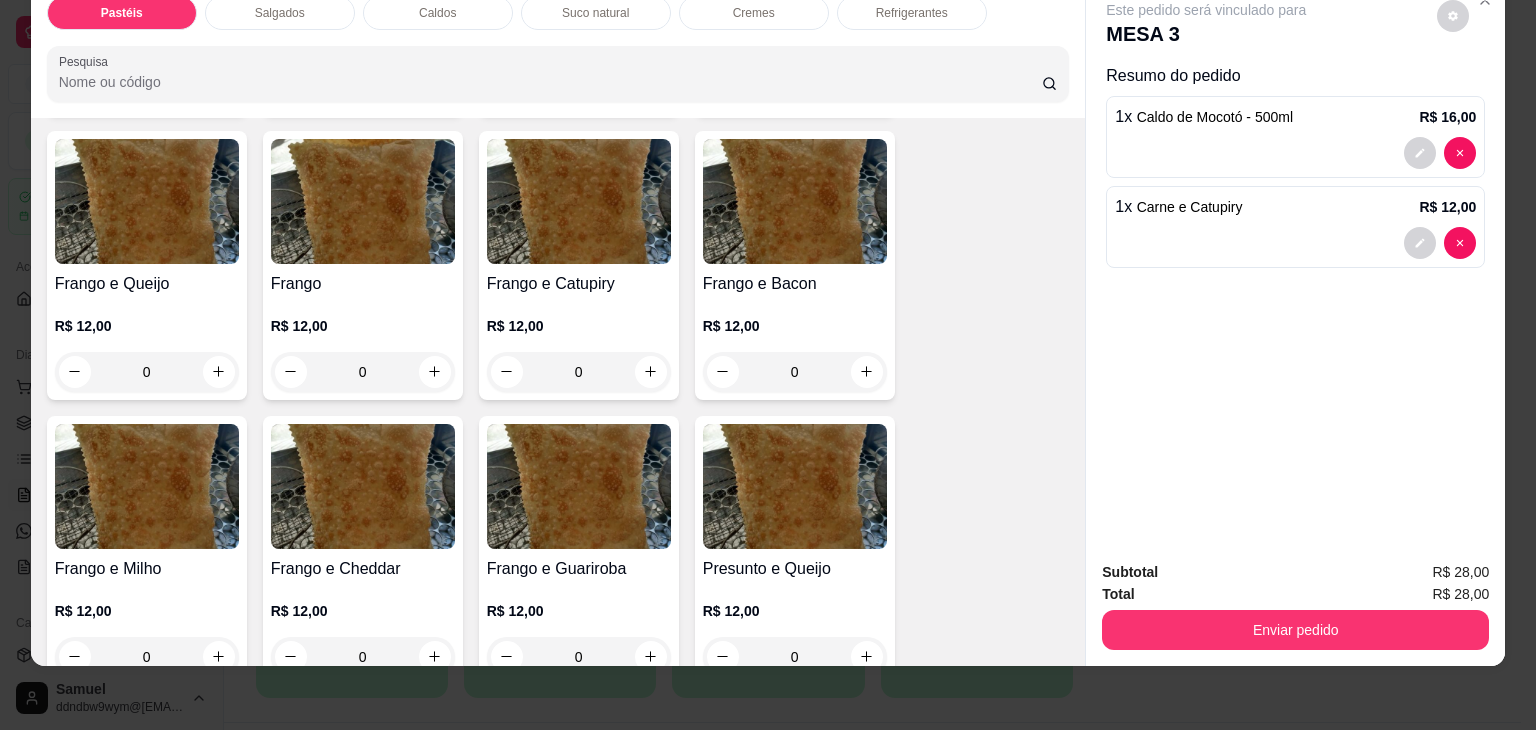 click on "0" at bounding box center [363, 372] 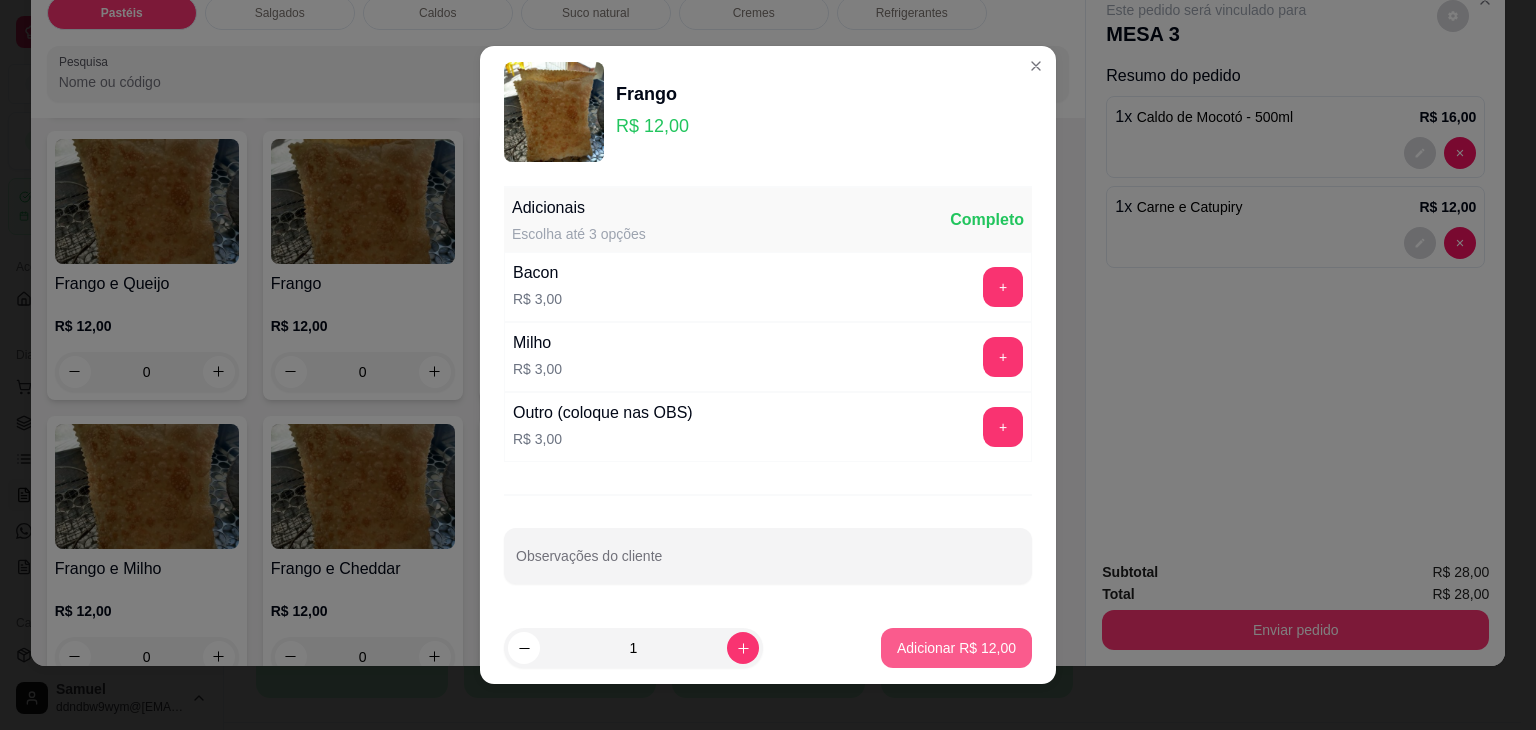 click on "Adicionar   R$ 12,00" at bounding box center (956, 648) 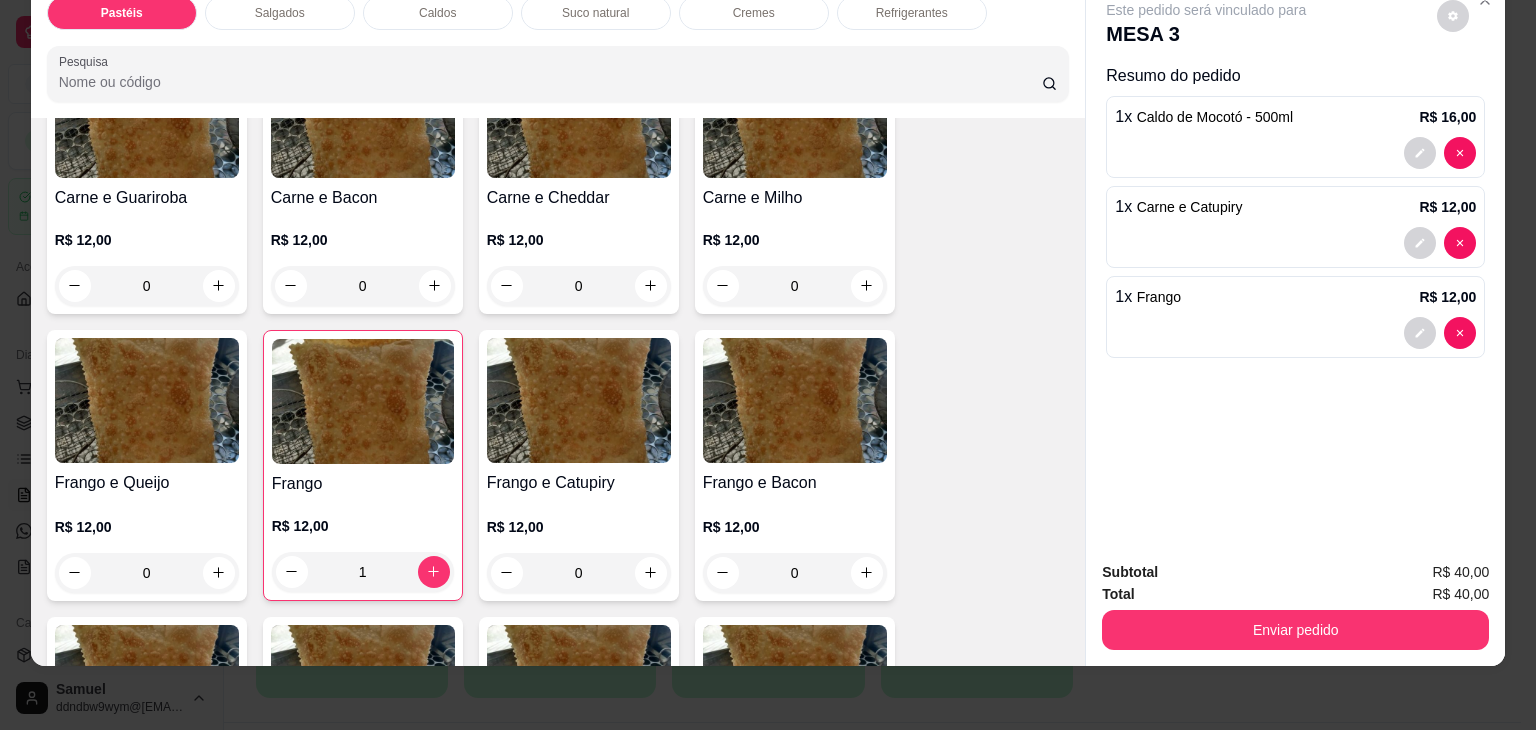 scroll, scrollTop: 489, scrollLeft: 0, axis: vertical 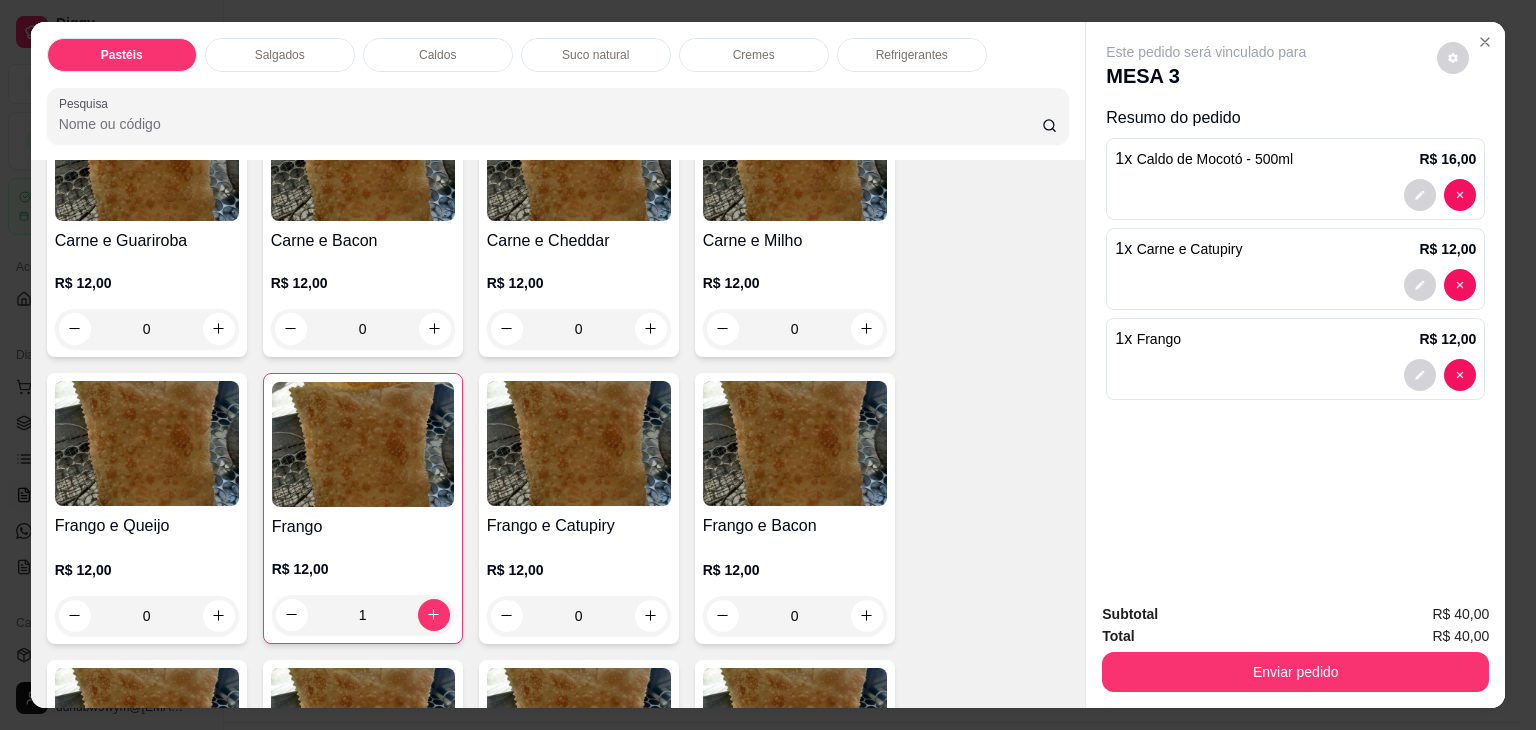 click on "Refrigerantes" at bounding box center (912, 55) 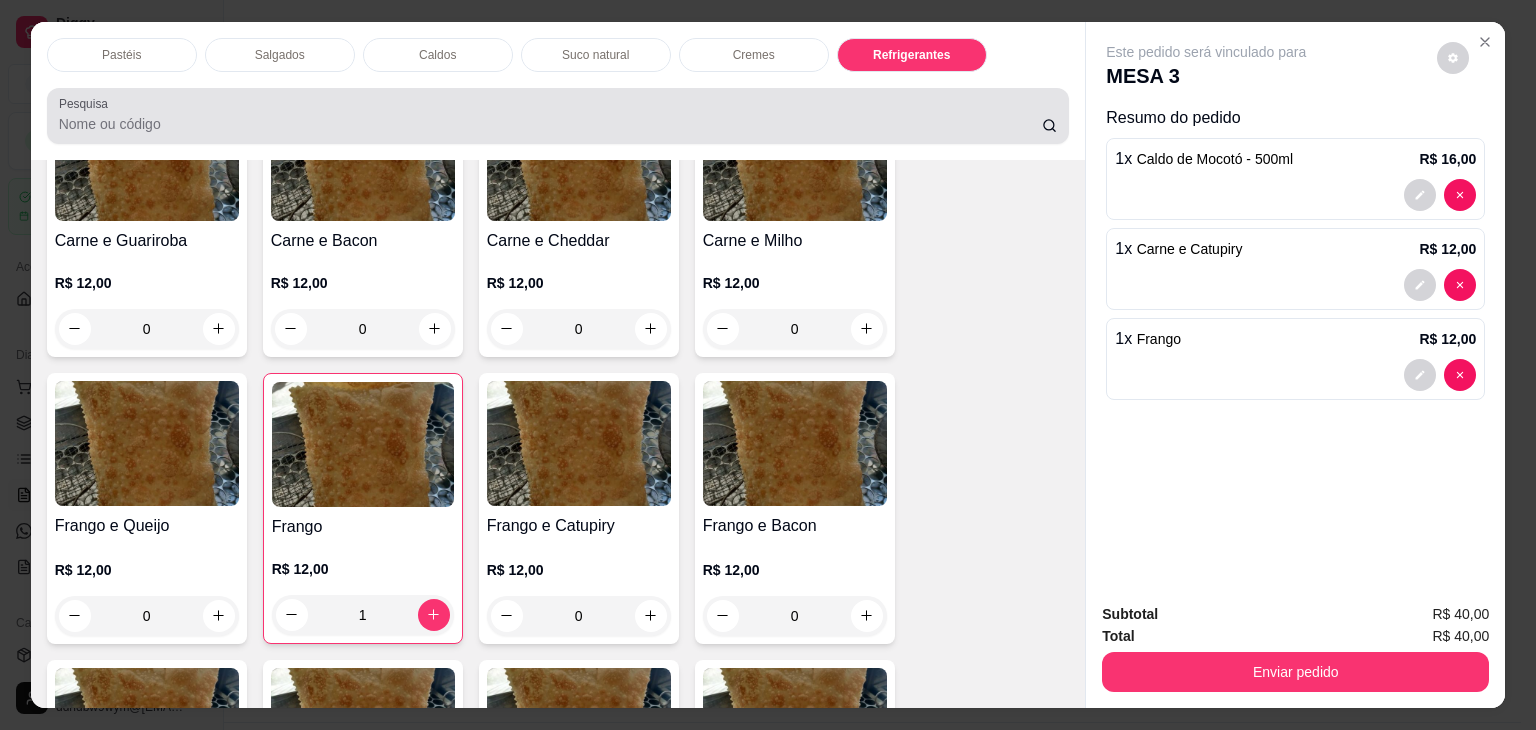 scroll, scrollTop: 5235, scrollLeft: 0, axis: vertical 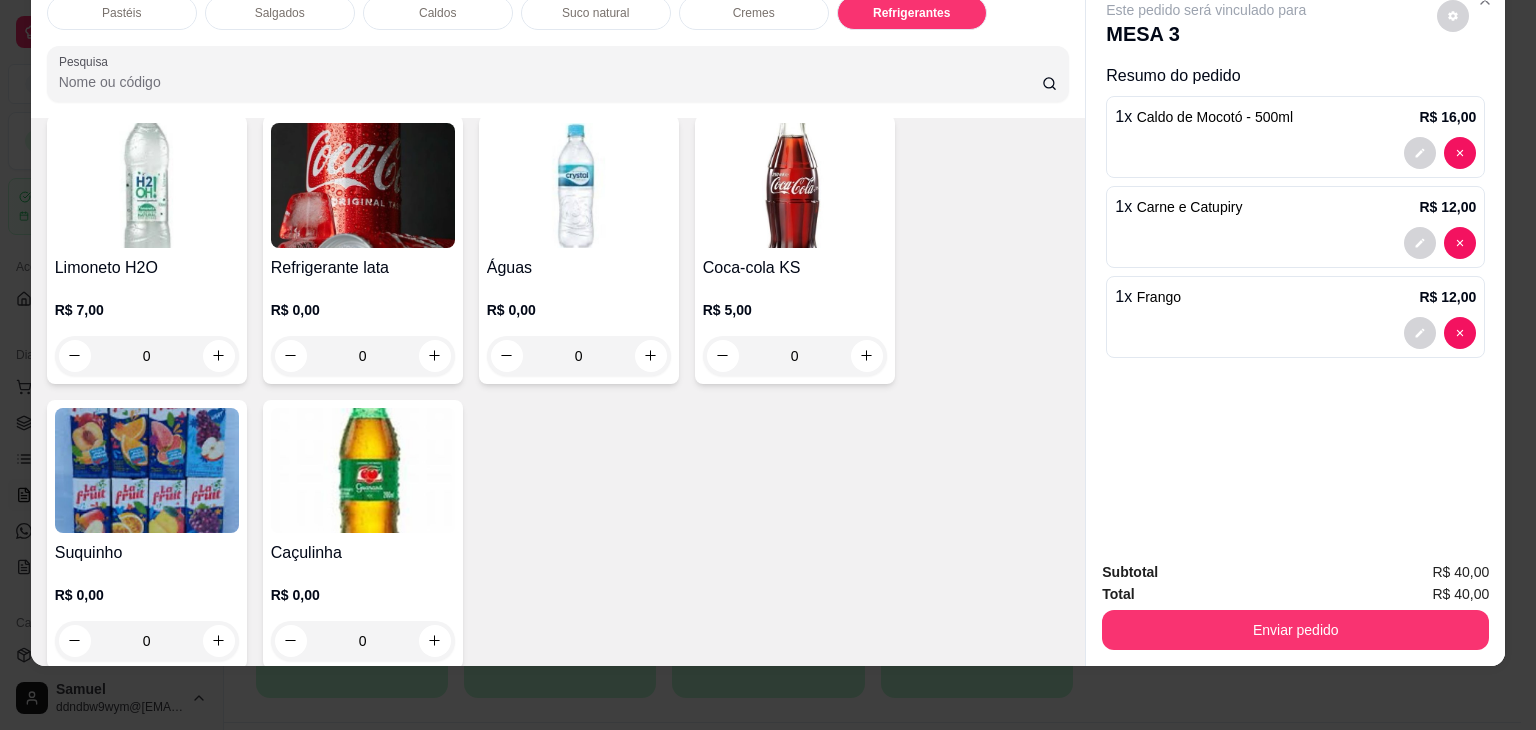 click 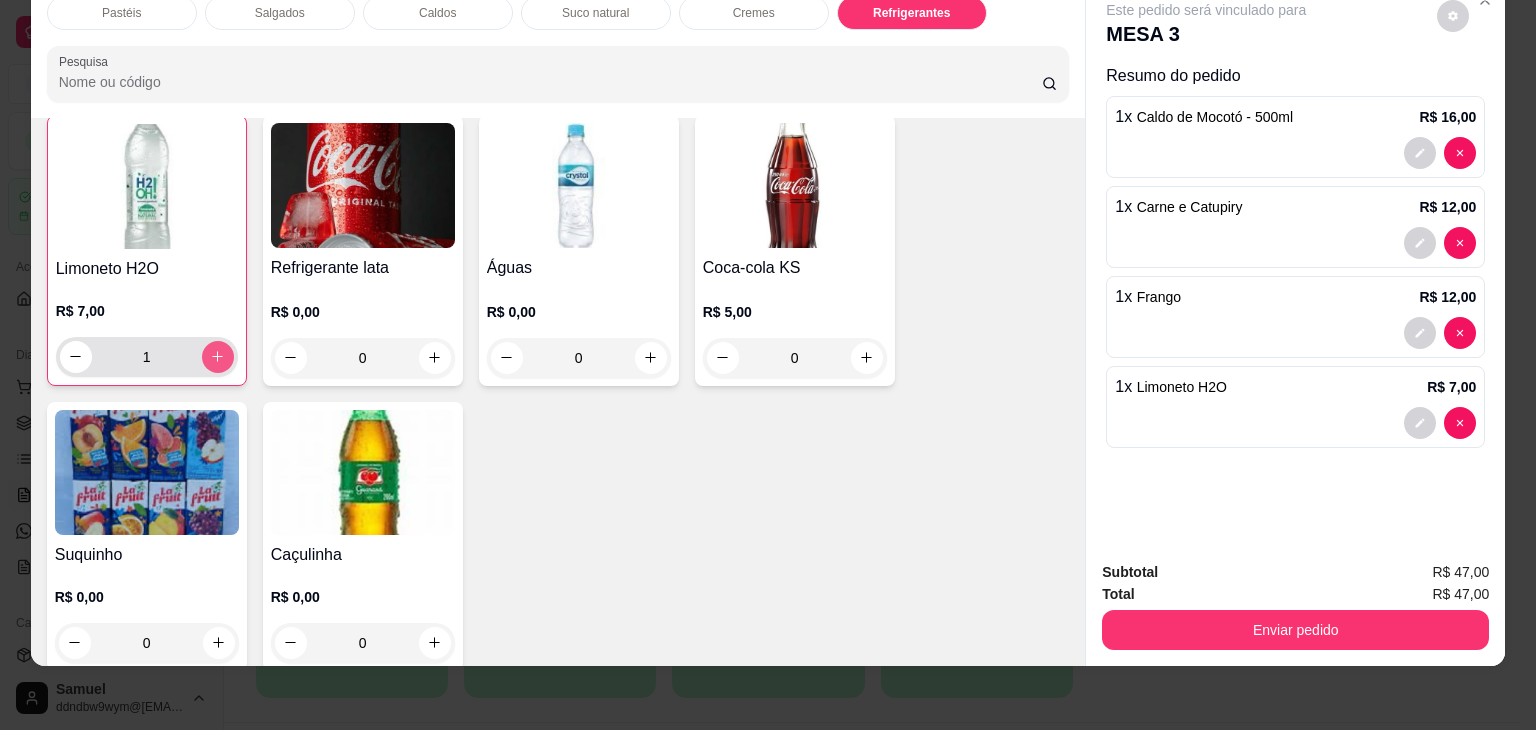 scroll, scrollTop: 6136, scrollLeft: 0, axis: vertical 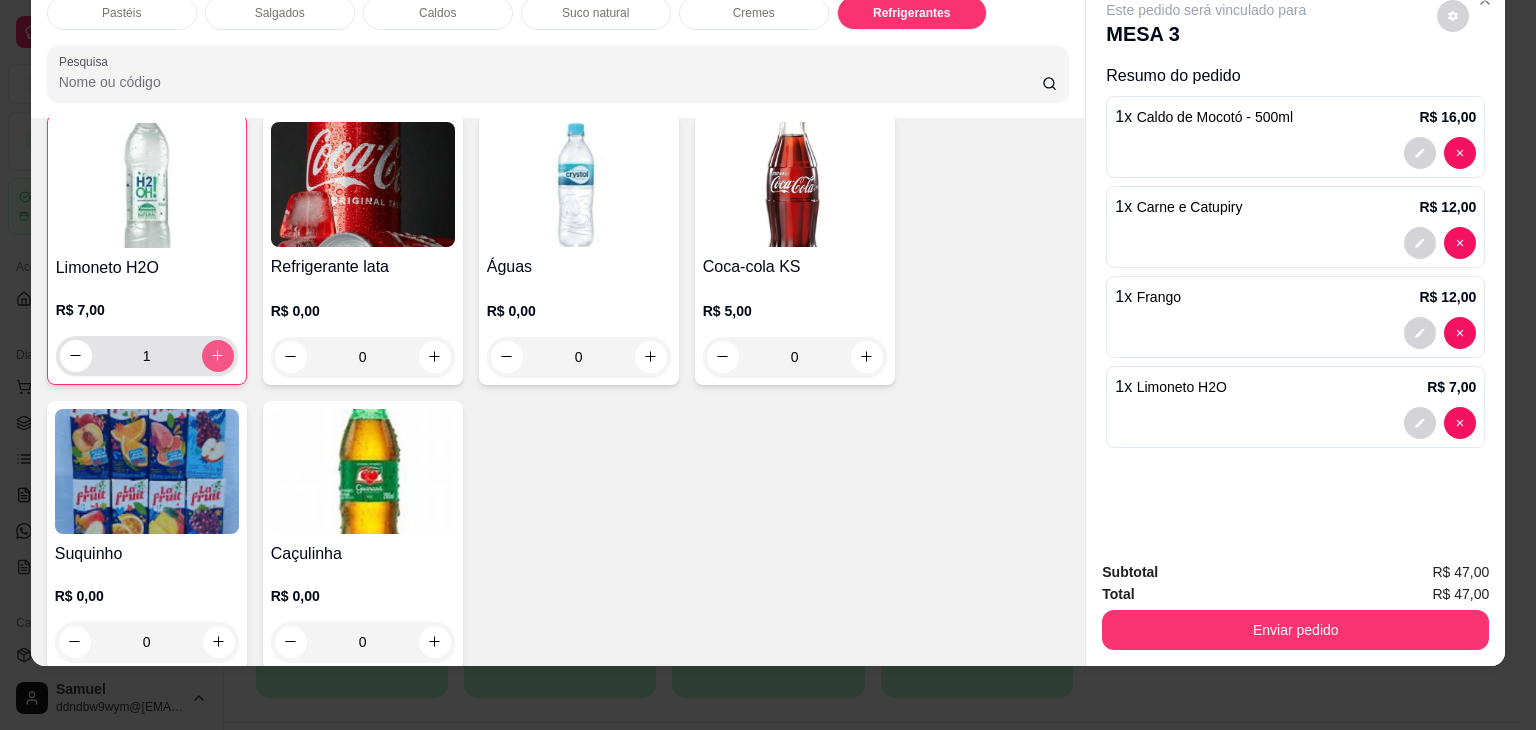 click 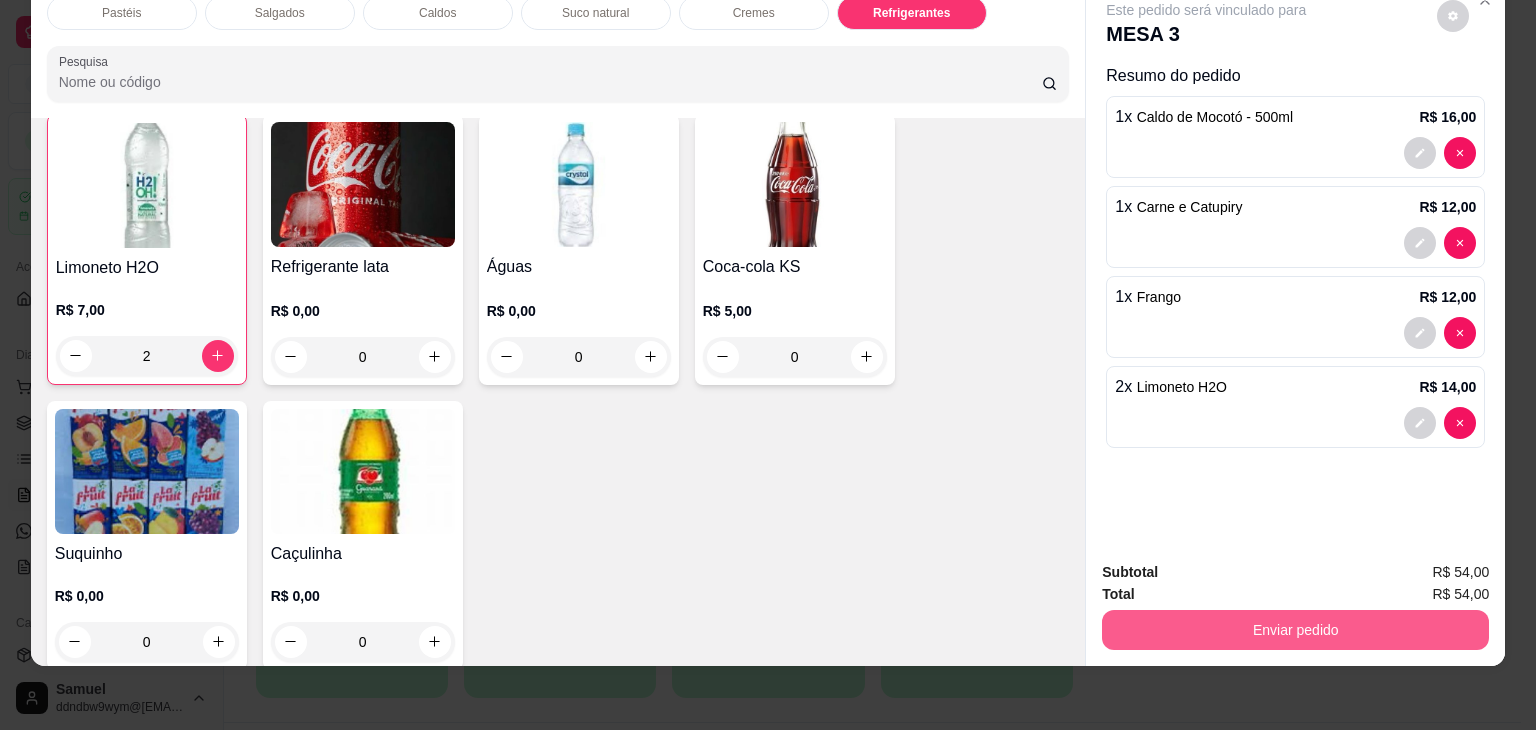 click on "Enviar pedido" at bounding box center (1295, 630) 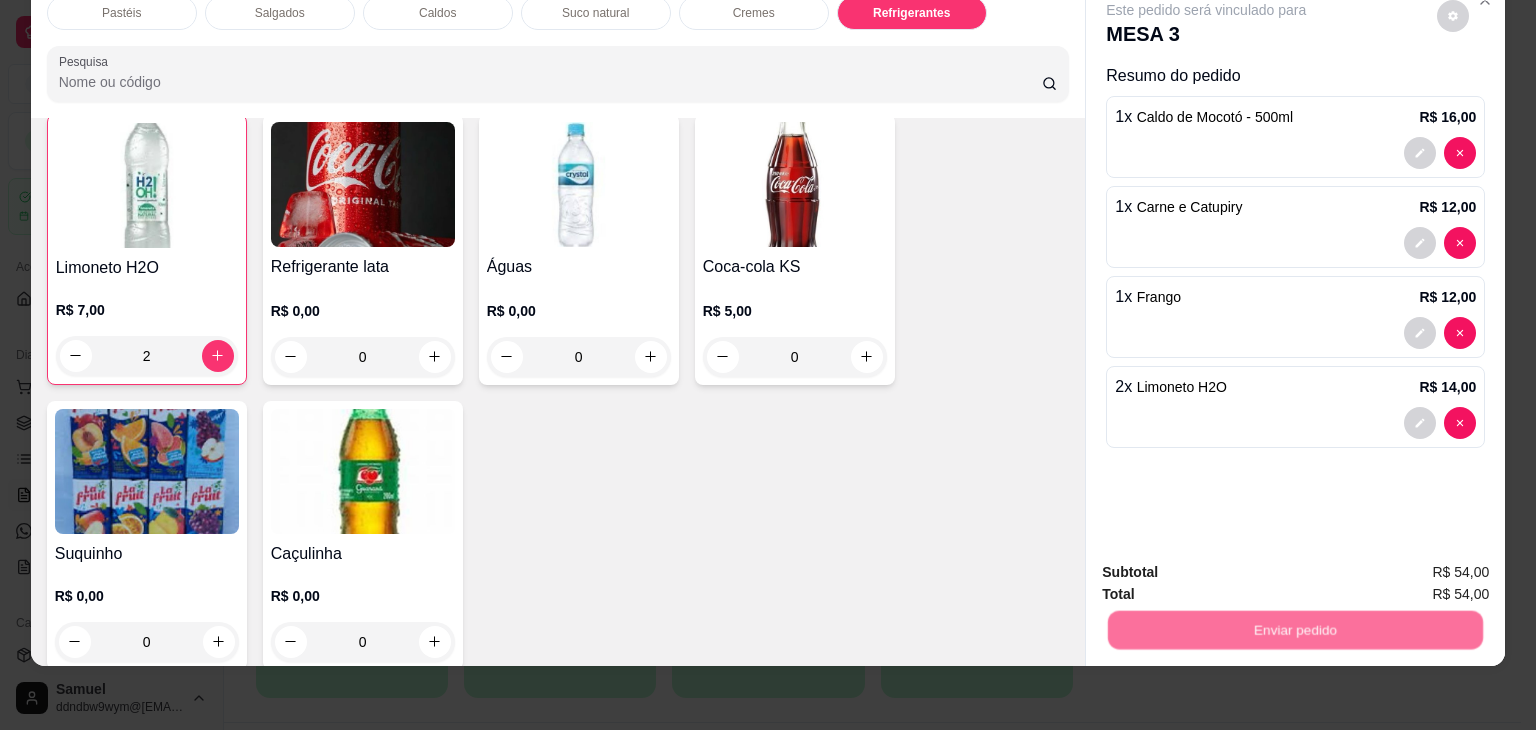 click on "Não registrar e enviar pedido" at bounding box center [1229, 564] 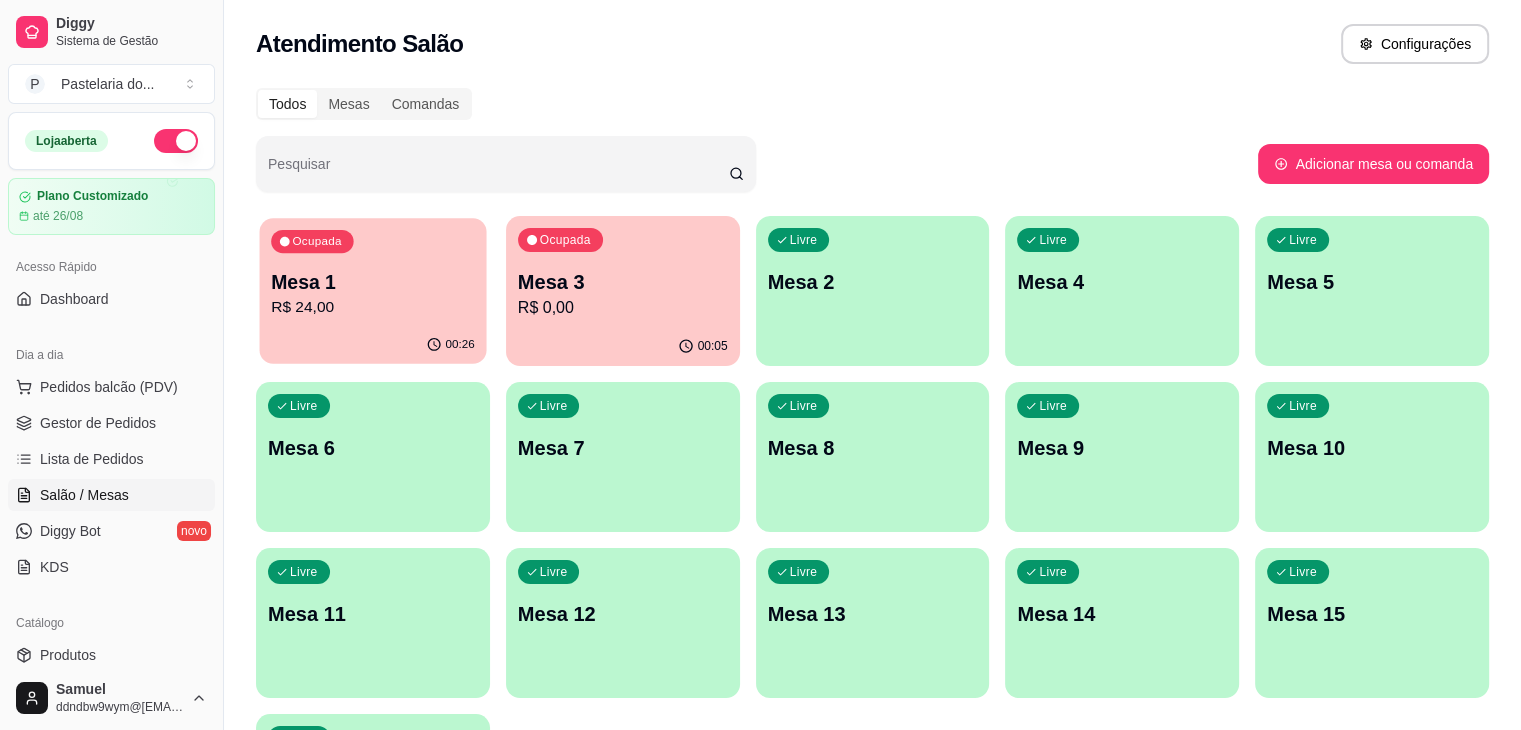 click on "R$ 24,00" at bounding box center [373, 307] 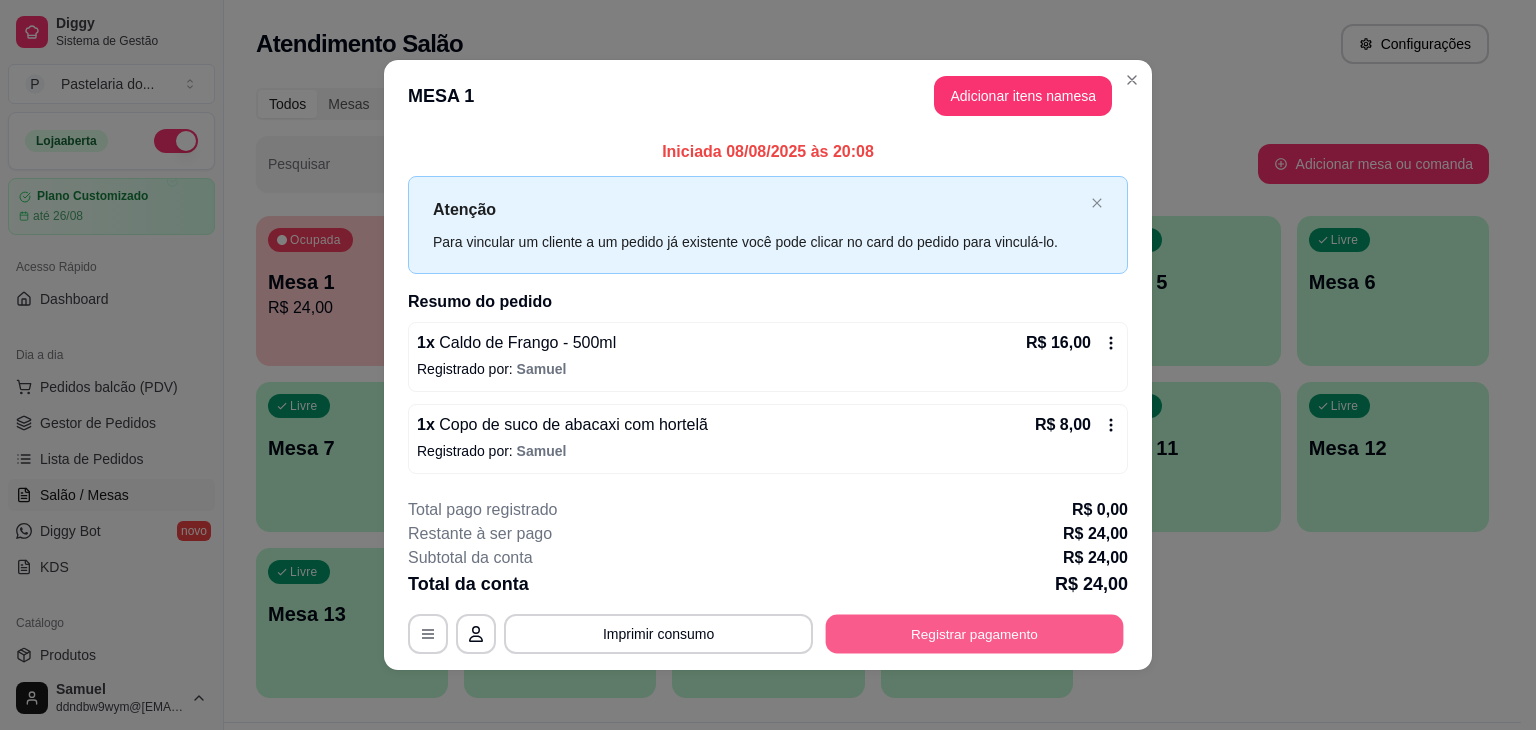 click on "Registrar pagamento" at bounding box center [975, 633] 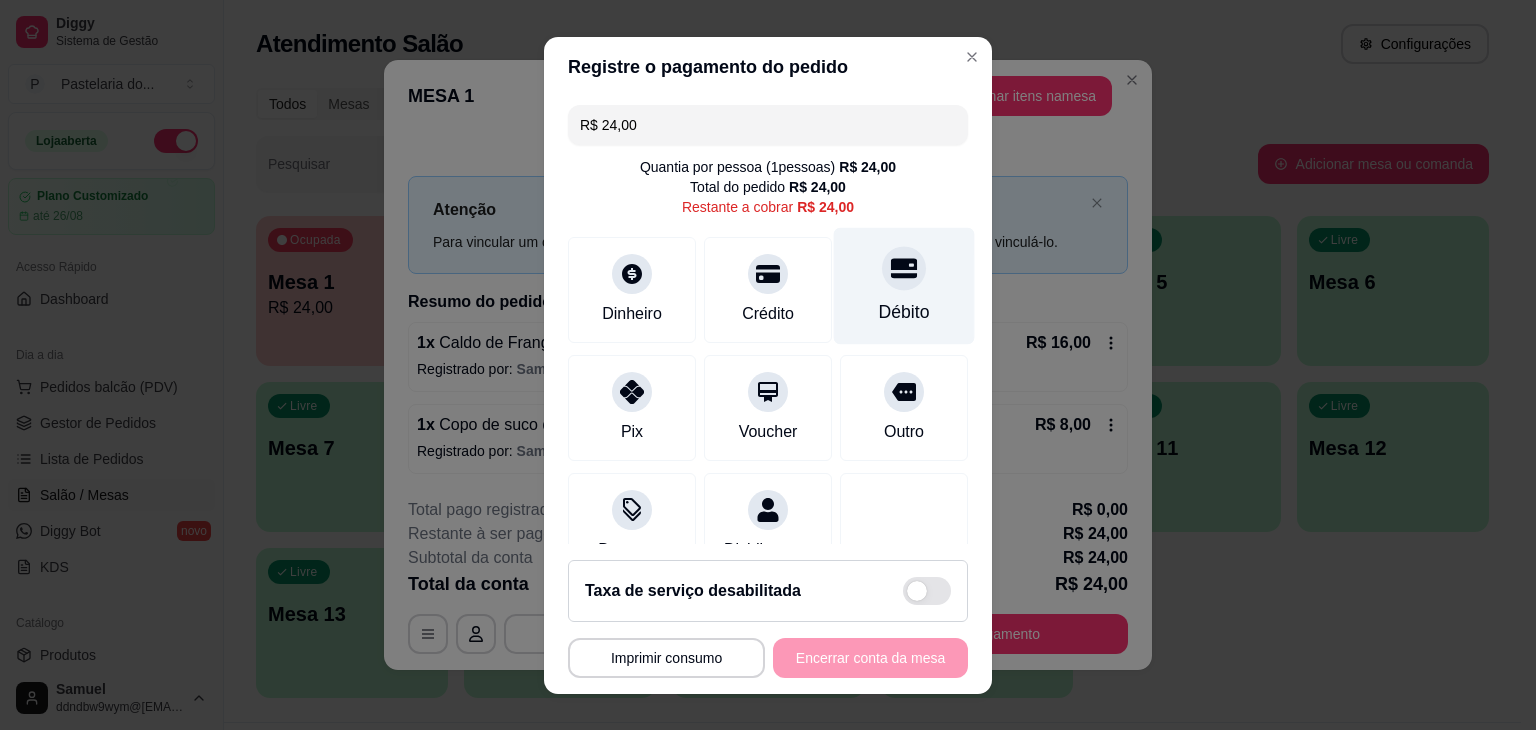 click on "Débito" at bounding box center [904, 285] 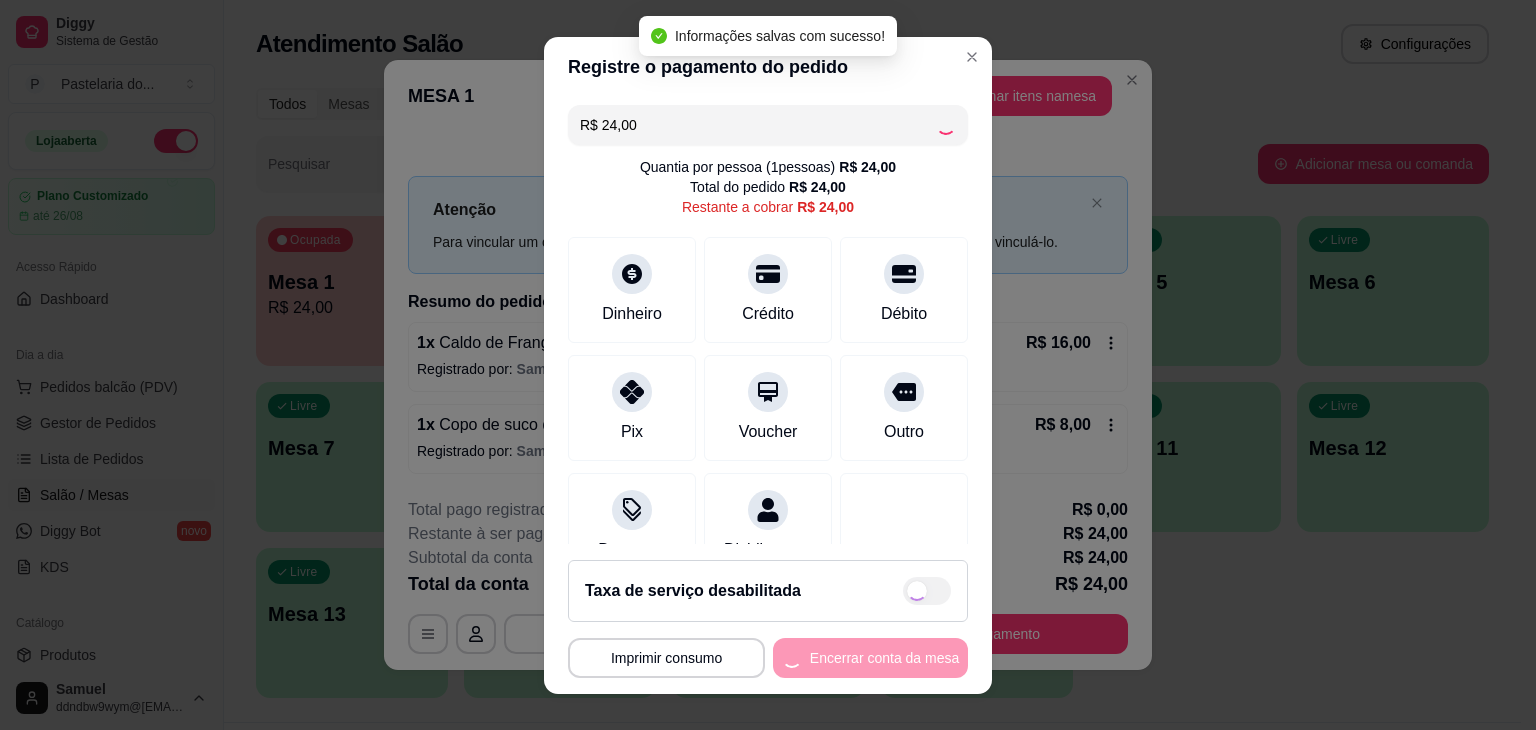 type on "R$ 0,00" 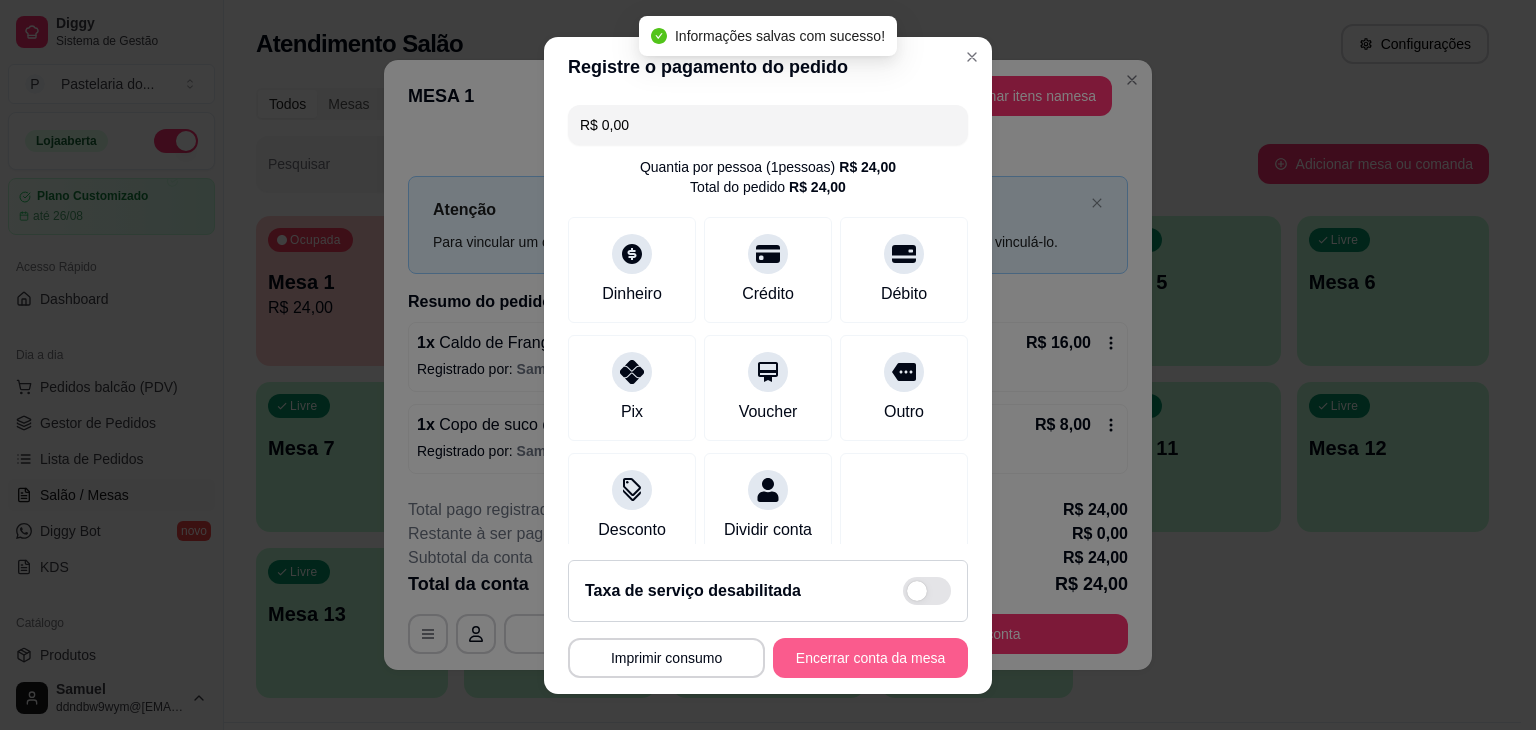 click on "Encerrar conta da mesa" at bounding box center (870, 658) 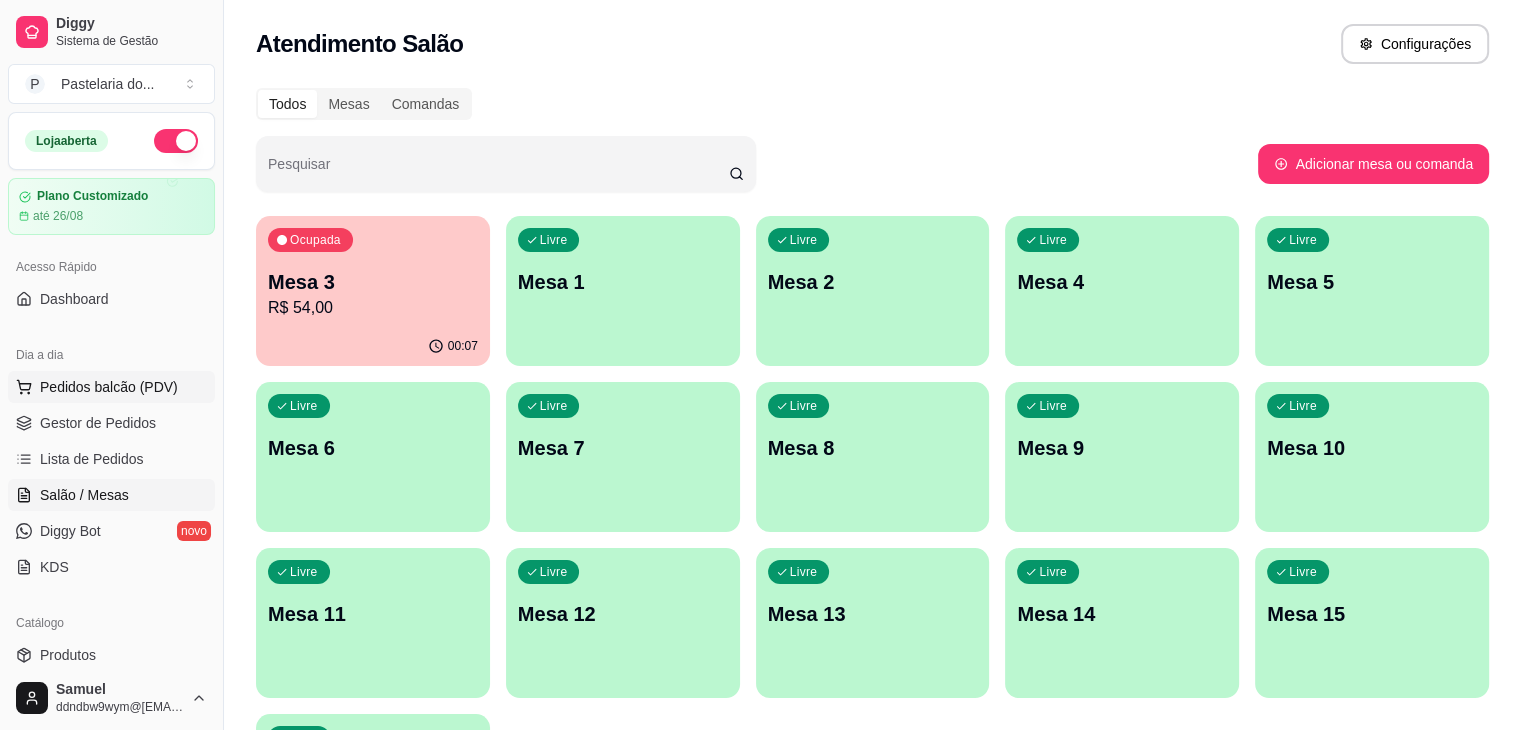 click on "Pedidos balcão (PDV)" at bounding box center [111, 387] 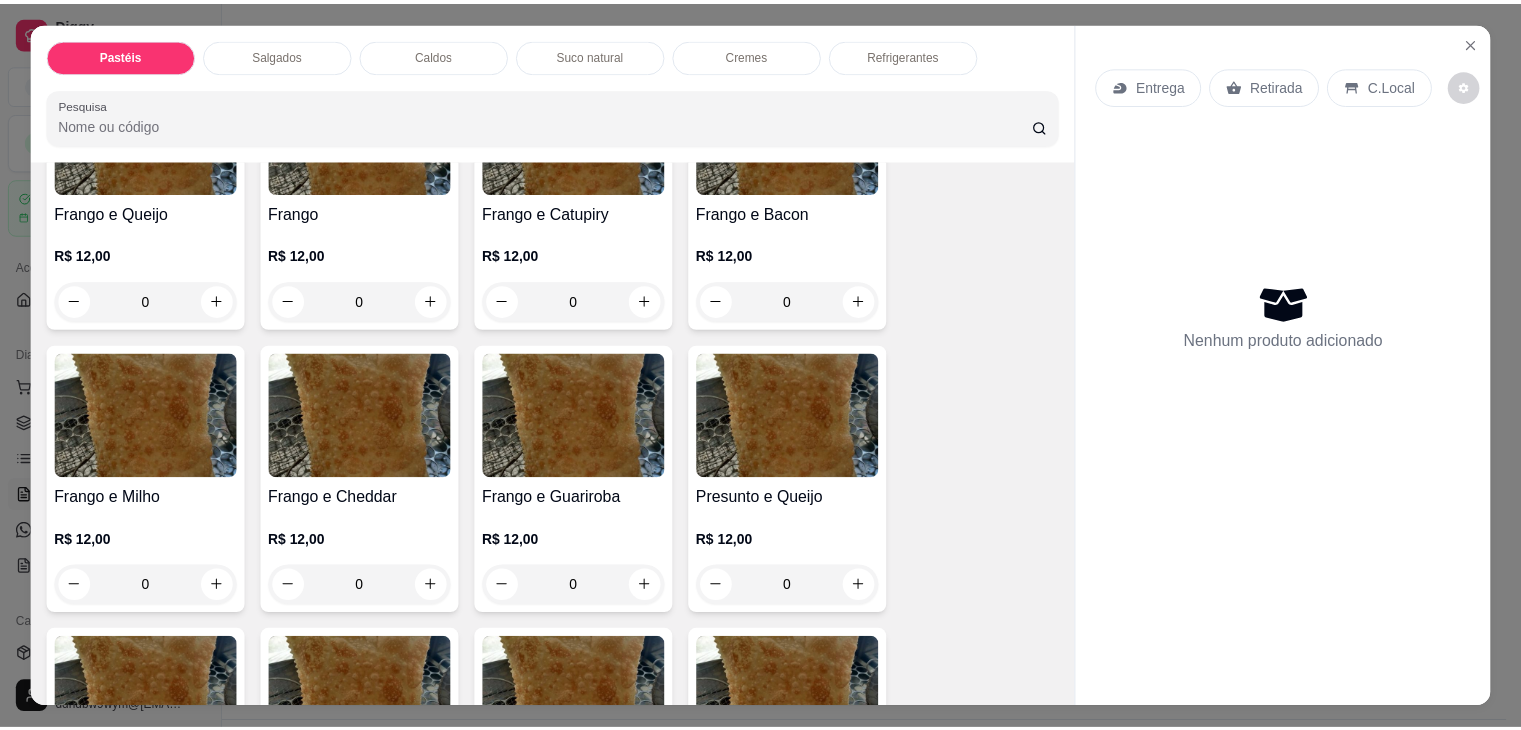 scroll, scrollTop: 900, scrollLeft: 0, axis: vertical 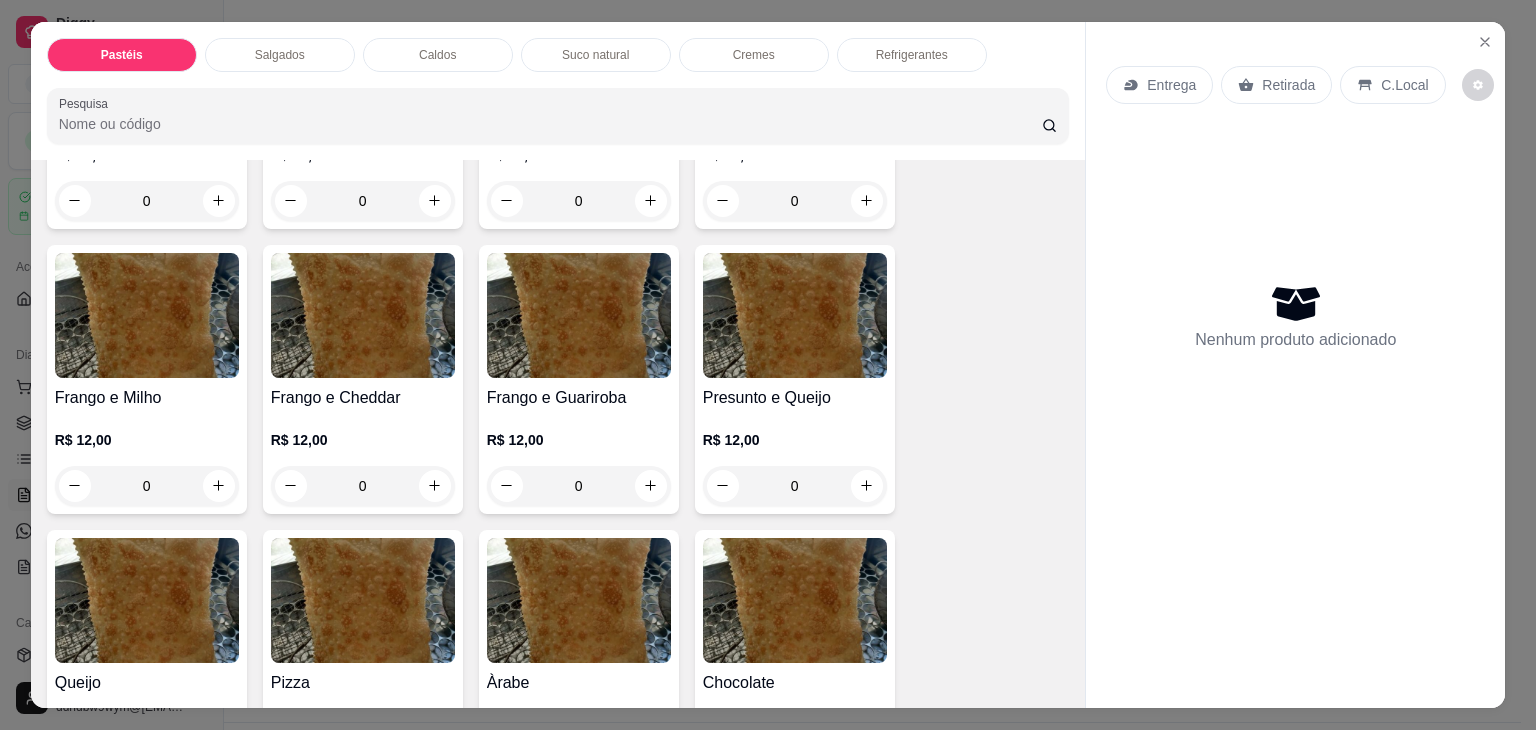 click on "0" at bounding box center (795, 486) 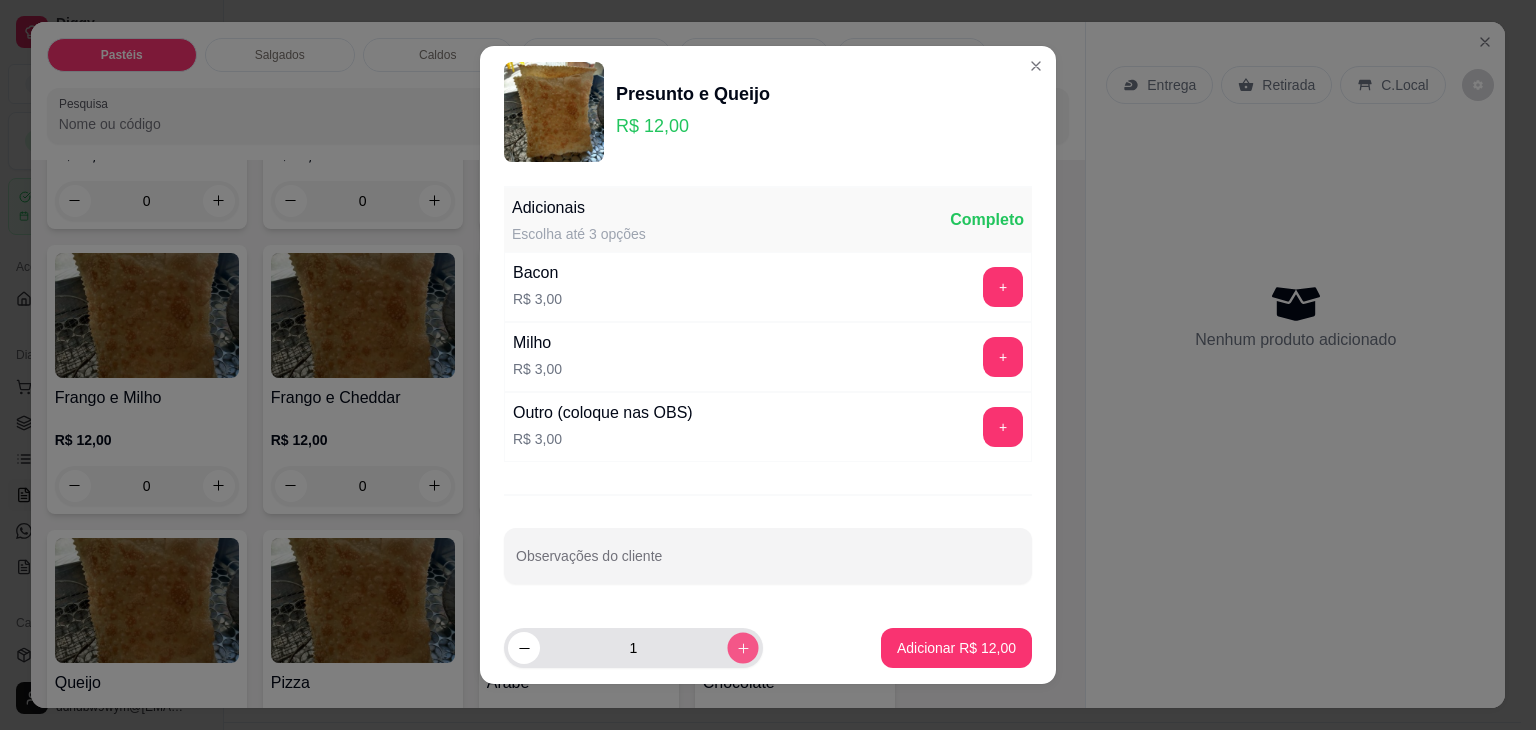 click at bounding box center (742, 647) 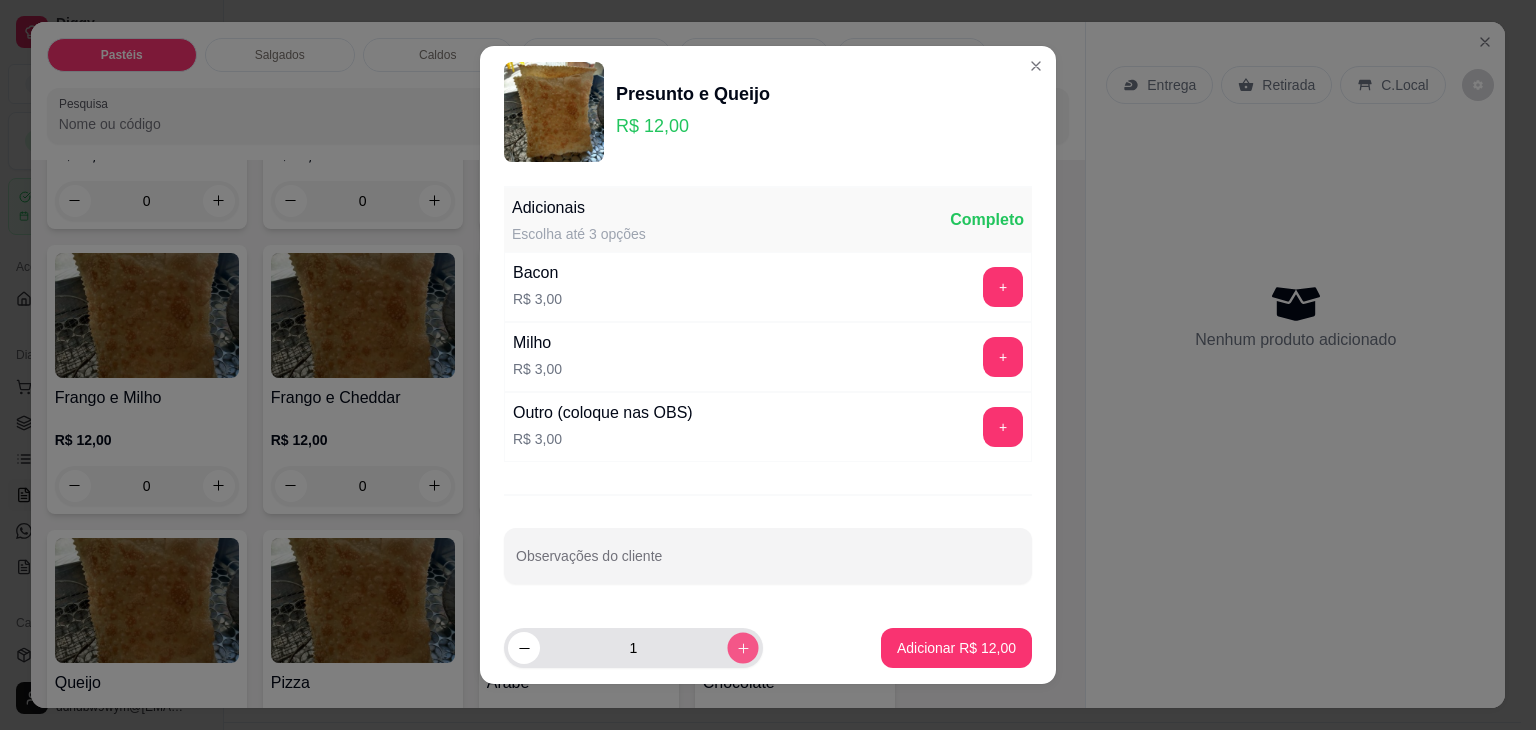 type on "2" 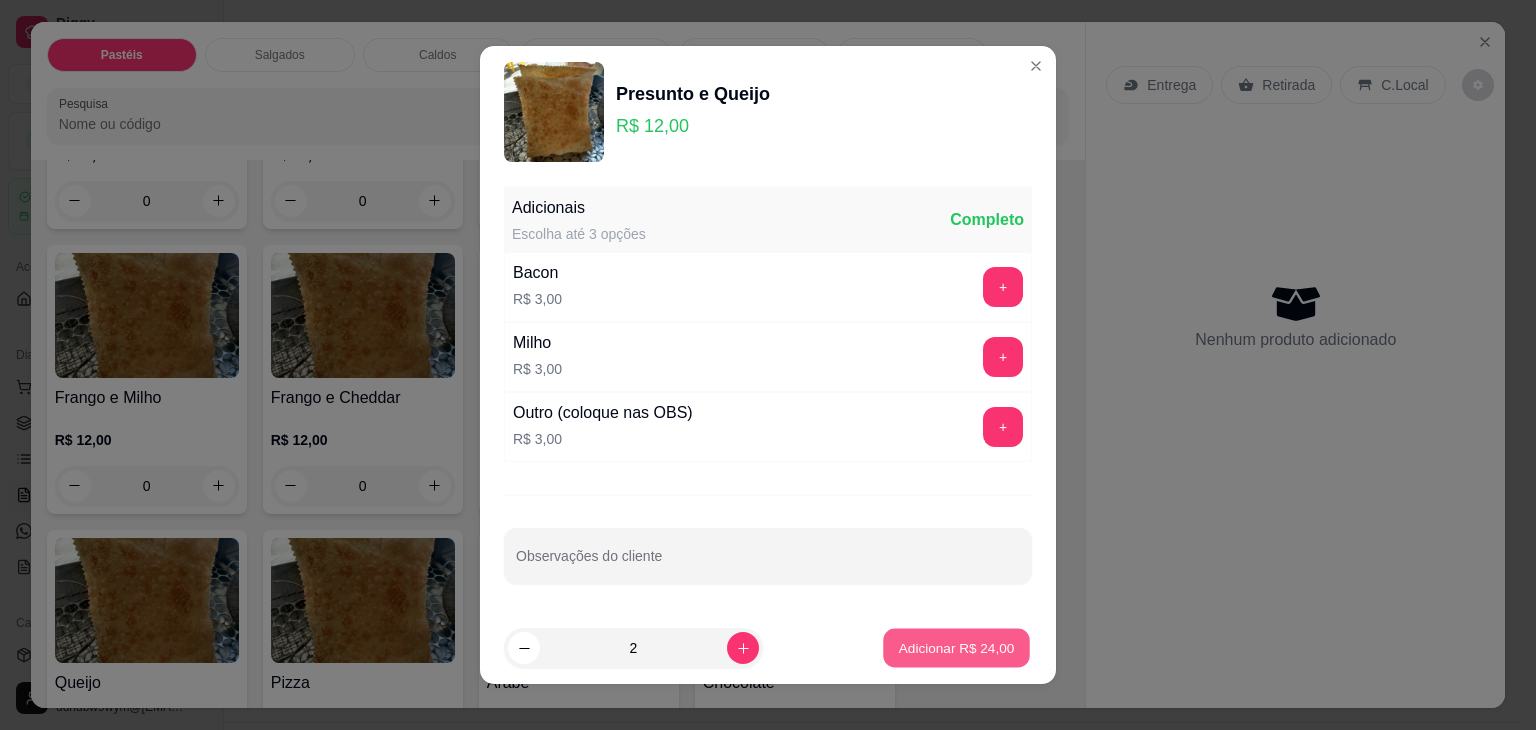 click on "Adicionar   R$ 24,00" at bounding box center [956, 648] 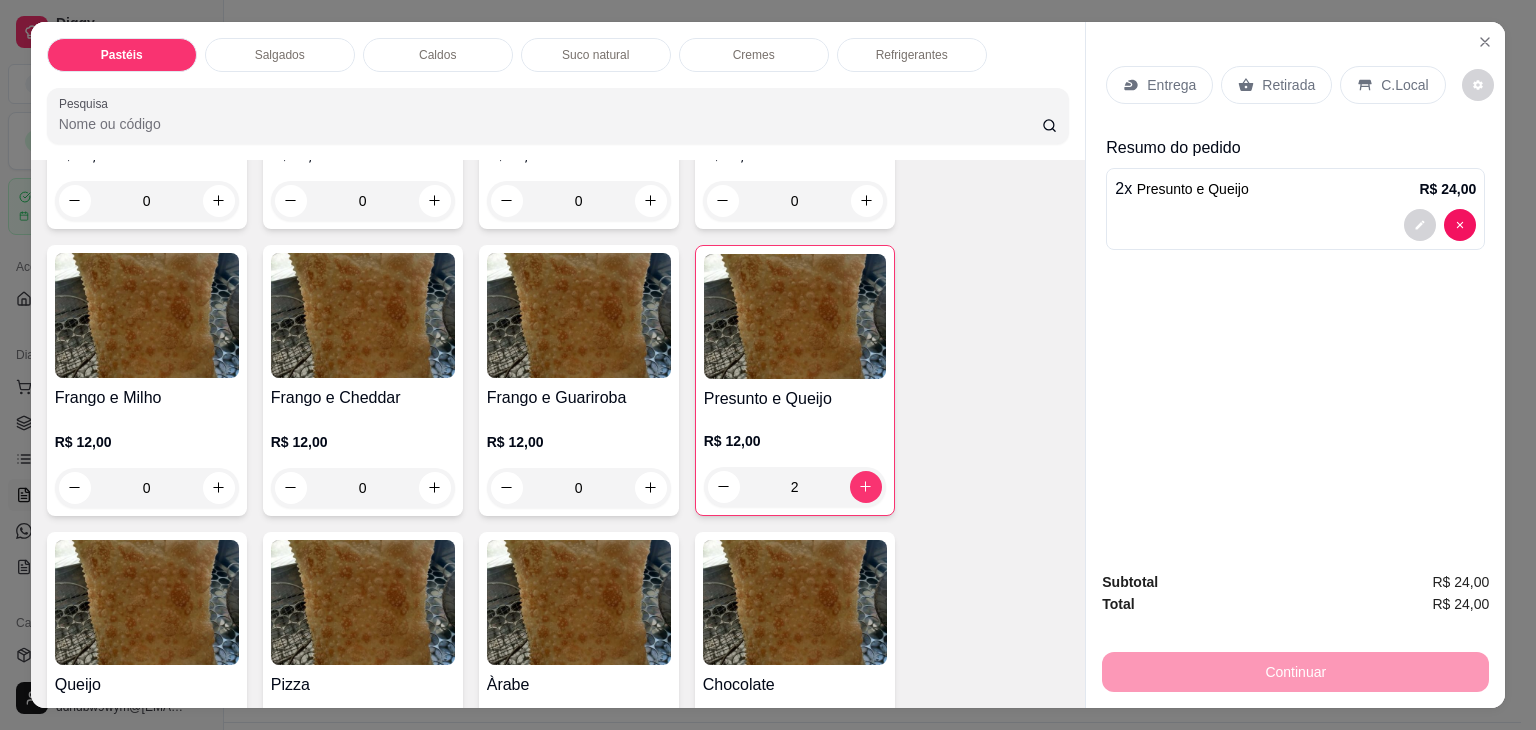 click on "Retirada" at bounding box center [1288, 85] 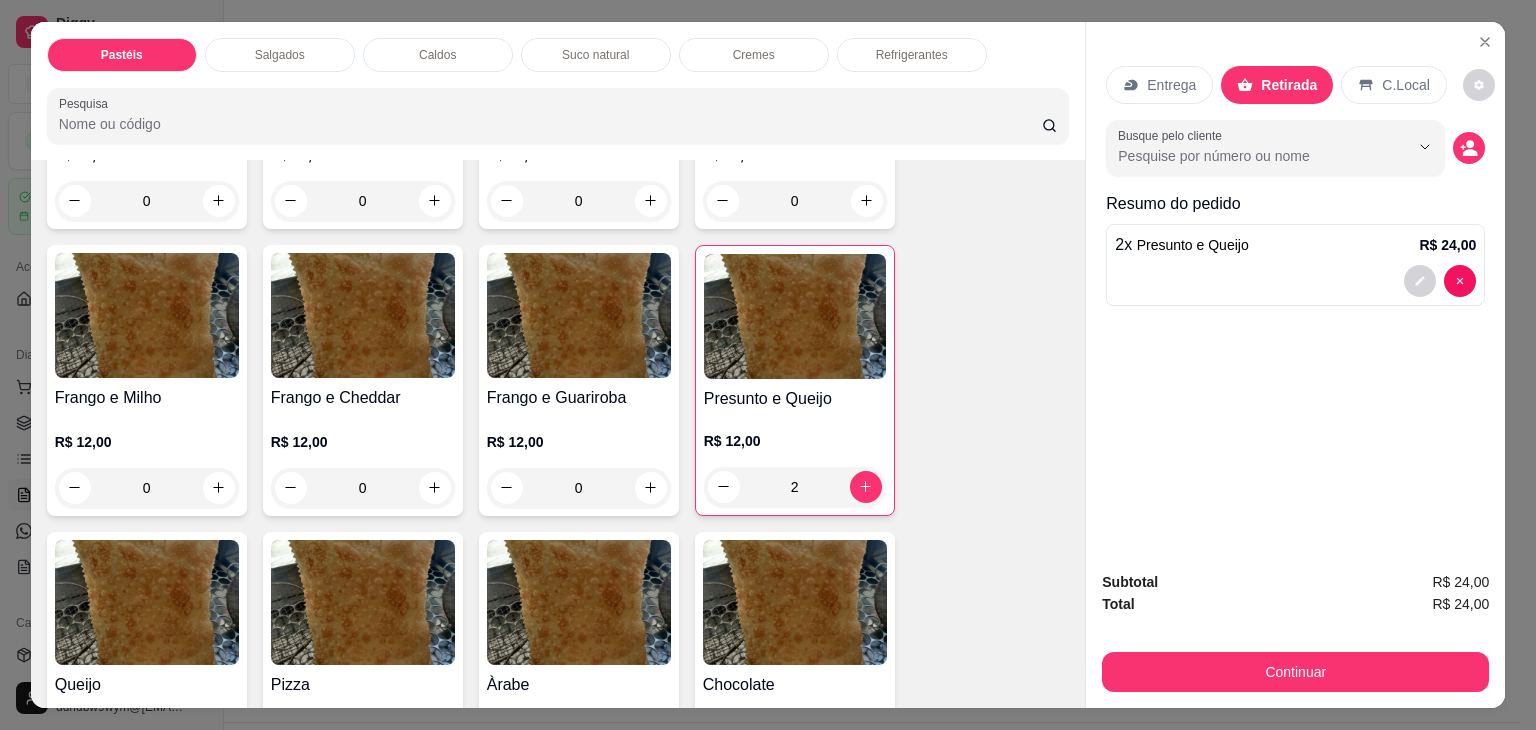 click on "Continuar" at bounding box center (1295, 672) 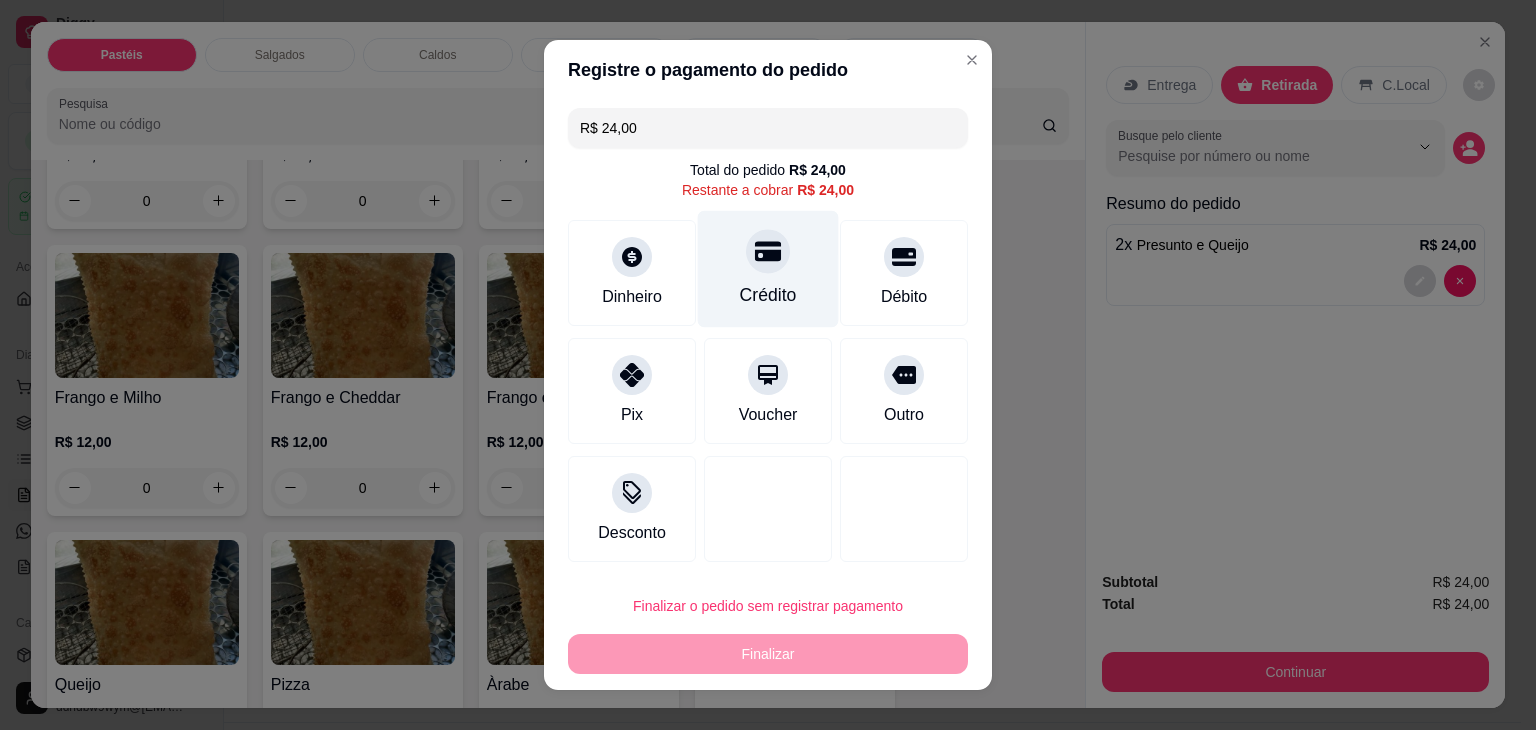 click on "Crédito" at bounding box center [768, 295] 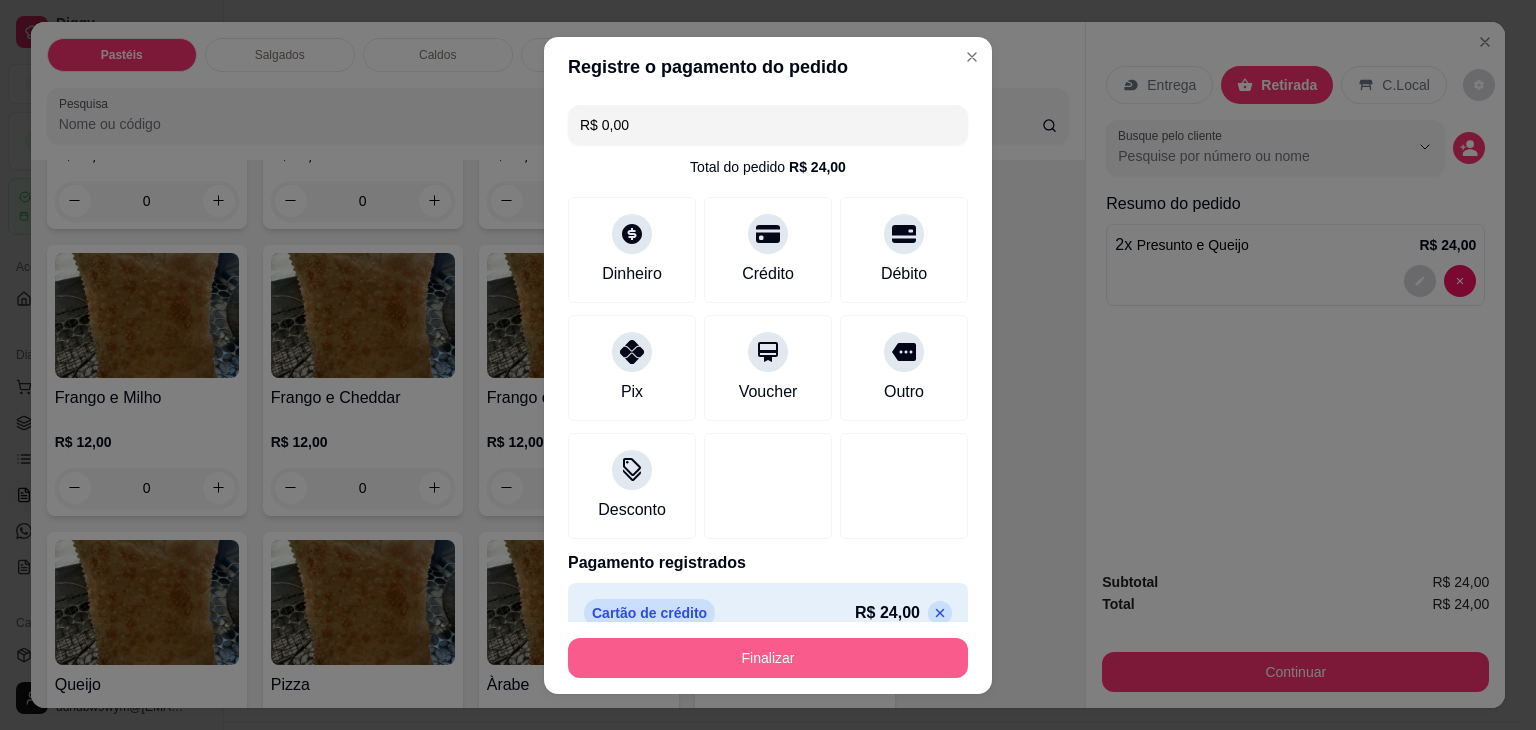 click on "Finalizar" at bounding box center [768, 658] 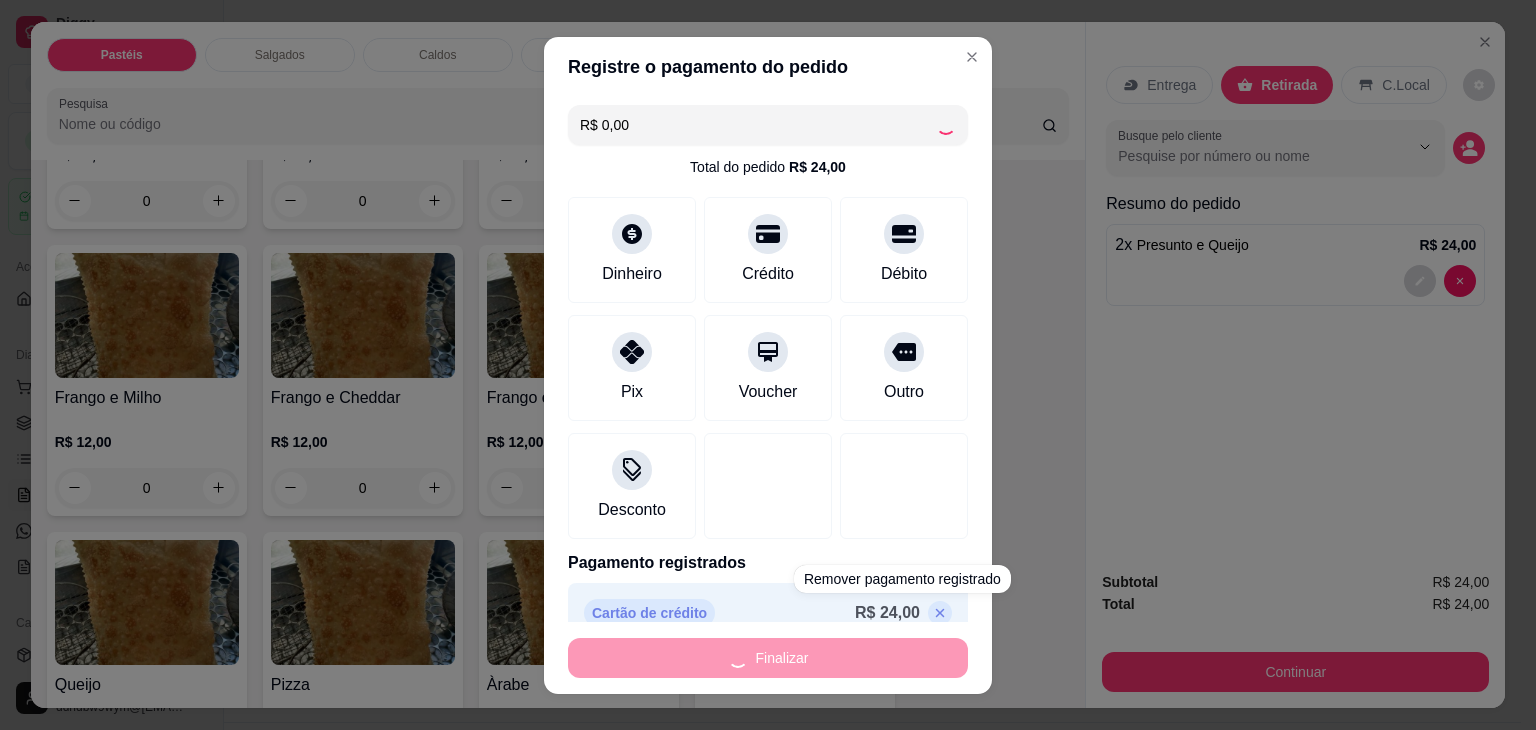 type on "0" 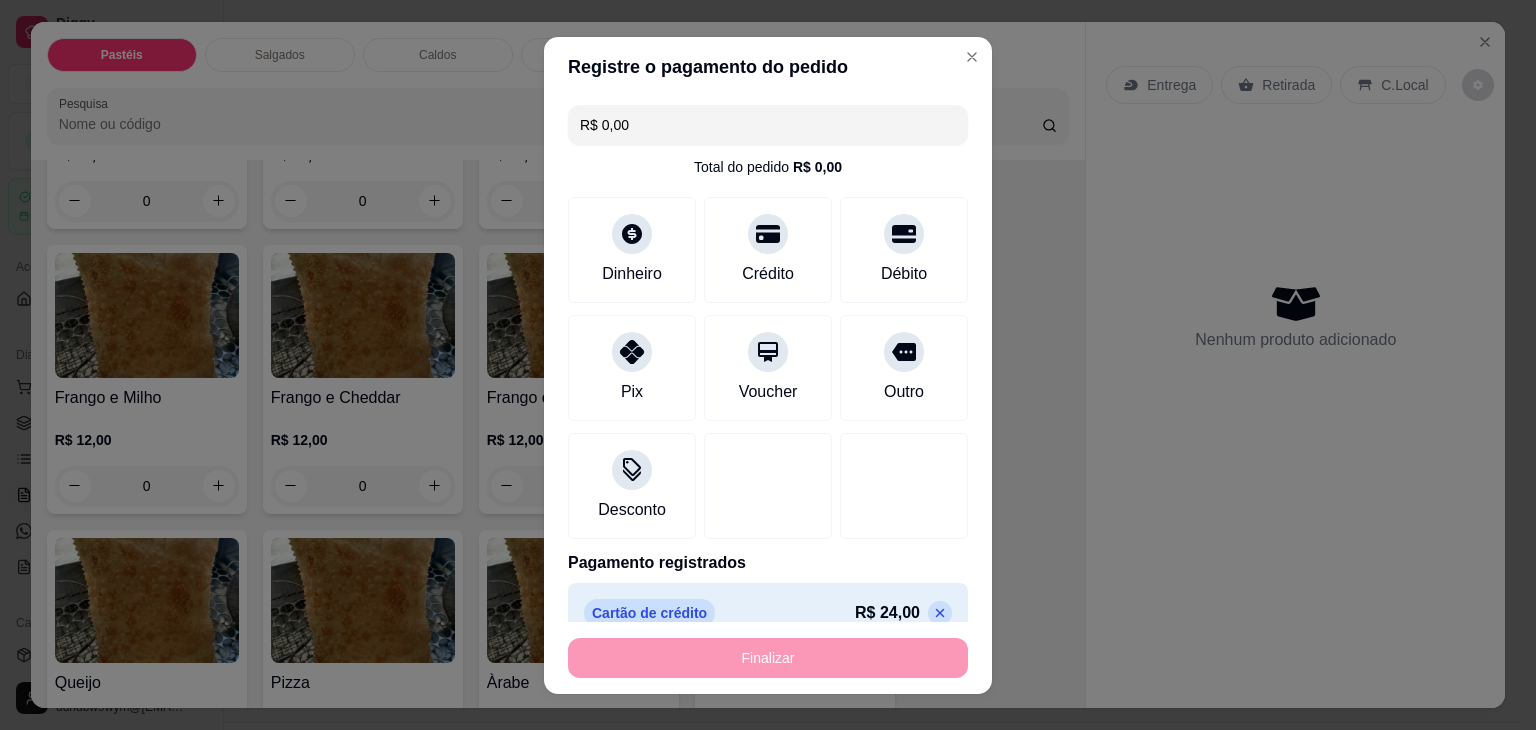 type on "-R$ 24,00" 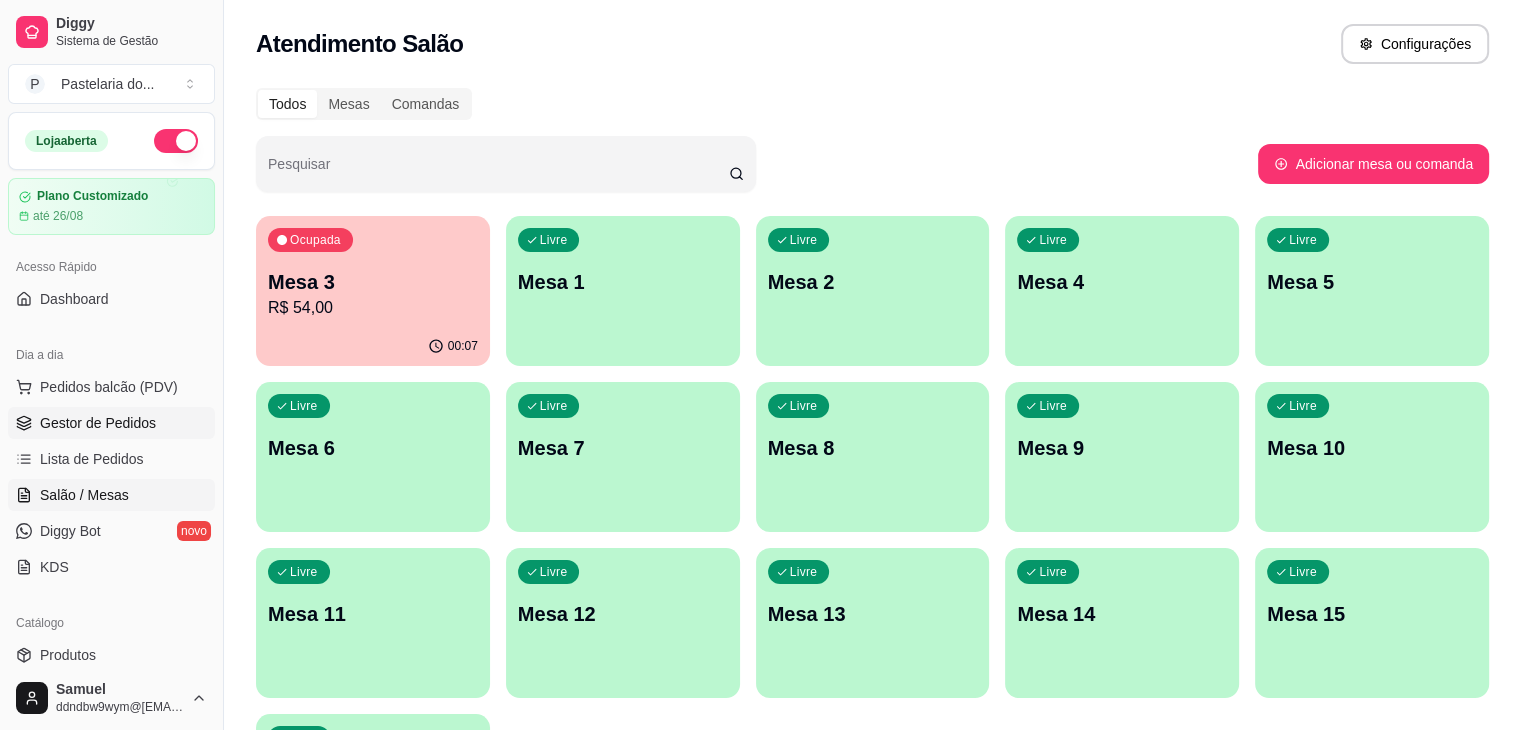 click on "Gestor de Pedidos" at bounding box center (98, 423) 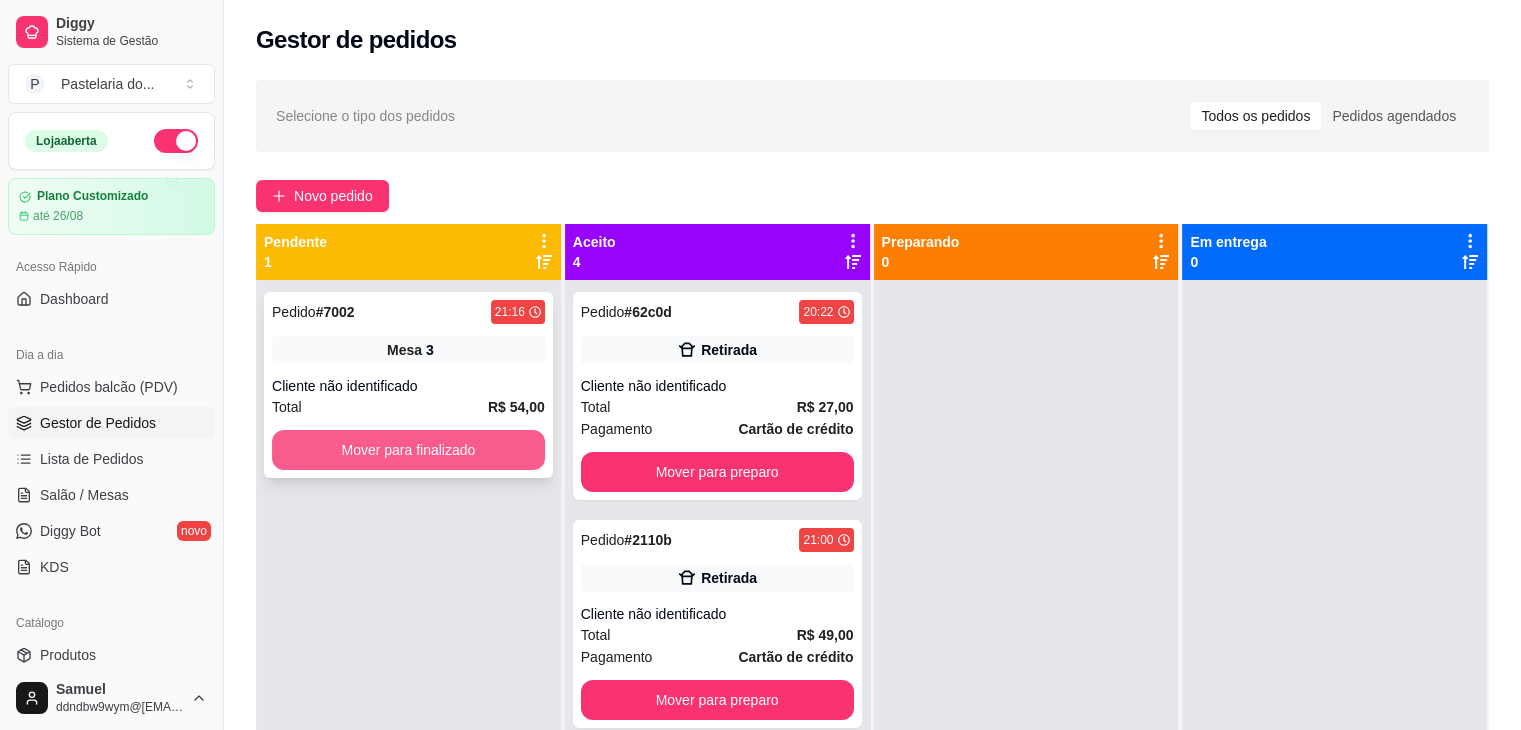 click on "Mover para finalizado" at bounding box center [408, 450] 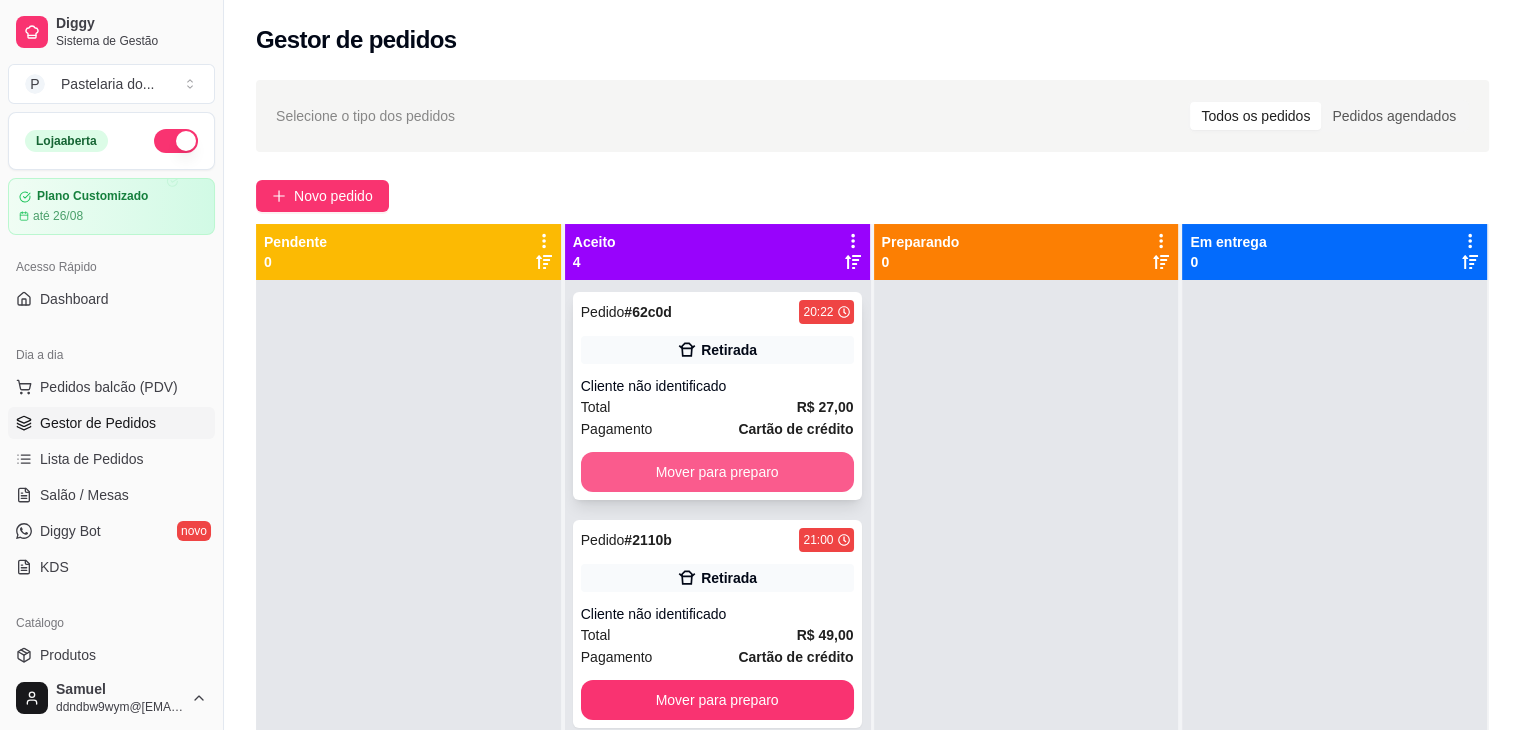 click on "Mover para preparo" at bounding box center [717, 472] 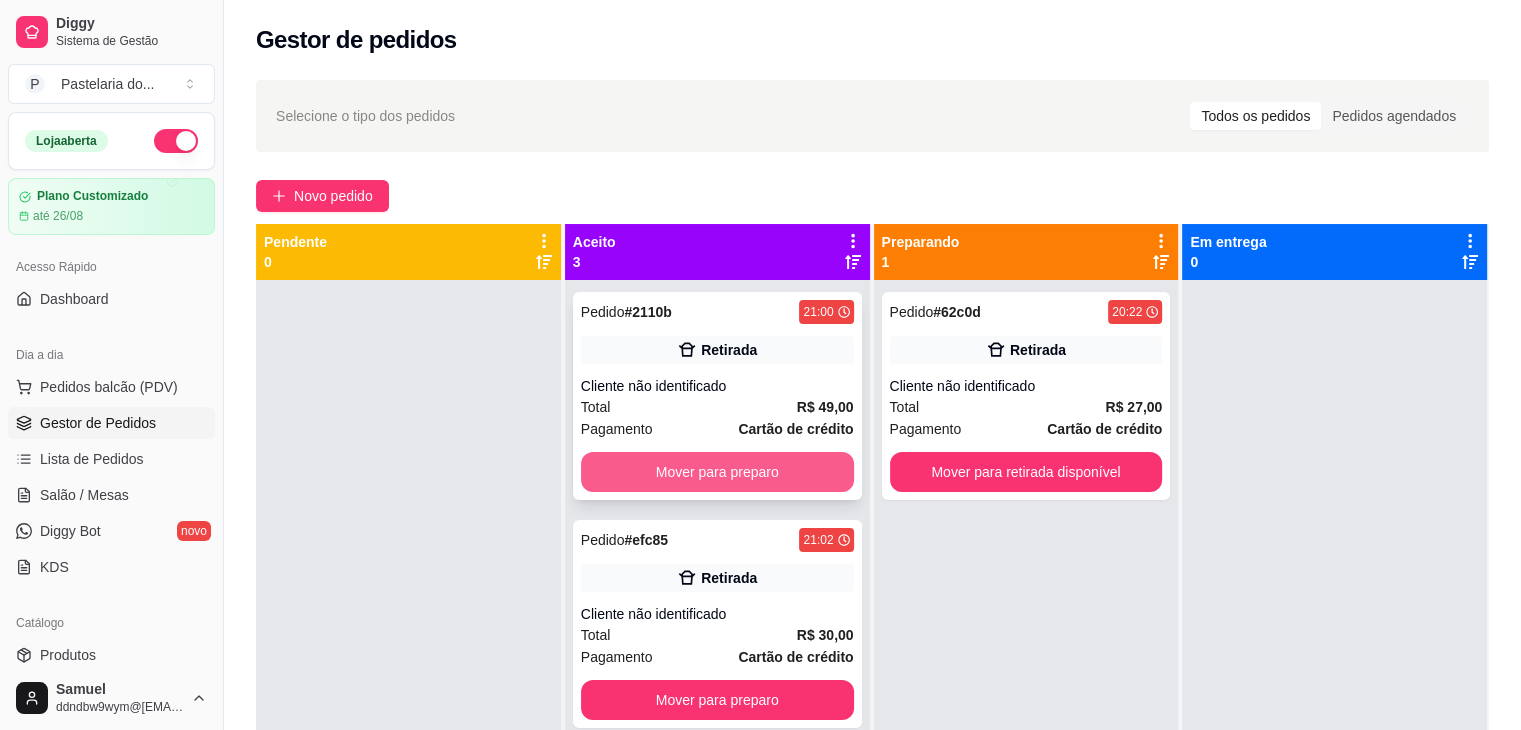 click on "Mover para preparo" at bounding box center [717, 472] 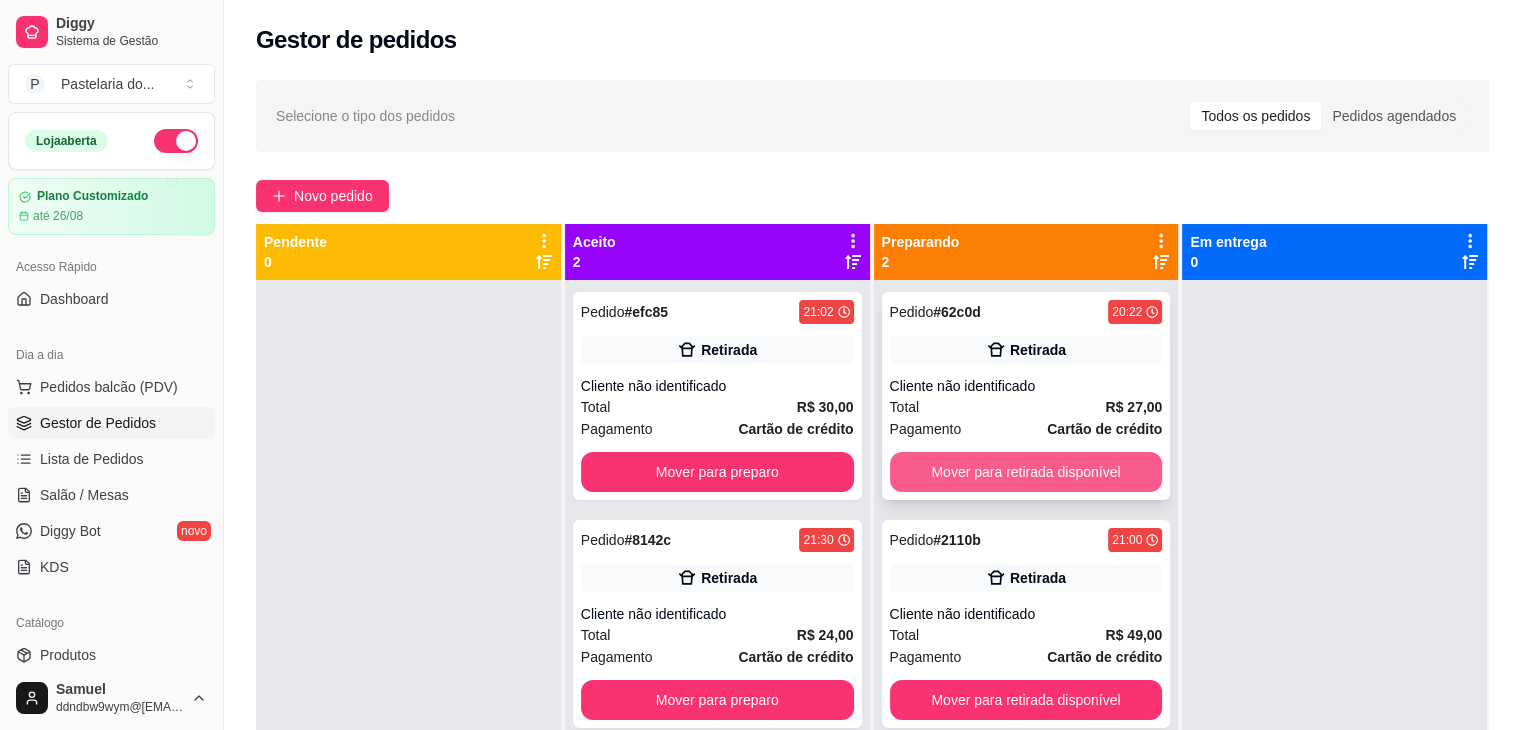 click on "Mover para retirada disponível" at bounding box center [1026, 472] 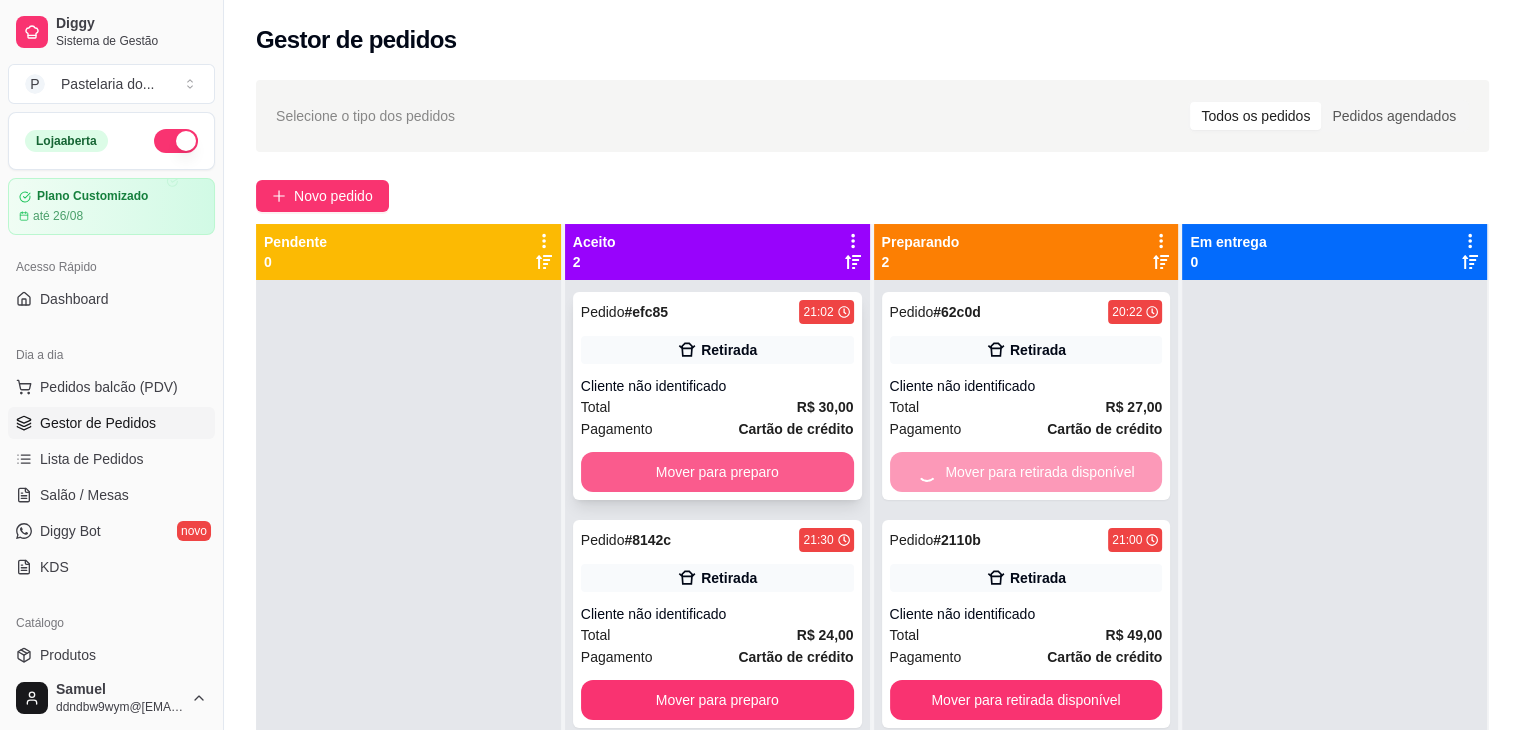 click on "Mover para preparo" at bounding box center [717, 472] 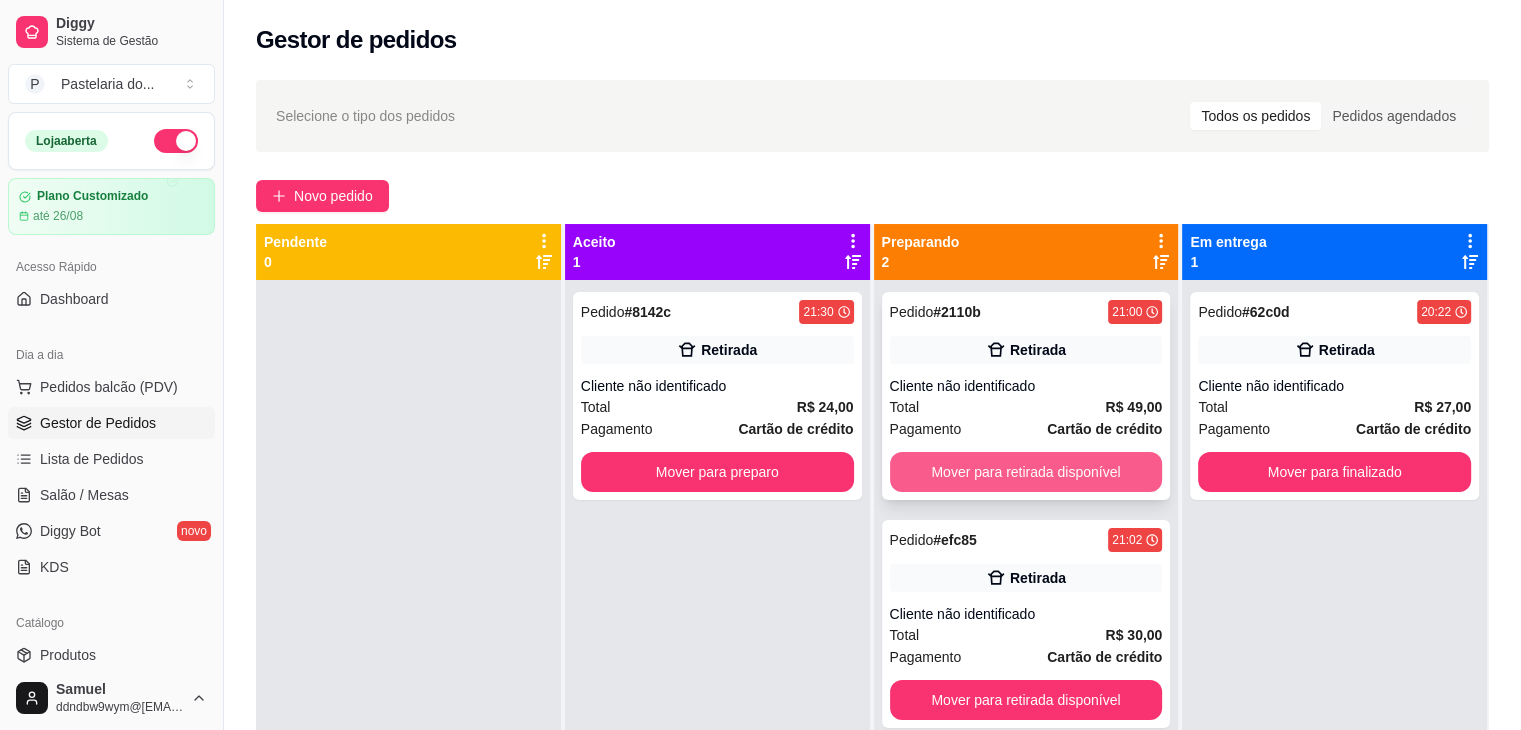 click on "Mover para retirada disponível" at bounding box center [1026, 472] 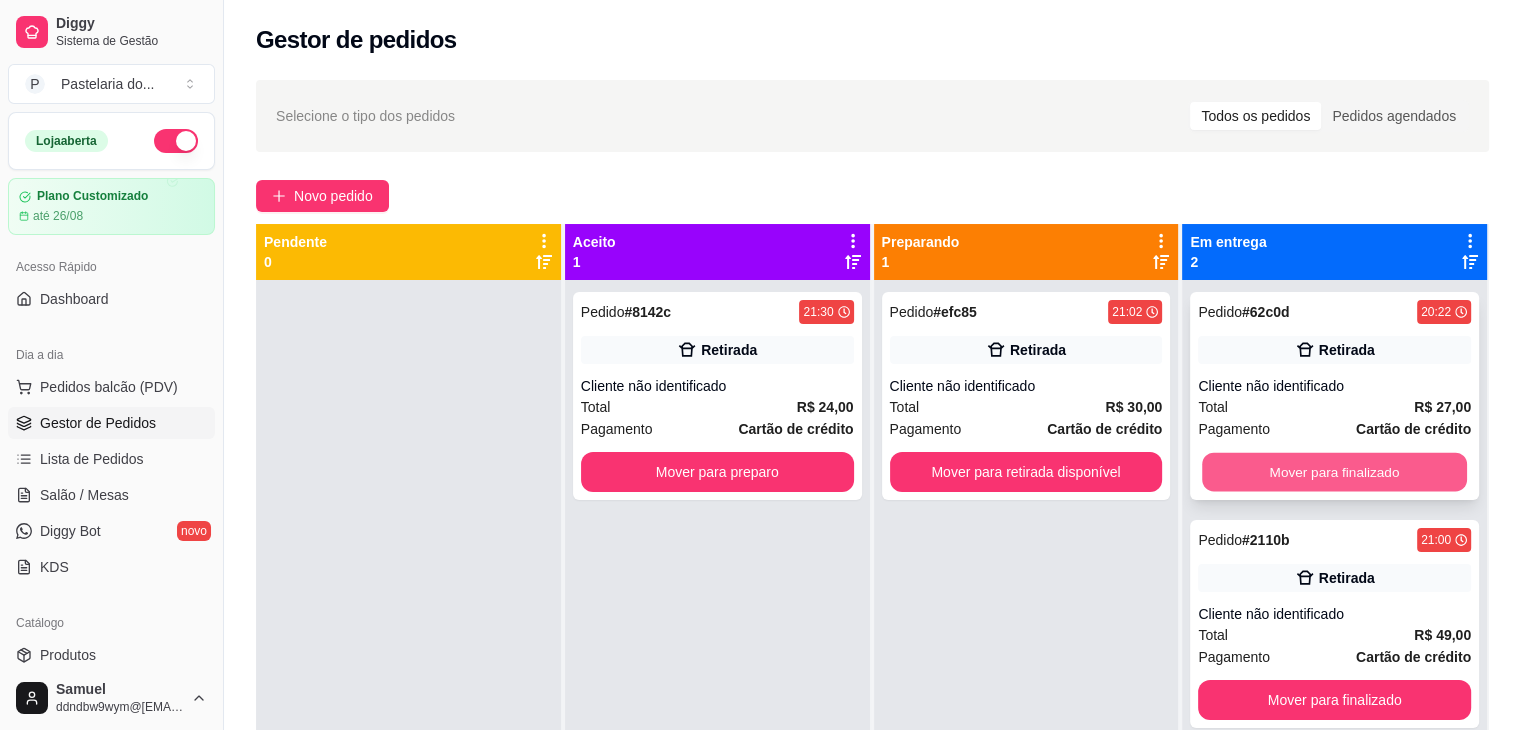 click on "Mover para finalizado" at bounding box center [1334, 472] 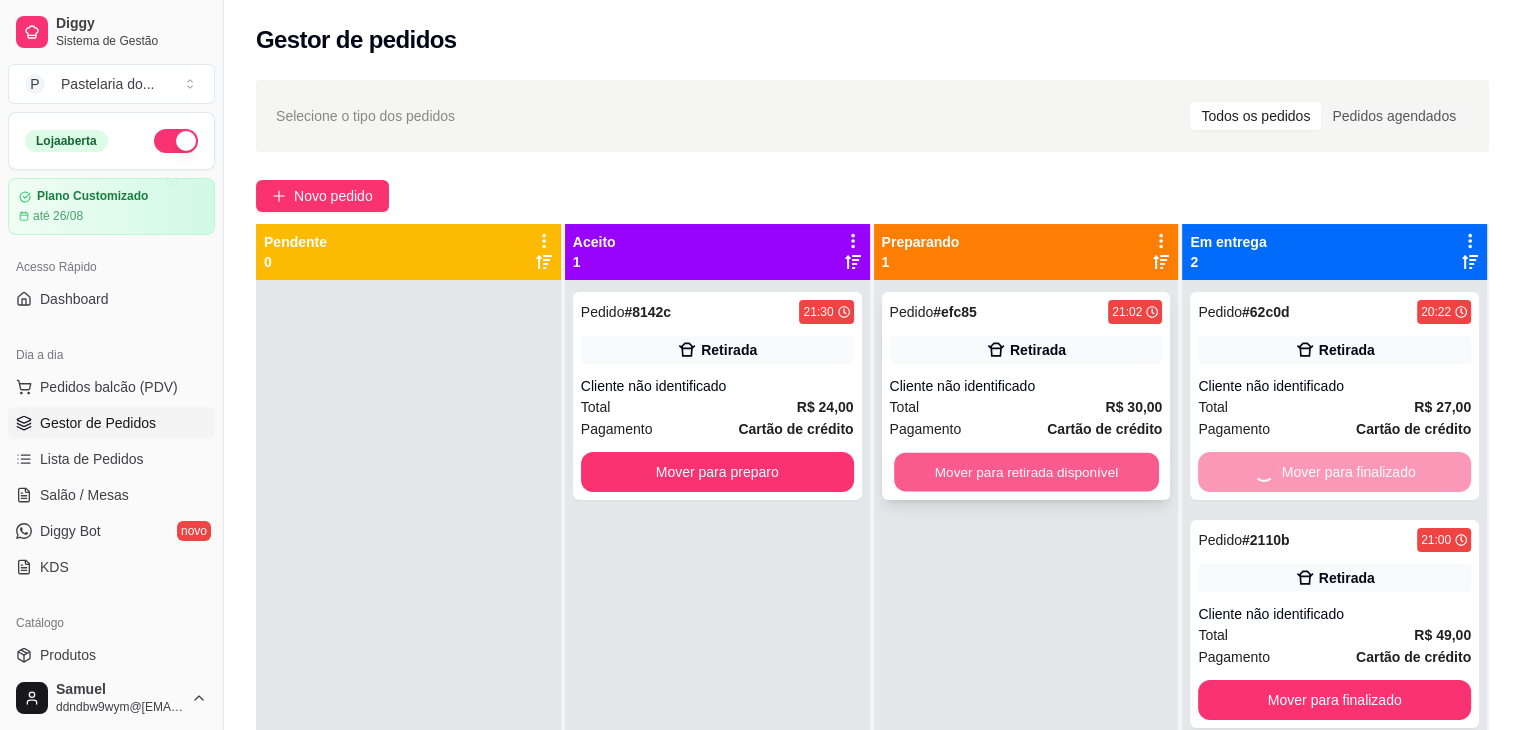 click on "Mover para retirada disponível" at bounding box center [1026, 472] 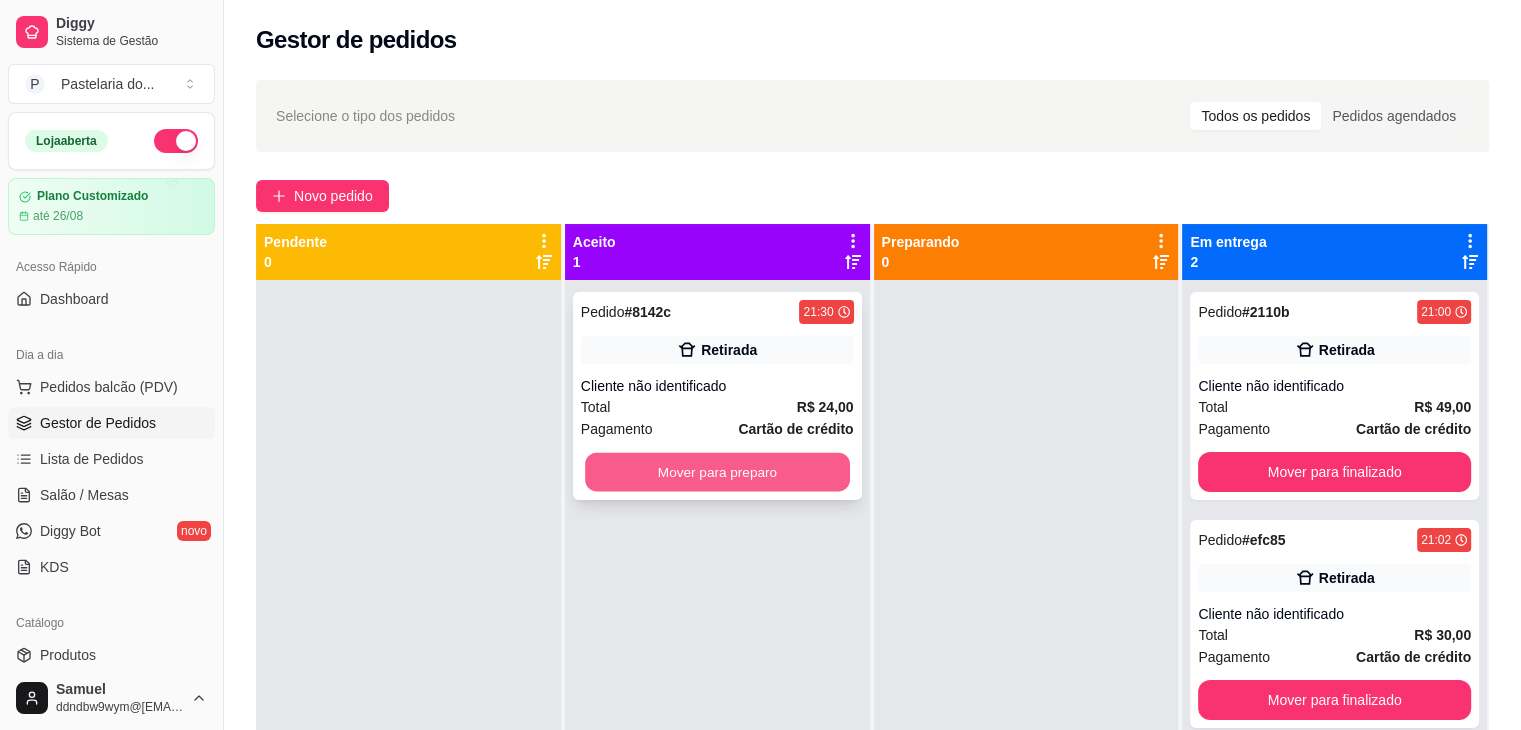 click on "Mover para preparo" at bounding box center [717, 472] 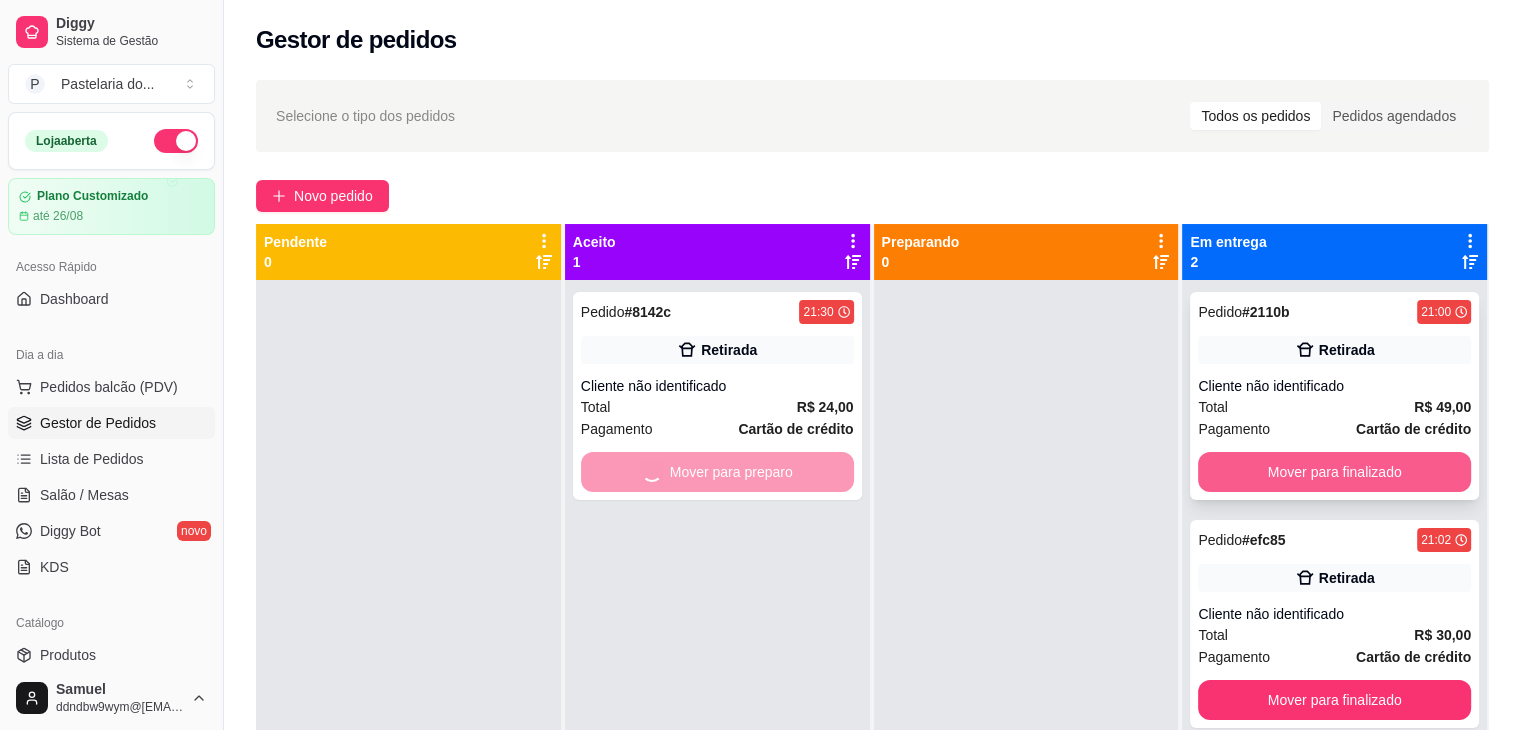 click on "Mover para finalizado" at bounding box center (1334, 472) 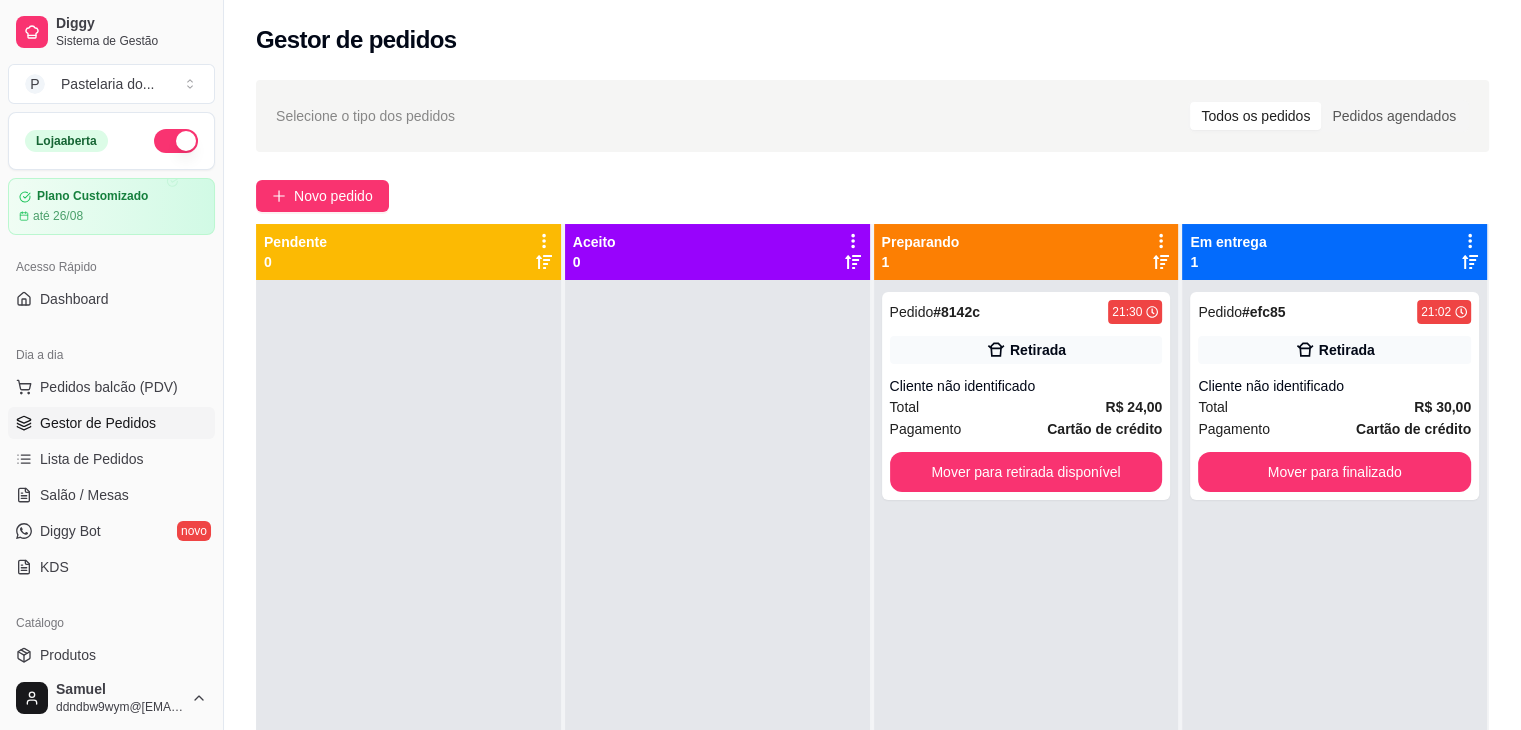 click on "Pedido # efc85 21:02 Retirada Cliente não identificado Total R$ 30,00 Pagamento Cartão de crédito Mover para finalizado" at bounding box center (1334, 645) 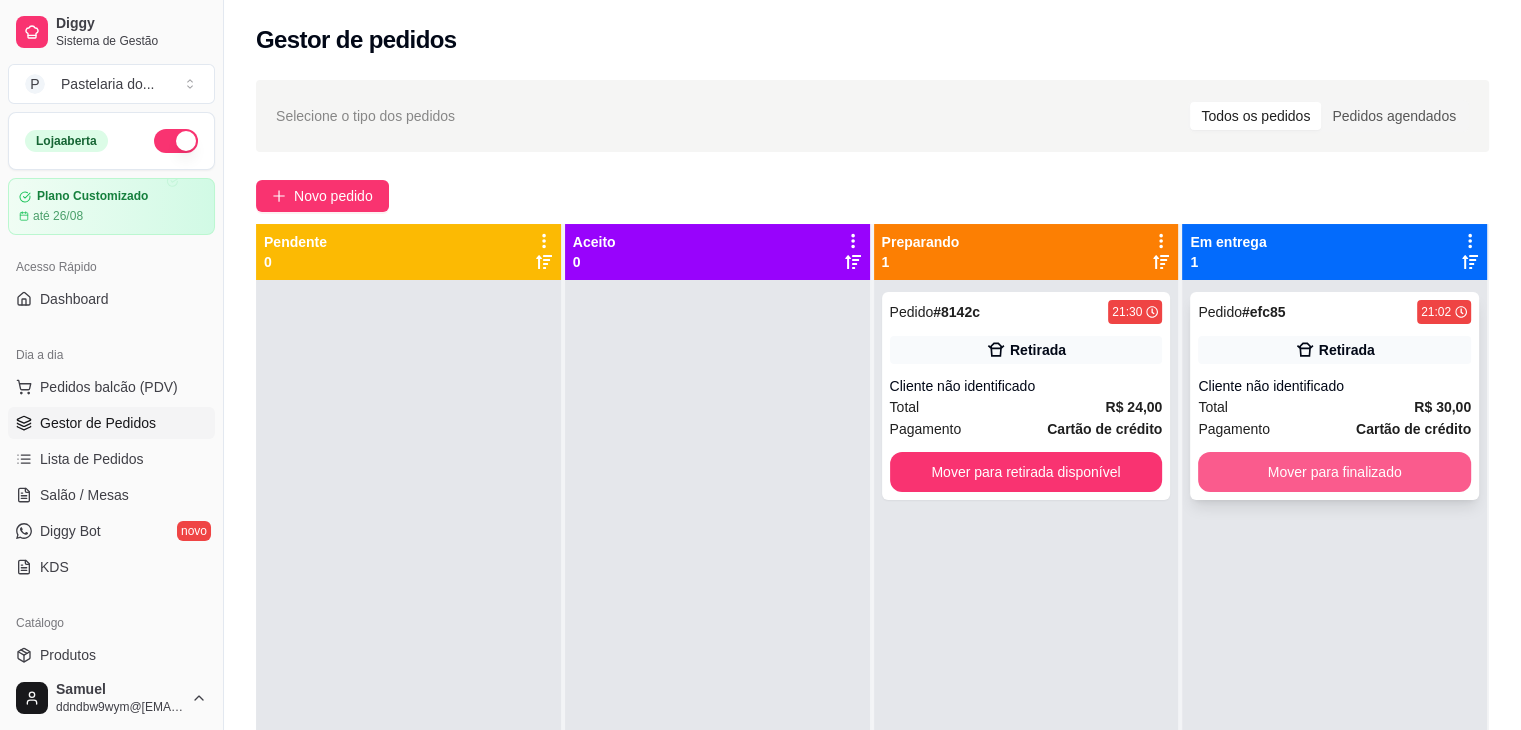 click on "Mover para finalizado" at bounding box center [1334, 472] 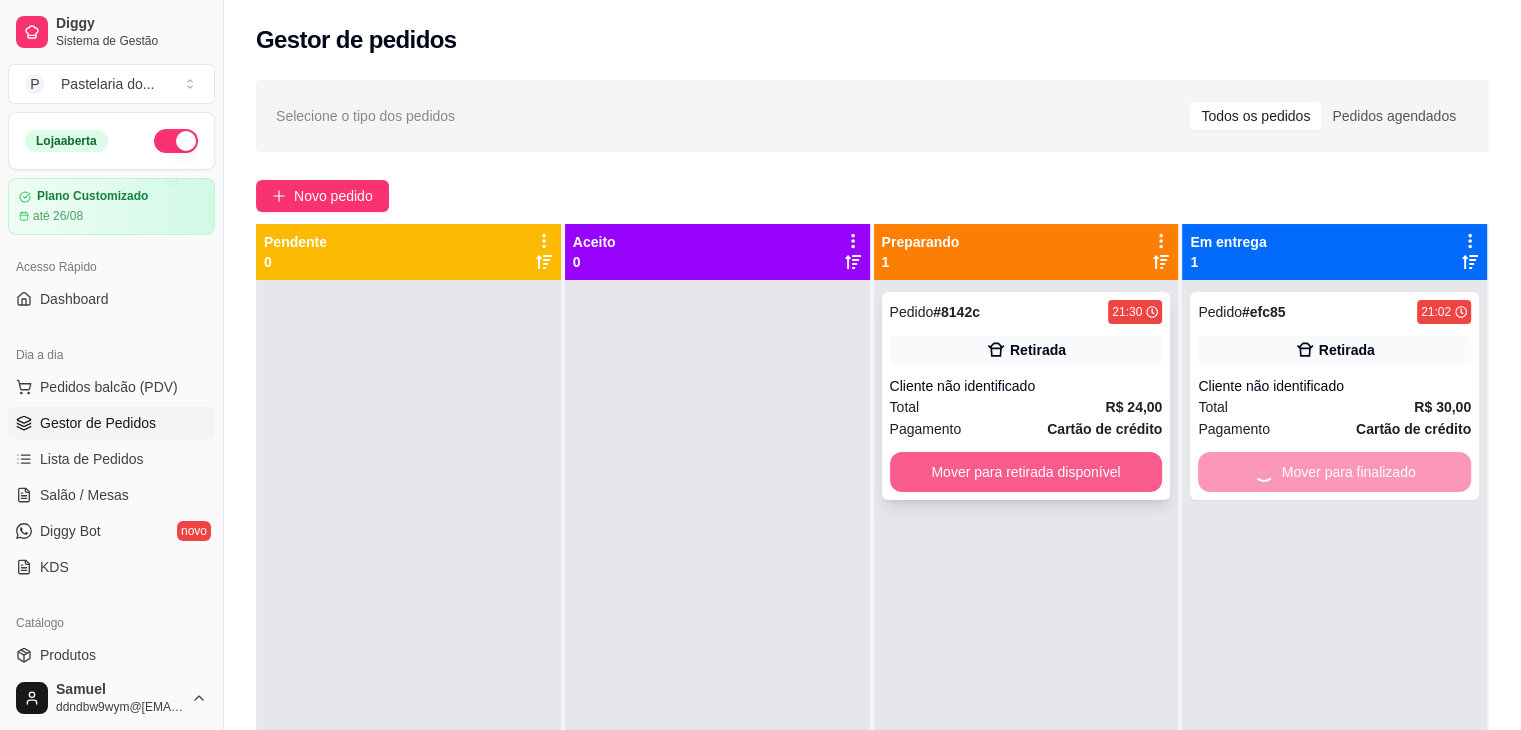 click on "Mover para retirada disponível" at bounding box center [1026, 472] 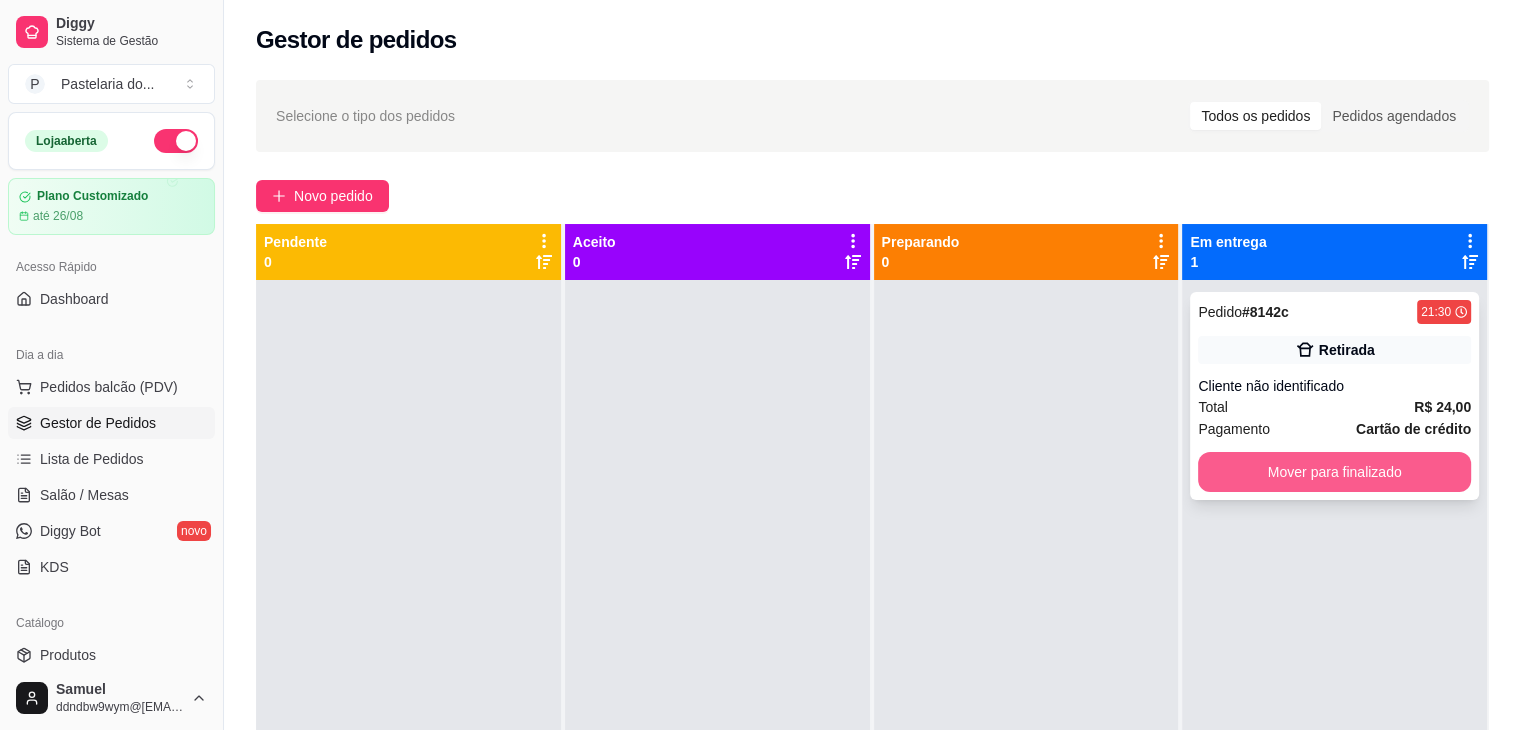 click on "Mover para finalizado" at bounding box center (1334, 472) 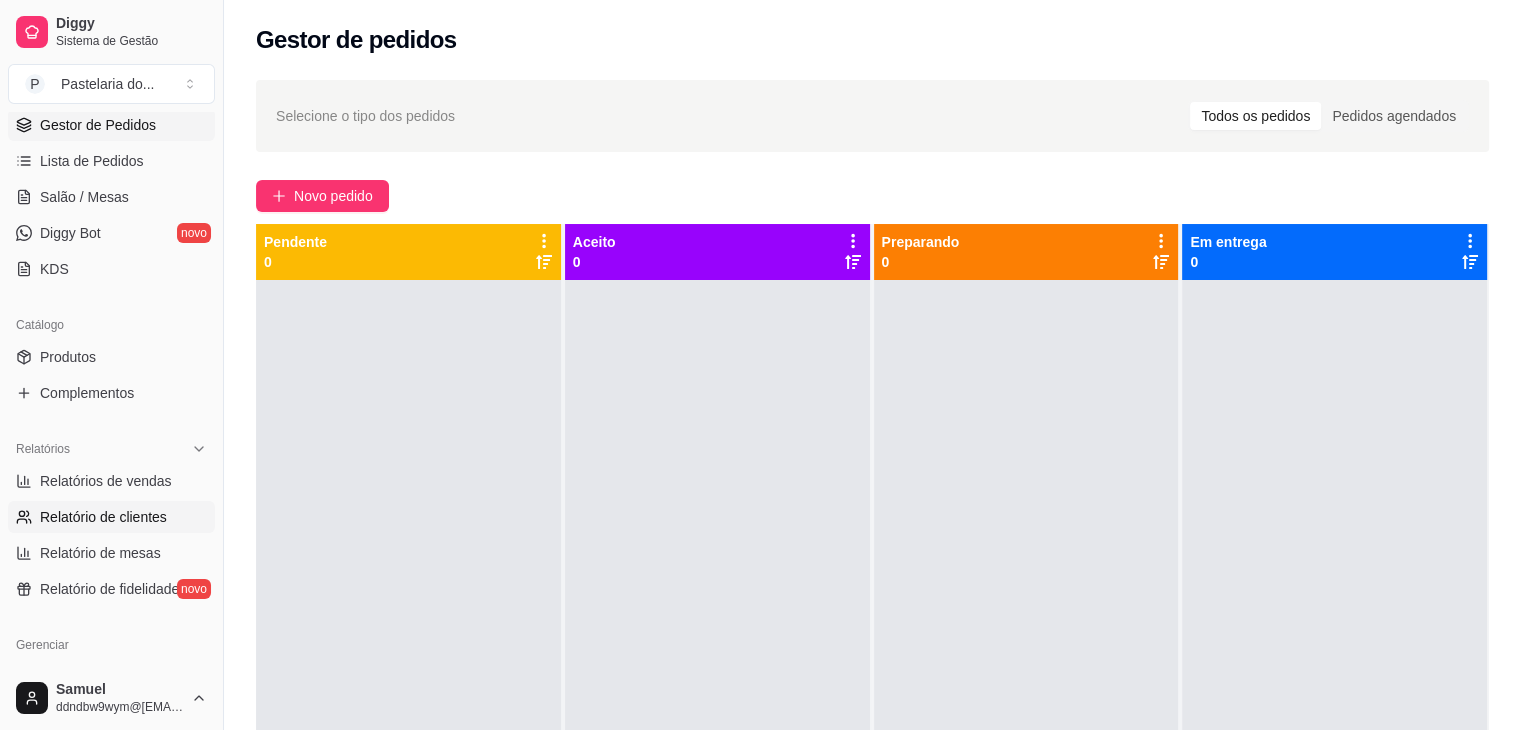 scroll, scrollTop: 300, scrollLeft: 0, axis: vertical 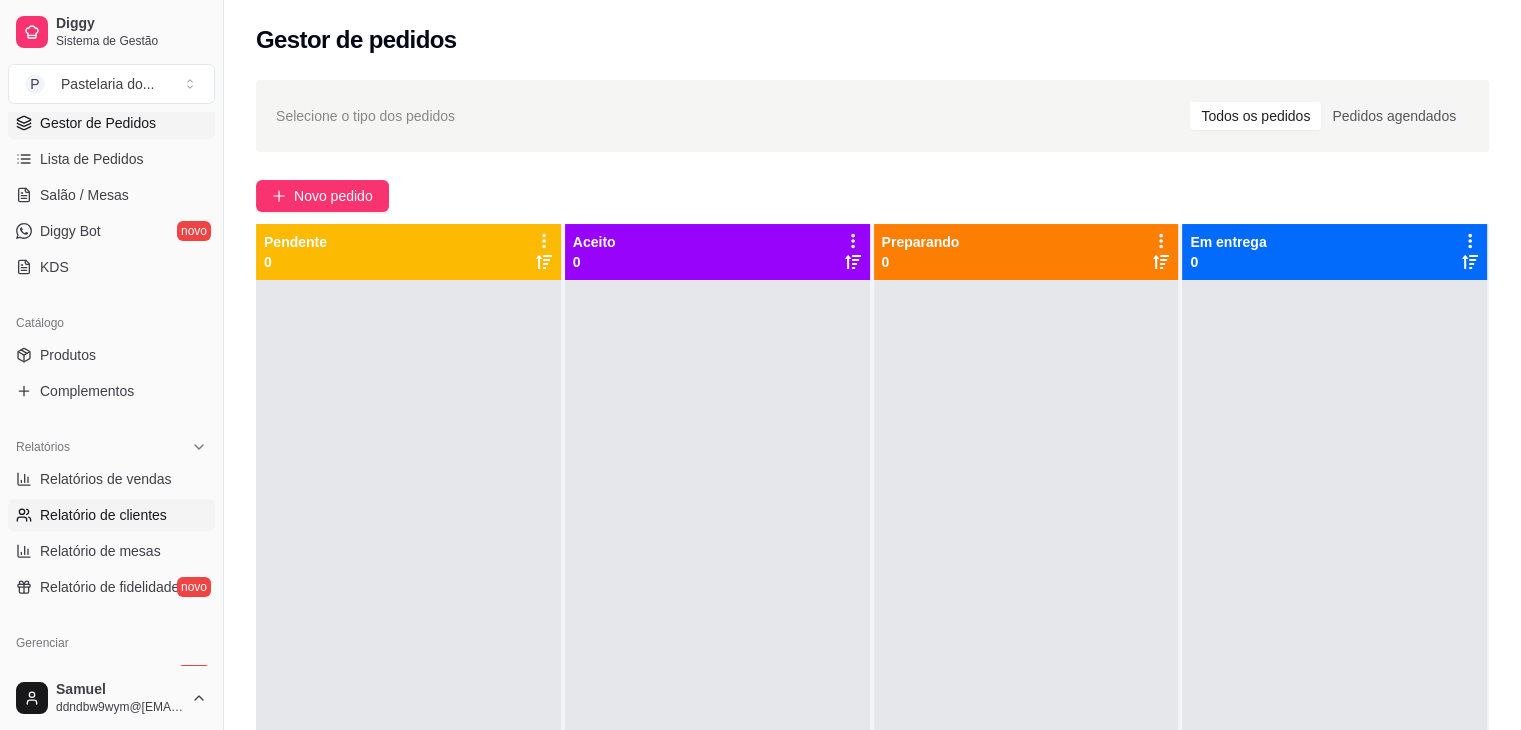click on "Relatório de clientes" at bounding box center [103, 515] 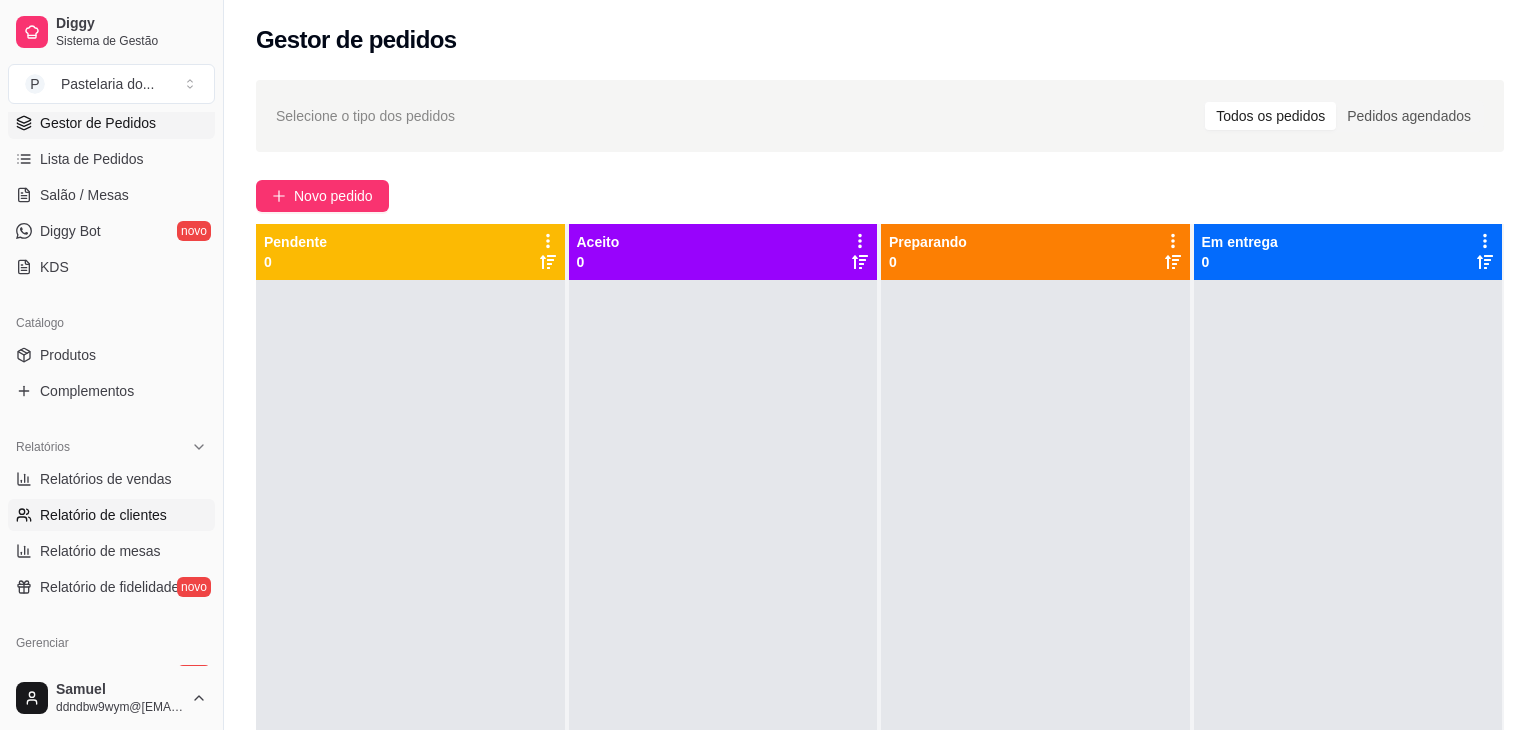 select on "30" 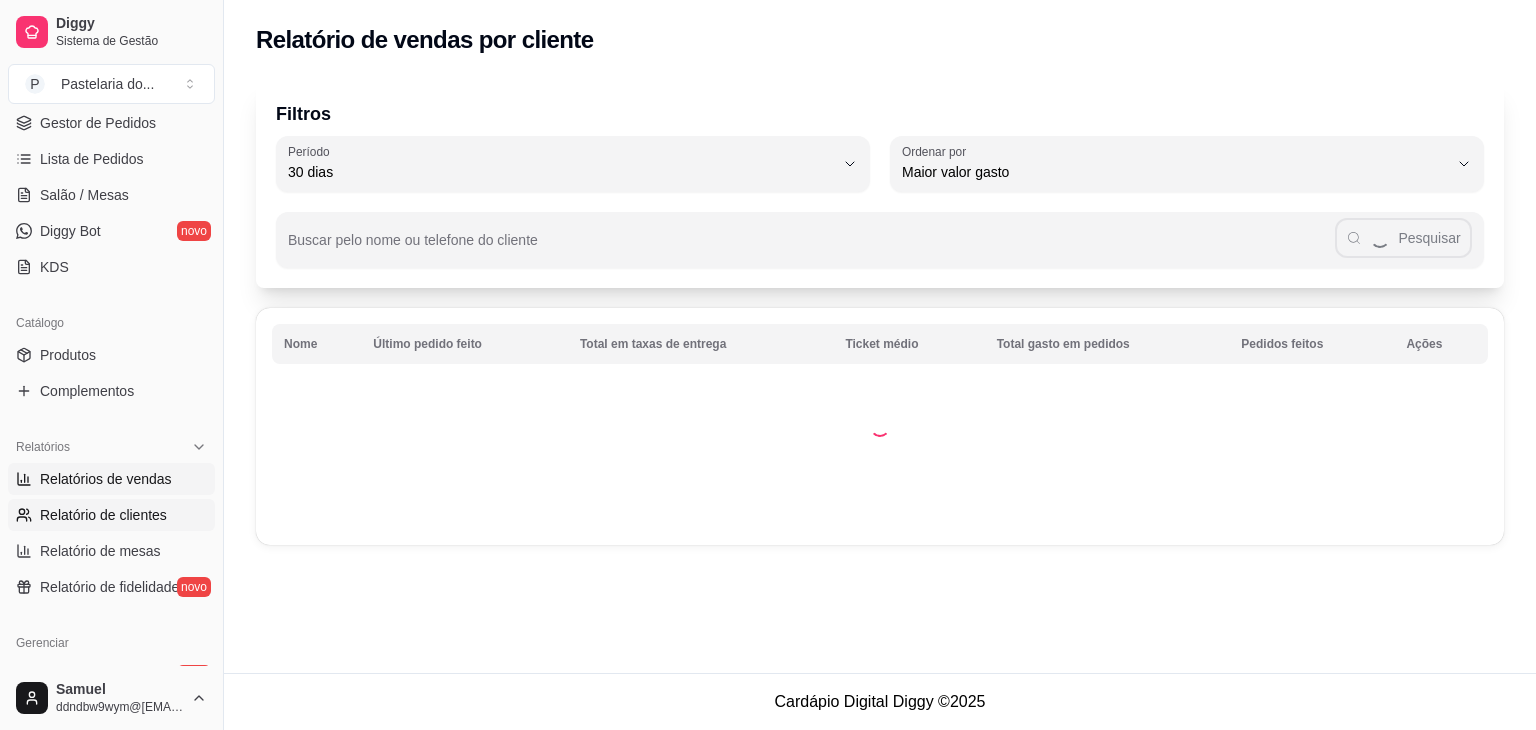 click on "Relatórios de vendas" at bounding box center [106, 479] 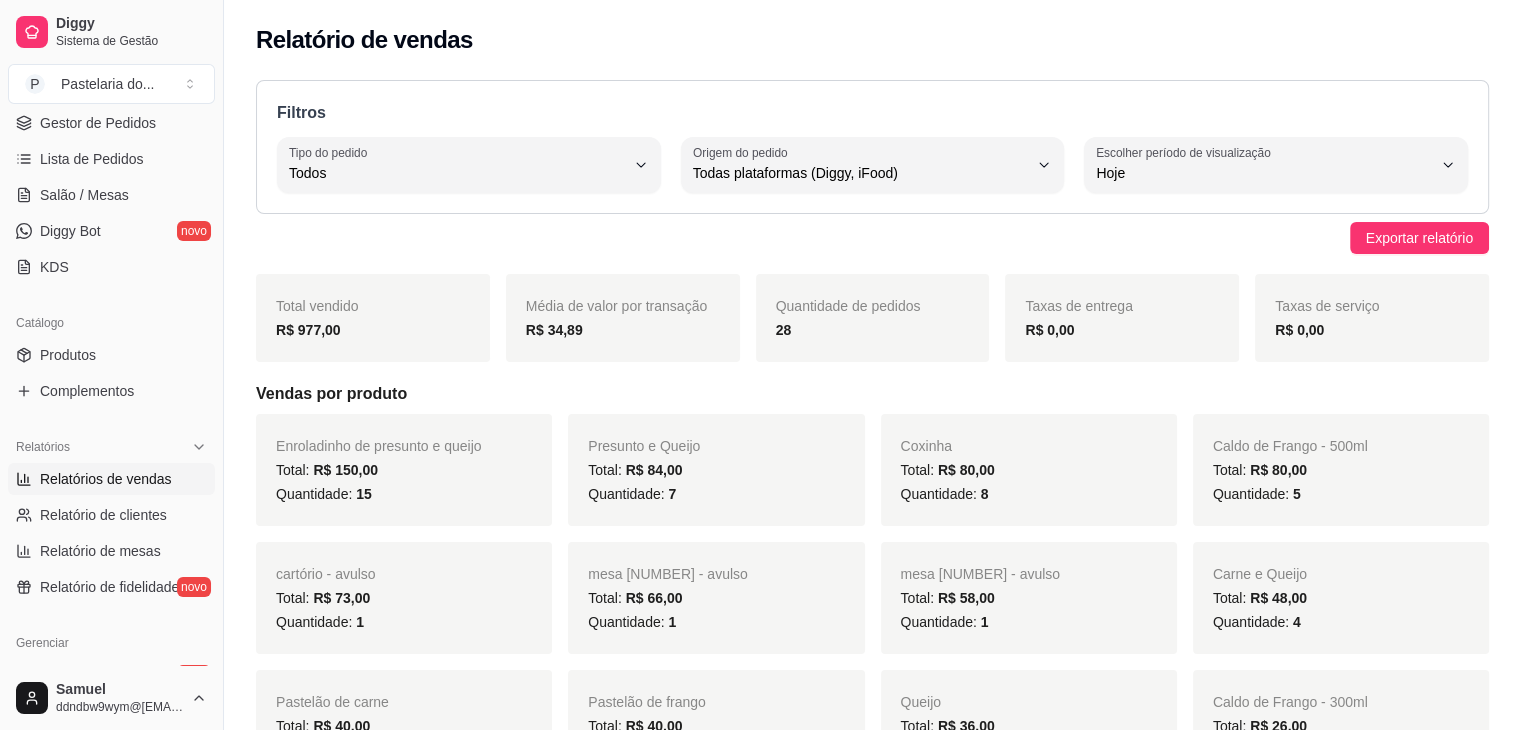 scroll, scrollTop: 100, scrollLeft: 0, axis: vertical 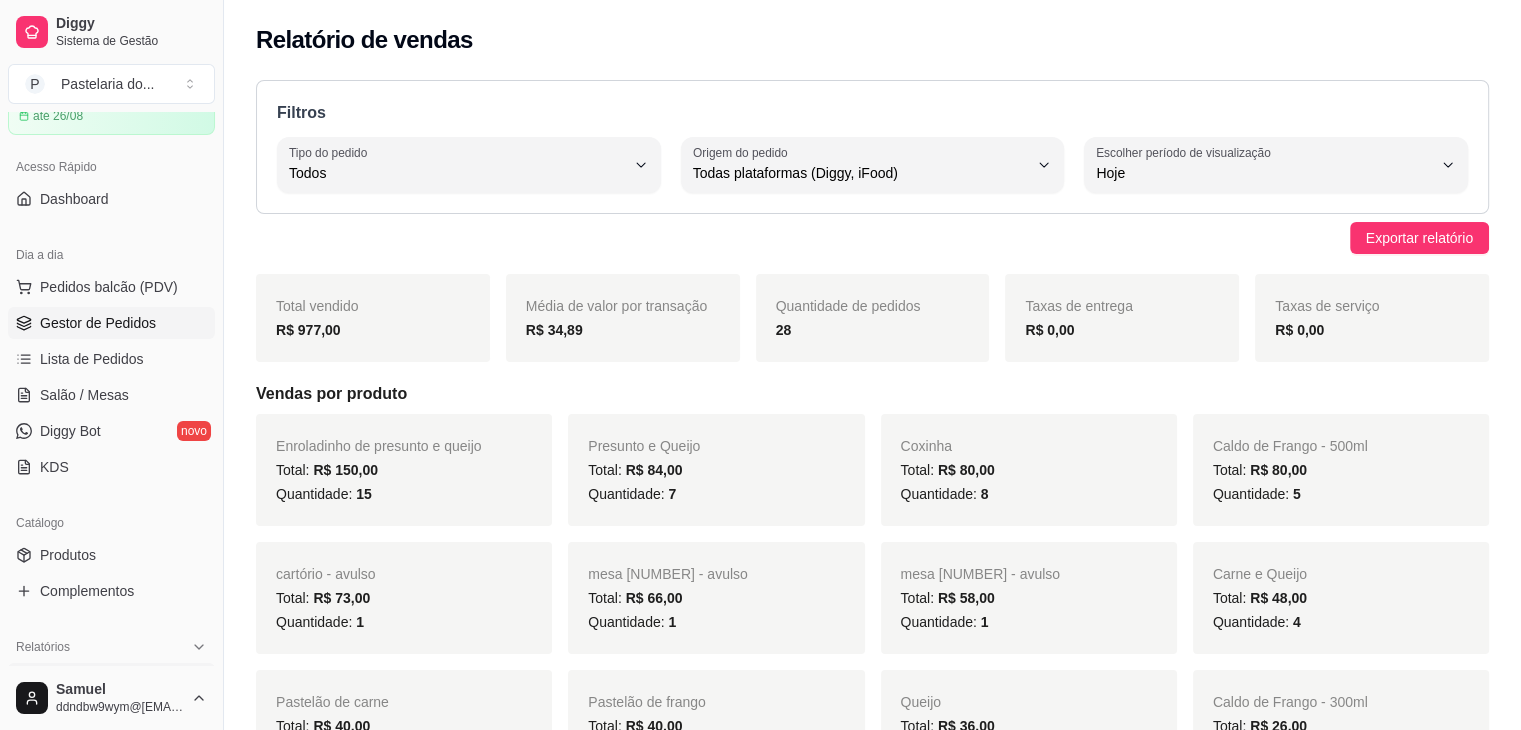 click on "Gestor de Pedidos" at bounding box center (111, 323) 